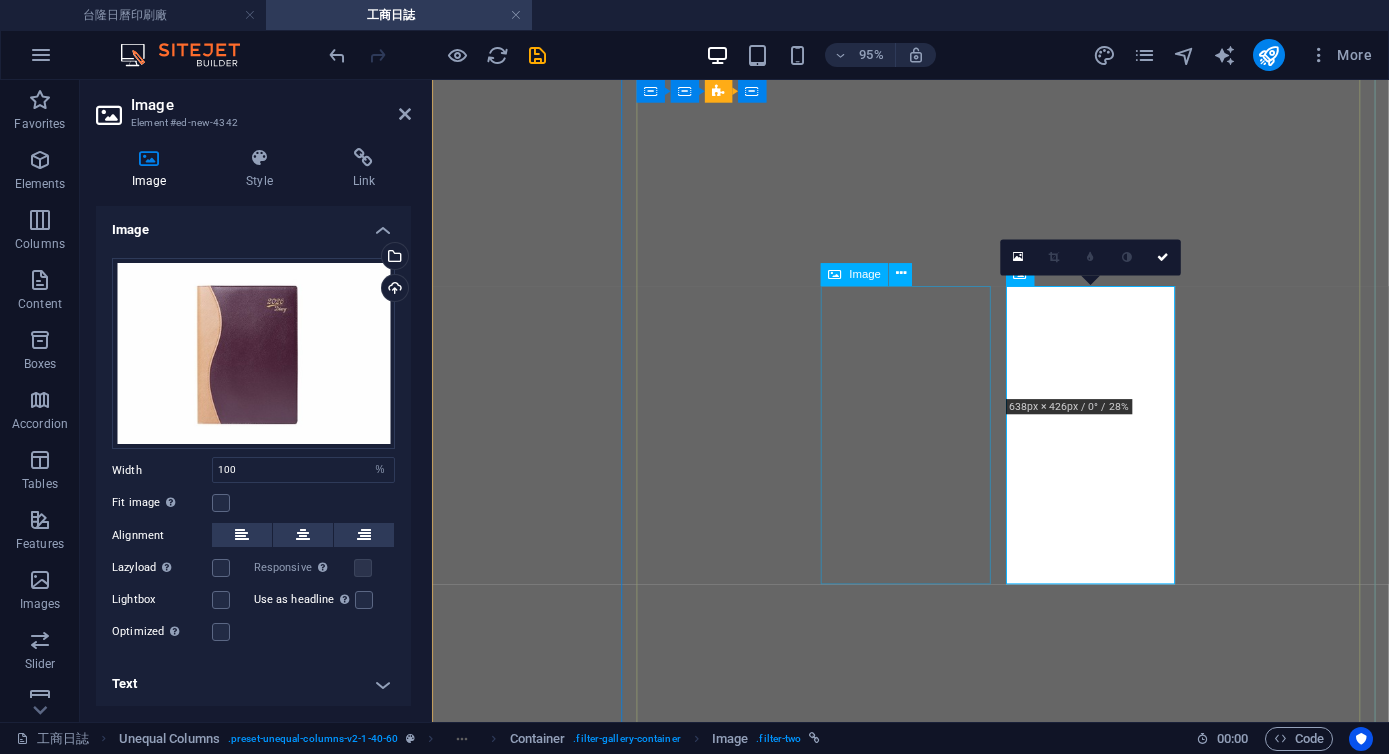 select on "%" 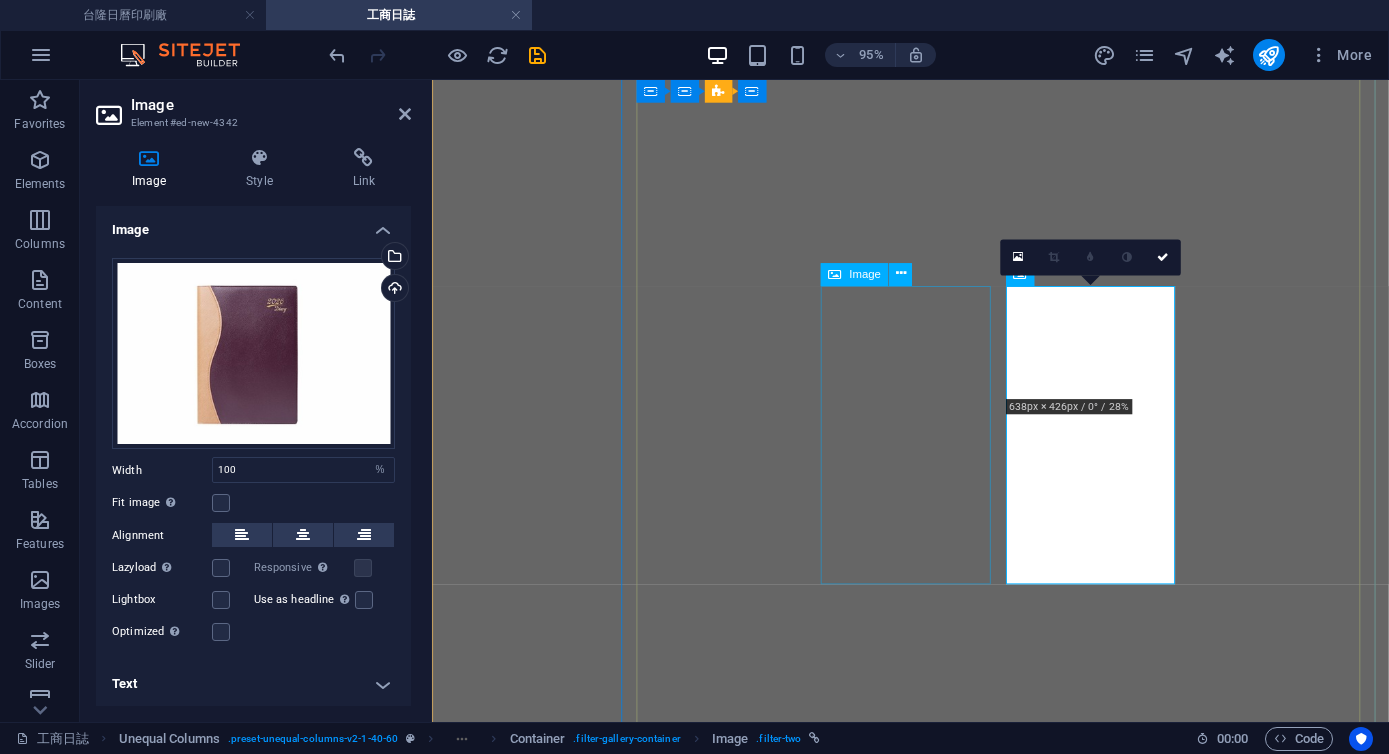 scroll, scrollTop: 0, scrollLeft: 0, axis: both 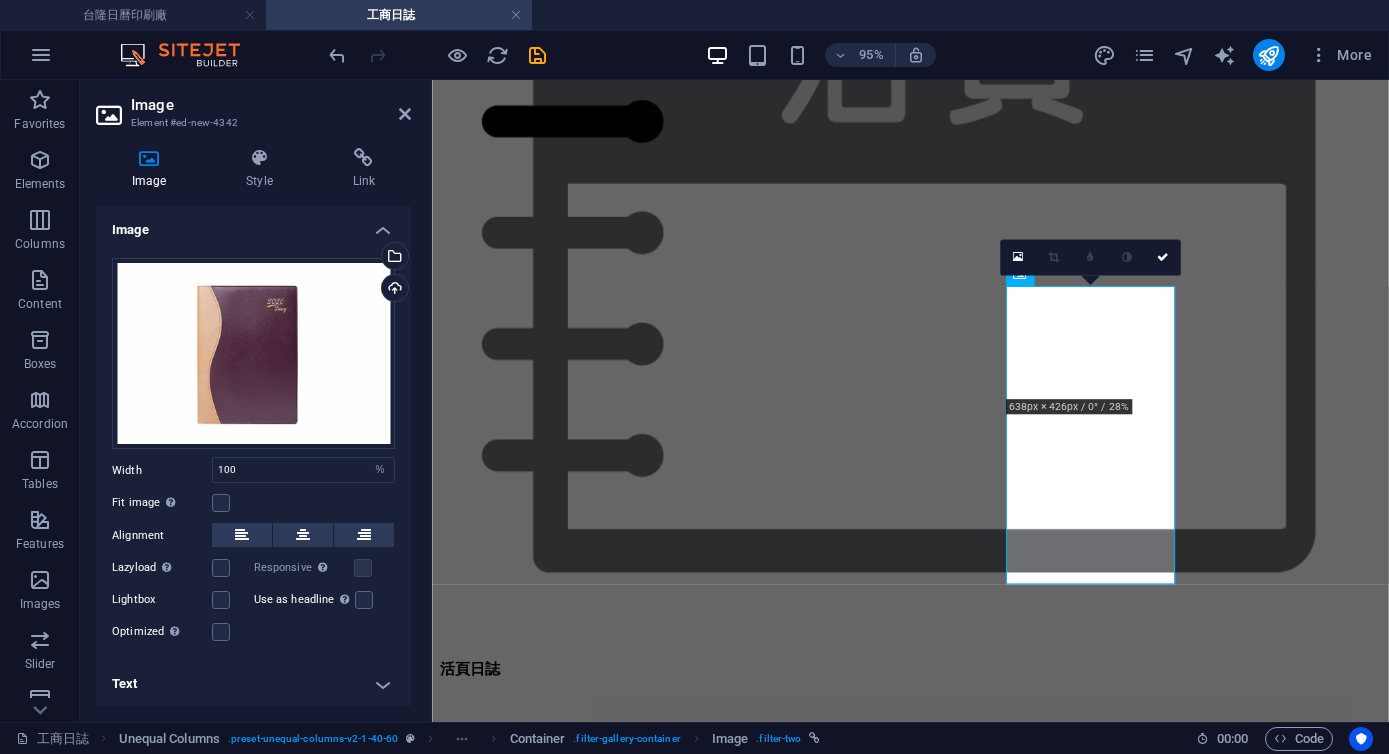 click on "Text" at bounding box center (253, 684) 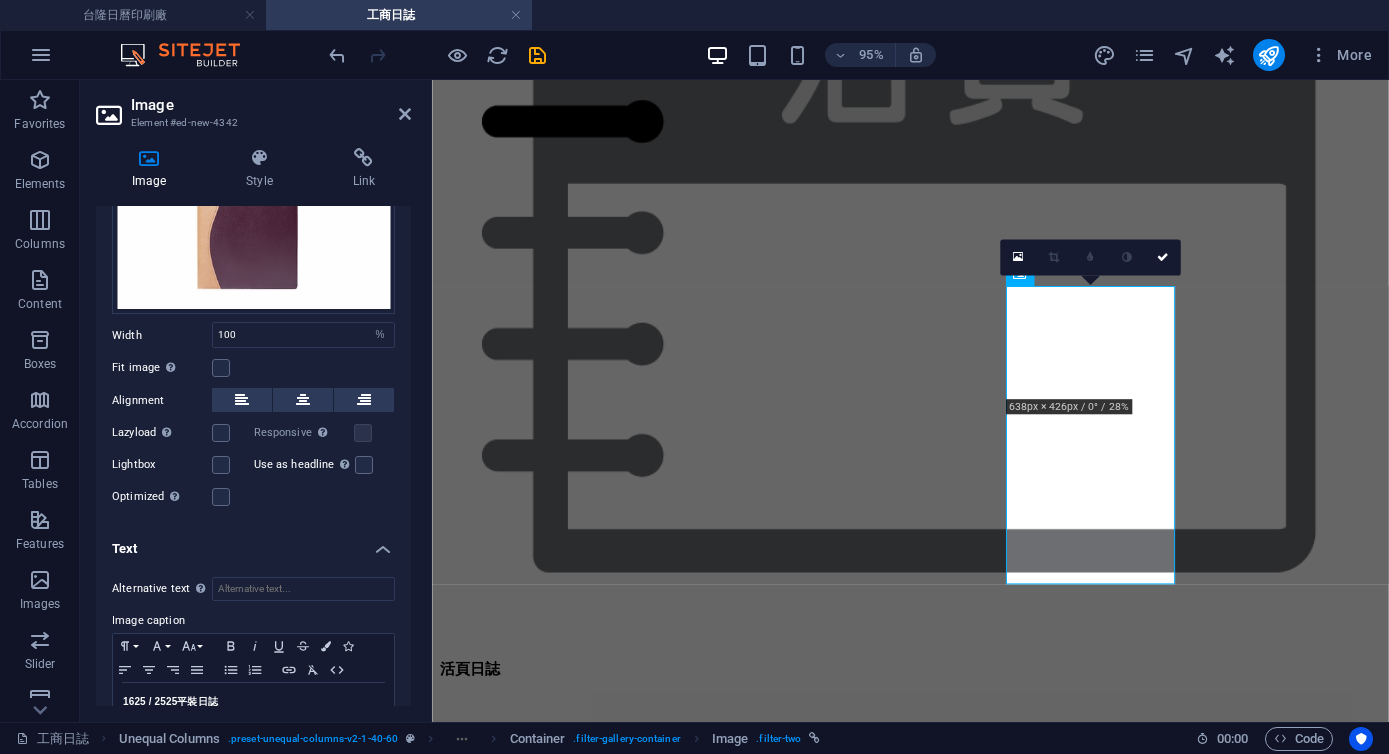 scroll, scrollTop: 201, scrollLeft: 0, axis: vertical 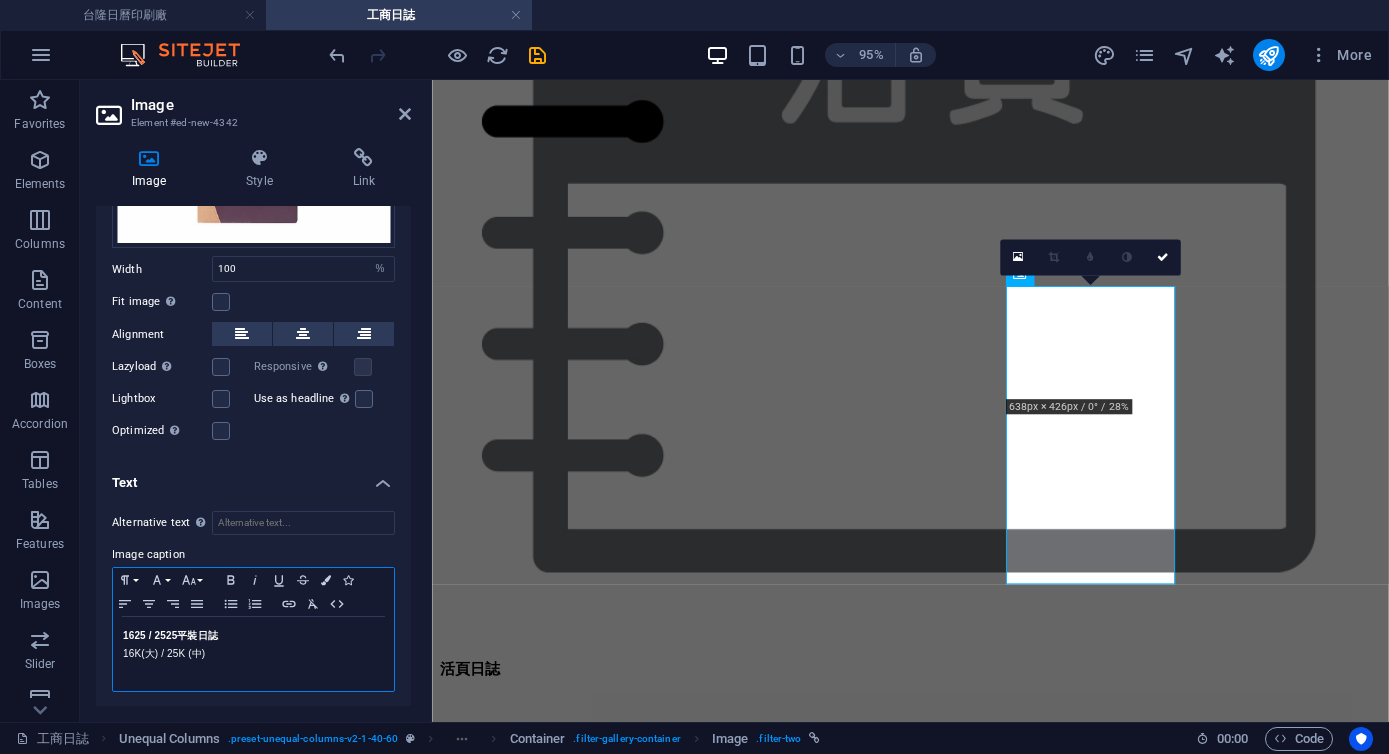 click on "1625 / 2525  平裝日誌" at bounding box center [170, 635] 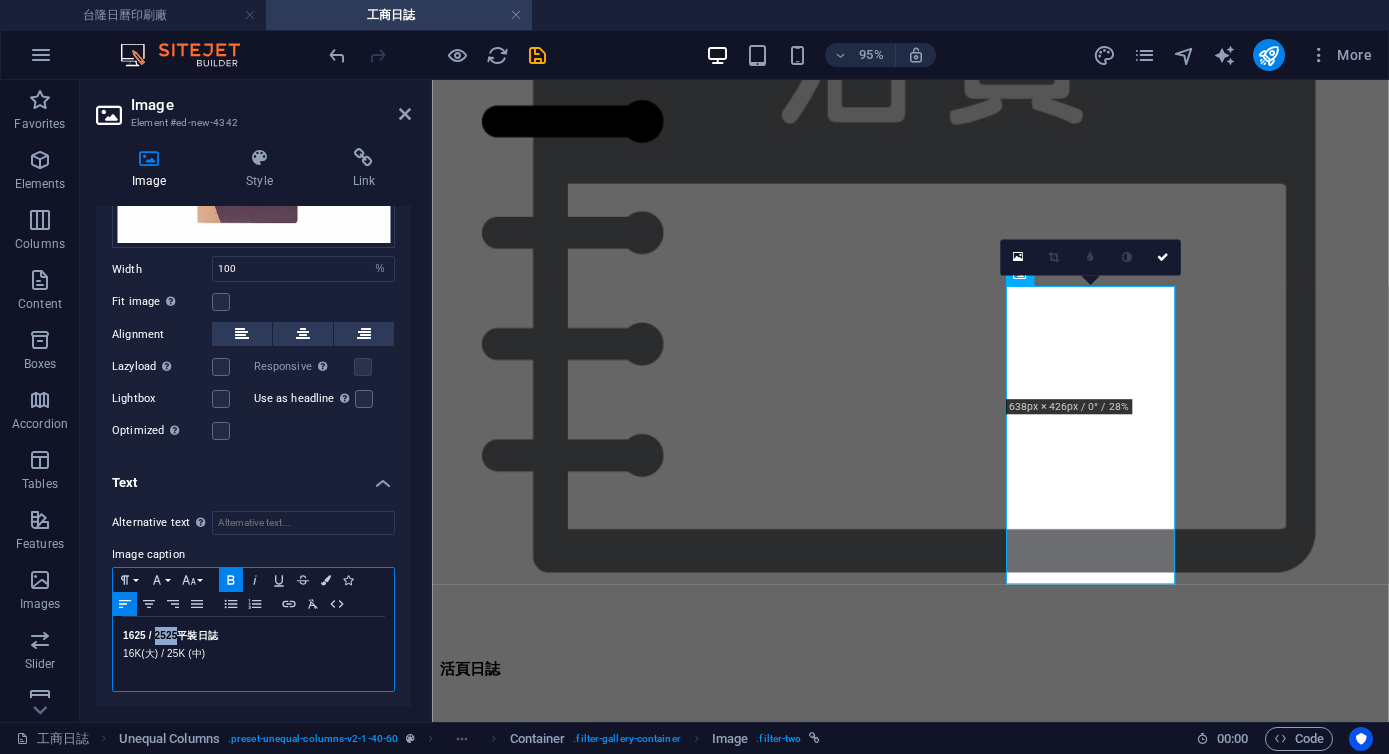 click on "1625 / 2525  平裝日誌" at bounding box center [170, 635] 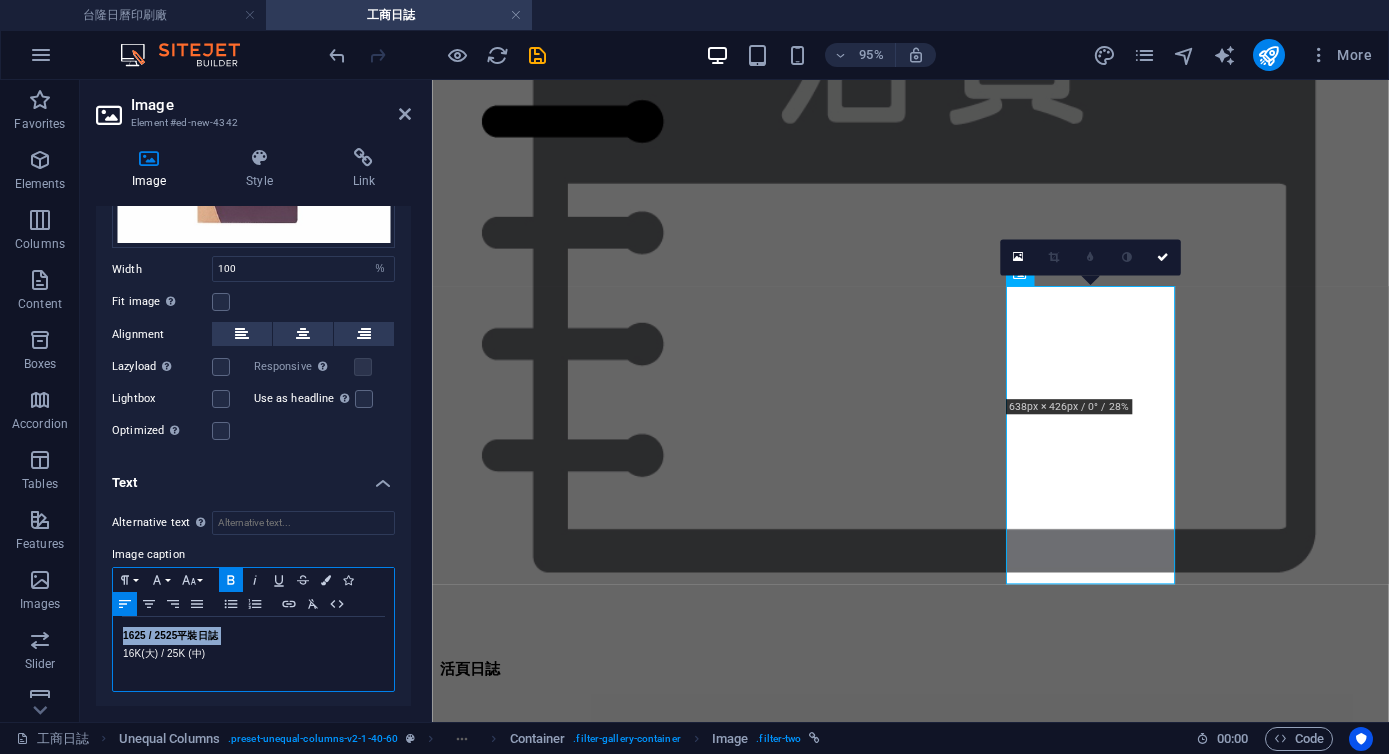click on "1625 / 2525  平裝日誌" at bounding box center [170, 635] 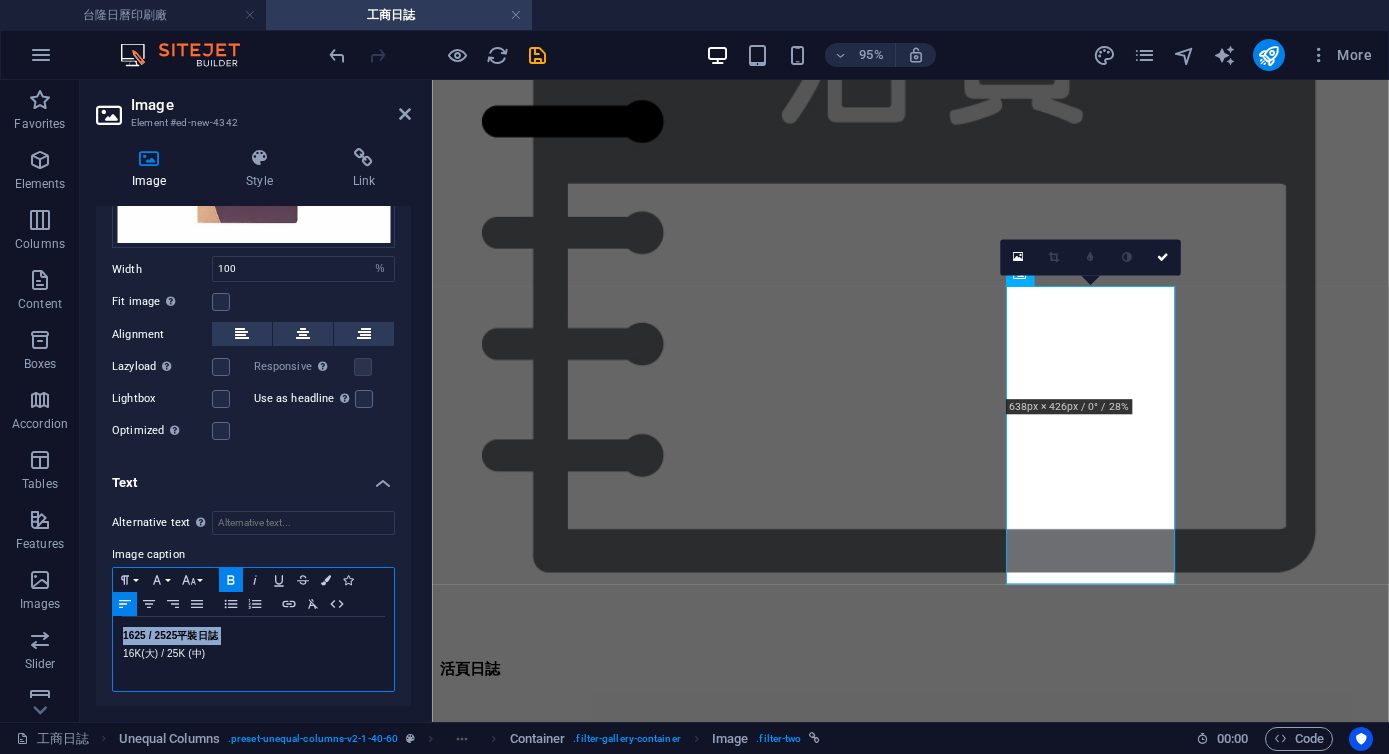 drag, startPoint x: 193, startPoint y: 628, endPoint x: 183, endPoint y: 634, distance: 11.661903 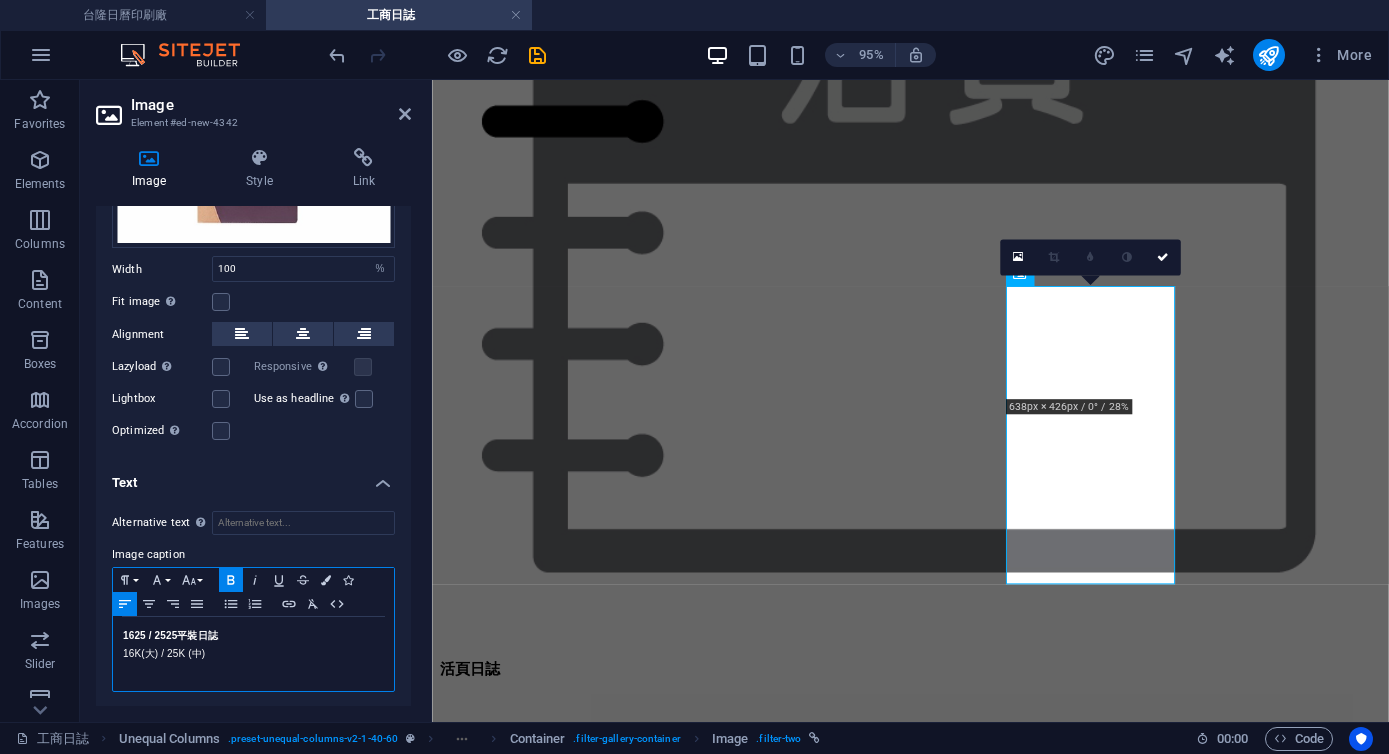 drag, startPoint x: 179, startPoint y: 633, endPoint x: 109, endPoint y: 624, distance: 70.5762 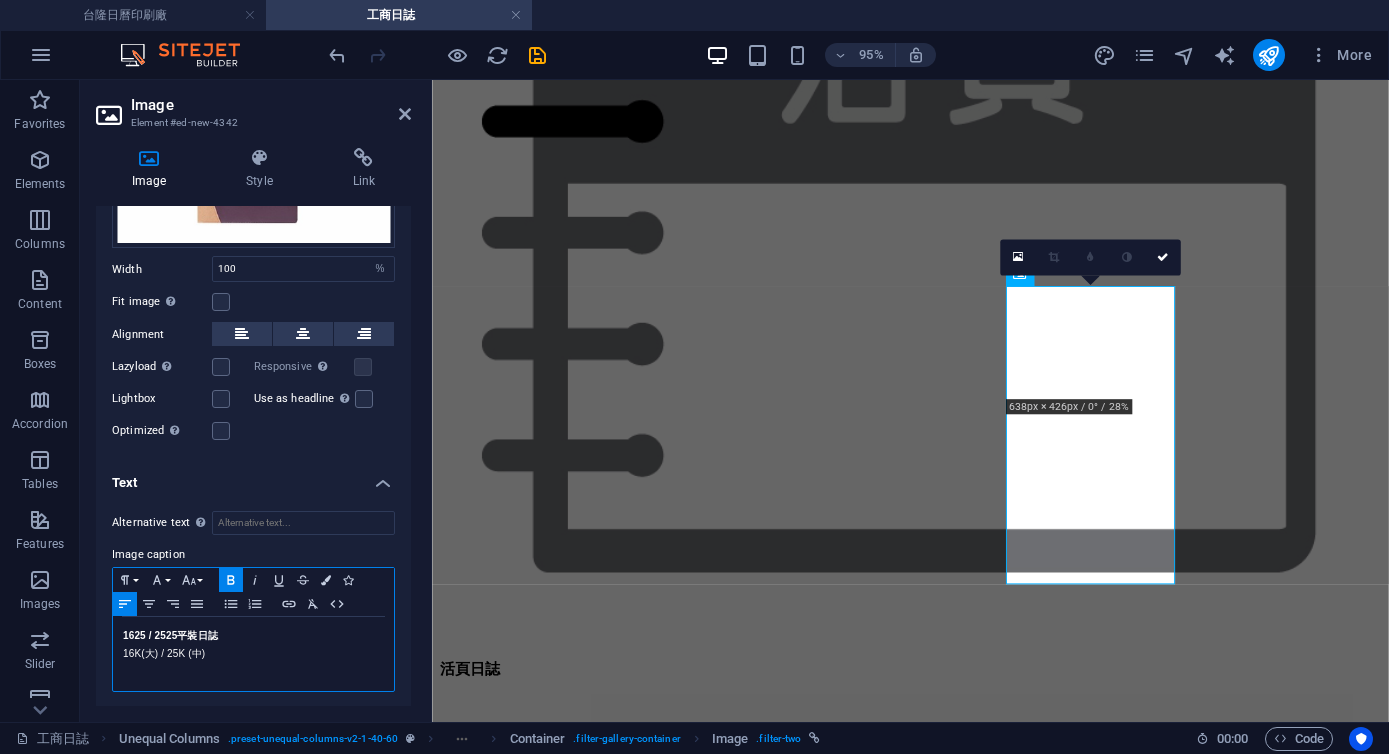 type 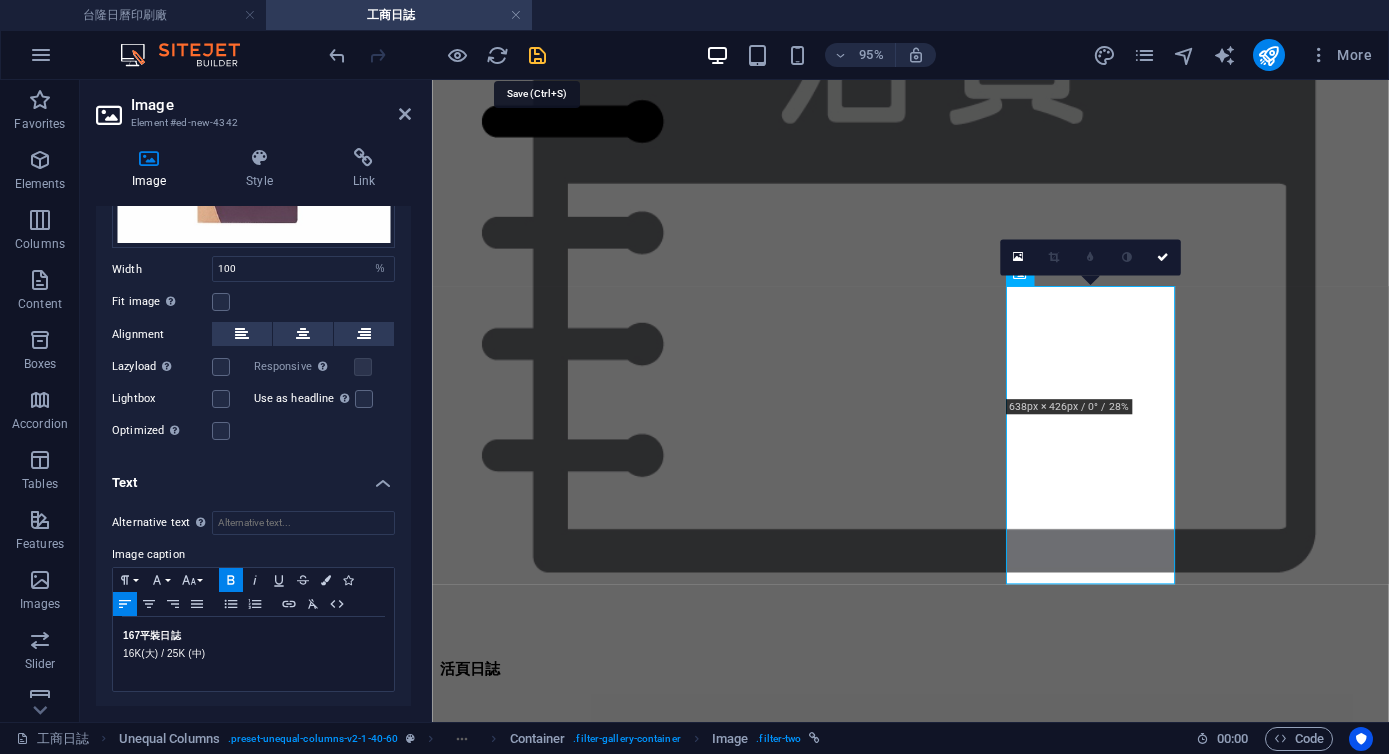 click at bounding box center (537, 55) 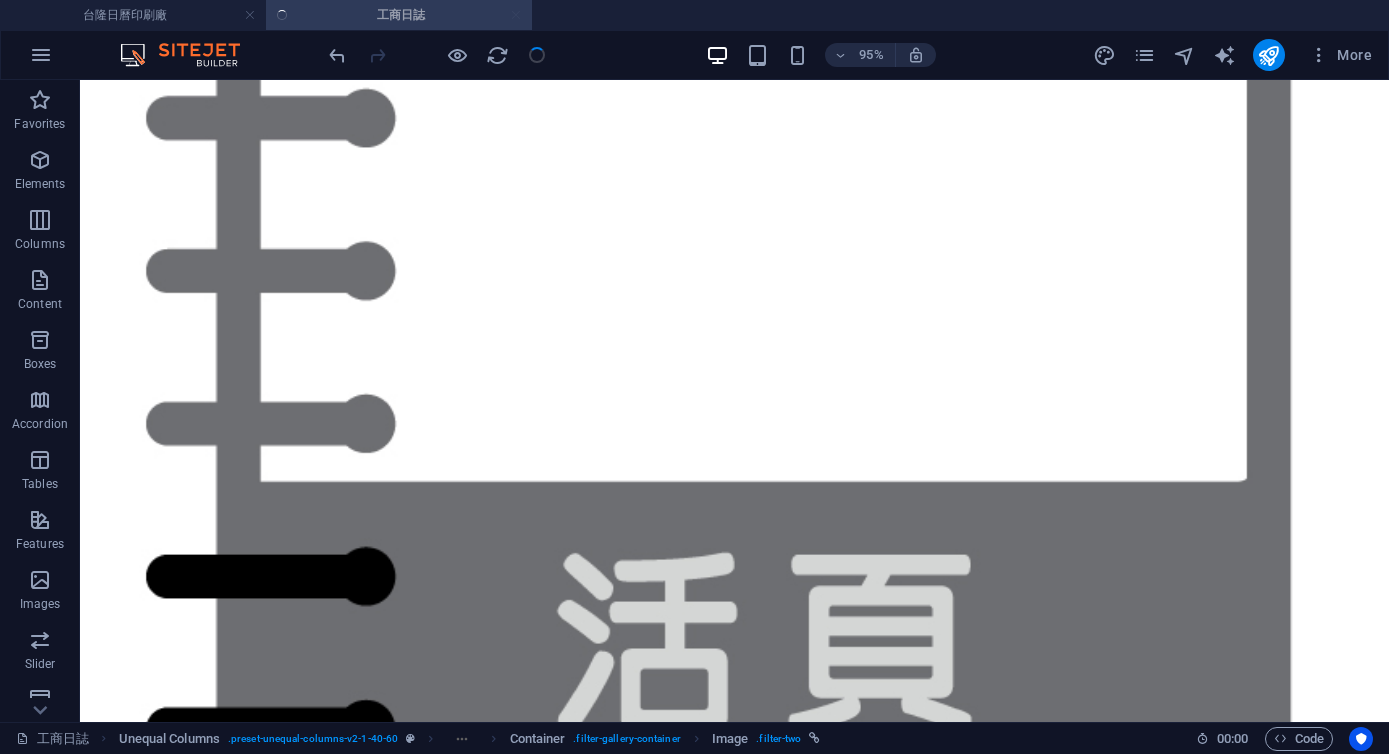 scroll, scrollTop: 3074, scrollLeft: 0, axis: vertical 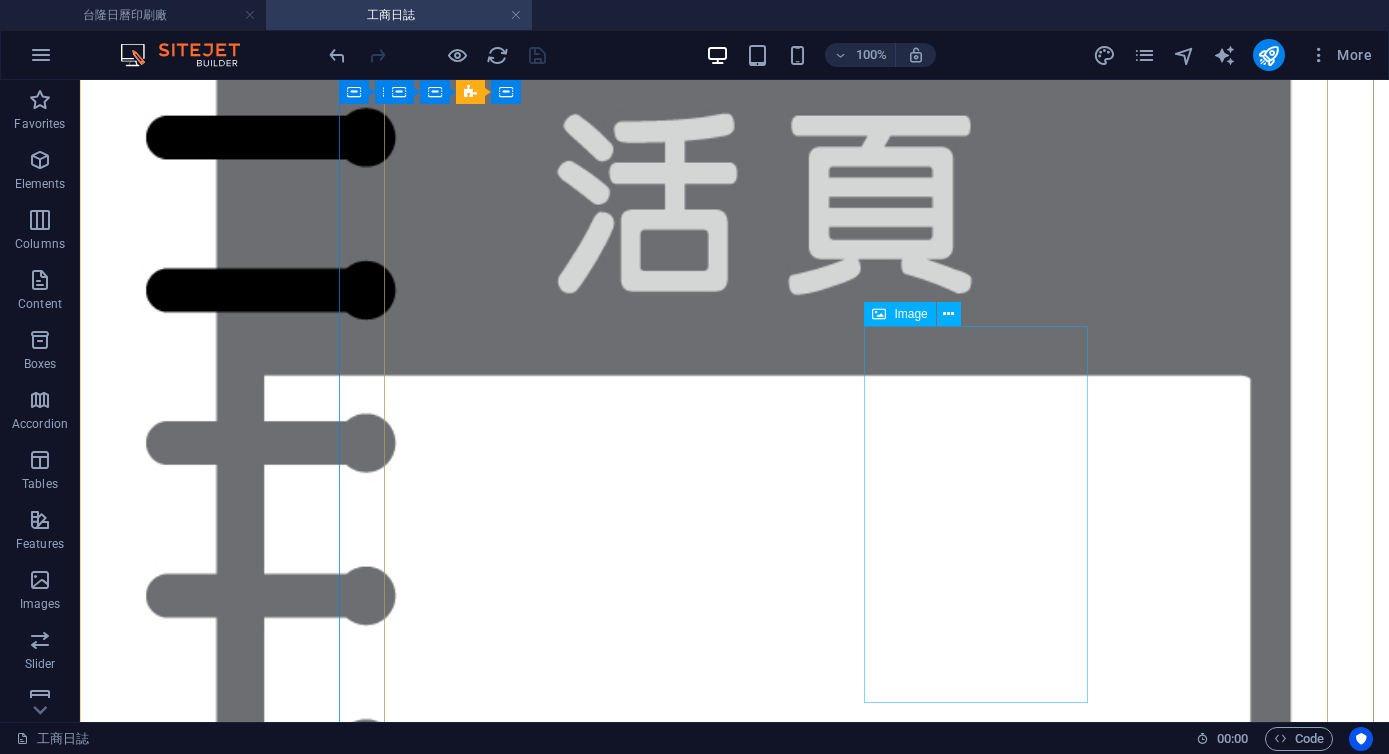 click on "167  平裝日誌 16K(大) / 25K (中)" at bounding box center [734, 59422] 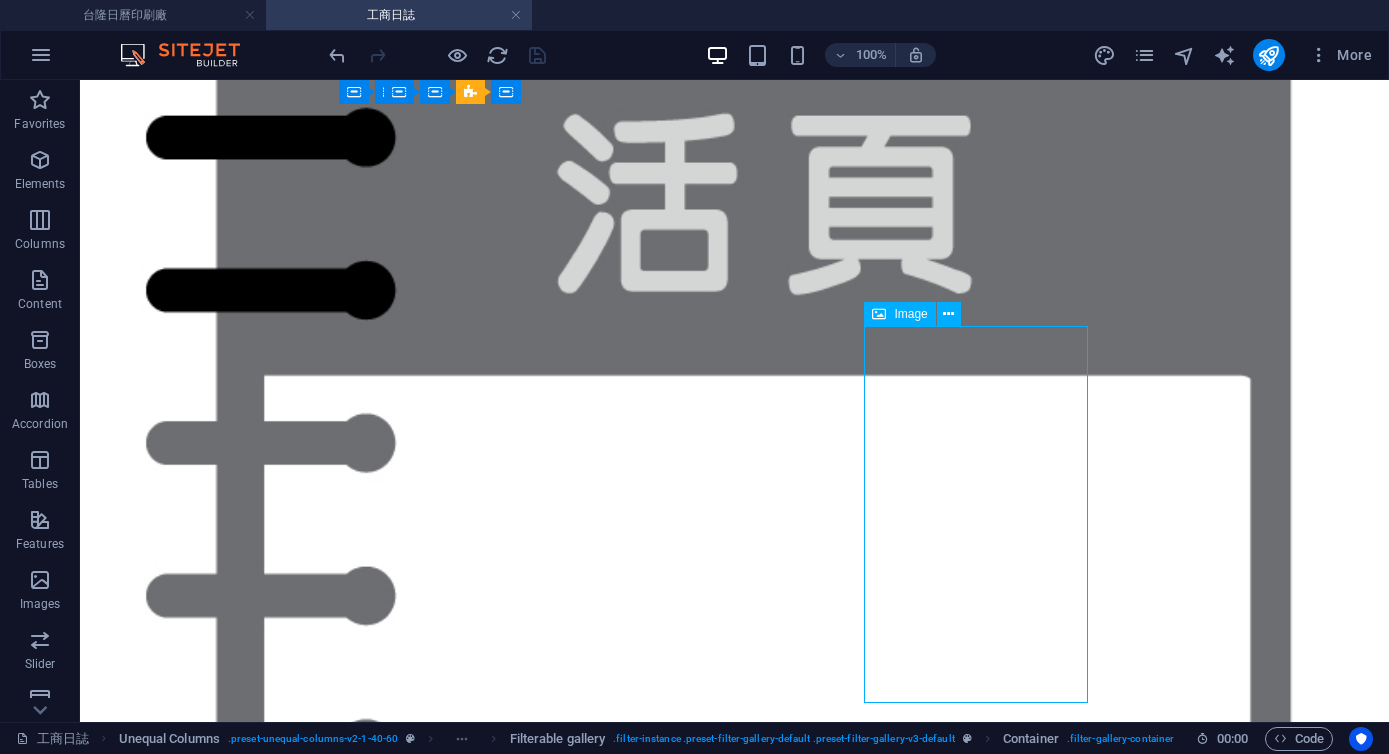 click on "167  平裝日誌 16K(大) / 25K (中)" at bounding box center [734, 59422] 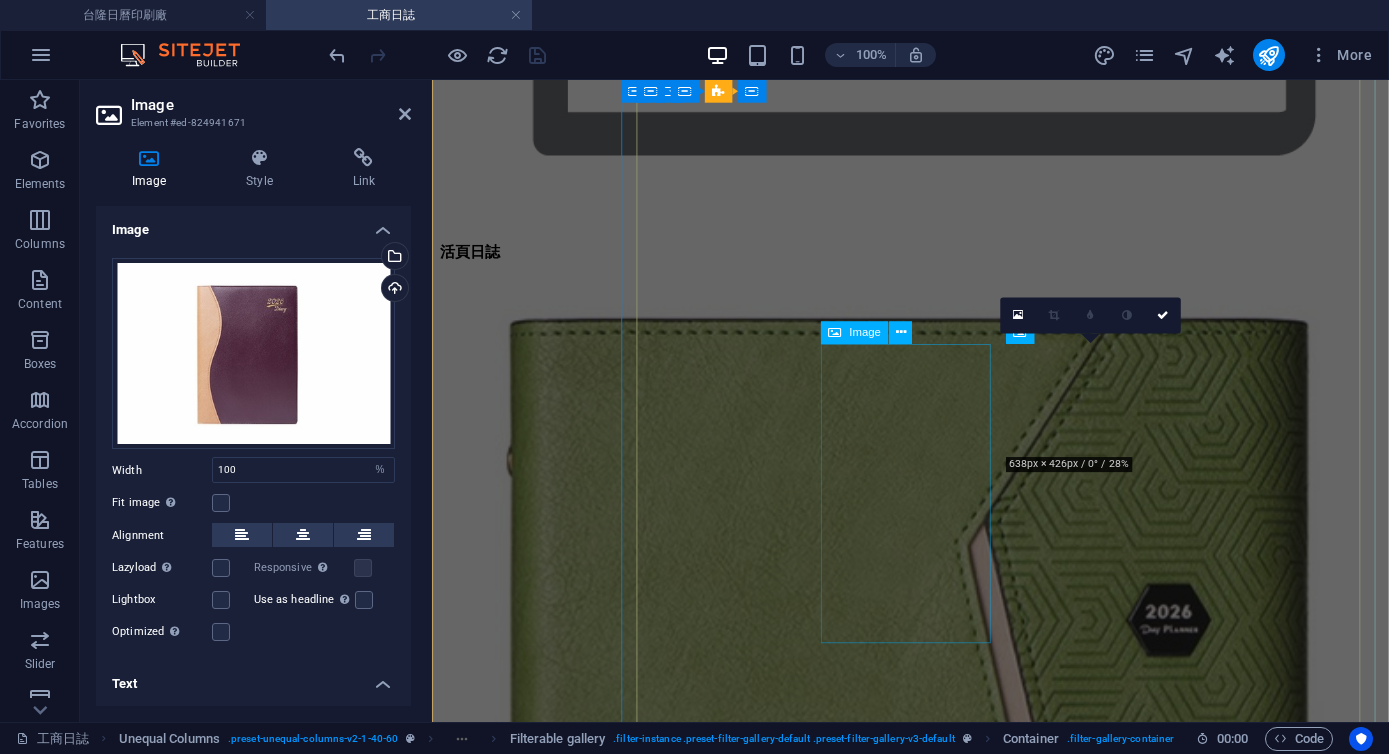 scroll, scrollTop: 2573, scrollLeft: 0, axis: vertical 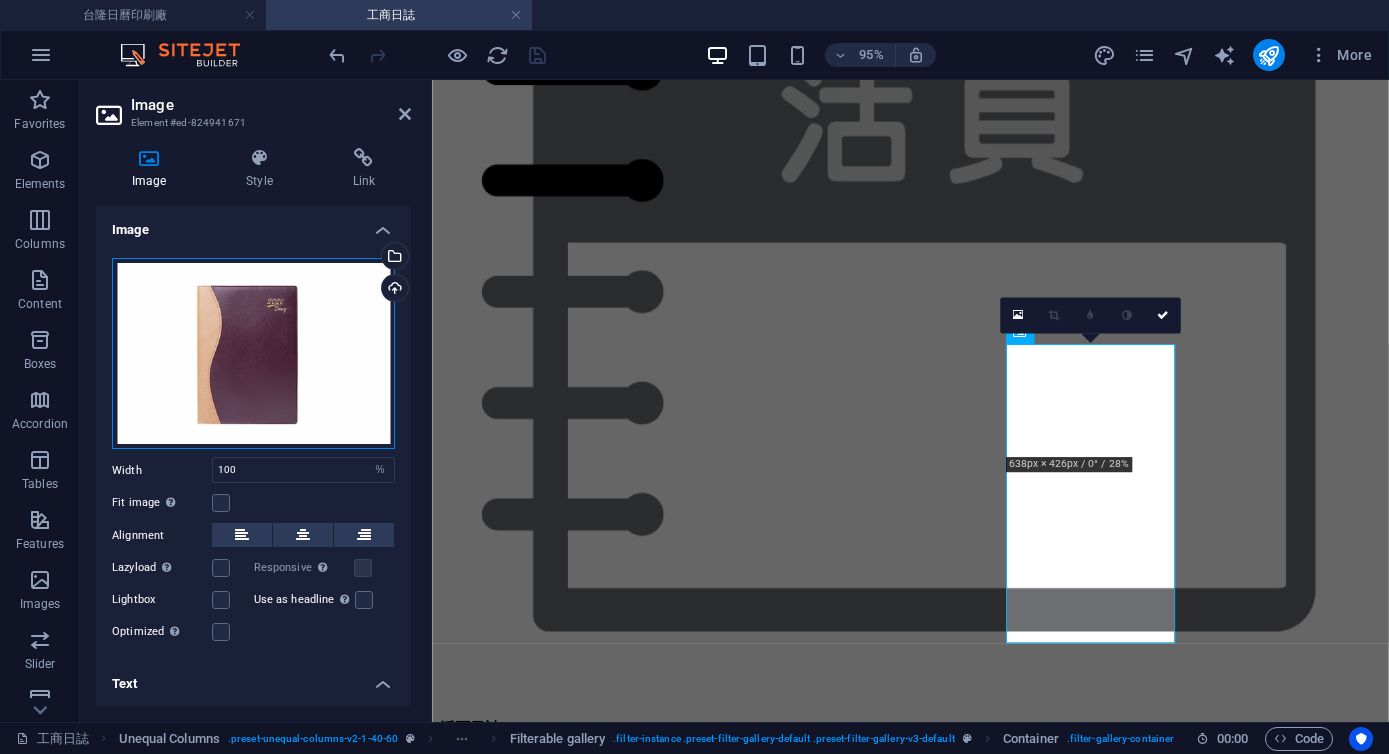 click on "Drag files here, click to choose files or select files from Files or our free stock photos & videos" at bounding box center [253, 354] 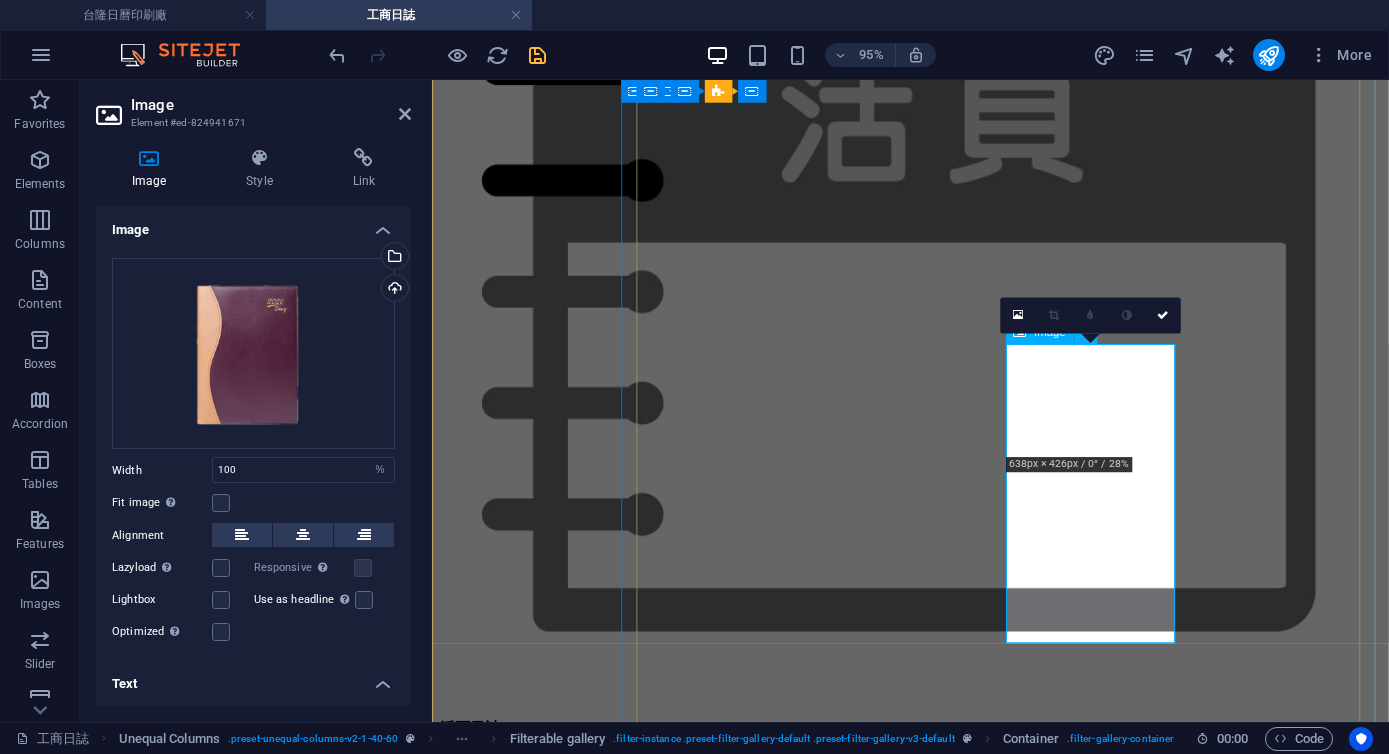 click on "167  平裝日誌 16K(大) / 25K (中)" at bounding box center [935, 46367] 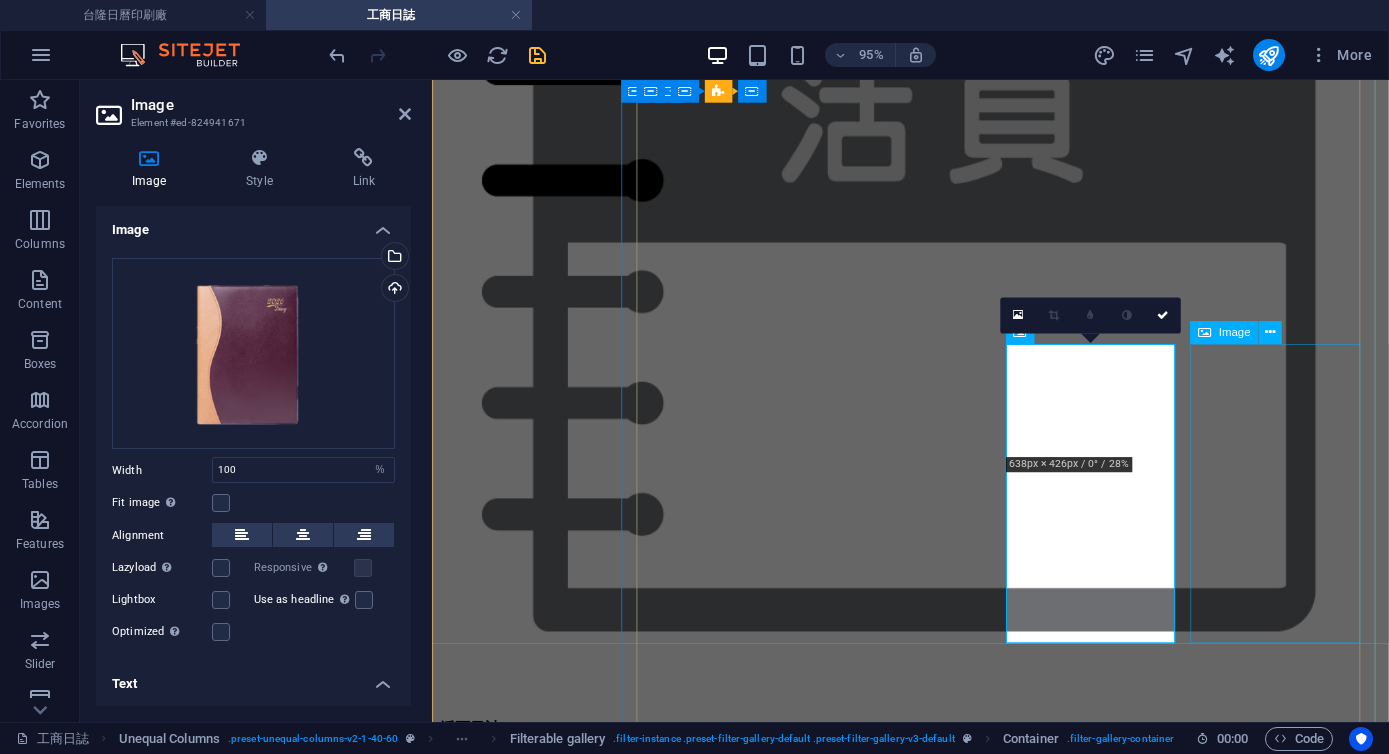 click on "2510  平裝日誌 25K (中)" at bounding box center (935, 47501) 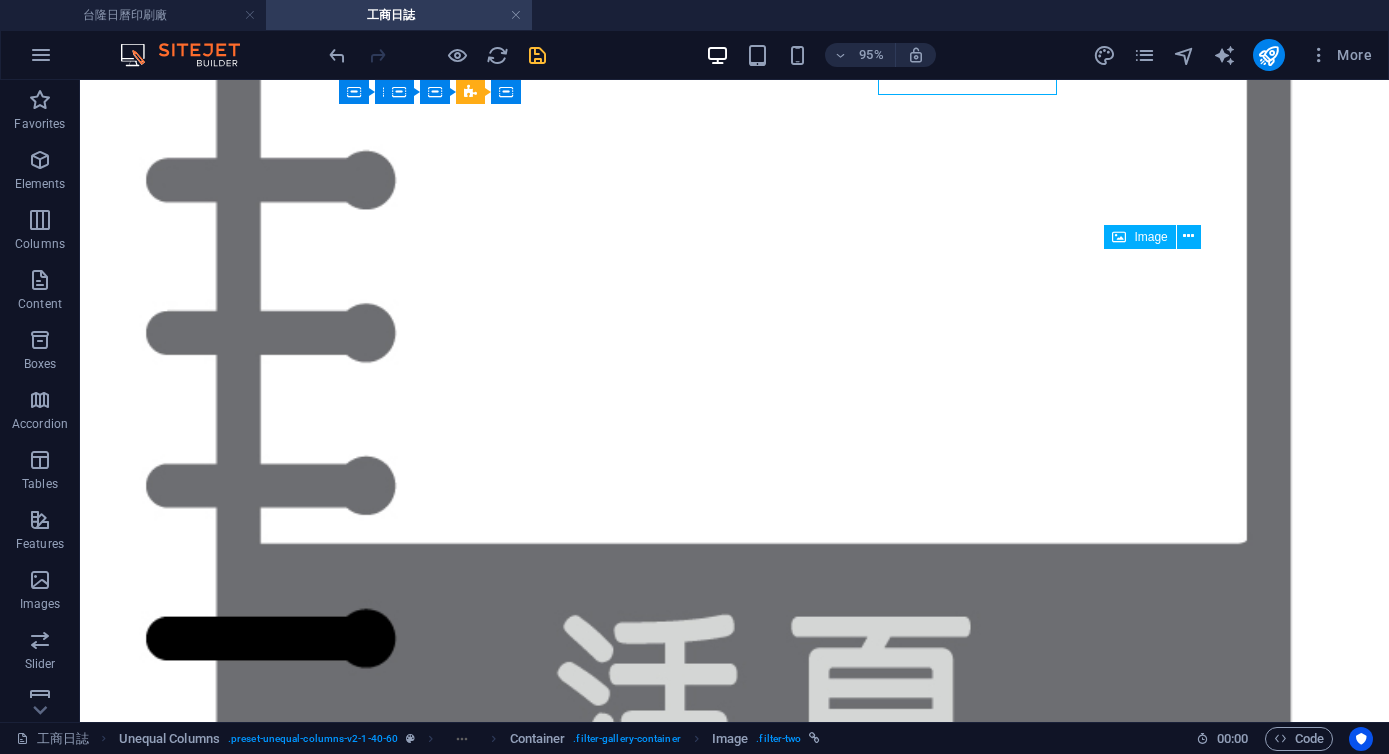 scroll, scrollTop: 3151, scrollLeft: 0, axis: vertical 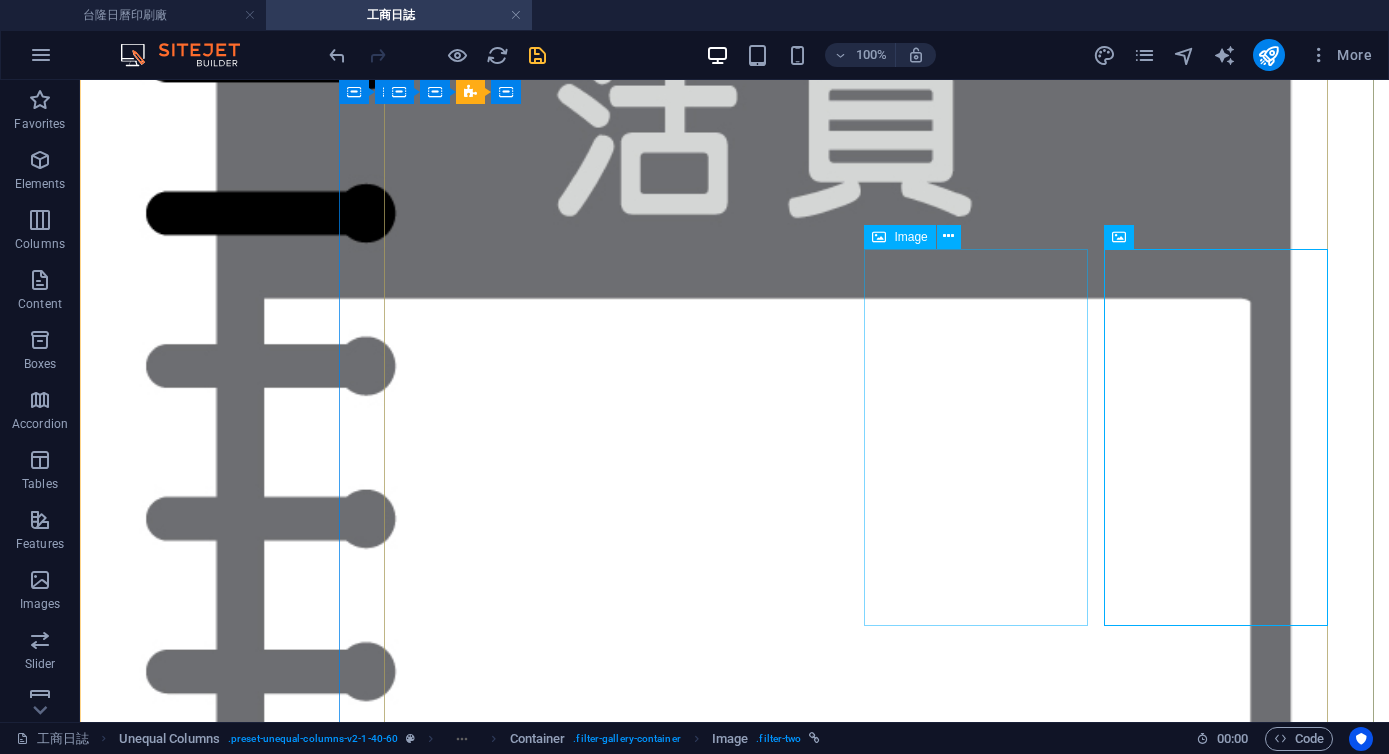 click on "167  平裝日誌 16K(大) / 25K (中)" at bounding box center [734, 59345] 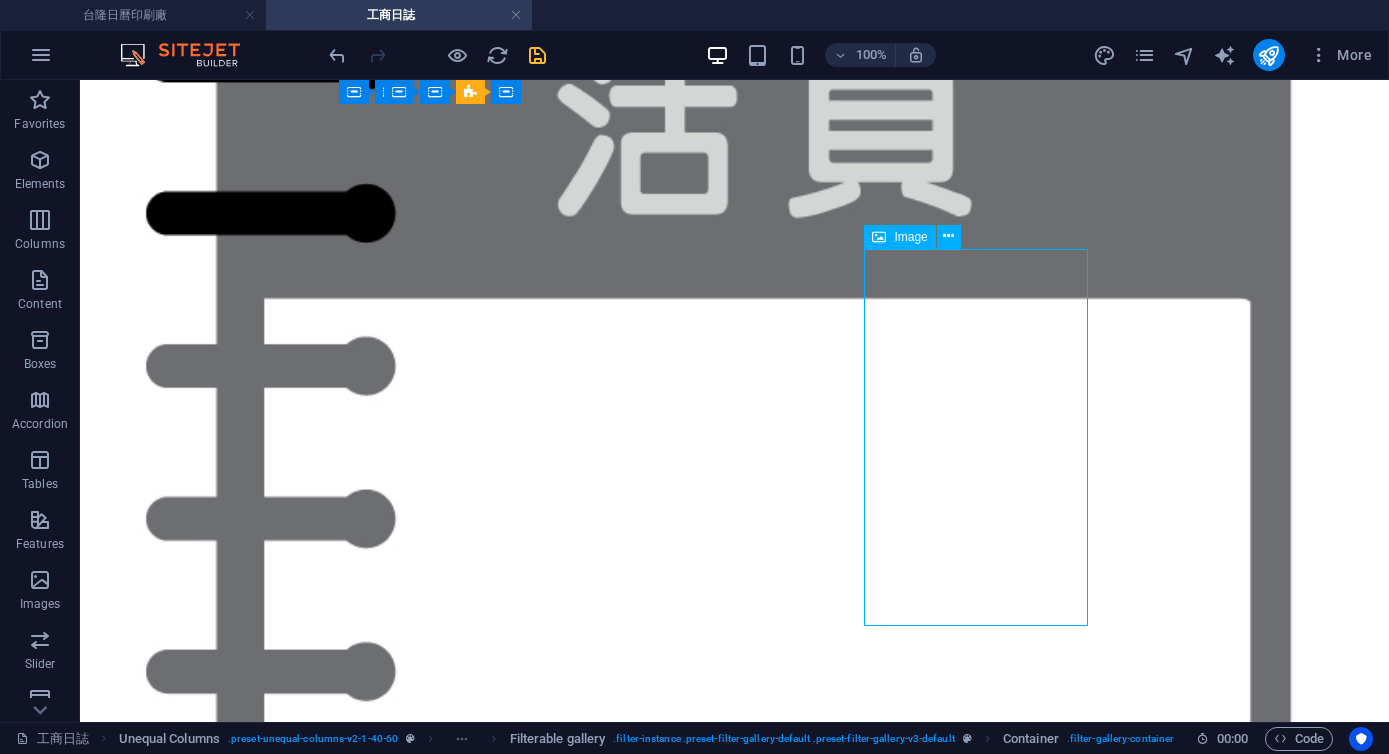 click on "167  平裝日誌 16K(大) / 25K (中)" at bounding box center [734, 59345] 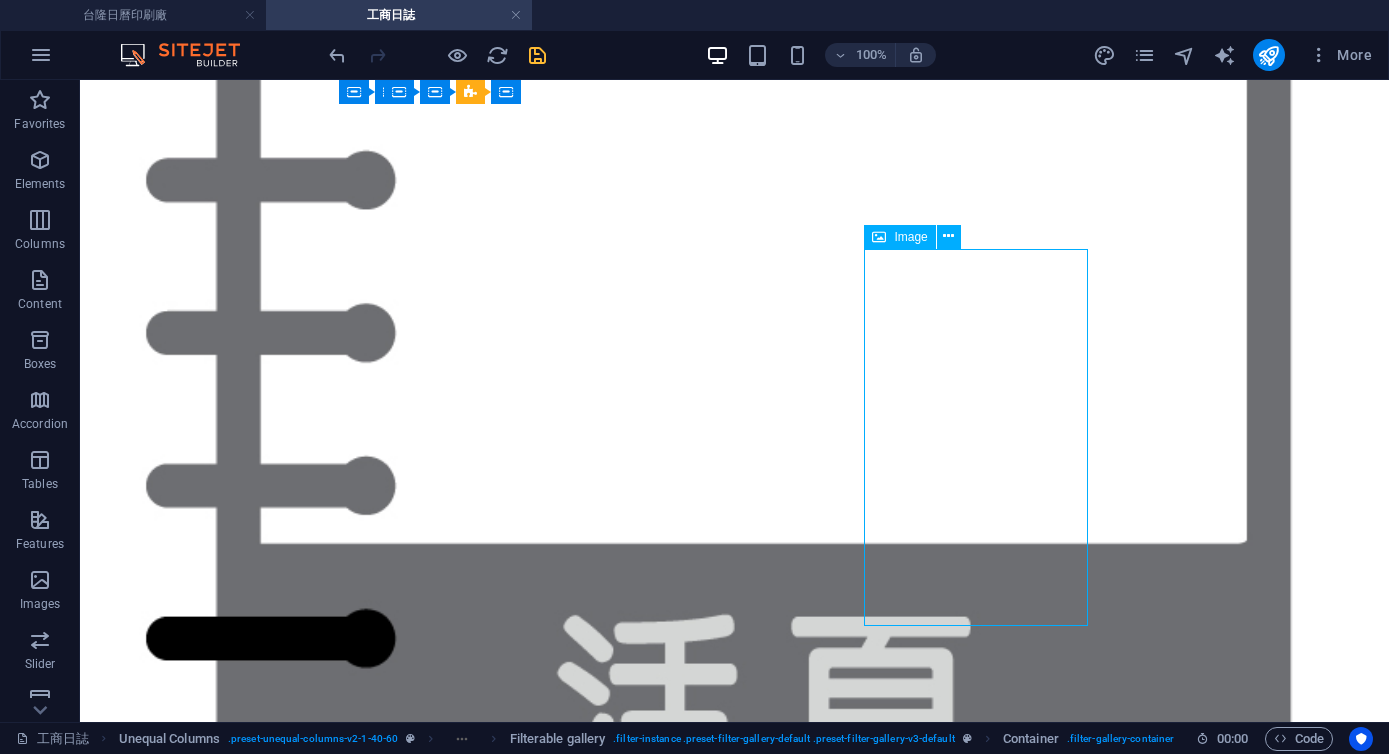 select on "%" 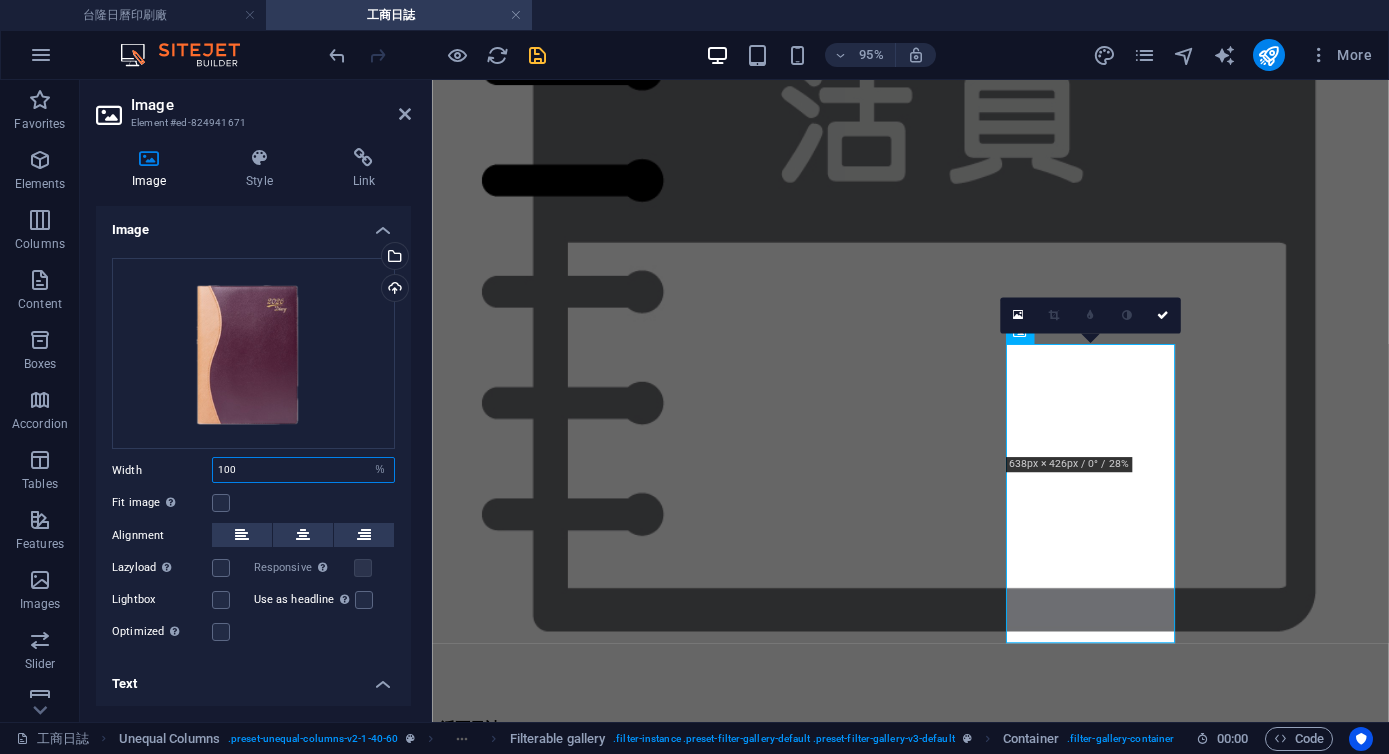 click on "100" at bounding box center [303, 470] 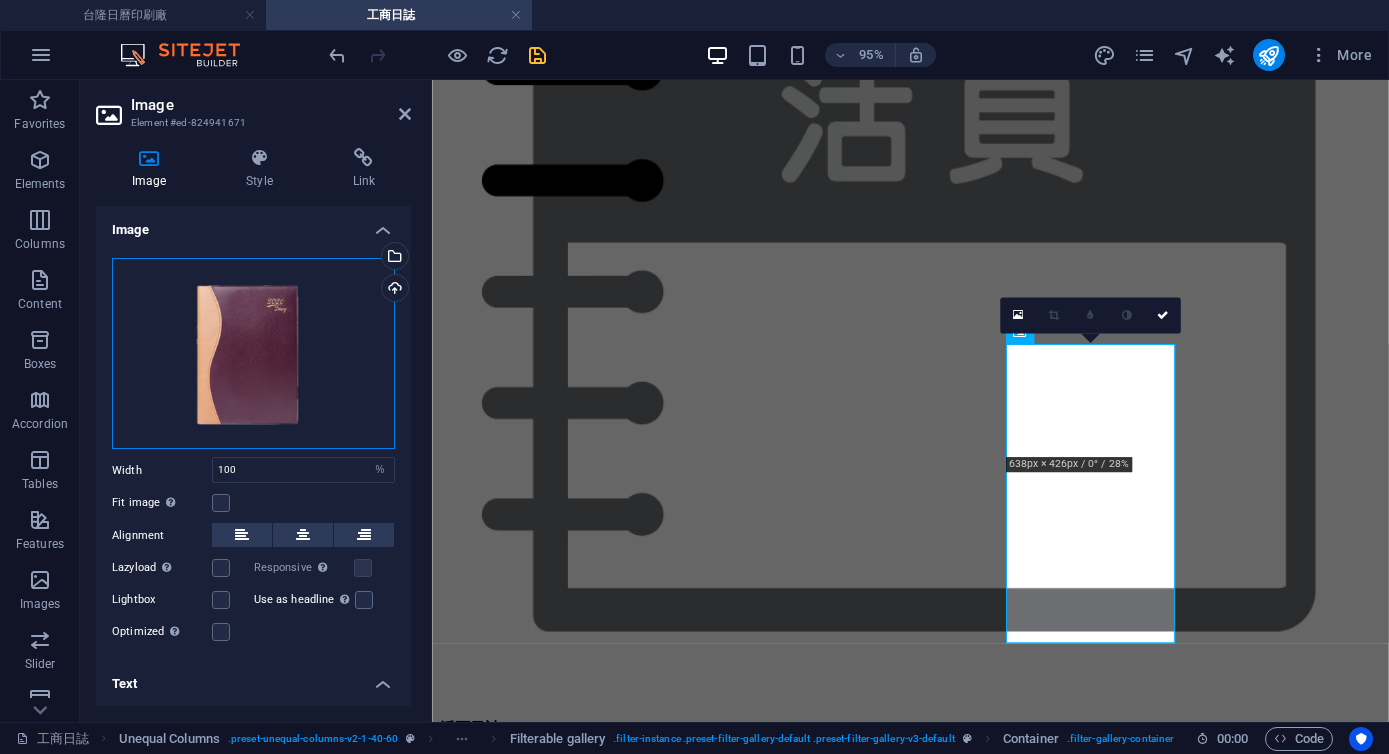 click on "Drag files here, click to choose files or select files from Files or our free stock photos & videos" at bounding box center (253, 354) 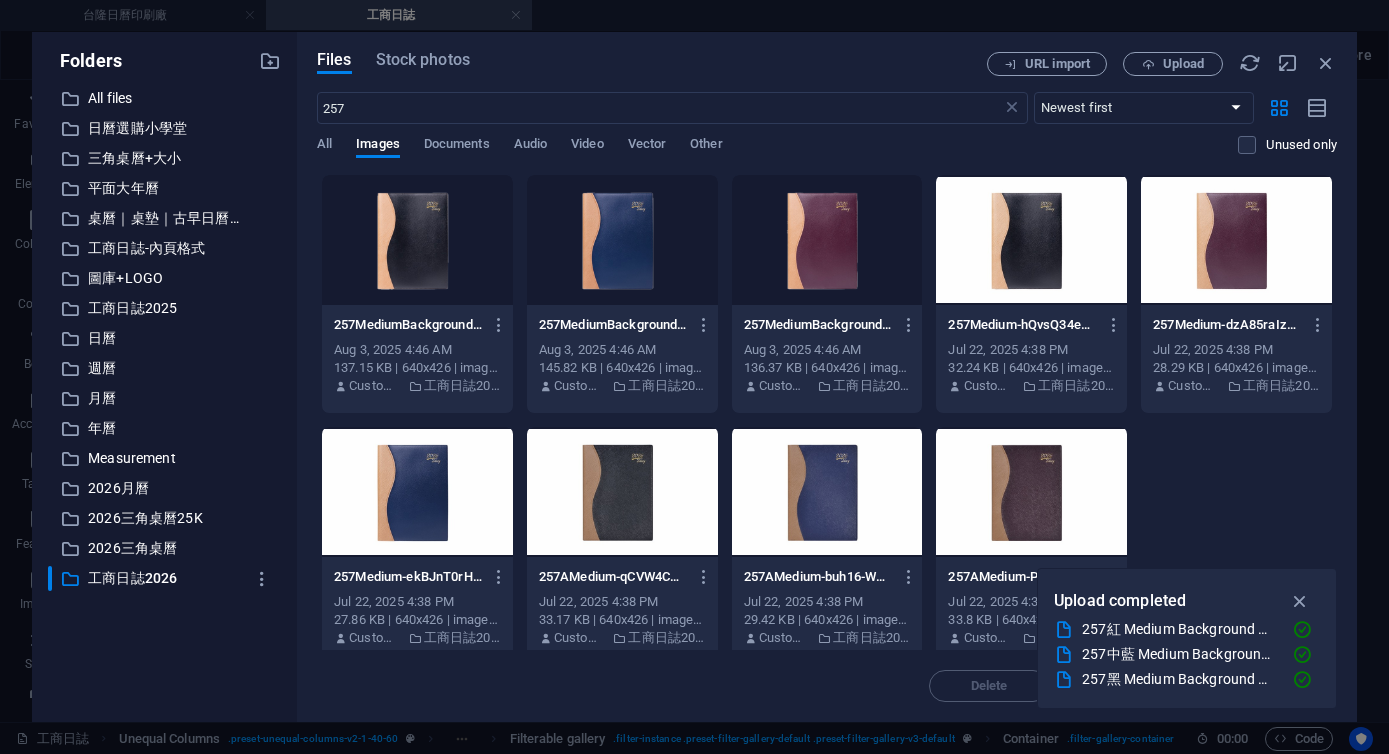 click at bounding box center [622, 240] 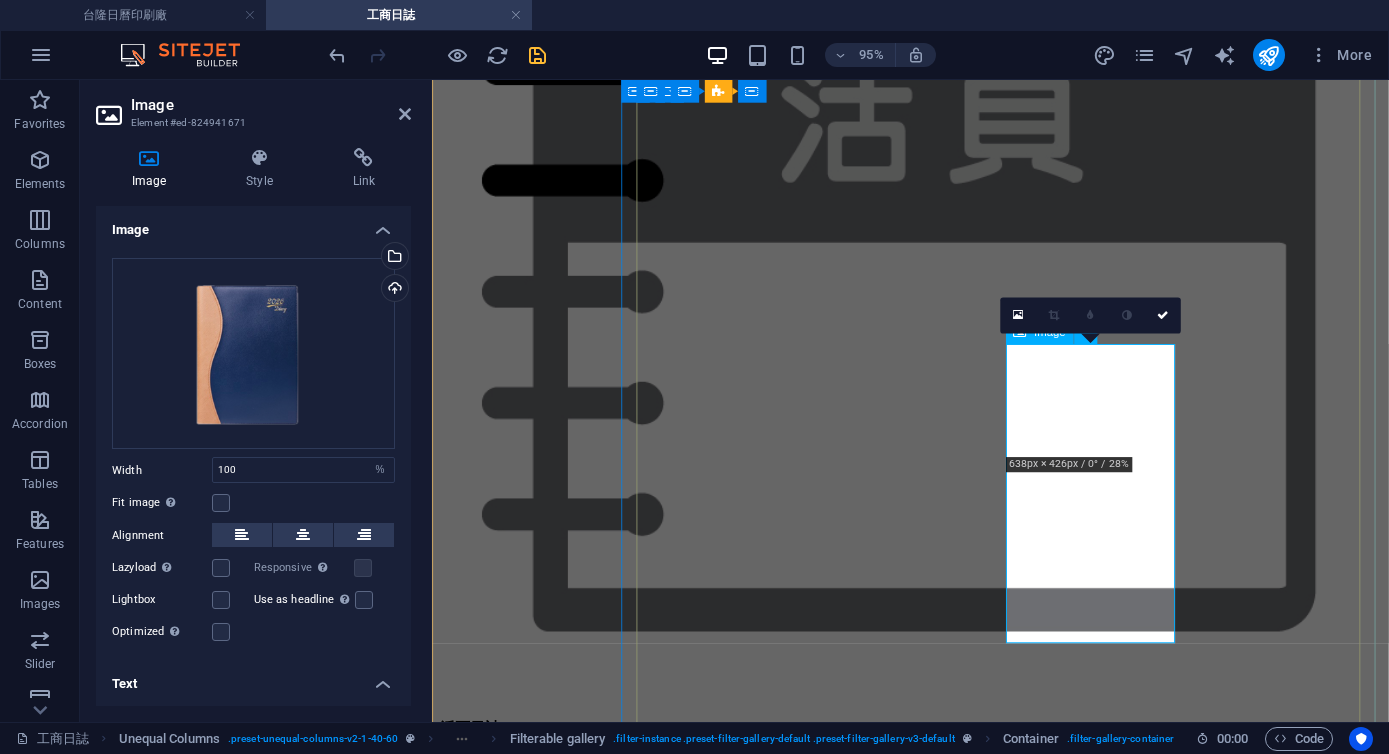 click on "167  平裝日誌 16K(大) / 25K (中)" at bounding box center (935, 46367) 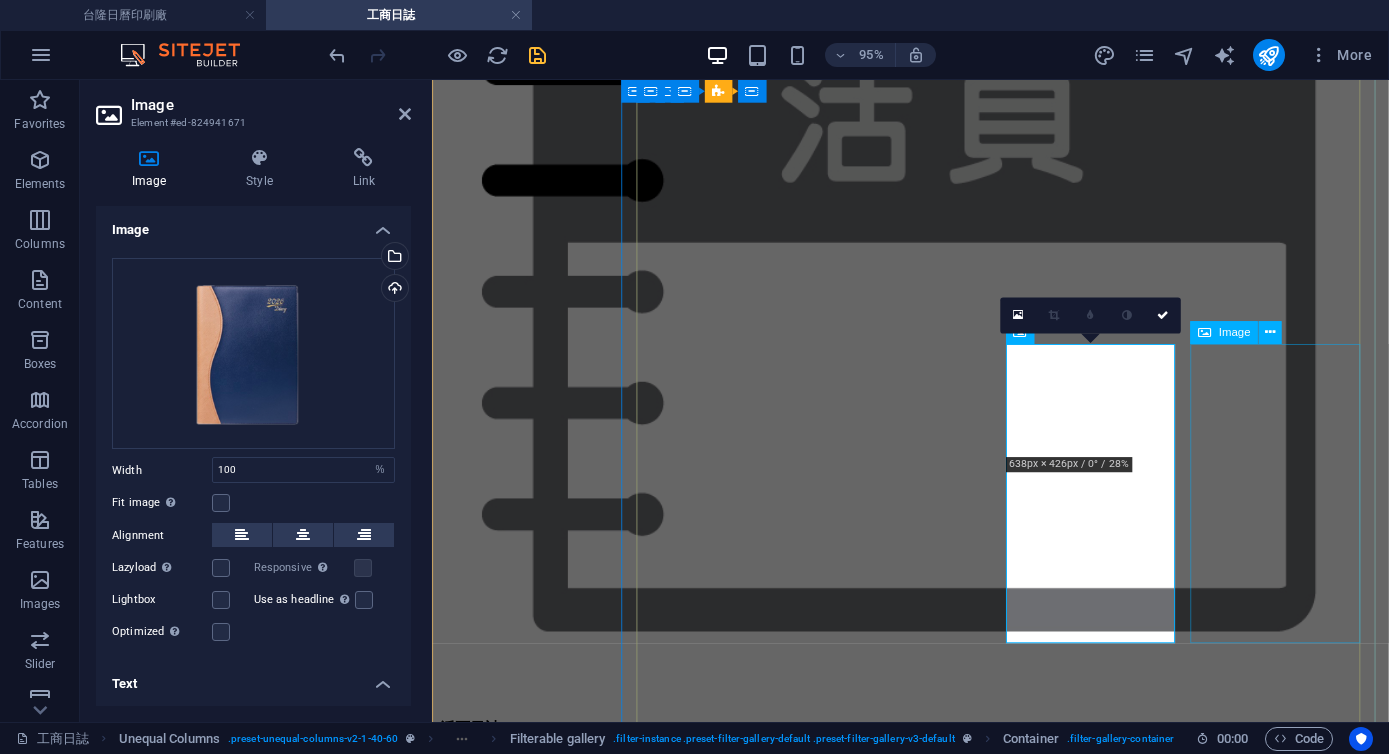 click on "2510  平裝日誌 25K (中)" at bounding box center [935, 47501] 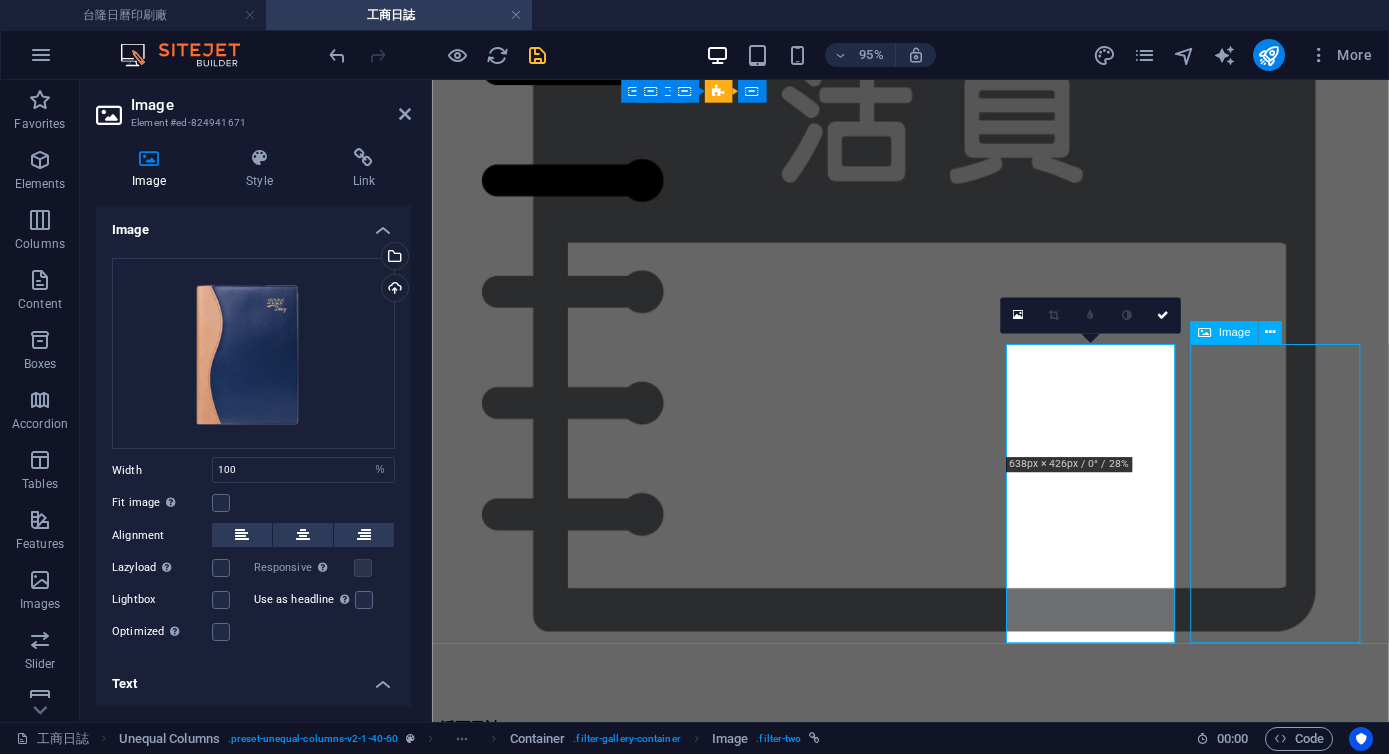 scroll, scrollTop: 3151, scrollLeft: 0, axis: vertical 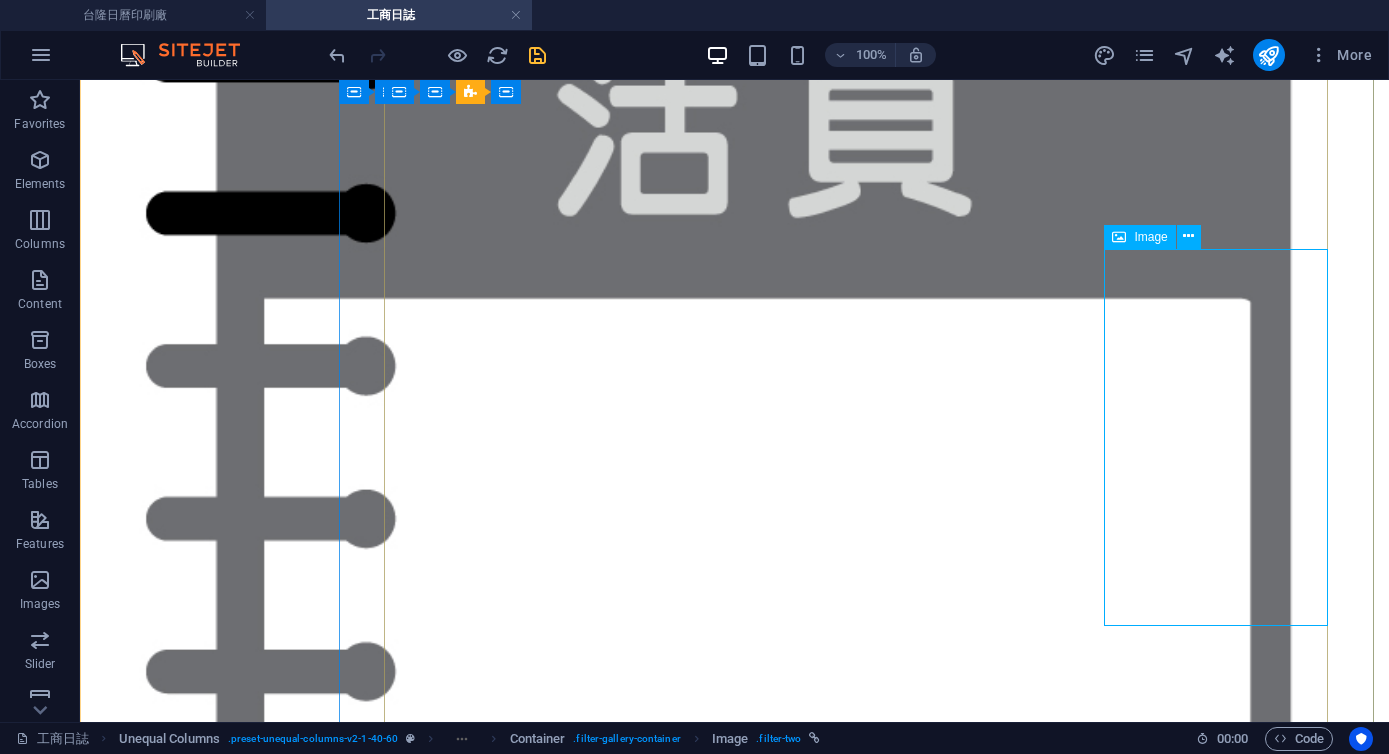 click on "2510  平裝日誌 25K (中)" at bounding box center (734, 60786) 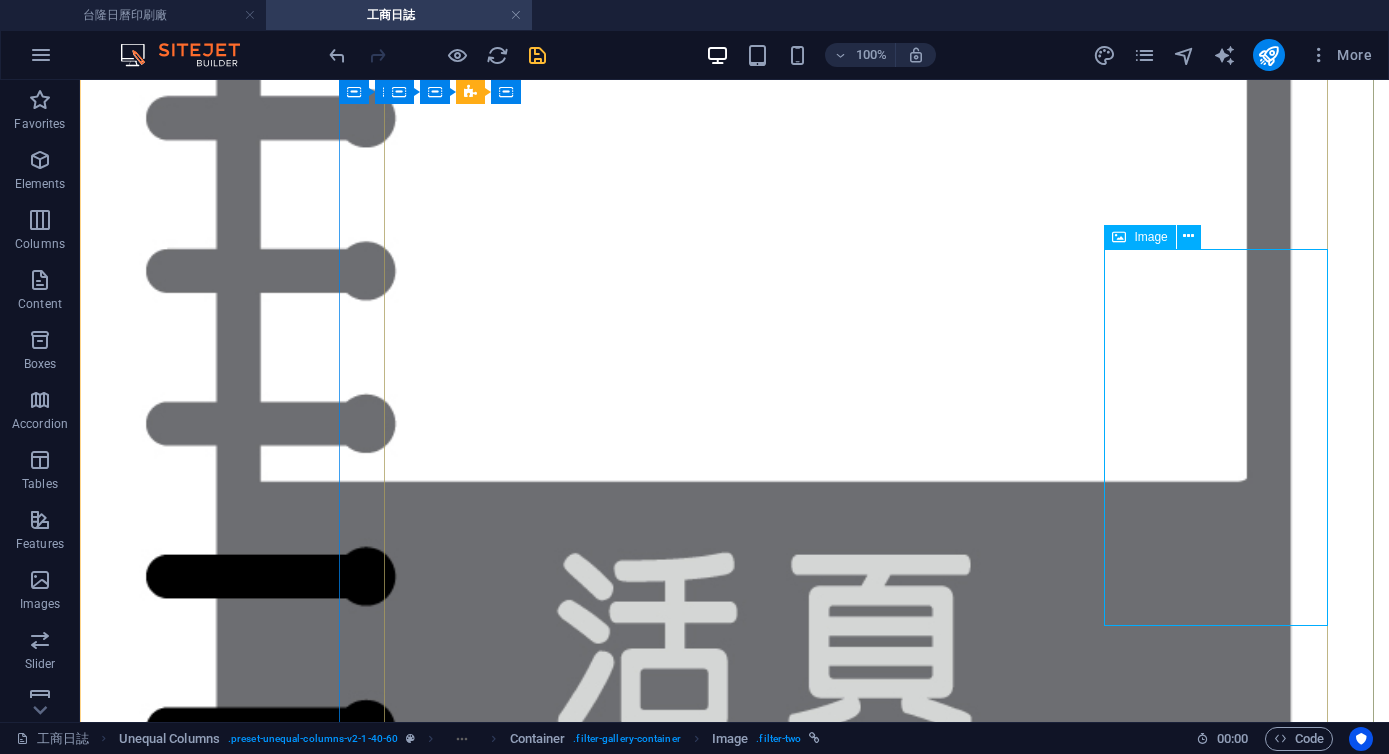select on "%" 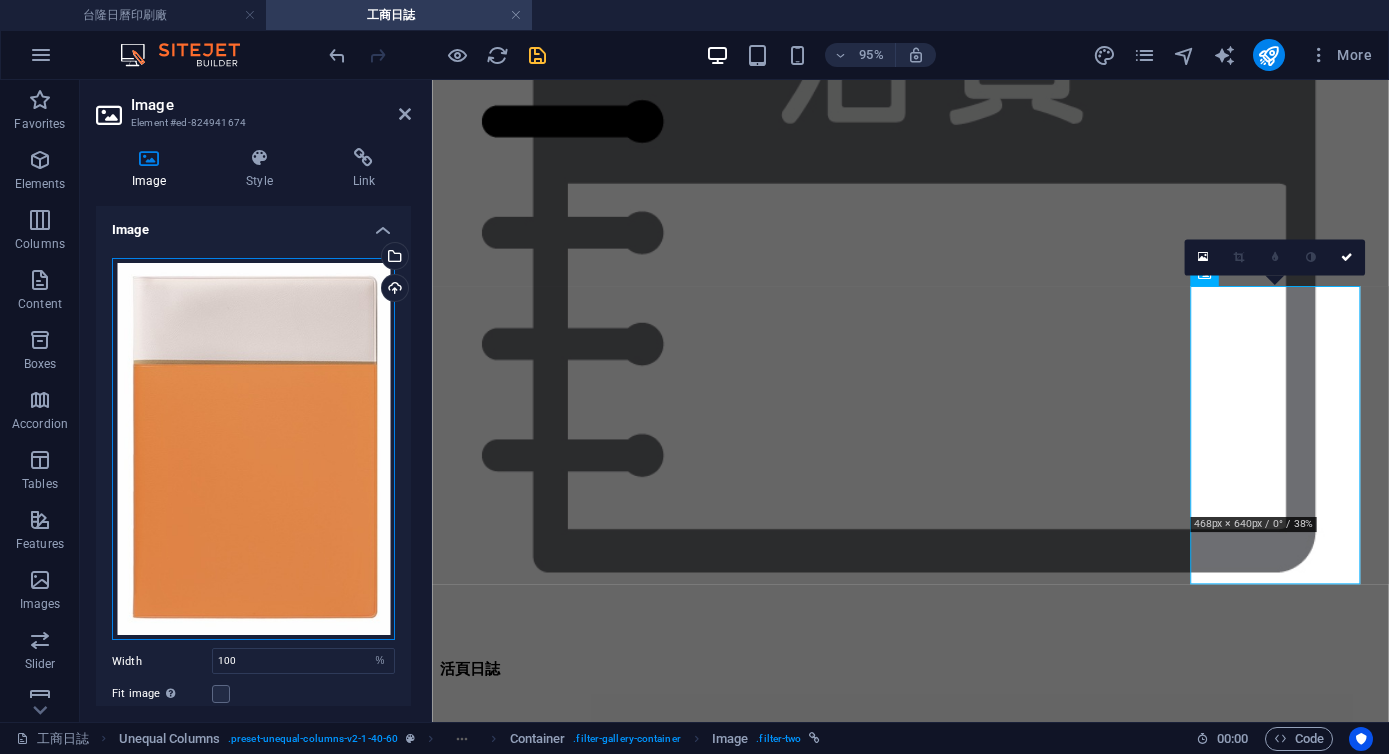 click on "Drag files here, click to choose files or select files from Files or our free stock photos & videos" at bounding box center (253, 449) 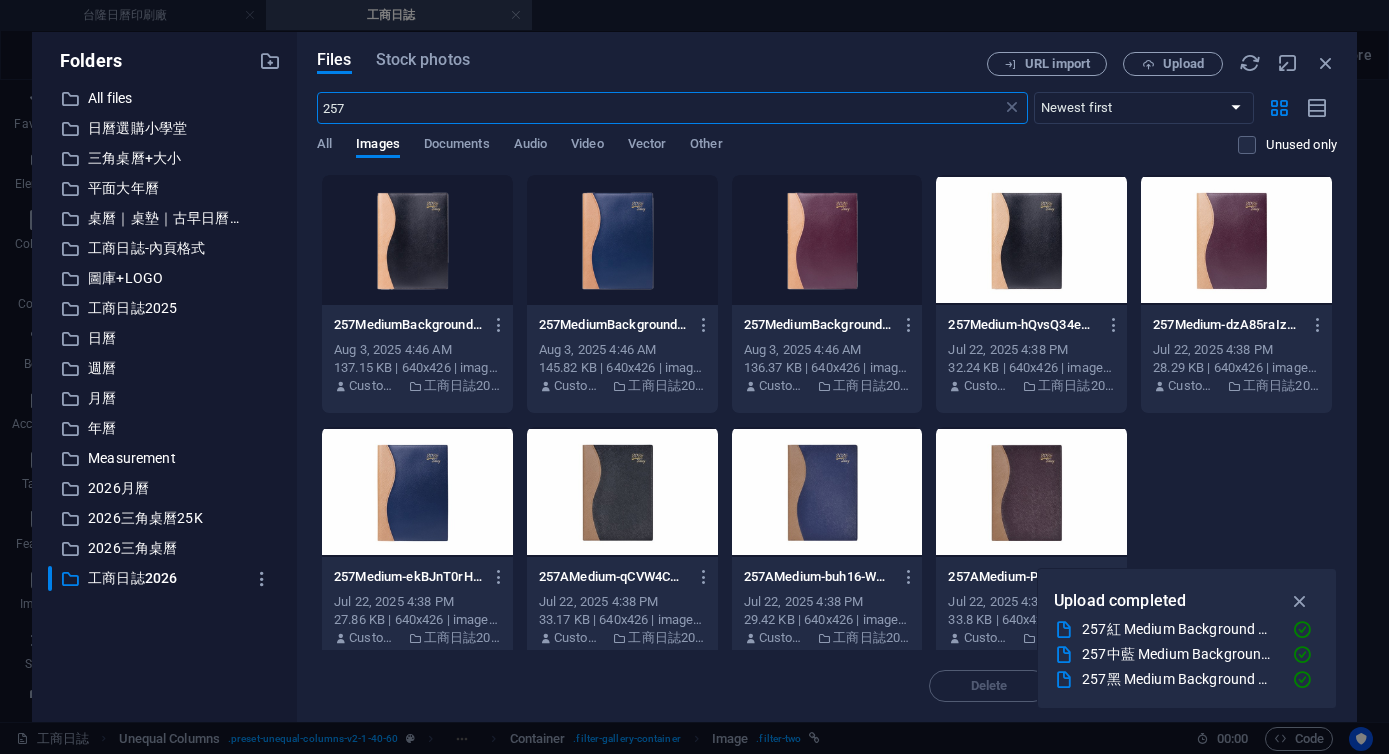 click on "257" at bounding box center [659, 108] 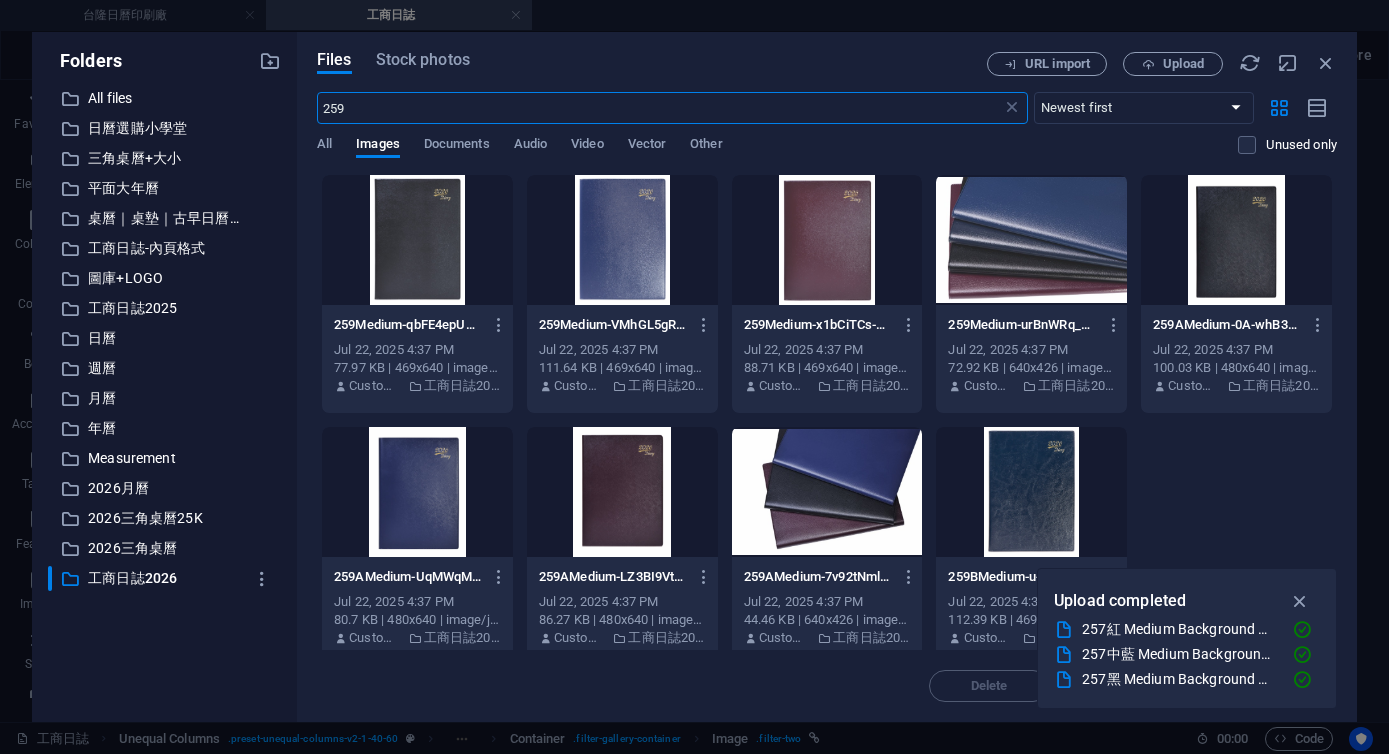type on "259" 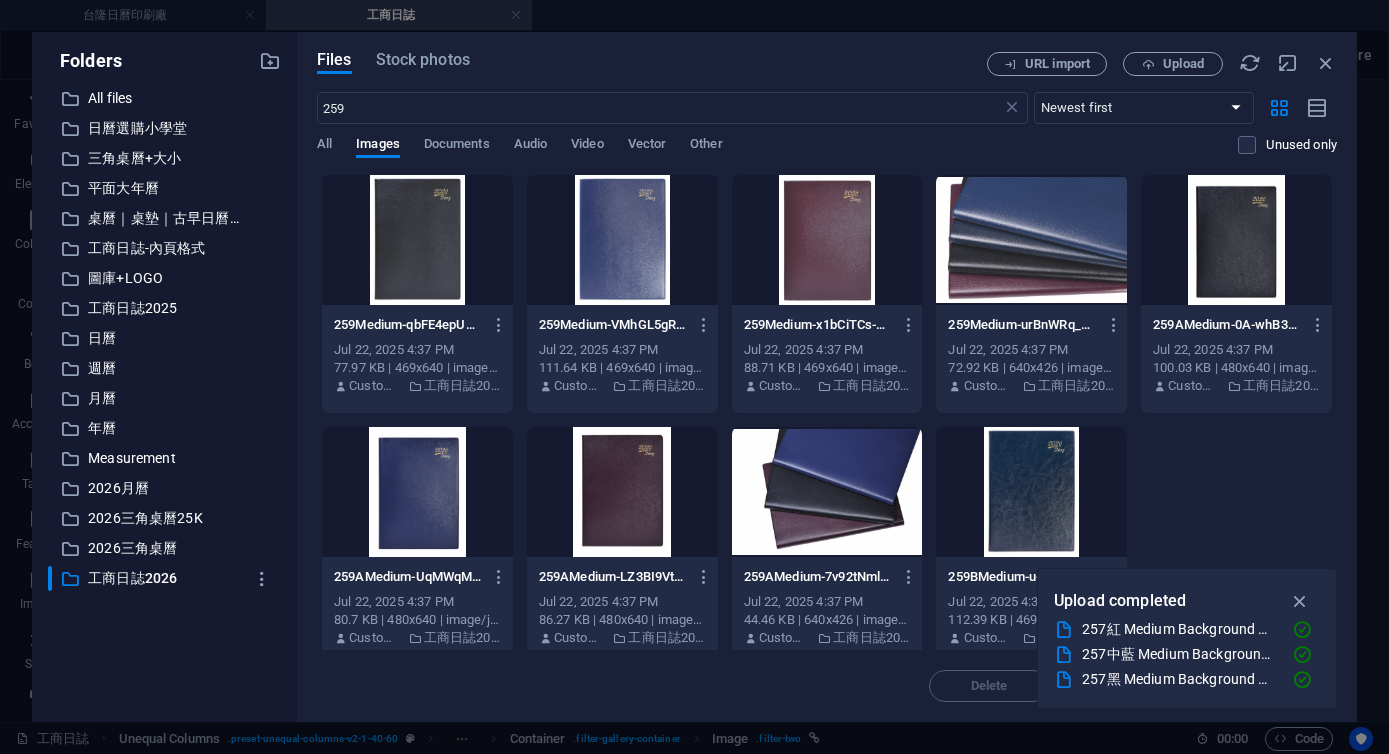 click at bounding box center (622, 240) 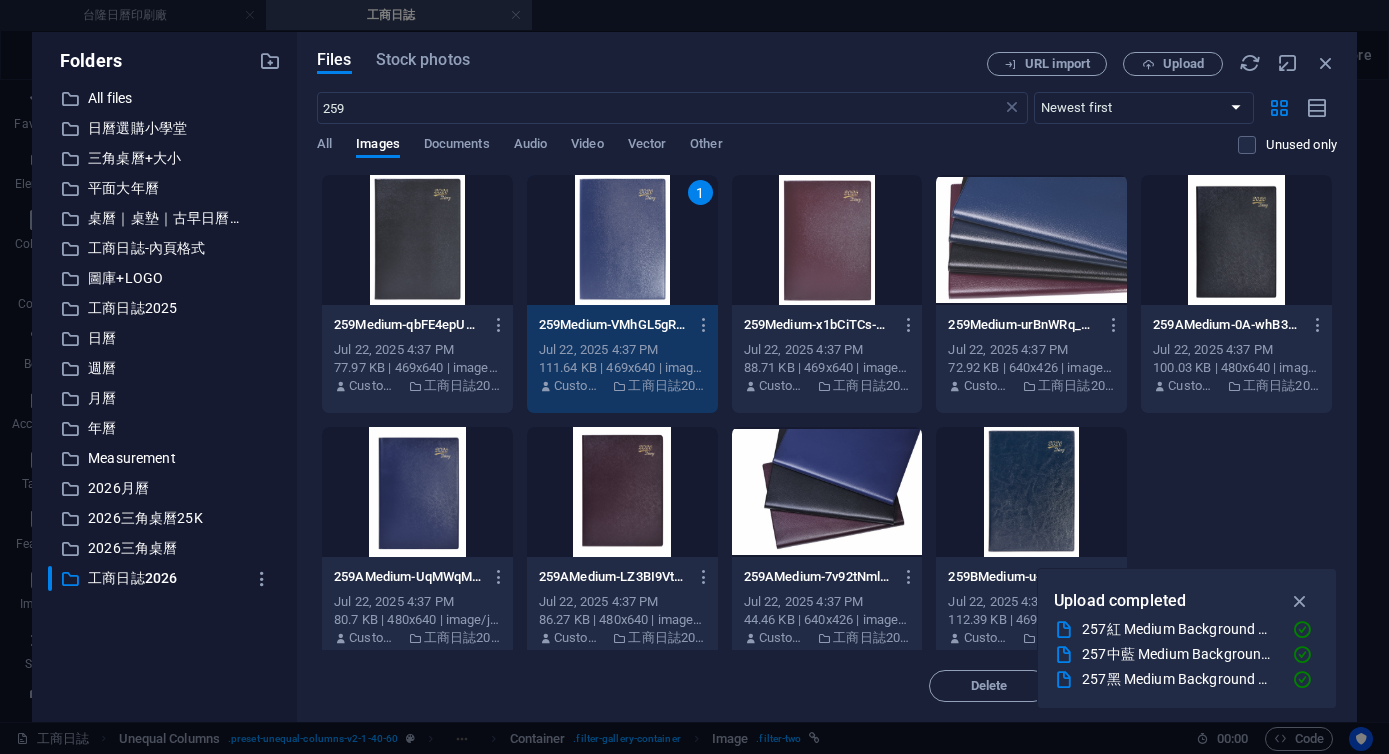 click on "1" at bounding box center [622, 240] 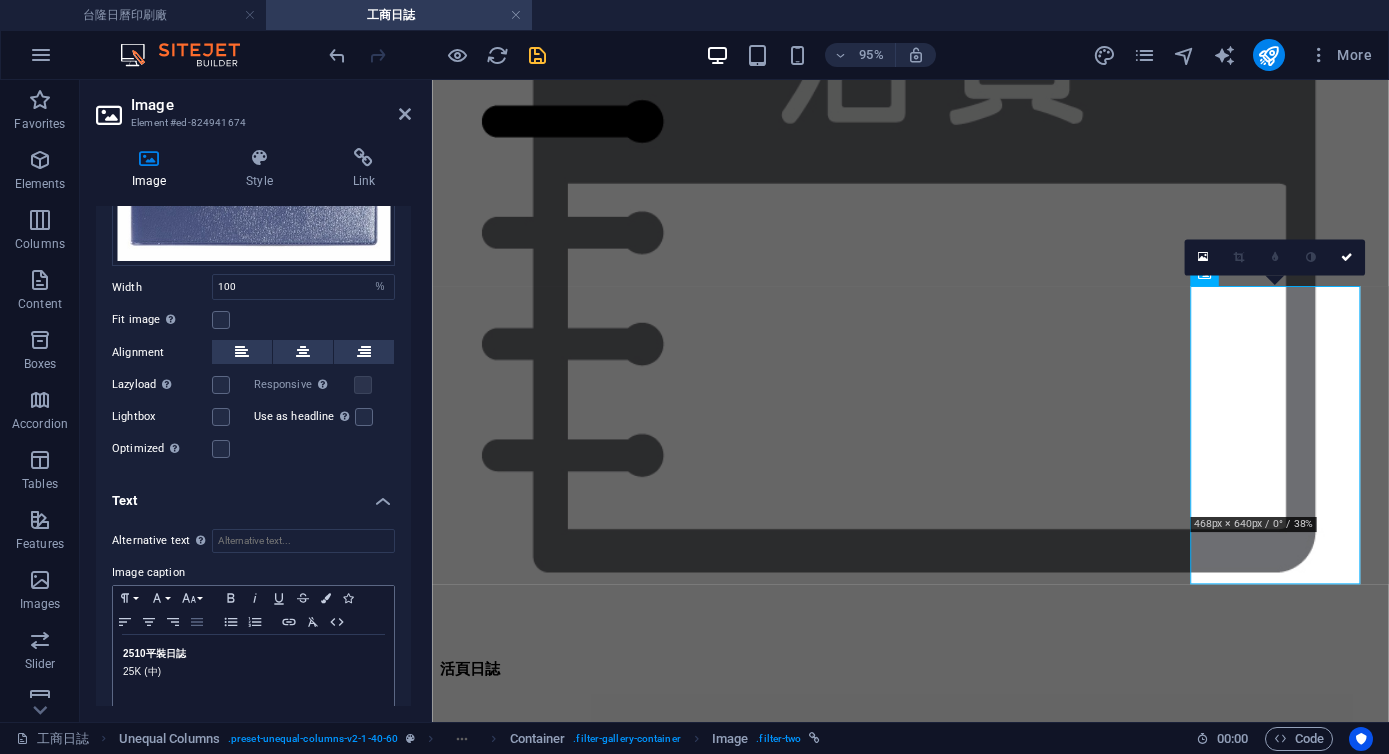 scroll, scrollTop: 389, scrollLeft: 0, axis: vertical 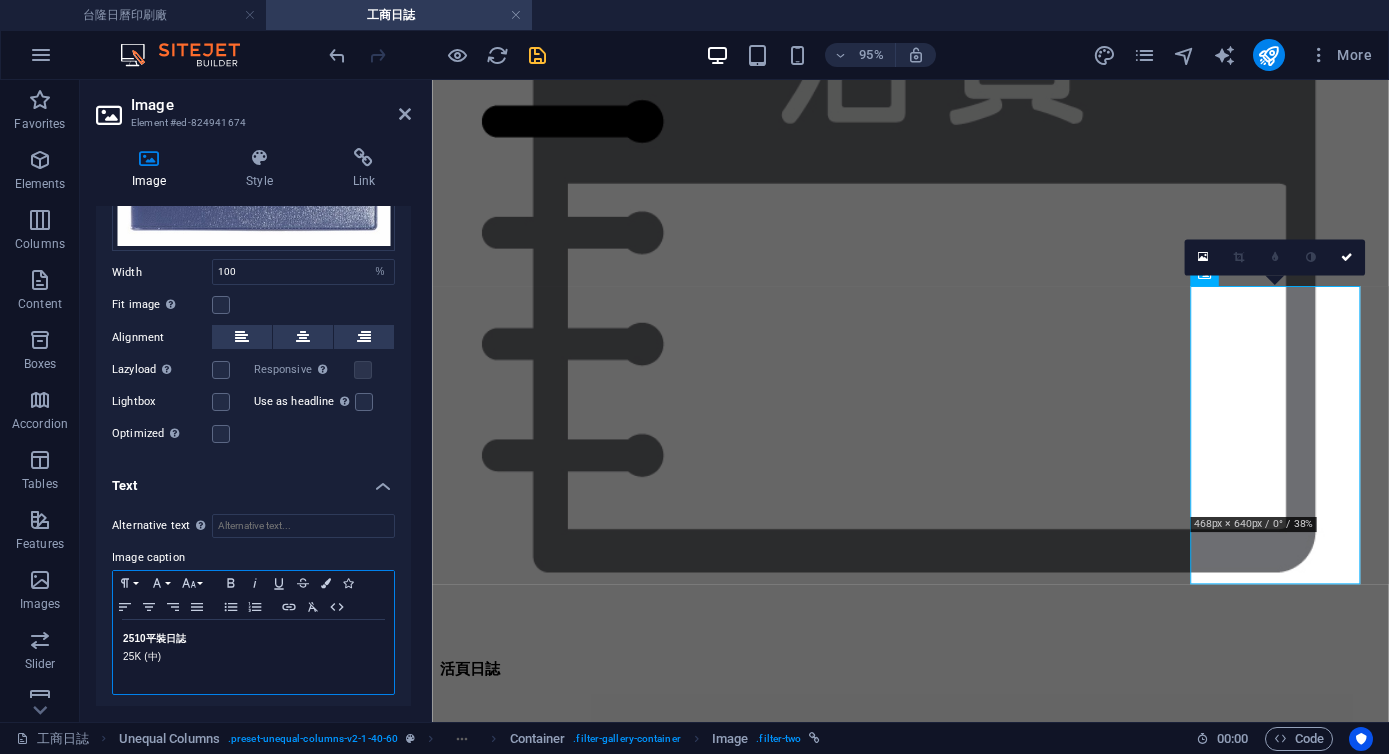 click on "2510  平裝日誌" at bounding box center [154, 638] 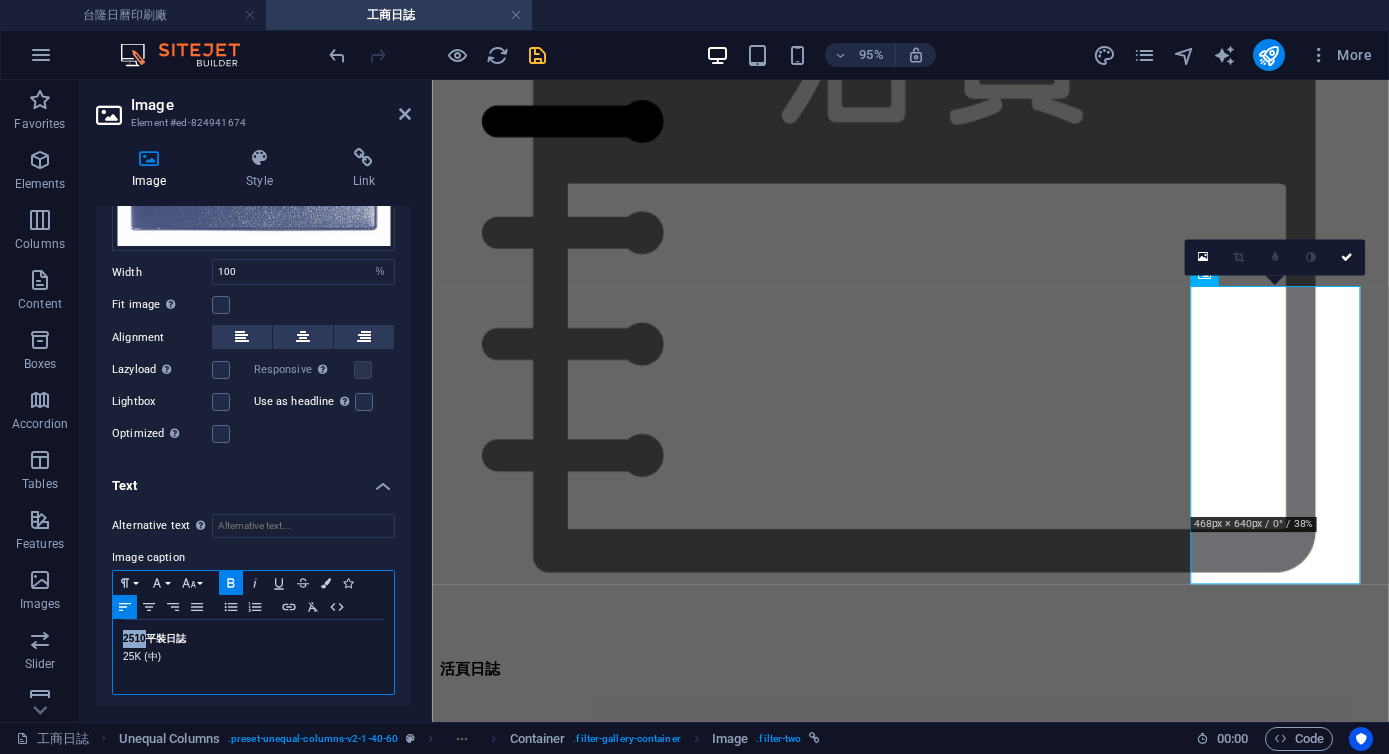 click on "2510  平裝日誌" at bounding box center [154, 638] 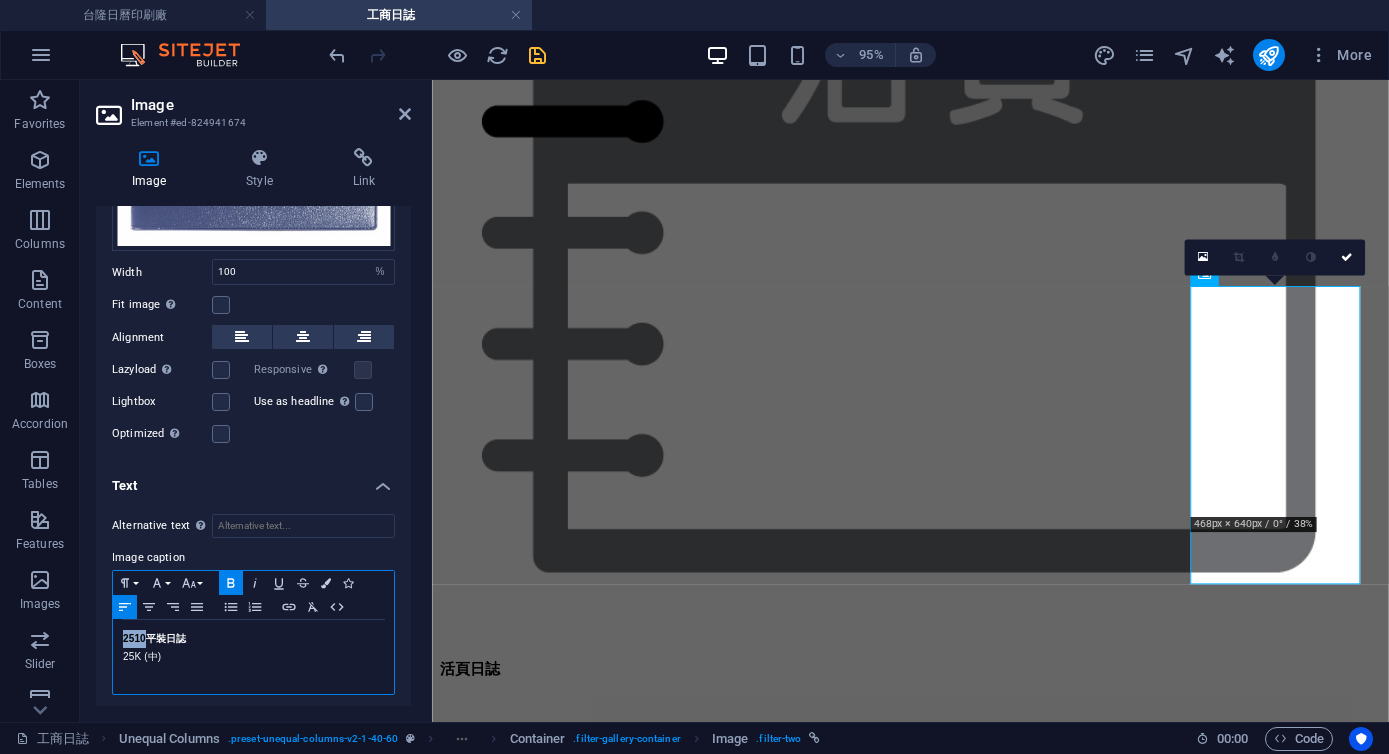 type 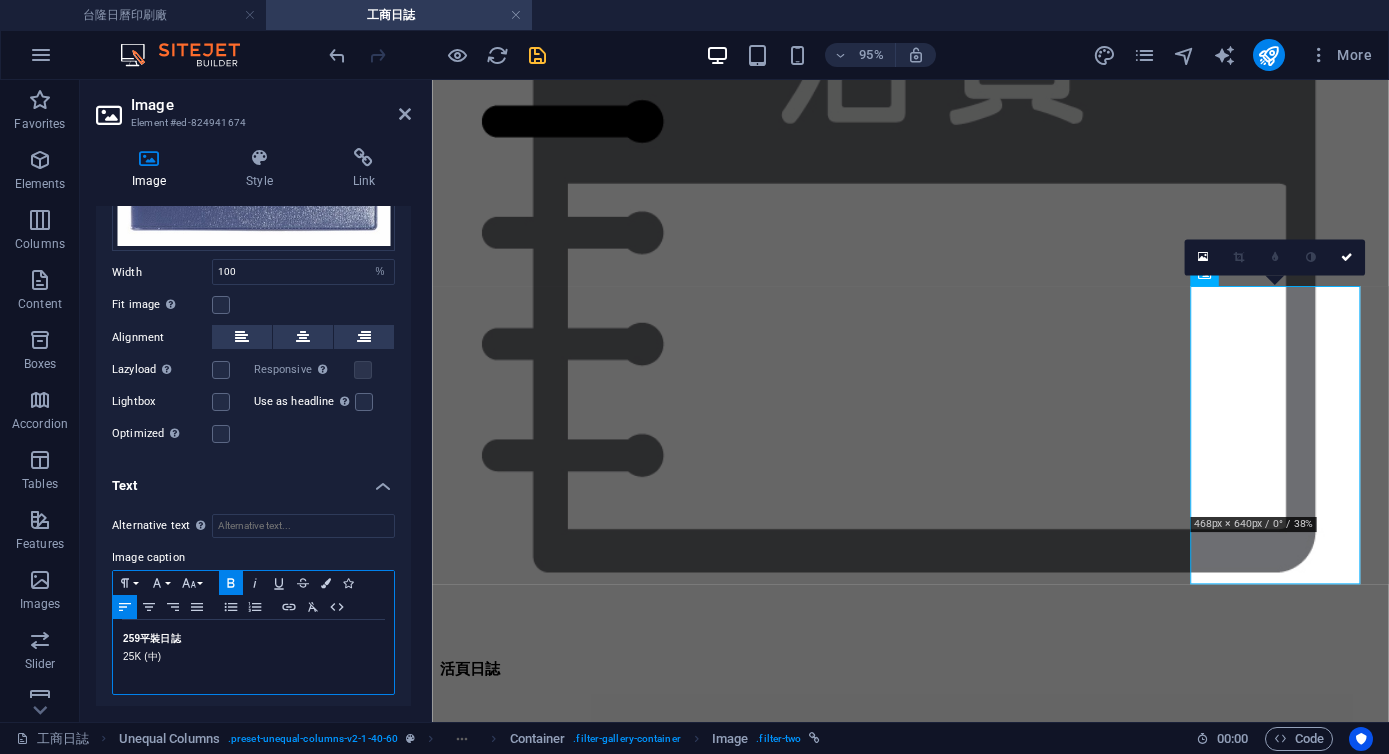 click on "259  平裝日誌" at bounding box center [152, 638] 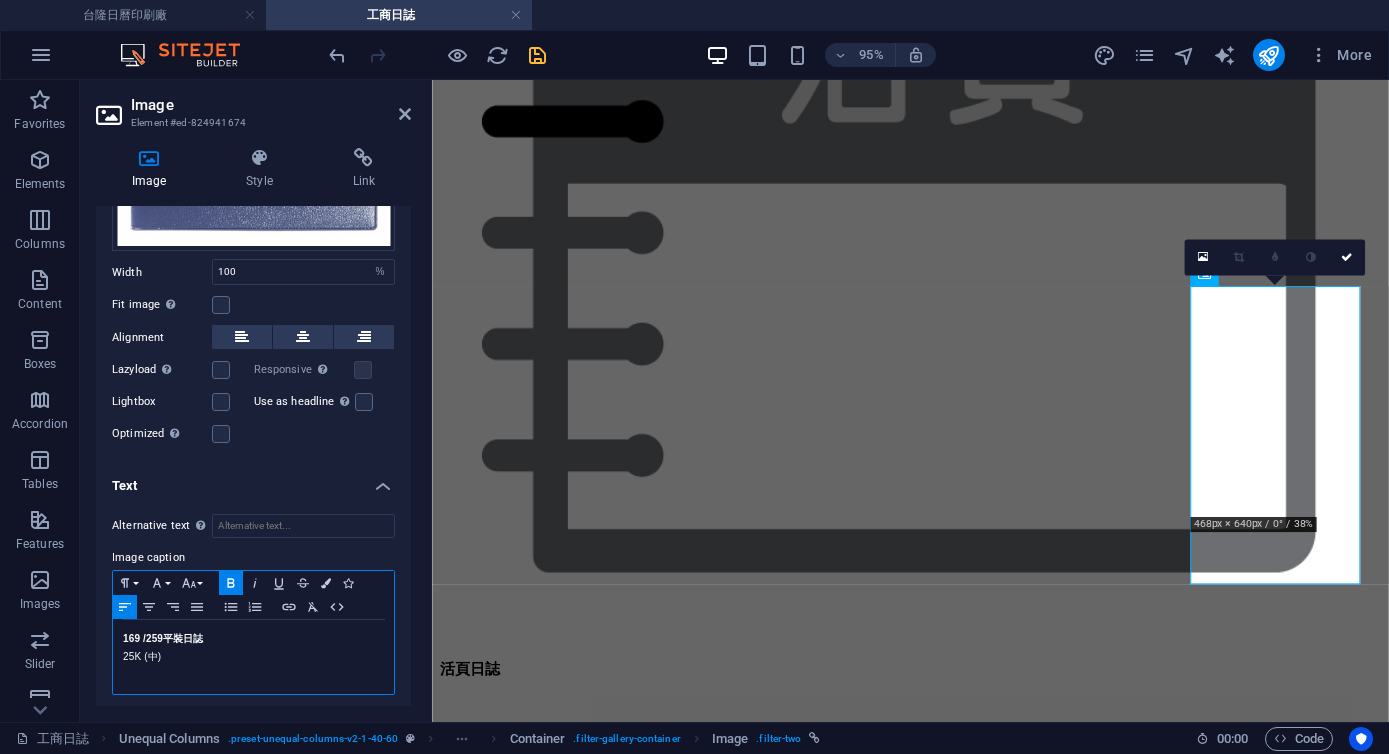click on "25K (中)" at bounding box center [253, 657] 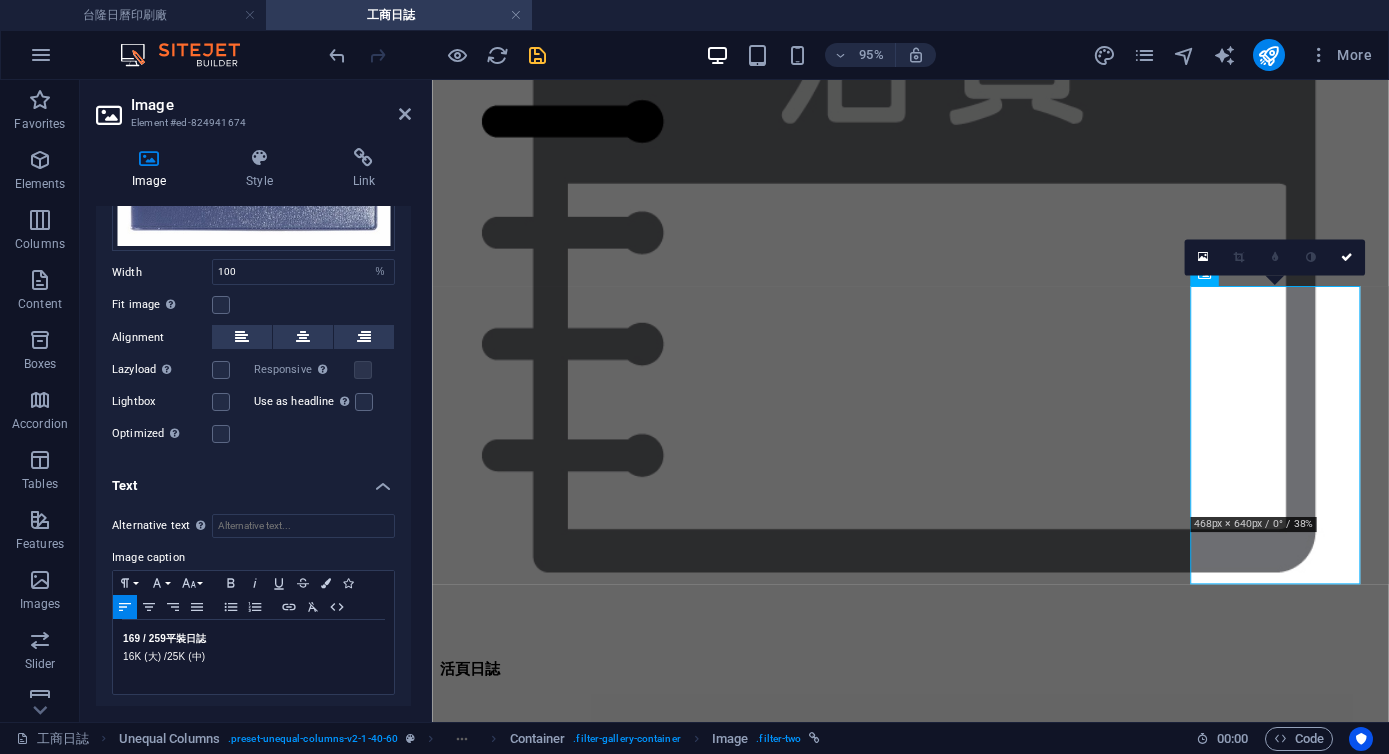 scroll, scrollTop: 3151, scrollLeft: 0, axis: vertical 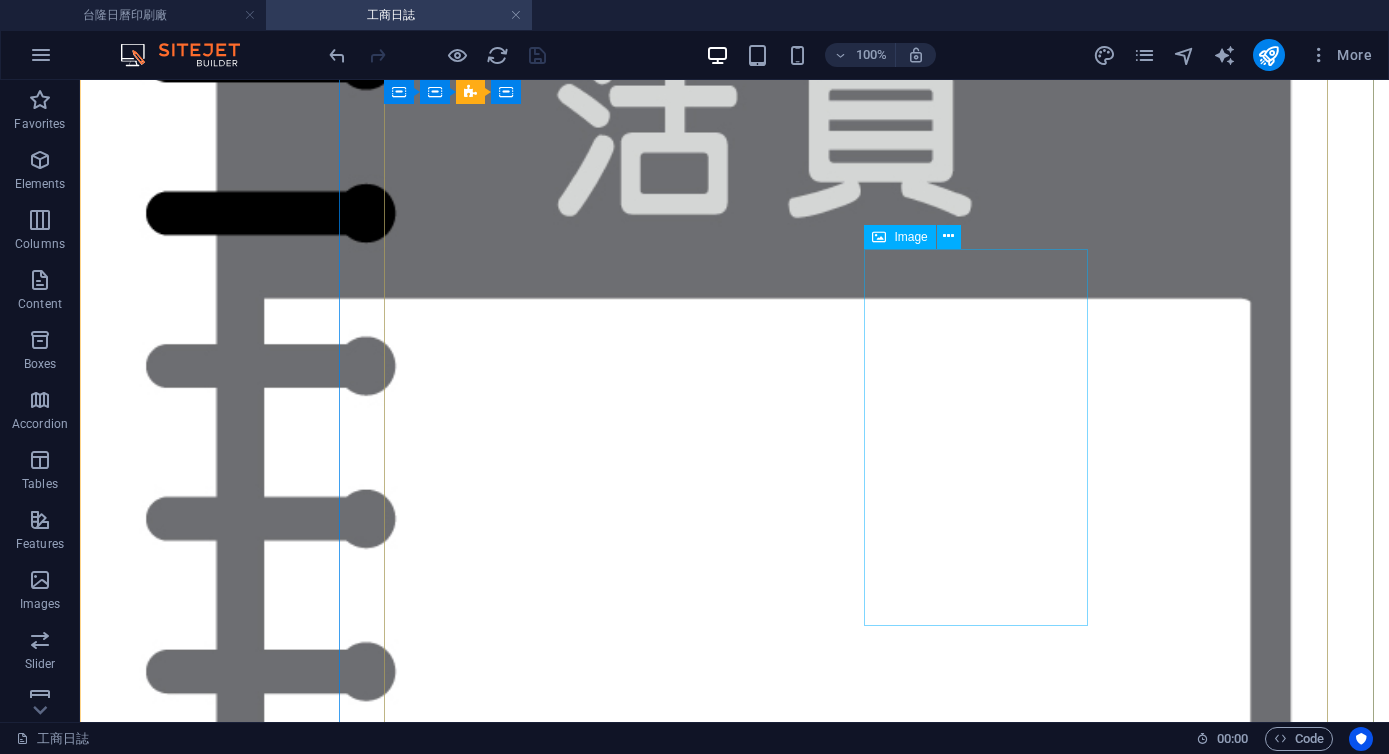 click on "167  平裝日誌 16K(大) / 25K (中)" at bounding box center [734, 59345] 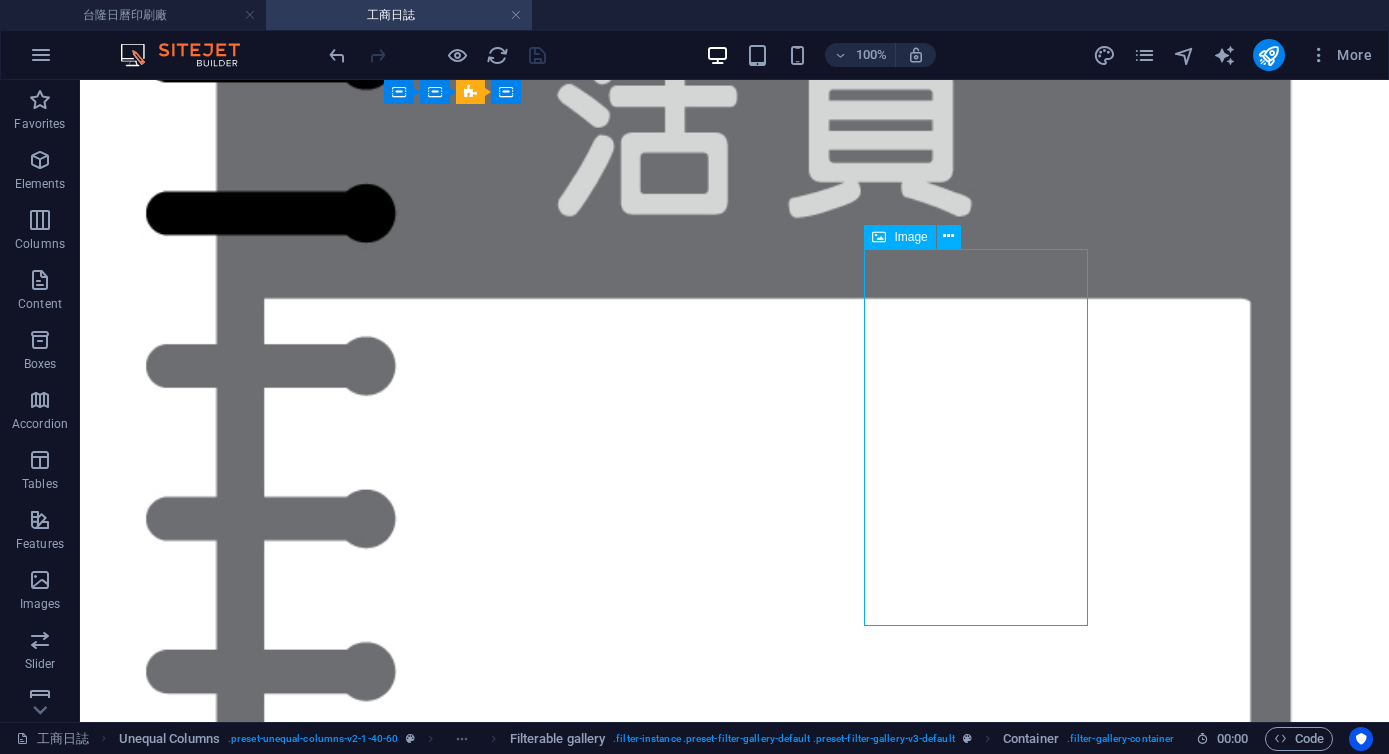 click on "167  平裝日誌 16K(大) / 25K (中)" at bounding box center [734, 59345] 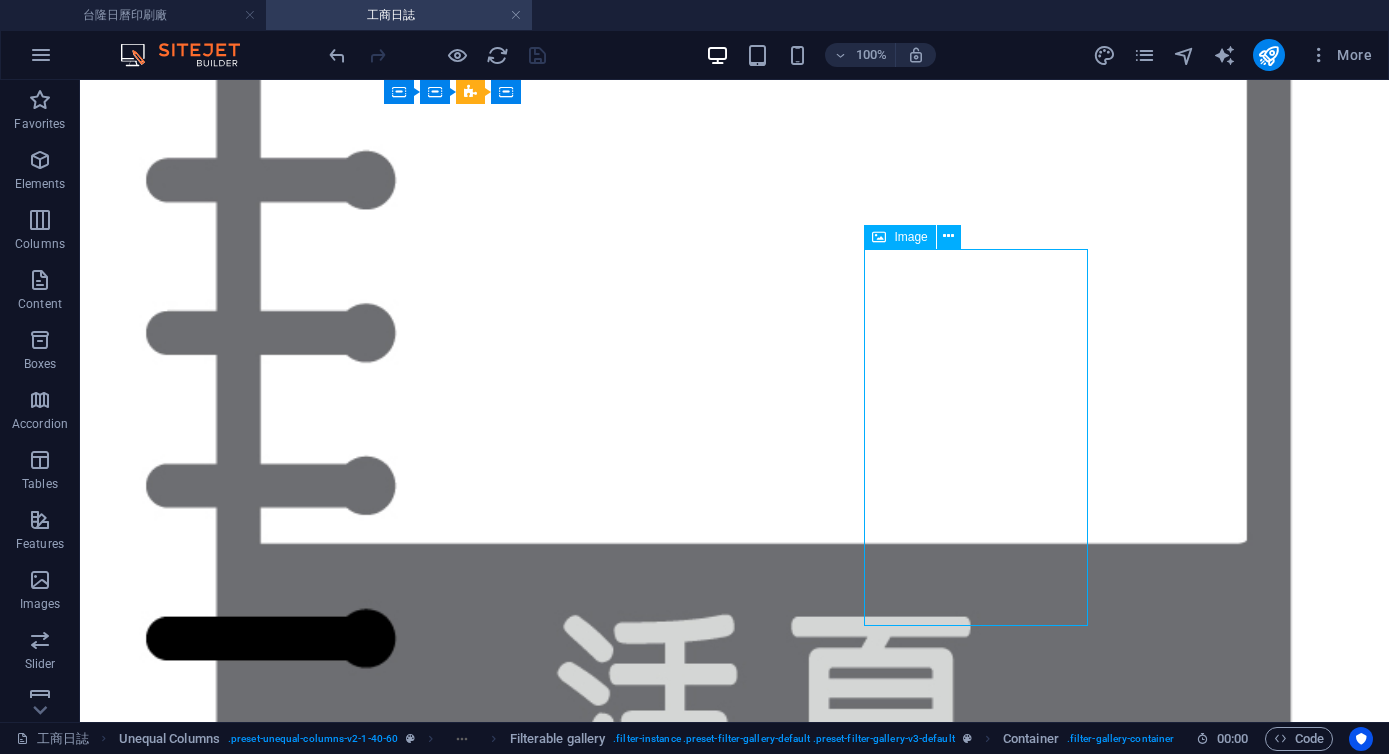 select on "%" 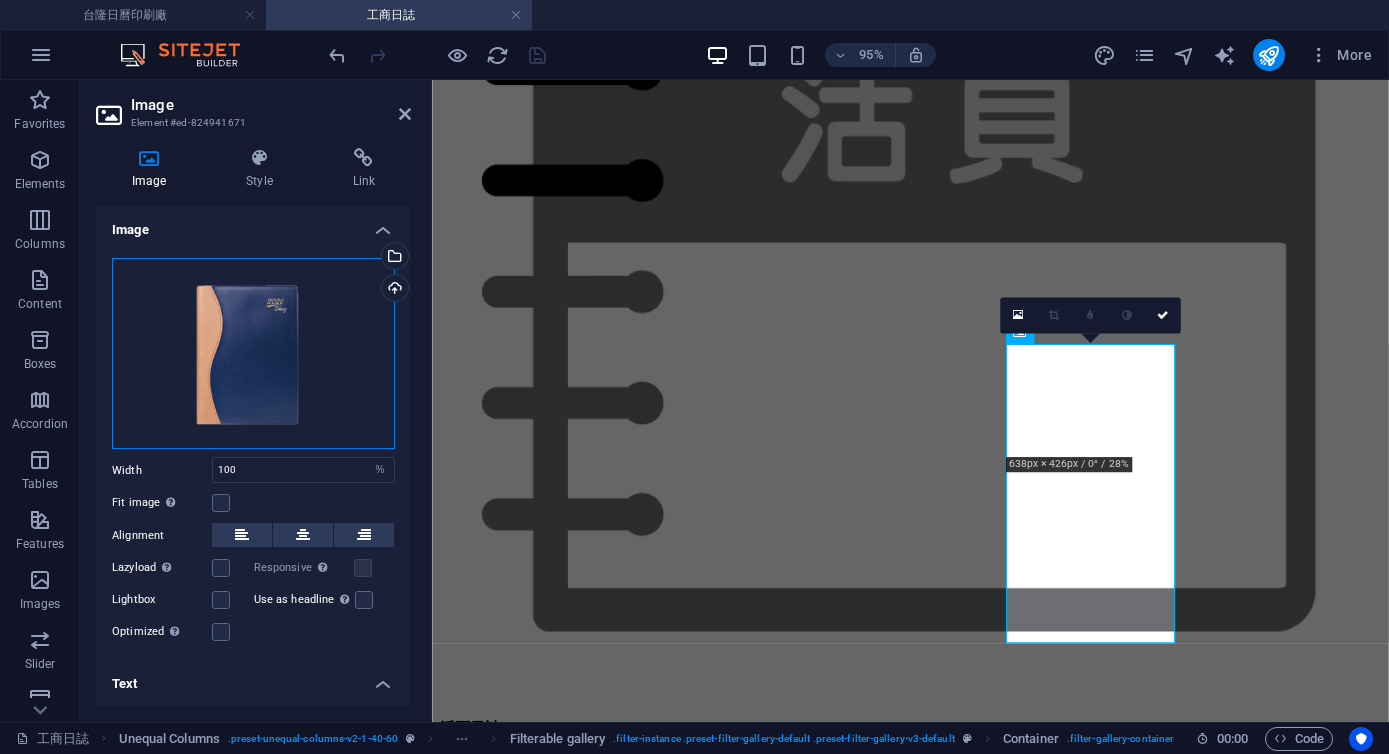click on "Drag files here, click to choose files or select files from Files or our free stock photos & videos" at bounding box center (253, 354) 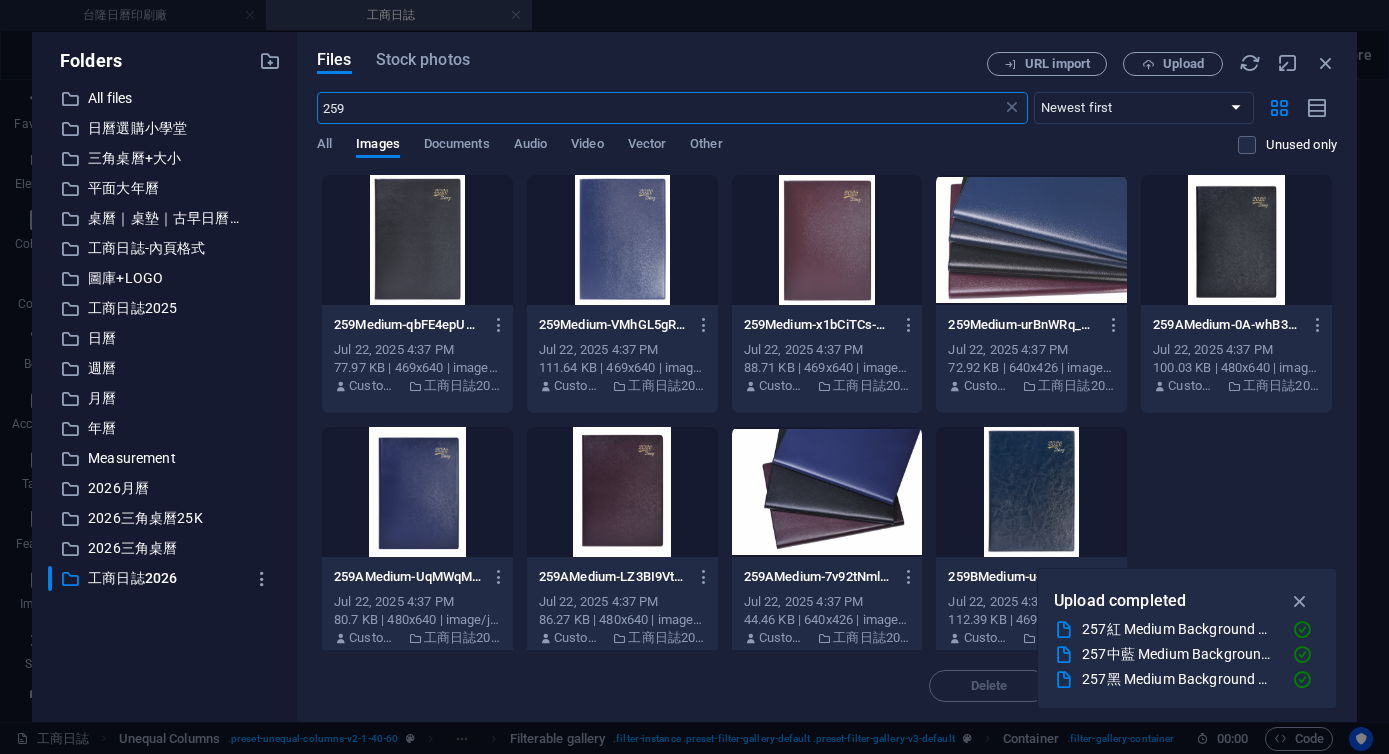 click on "259" at bounding box center [659, 108] 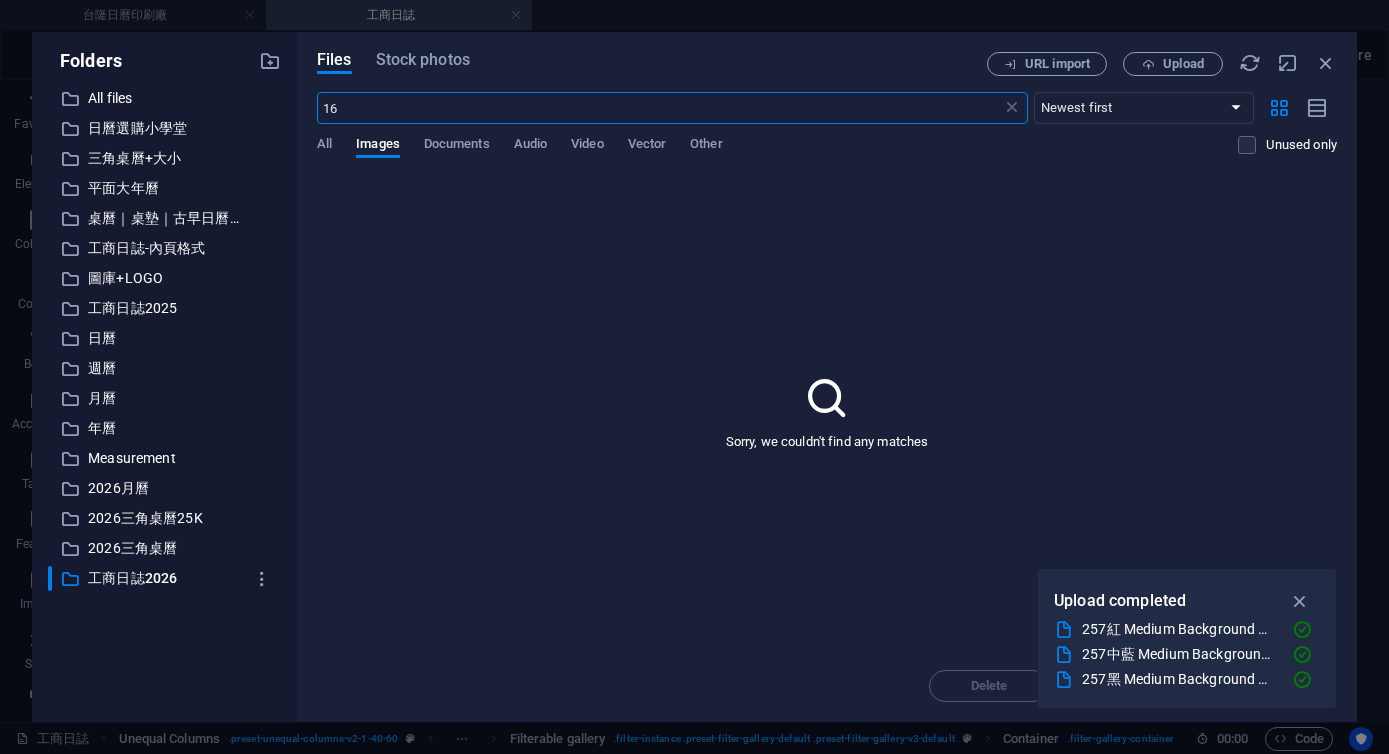 type on "1" 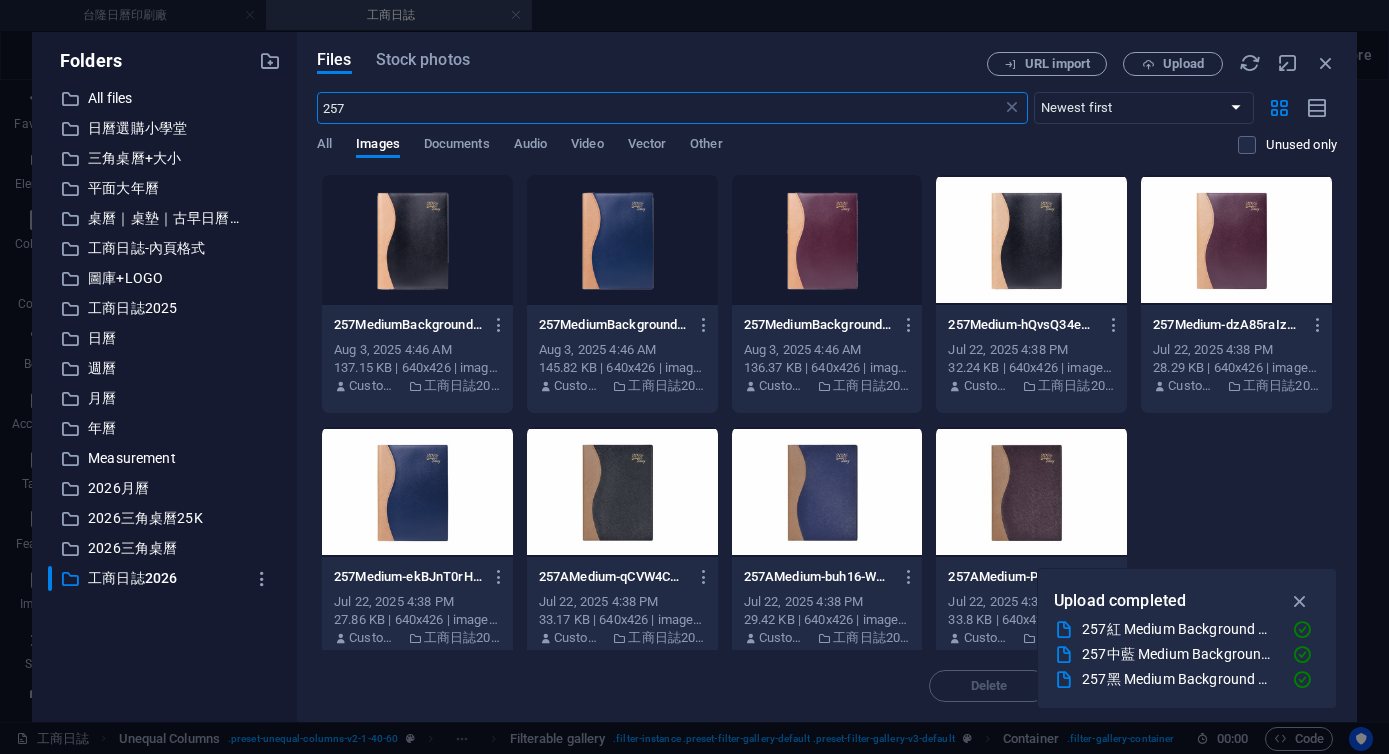 type on "257" 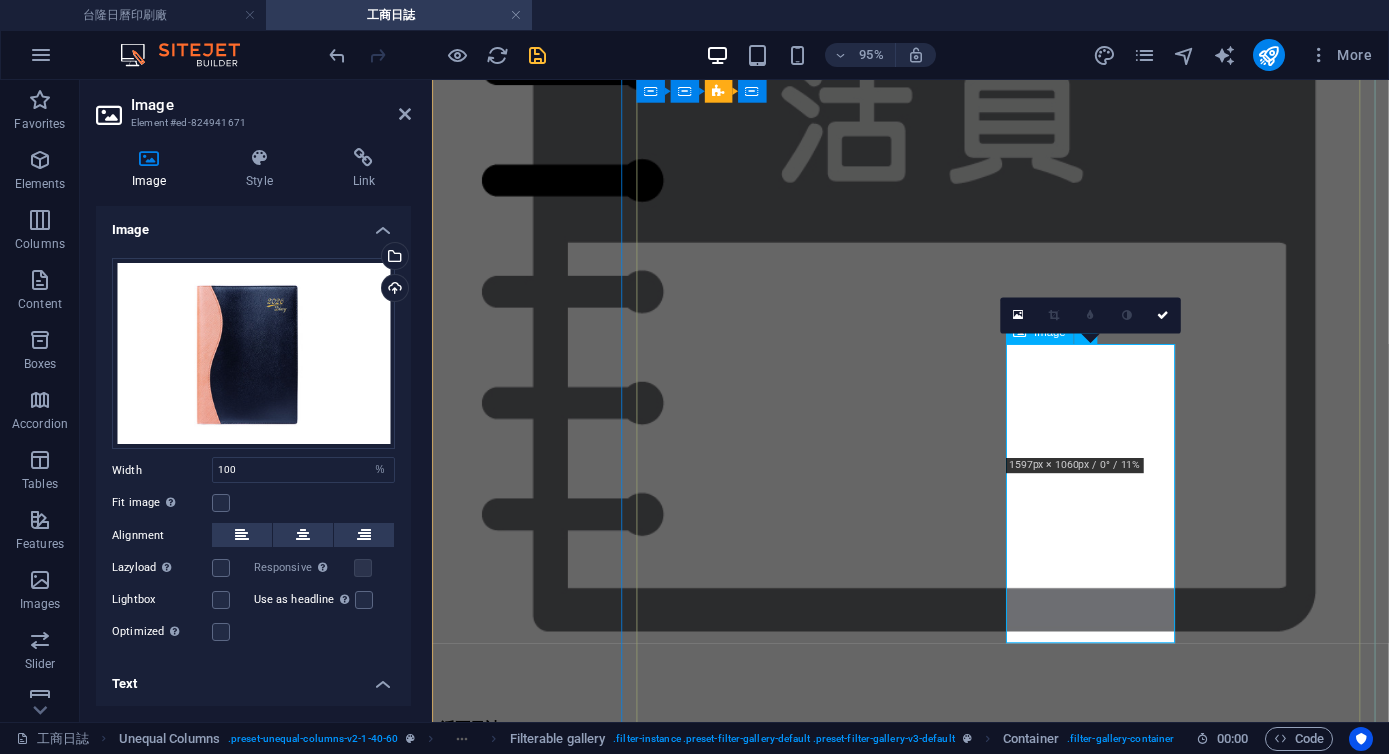 click on "167  平裝日誌 16K(大) / 25K (中)" at bounding box center (935, 46367) 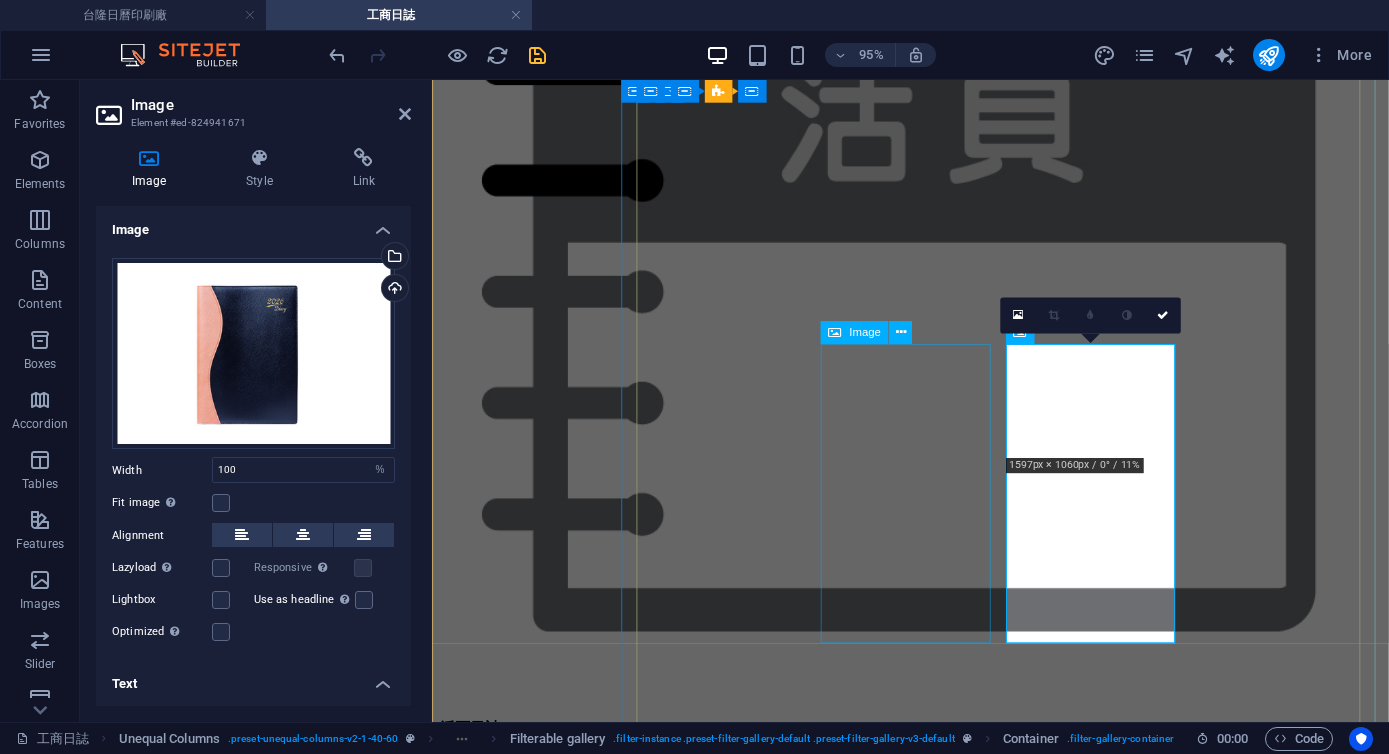 click on "2525  平裝日誌 25K (中)" at bounding box center [935, 45233] 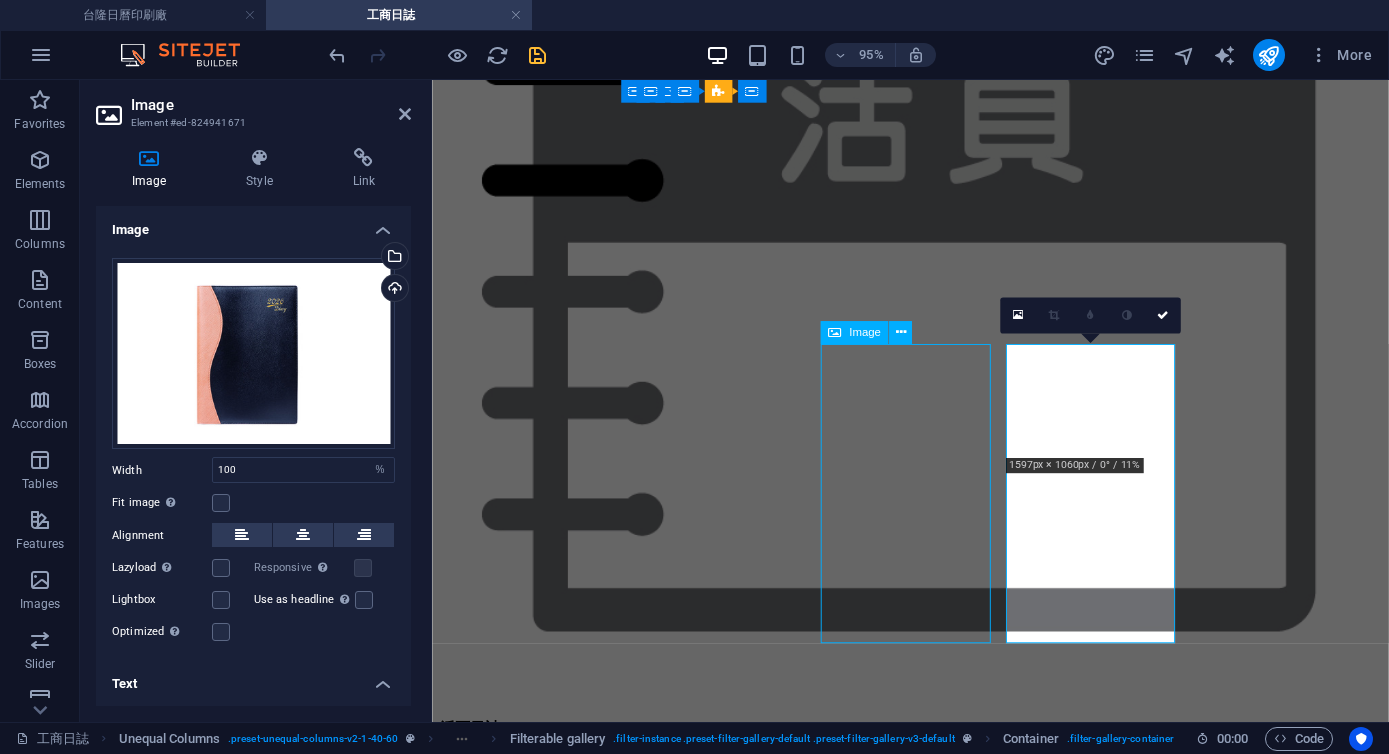 click on "2525  平裝日誌 25K (中)" at bounding box center [935, 45233] 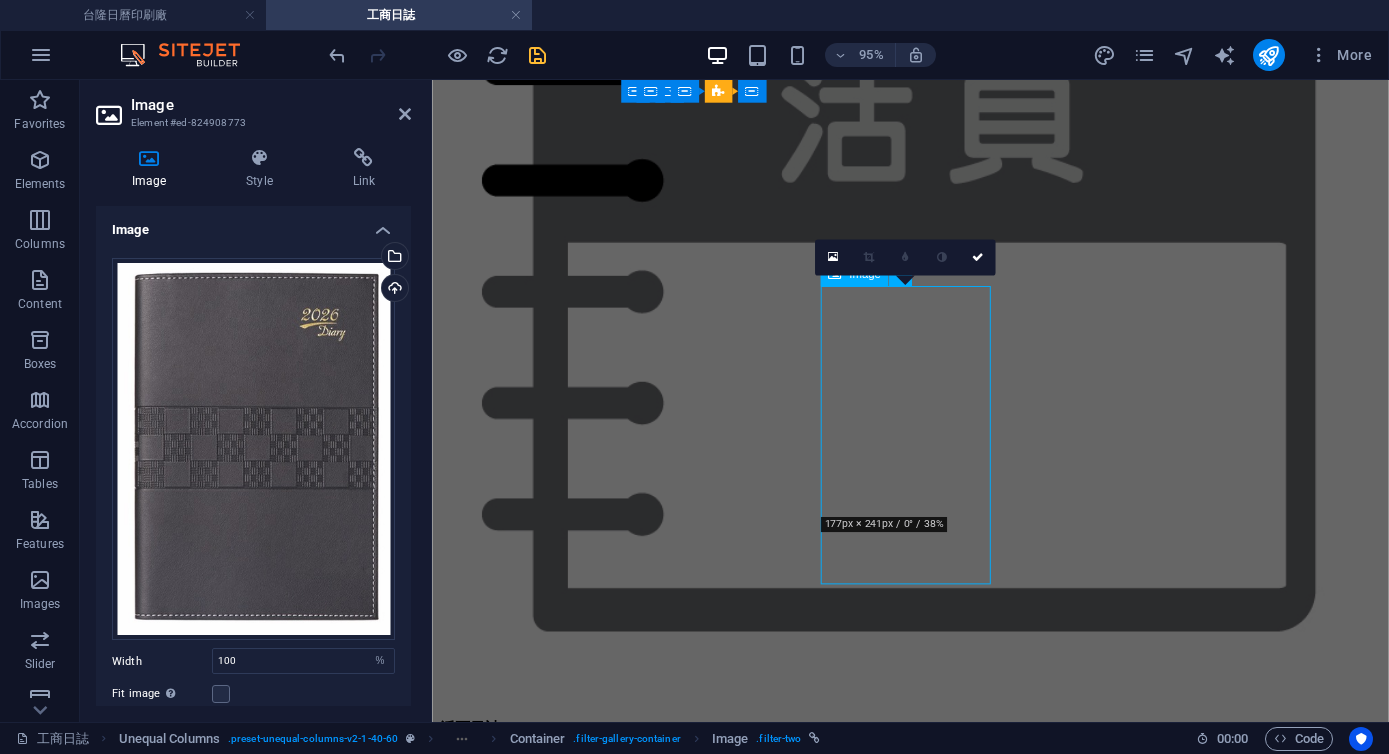 scroll, scrollTop: 2635, scrollLeft: 0, axis: vertical 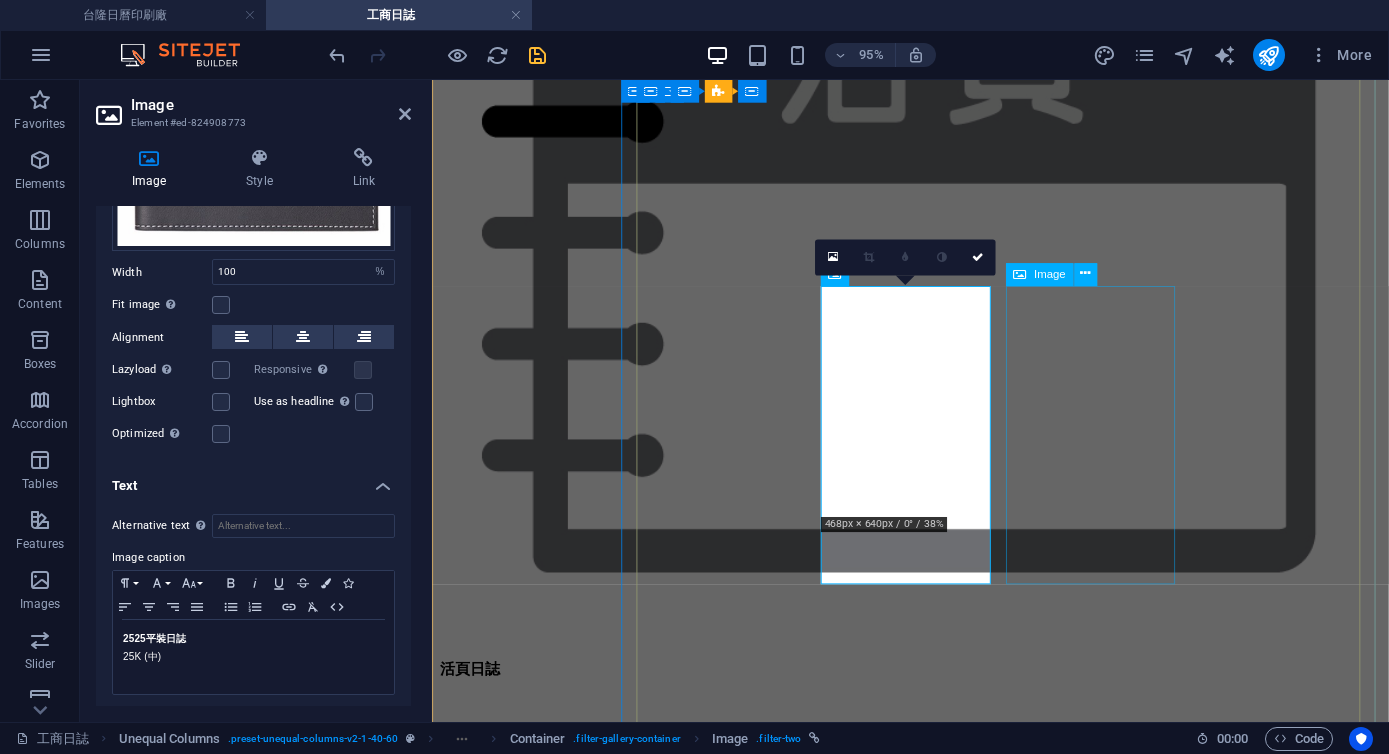 click on "167  平裝日誌 16K(大) / 25K (中)" at bounding box center [935, 46305] 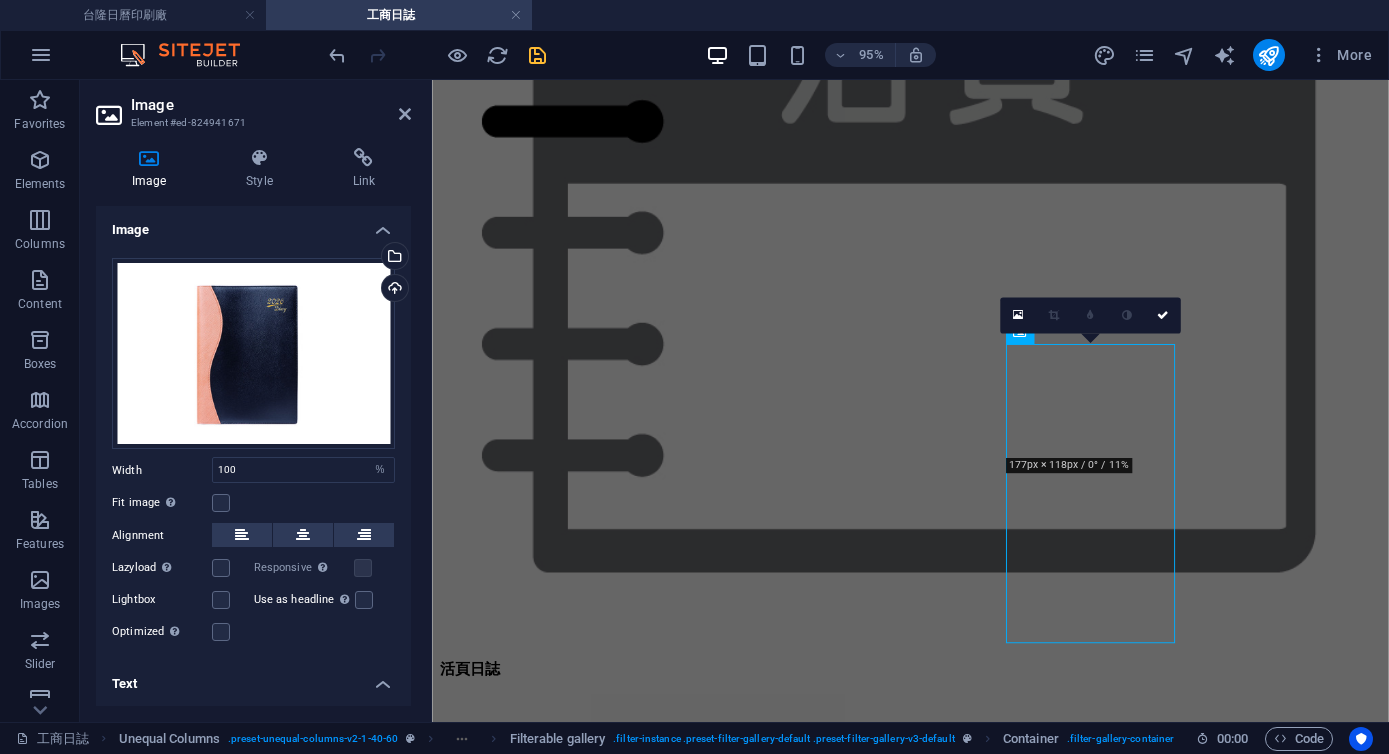 scroll, scrollTop: 2573, scrollLeft: 0, axis: vertical 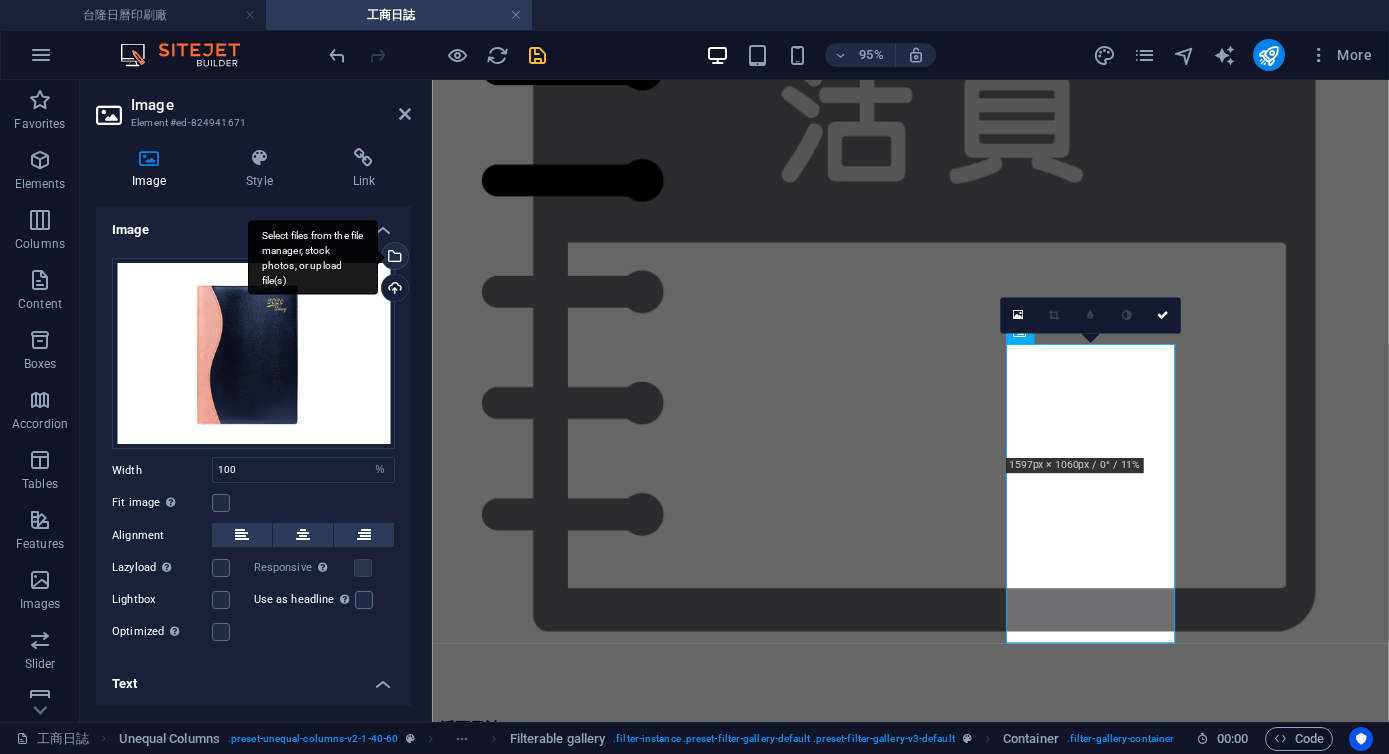 click on "Select files from the file manager, stock photos, or upload file(s)" at bounding box center [393, 258] 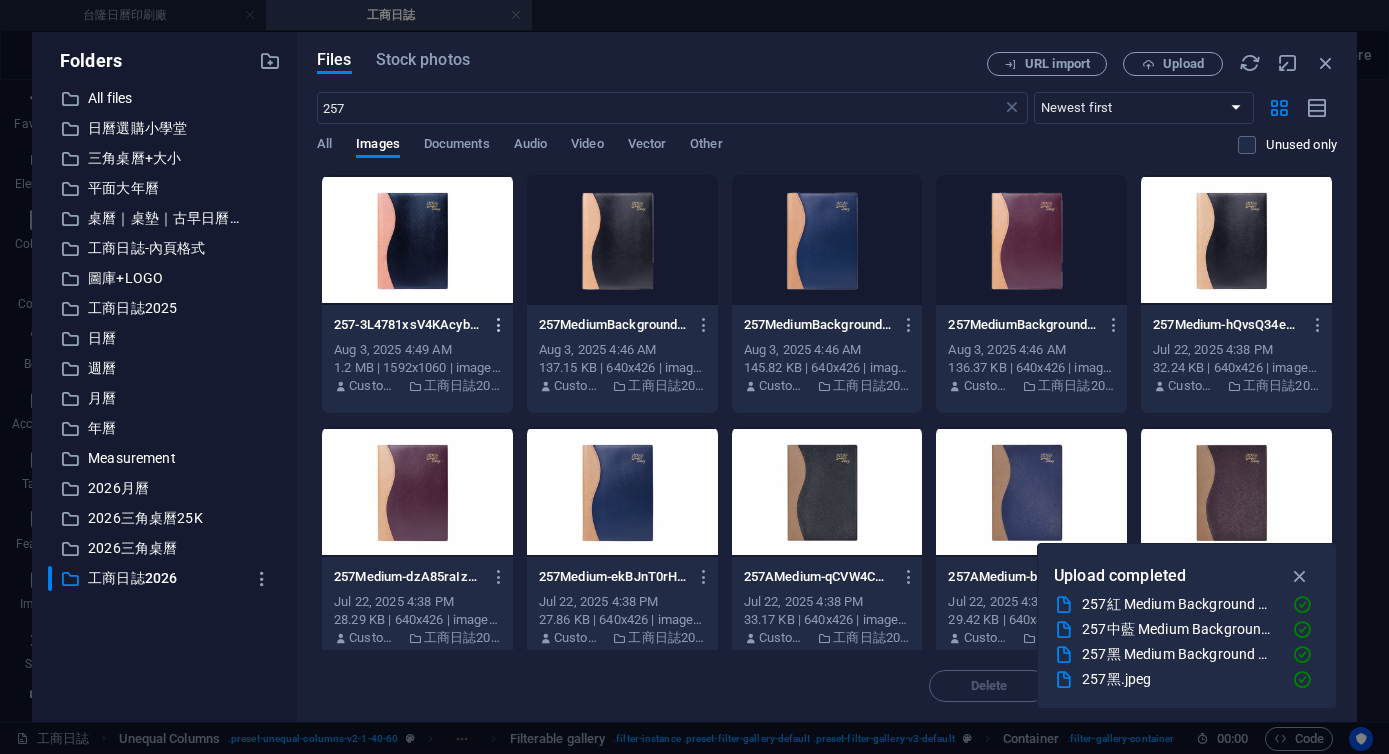 click at bounding box center (499, 325) 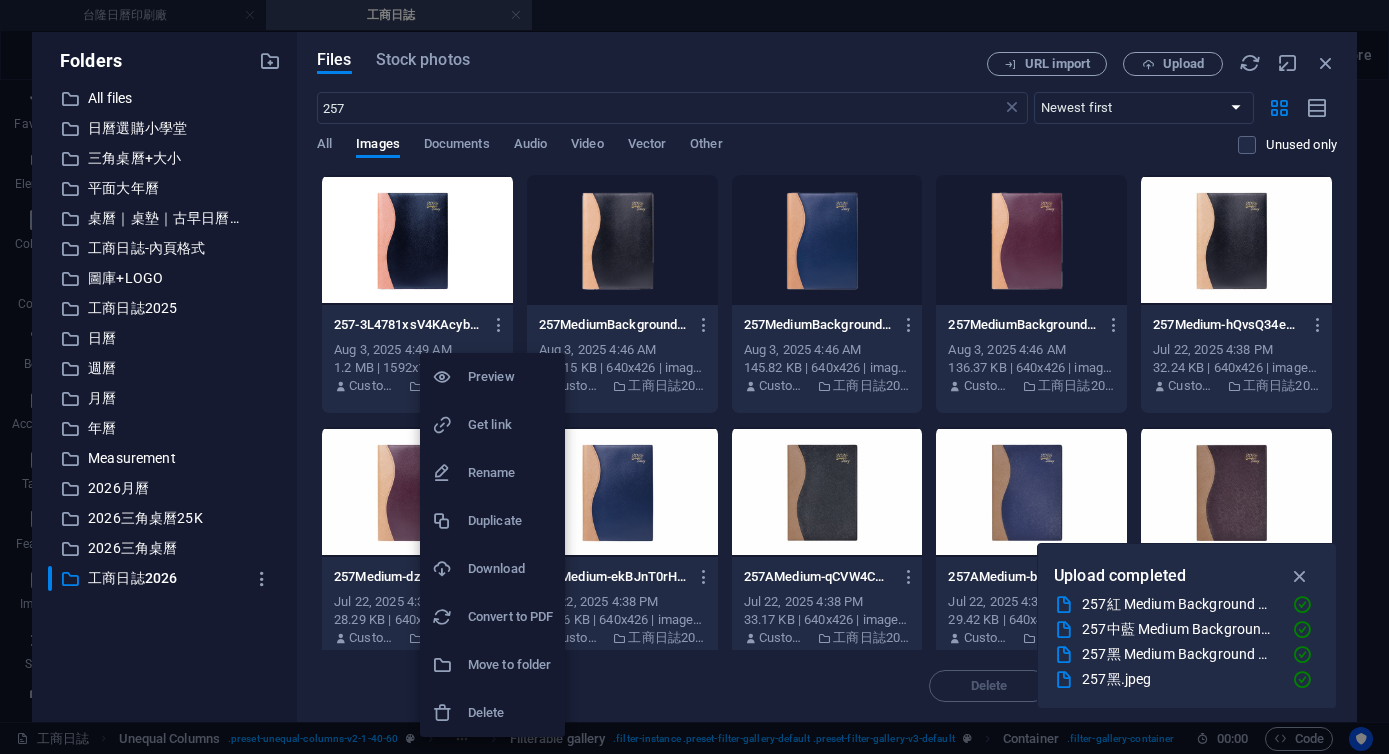 click at bounding box center [694, 377] 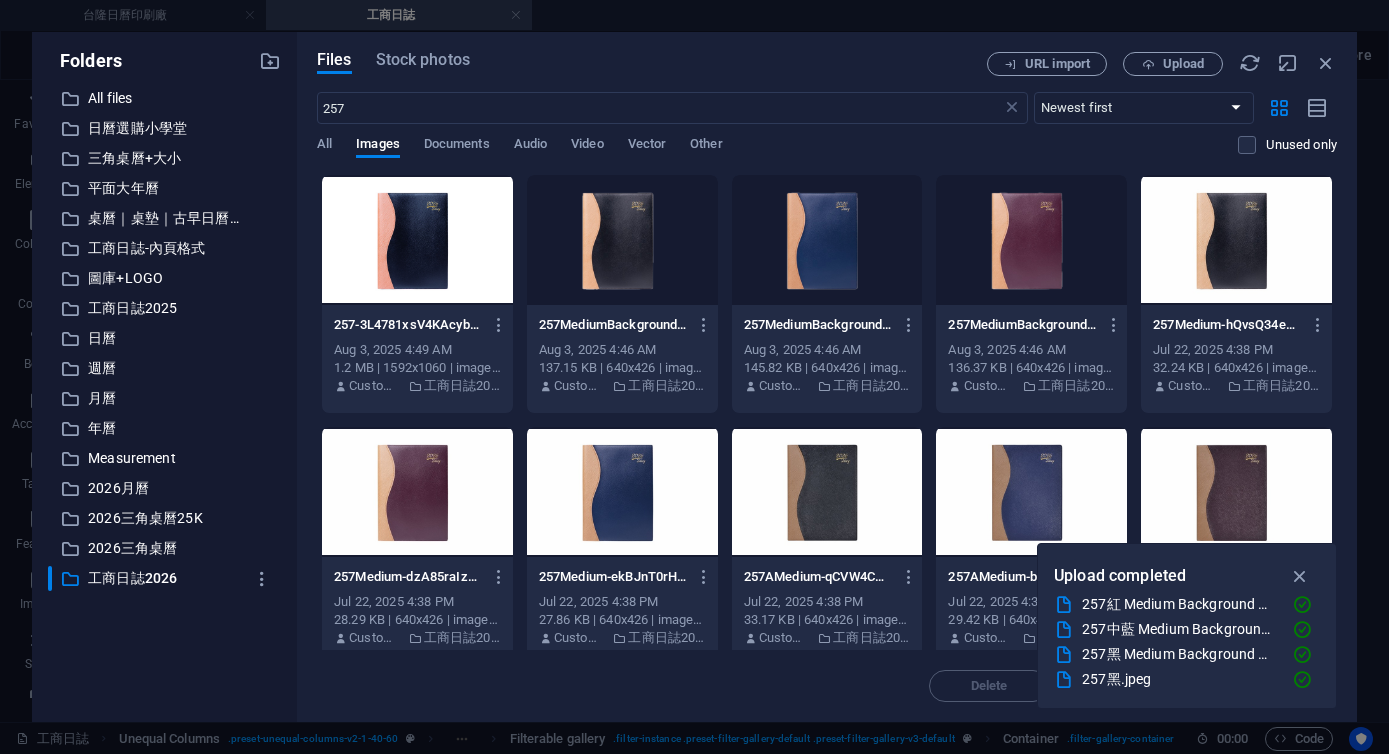 type 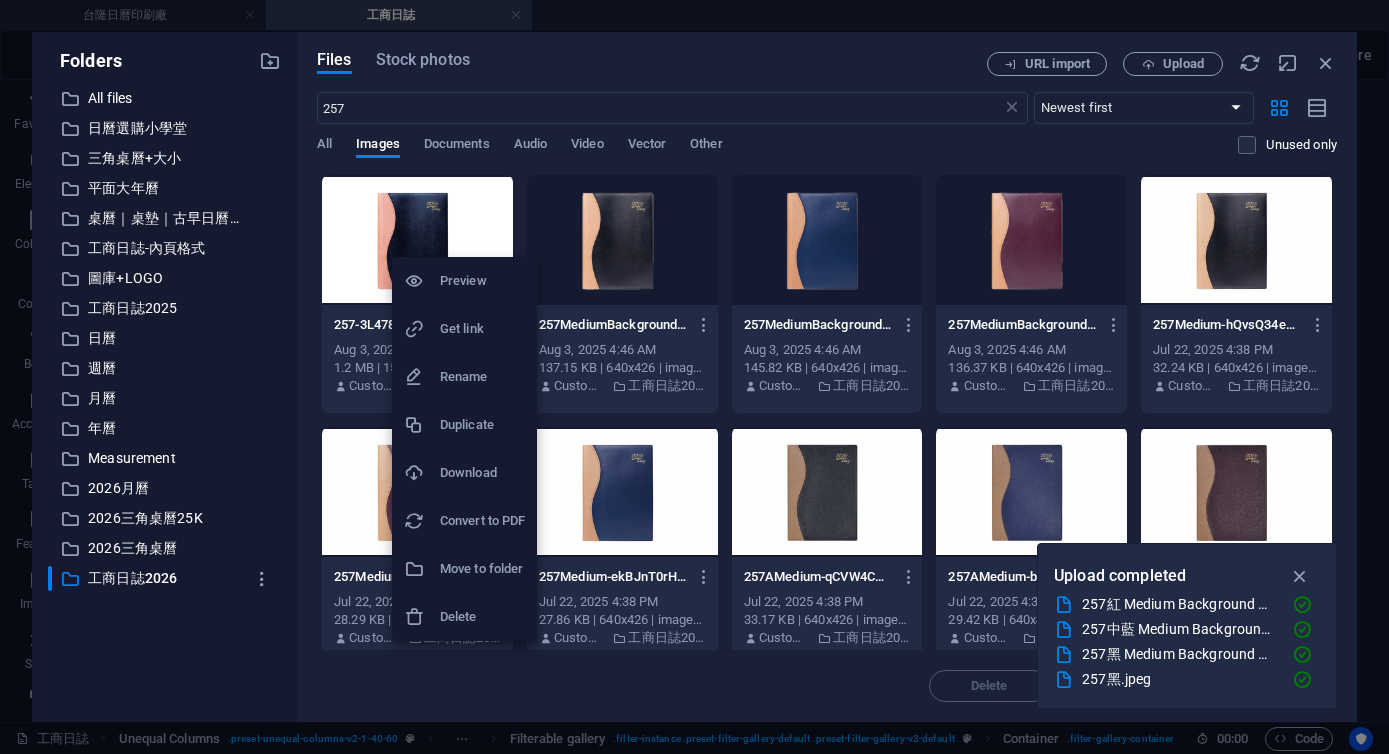 click at bounding box center (694, 377) 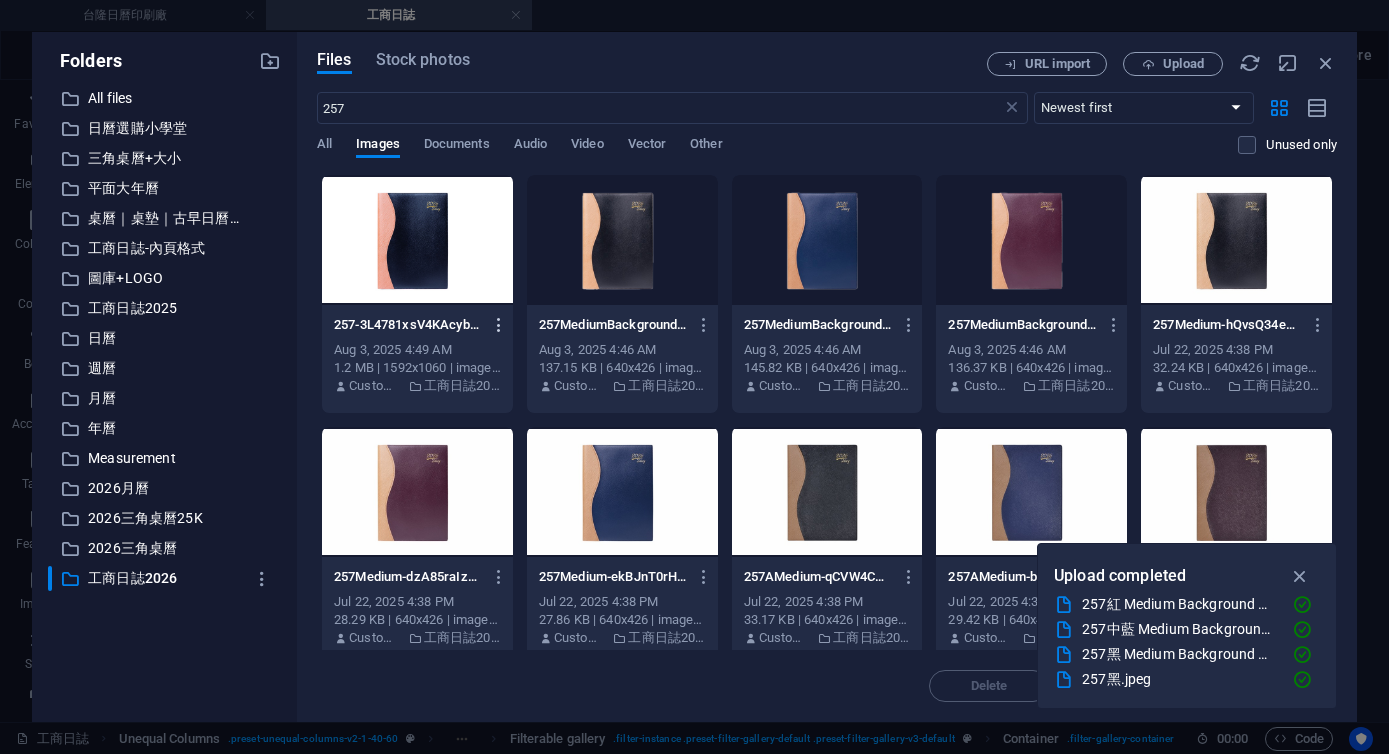 click at bounding box center (499, 325) 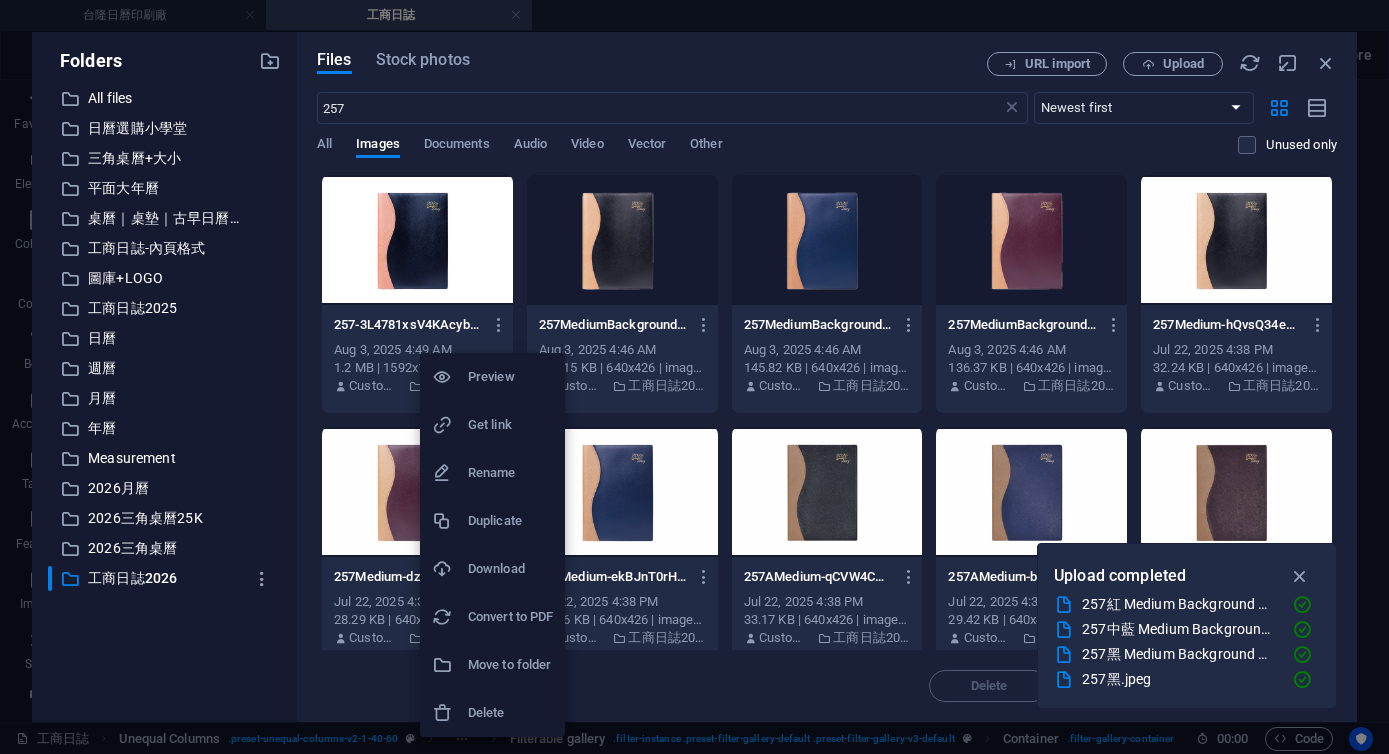 click on "Delete" at bounding box center [510, 713] 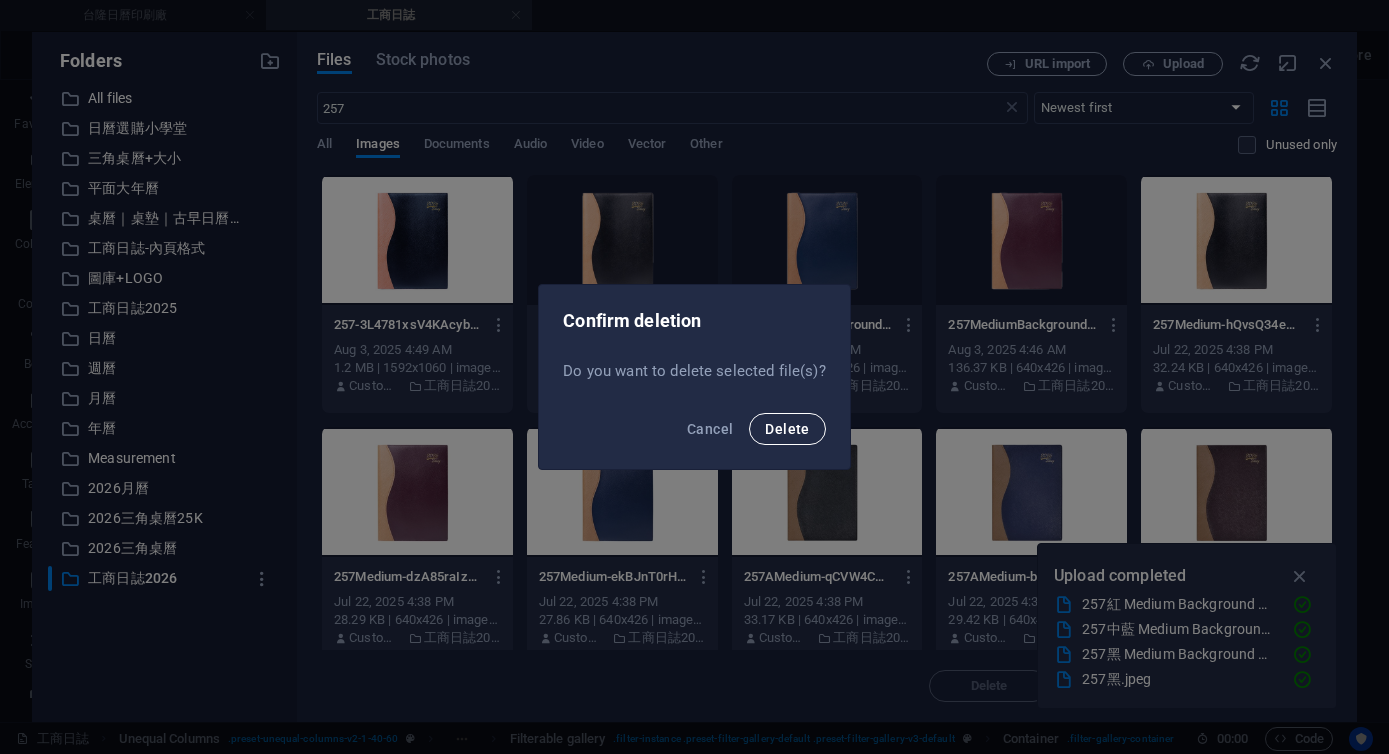 click on "Delete" at bounding box center [787, 429] 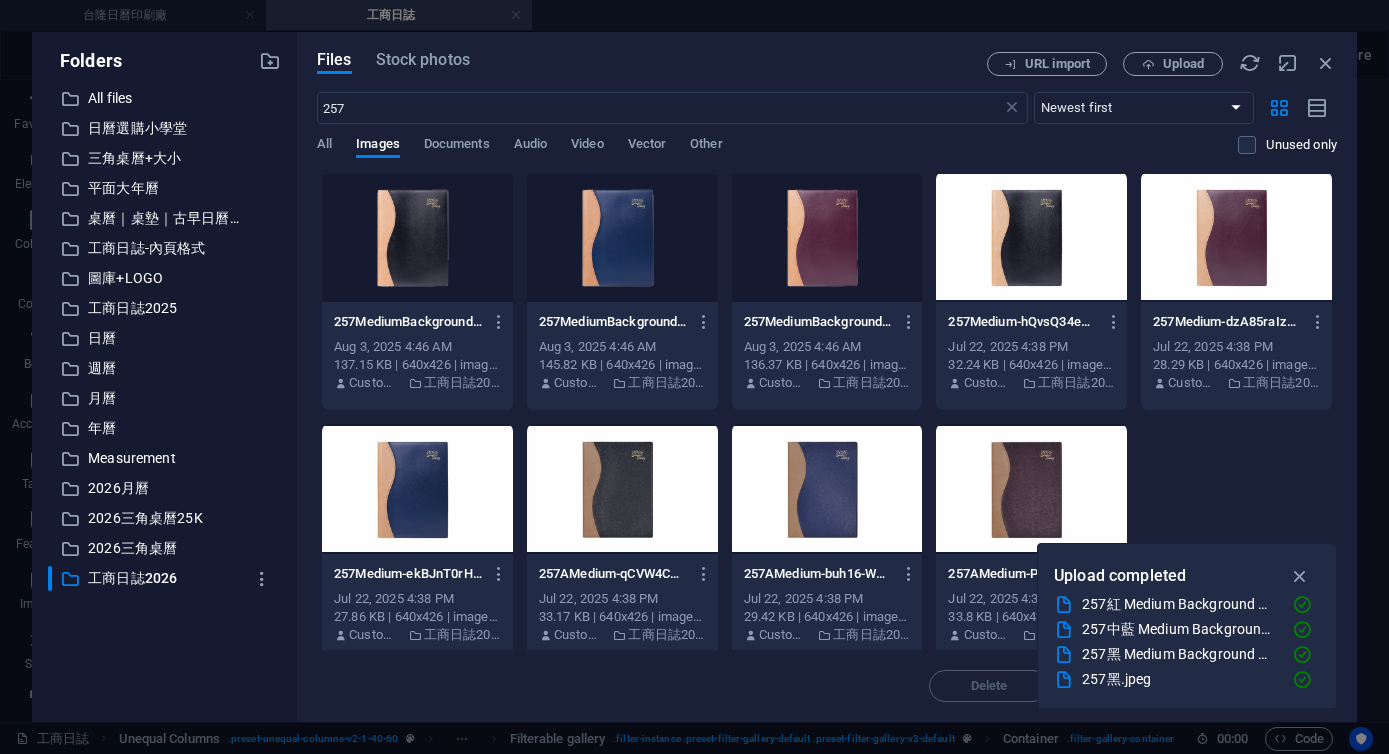 scroll, scrollTop: 4, scrollLeft: 0, axis: vertical 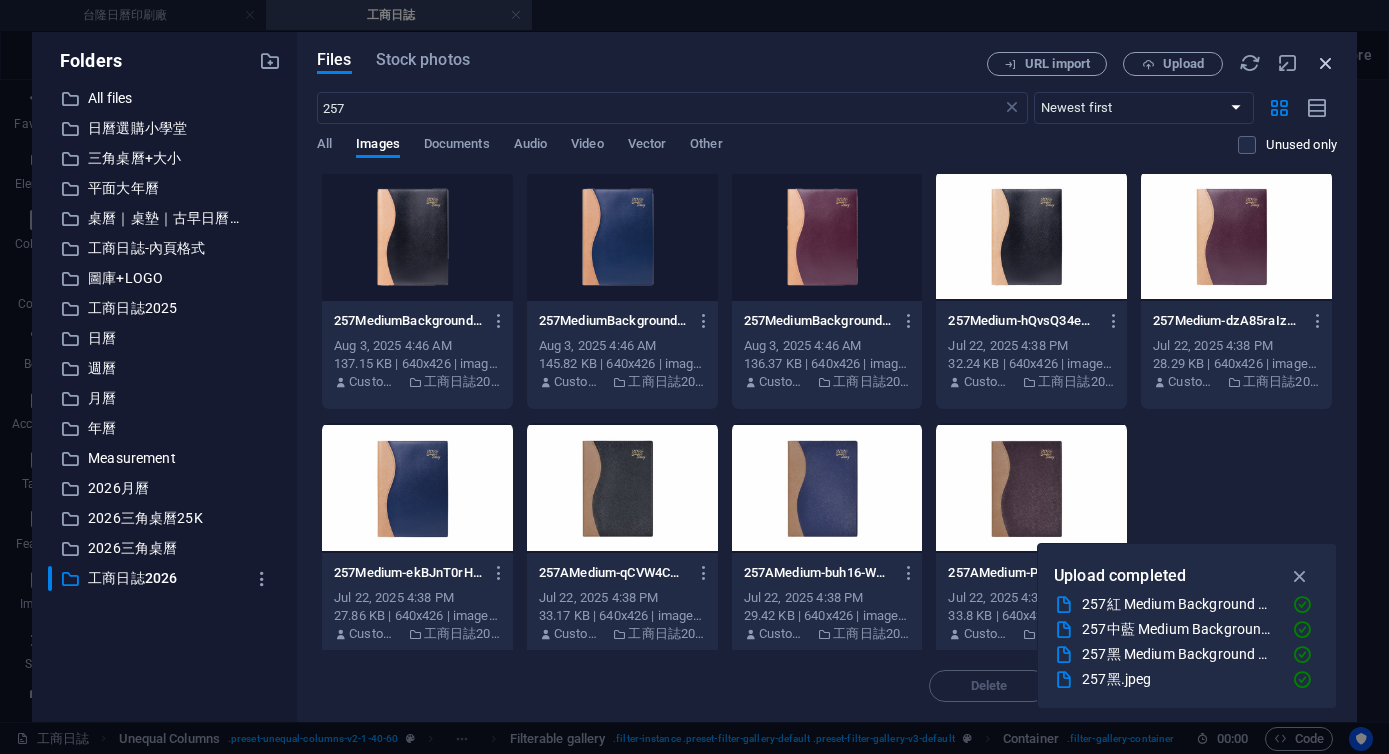 click at bounding box center [1326, 63] 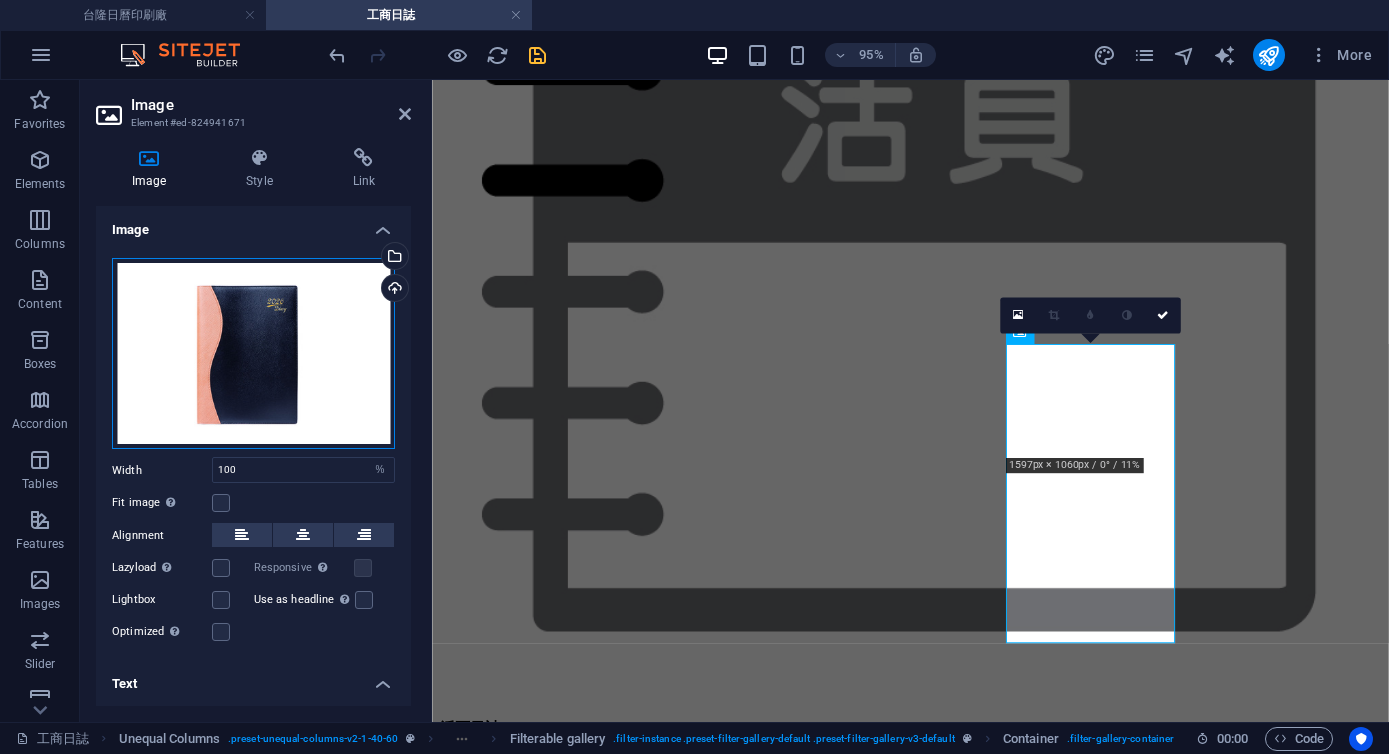 click on "Drag files here, click to choose files or select files from Files or our free stock photos & videos" at bounding box center [253, 354] 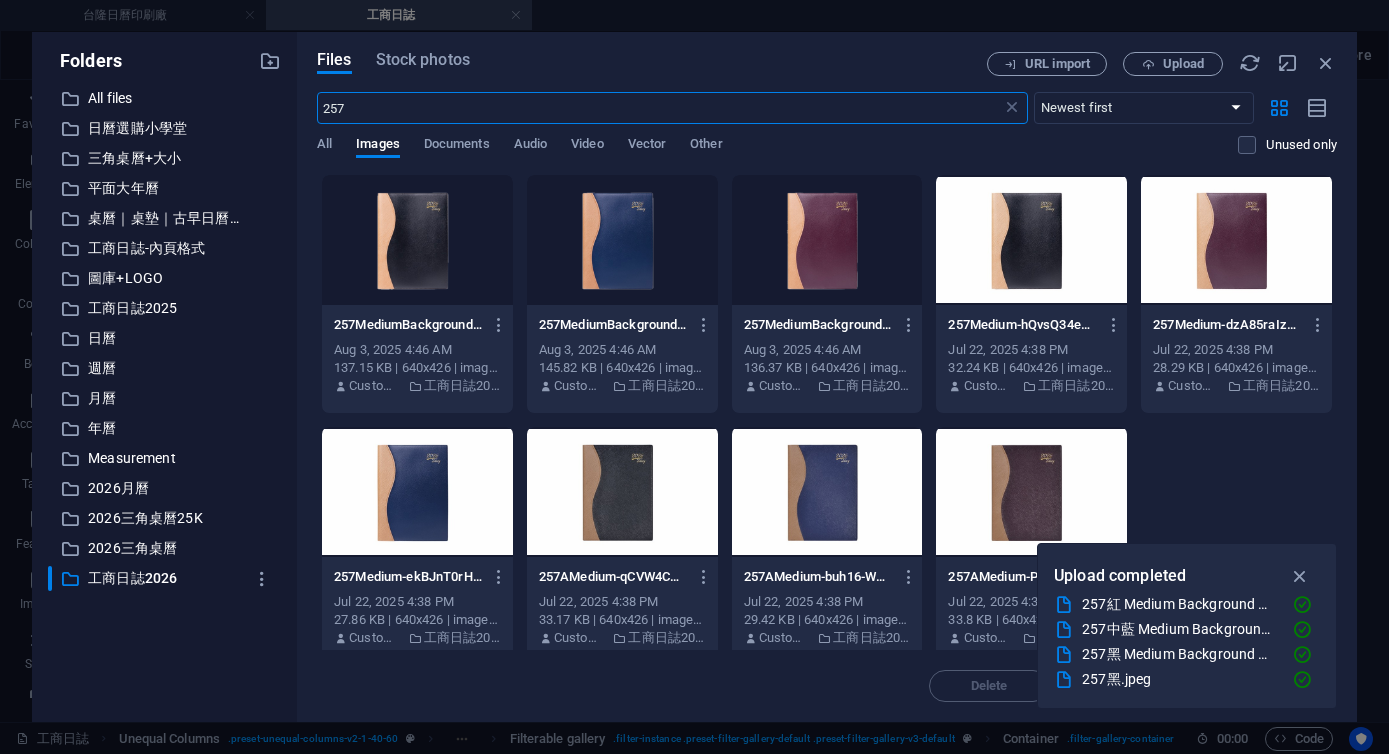 click at bounding box center (622, 240) 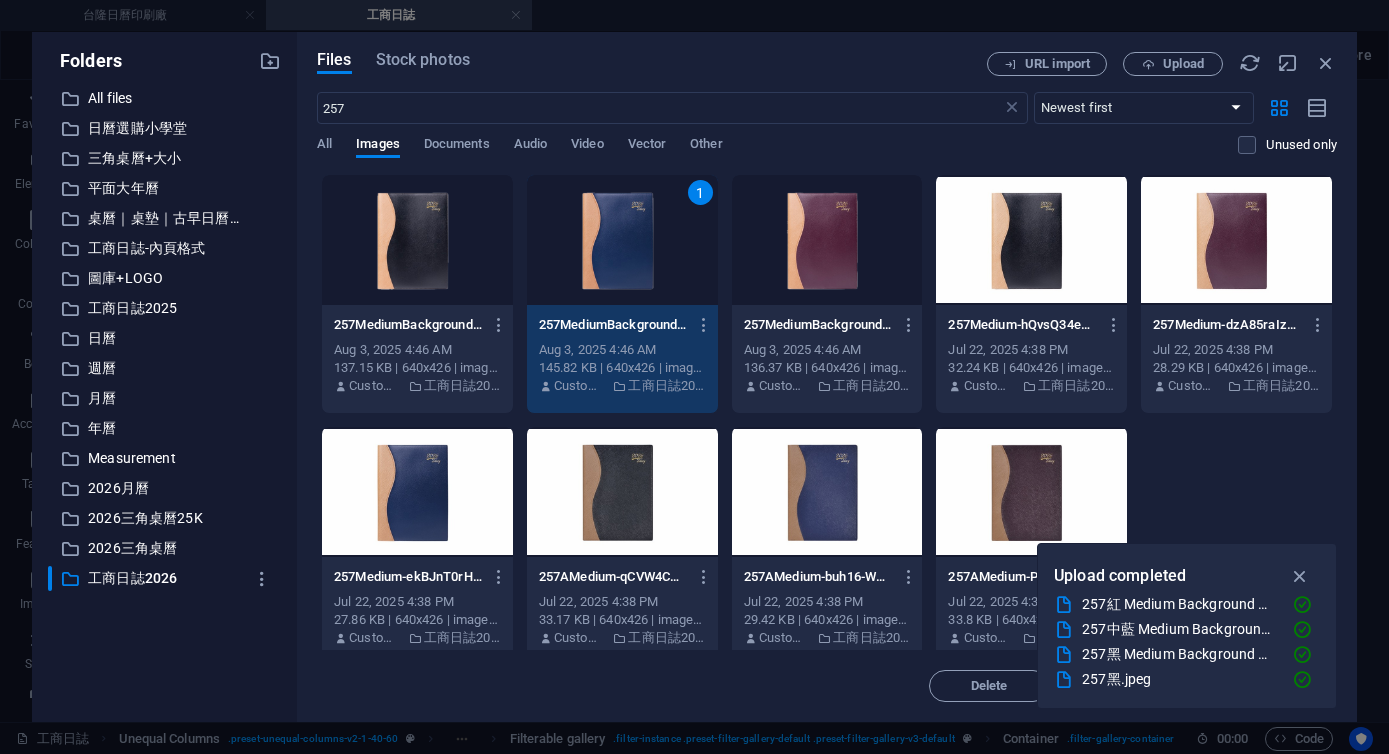 click on "1" at bounding box center [622, 240] 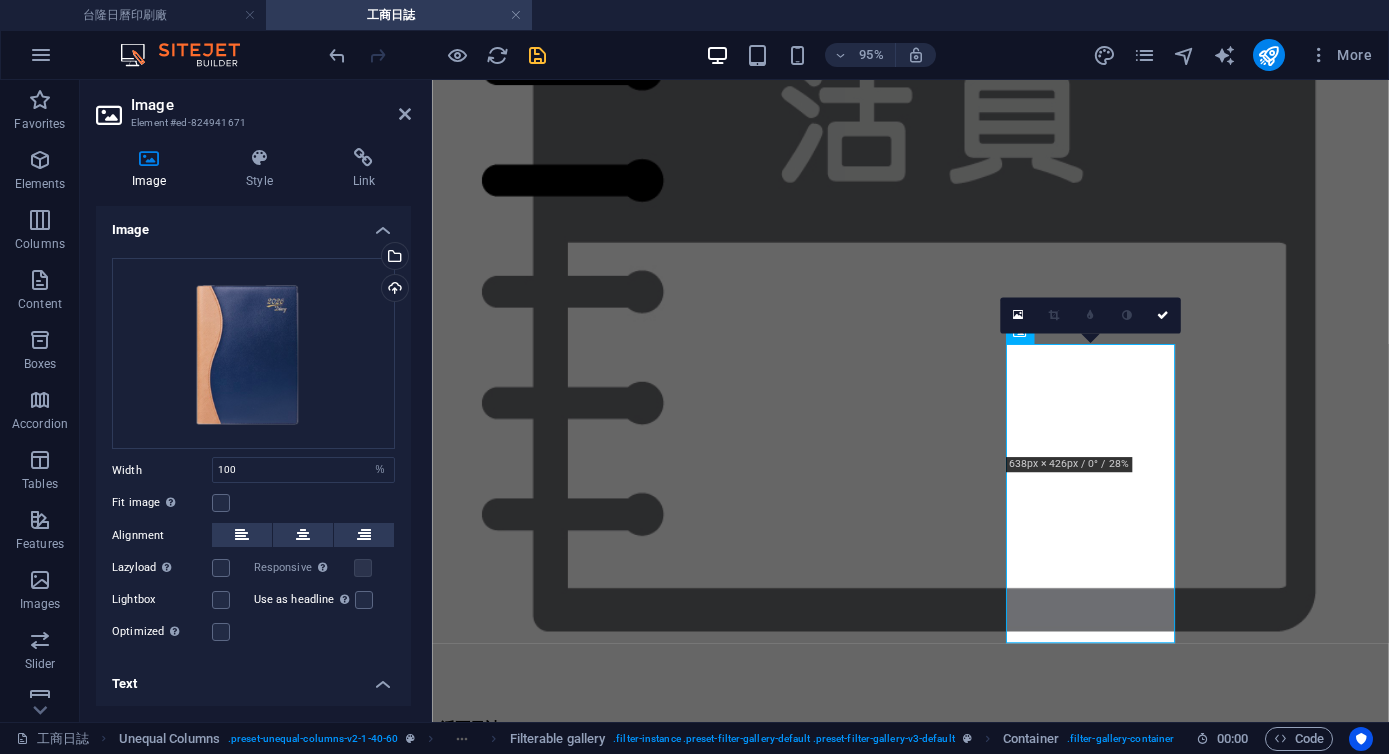 click at bounding box center [537, 55] 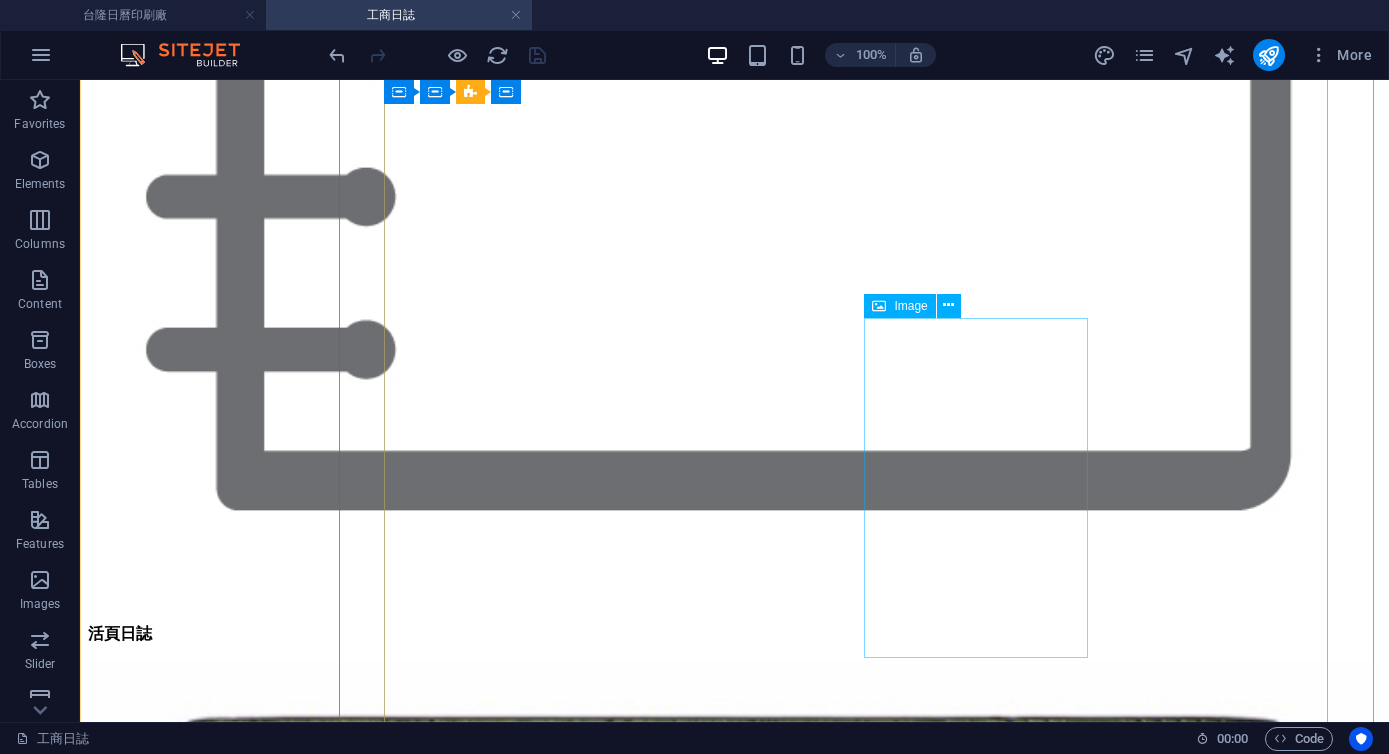 scroll, scrollTop: 3472, scrollLeft: 0, axis: vertical 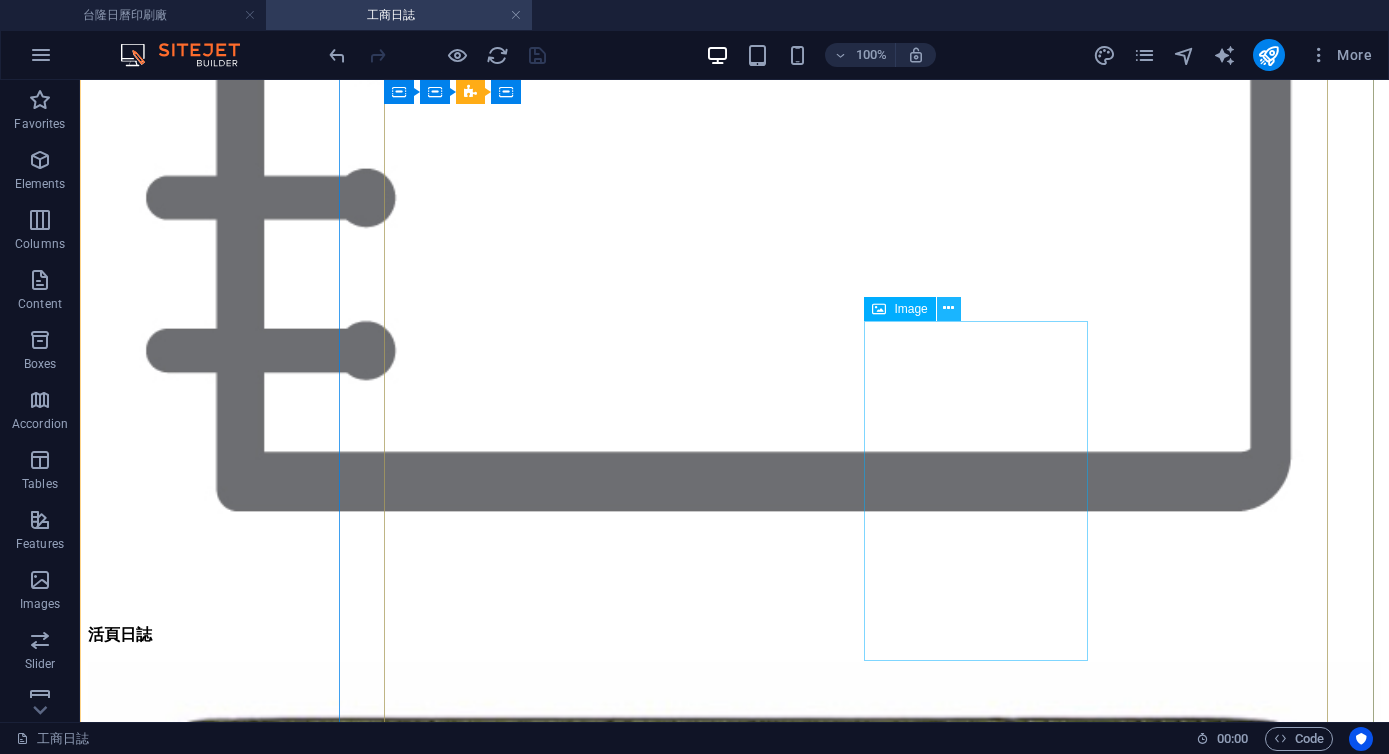 click at bounding box center [948, 308] 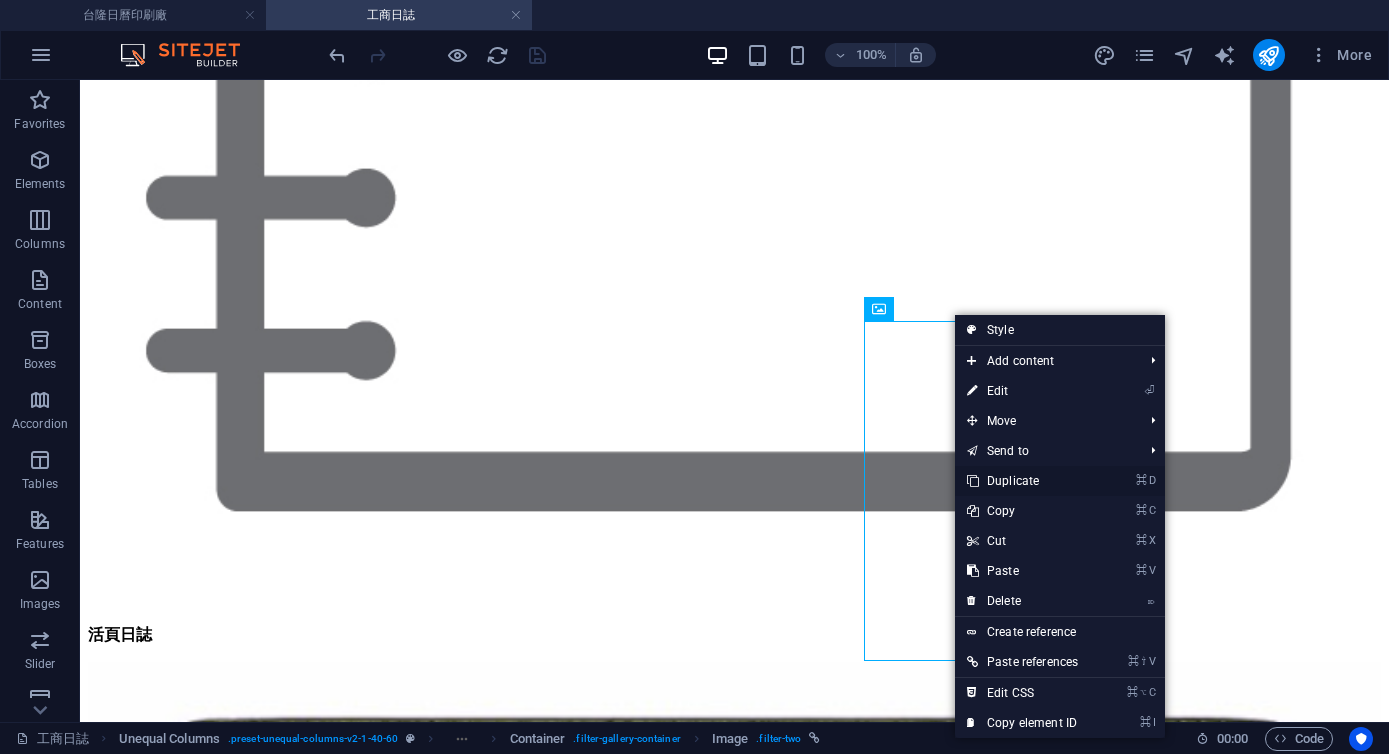 click on "⌘ D  Duplicate" at bounding box center [1022, 481] 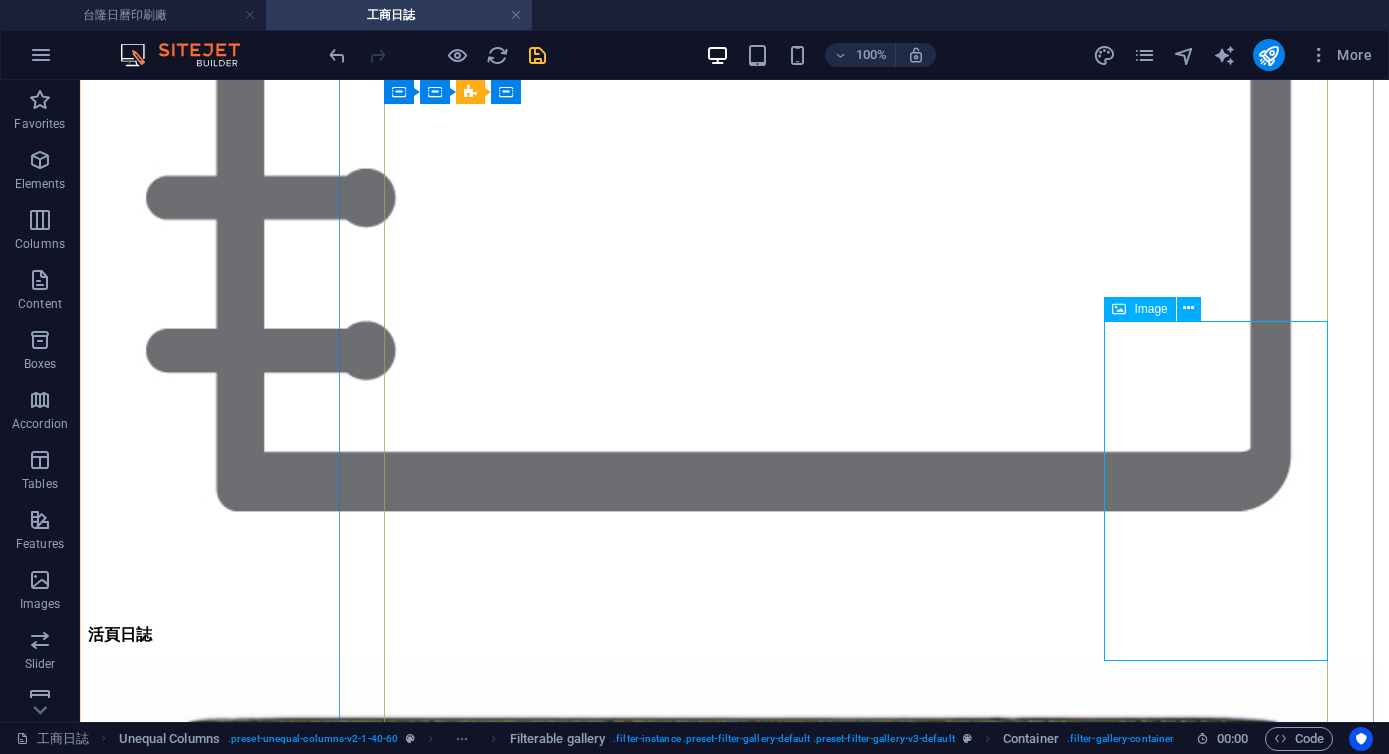 click on "4825  平裝日誌 48K (小)" at bounding box center [734, 67044] 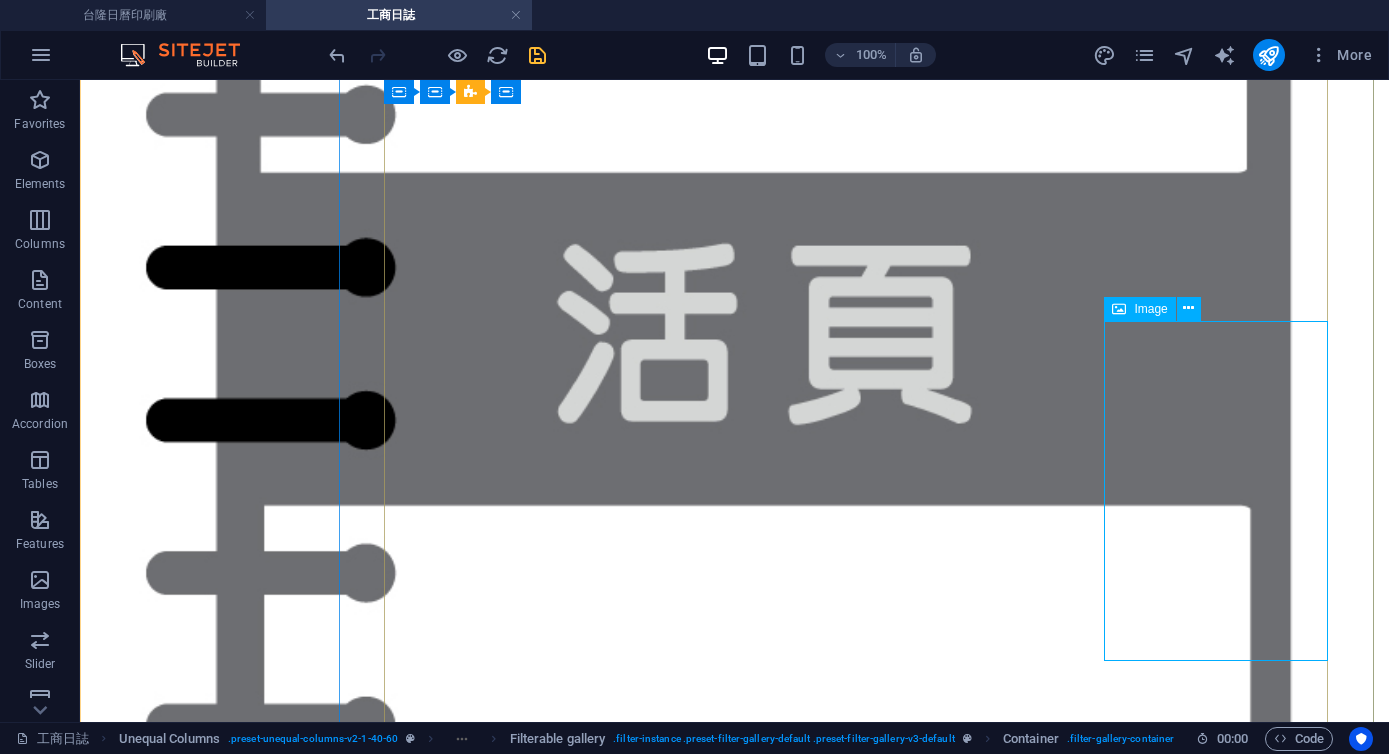 select on "%" 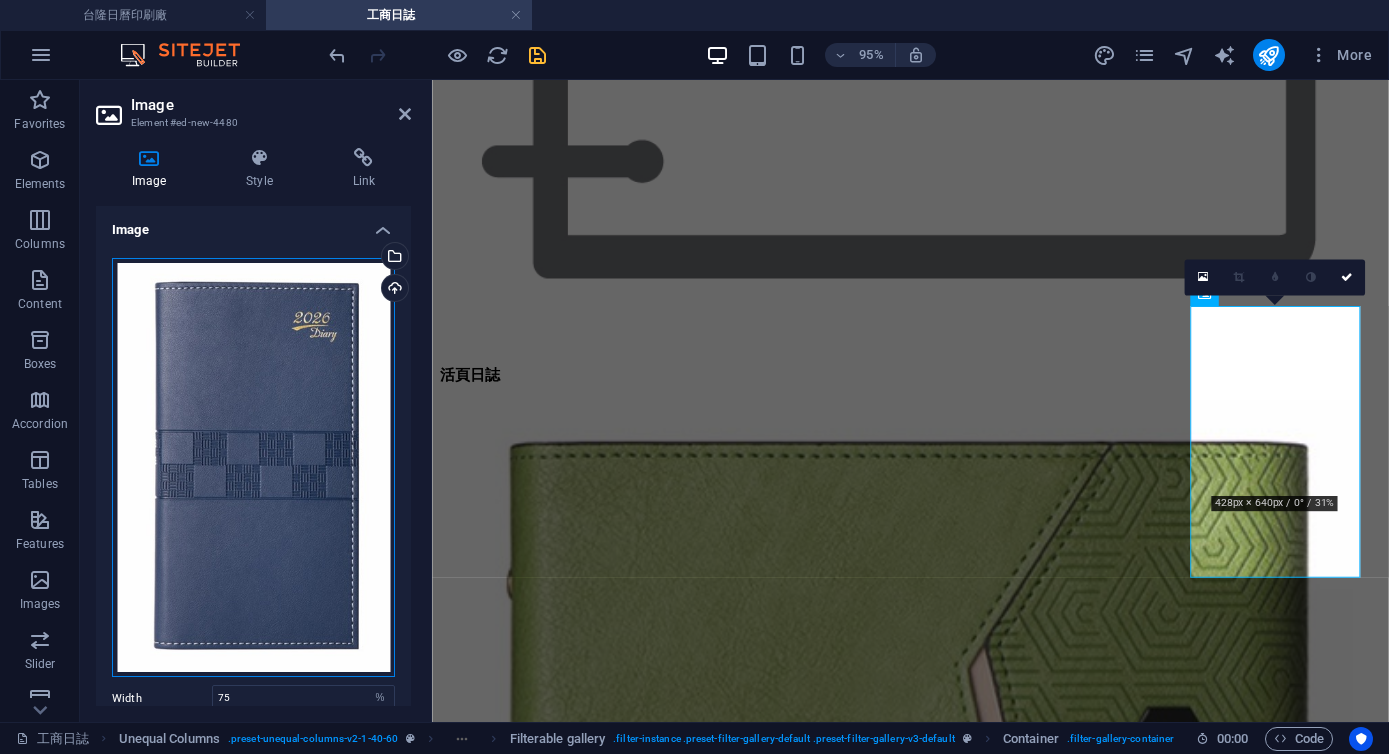 click on "Drag files here, click to choose files or select files from Files or our free stock photos & videos" at bounding box center [253, 468] 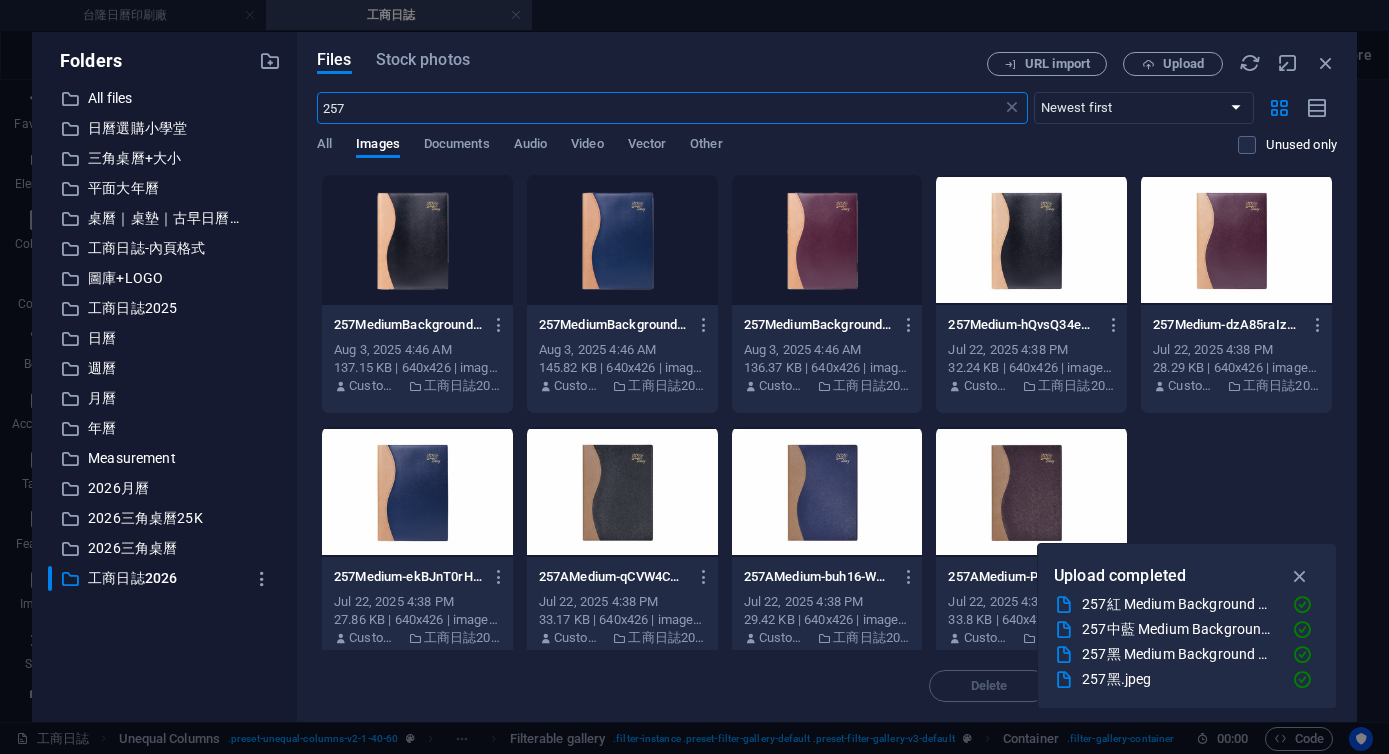 click on "257" at bounding box center [659, 108] 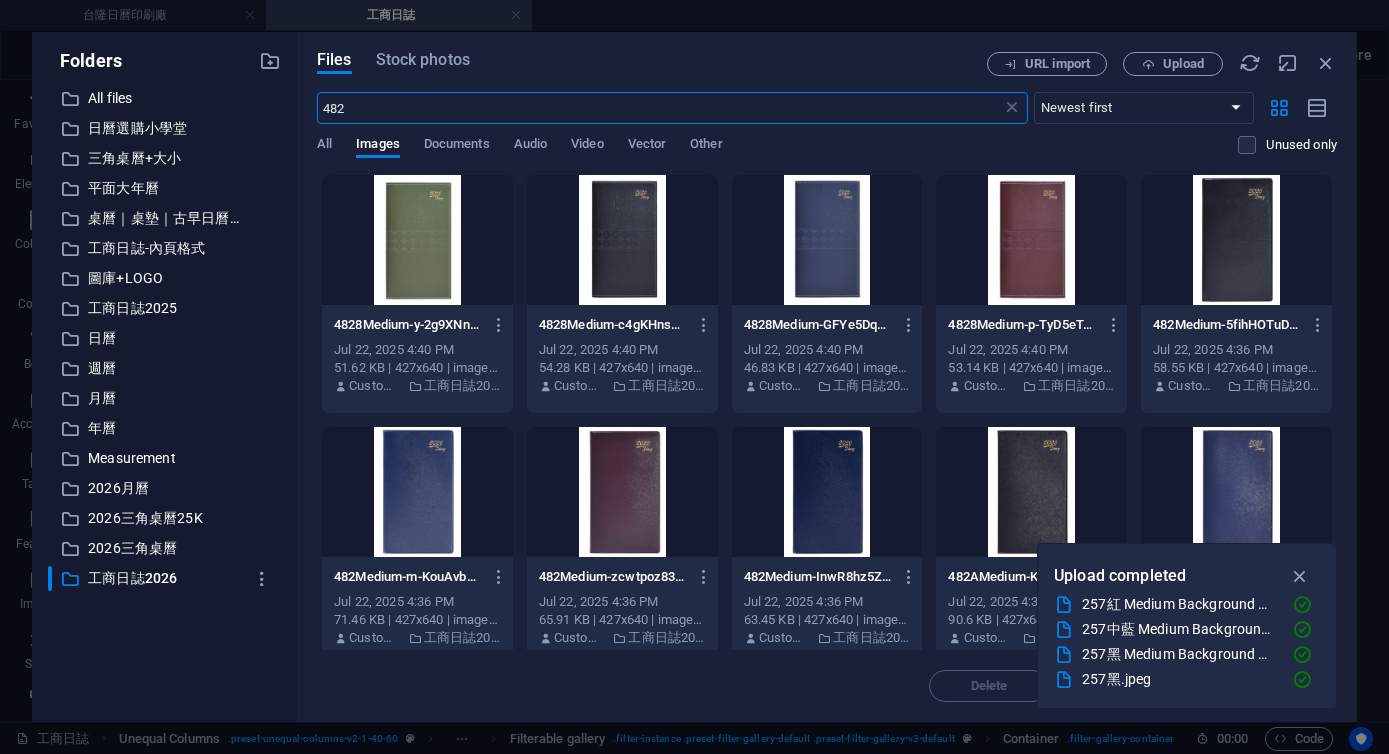 type on "482" 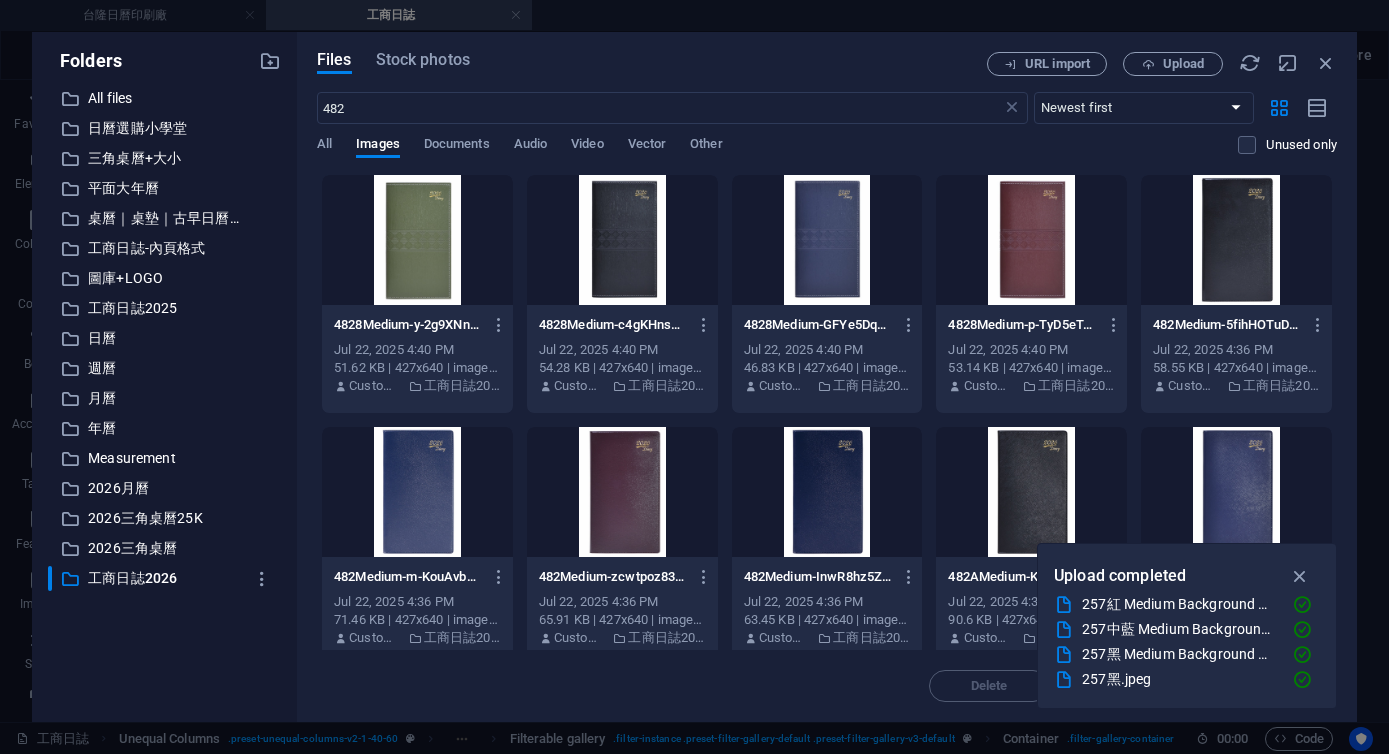 click at bounding box center [622, 492] 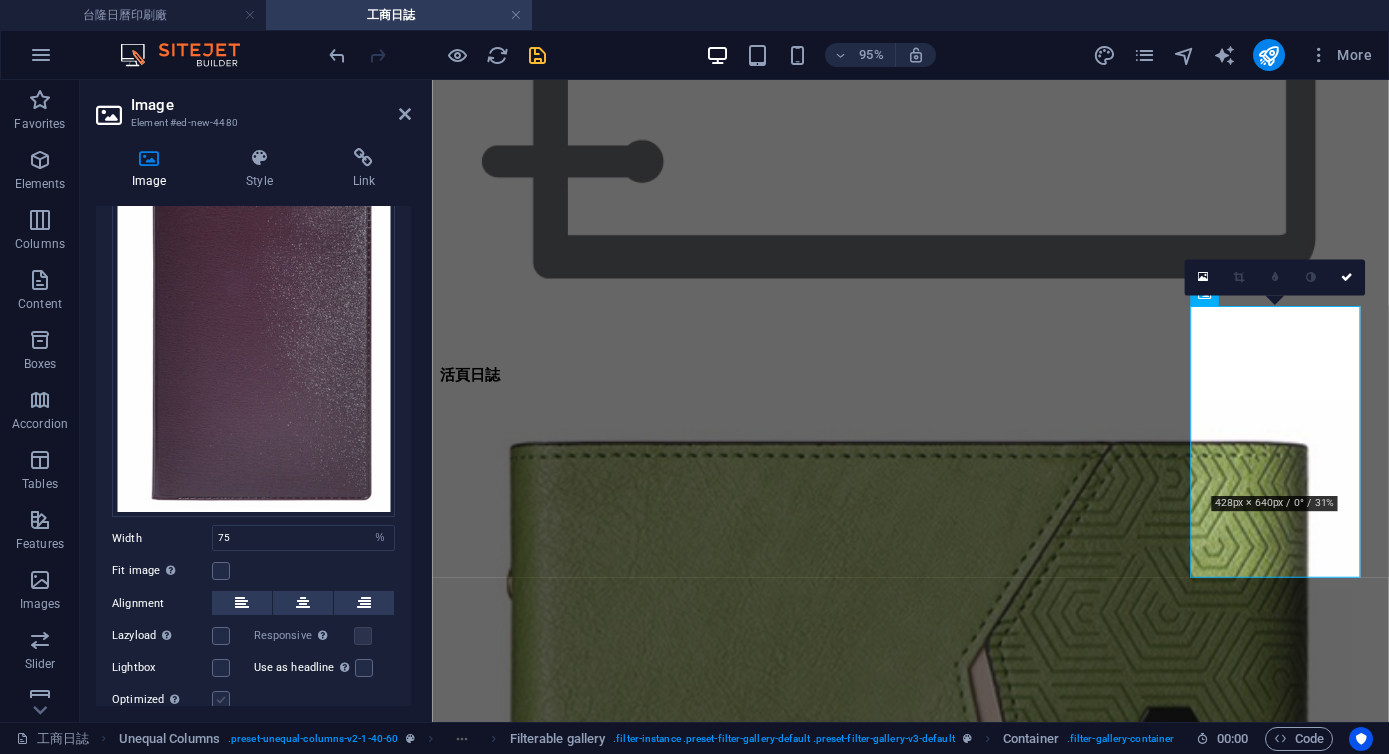 scroll, scrollTop: 224, scrollLeft: 0, axis: vertical 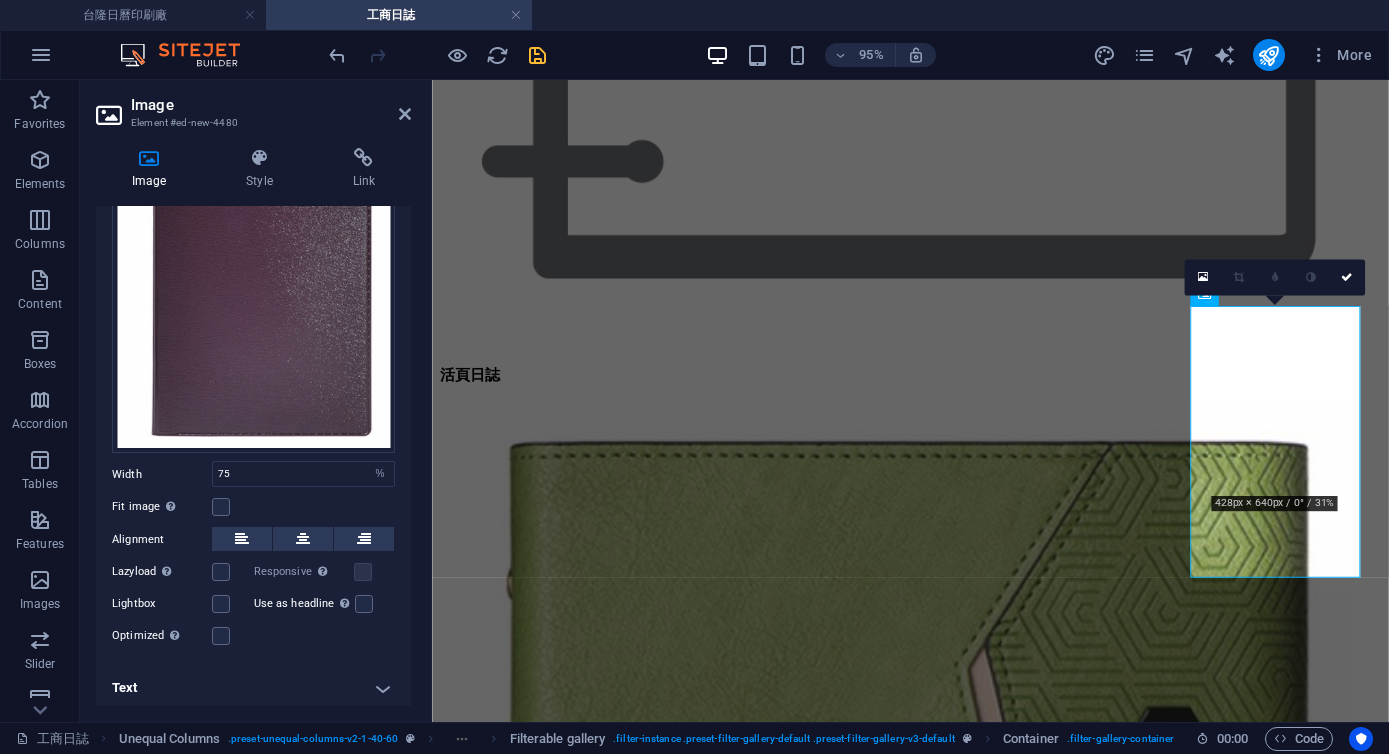 click on "Text" at bounding box center [253, 688] 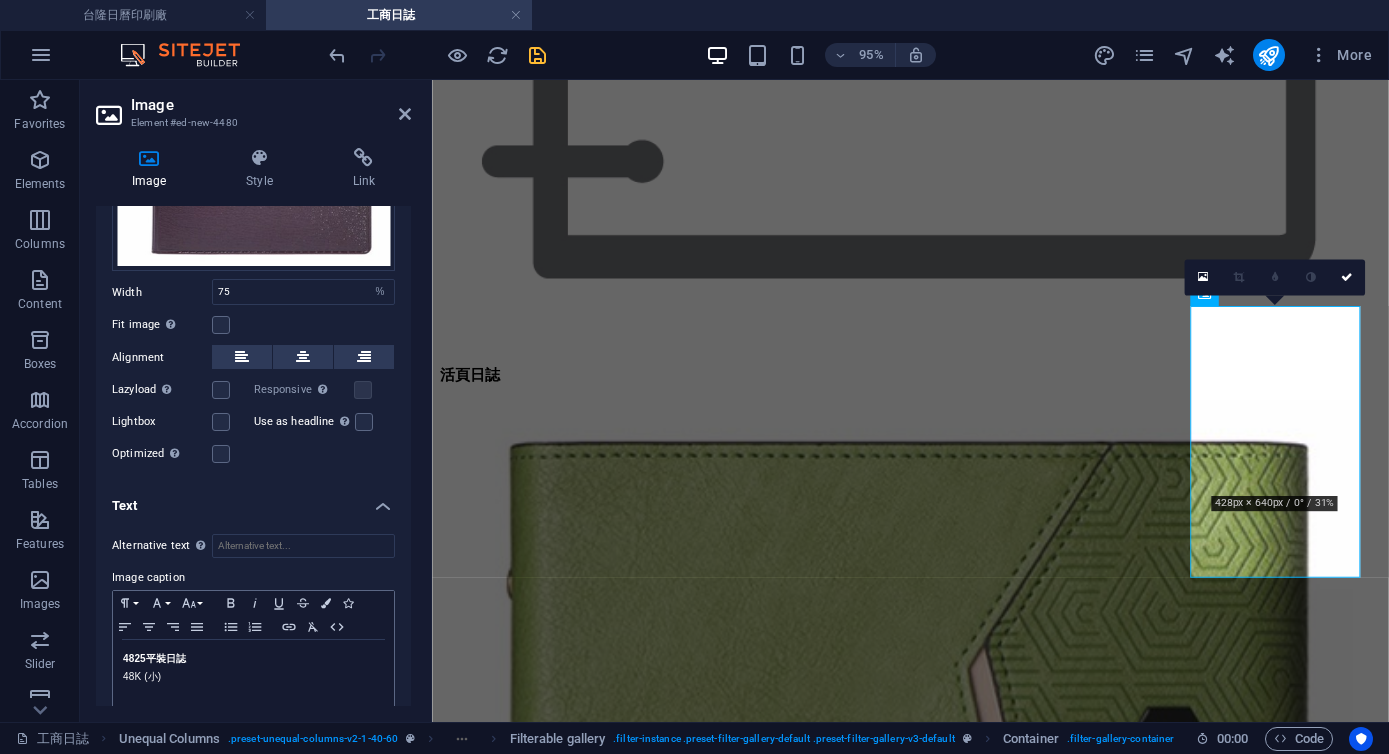 scroll, scrollTop: 426, scrollLeft: 0, axis: vertical 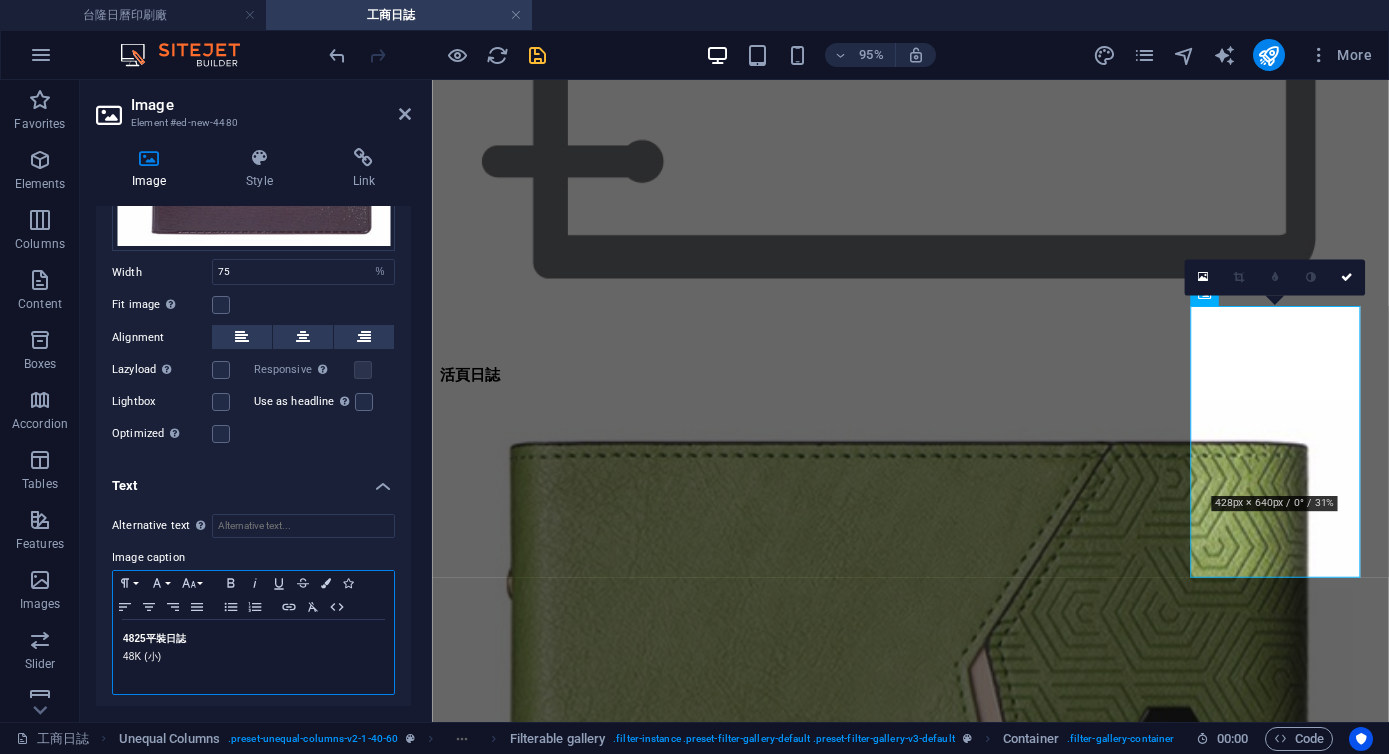 click on "4825  平裝日誌" at bounding box center (154, 638) 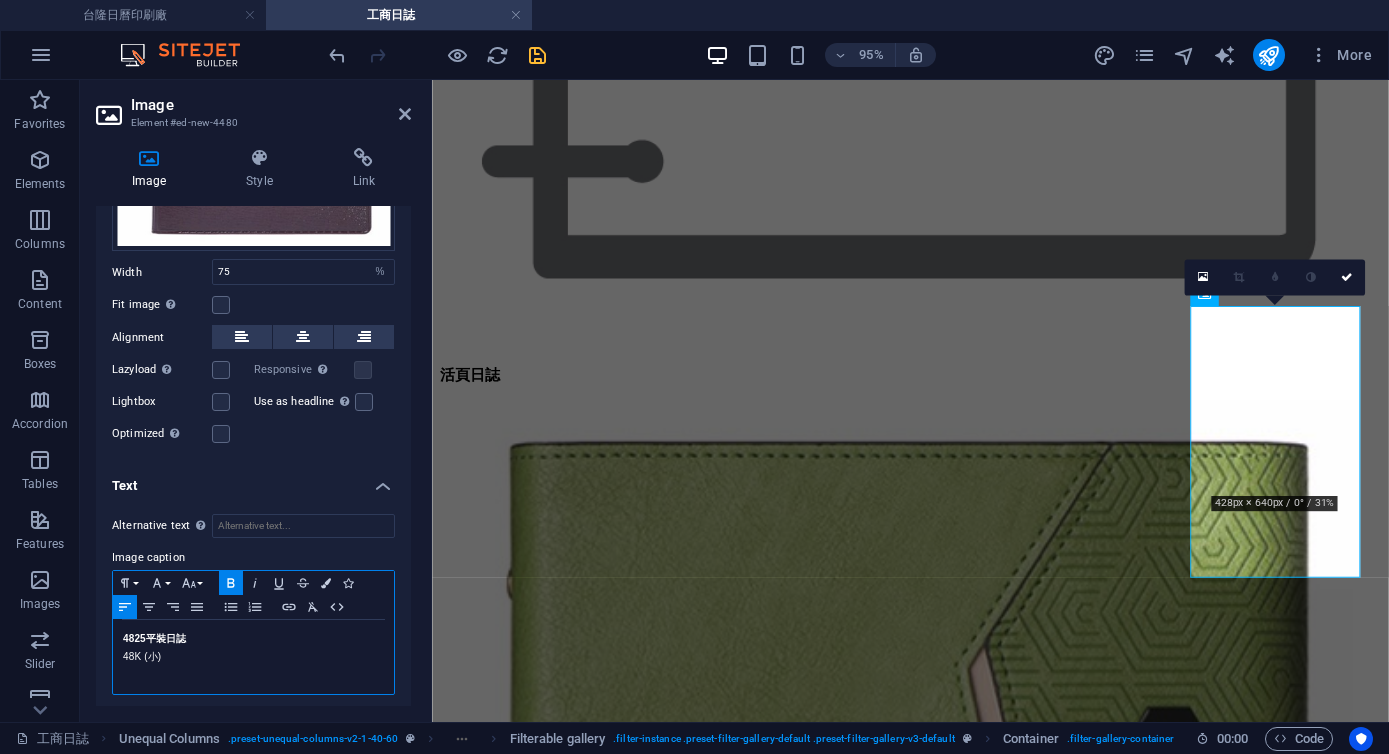 click on "4825  平裝日誌" at bounding box center (154, 638) 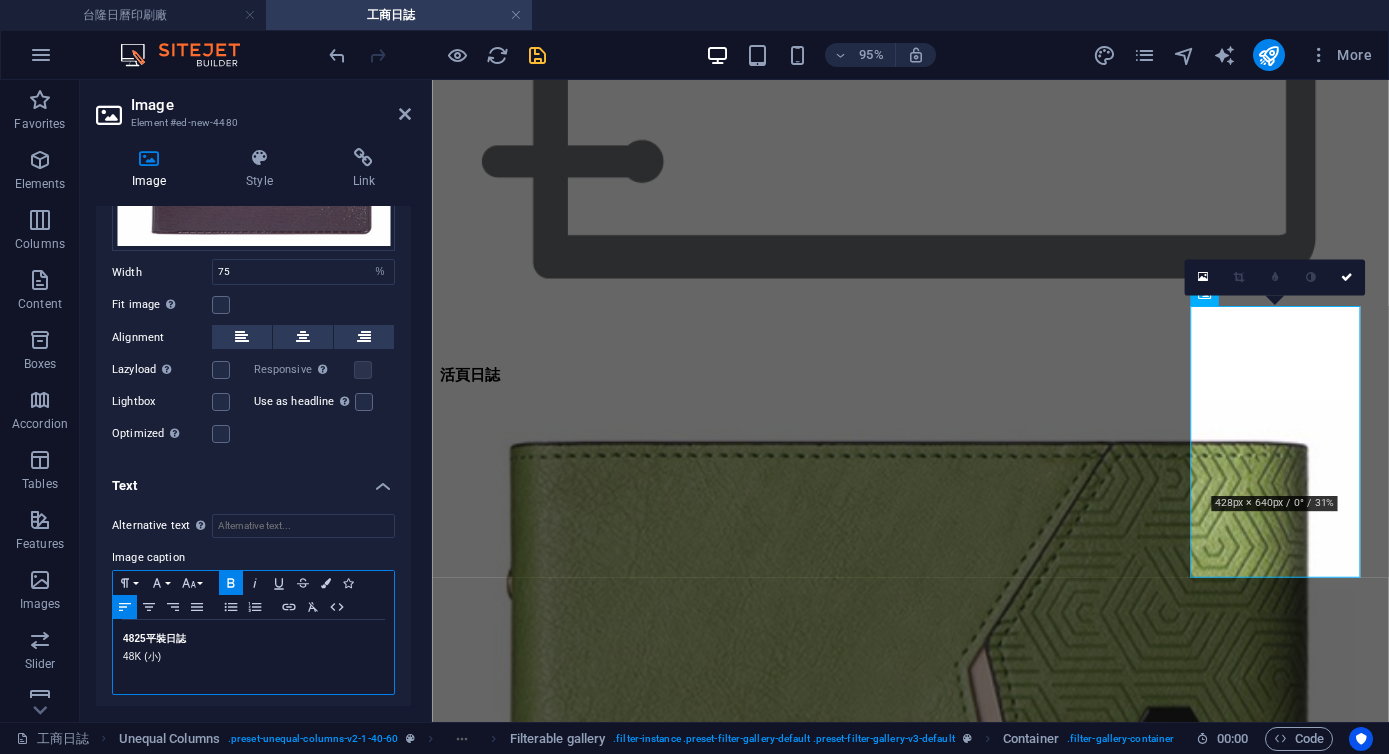 click on "4825  平裝日誌" at bounding box center (154, 638) 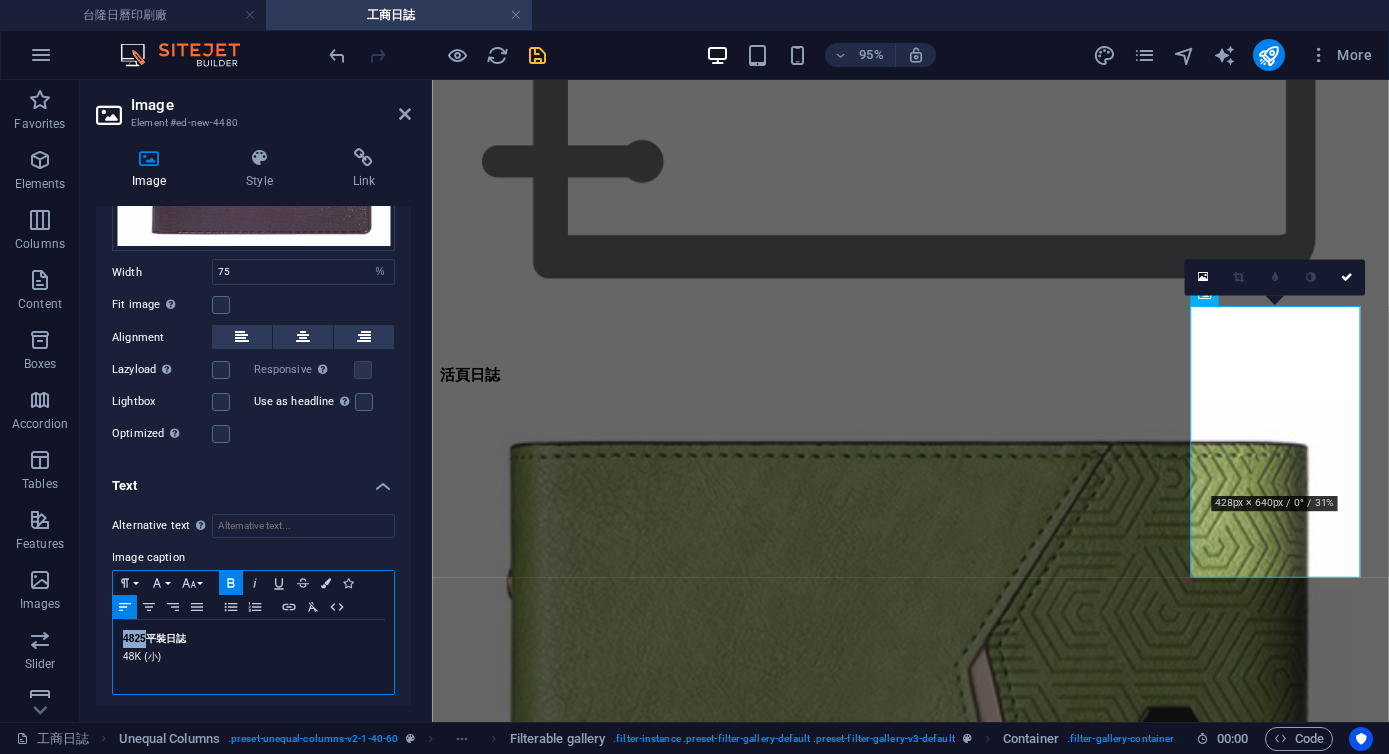 click on "4825  平裝日誌" at bounding box center (154, 638) 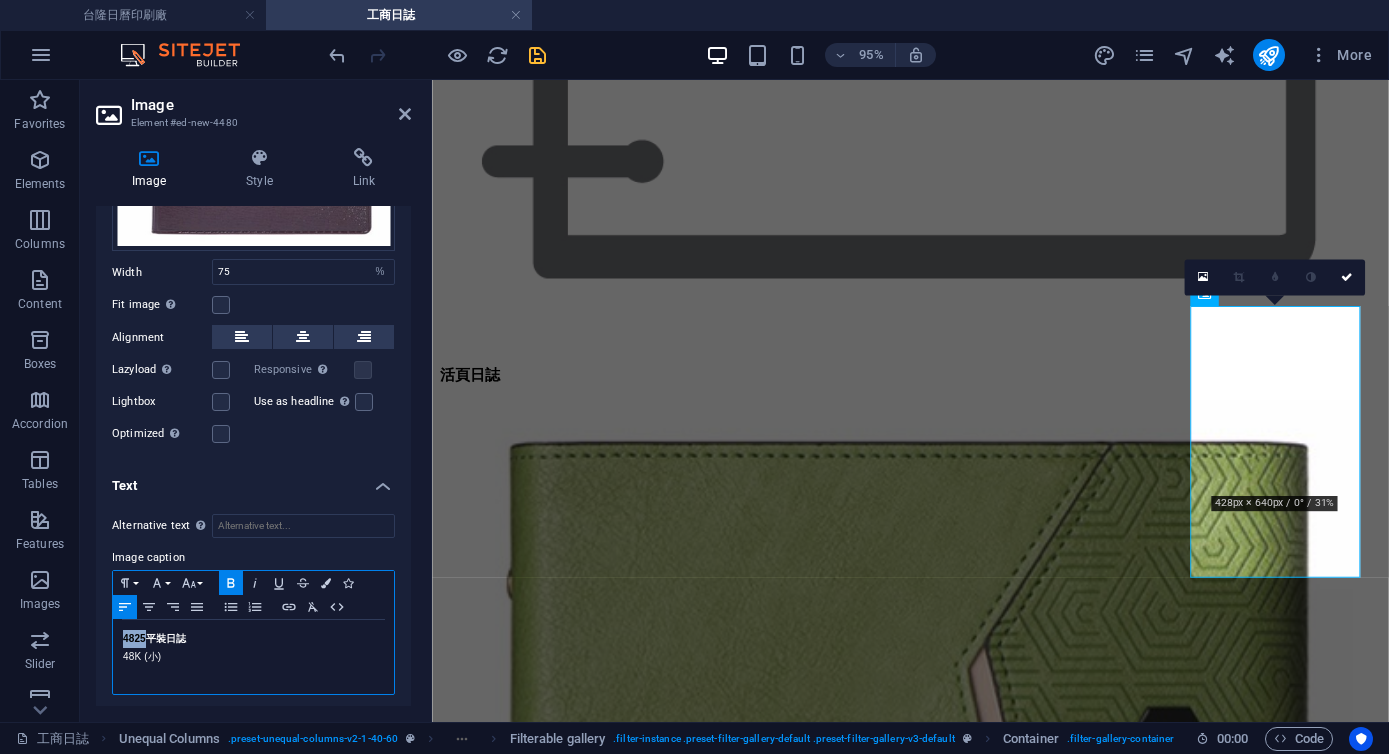 type 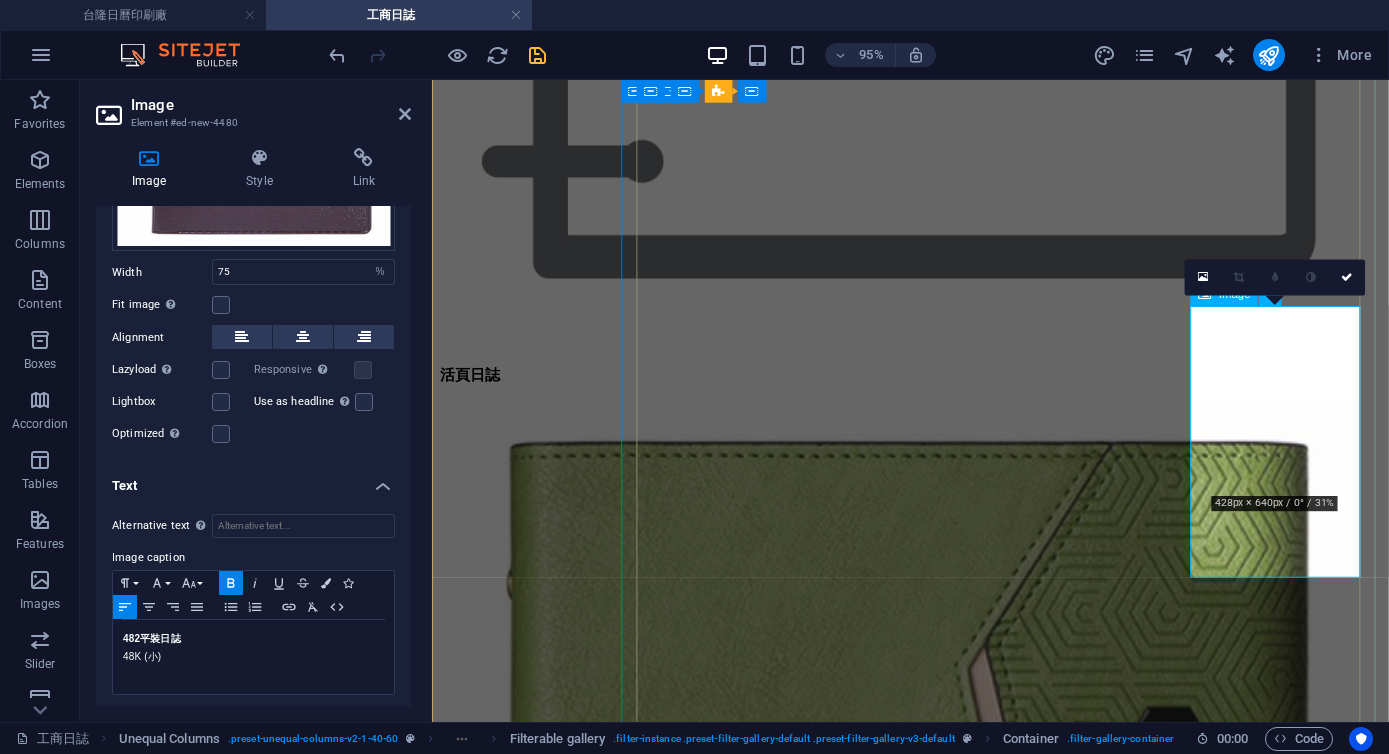 click on "482  平裝日誌 48K (小)" at bounding box center (935, 52293) 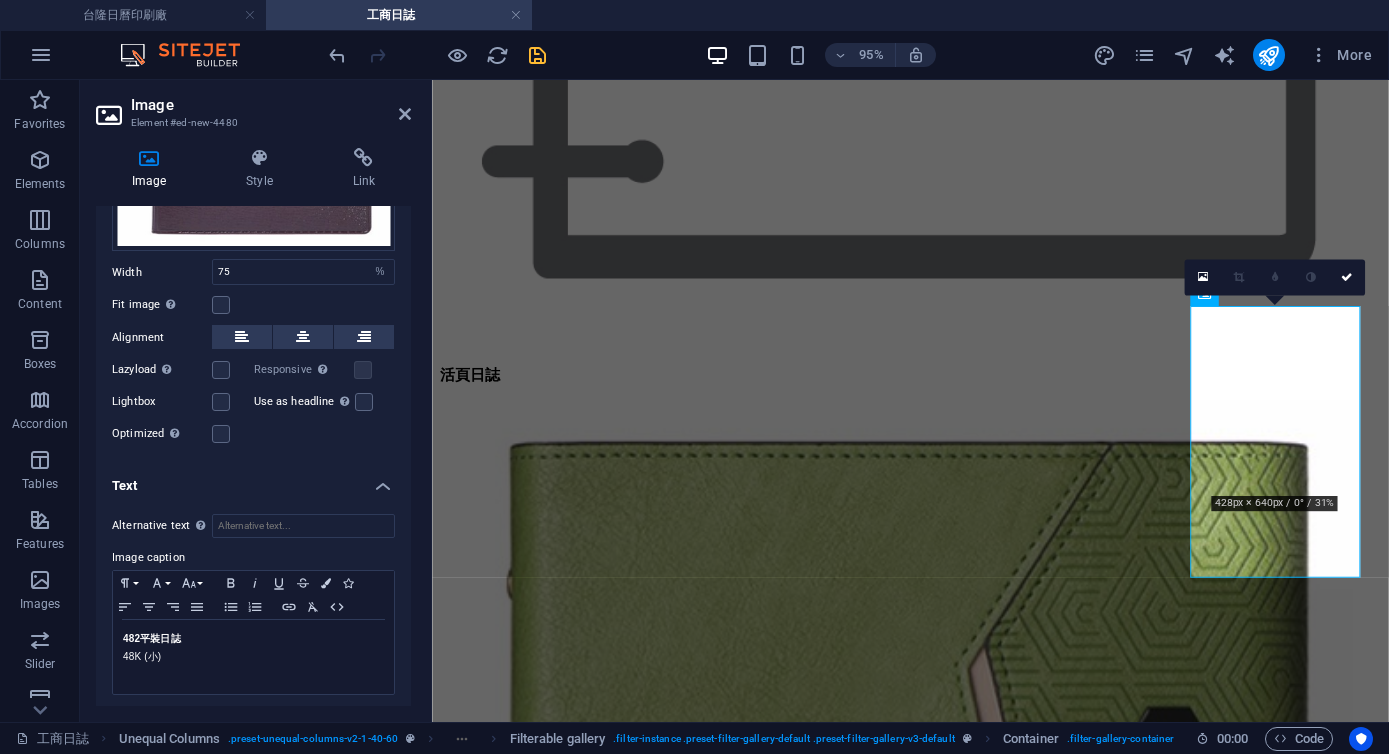 click on "0" at bounding box center [1275, 277] 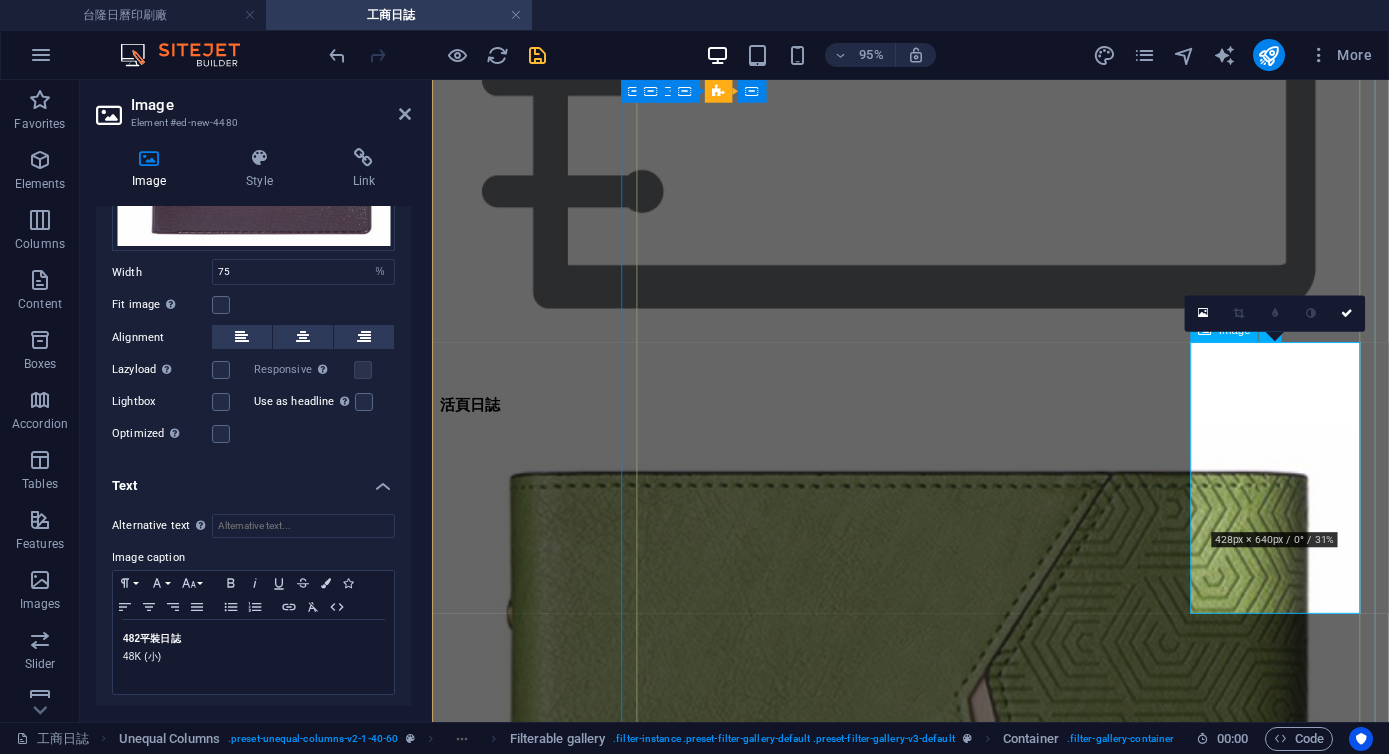 scroll, scrollTop: 2889, scrollLeft: 0, axis: vertical 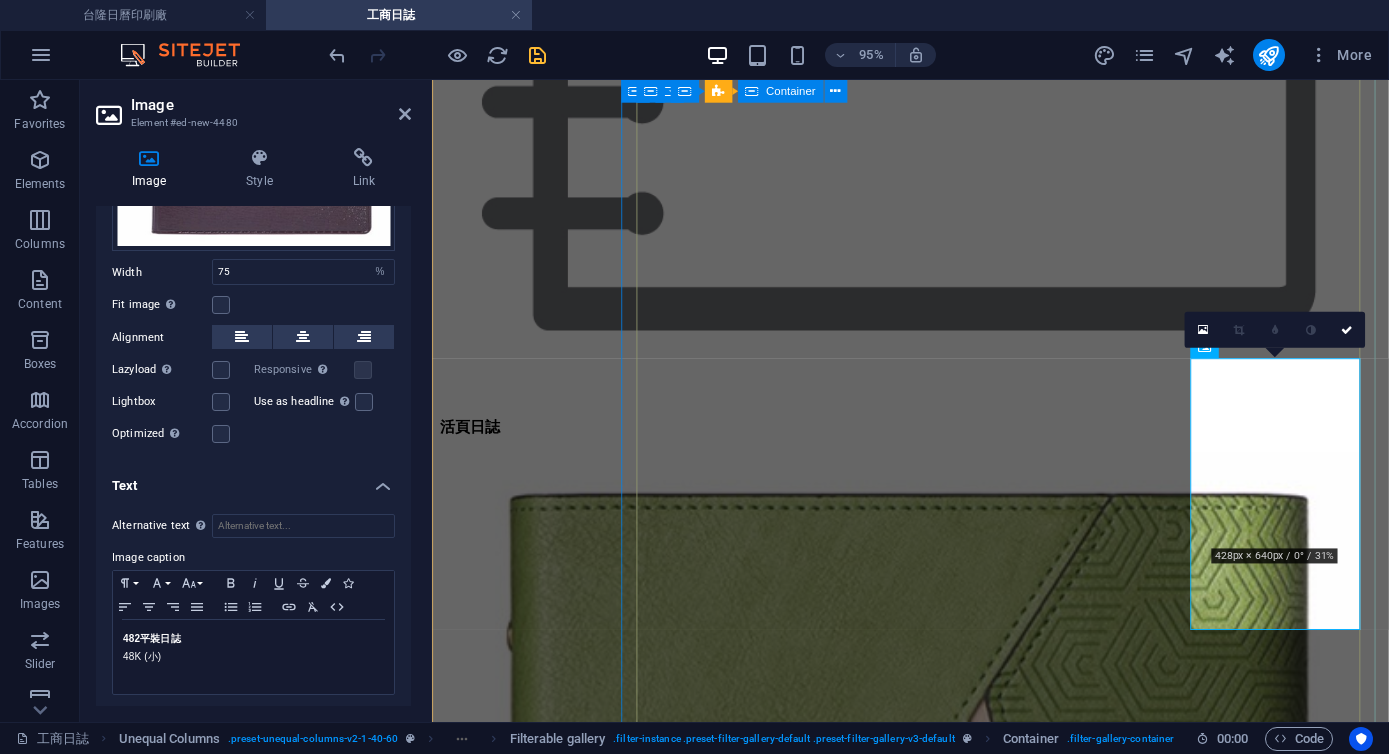 click on "活頁日誌 551 活頁三折日誌 25K(中) 542 活頁三折日誌 25K(中) 540 活頁日誌 25K(中) 552 活頁日誌 25K(中) 552 活頁日誌 25K(中) 618 活頁日誌 16K(大) 518 活頁日誌 25K(中) 541 活頁日誌 25K(中) 254  活頁日誌 25K(中) 164A  活頁日誌 16K(大) 254A  活頁日誌 25K(中) 1634 活頁日誌 16K(大) 2534 活頁日誌 25K(中) 163A / 253A 活頁日誌 16K(大) / 25K (中) 163A 活頁日誌 16K(大) 253 活頁日誌 16K (大) 253A 活頁日誌 25K(中) 2550 活頁日誌 25K(中) 平裝日誌 556  平裝 三折 日誌 25K (中)  548  平裝 三折 日誌 25K (中)  547  平裝 三折 日誌 25K (中)  557  平裝日誌 25K (中)  558  平裝日誌 25K (中)  559  平裝日誌 25K (中)  559  平裝日誌 25K (中)  506  平裝日誌 25K (中)  252  平裝日誌 25K (中)  255  平裝日誌 25K (中)  2527  平裝日誌 25K (中)  1628 / 2528  平裝日誌 16K(大) / 25K (中)  1625 / 2525  平裝日誌 16K(大) / 25K (中)  2525  平裝日誌" at bounding box center (935, 32216) 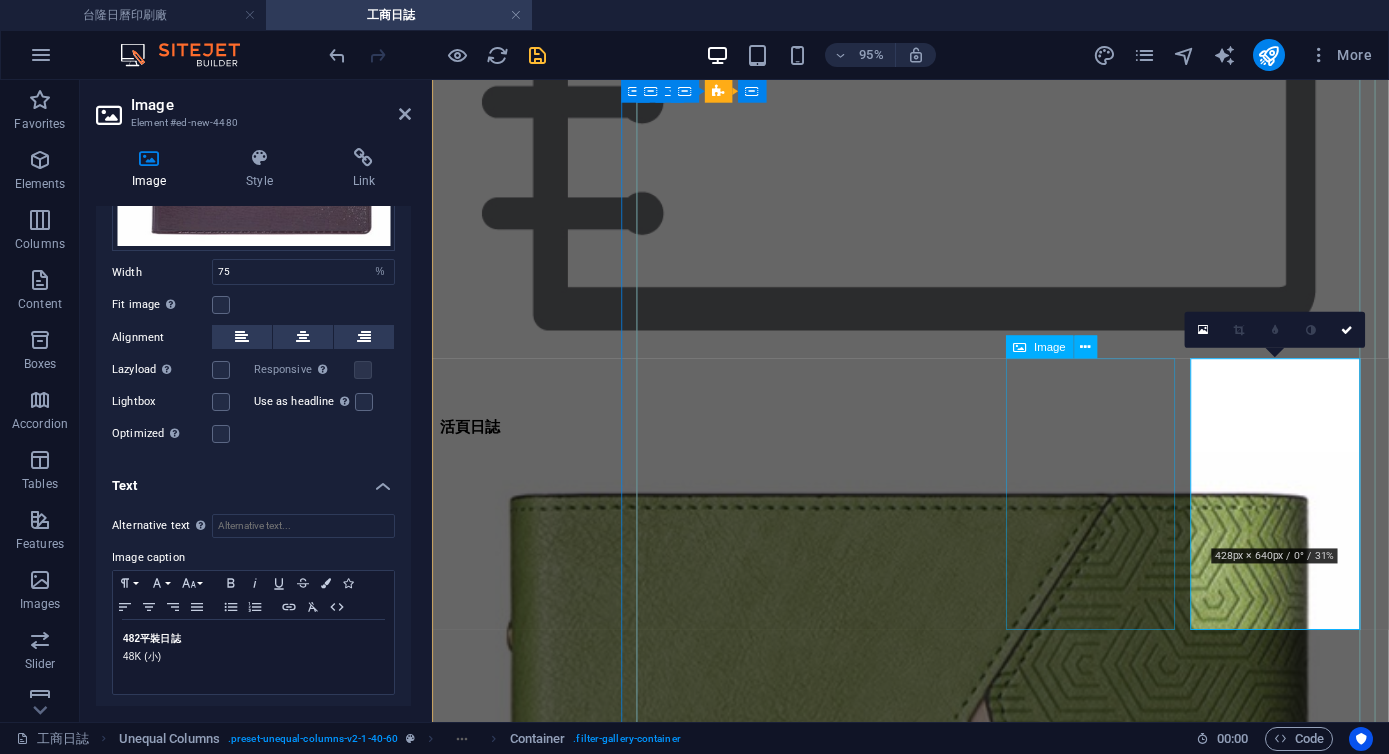 click on "4825  平裝日誌 48K (小)" at bounding box center (935, 51106) 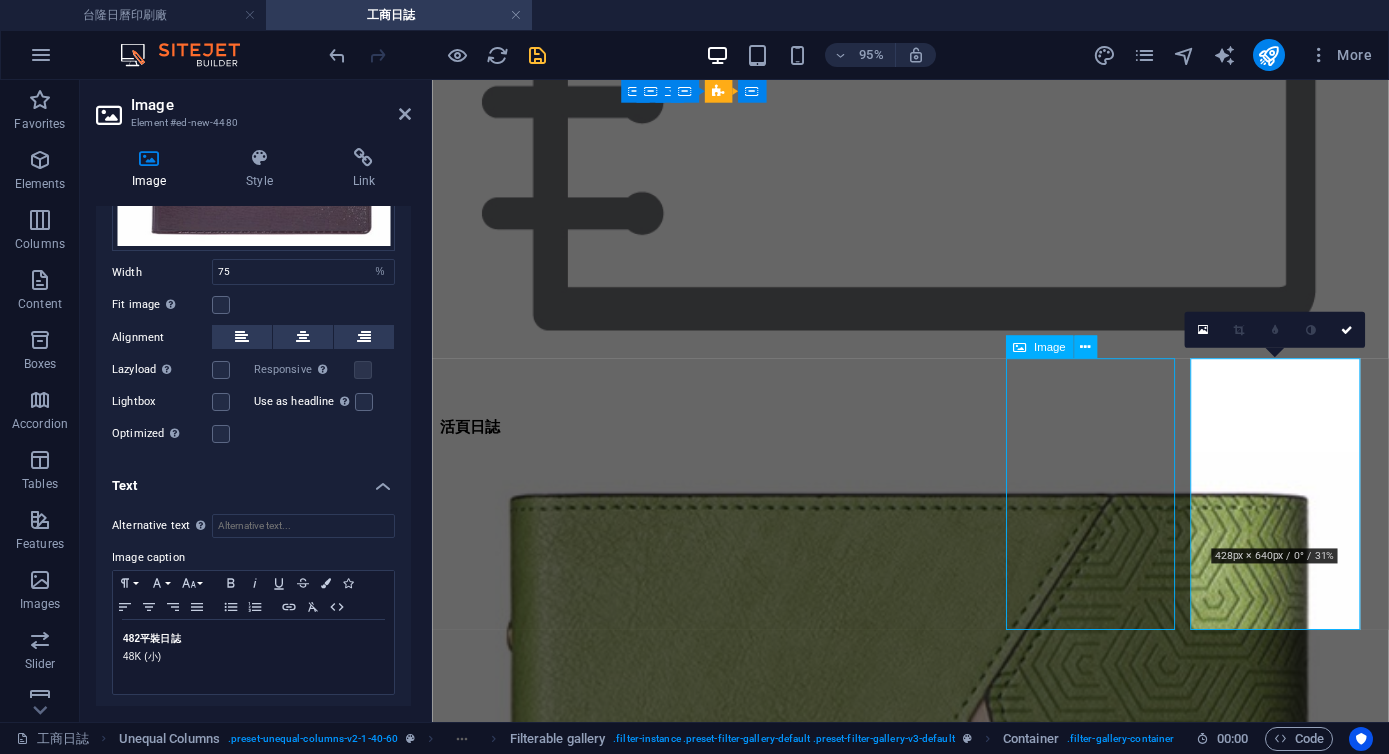 scroll, scrollTop: 3518, scrollLeft: 0, axis: vertical 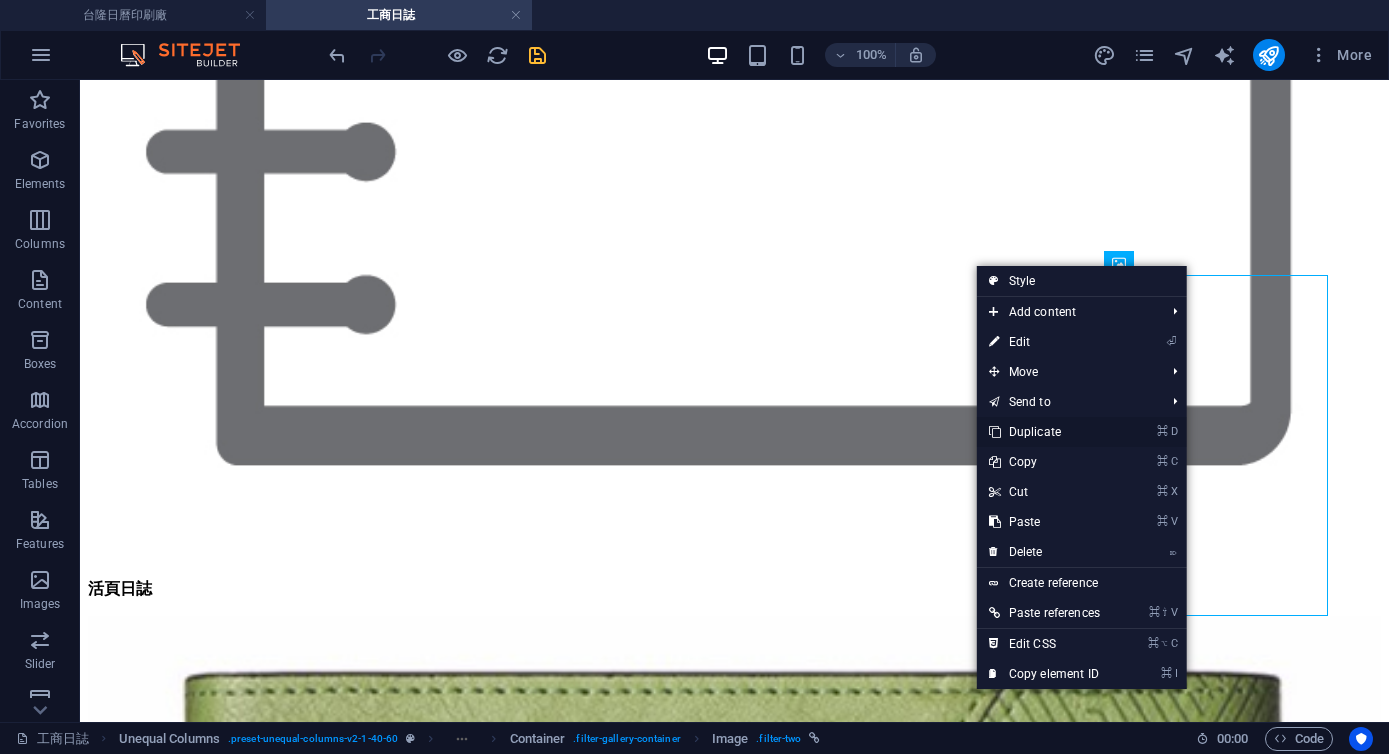click on "⌘ D  Duplicate" at bounding box center (1044, 432) 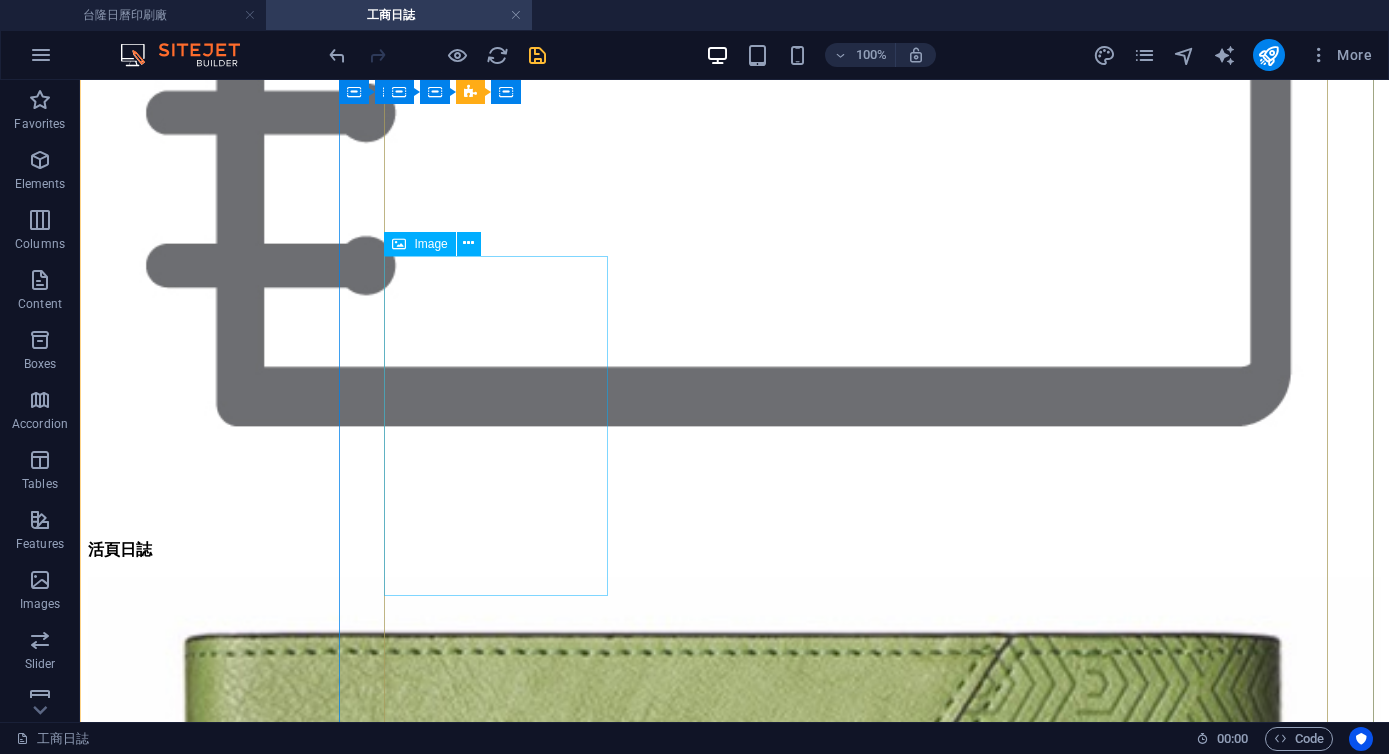 scroll, scrollTop: 3598, scrollLeft: 0, axis: vertical 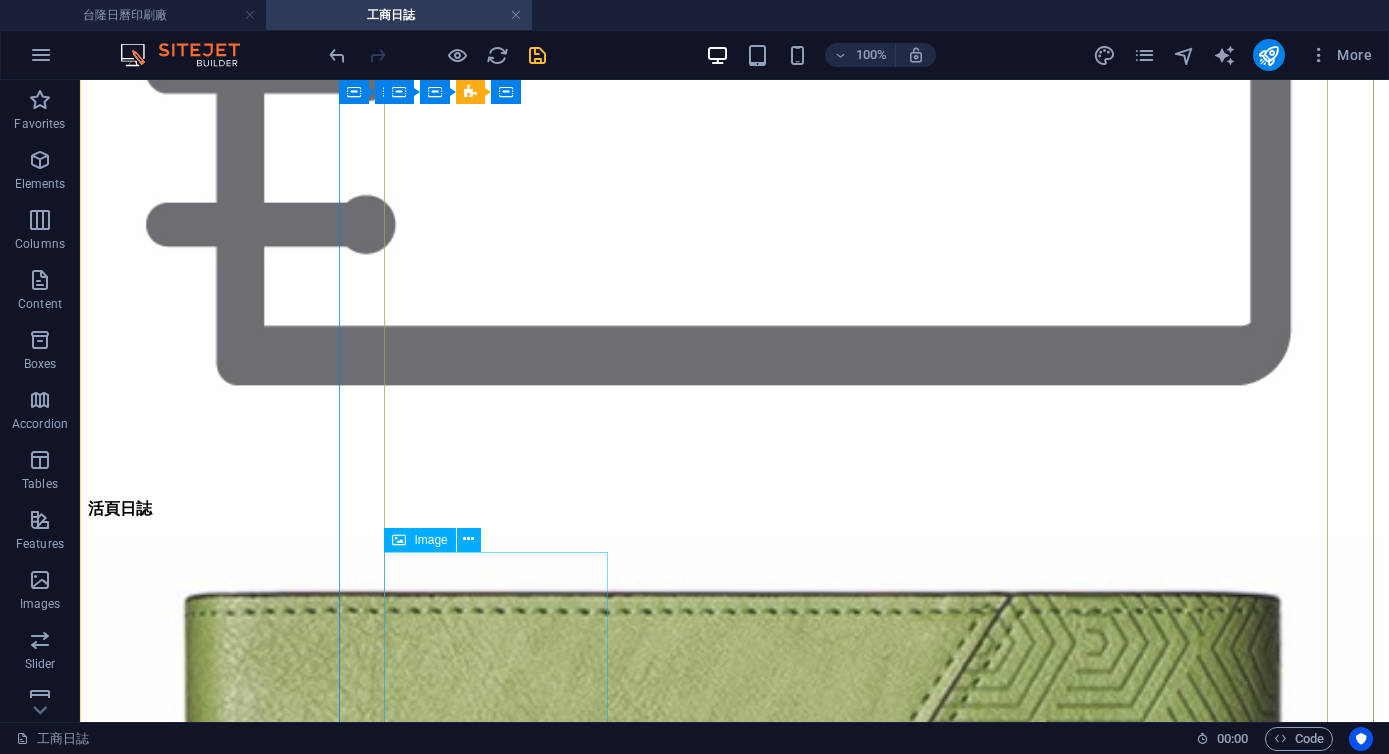 click on "482  平裝日誌 48K (小)" at bounding box center [734, 68499] 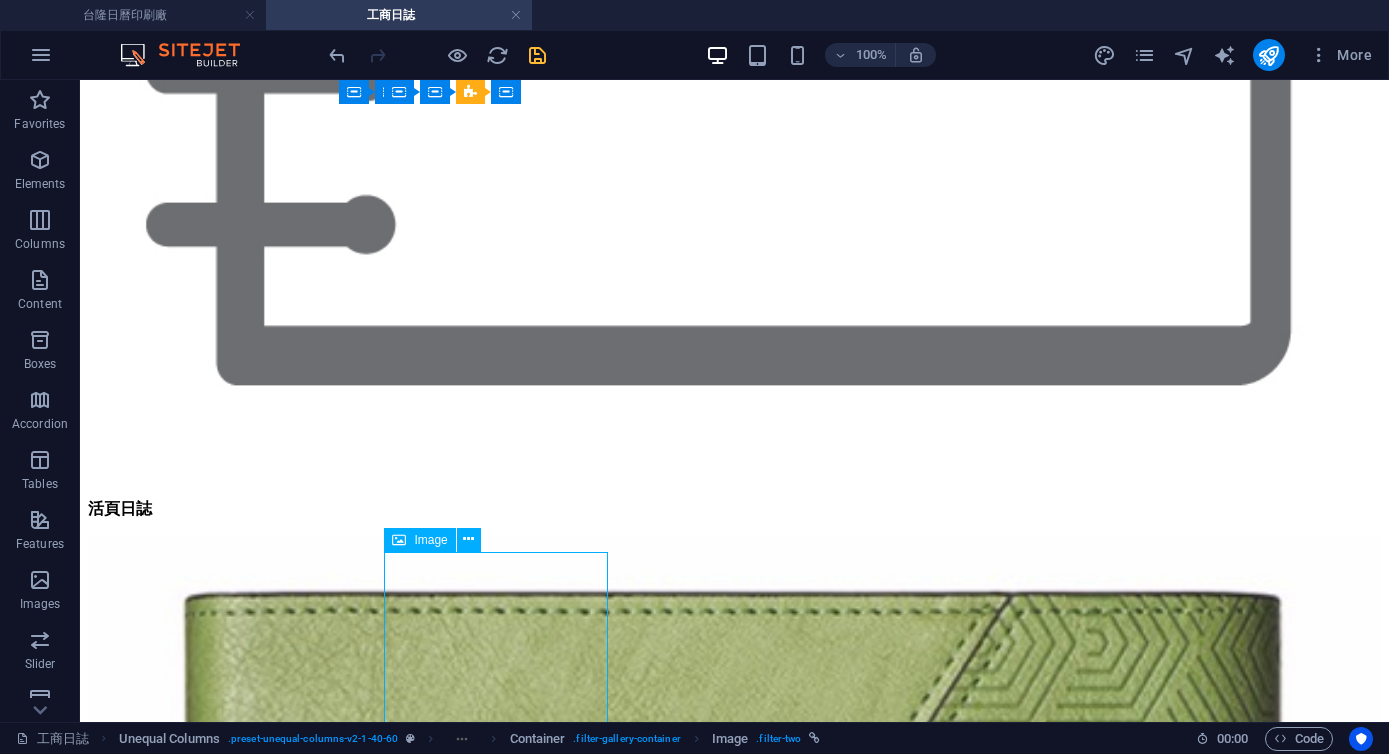 click on "482  平裝日誌 48K (小)" at bounding box center (734, 68499) 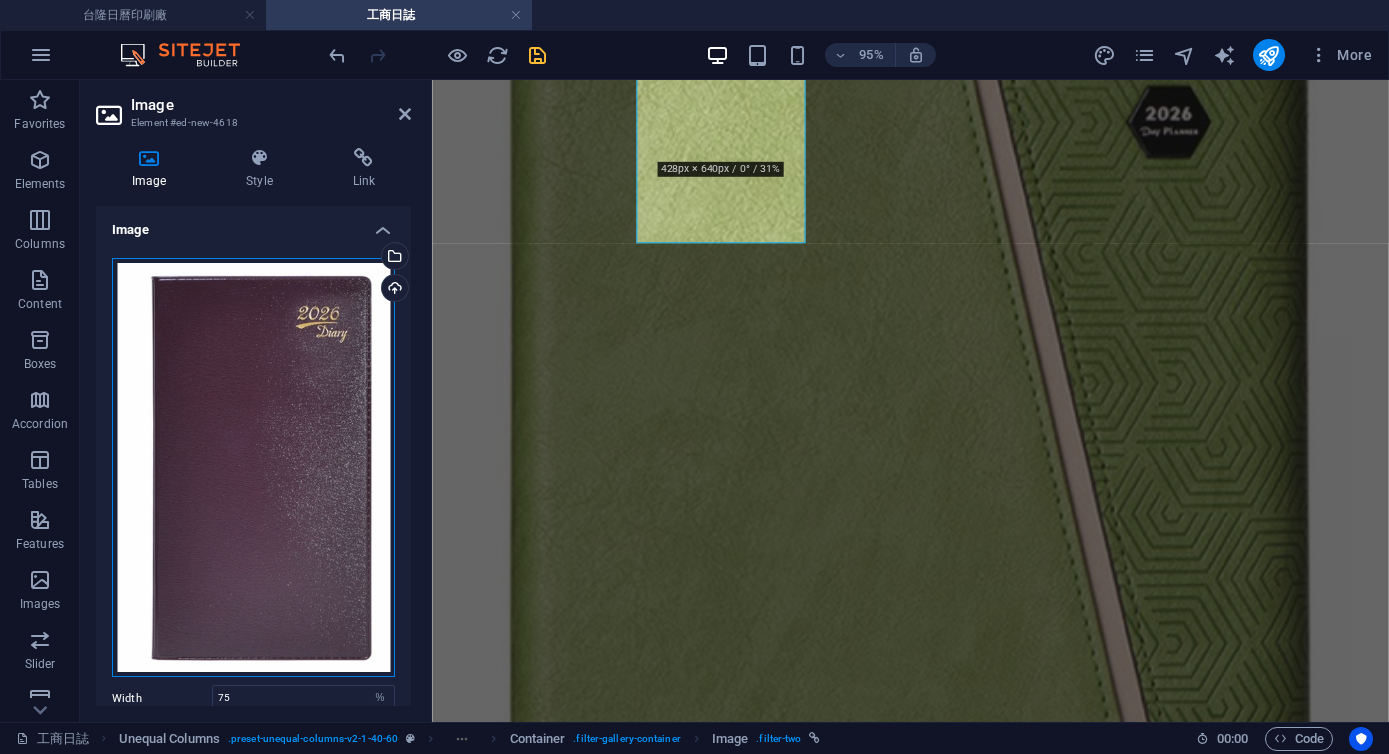 click on "Drag files here, click to choose files or select files from Files or our free stock photos & videos" at bounding box center (253, 468) 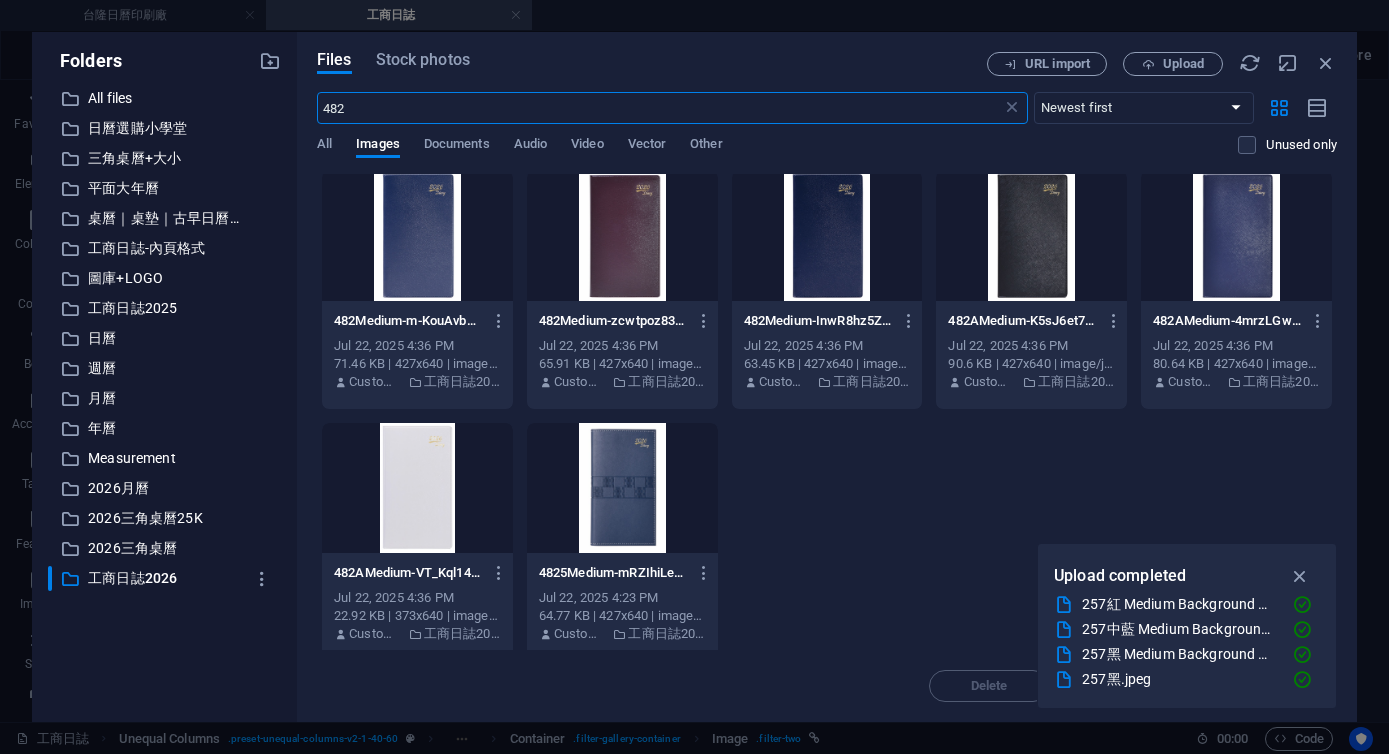 scroll, scrollTop: 268, scrollLeft: 0, axis: vertical 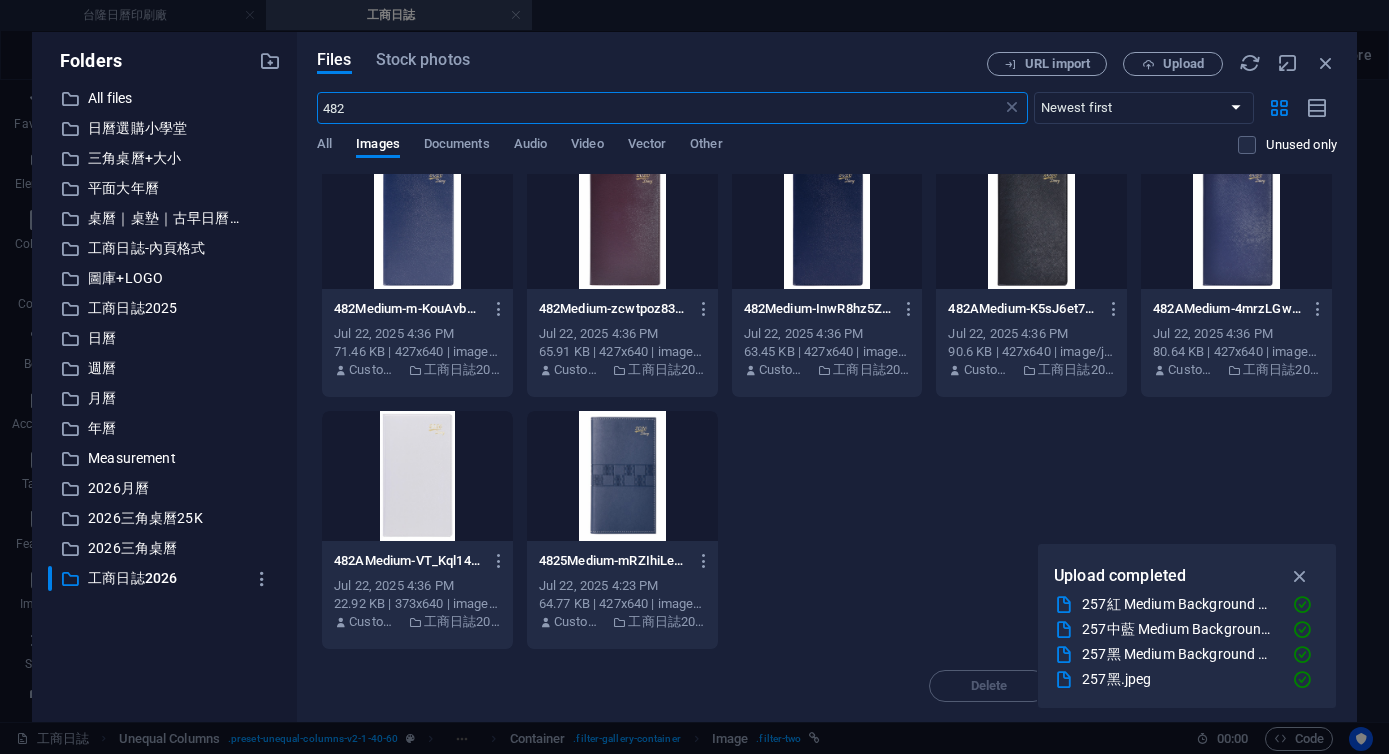 click at bounding box center (1236, 224) 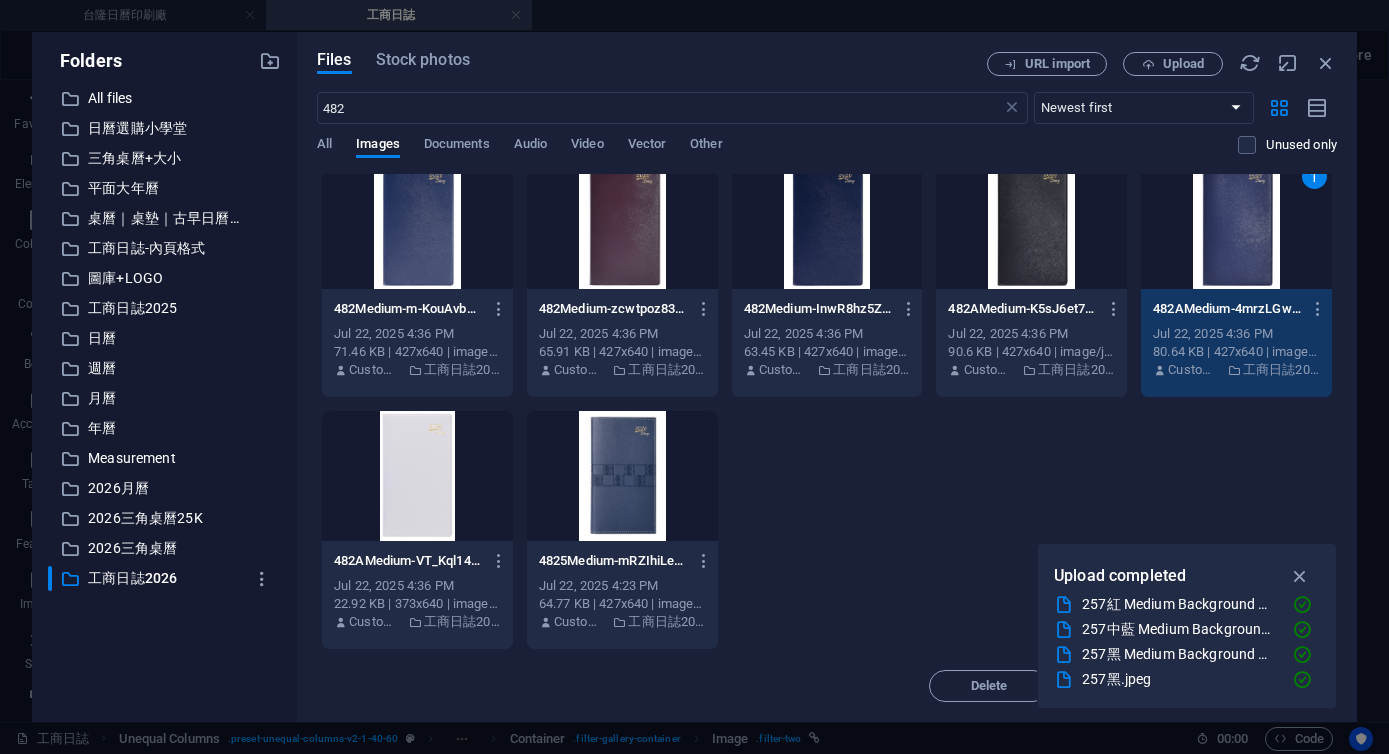click on "1" at bounding box center (1236, 224) 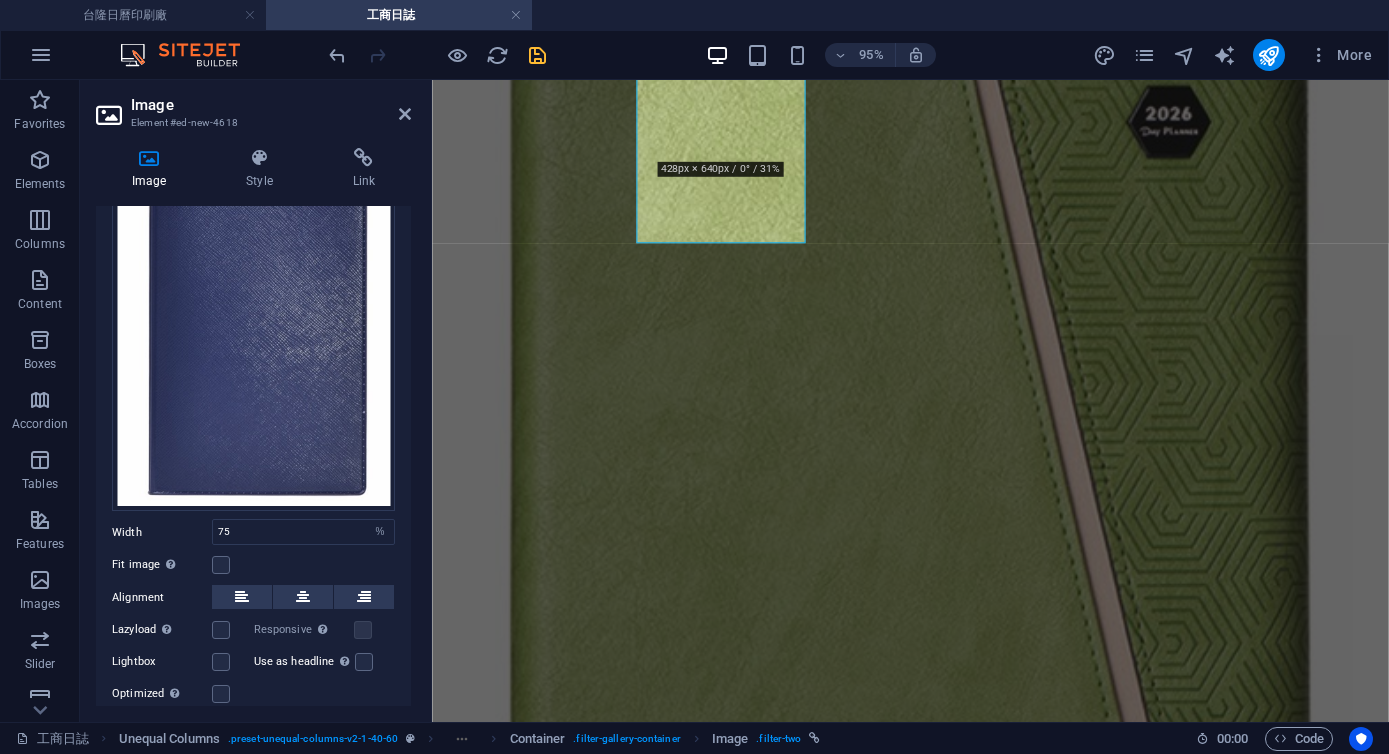 scroll, scrollTop: 224, scrollLeft: 0, axis: vertical 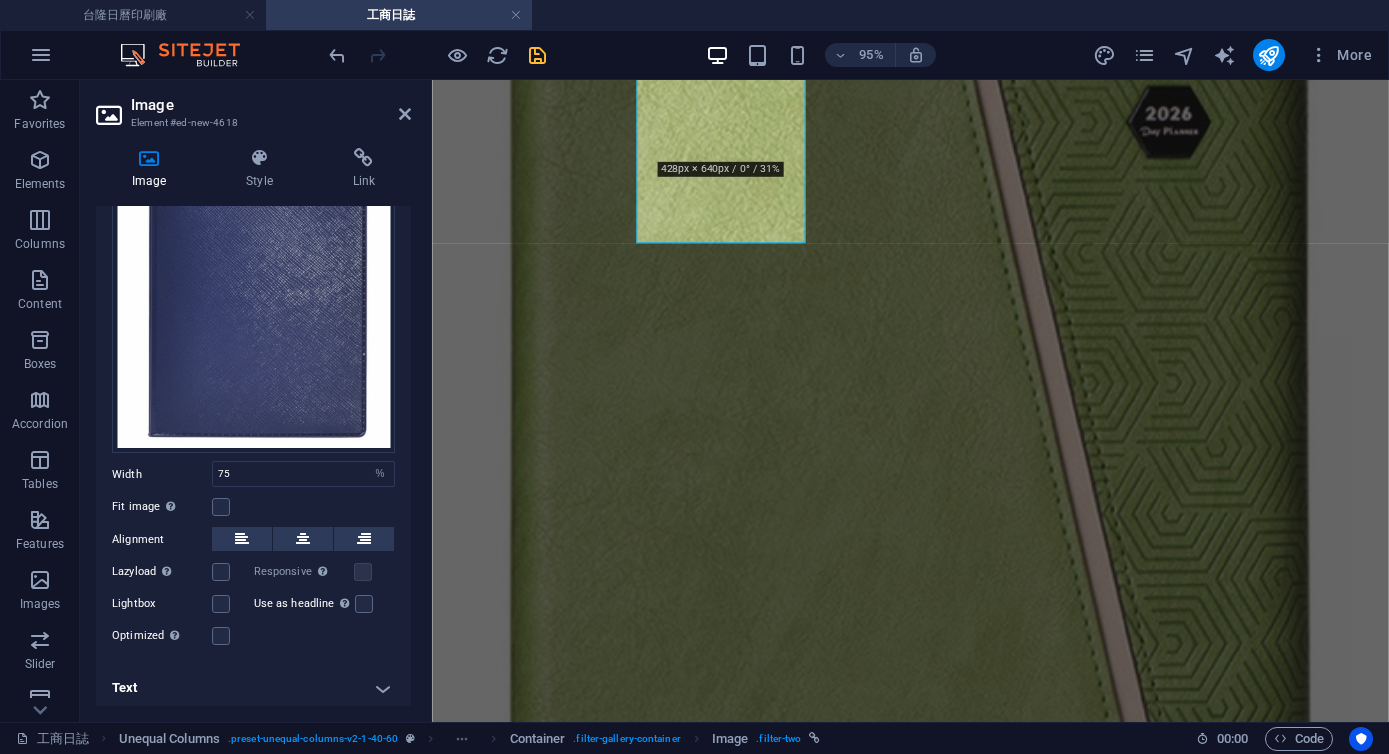 click on "Text" at bounding box center (253, 688) 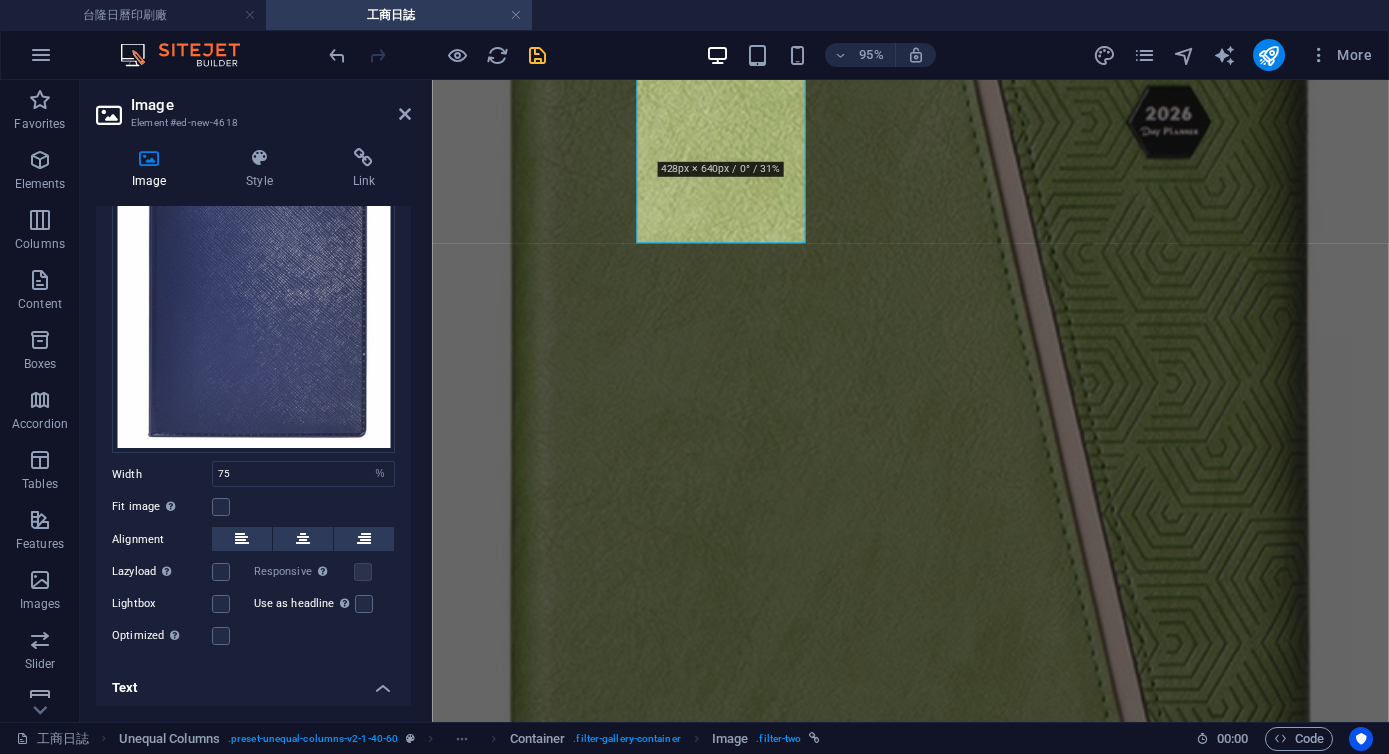 scroll, scrollTop: 426, scrollLeft: 0, axis: vertical 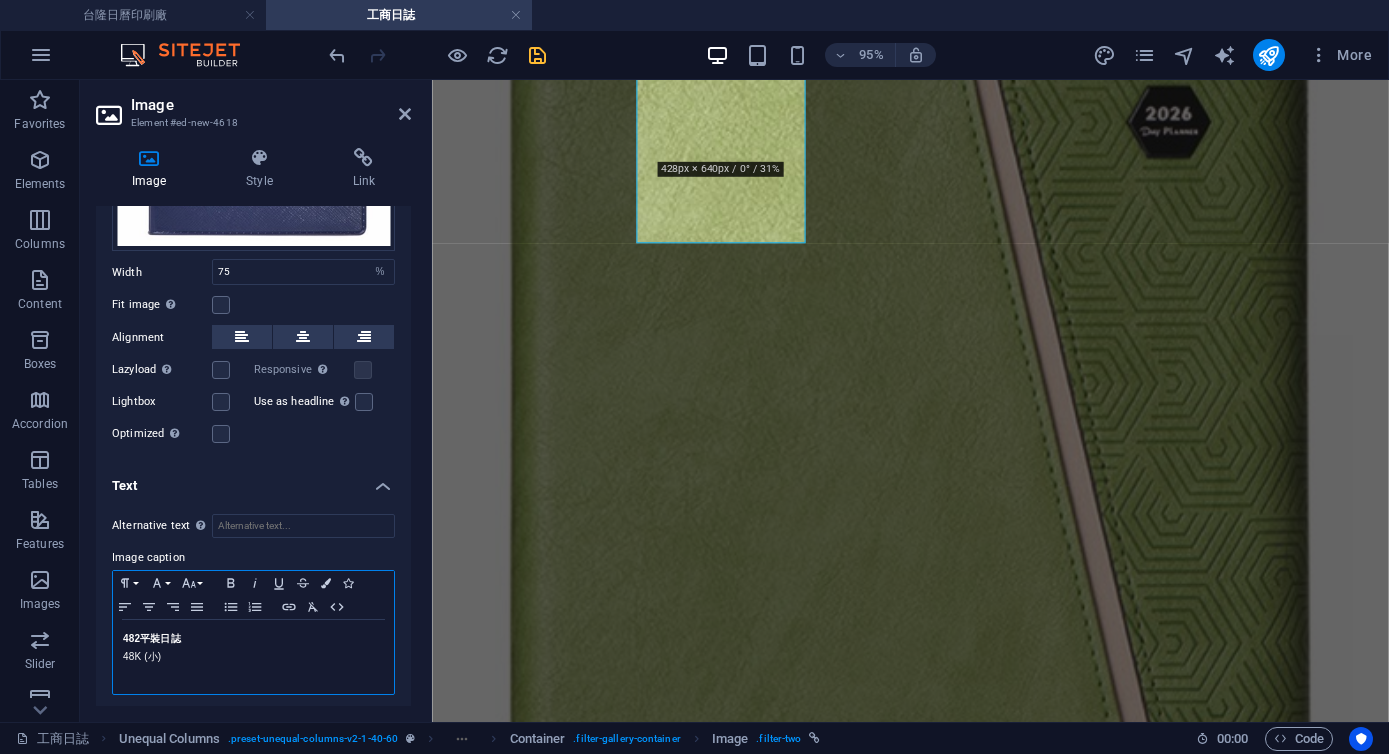 click on "482  平裝日誌" at bounding box center [152, 638] 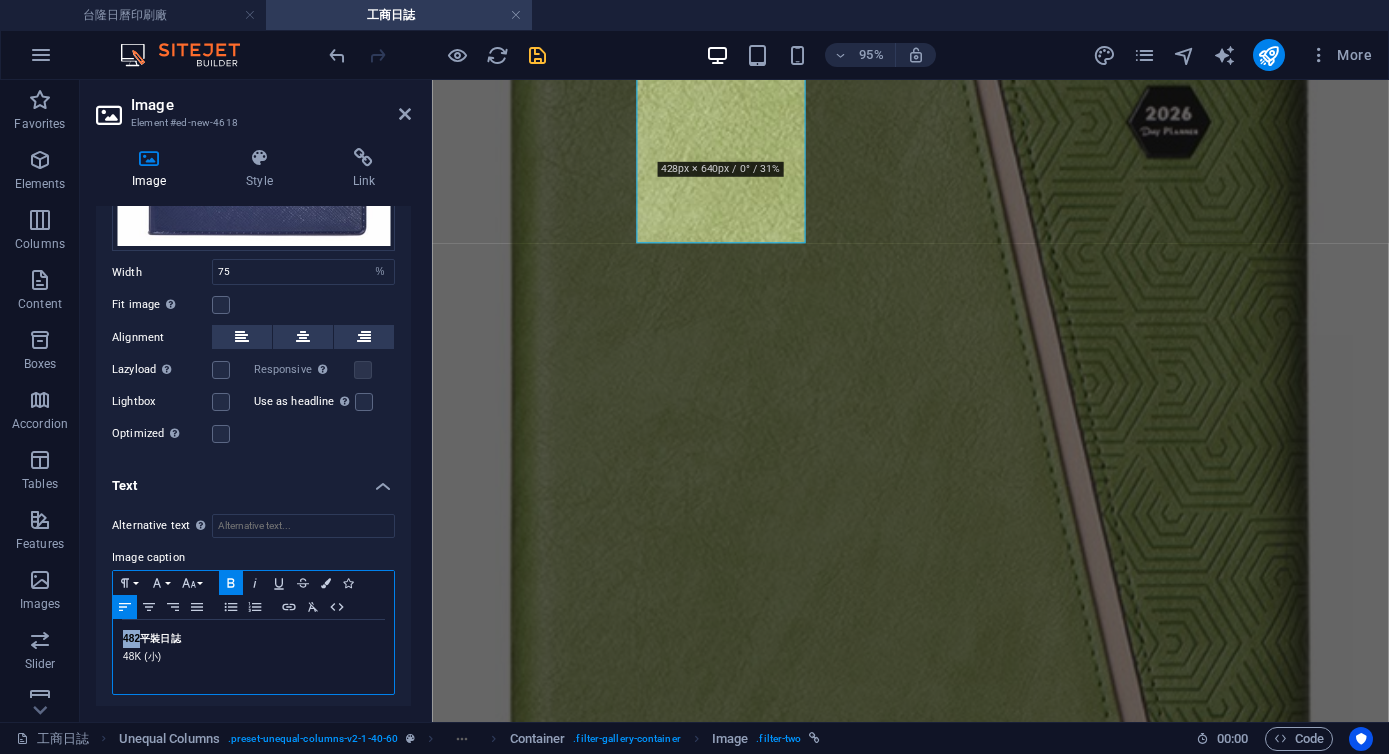 click on "482  平裝日誌" at bounding box center [152, 638] 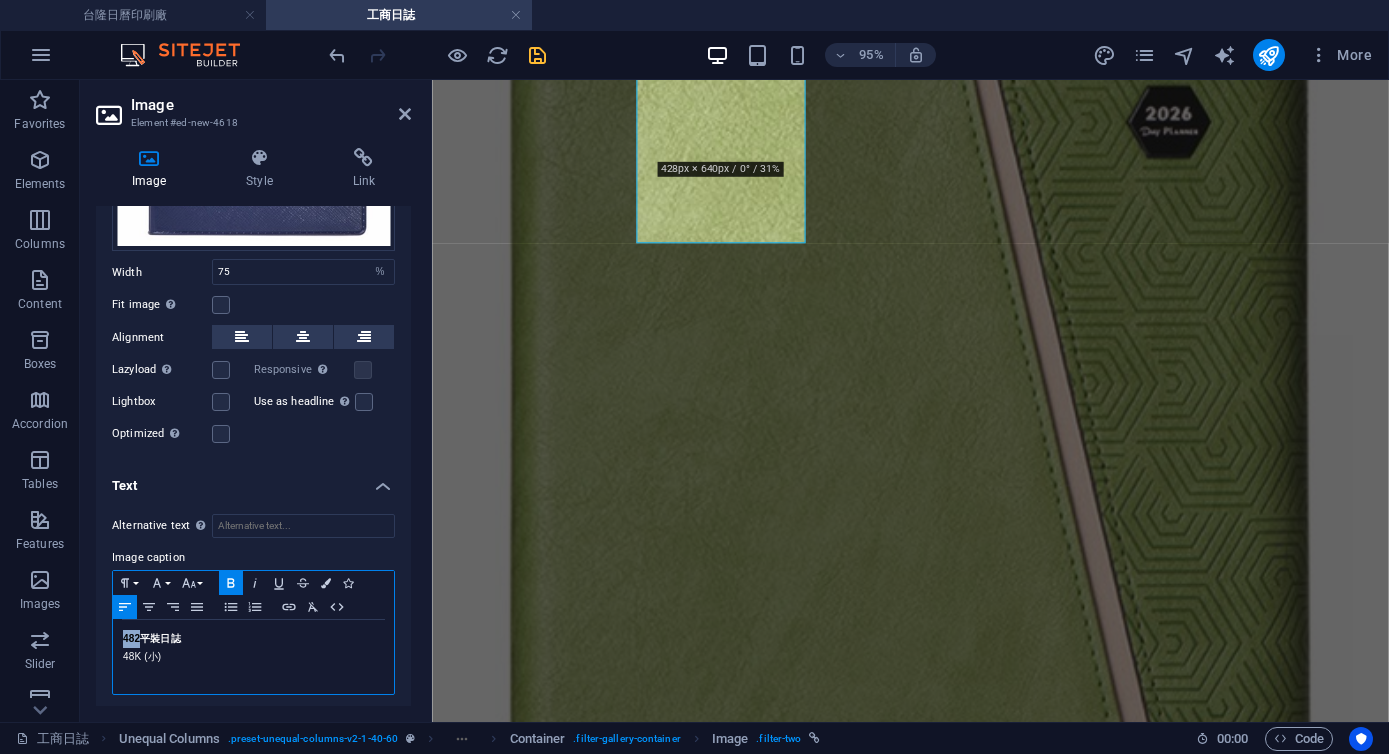 type 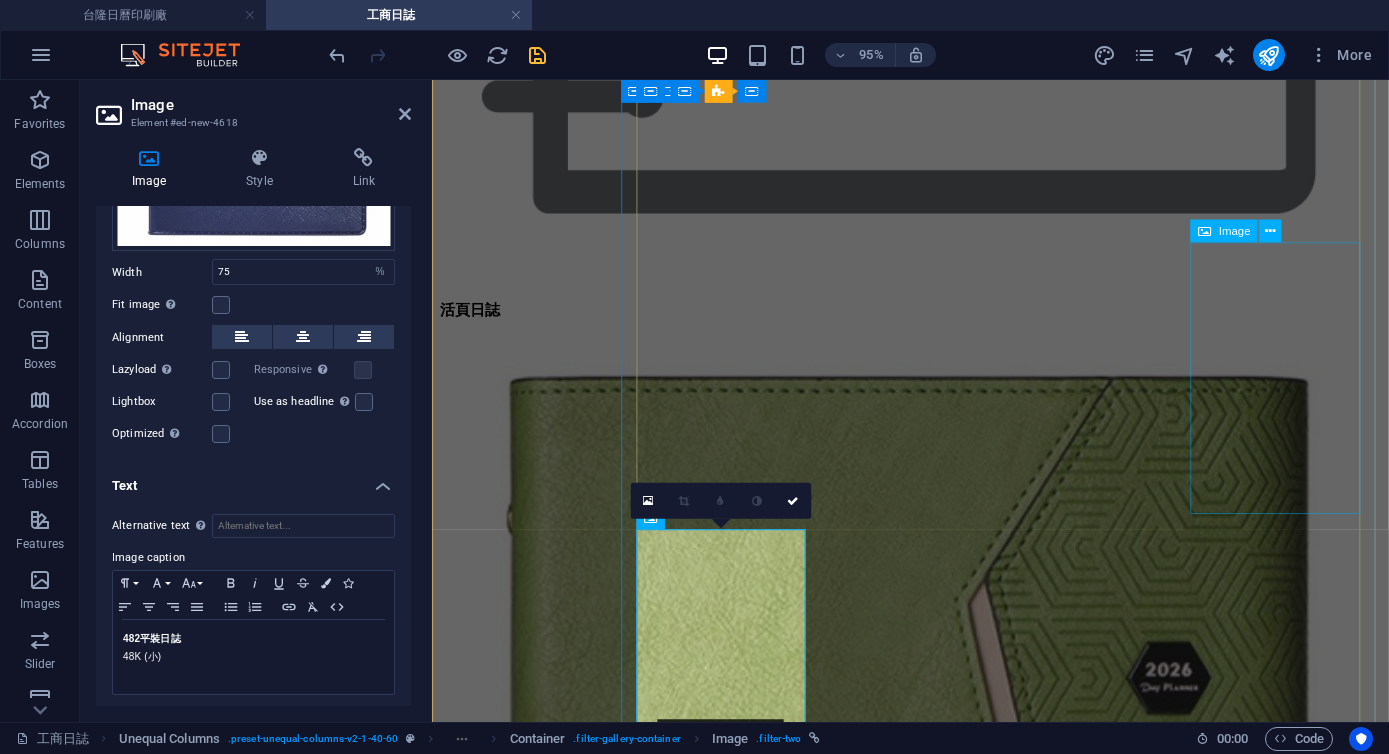 scroll, scrollTop: 2759, scrollLeft: 0, axis: vertical 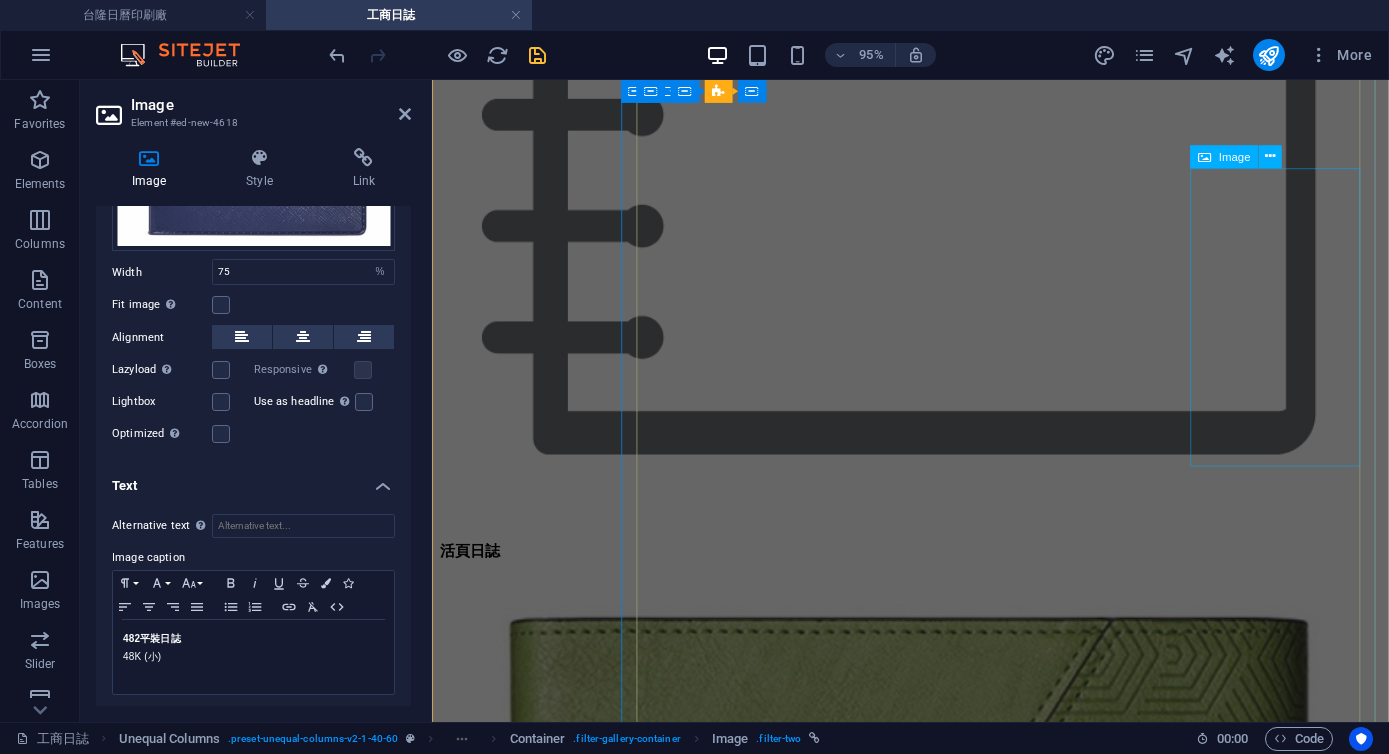 click on "169 / 259  平裝日誌 16K (大) / 25K (中)" at bounding box center (935, 47315) 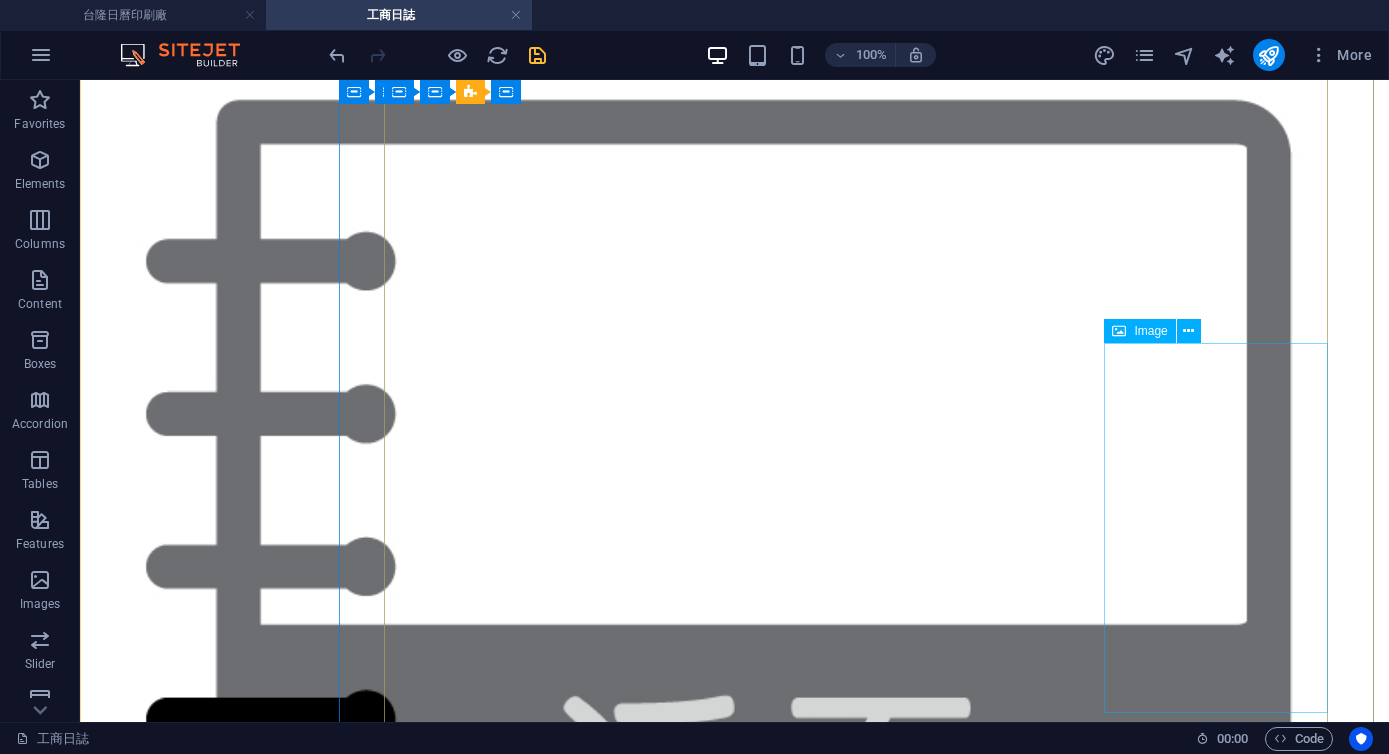 scroll, scrollTop: 3173, scrollLeft: 0, axis: vertical 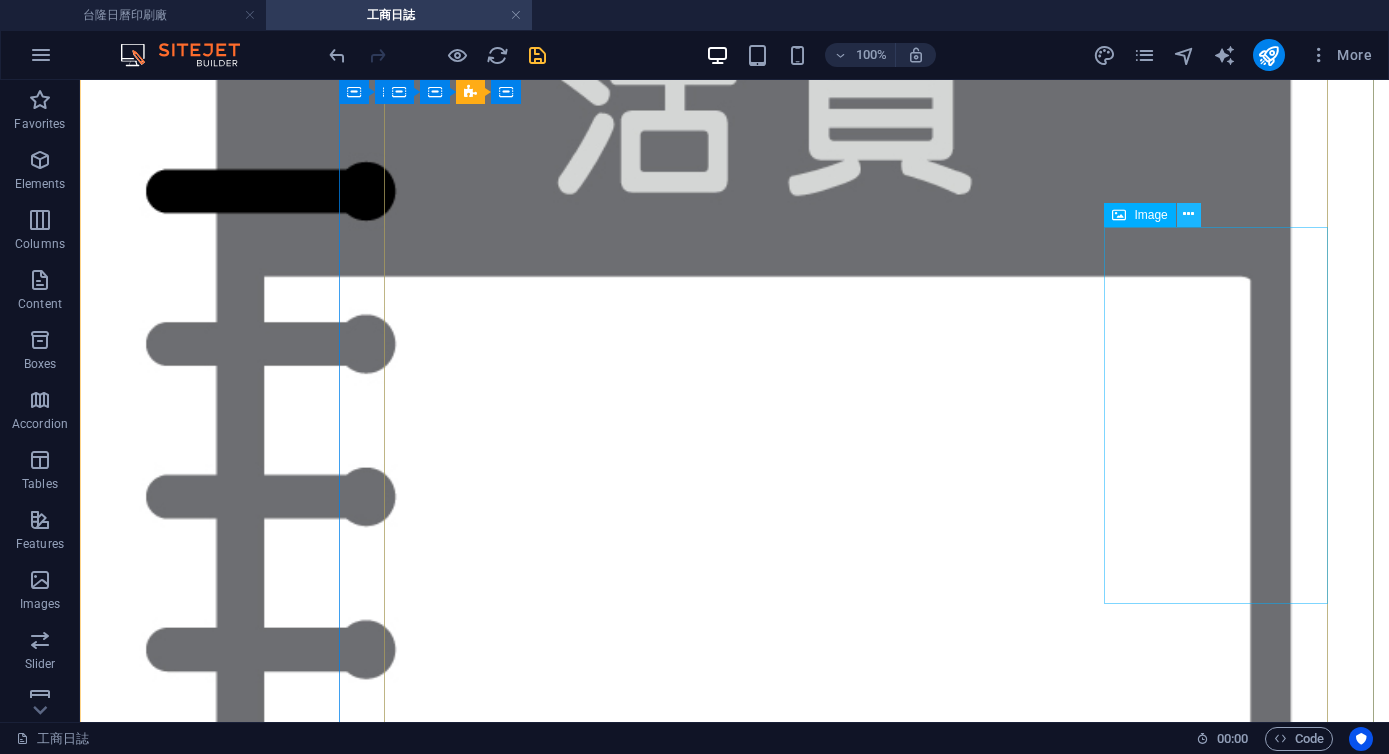 click at bounding box center (1189, 215) 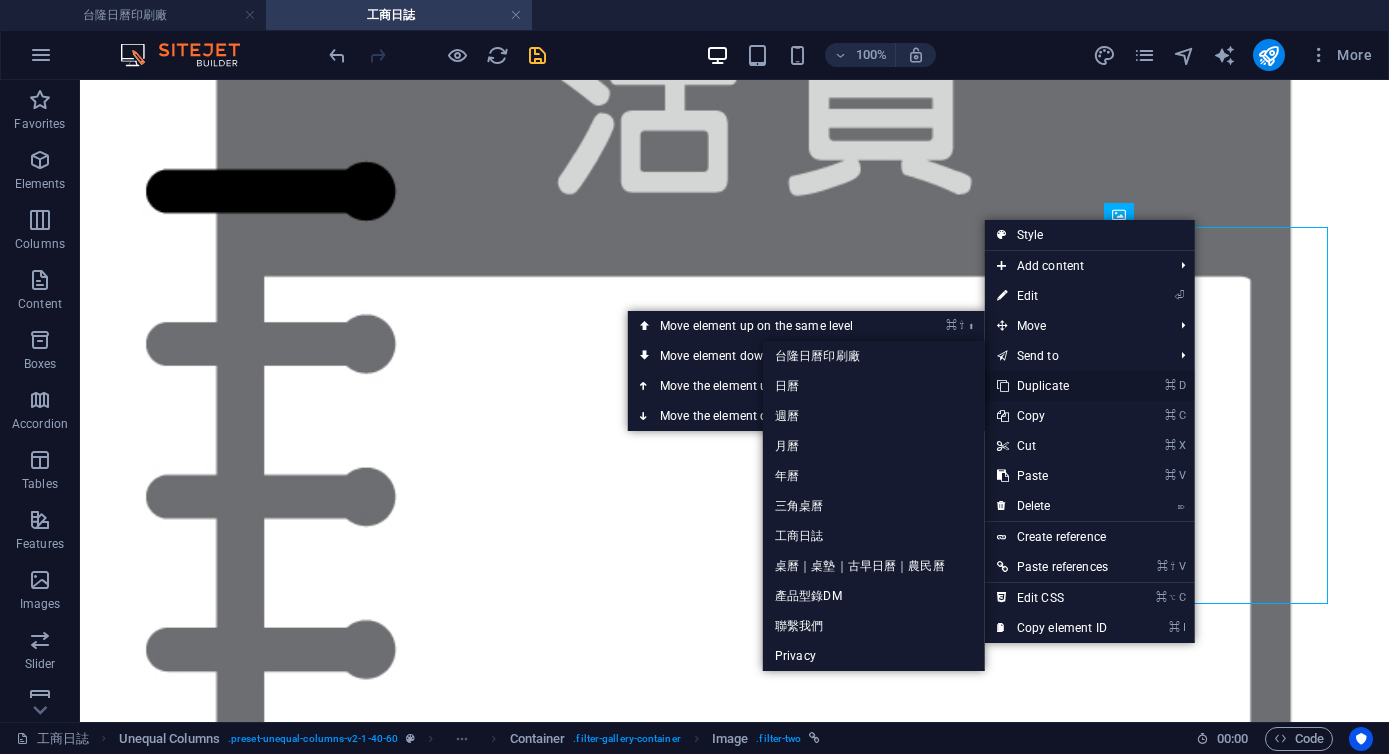 click on "⌘ D  Duplicate" at bounding box center (1052, 386) 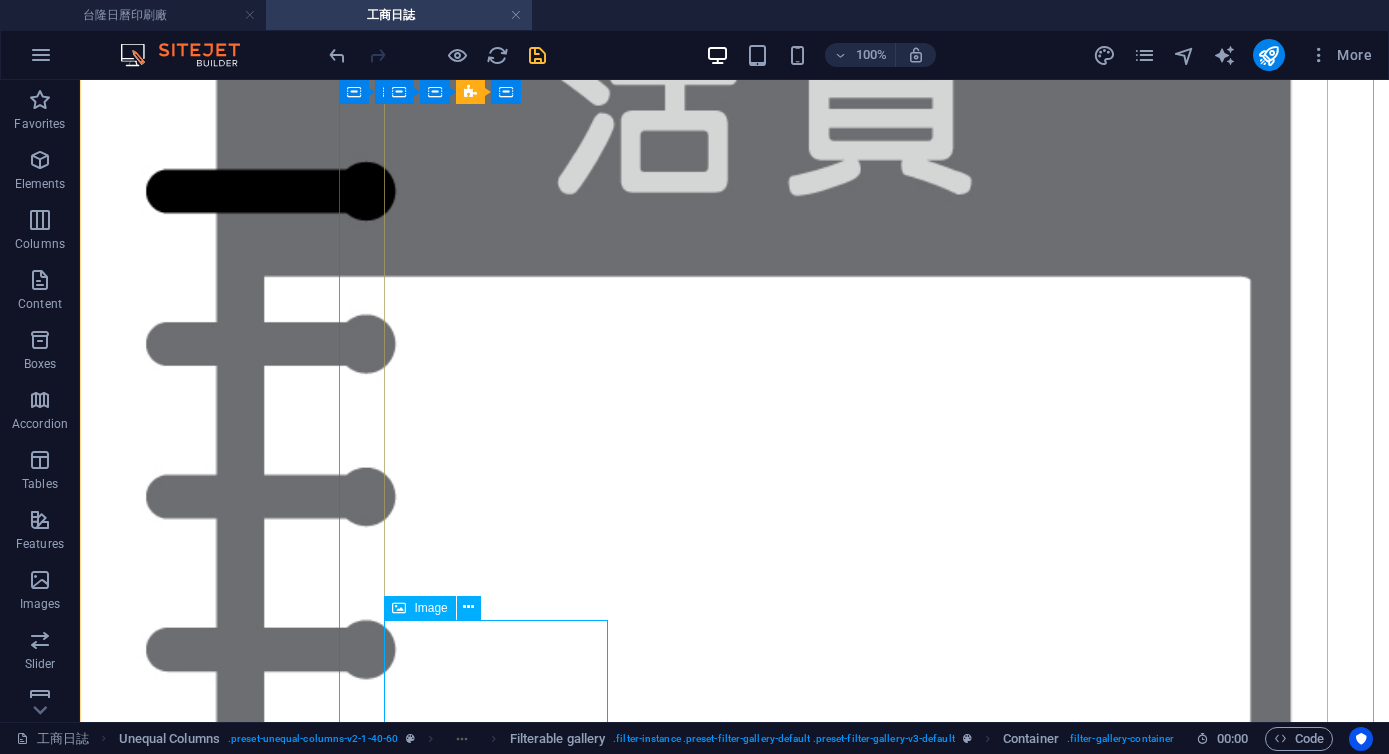click on "169 / 259  平裝日誌 16K (大) / 25K (中)" at bounding box center (734, 62656) 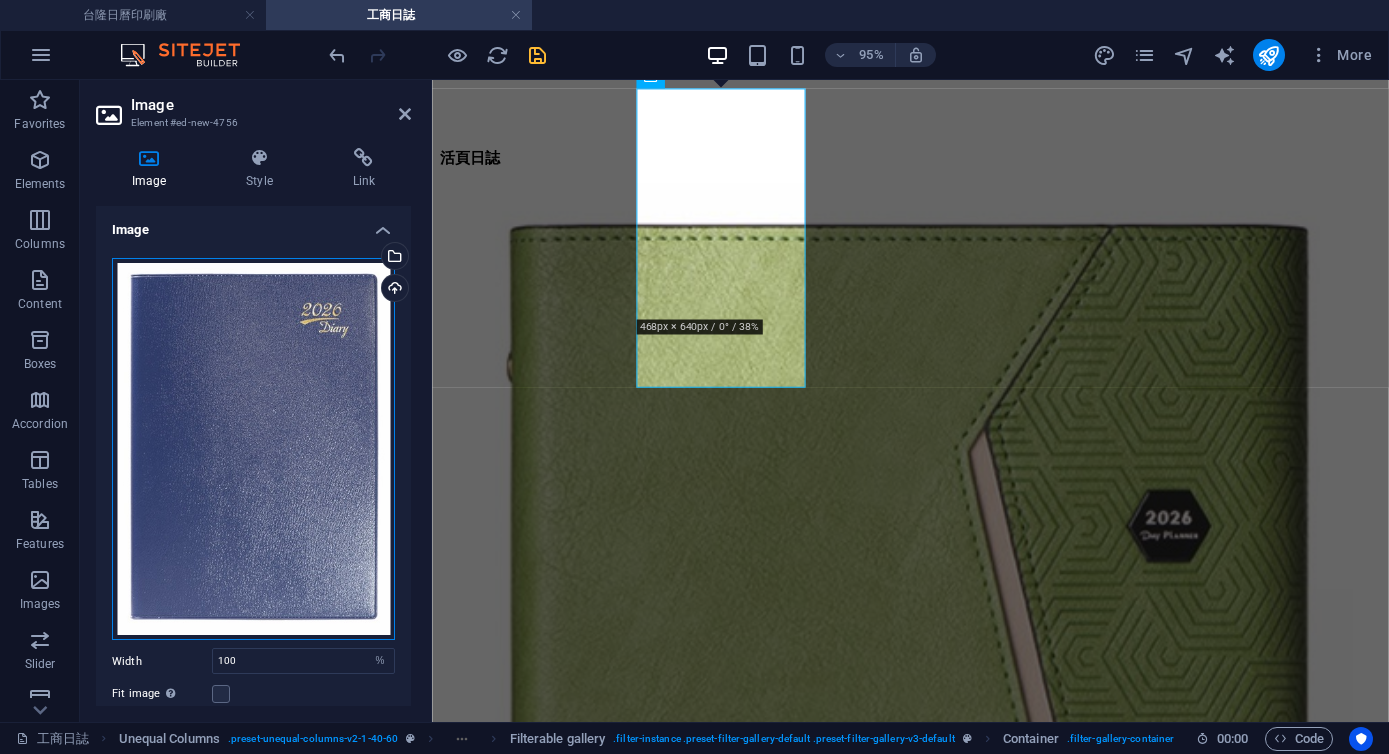click on "Drag files here, click to choose files or select files from Files or our free stock photos & videos" at bounding box center [253, 449] 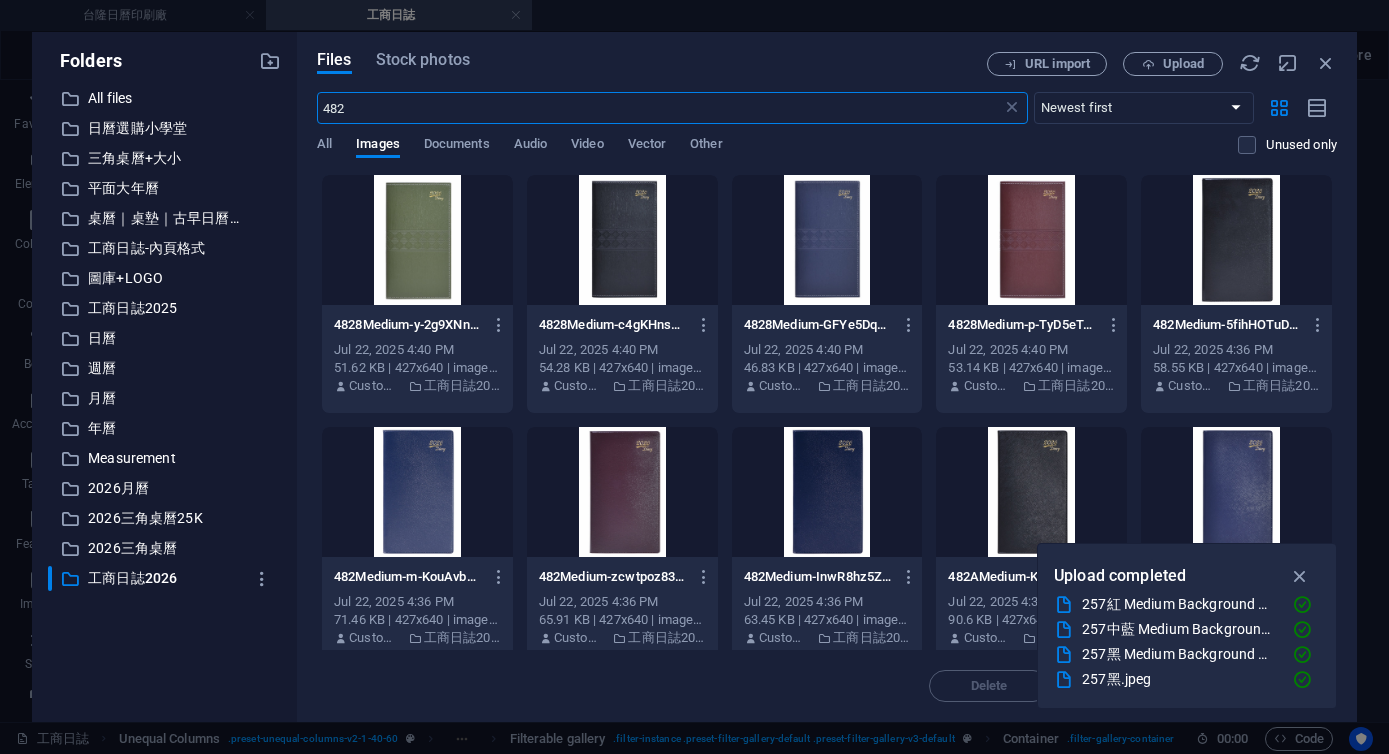click on "482" at bounding box center [659, 108] 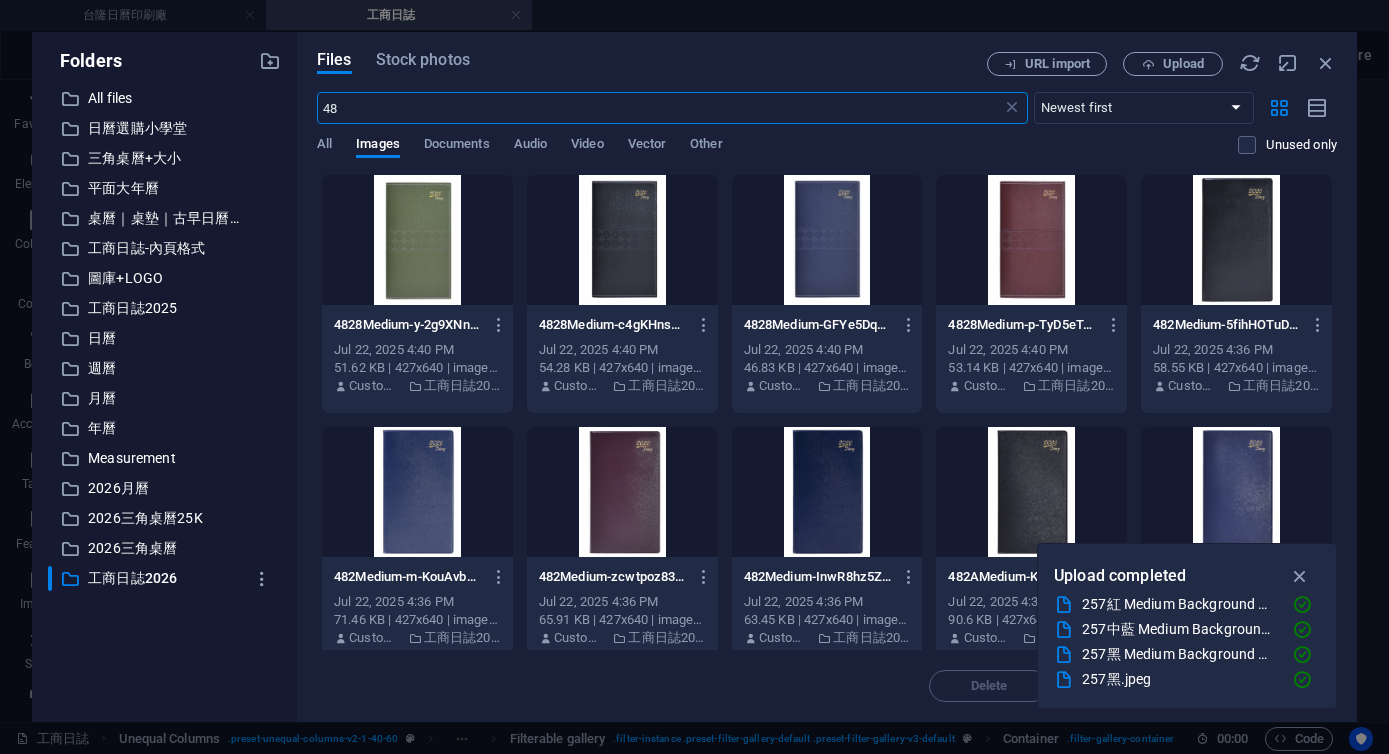 type on "4" 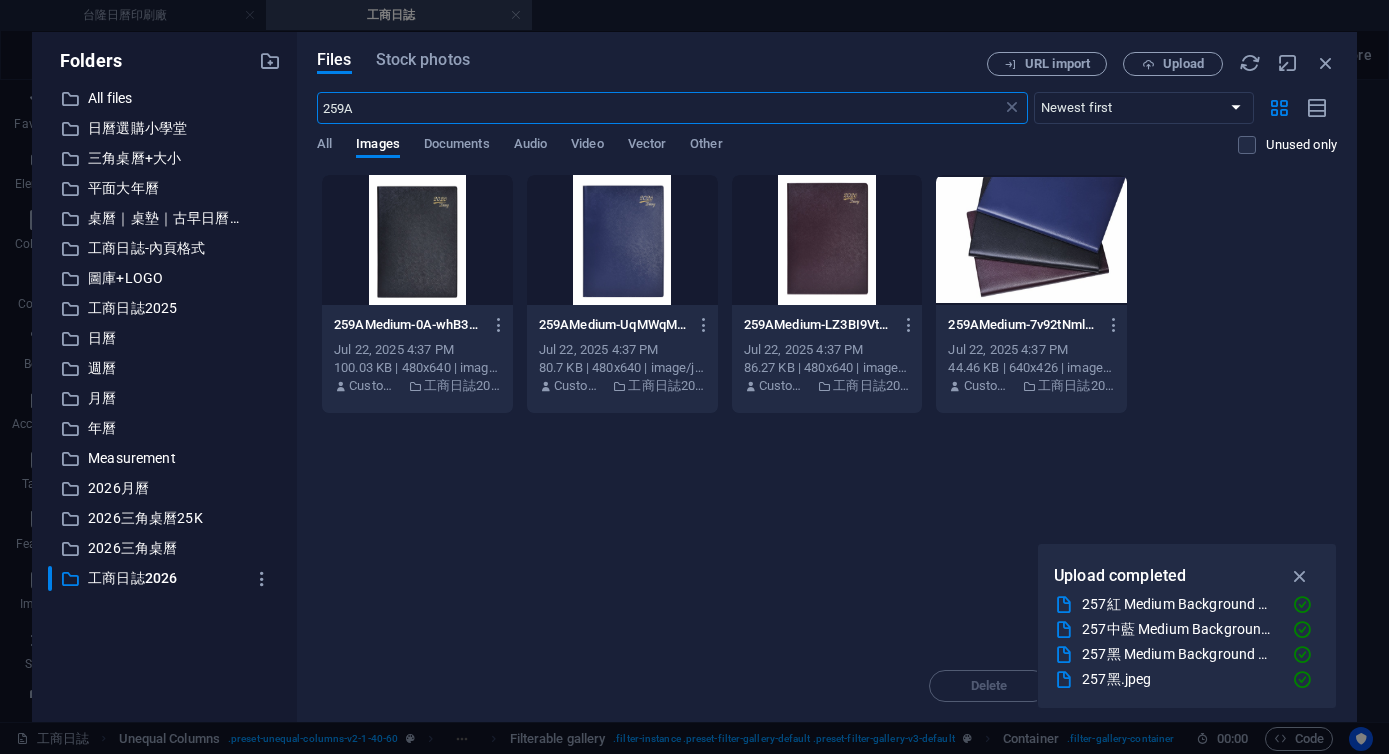 type on "259A" 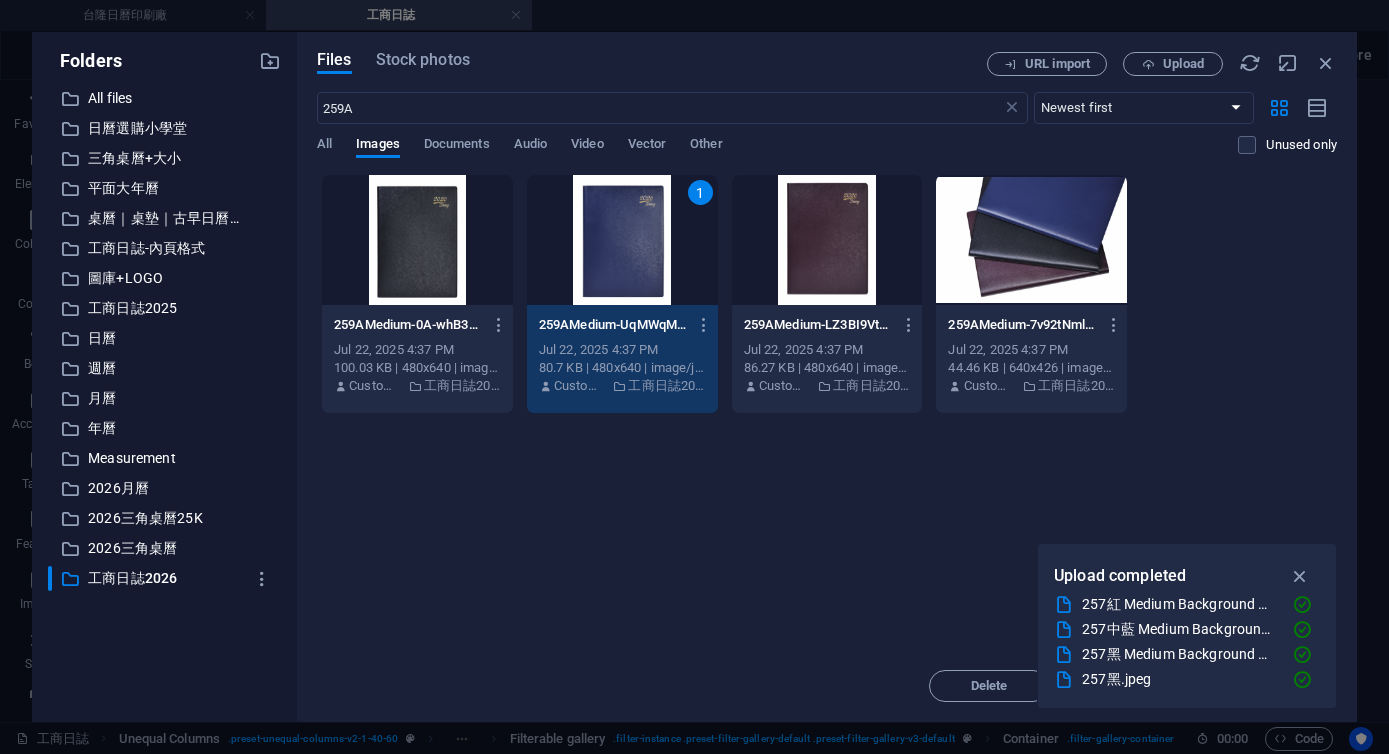 click on "1" at bounding box center [622, 240] 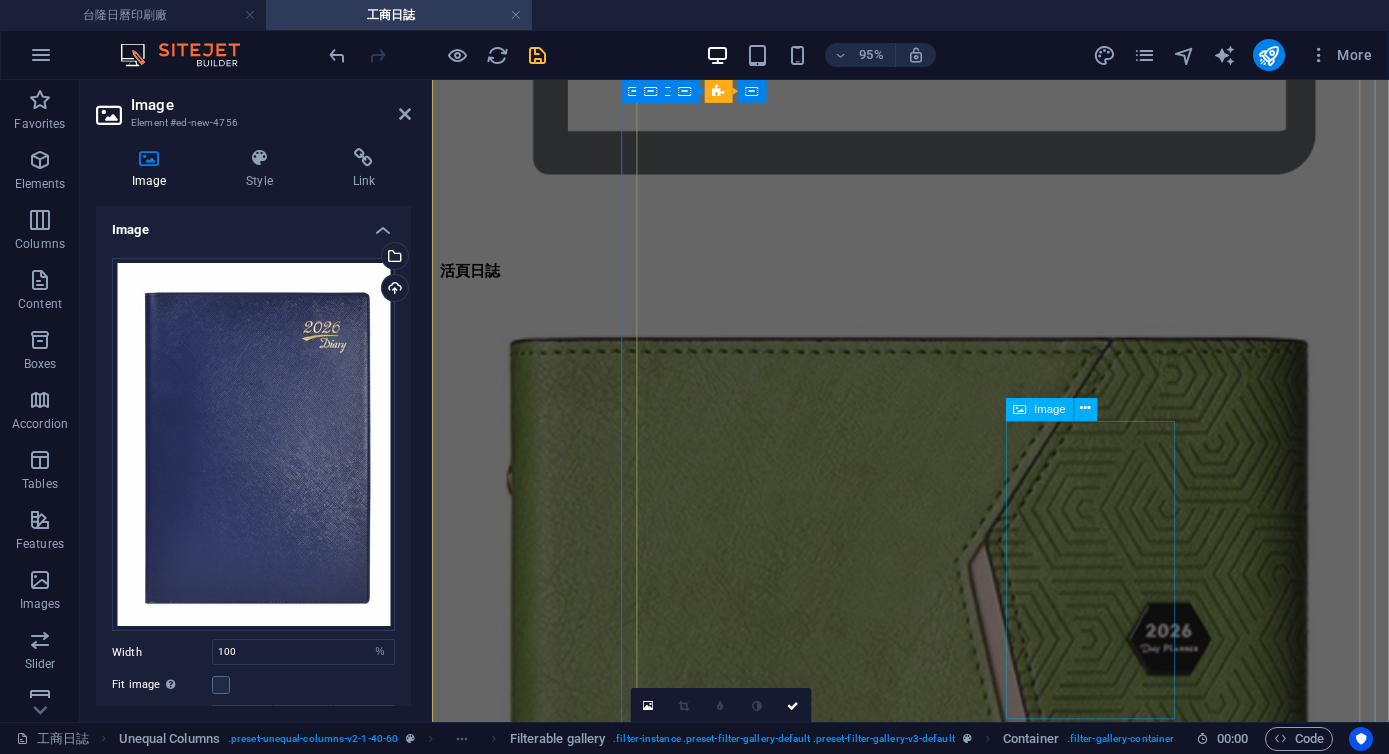 scroll, scrollTop: 3229, scrollLeft: 0, axis: vertical 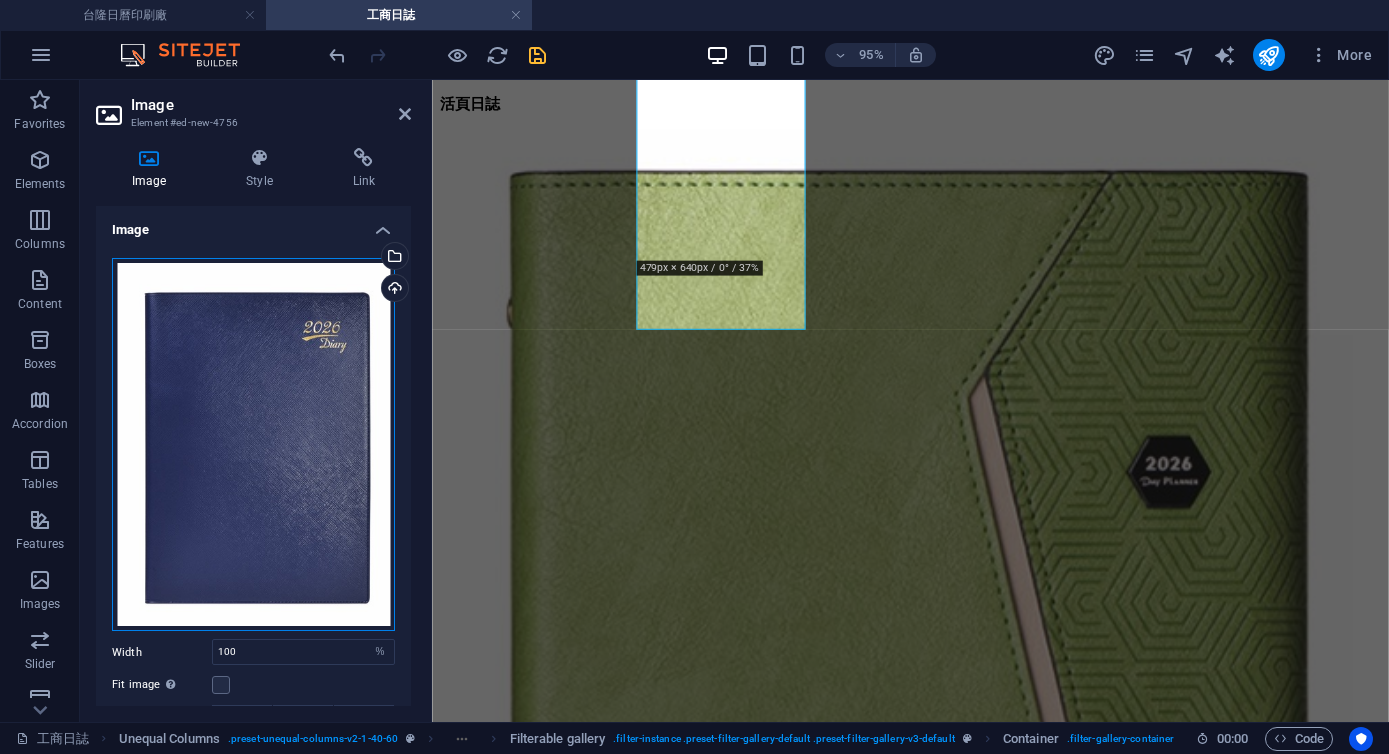 click on "Drag files here, click to choose files or select files from Files or our free stock photos & videos" at bounding box center [253, 445] 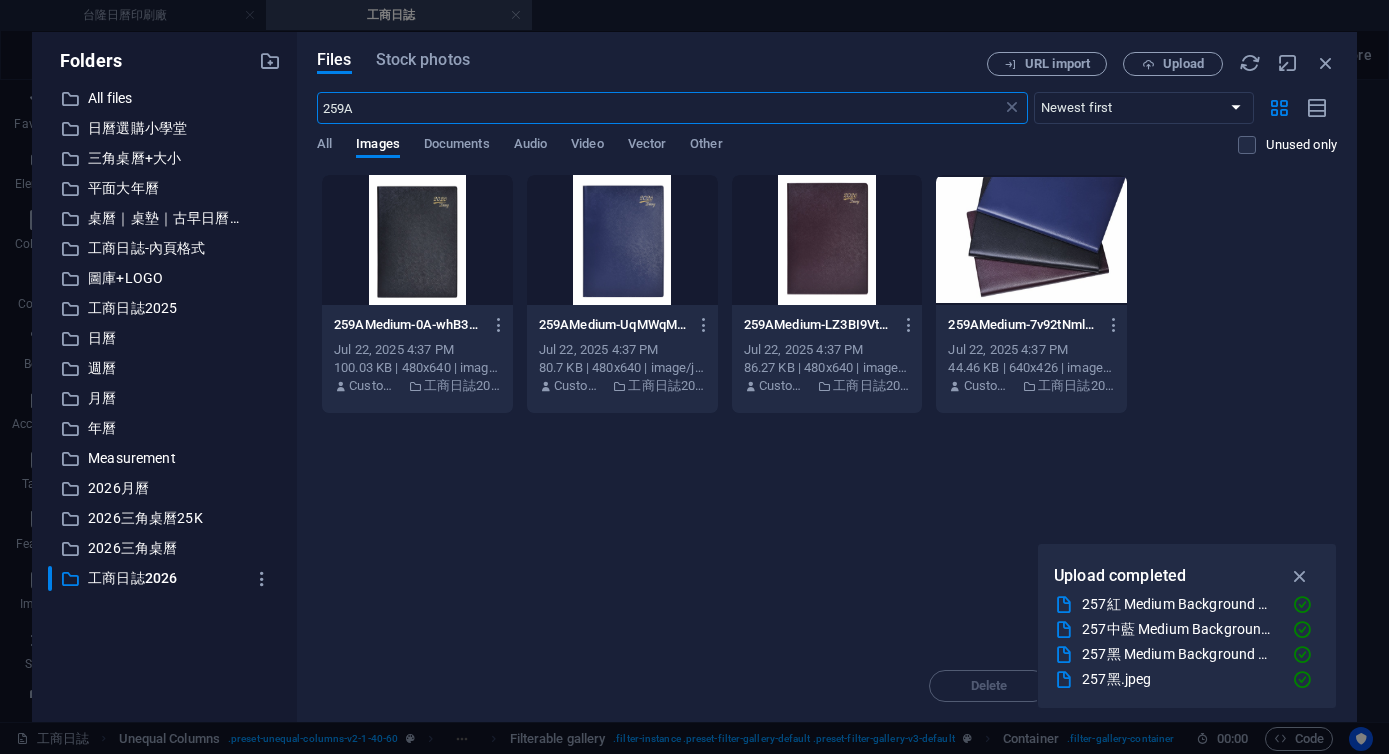 click at bounding box center [827, 240] 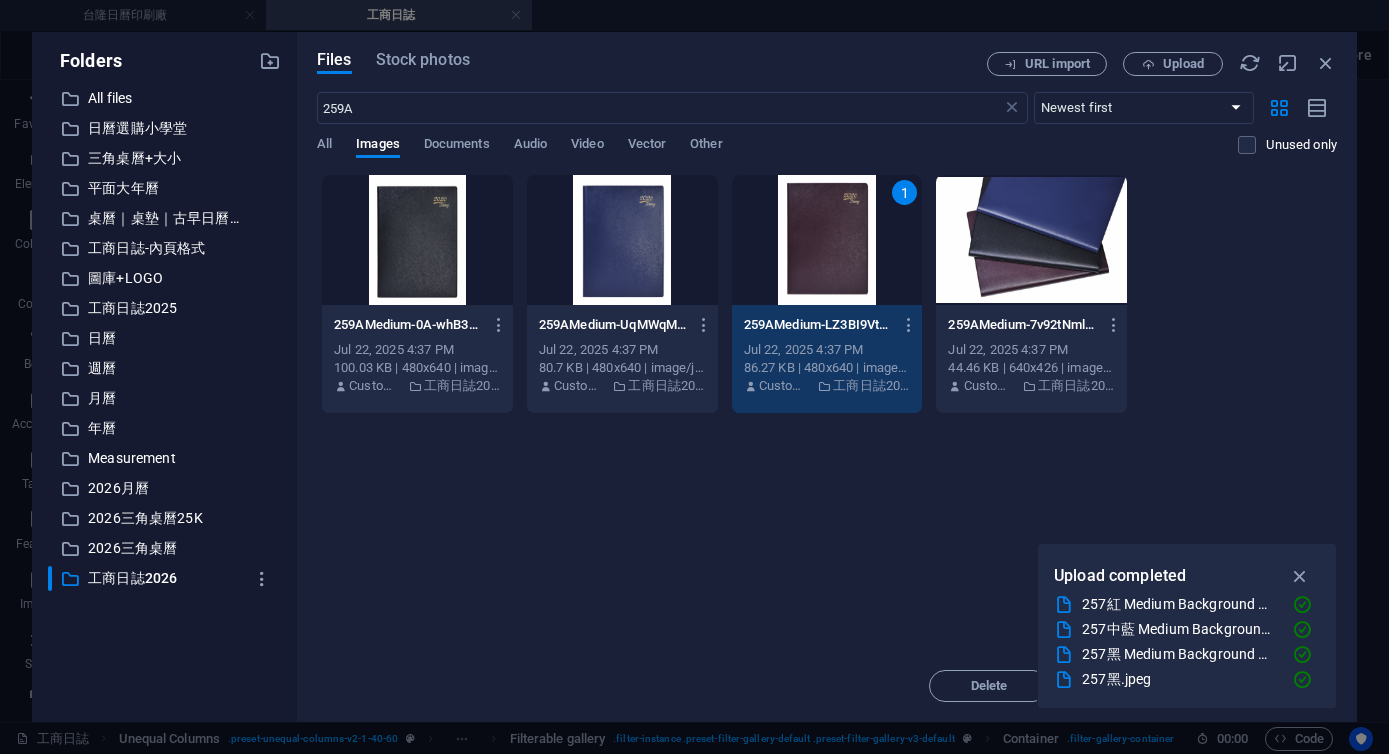 click on "1" at bounding box center (827, 240) 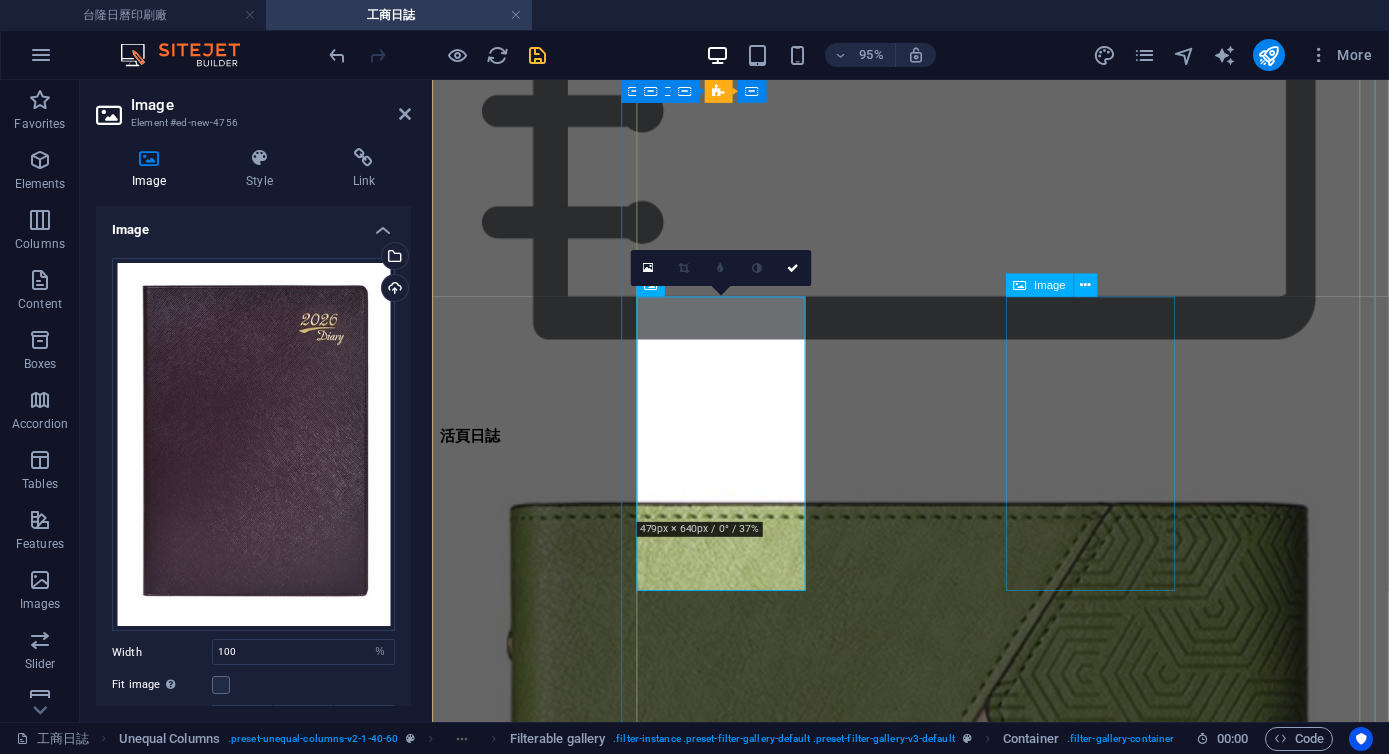 scroll, scrollTop: 2954, scrollLeft: 0, axis: vertical 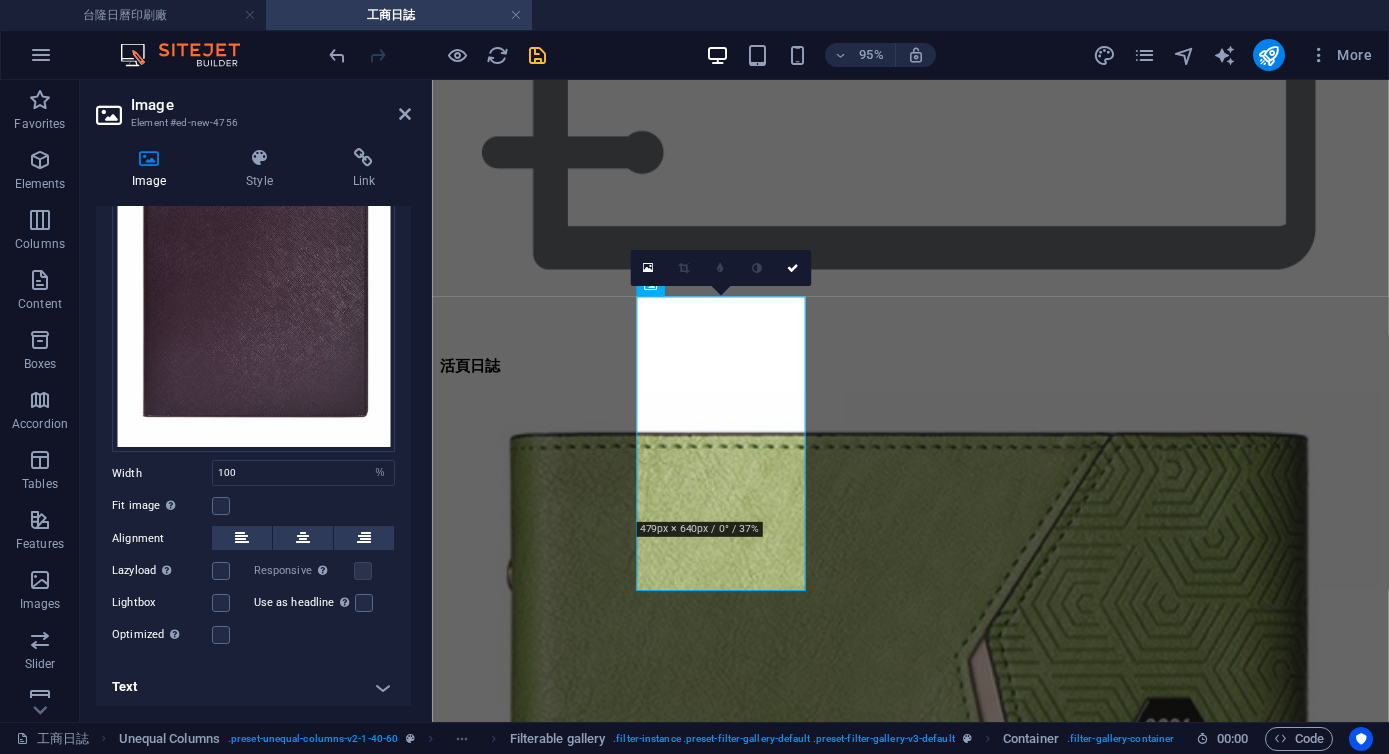click on "Text" at bounding box center (253, 687) 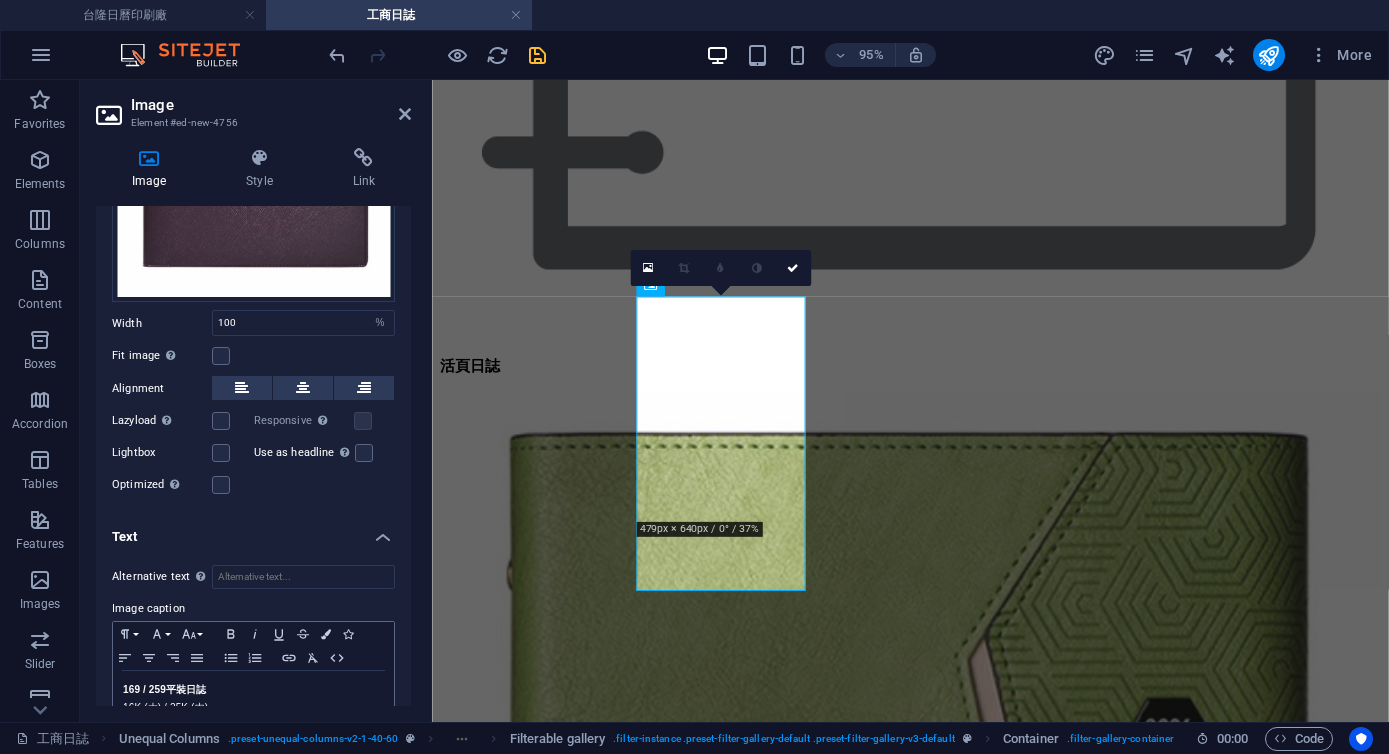 scroll, scrollTop: 381, scrollLeft: 0, axis: vertical 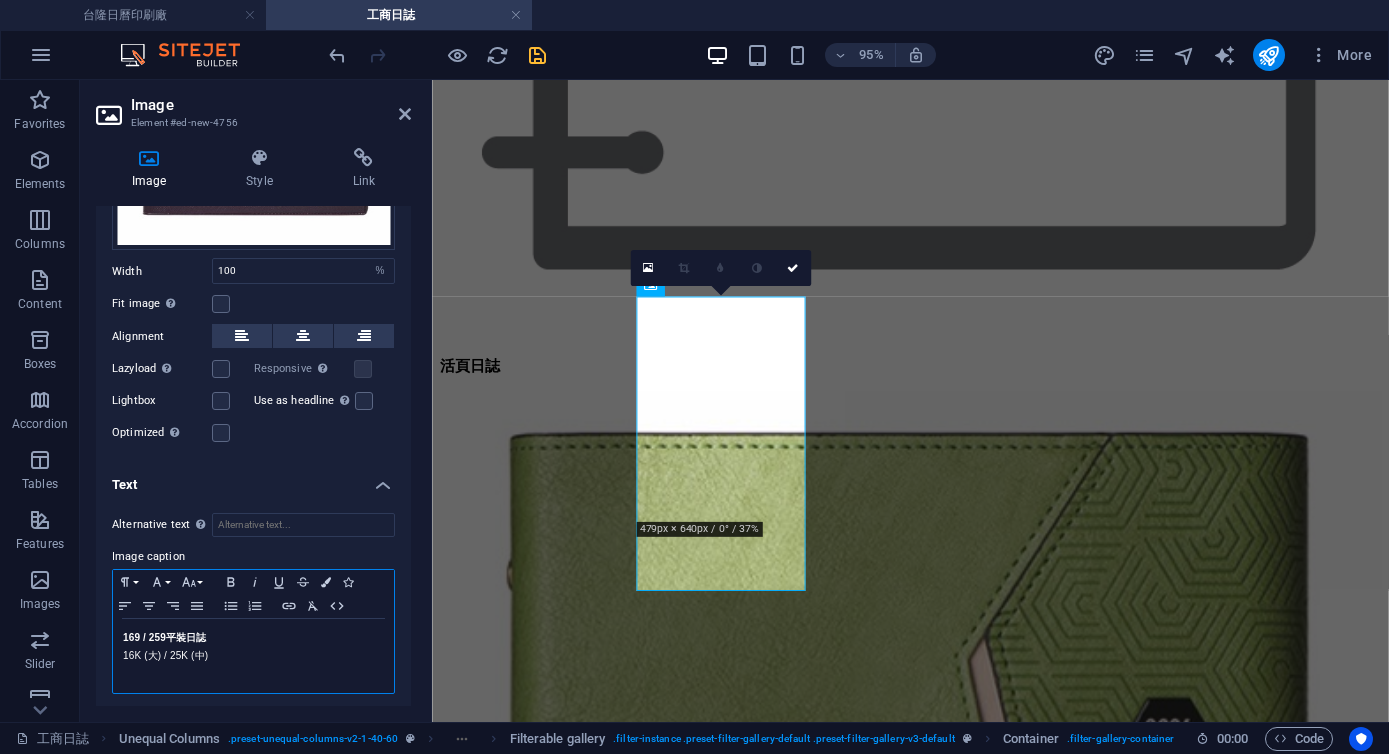 click on "169 / 259  平裝日誌" at bounding box center [165, 637] 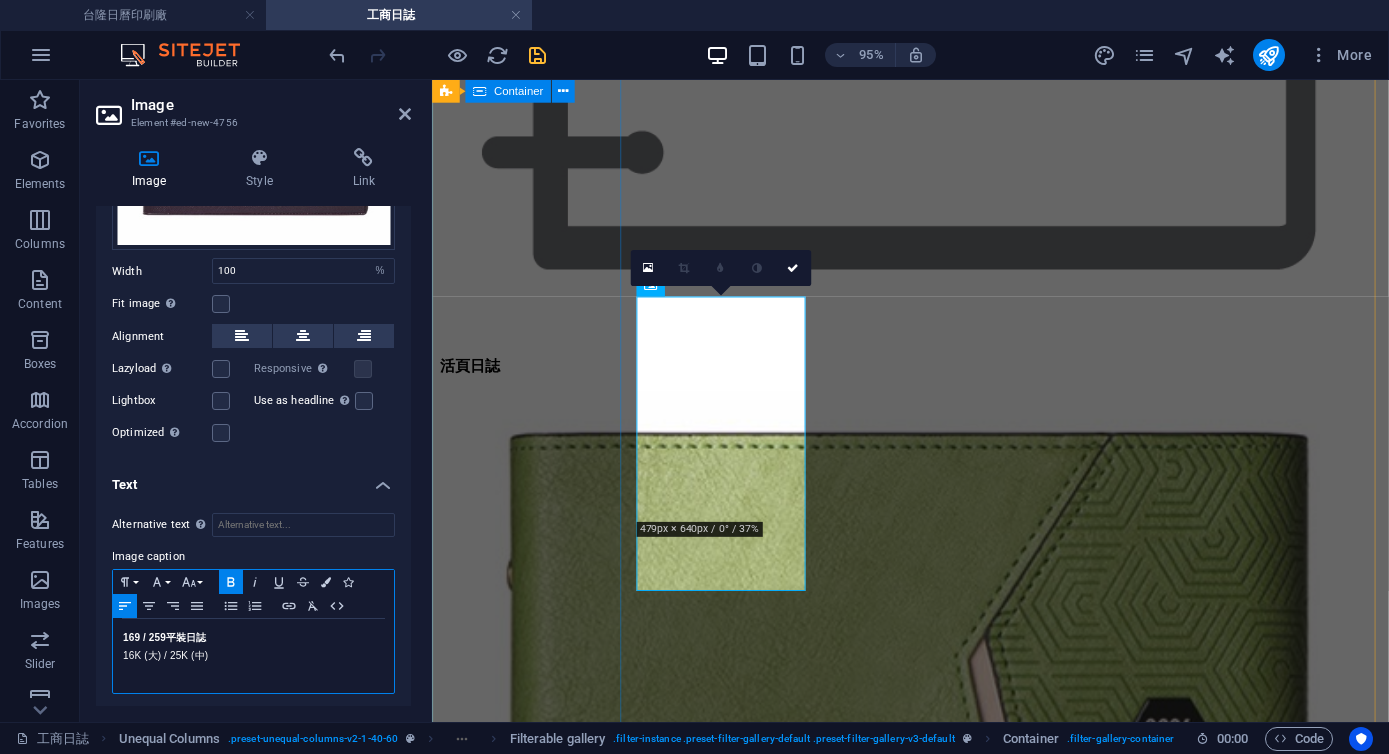 type 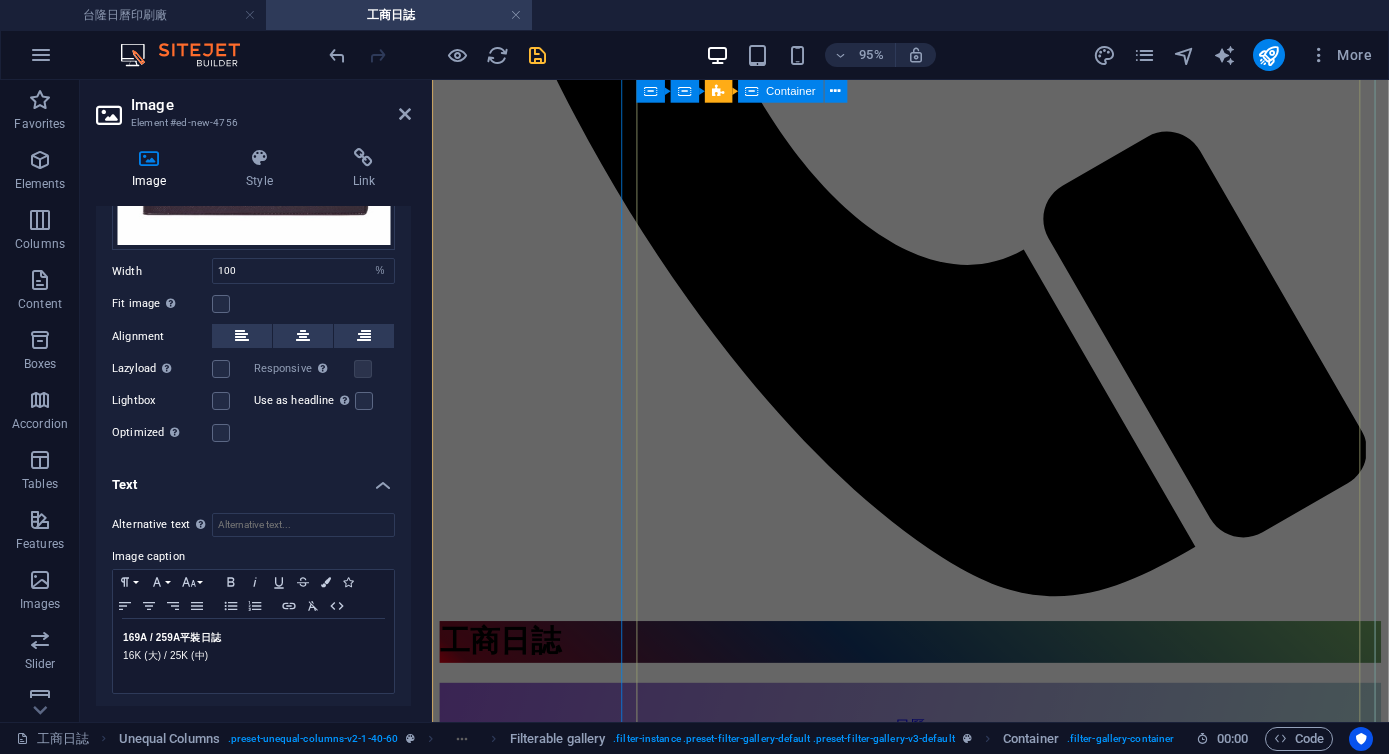 scroll, scrollTop: 1084, scrollLeft: 0, axis: vertical 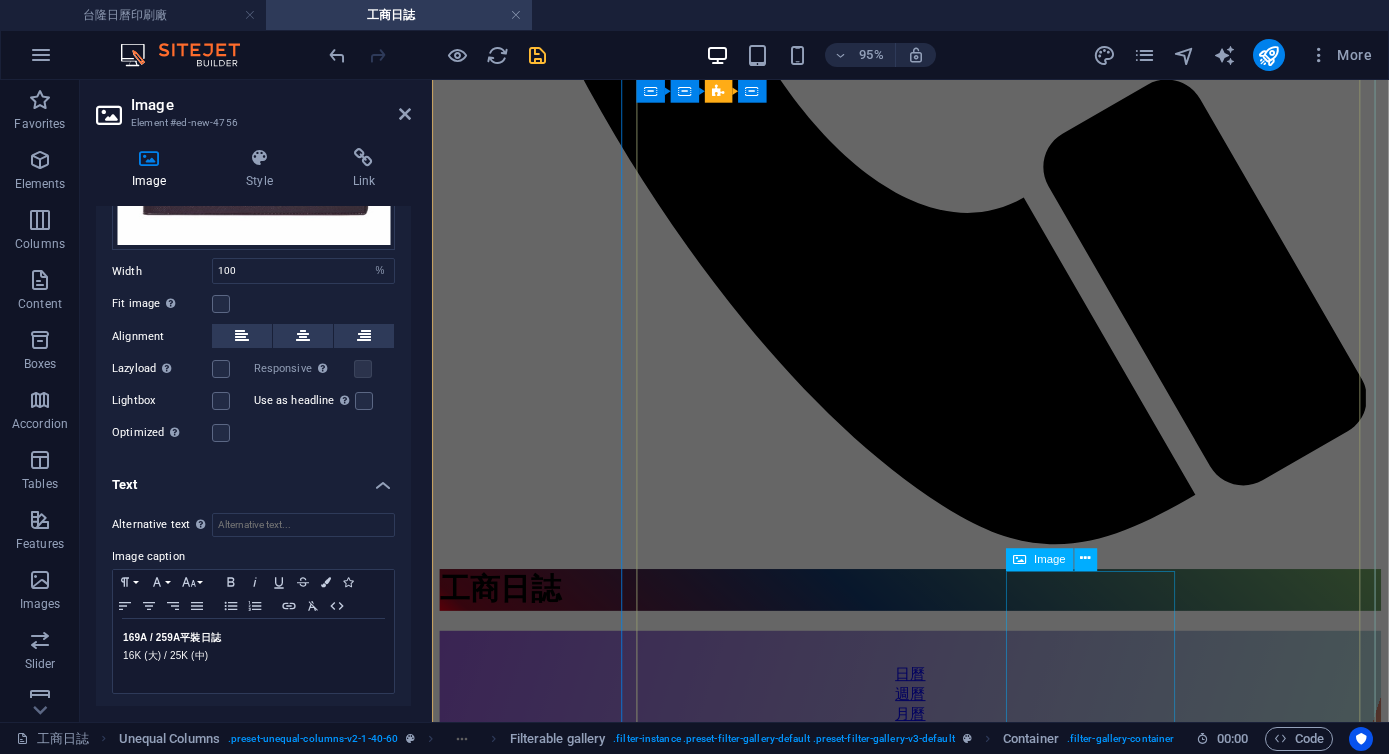 click on "2550 活頁日誌 25K(中)" at bounding box center (935, 25571) 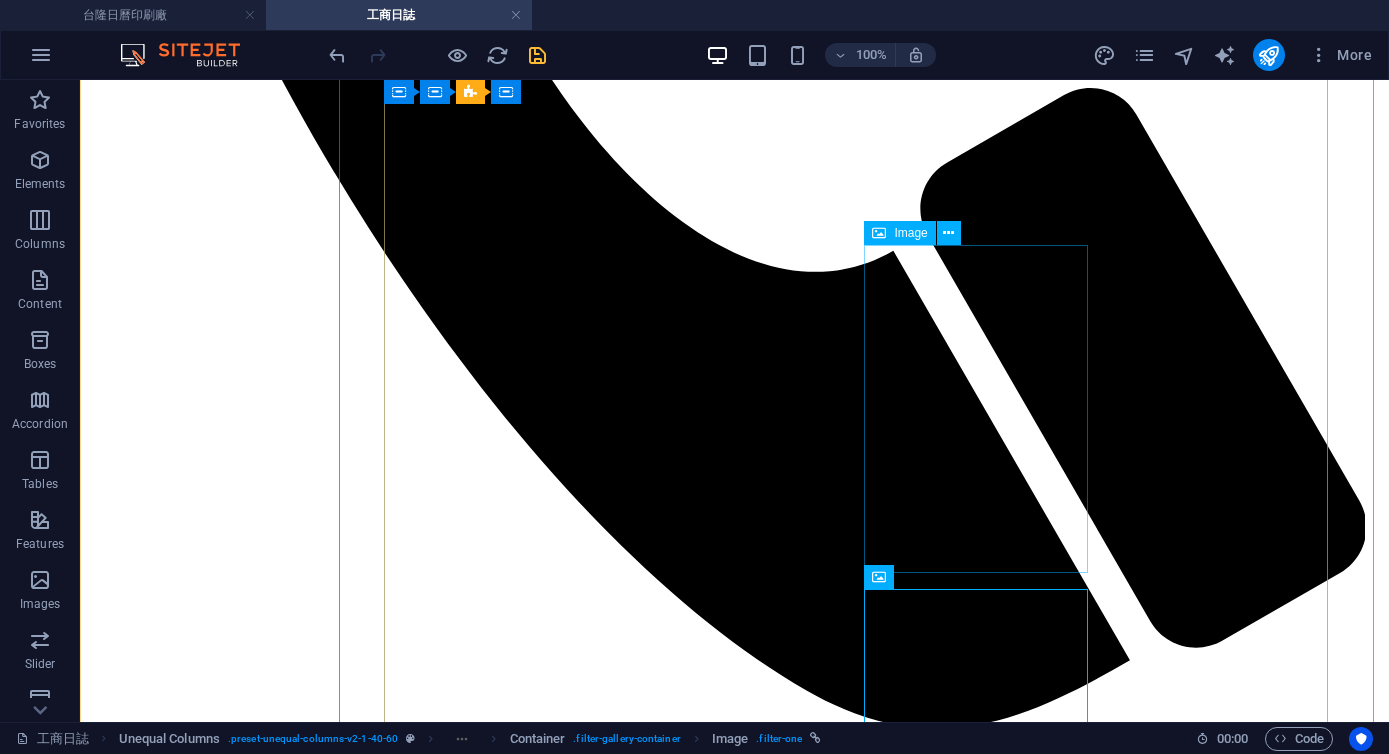 scroll, scrollTop: 1637, scrollLeft: 0, axis: vertical 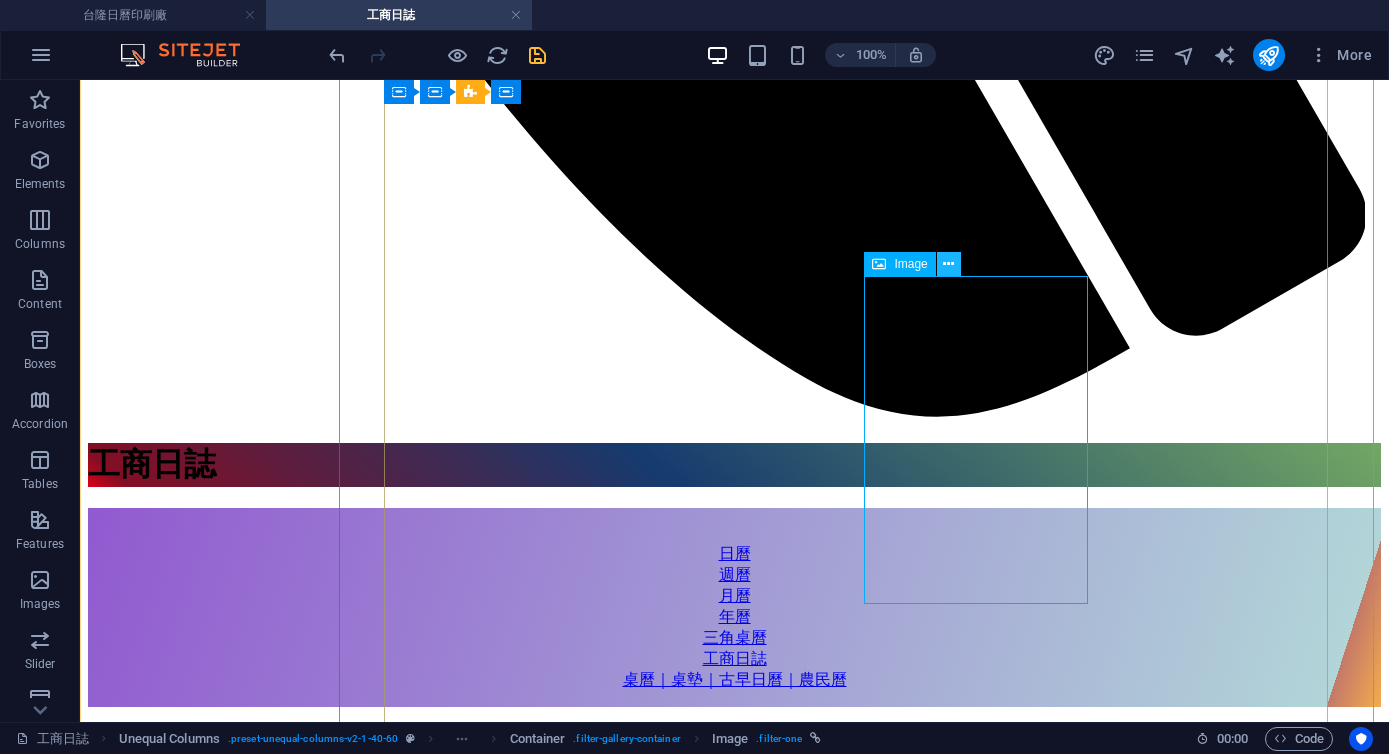 click at bounding box center (948, 264) 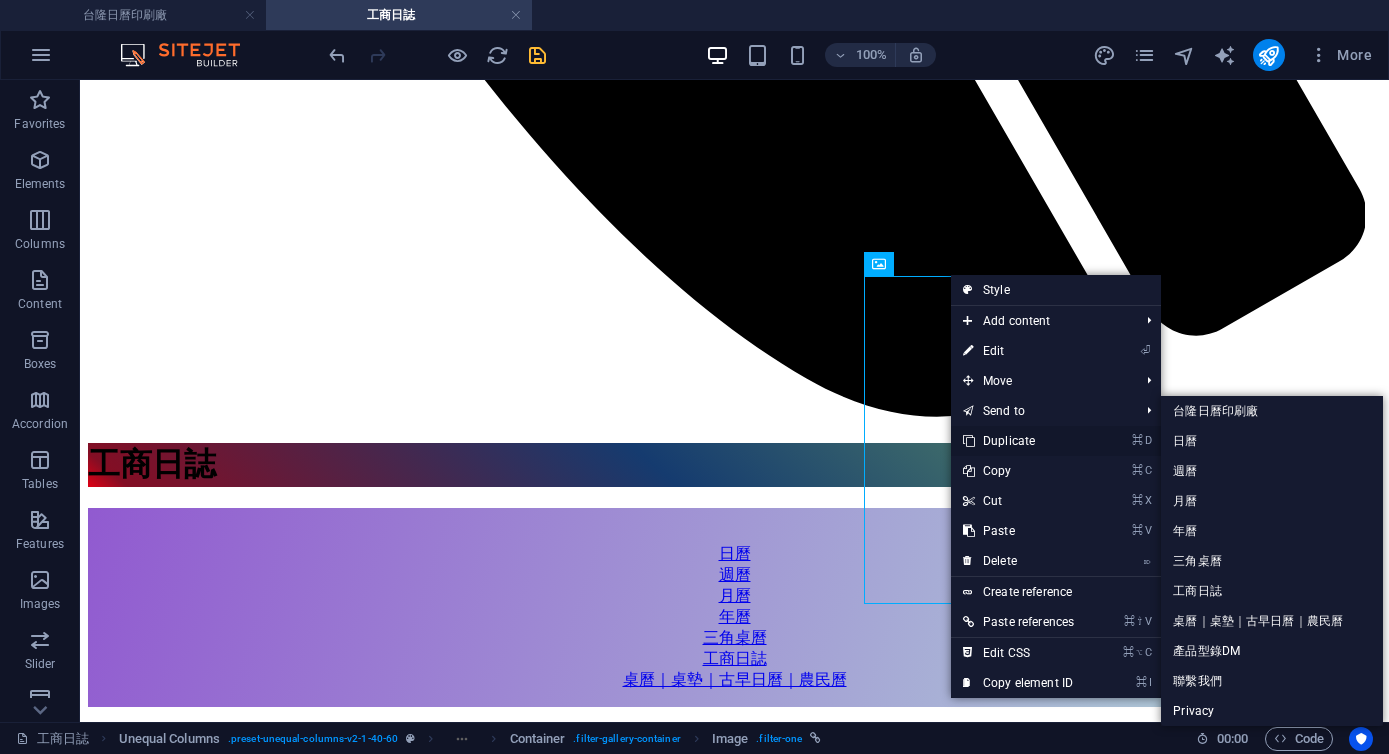 click on "⌘ D  Duplicate" at bounding box center [1018, 441] 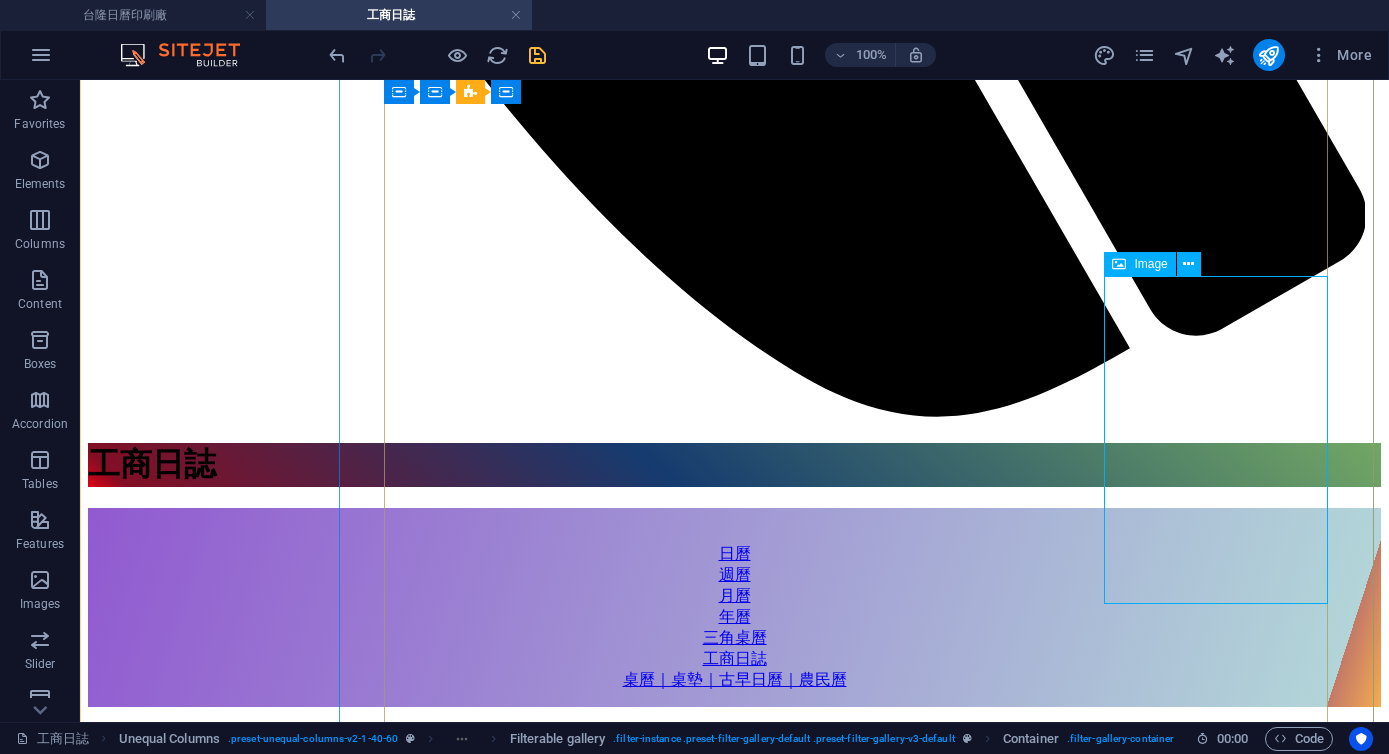 click on "2550 活頁日誌 25K(中)" at bounding box center [734, 34037] 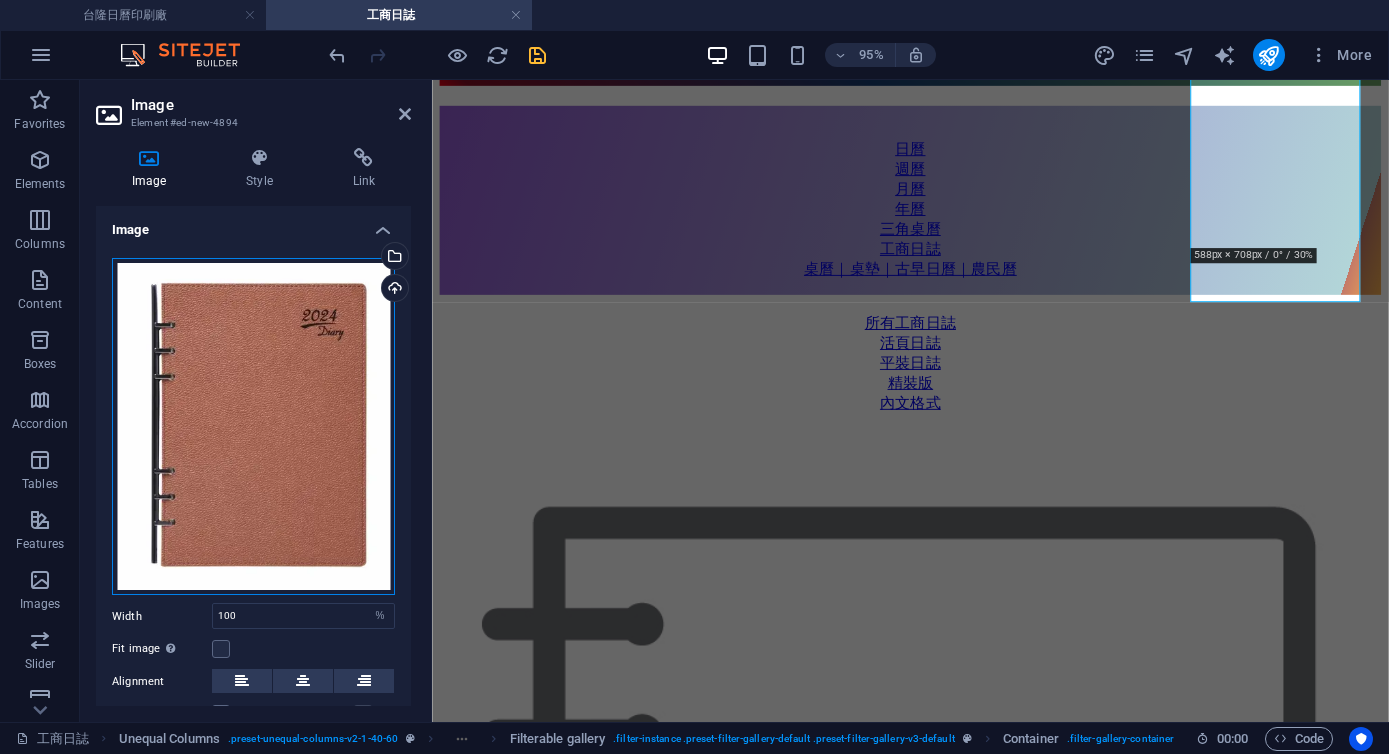 click on "Drag files here, click to choose files or select files from Files or our free stock photos & videos" at bounding box center (253, 427) 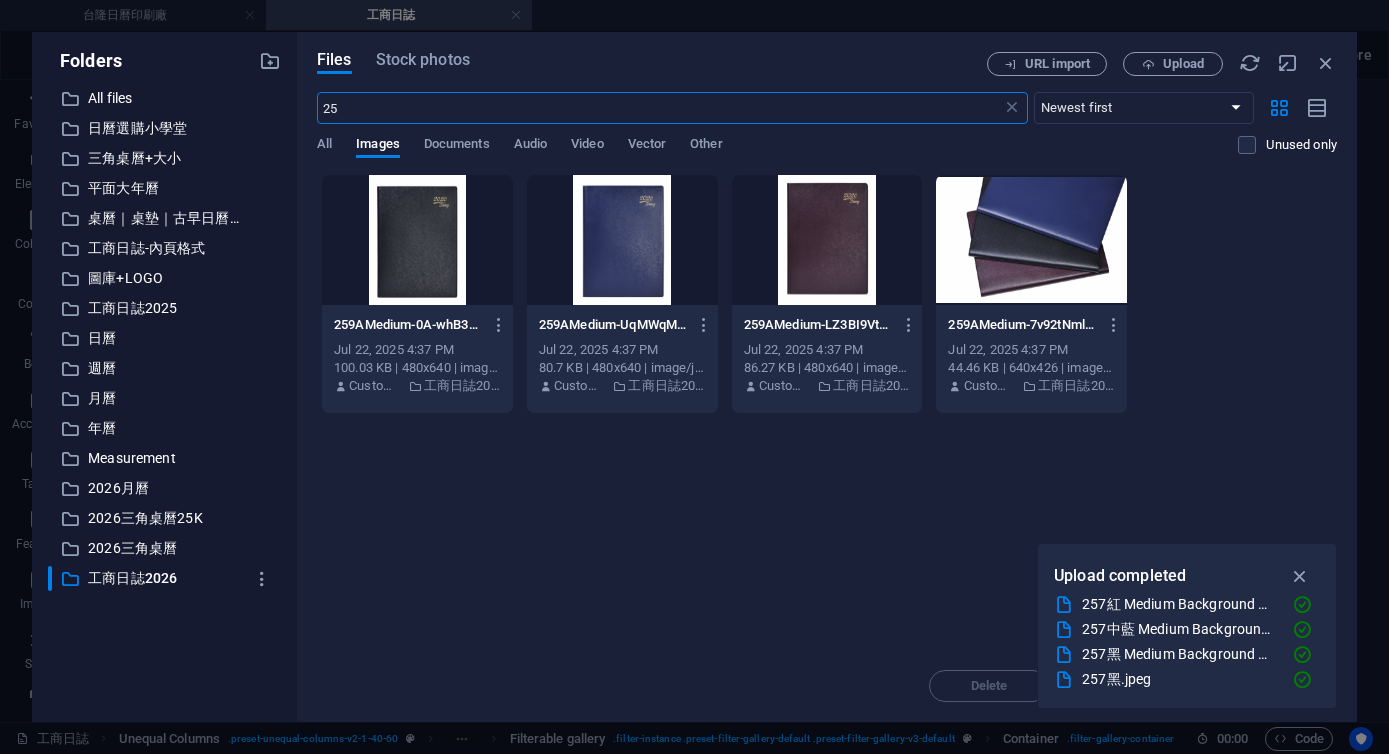 type on "2" 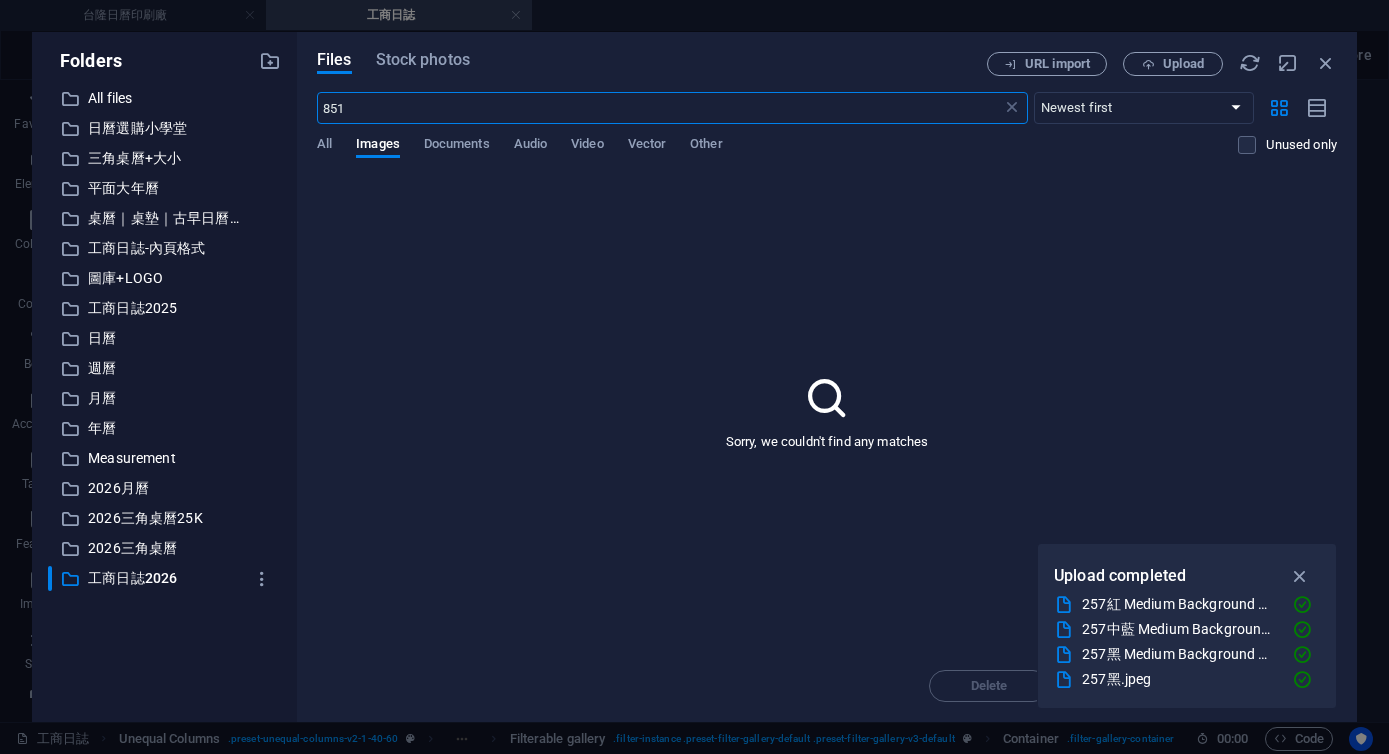 type on "851" 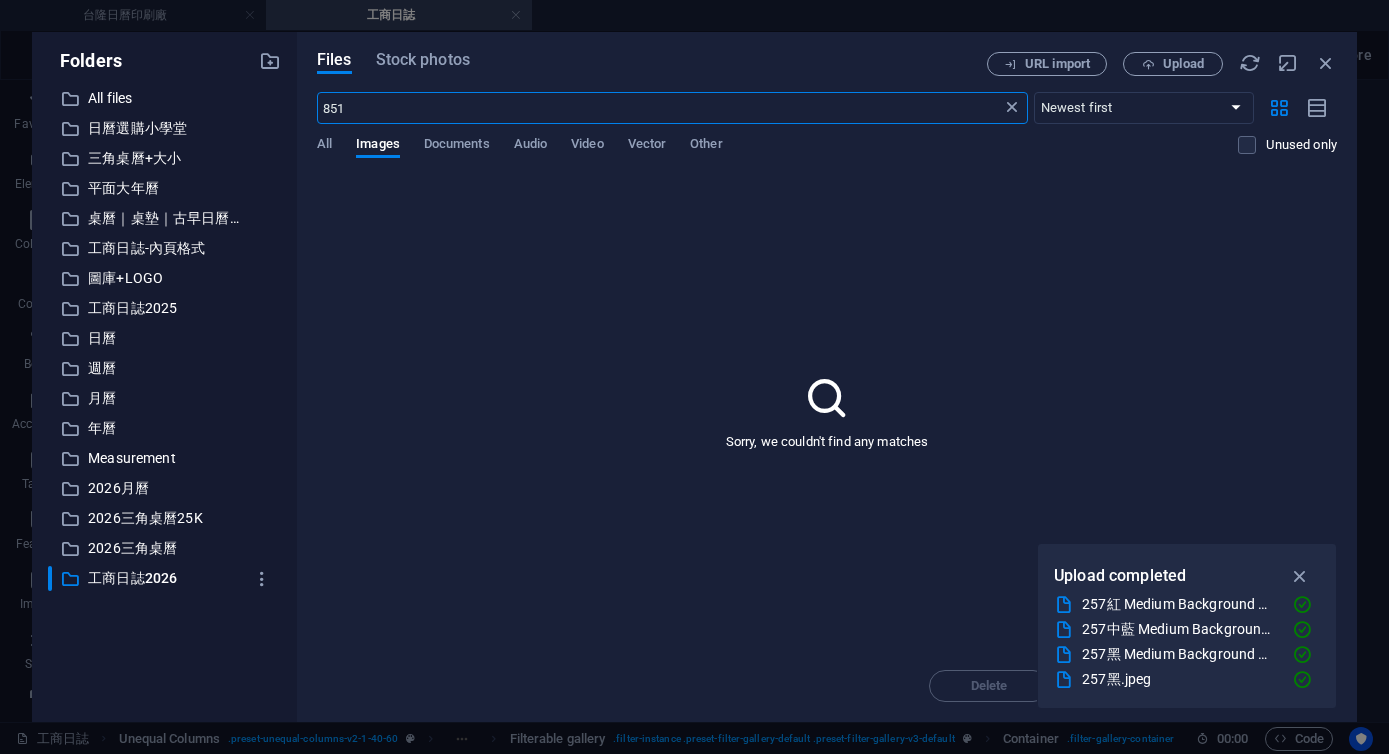 click at bounding box center [1012, 108] 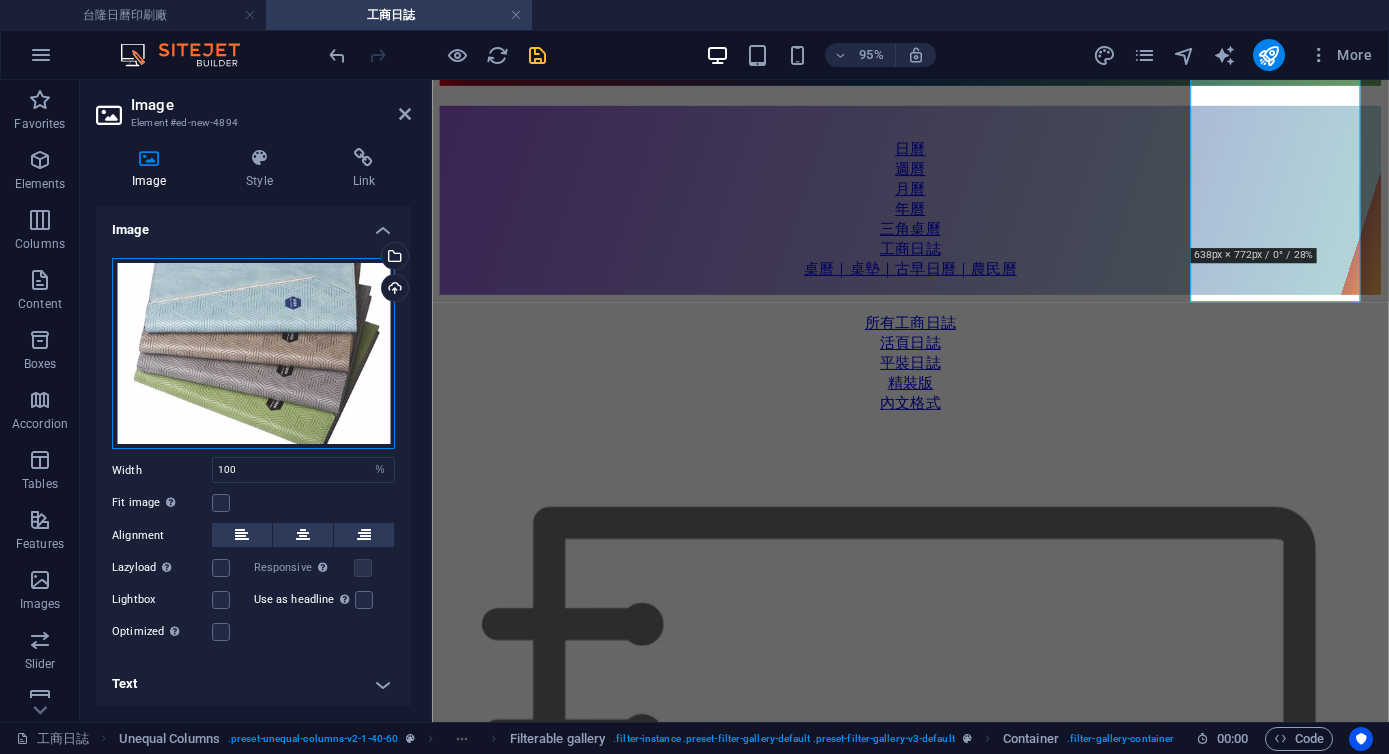 click on "Drag files here, click to choose files or select files from Files or our free stock photos & videos" at bounding box center (253, 354) 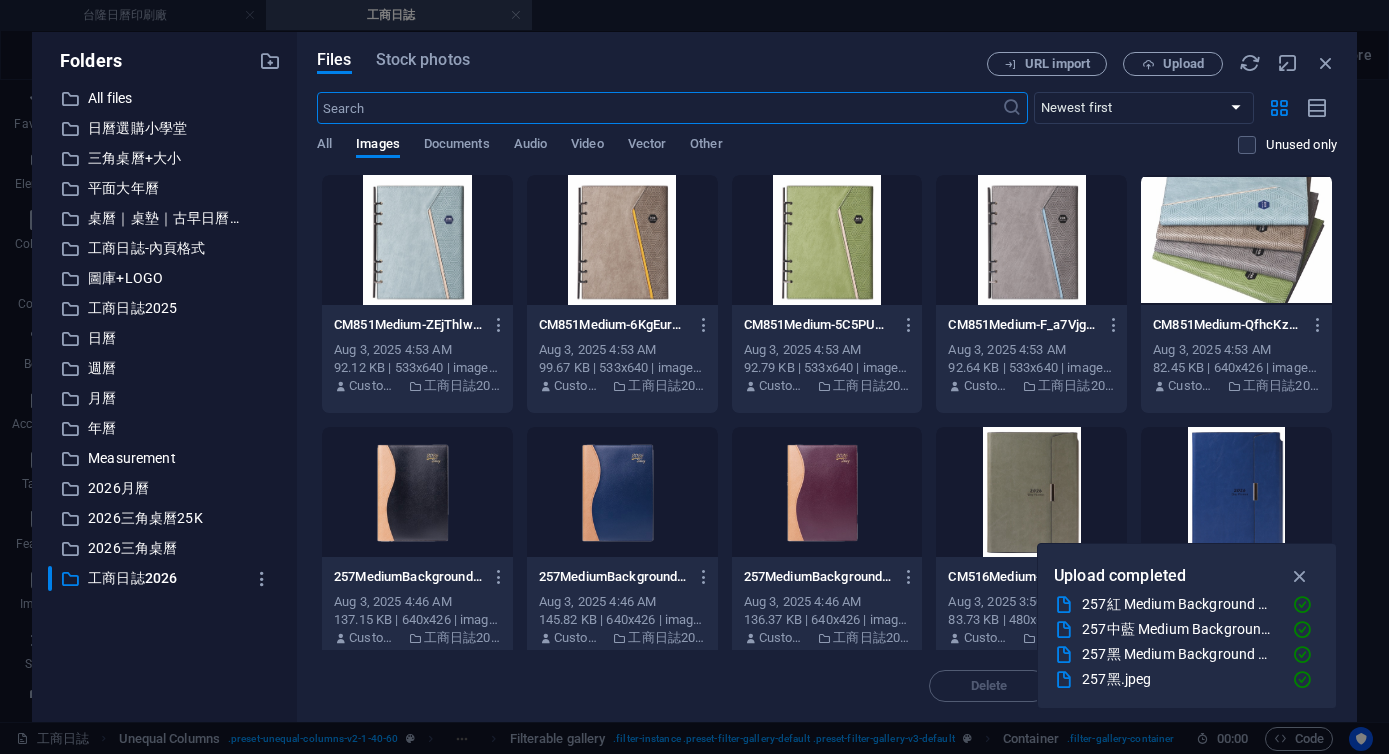 click at bounding box center [827, 240] 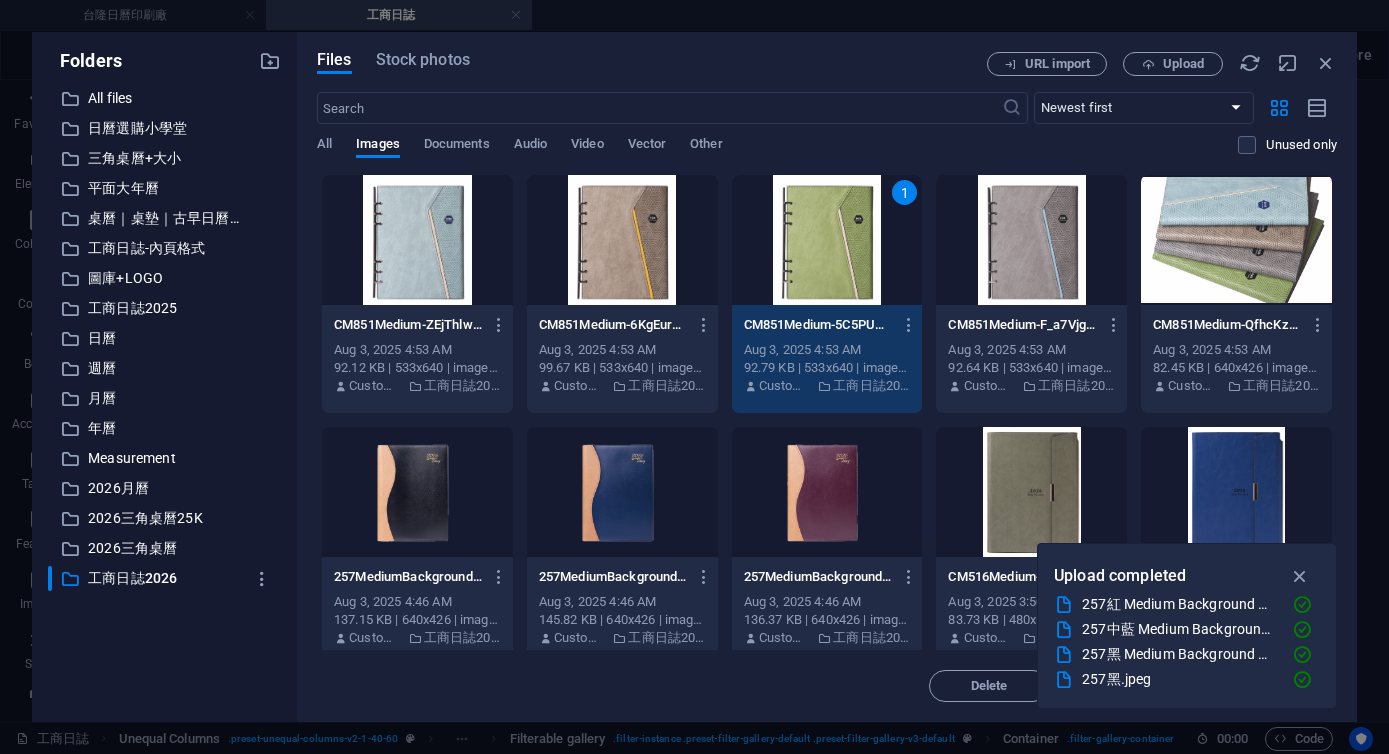click on "1" at bounding box center (827, 240) 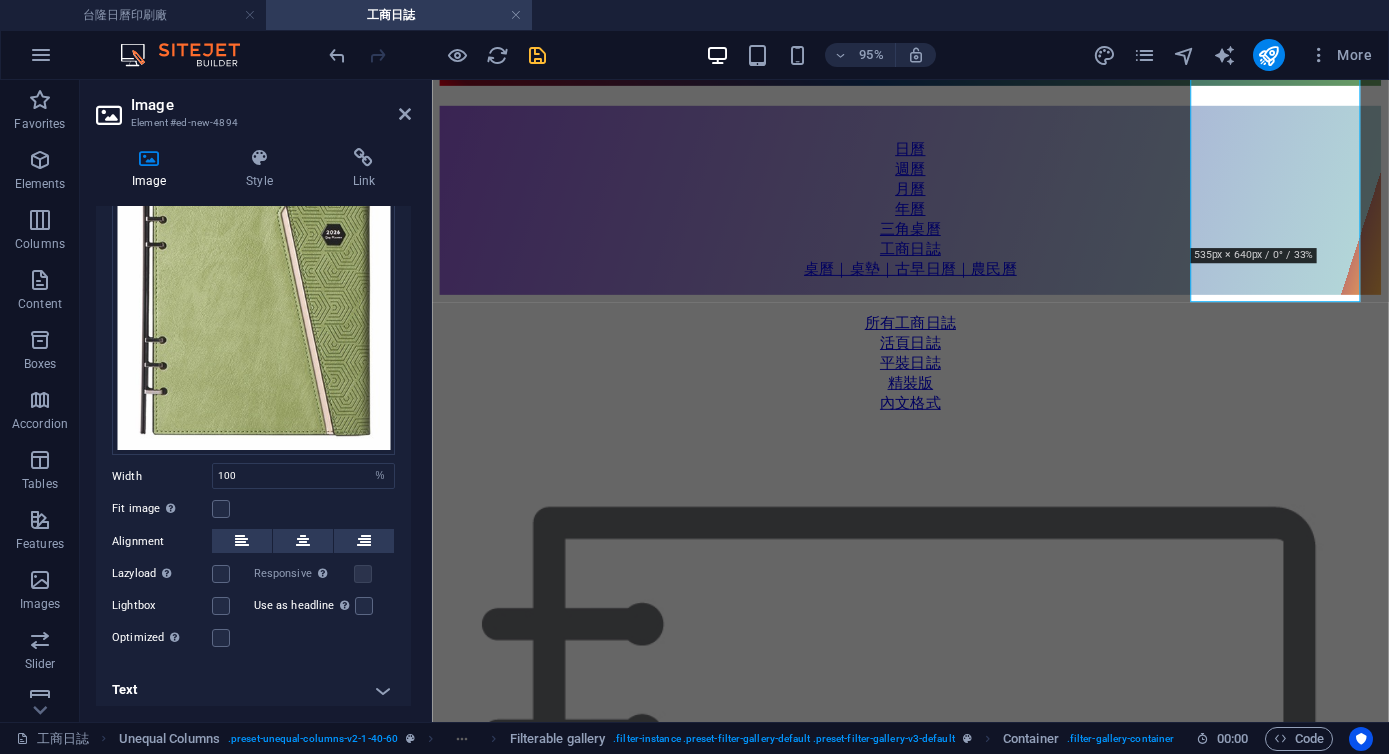 scroll, scrollTop: 139, scrollLeft: 0, axis: vertical 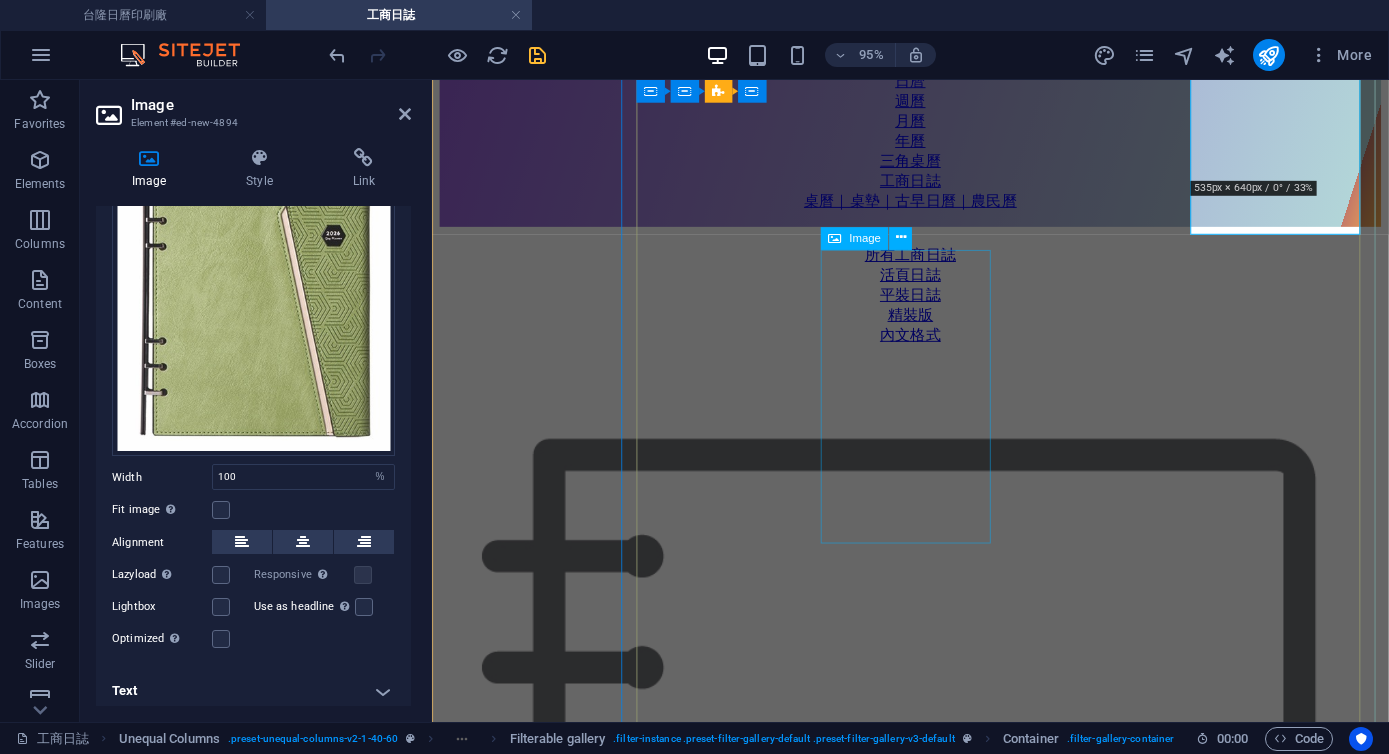 click on "556  平裝 三折 日誌 25K (中)" at bounding box center [935, 28908] 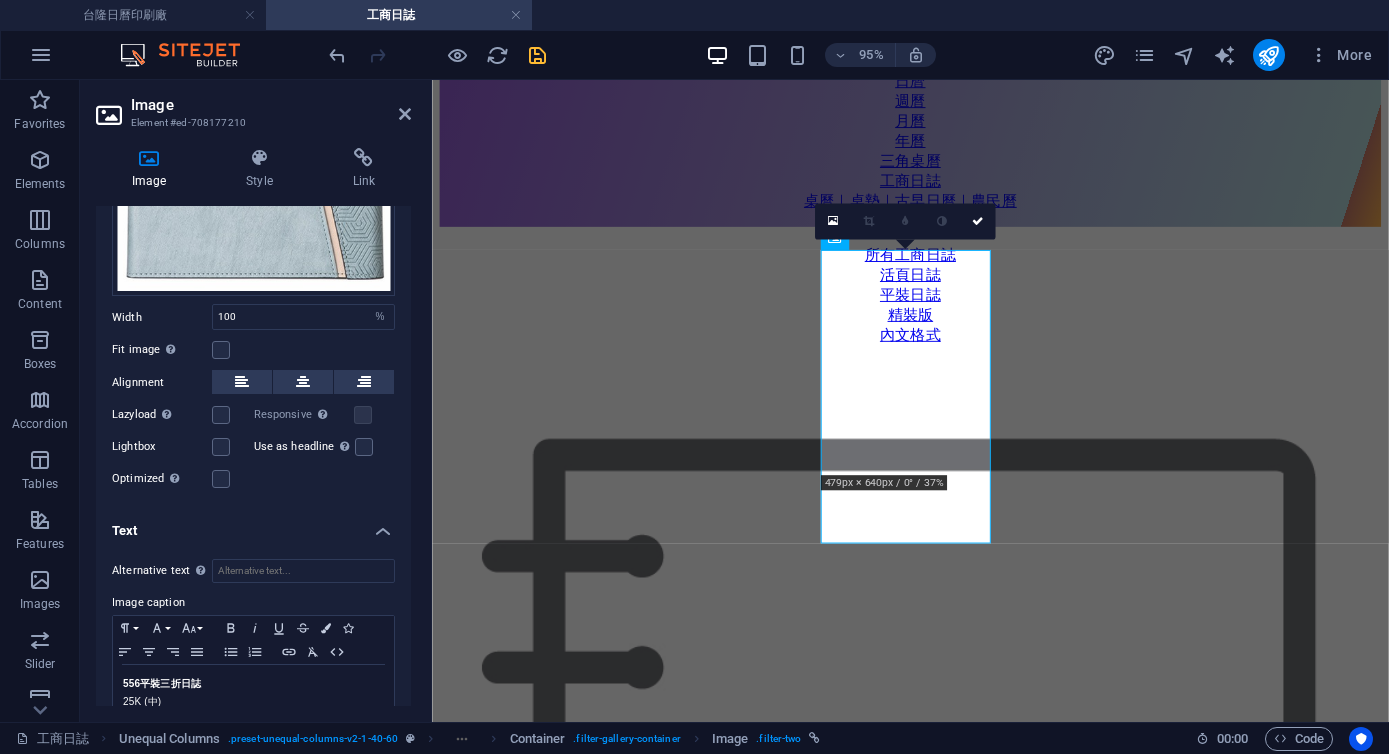 scroll, scrollTop: 381, scrollLeft: 0, axis: vertical 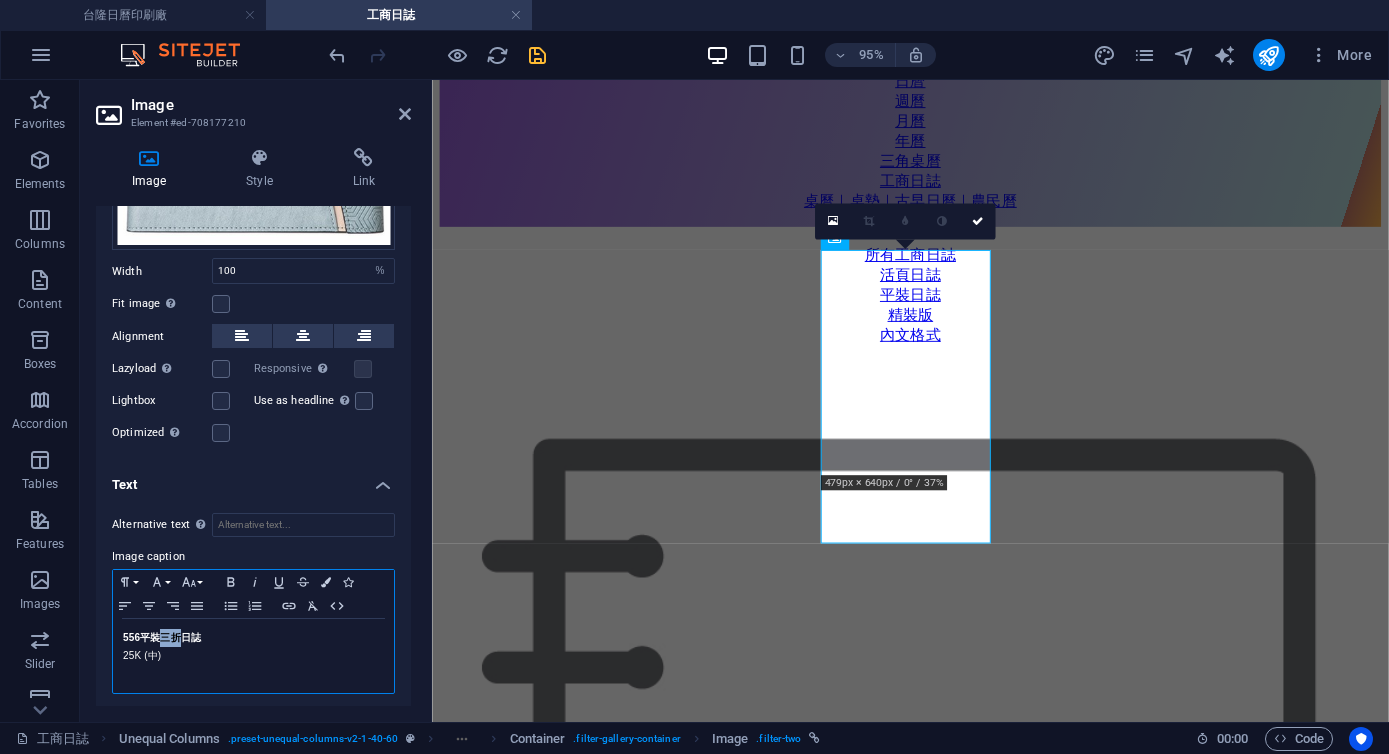 drag, startPoint x: 163, startPoint y: 635, endPoint x: 184, endPoint y: 636, distance: 21.023796 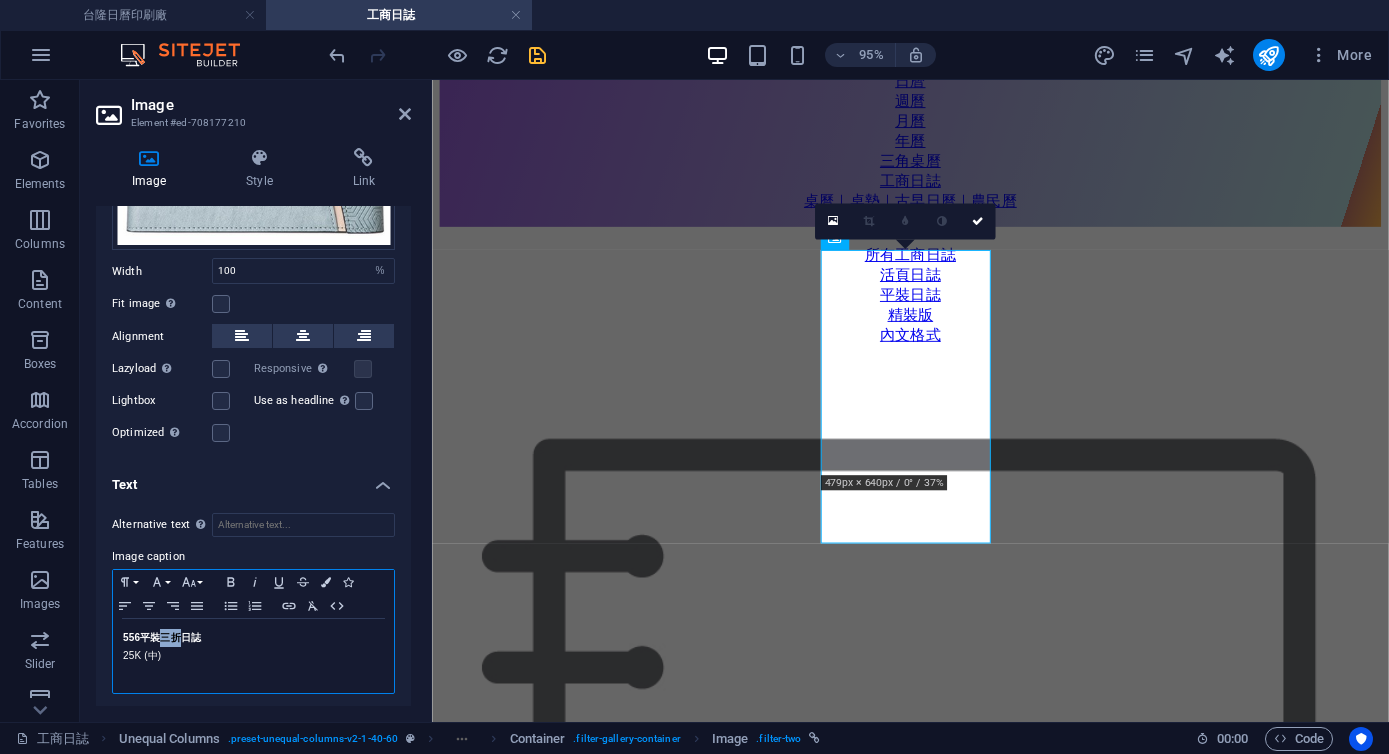 click on "平裝 三折 日誌" at bounding box center (170, 637) 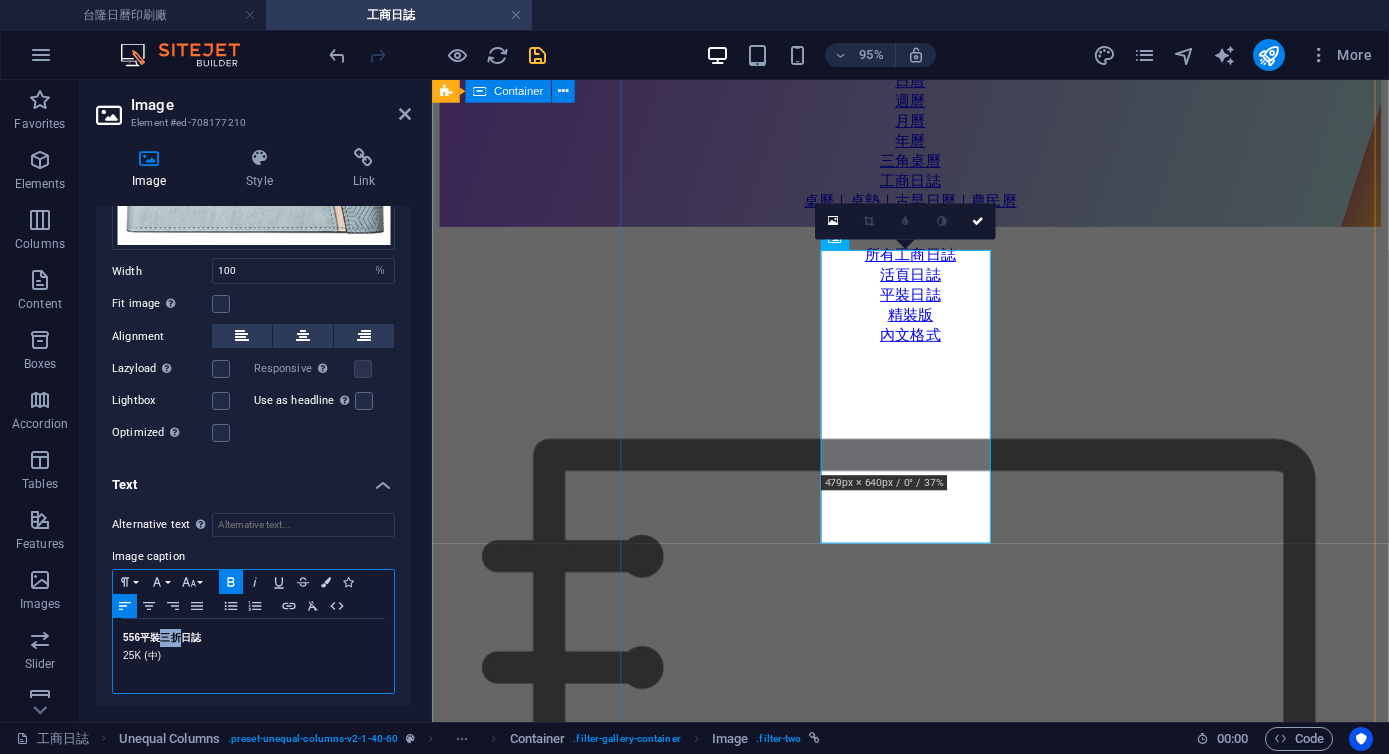 copy on "三折" 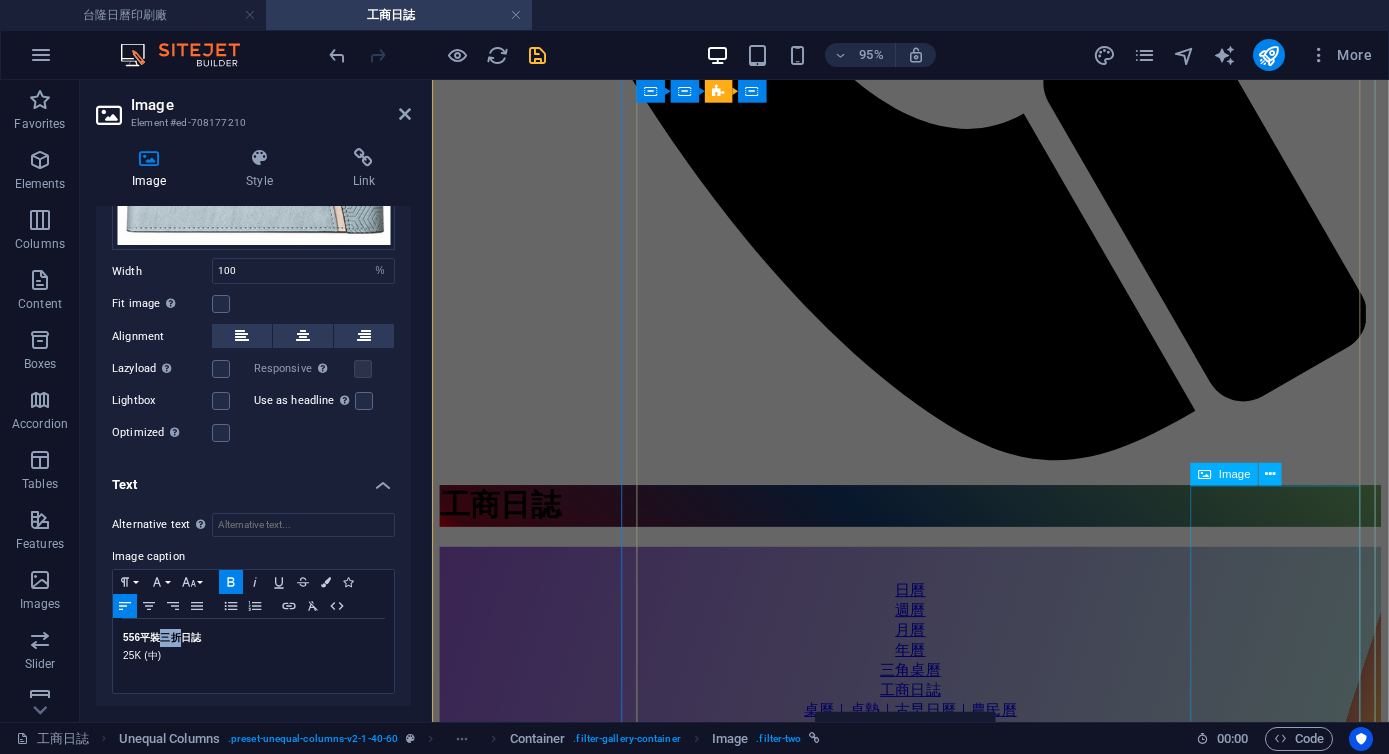click on "2550 活頁日誌 25K(中)" at bounding box center (935, 26766) 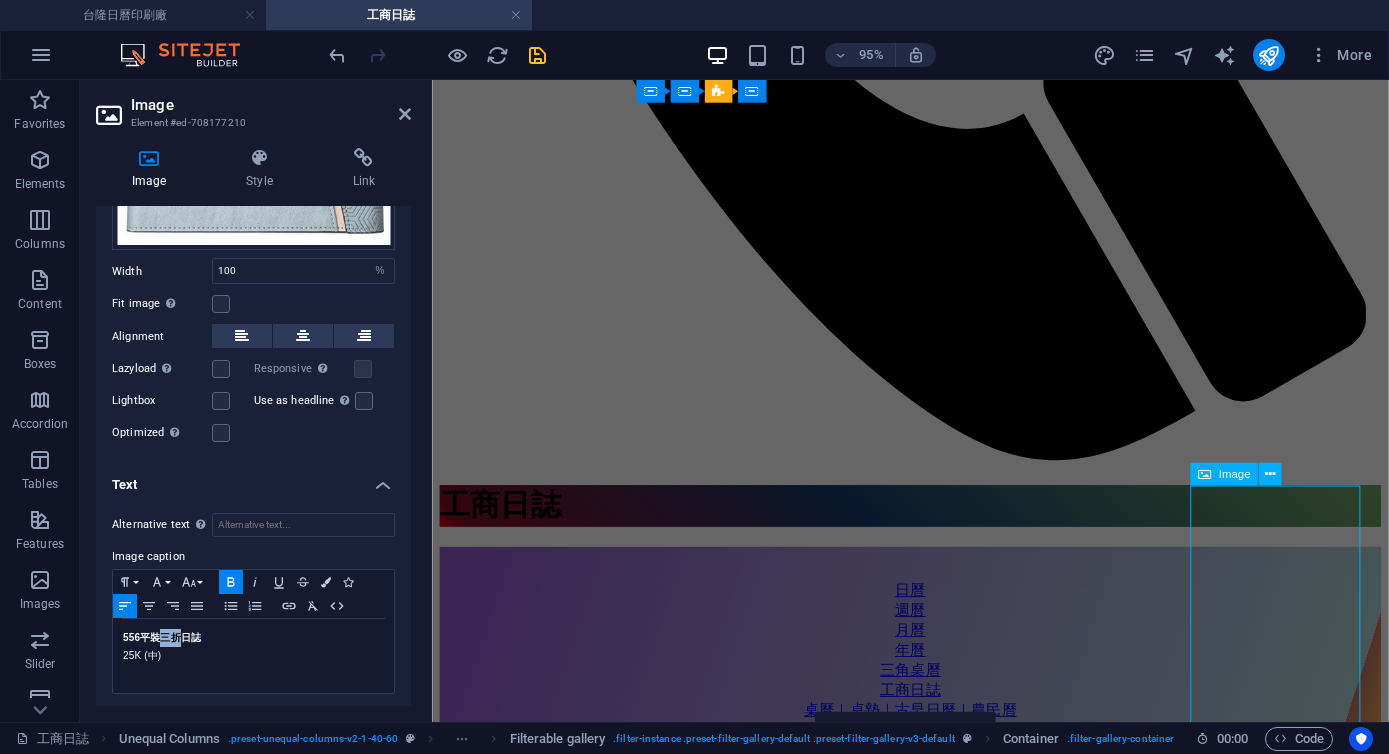 click on "2550 活頁日誌 25K(中)" at bounding box center [935, 26766] 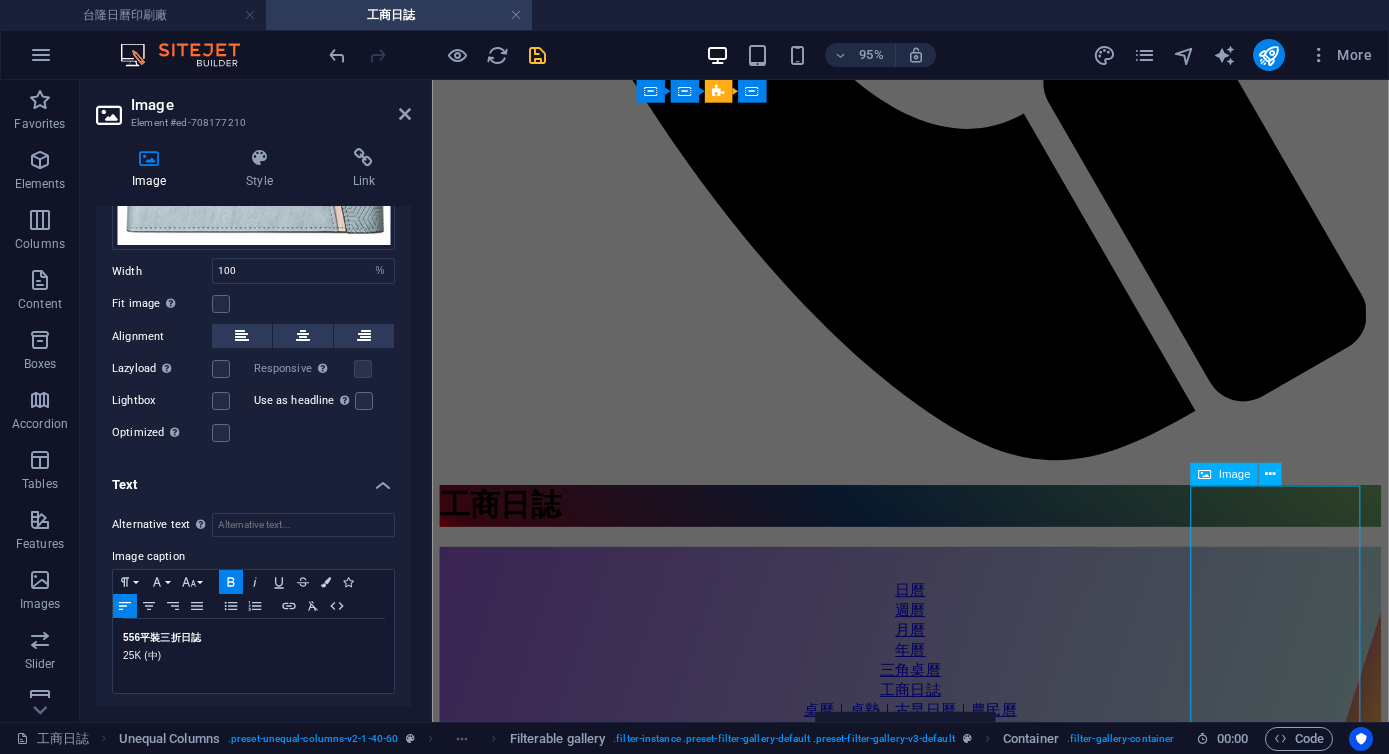 scroll, scrollTop: 1647, scrollLeft: 0, axis: vertical 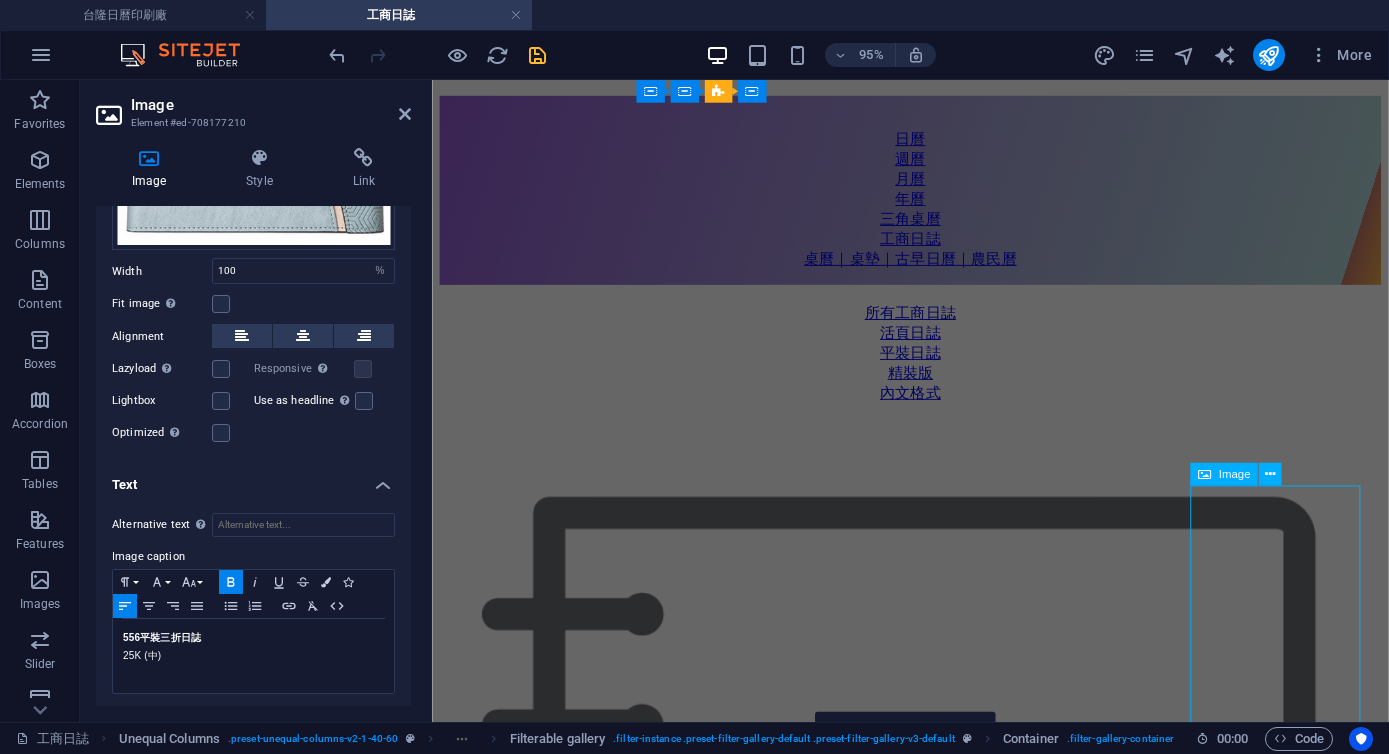 select on "%" 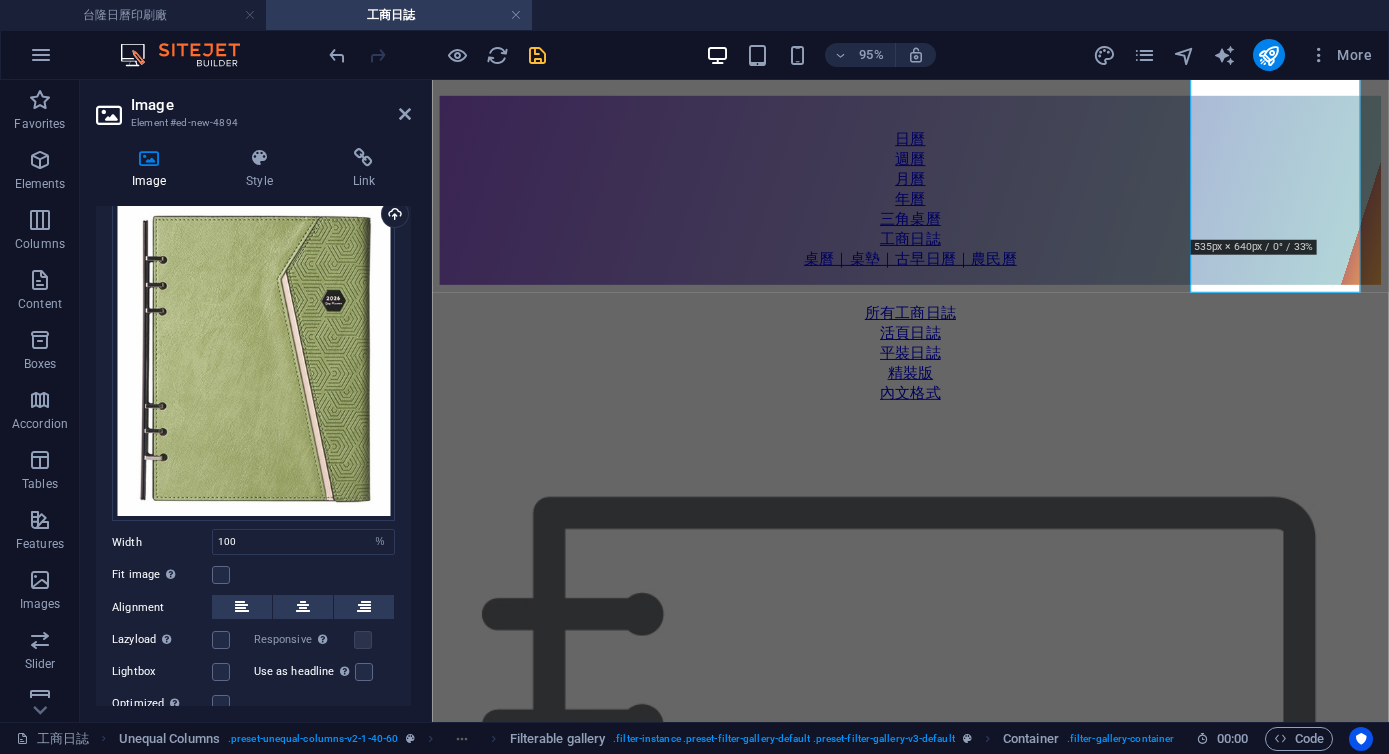 scroll, scrollTop: 143, scrollLeft: 0, axis: vertical 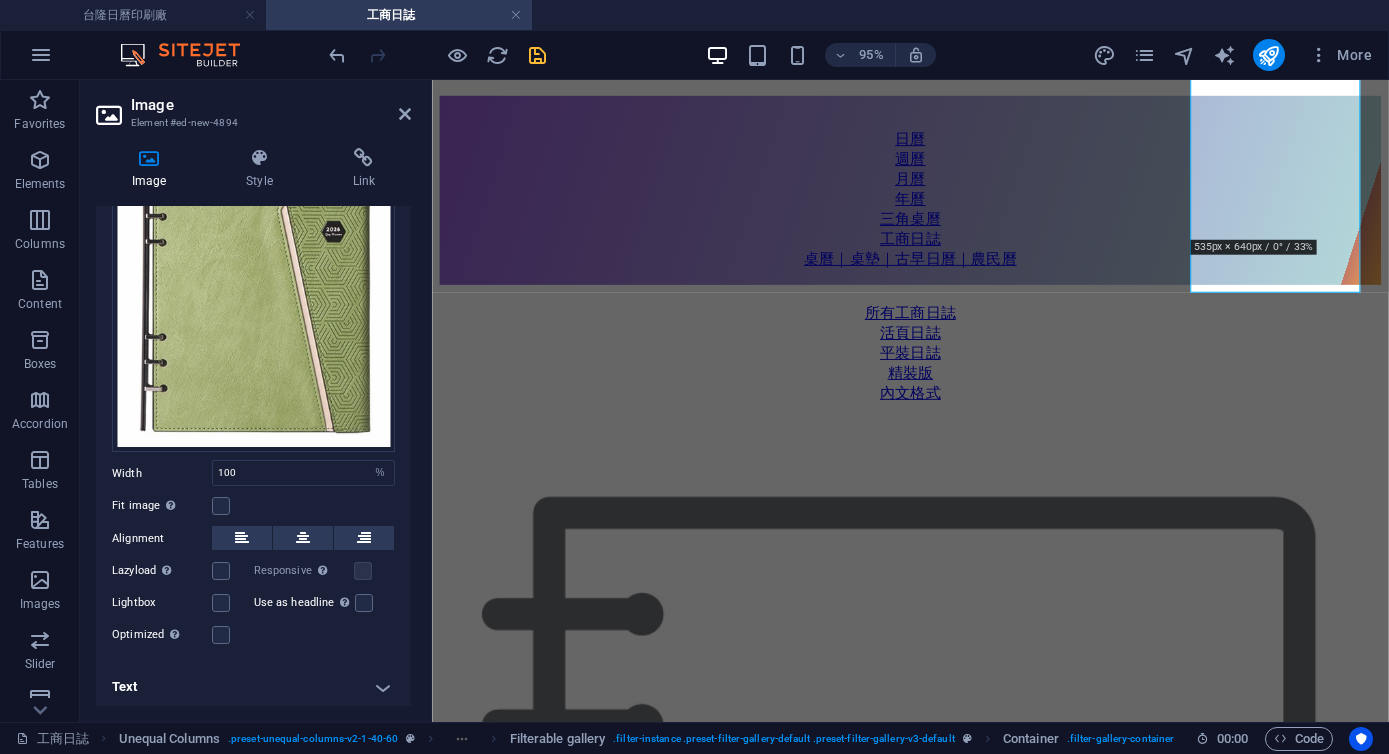 click on "Text" at bounding box center [253, 687] 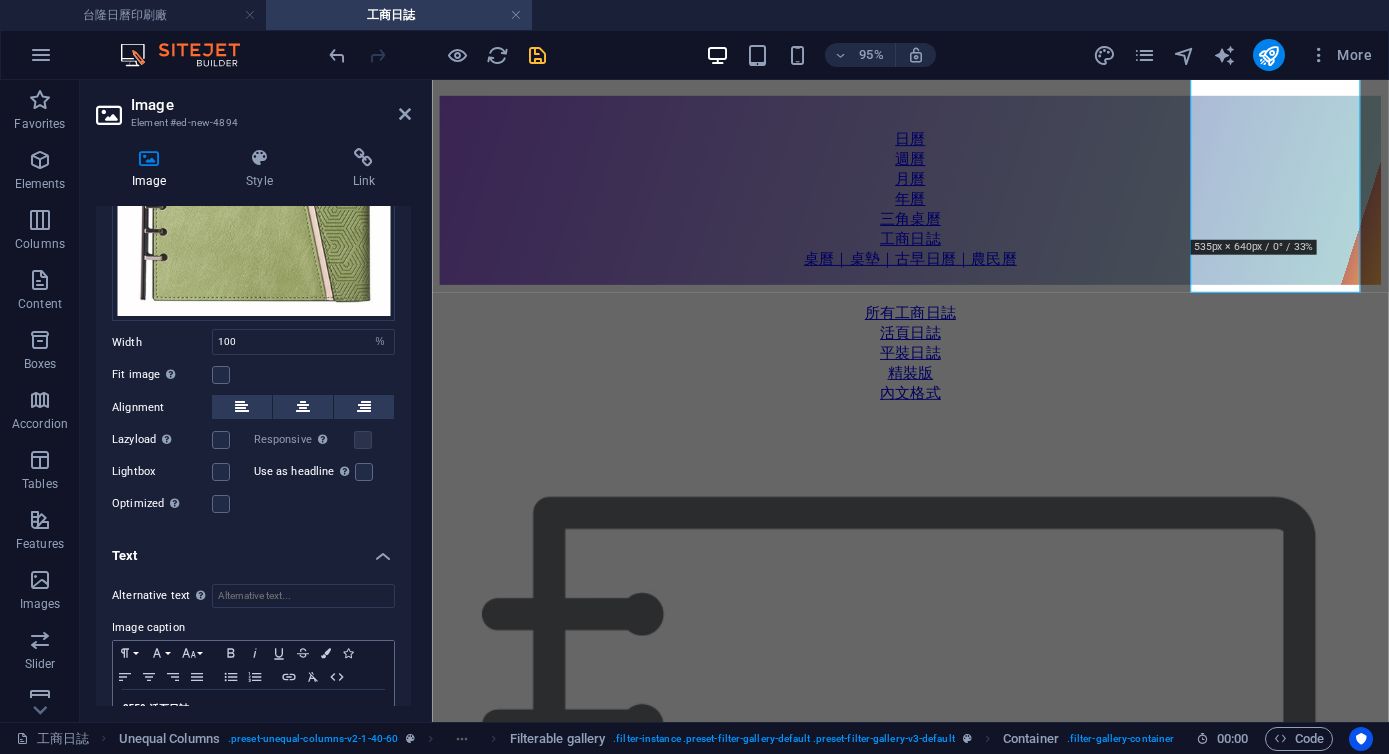 scroll, scrollTop: 331, scrollLeft: 0, axis: vertical 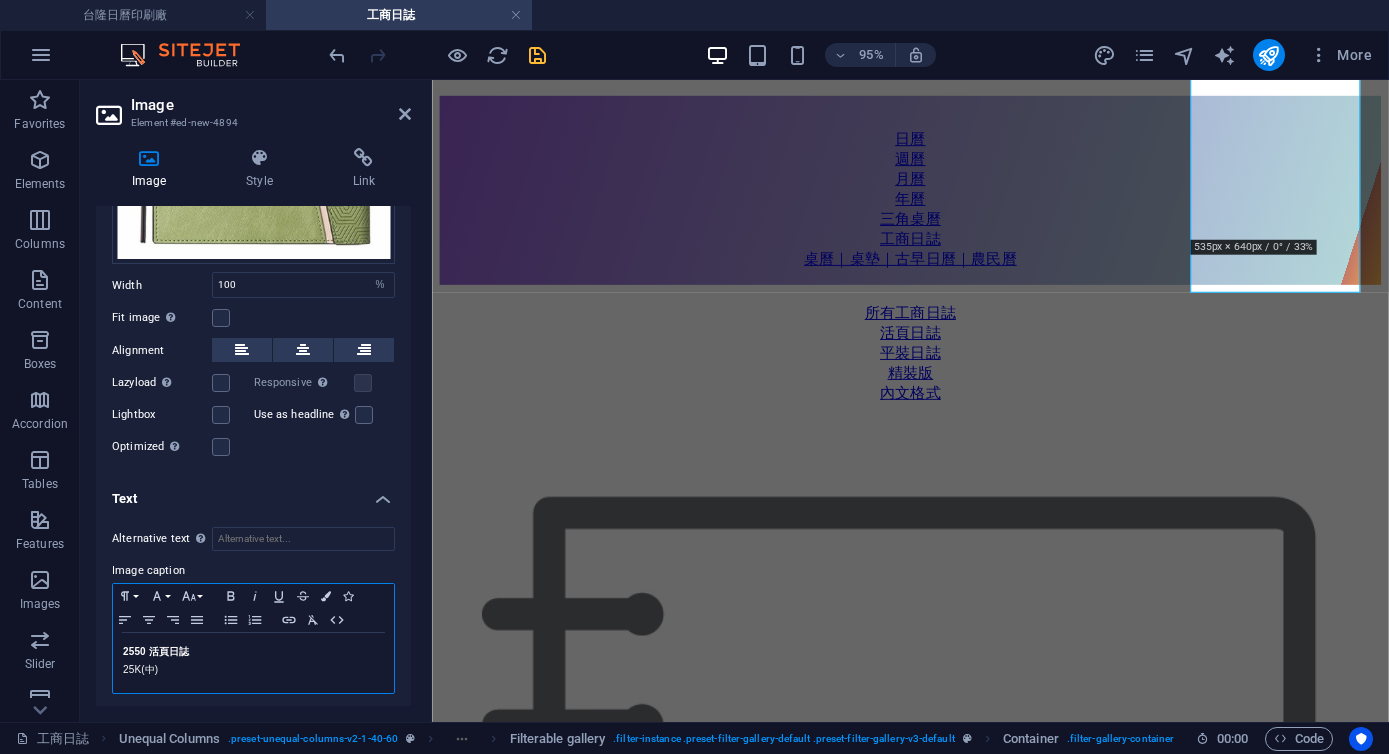 click on "2550 活頁日誌" at bounding box center [156, 651] 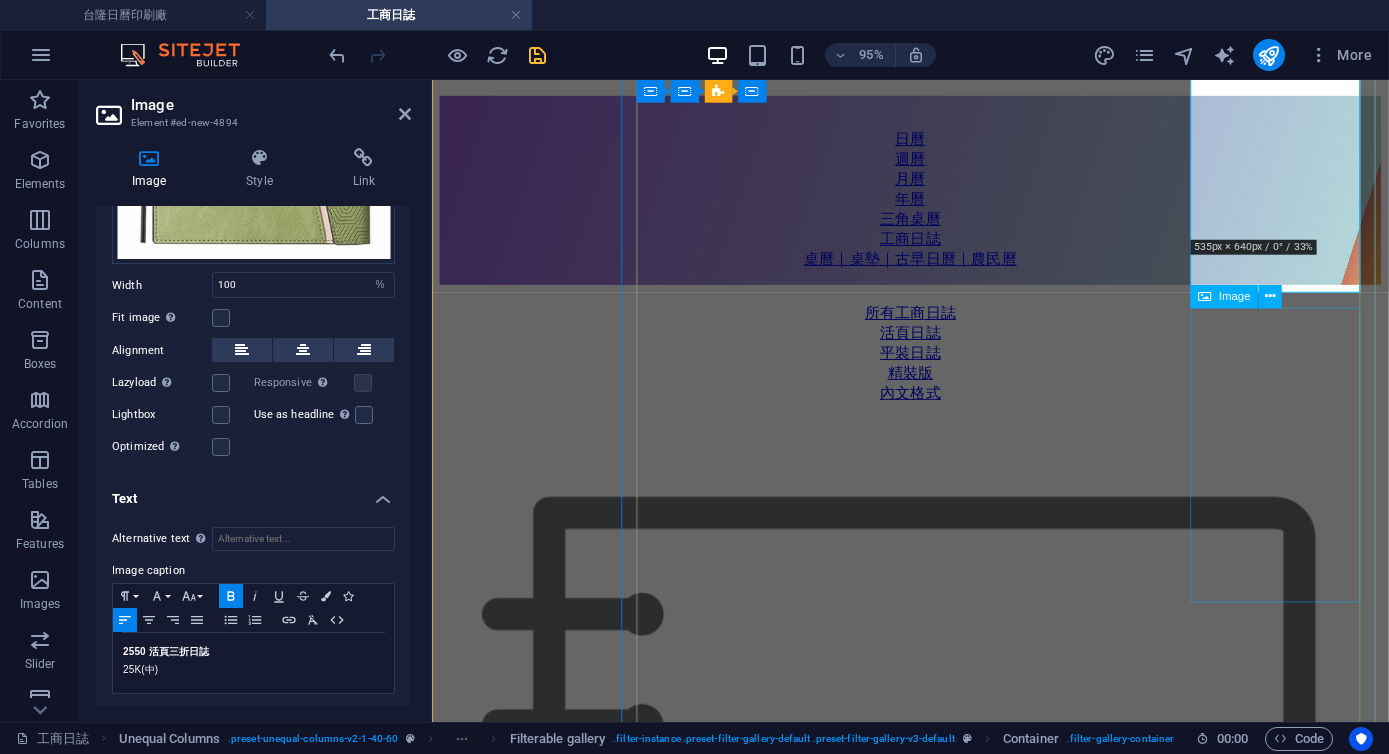 scroll, scrollTop: 1600, scrollLeft: 0, axis: vertical 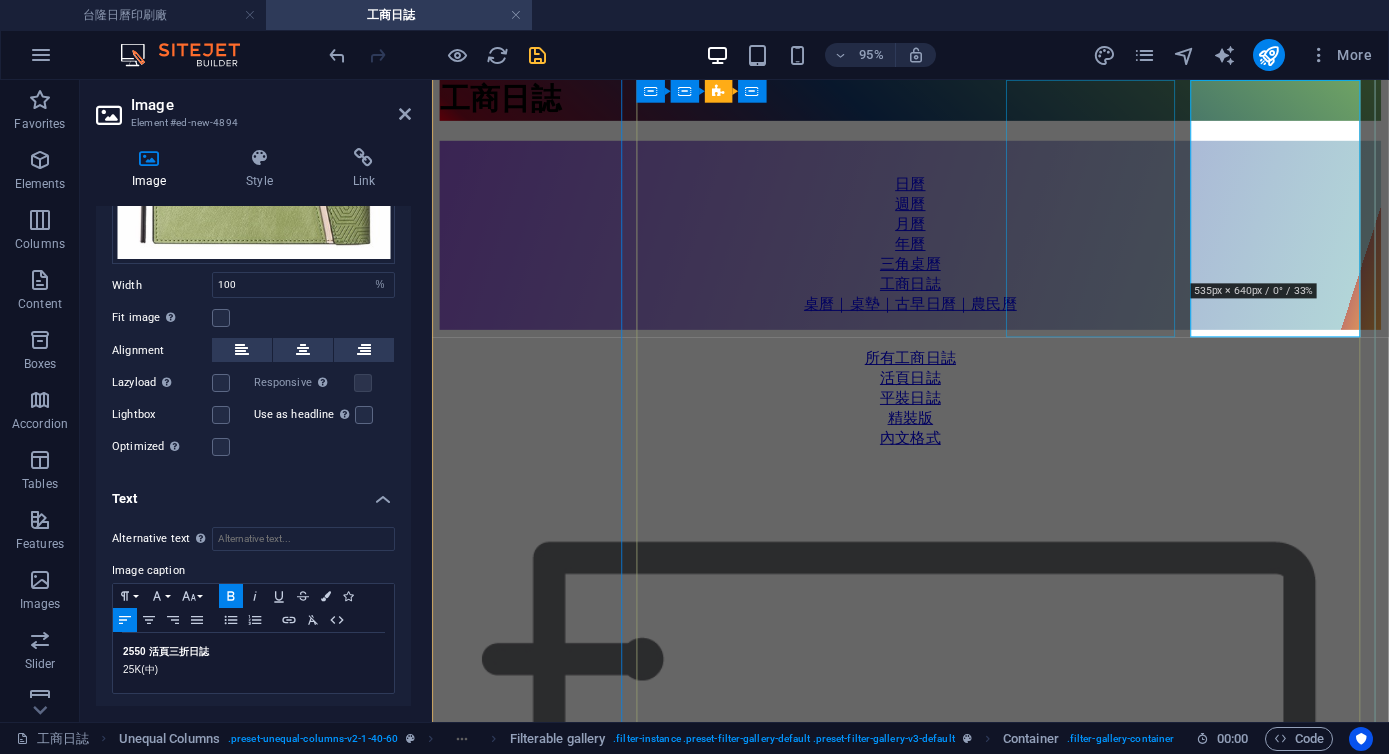 click on "2550 活頁日誌 25K(中)" at bounding box center [935, 25055] 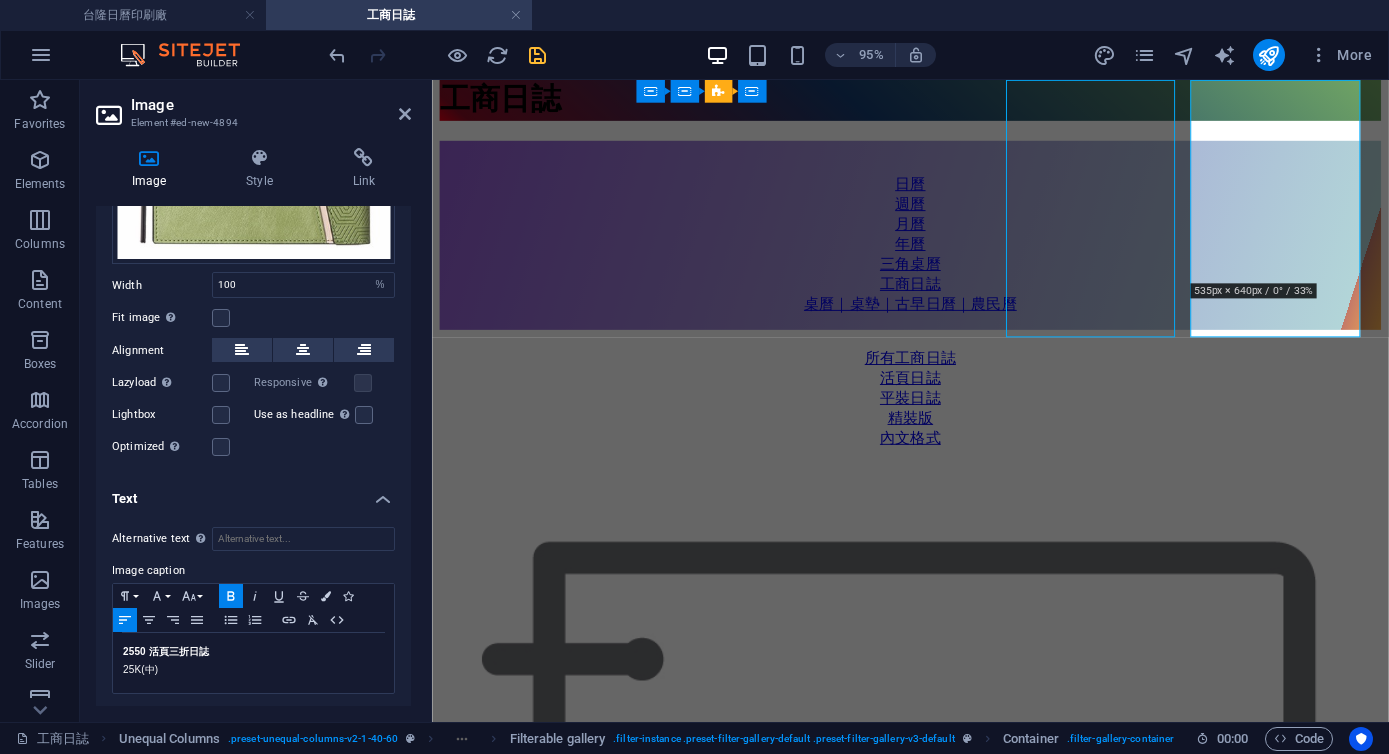 click on "2550 活頁日誌 25K(中)" at bounding box center [935, 25055] 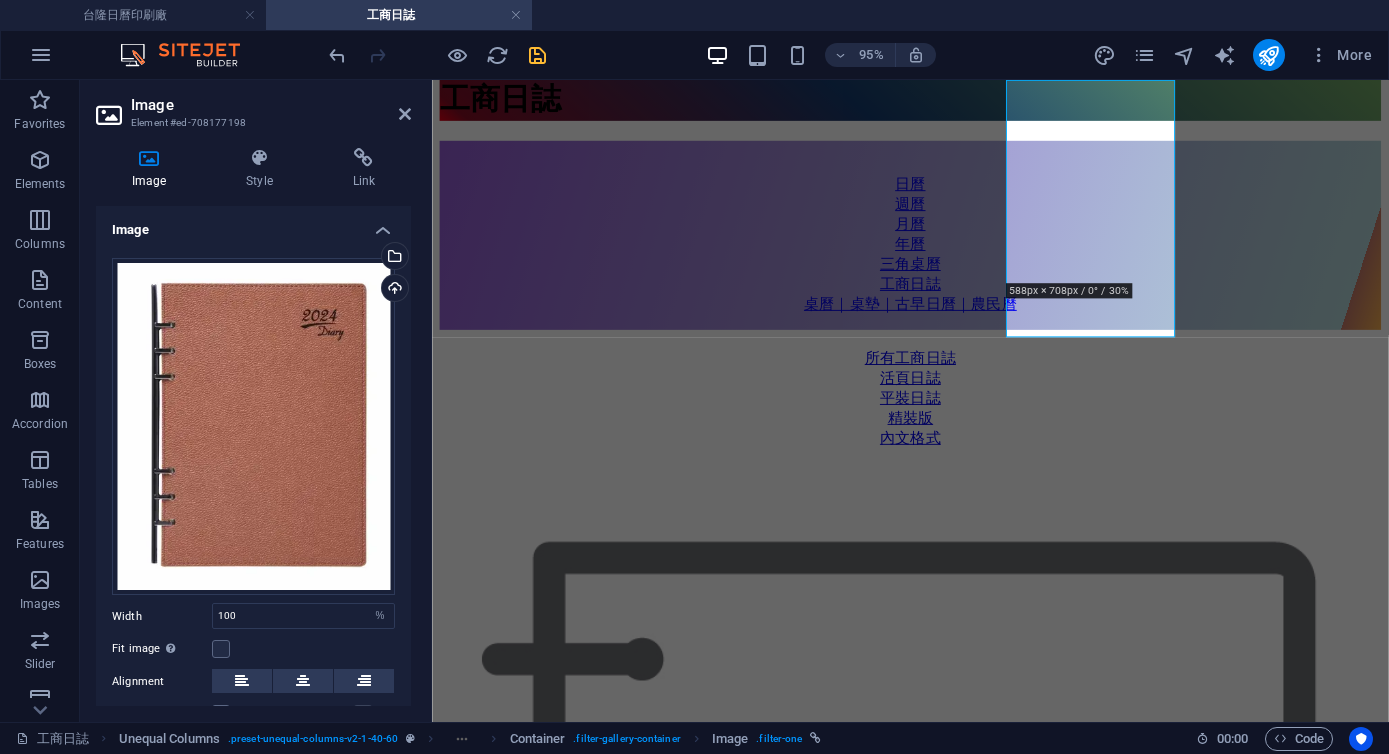 scroll, scrollTop: 331, scrollLeft: 0, axis: vertical 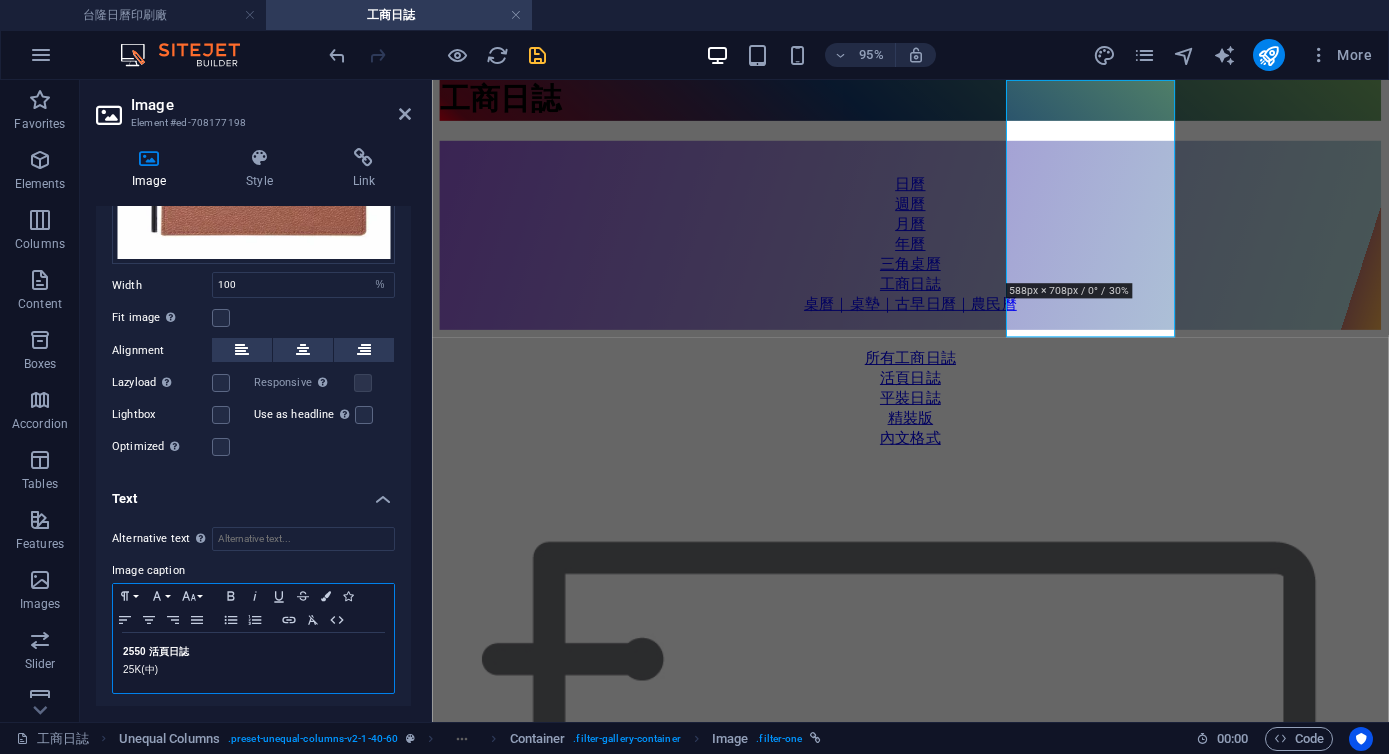 click on "2550 活頁日誌" at bounding box center (156, 651) 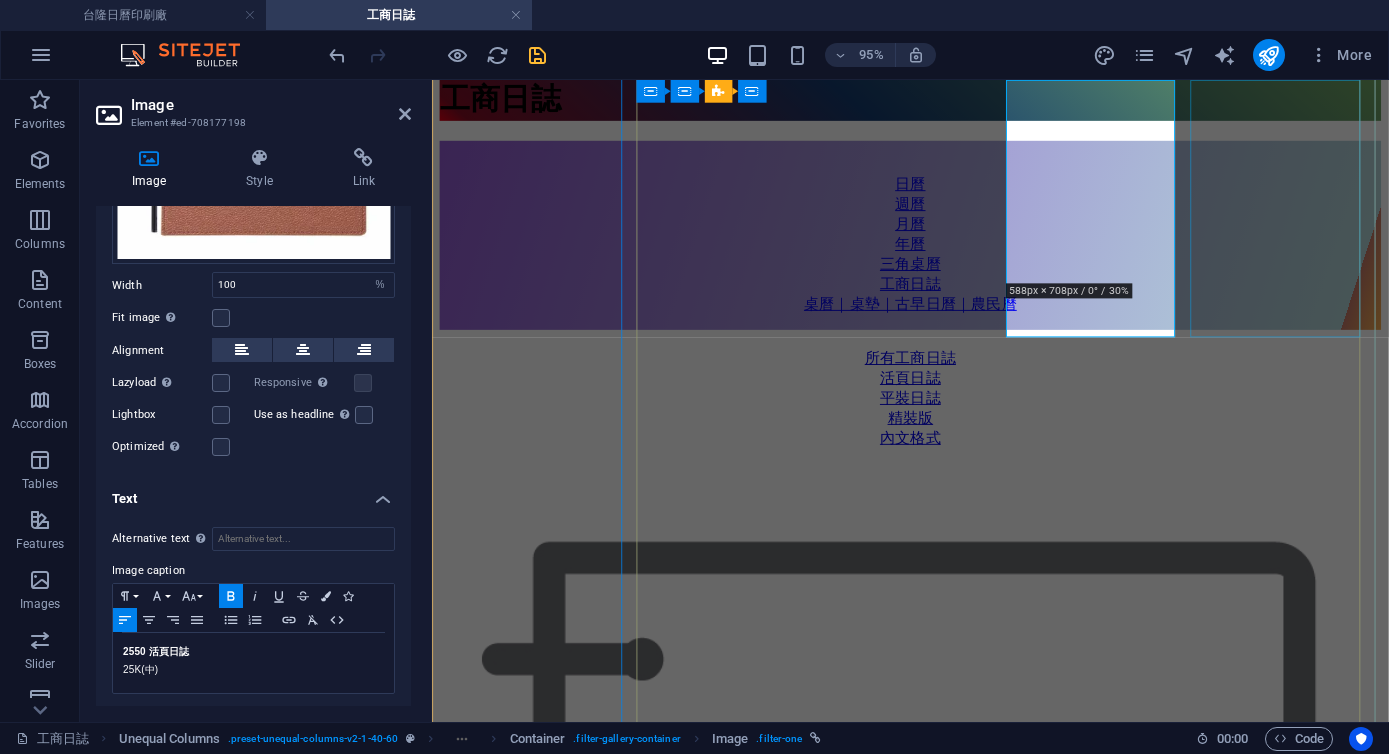 click on "2550 活頁 三折 日誌 25K(中)" at bounding box center (935, 26339) 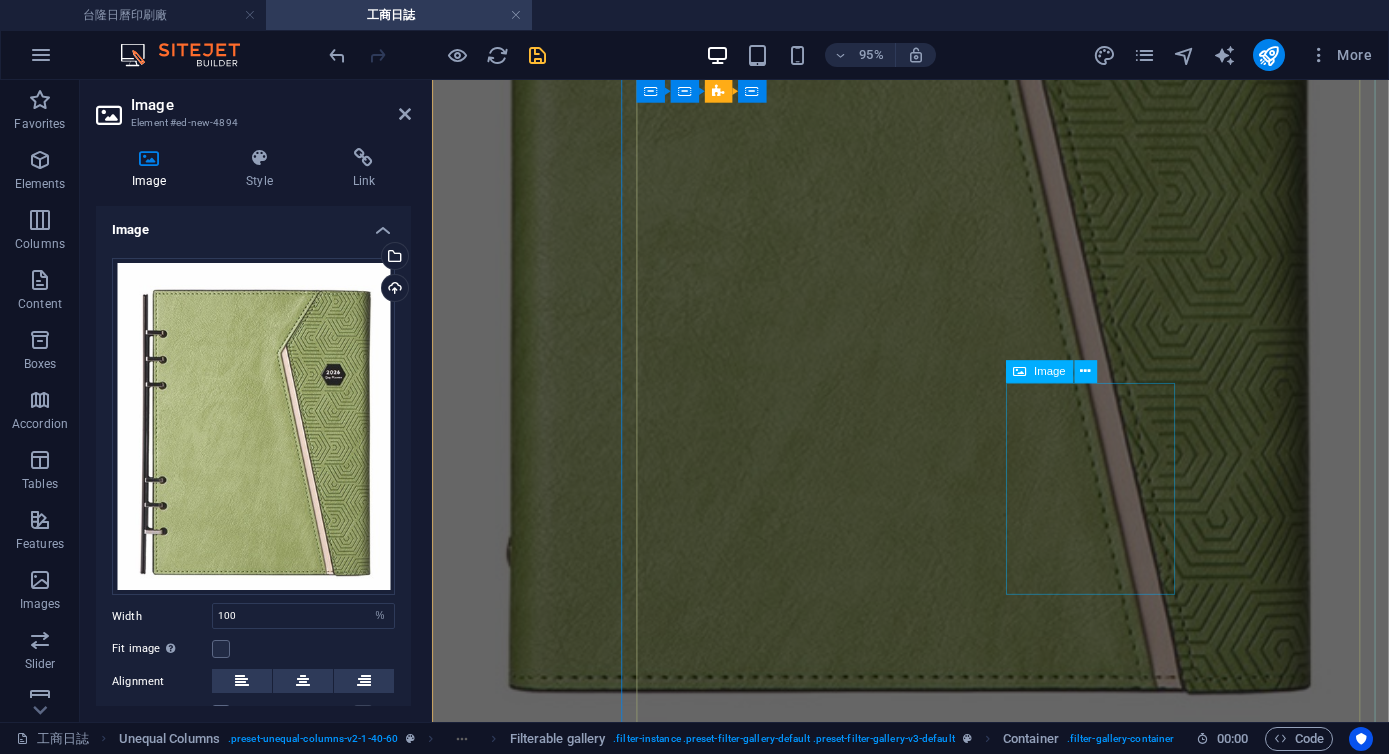 scroll, scrollTop: 3795, scrollLeft: 0, axis: vertical 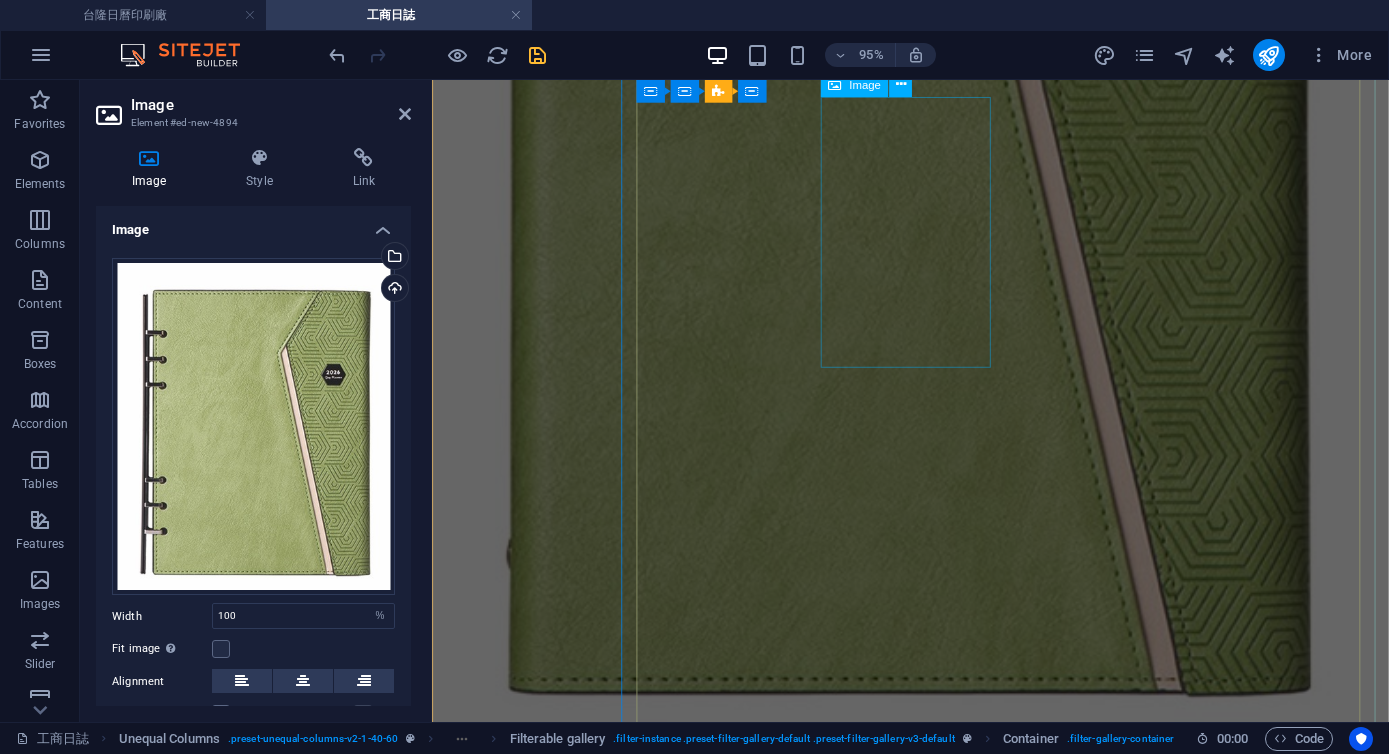 click on "CM258 精裝版  25K (中)  *最少400本" at bounding box center (935, 59435) 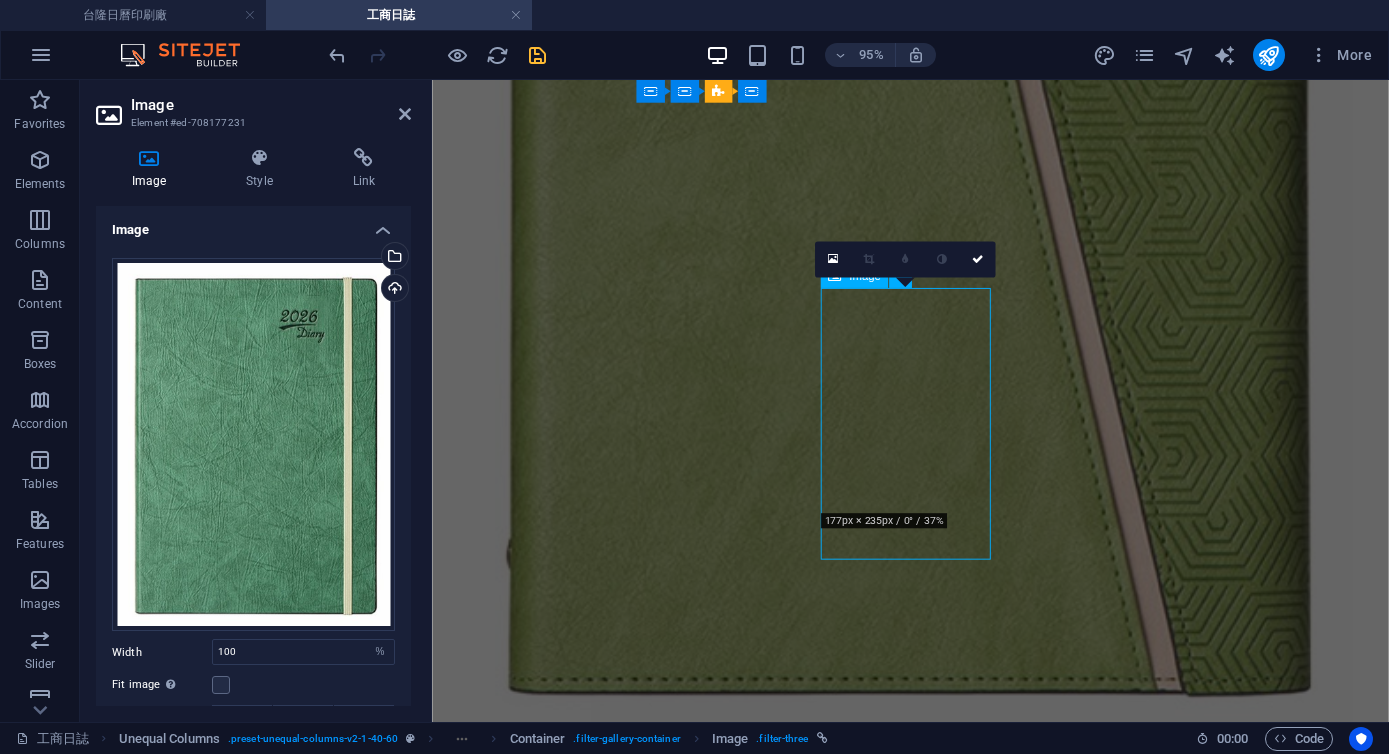 scroll, scrollTop: 3594, scrollLeft: 0, axis: vertical 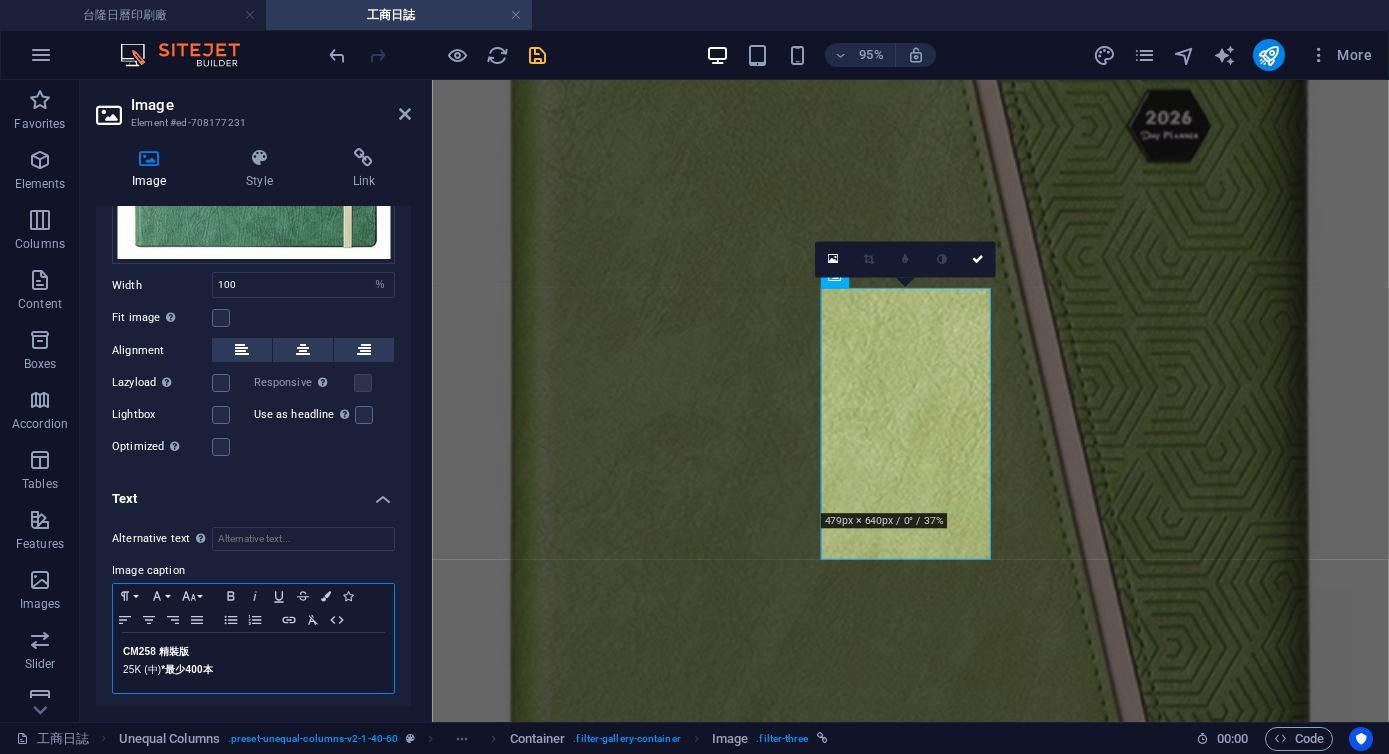 click on "CM258 精裝版  25K (中)  *最少400本" at bounding box center (253, 663) 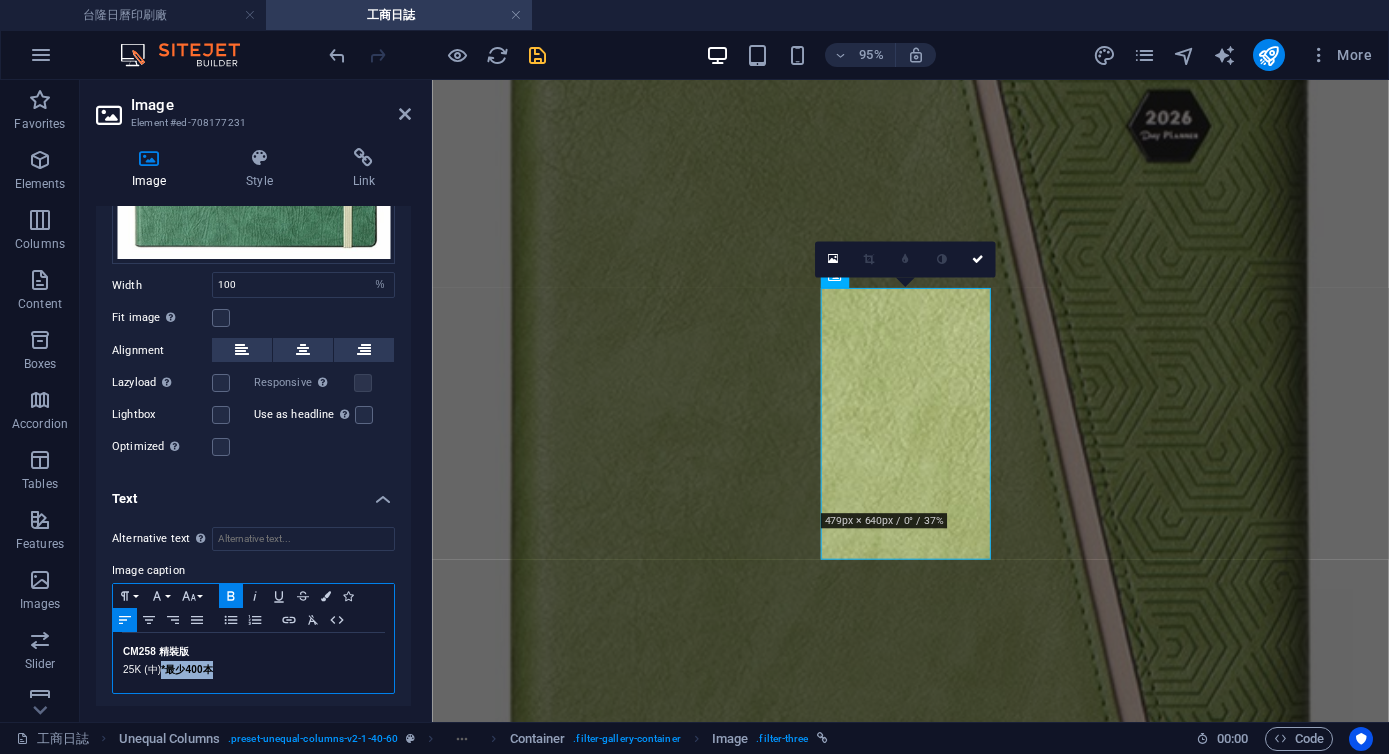 drag, startPoint x: 237, startPoint y: 670, endPoint x: 164, endPoint y: 670, distance: 73 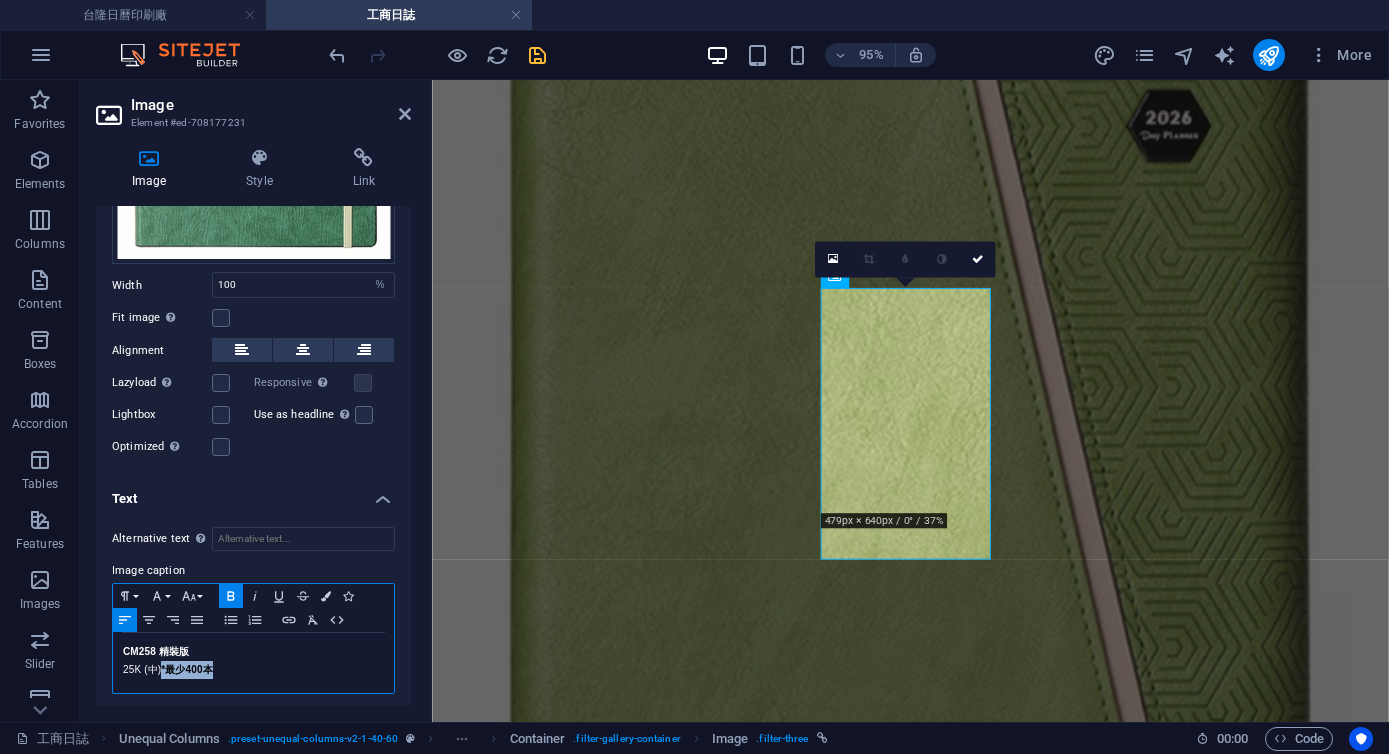 click on "25K (中)  *最少400本" at bounding box center [253, 670] 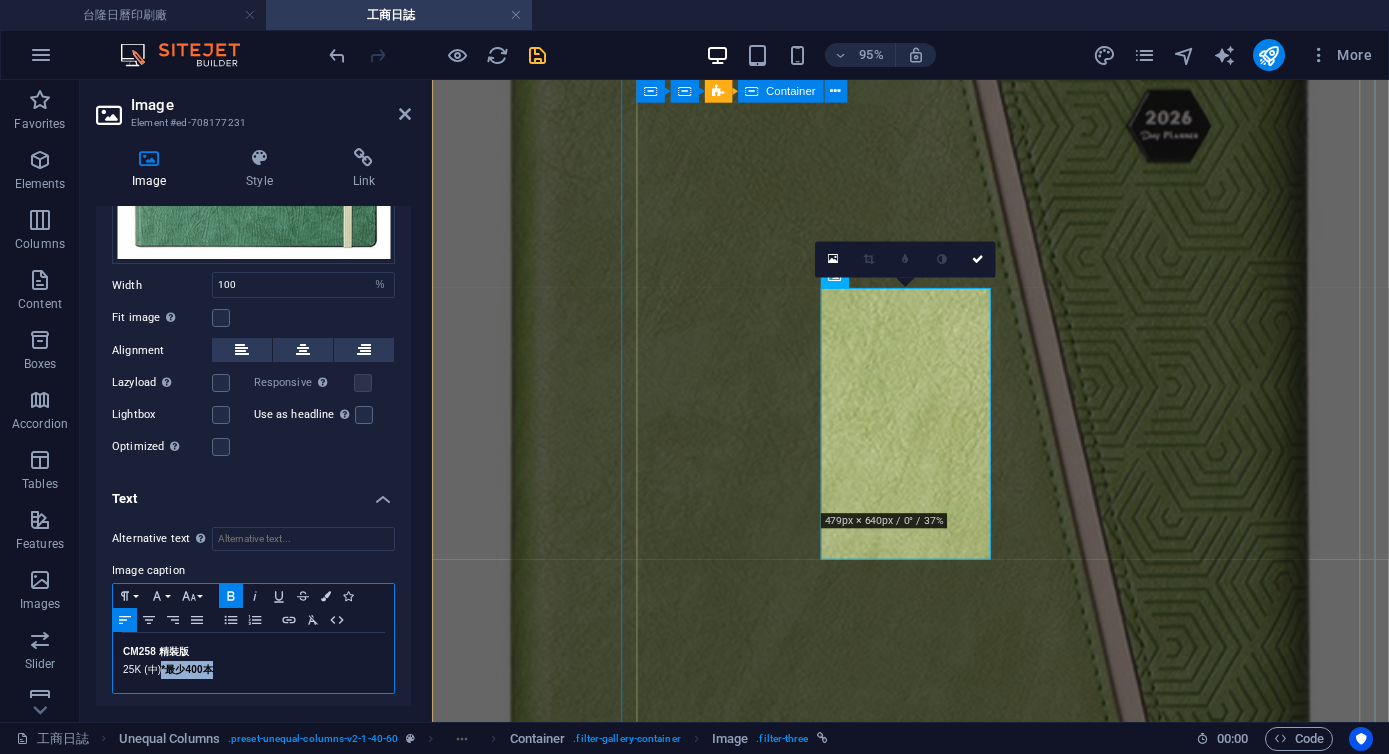 copy on "*最少400本" 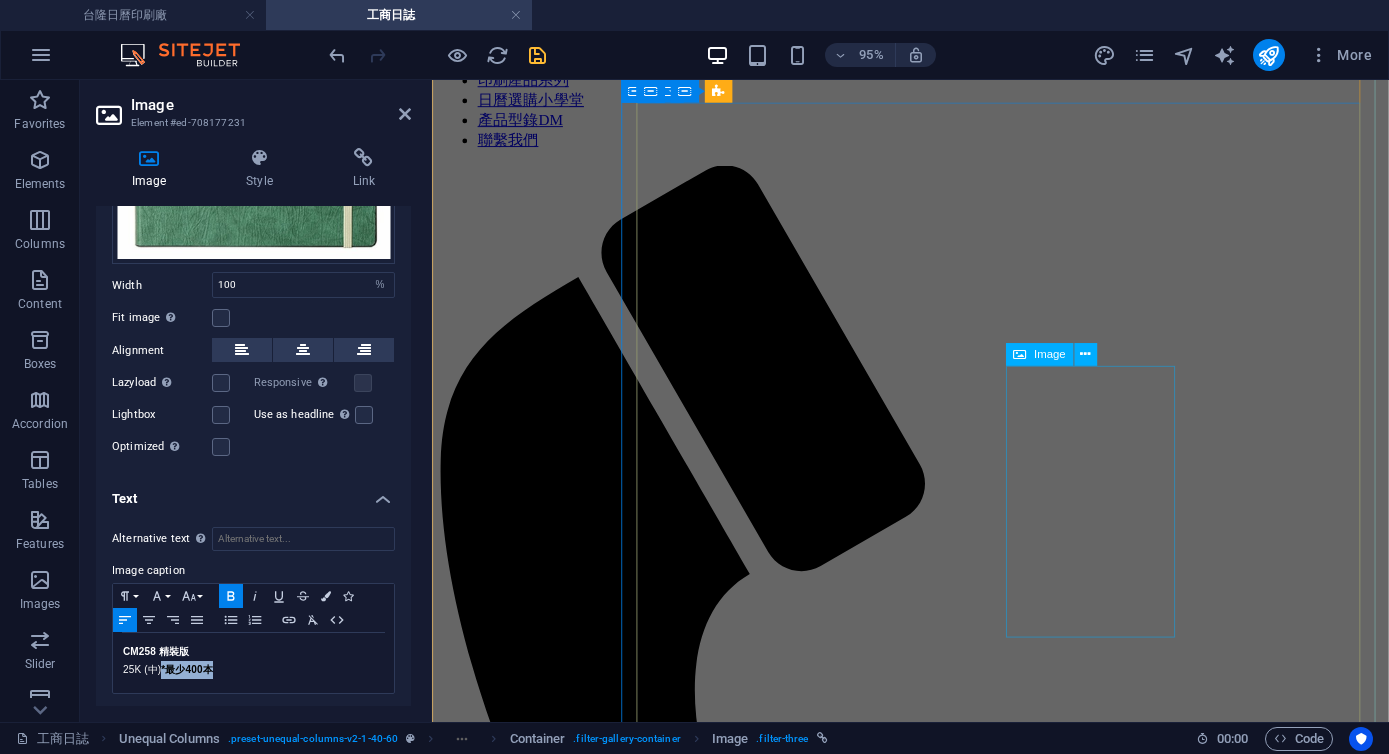 scroll, scrollTop: 0, scrollLeft: 0, axis: both 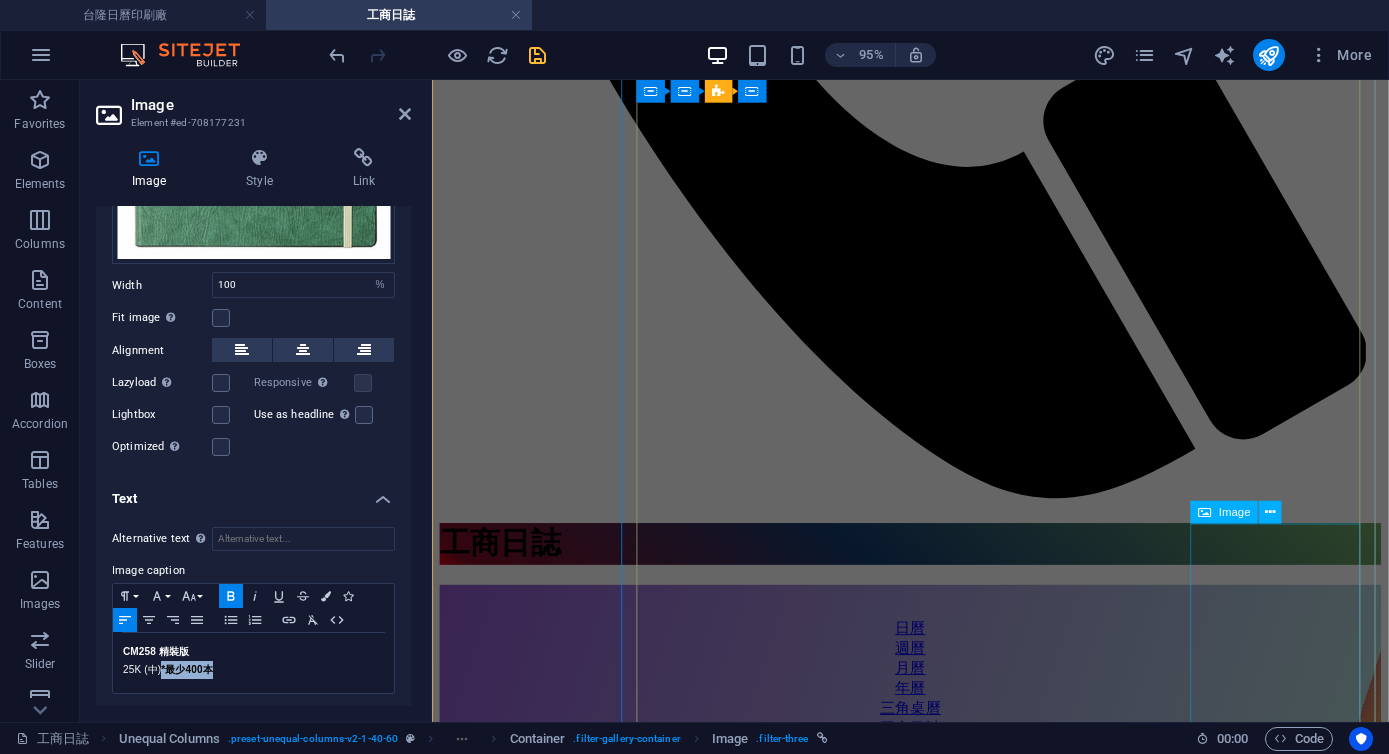 click on "2550 活頁 三折 日誌 25K(中)" at bounding box center [935, 26806] 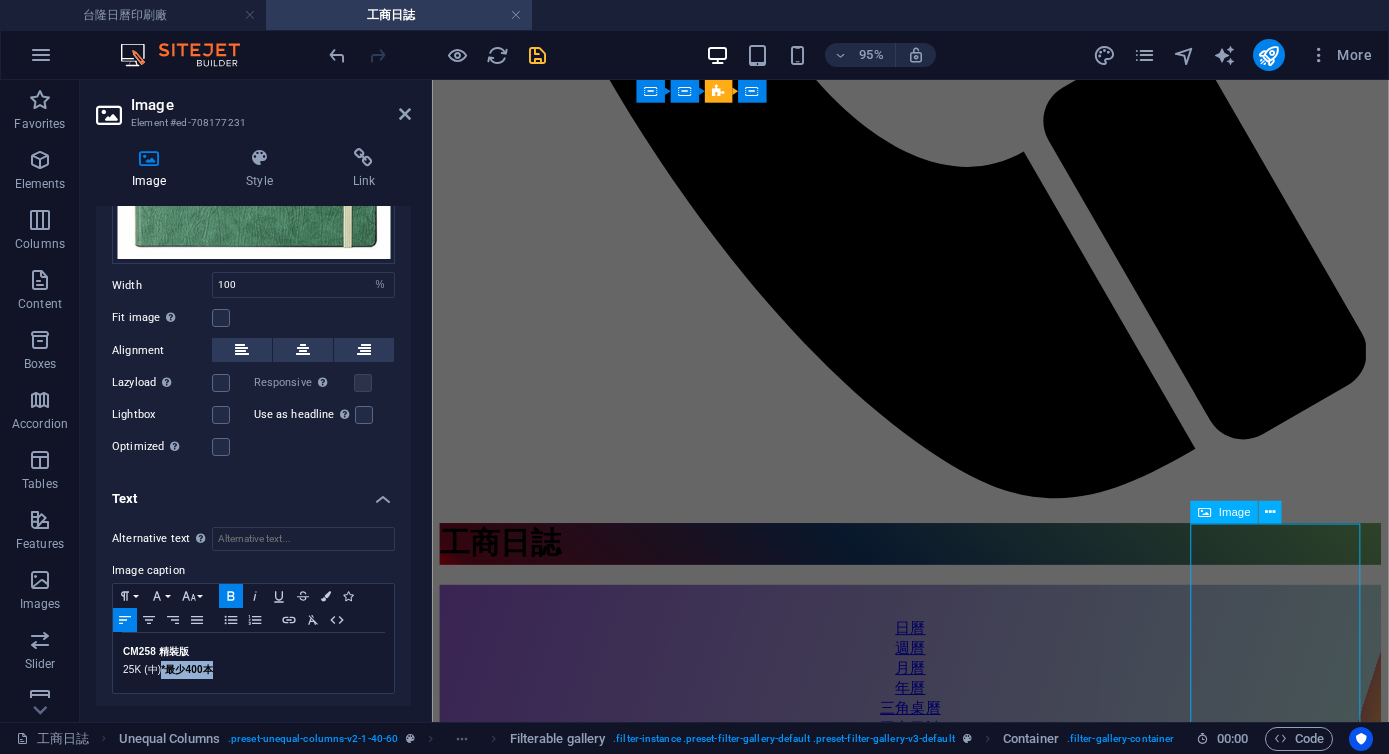 click on "2550 活頁 三折 日誌 25K(中)" at bounding box center [935, 26806] 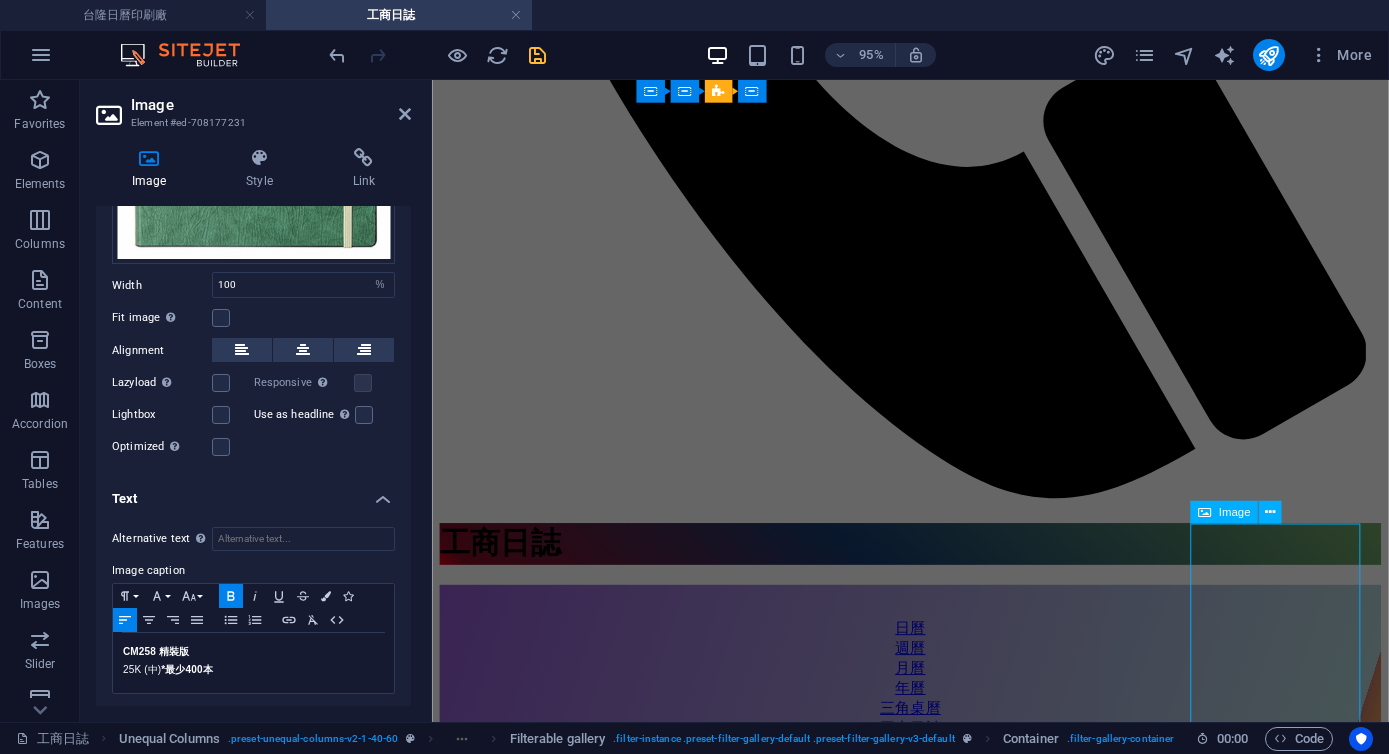 scroll, scrollTop: 1647, scrollLeft: 0, axis: vertical 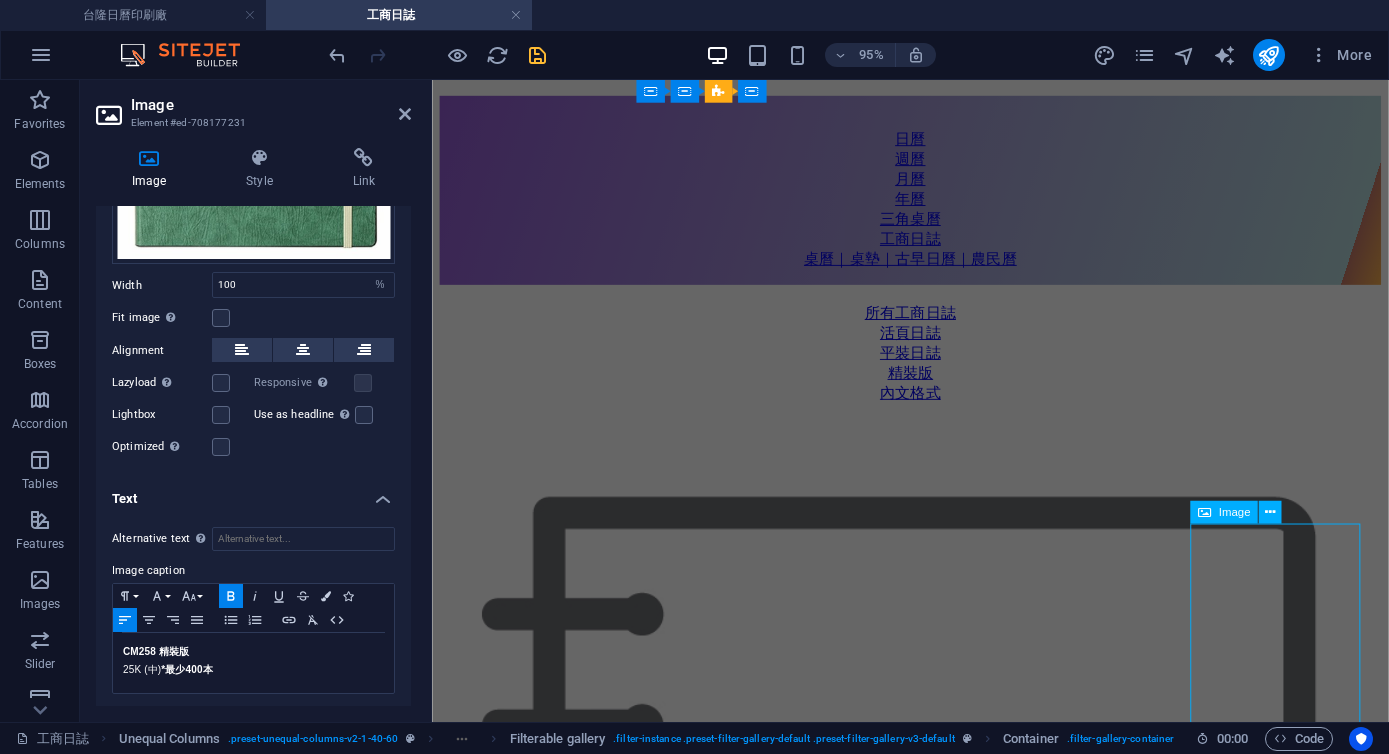 select on "%" 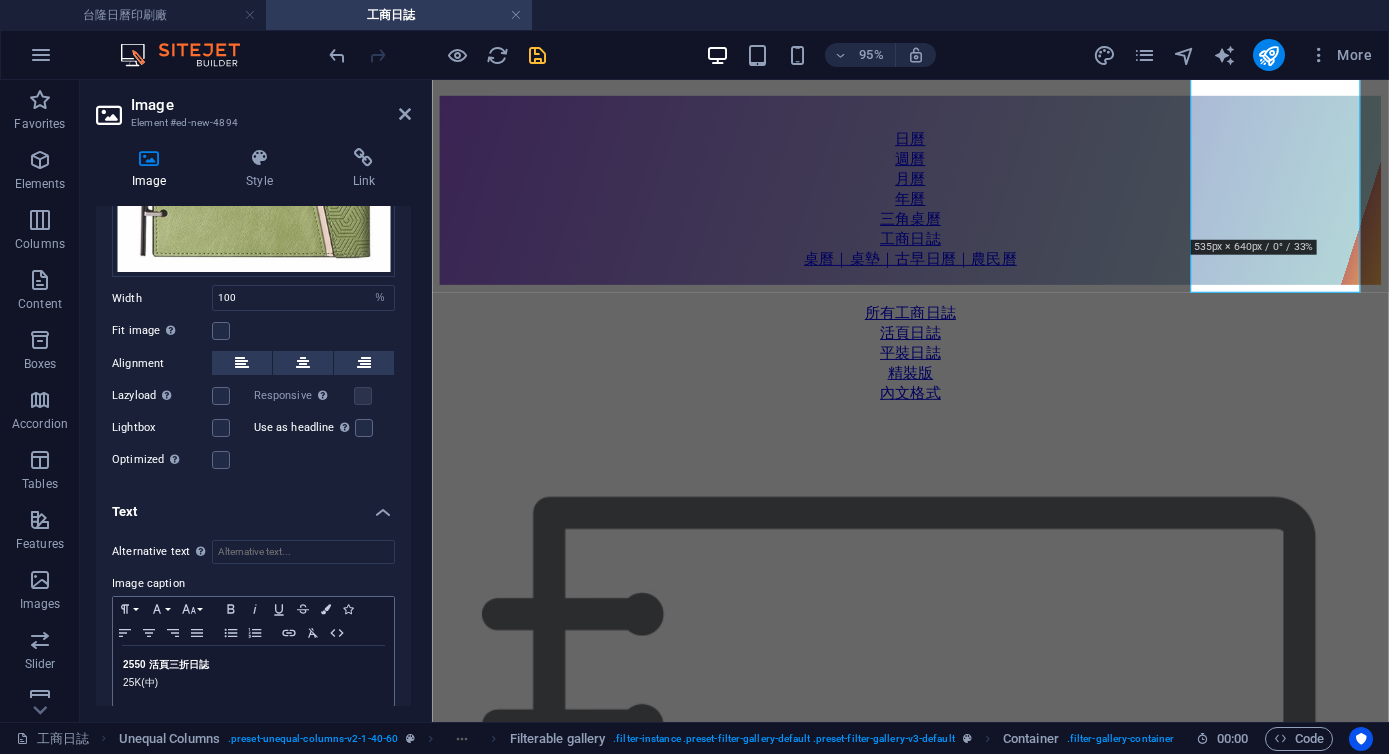 scroll, scrollTop: 331, scrollLeft: 0, axis: vertical 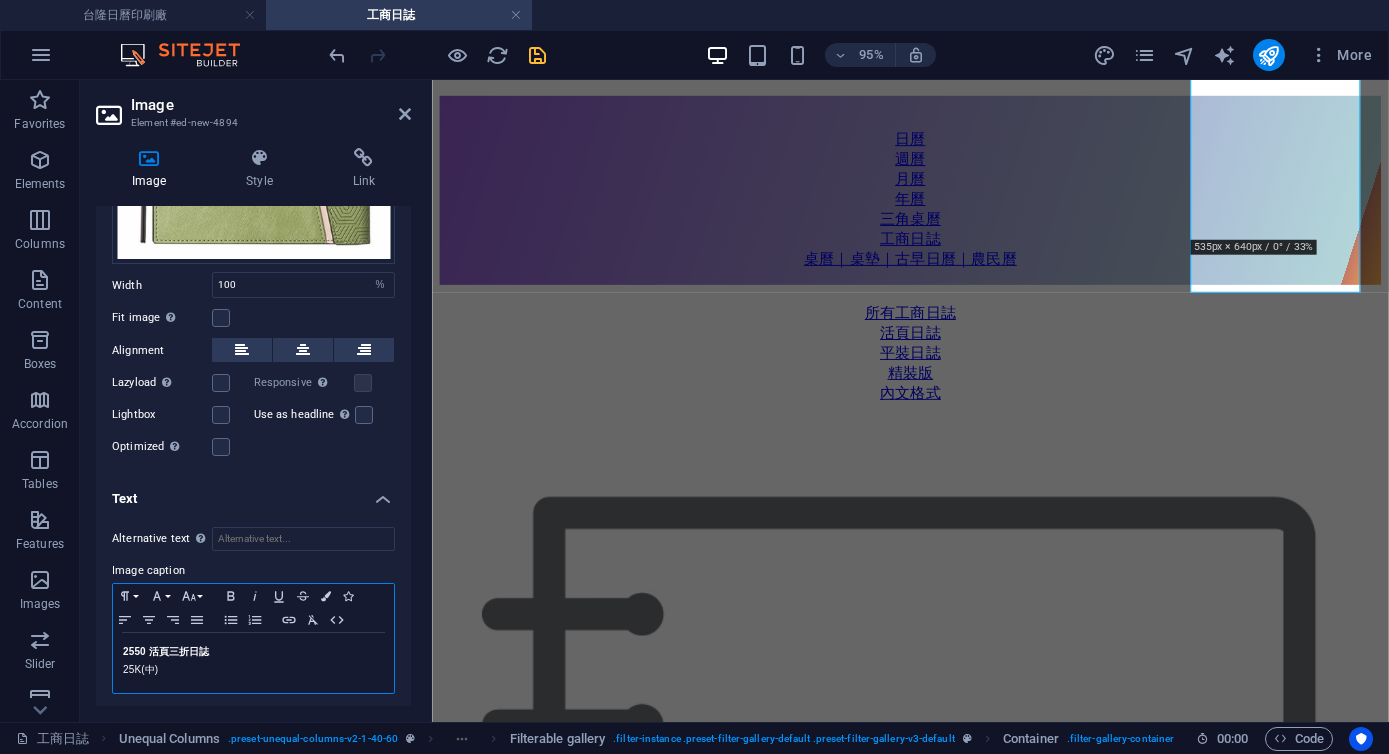 click on "25K(中)" at bounding box center [253, 670] 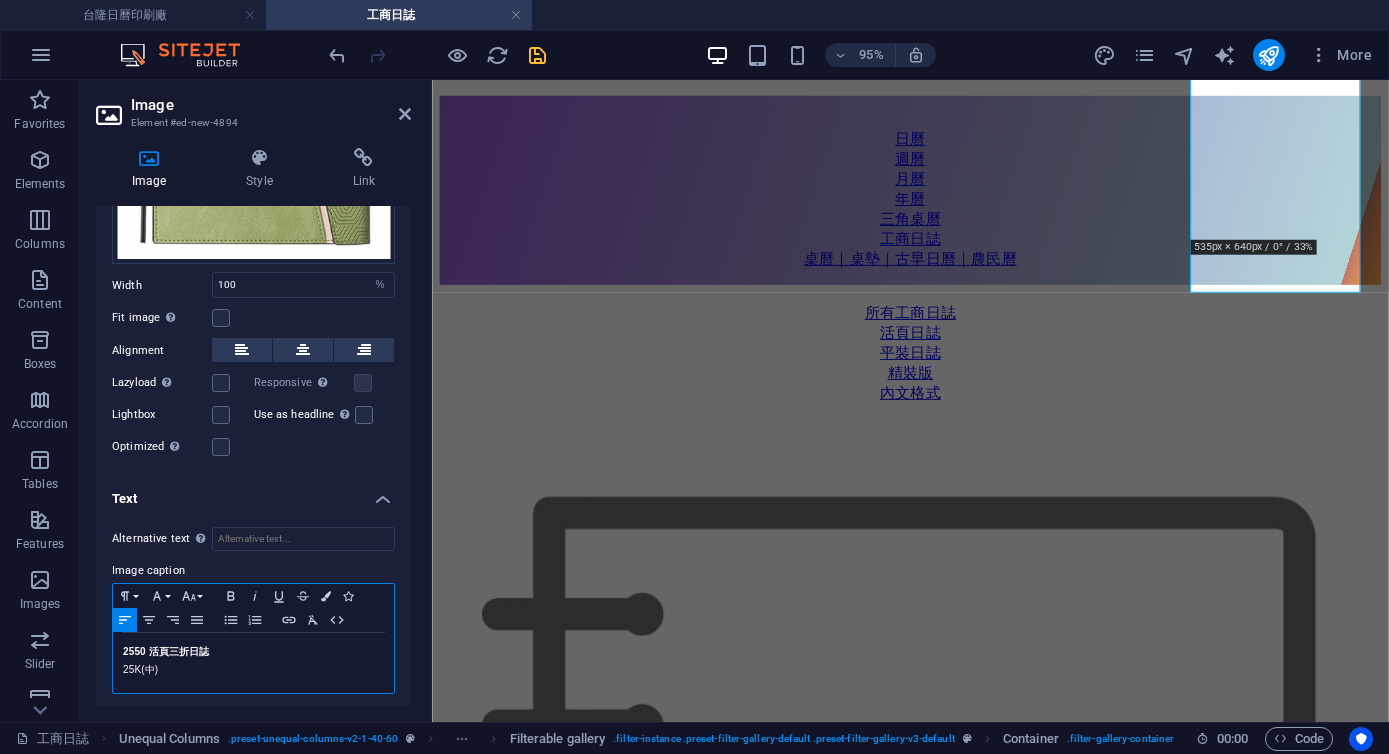 type 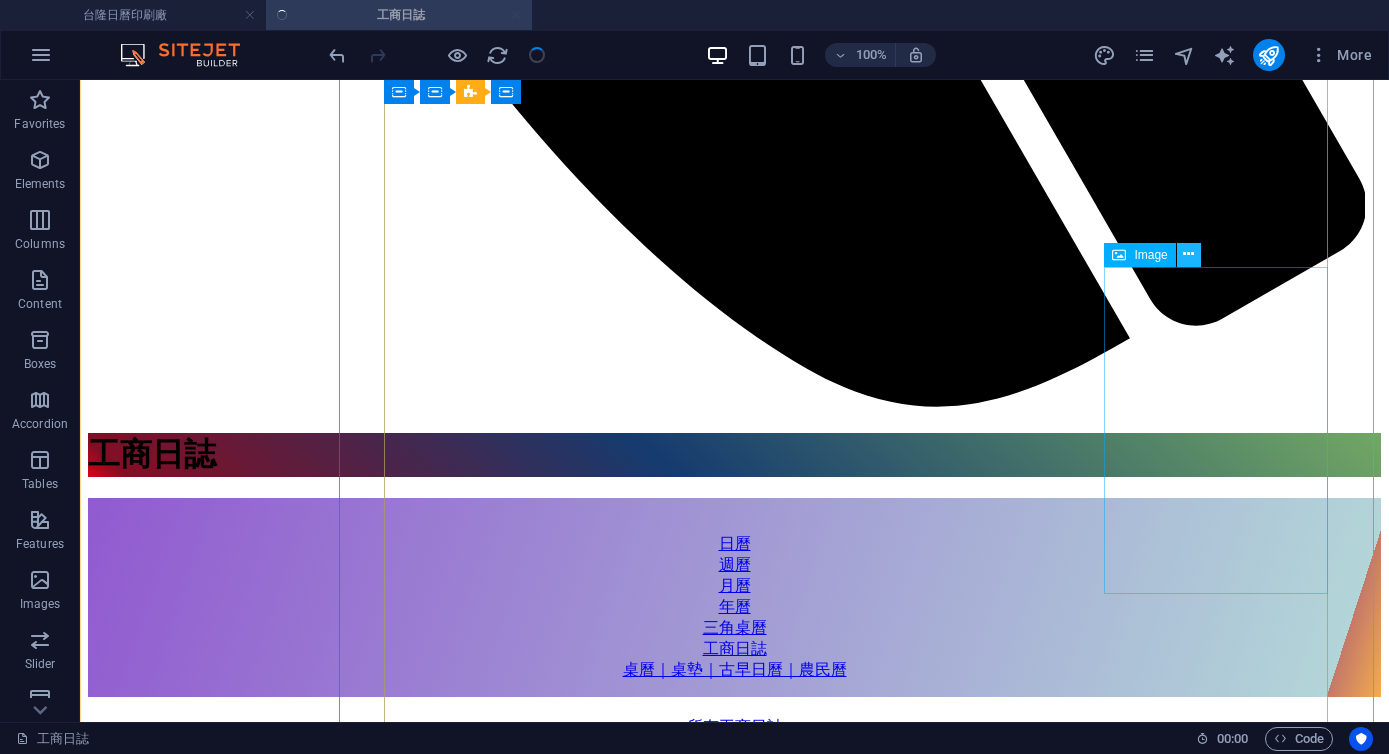 click at bounding box center [1188, 254] 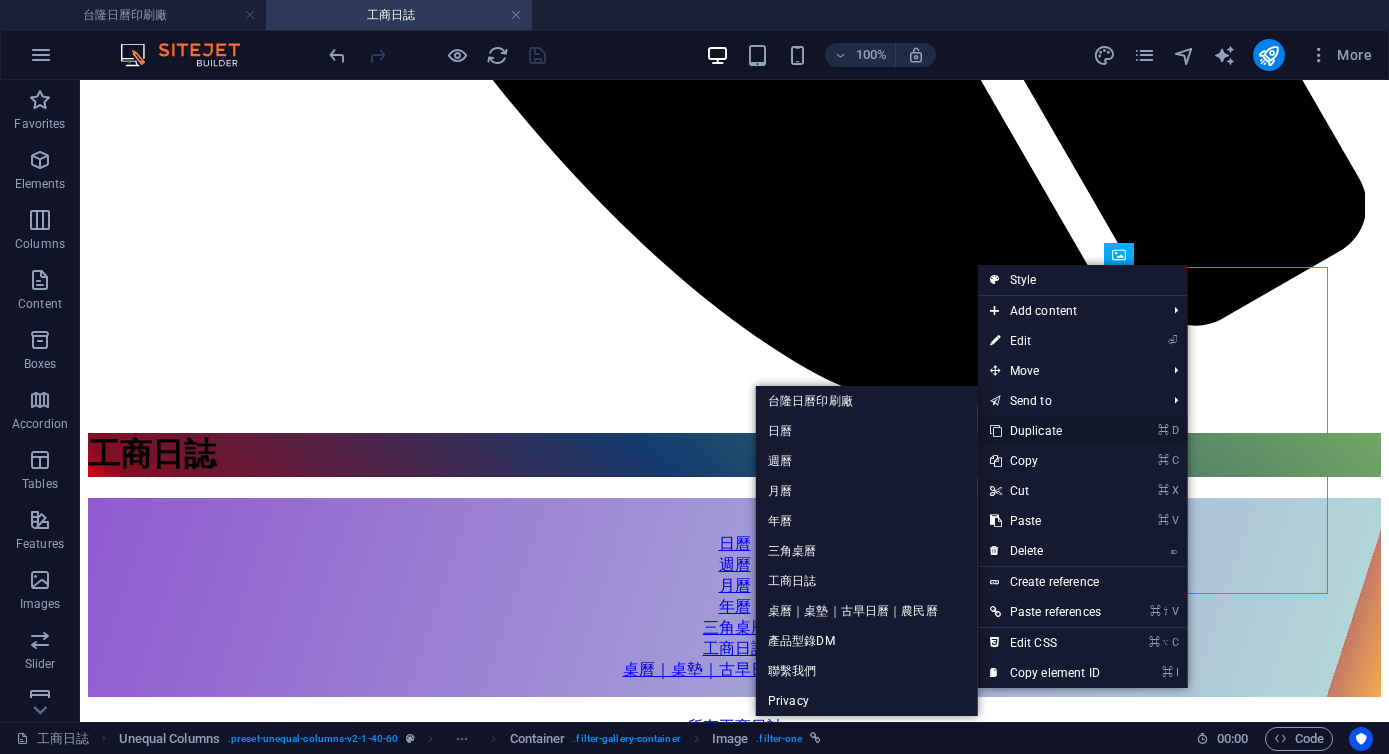click on "⌘ D  Duplicate" at bounding box center [1045, 431] 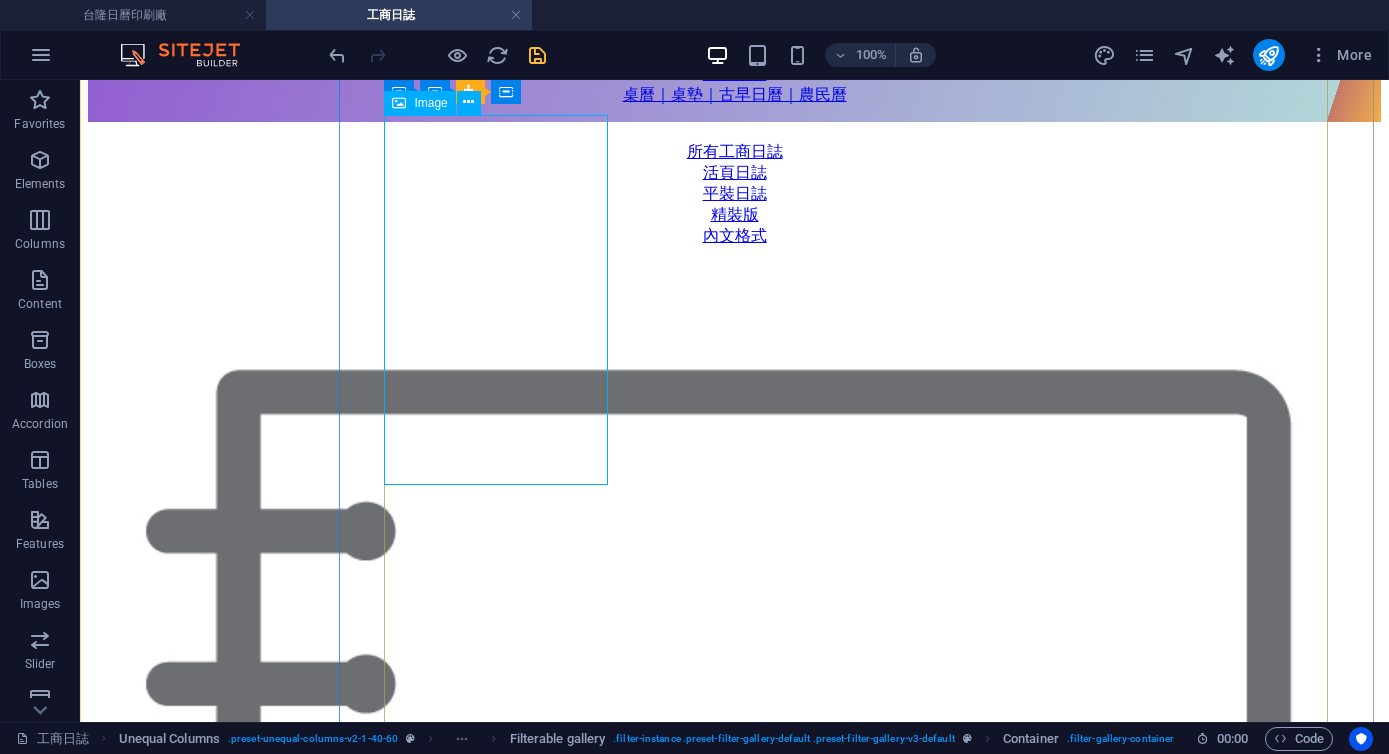 scroll, scrollTop: 1855, scrollLeft: 0, axis: vertical 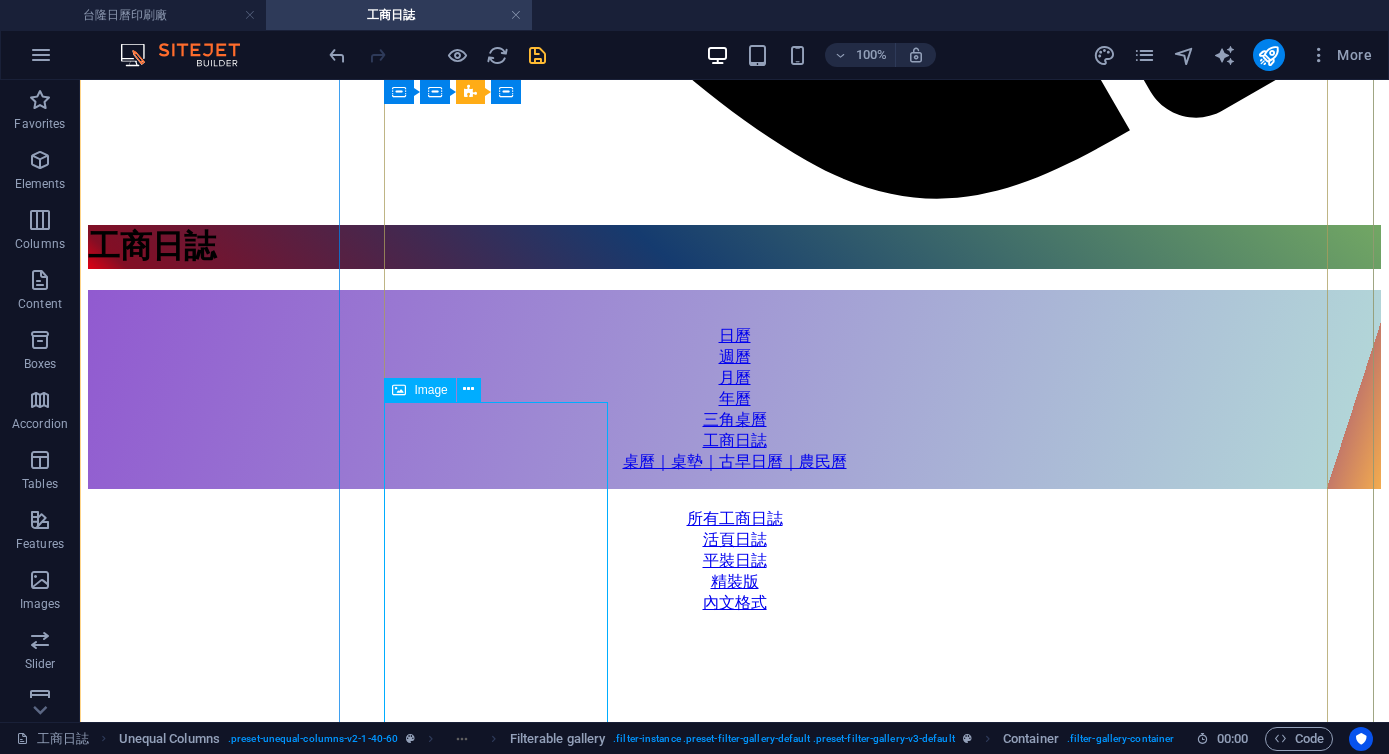 click on "2550 活頁 三折 日誌 25K(中)  *最少300本" at bounding box center (734, 35466) 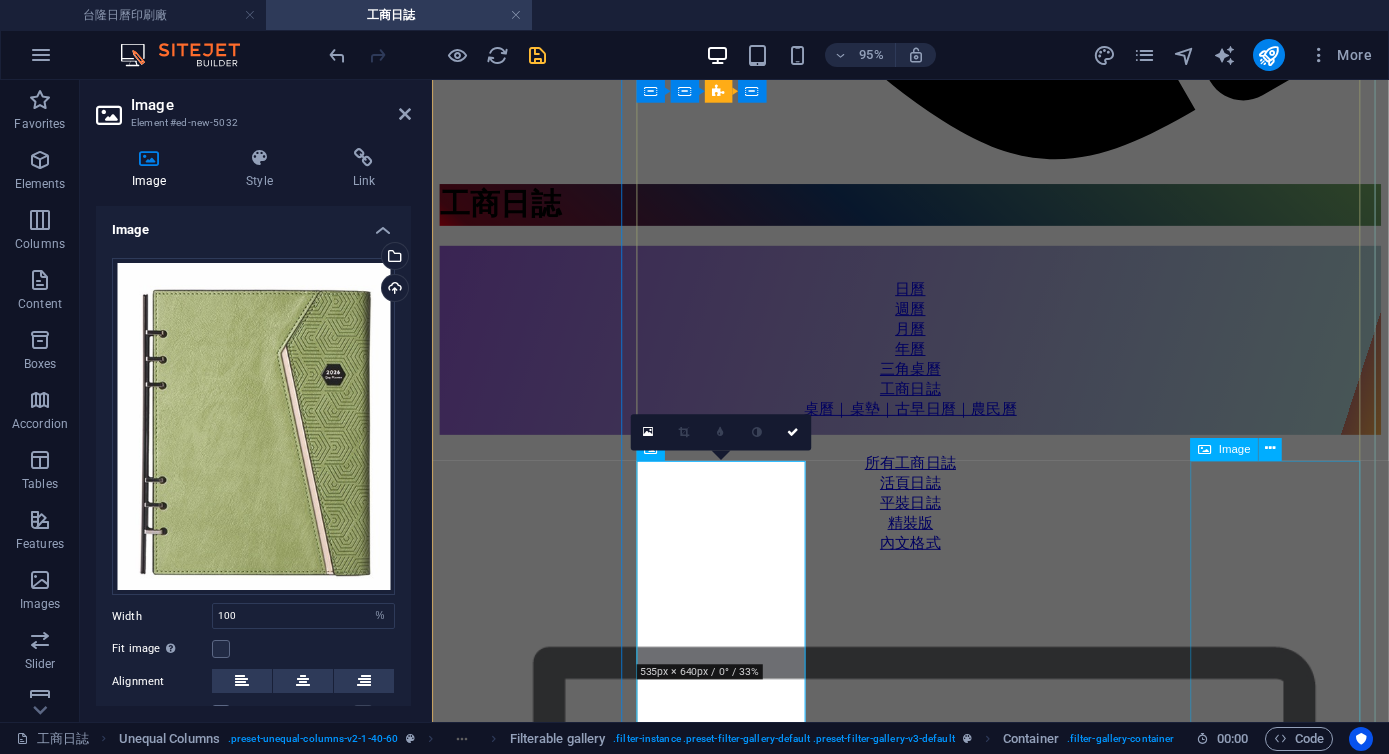 scroll, scrollTop: 1489, scrollLeft: 0, axis: vertical 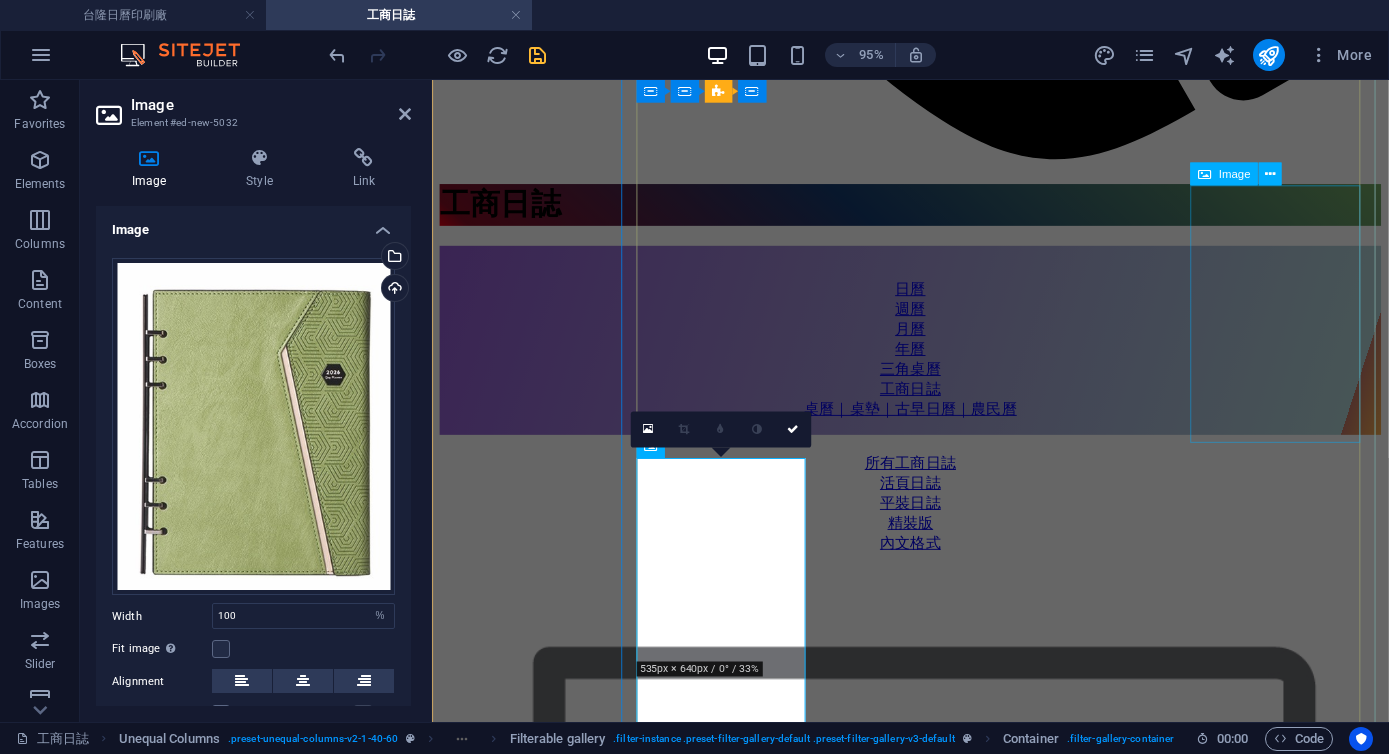 click on "2550 活頁 三折 日誌 25K(中)  *最少300本" at bounding box center (935, 26450) 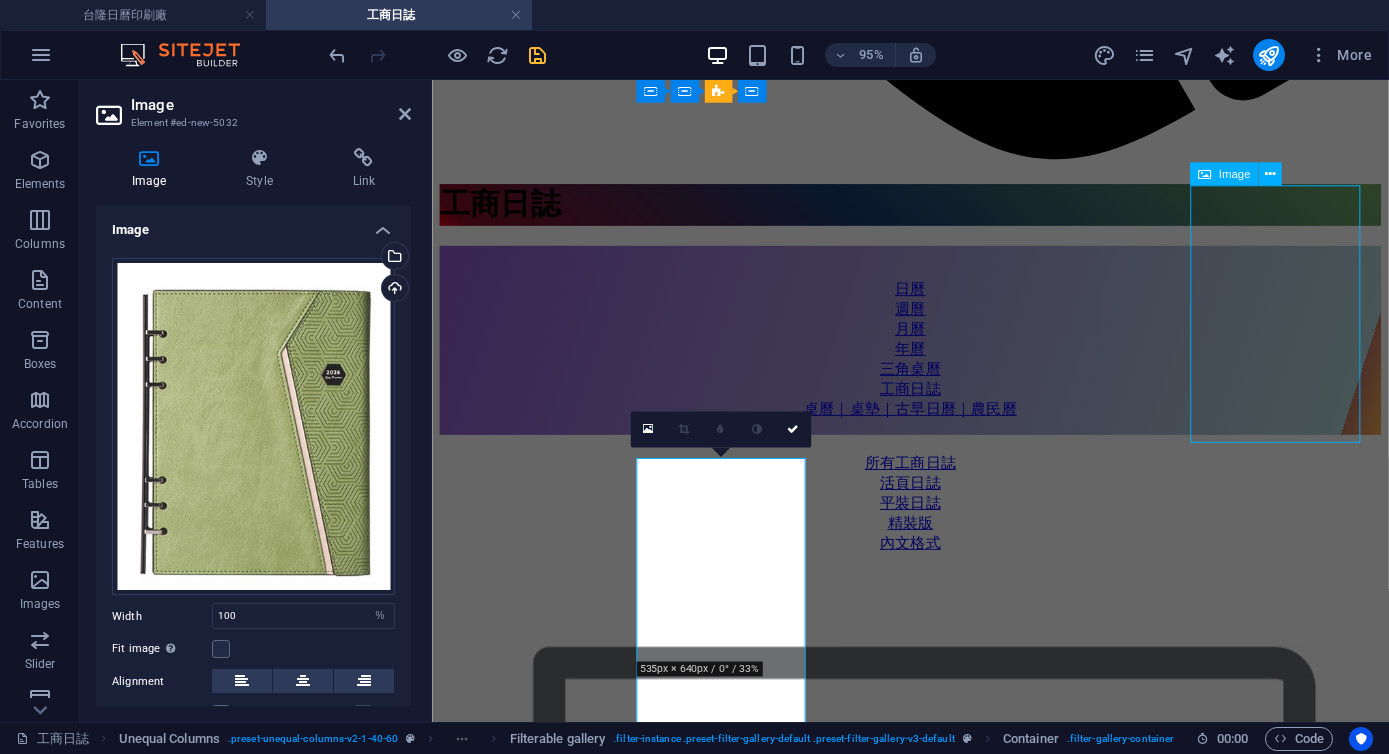 click on "2550 活頁 三折 日誌 25K(中)  *最少300本" at bounding box center (935, 26450) 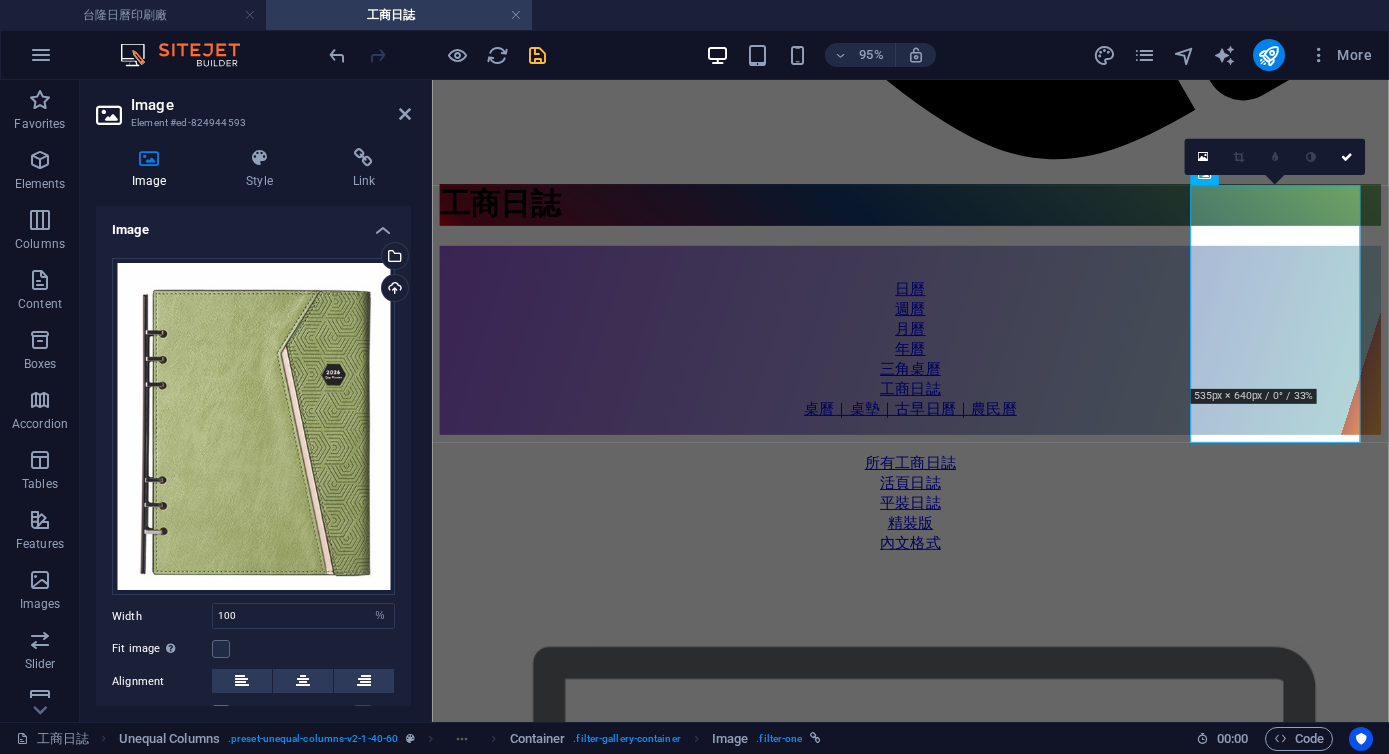 scroll, scrollTop: 331, scrollLeft: 0, axis: vertical 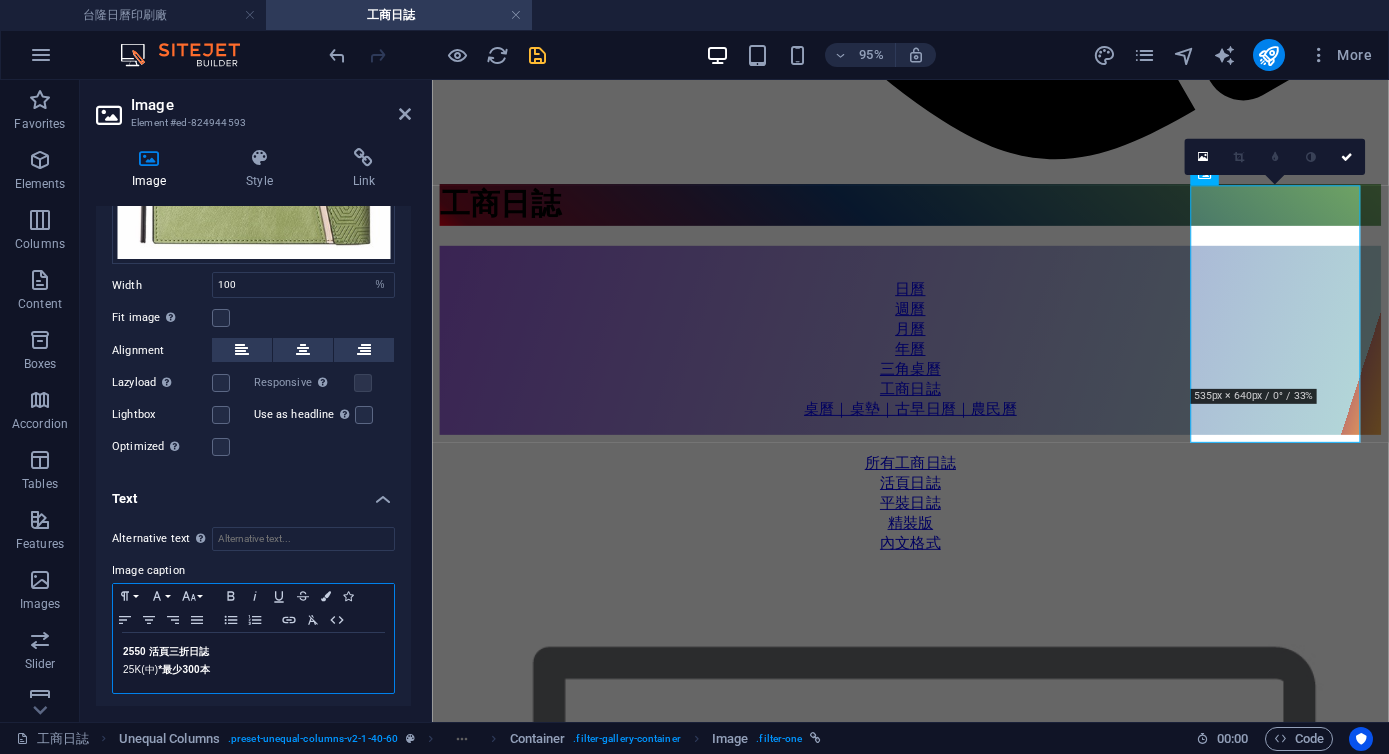 click on "2550 活頁 三折 日誌" at bounding box center (166, 651) 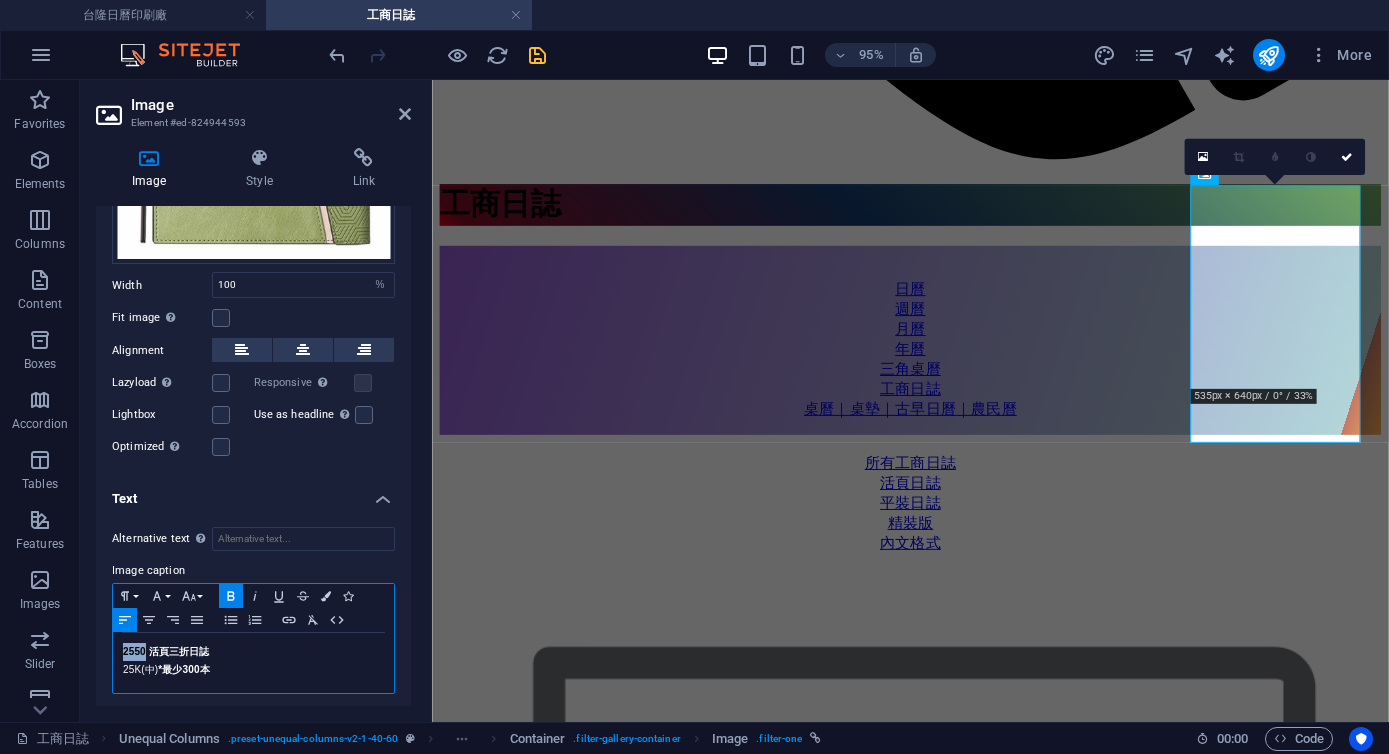 click on "2550 活頁 三折 日誌" at bounding box center (166, 651) 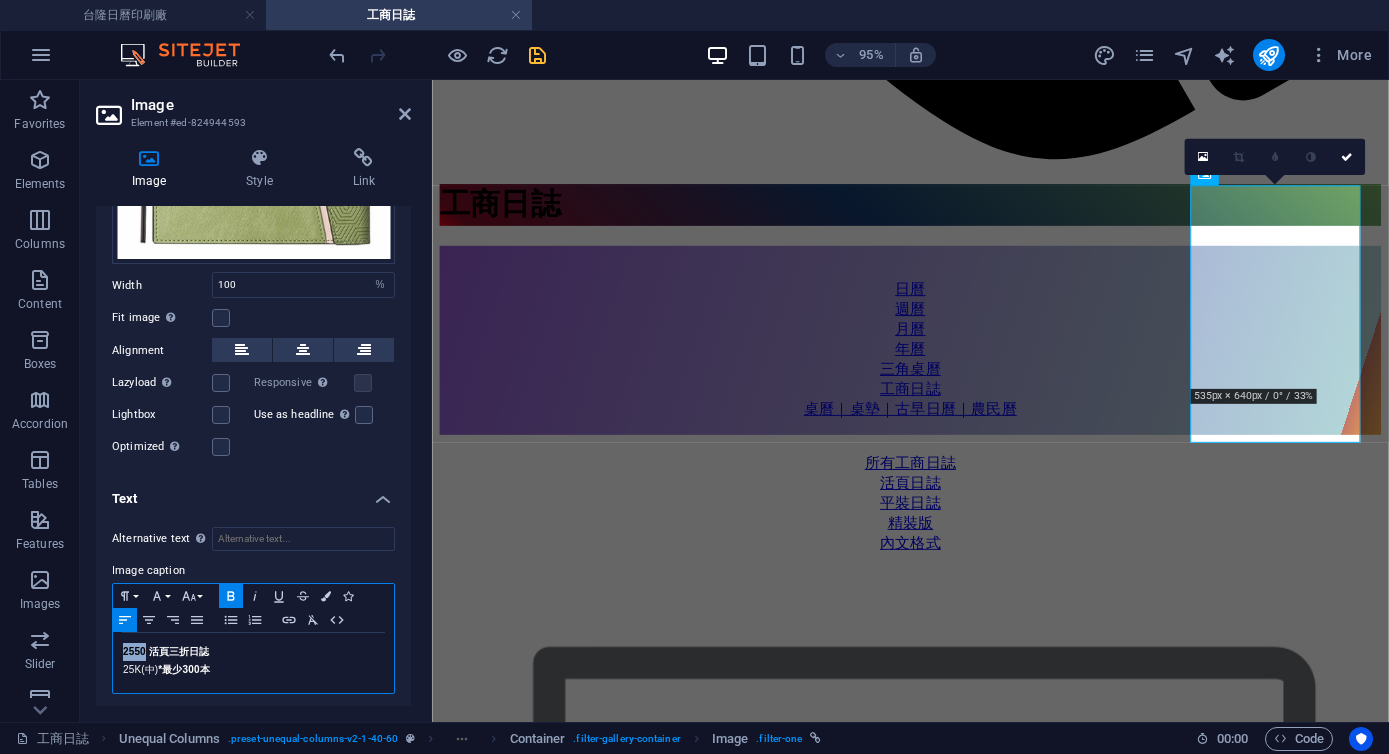 type 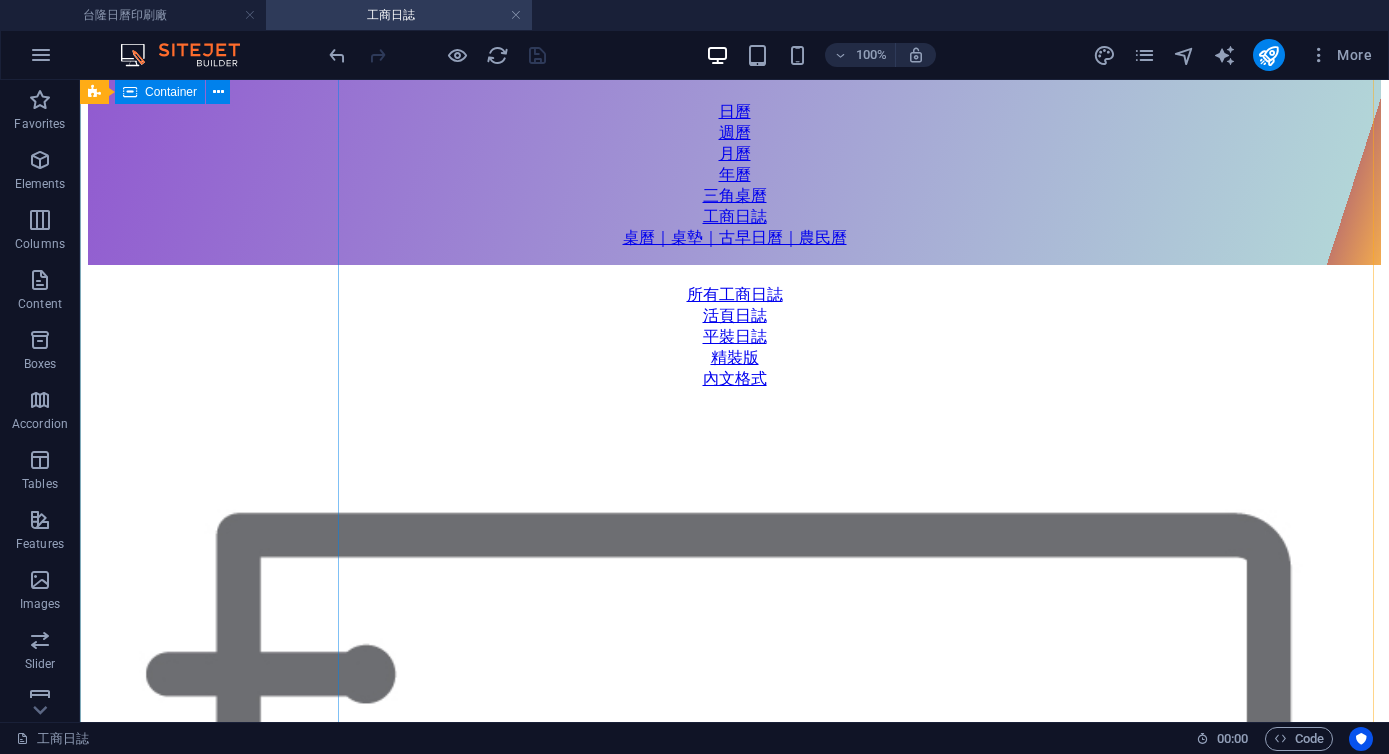 scroll, scrollTop: 2243, scrollLeft: 0, axis: vertical 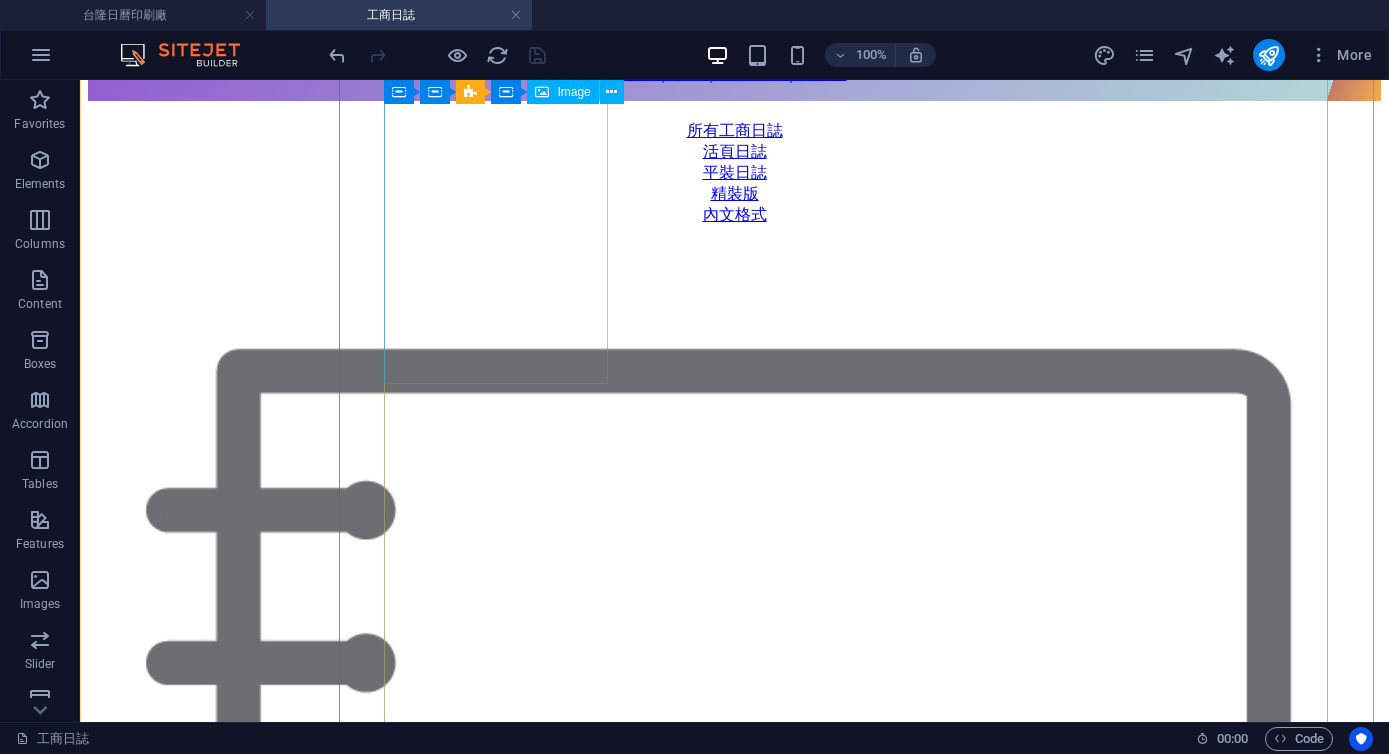 click on "首頁 訂購流程 印刷產品系列 日曆選購小學堂 產品型錄DM 聯繫我們" at bounding box center [734, -1170] 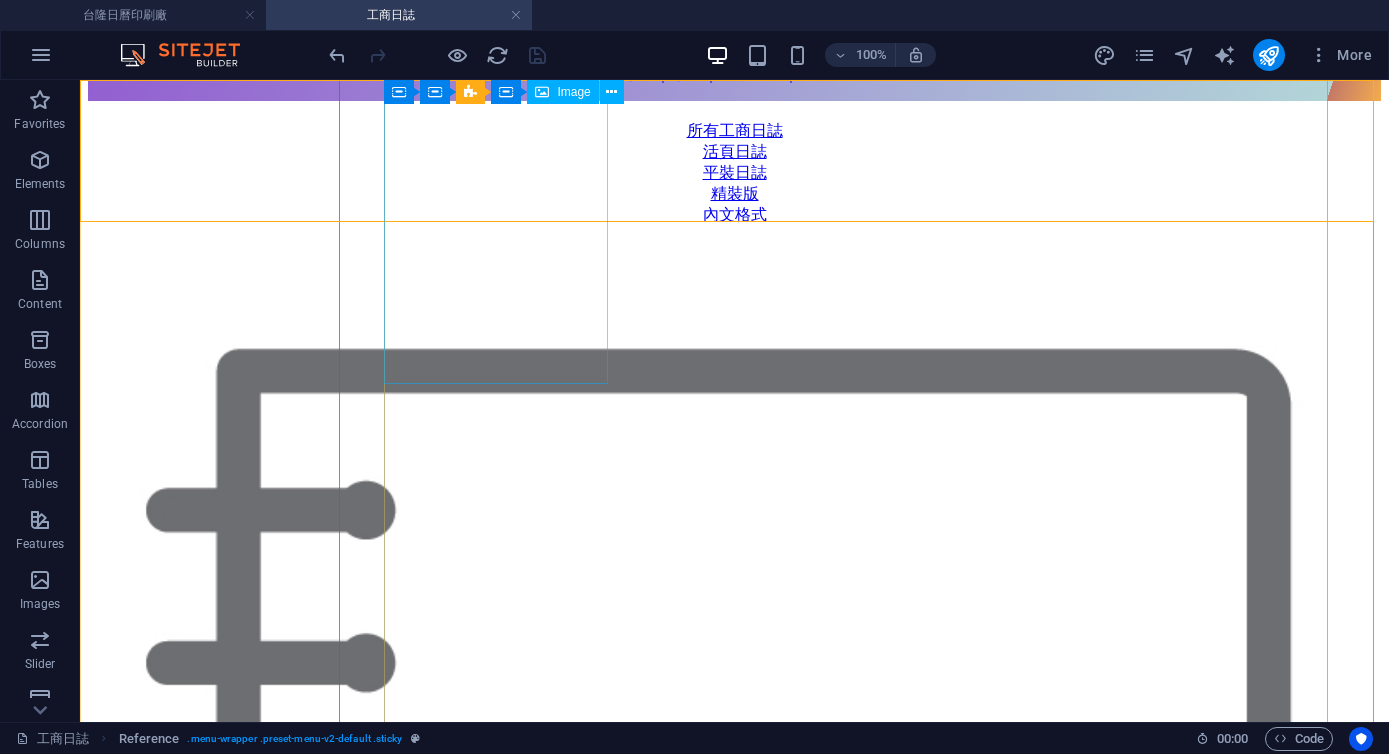 click on "2550 活頁 三折 日誌 25K(中)  *最少300本" at bounding box center [734, 35078] 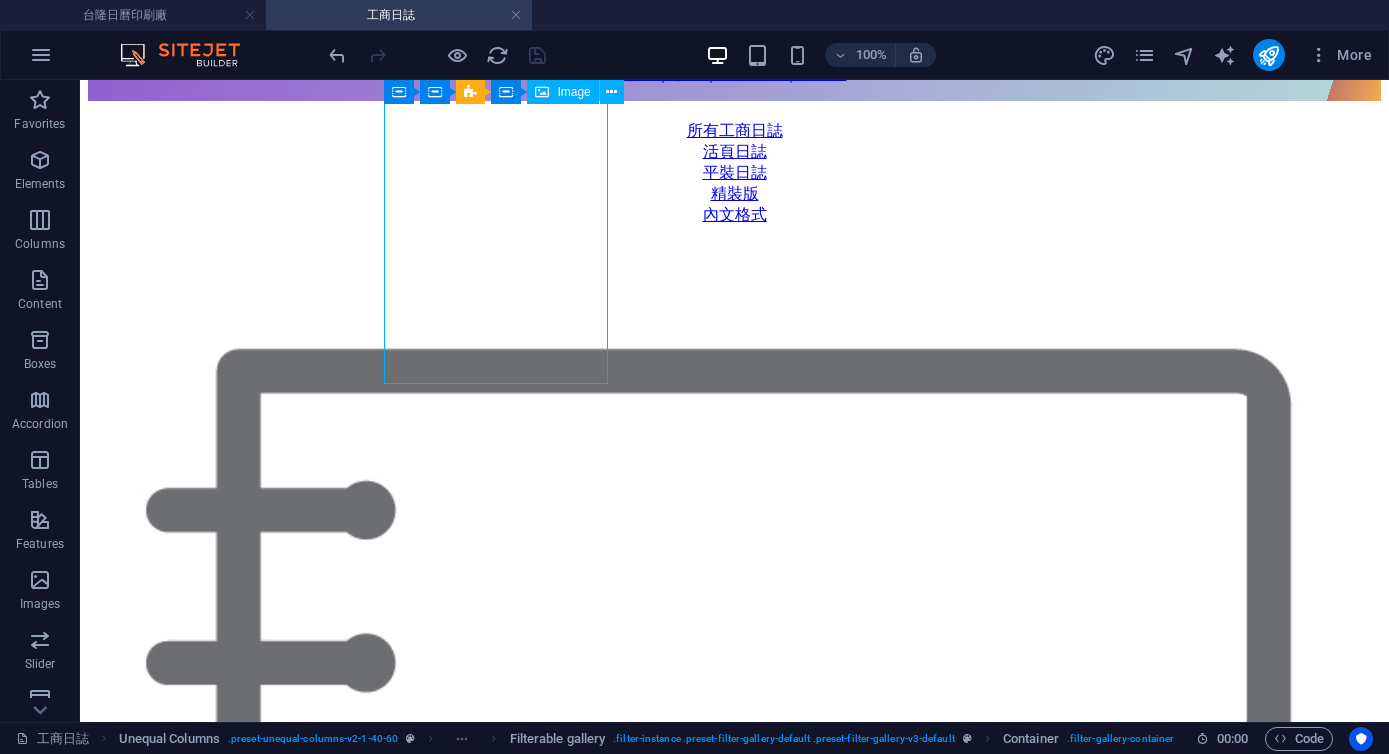 click on "2550 活頁 三折 日誌 25K(中)  *最少300本" at bounding box center (734, 35078) 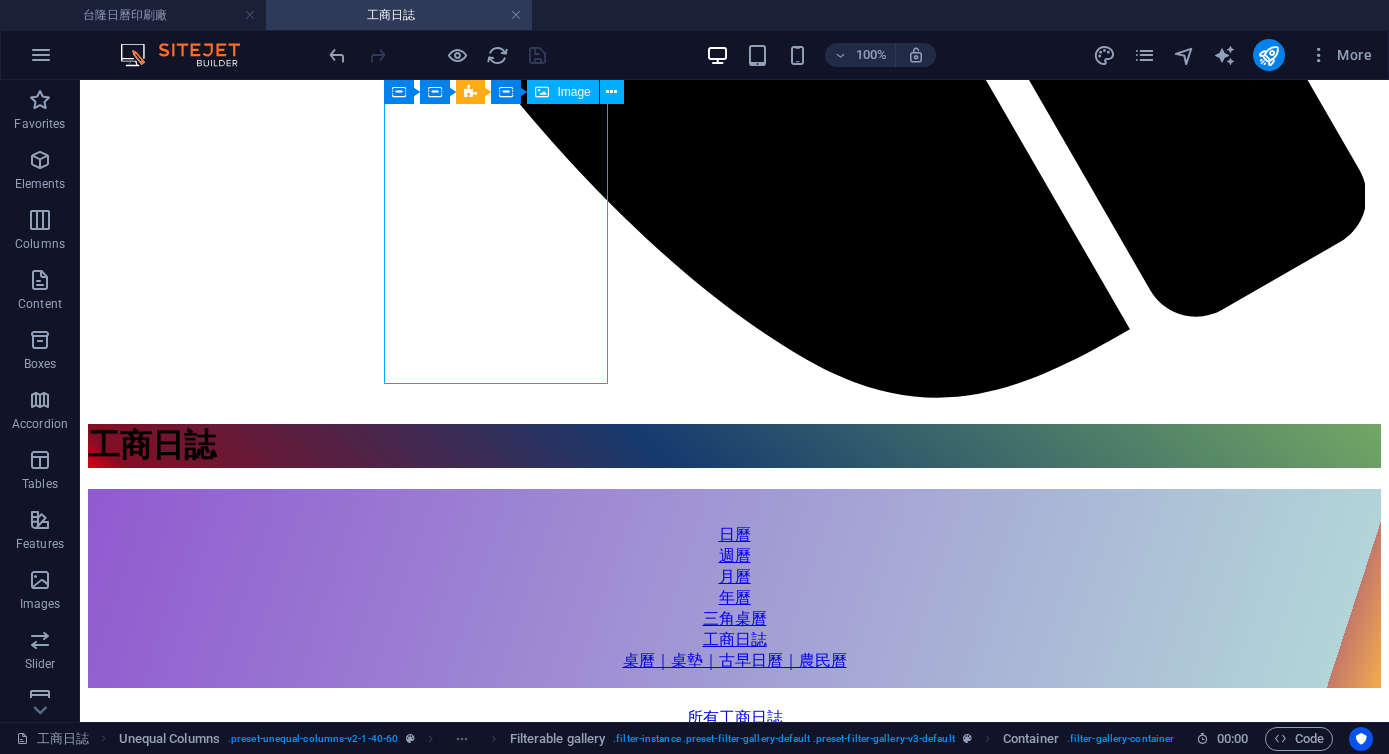 select on "%" 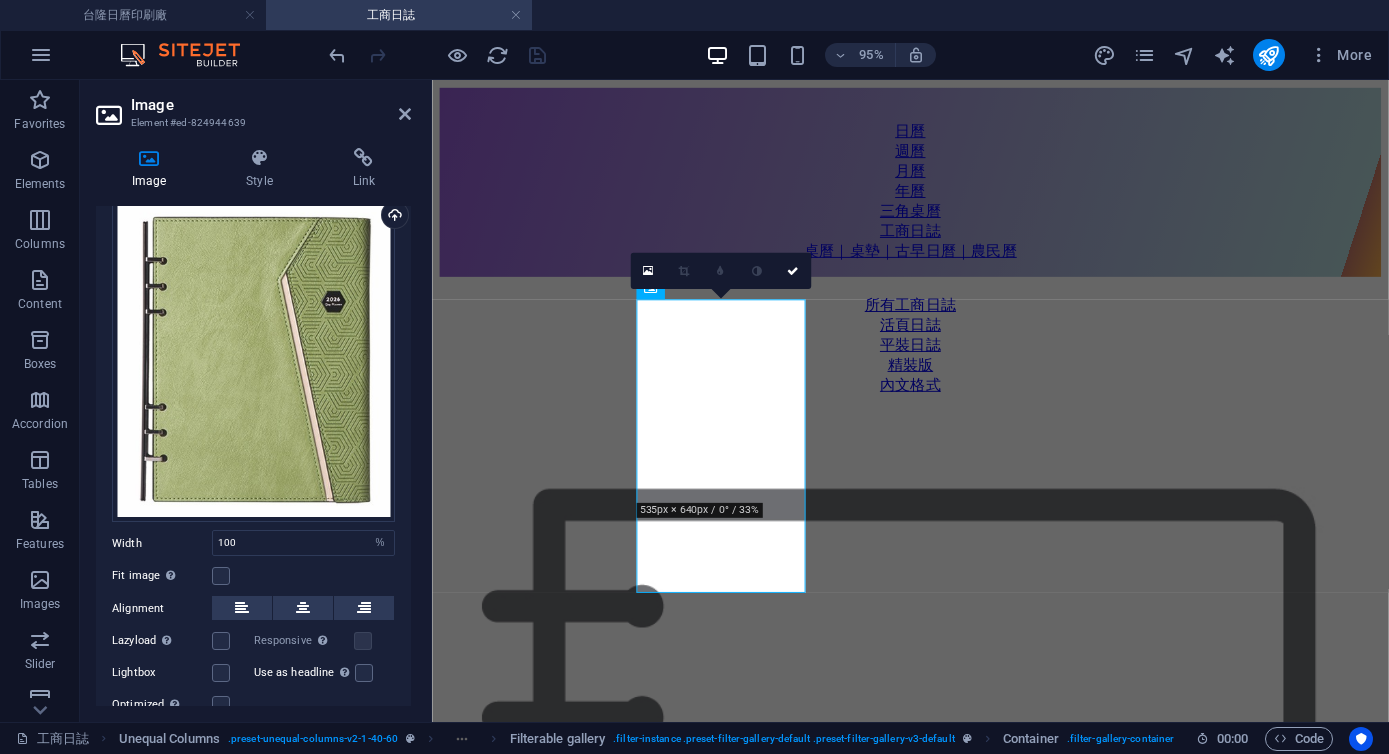 scroll, scrollTop: 143, scrollLeft: 0, axis: vertical 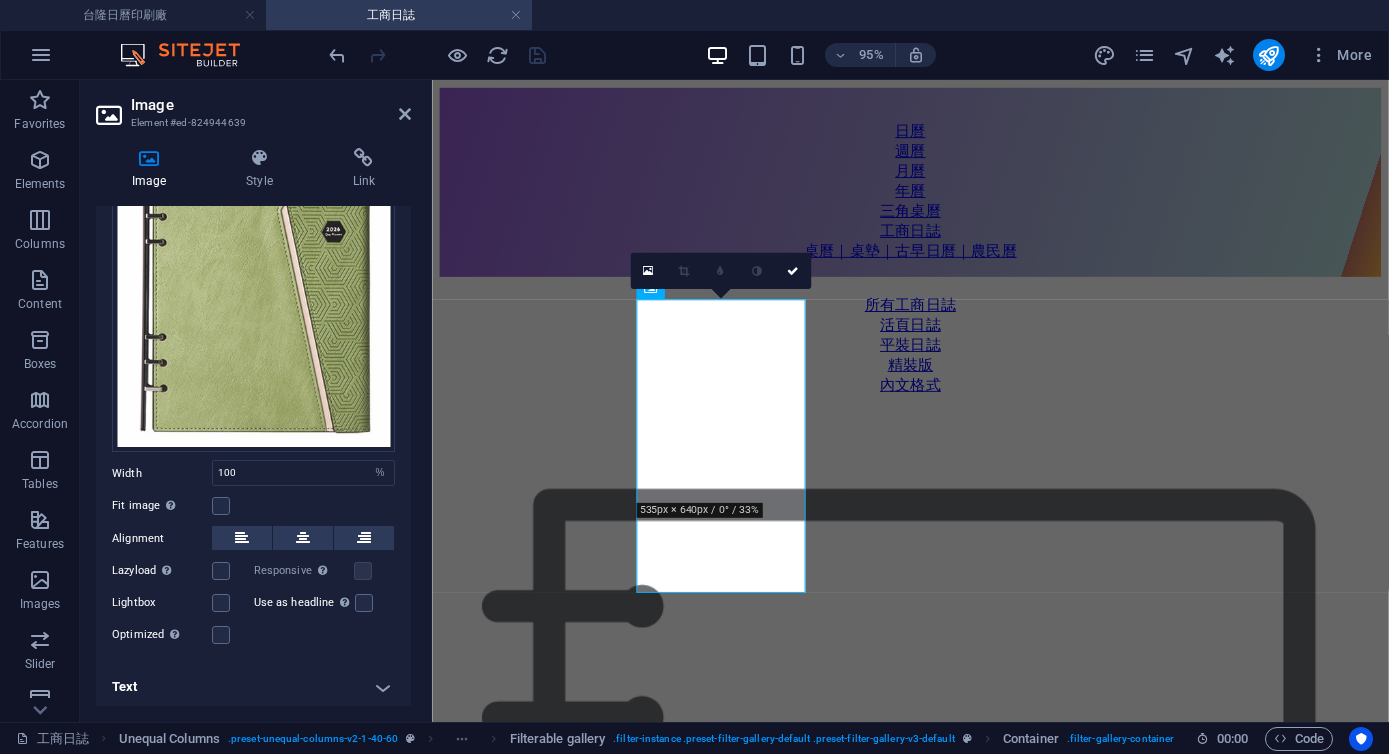 click on "Text" at bounding box center [253, 687] 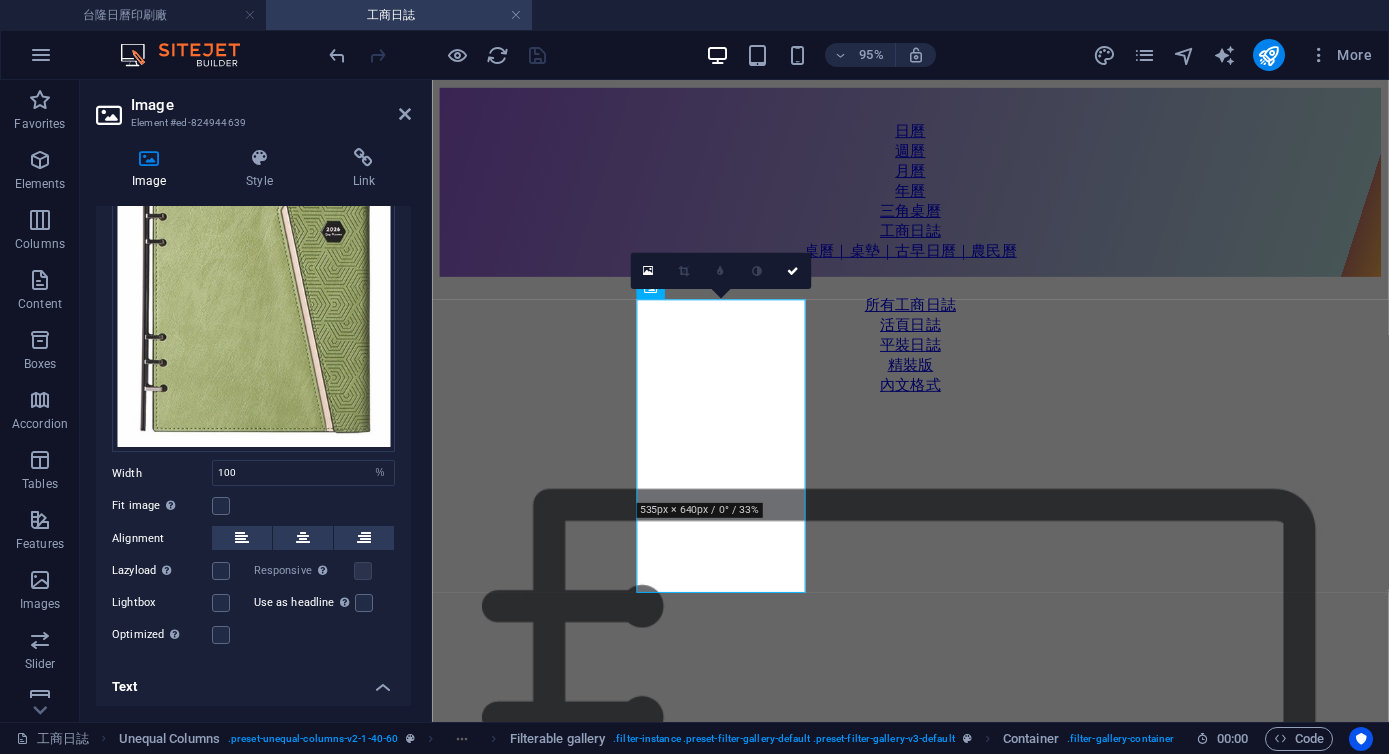scroll, scrollTop: 331, scrollLeft: 0, axis: vertical 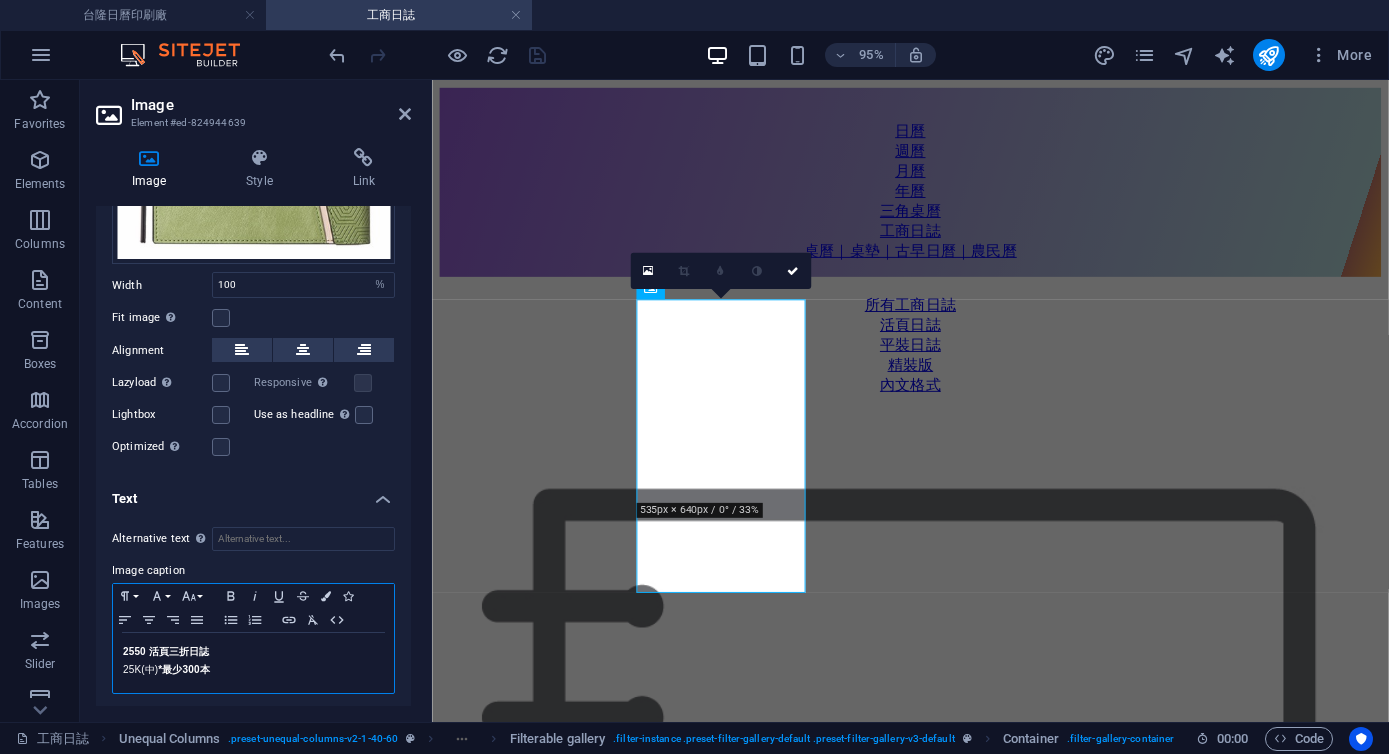 click on "2550 活頁 三折 日誌" at bounding box center [166, 651] 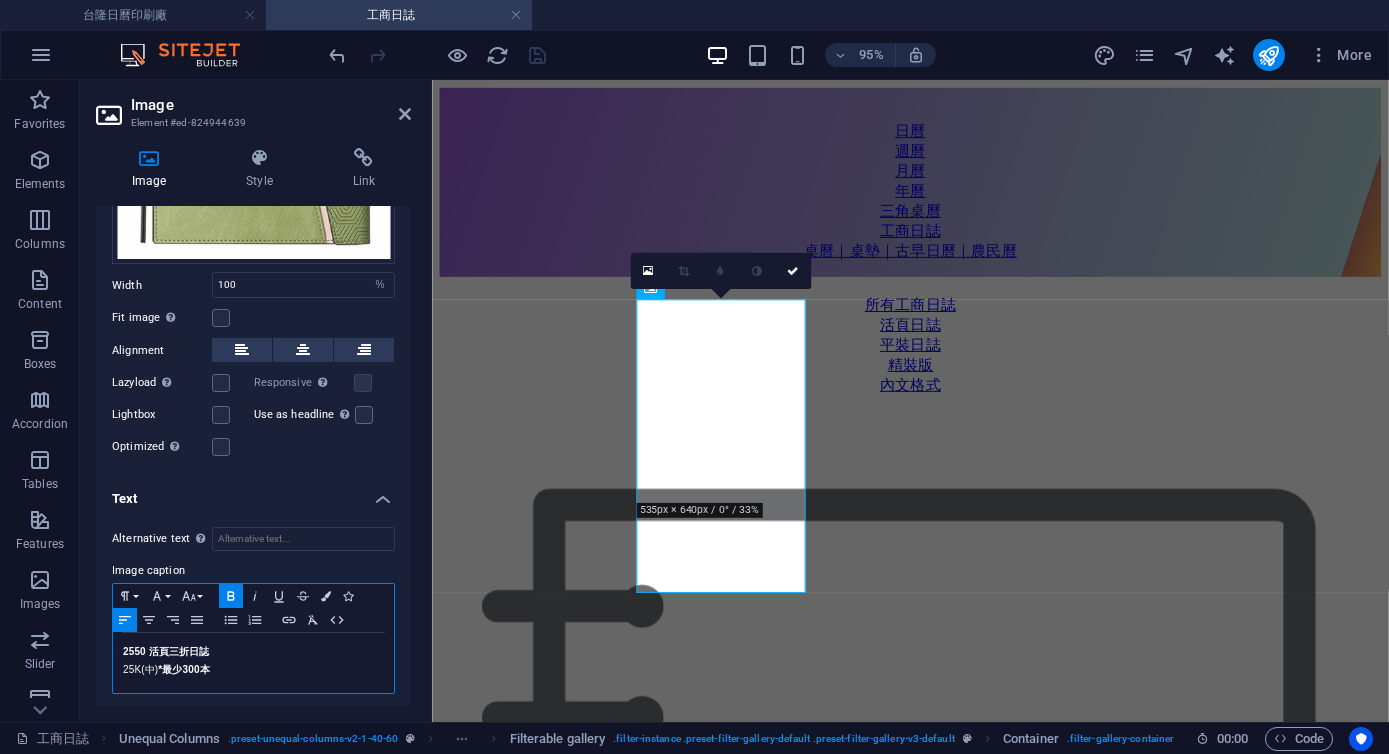 click on "2550 活頁 三折 日誌" at bounding box center [166, 651] 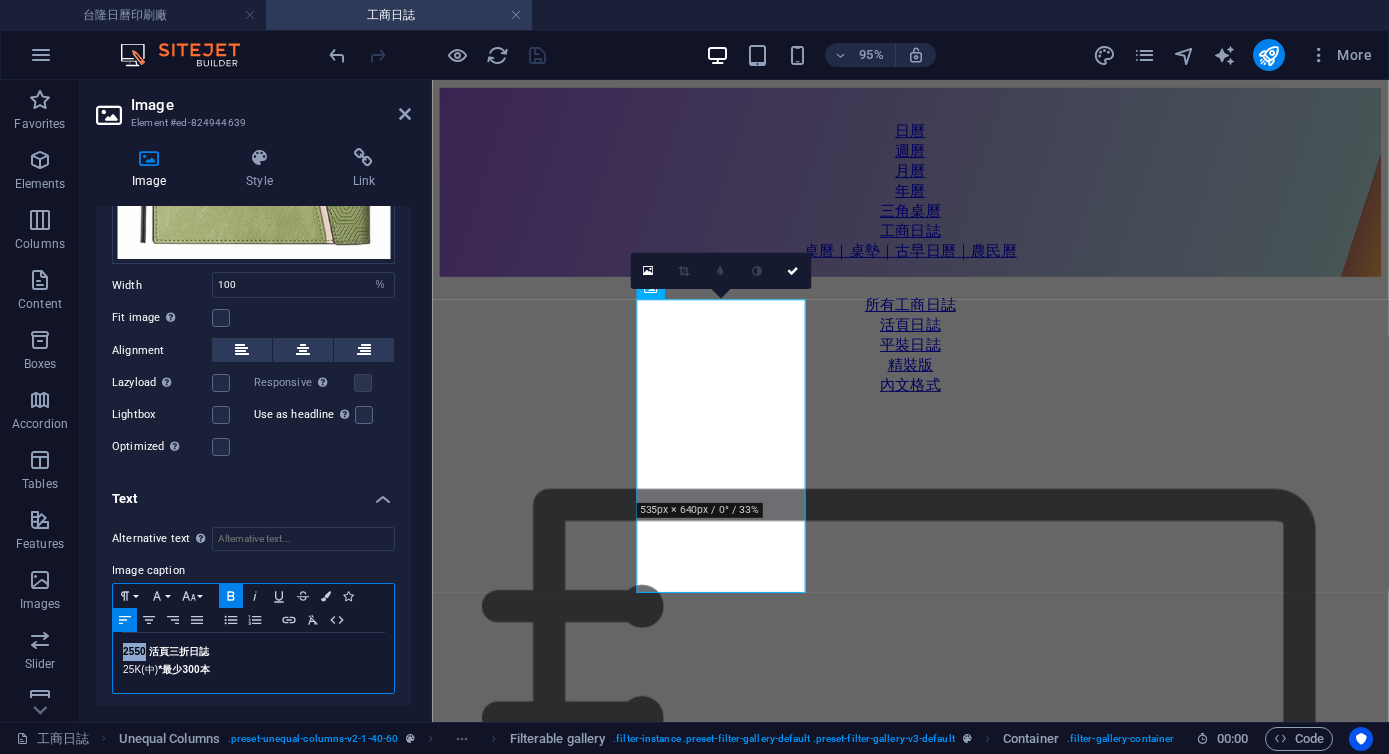 click on "2550 活頁 三折 日誌" at bounding box center [166, 651] 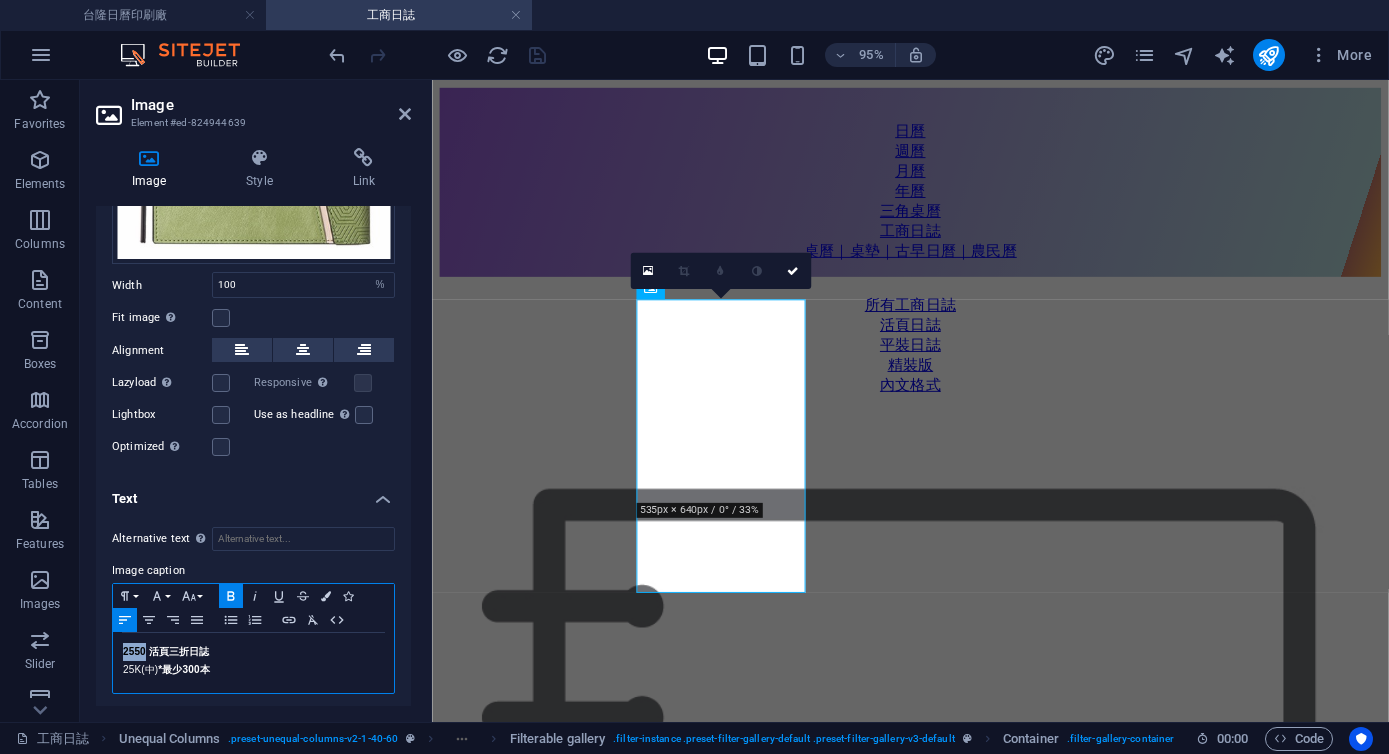 type 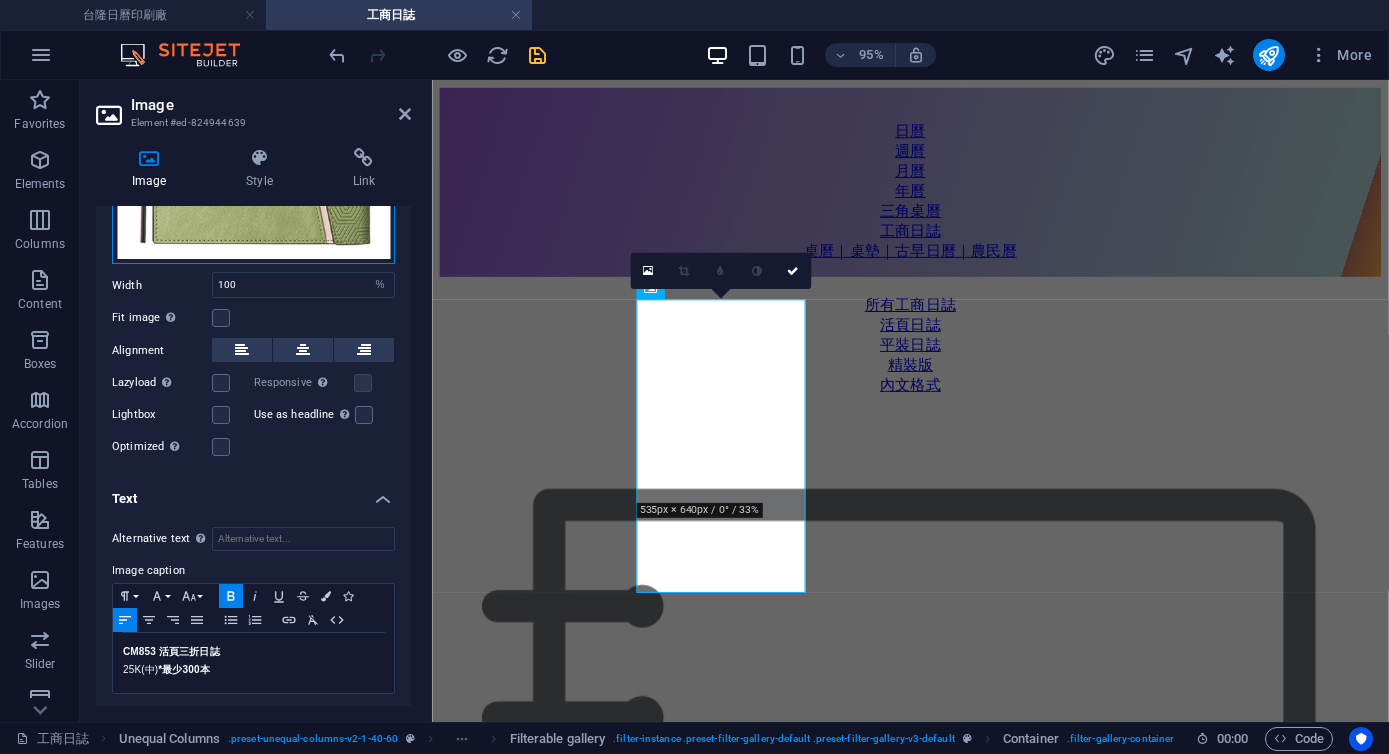 click on "Drag files here, click to choose files or select files from Files or our free stock photos & videos" at bounding box center [253, 96] 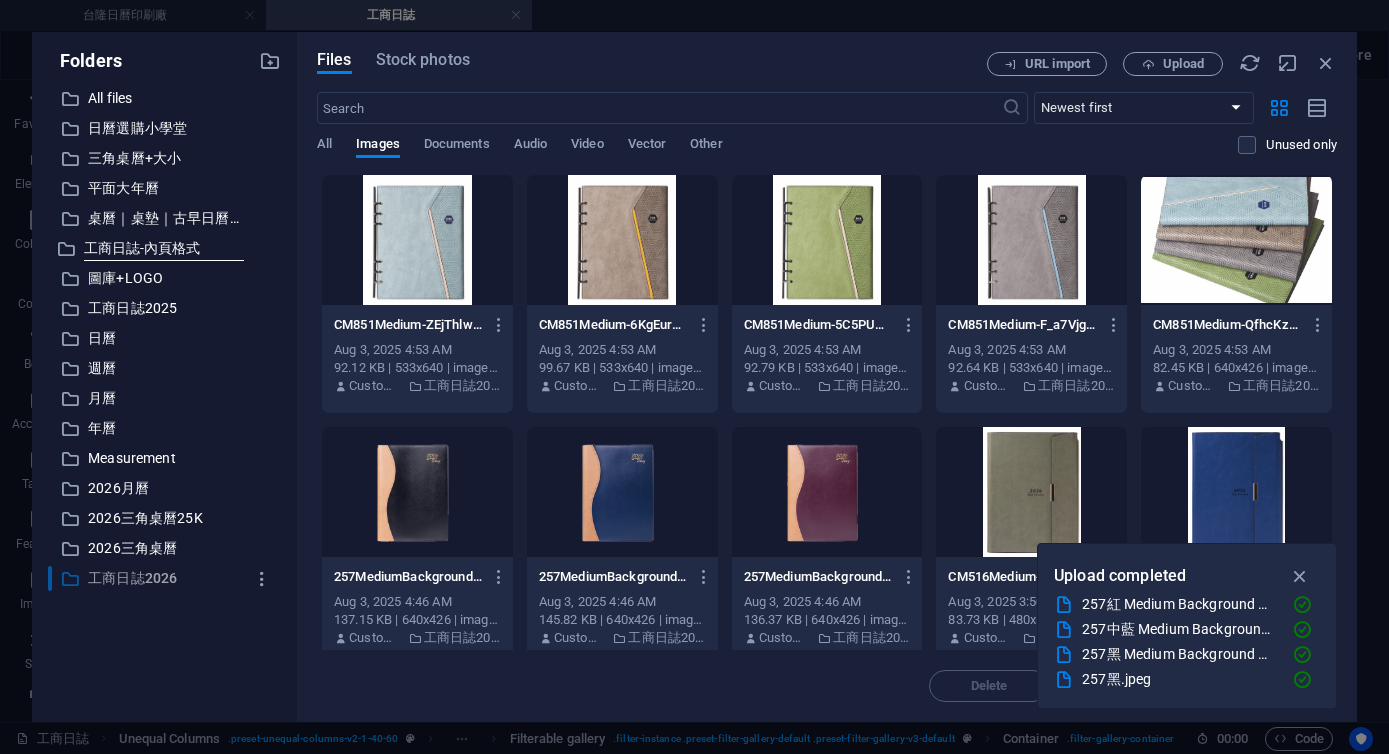 click on "工商日誌2026" at bounding box center [166, 578] 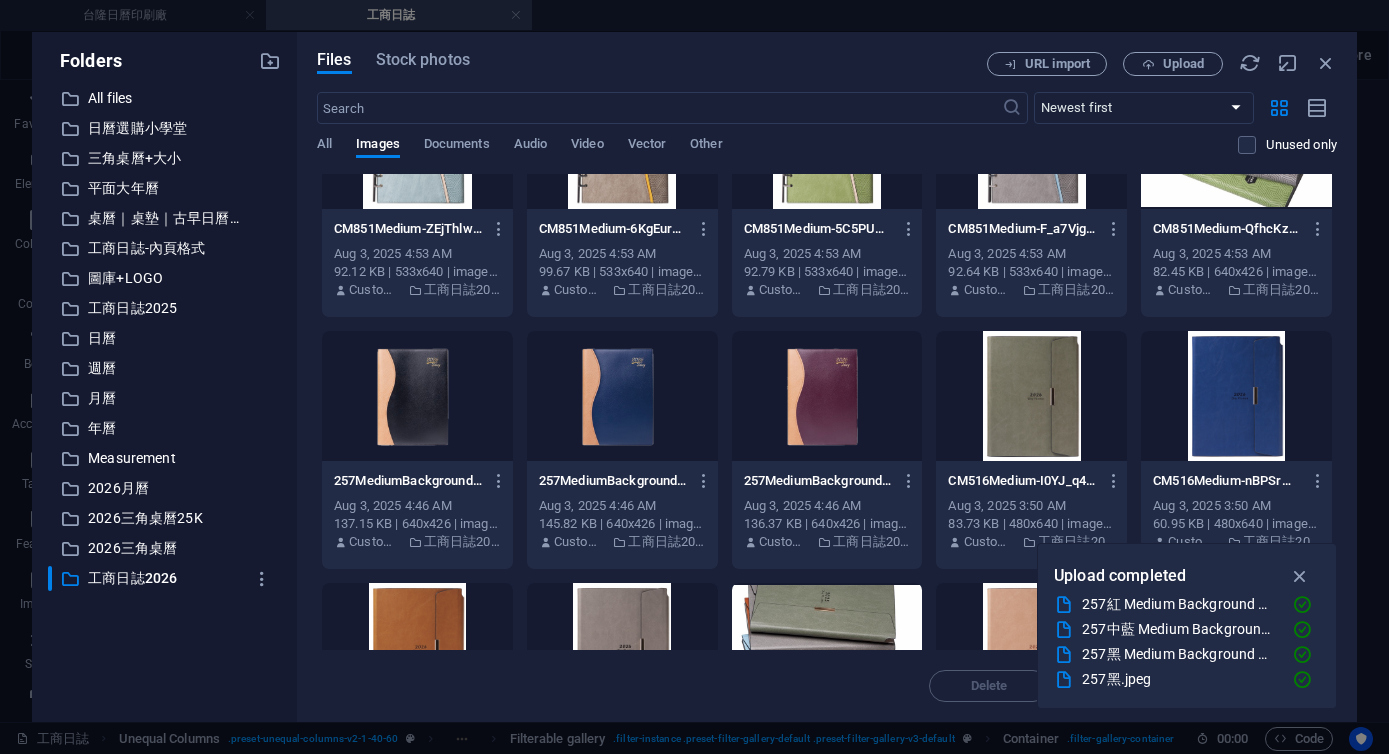 scroll, scrollTop: 0, scrollLeft: 0, axis: both 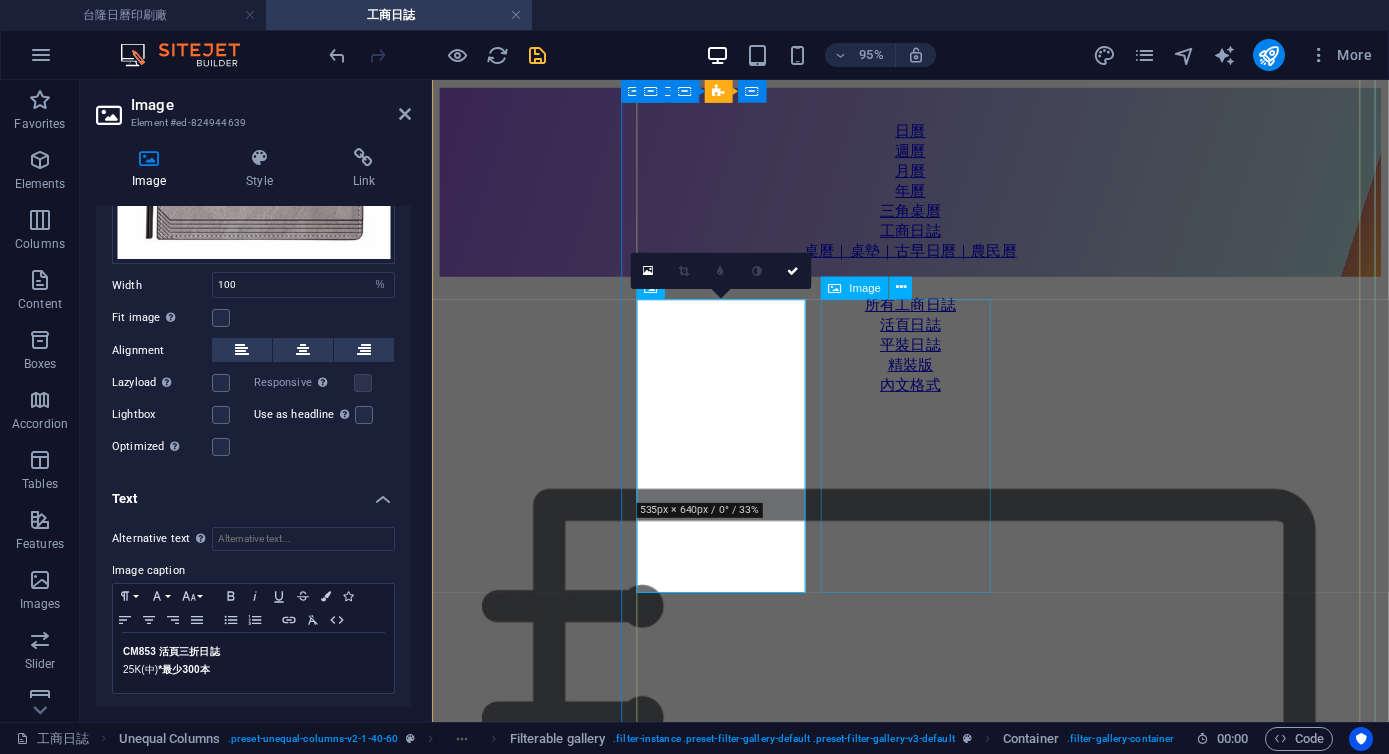 click on "平裝日誌" at bounding box center (935, 28864) 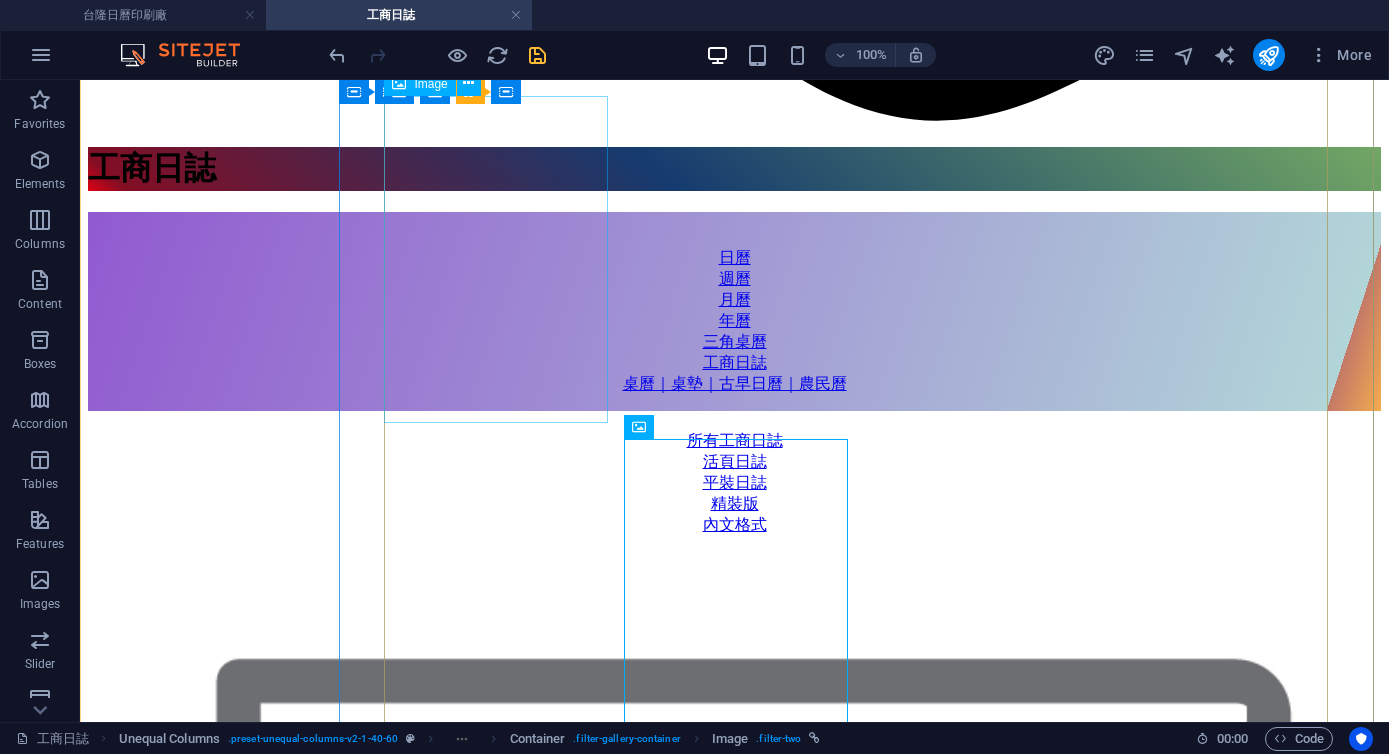 scroll, scrollTop: 1818, scrollLeft: 0, axis: vertical 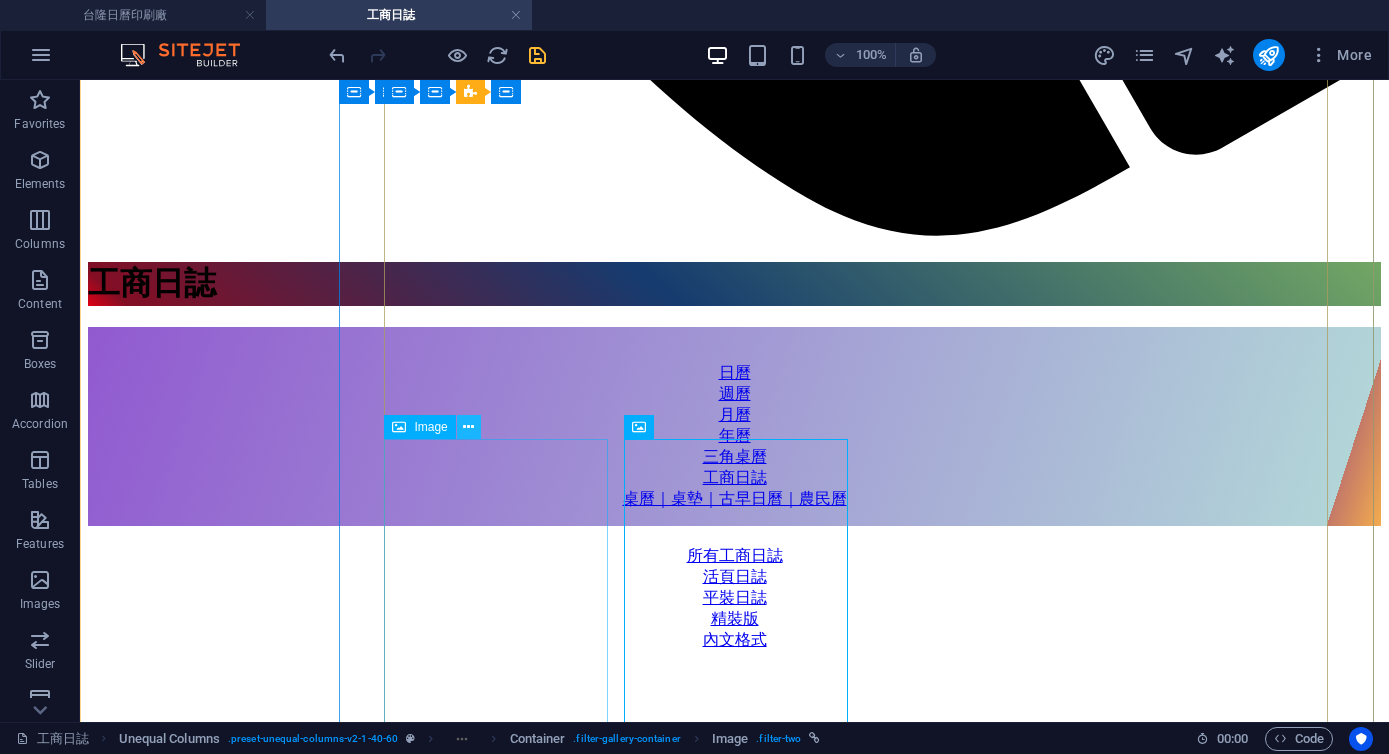 click at bounding box center (468, 427) 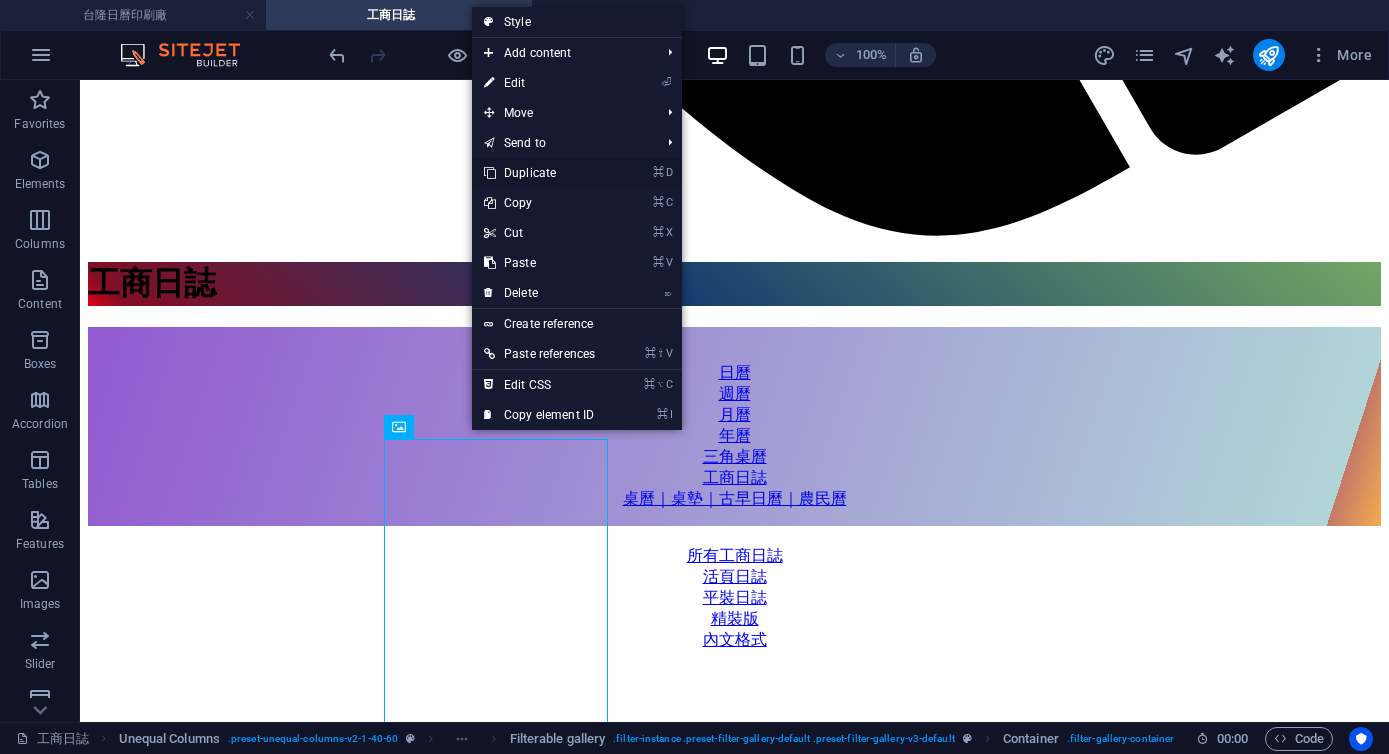 click on "⌘ D  Duplicate" at bounding box center (539, 173) 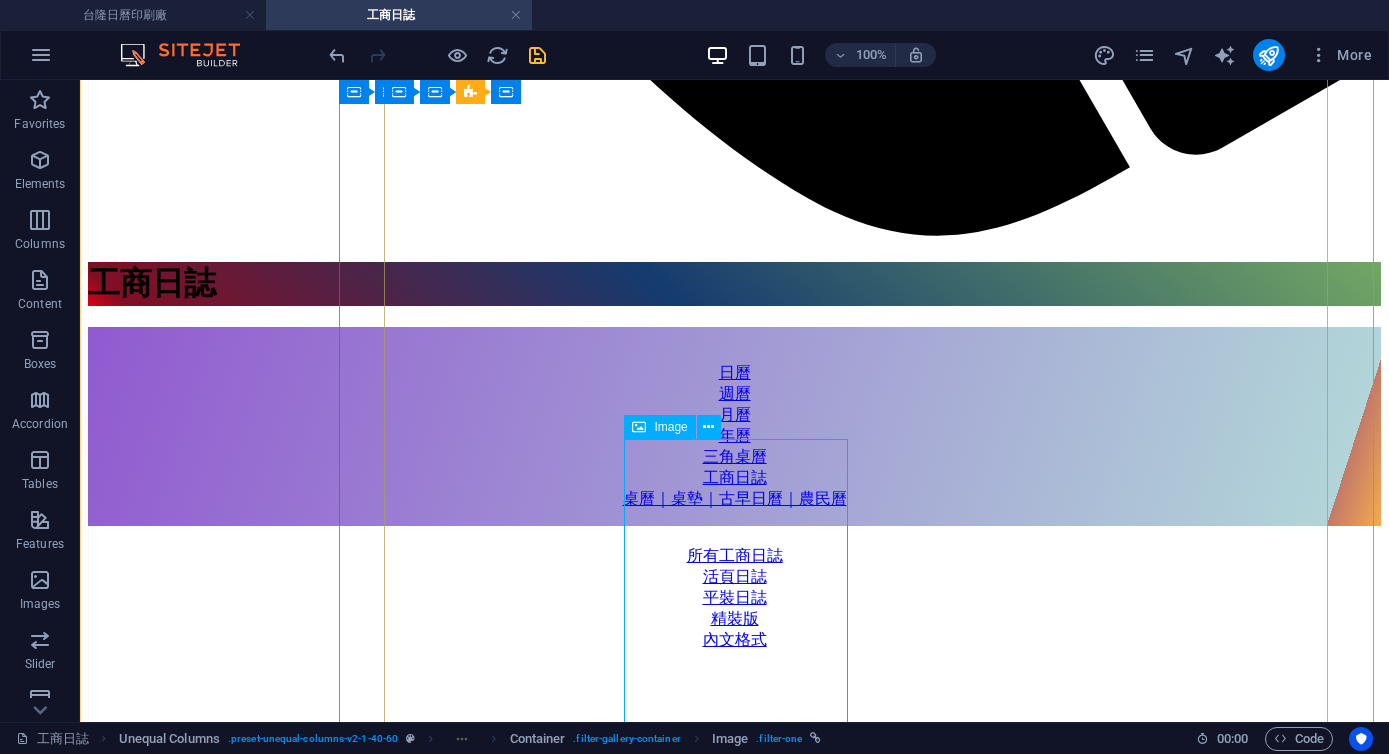 click on "CM853 活頁 三折 日誌 25K(中)  *最少300本" at bounding box center (734, 37149) 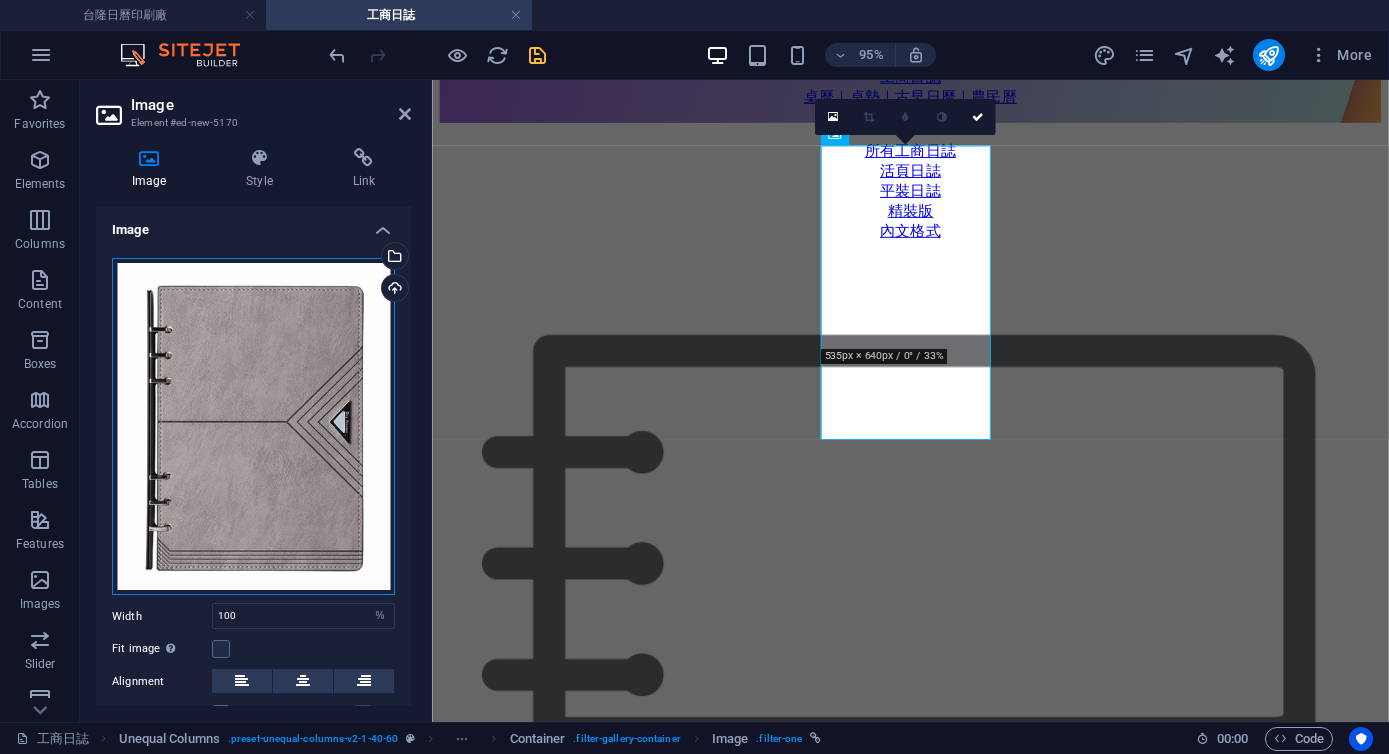 click on "Drag files here, click to choose files or select files from Files or our free stock photos & videos" at bounding box center [253, 427] 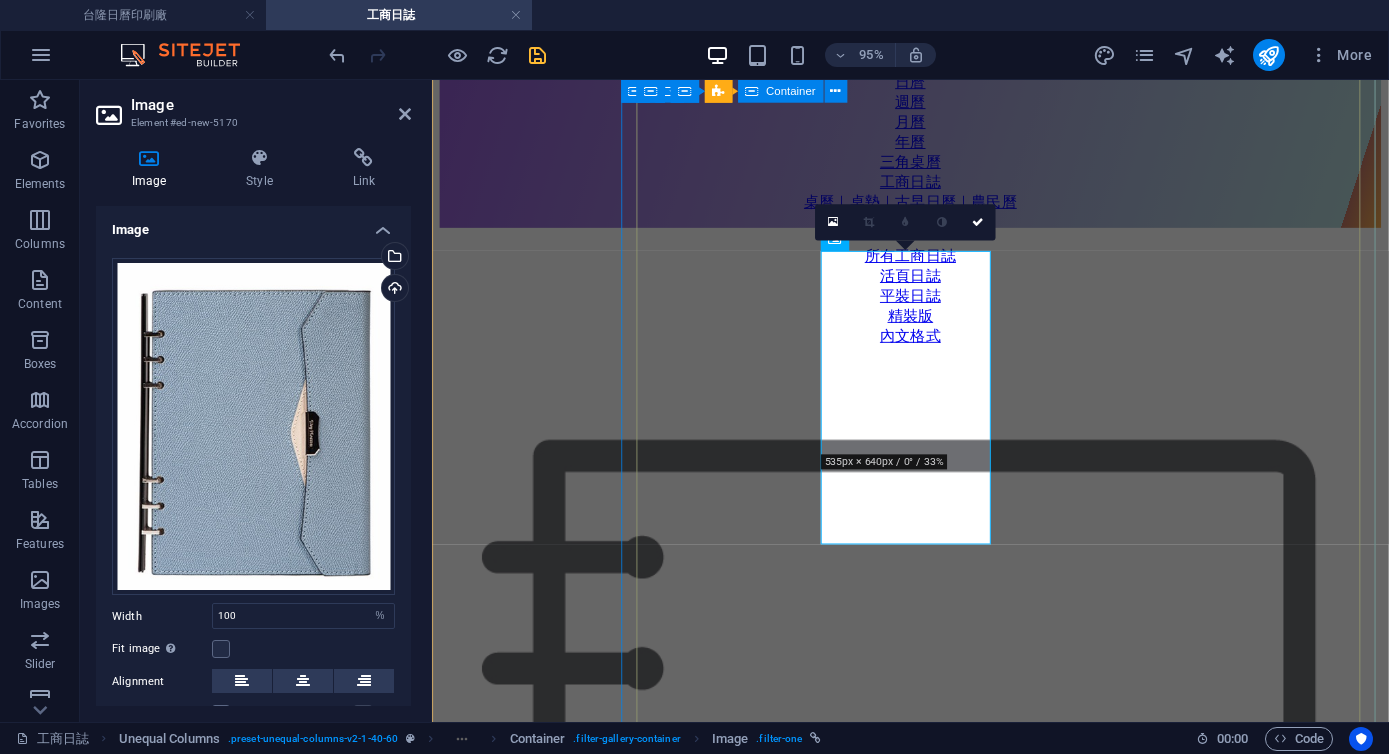 scroll, scrollTop: 1707, scrollLeft: 0, axis: vertical 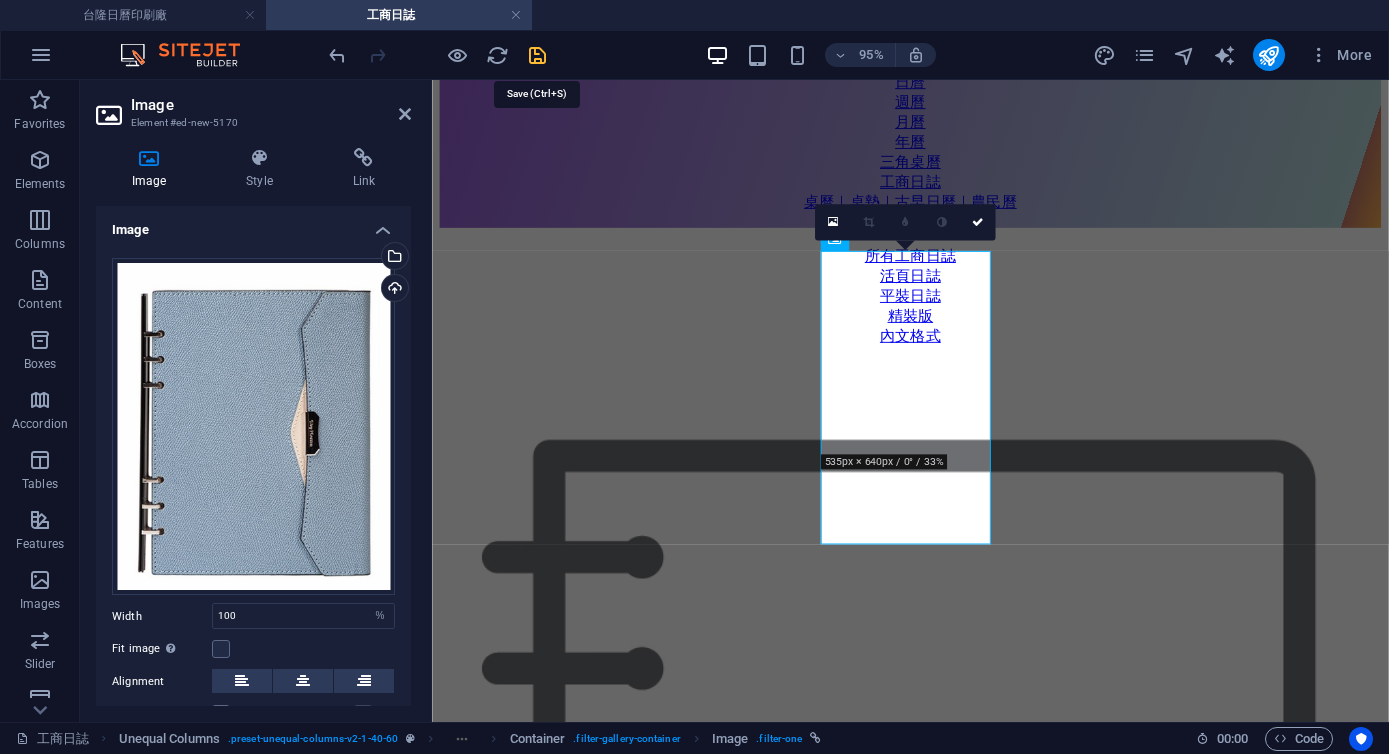 click at bounding box center (537, 55) 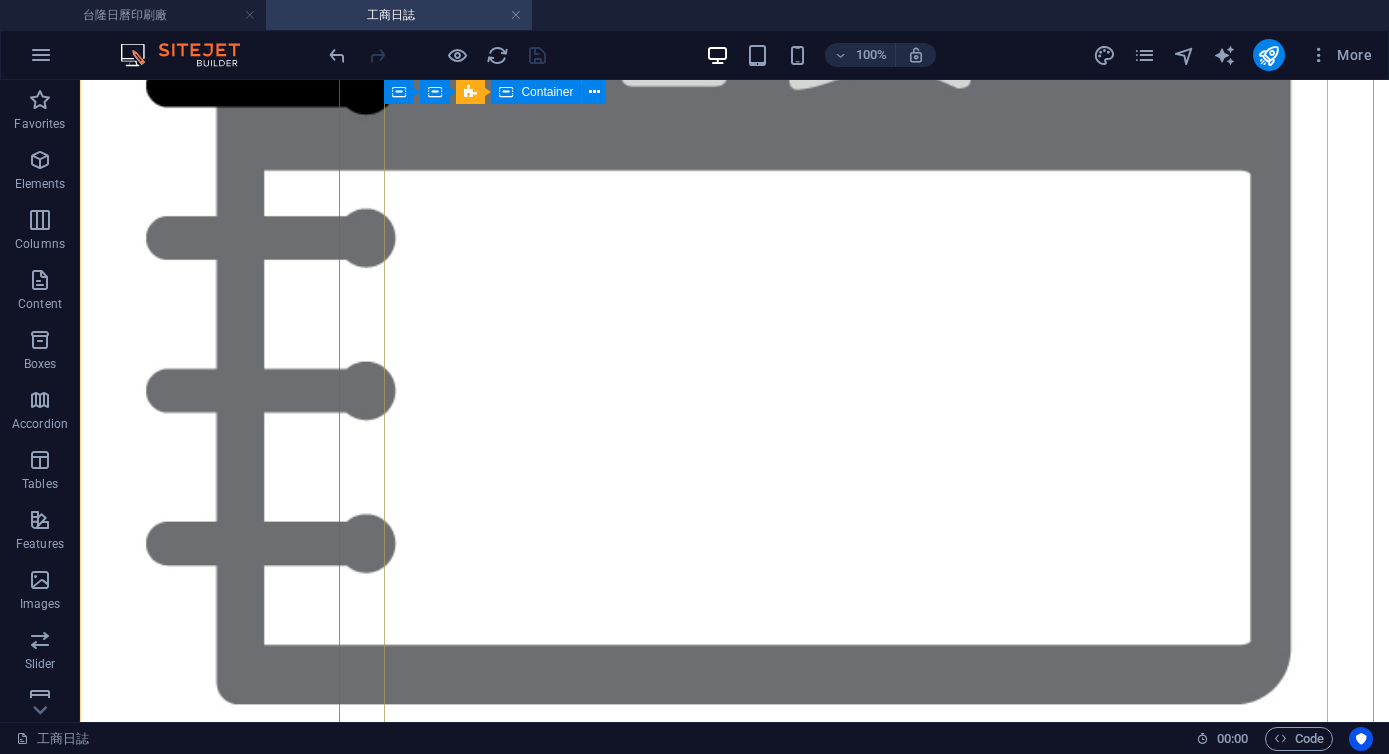 scroll, scrollTop: 3601, scrollLeft: 0, axis: vertical 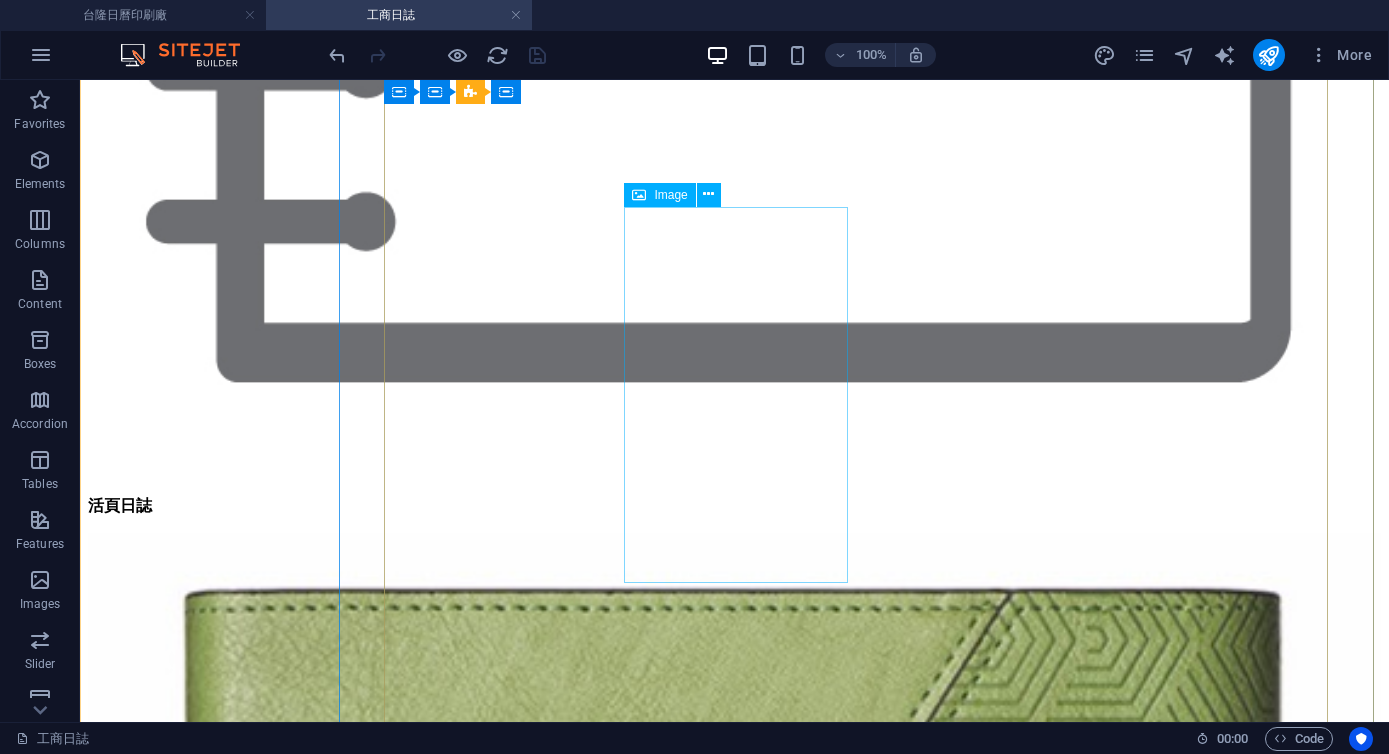 click on "167  平裝日誌 16K(大) / 25K (中)" at bounding box center [734, 63835] 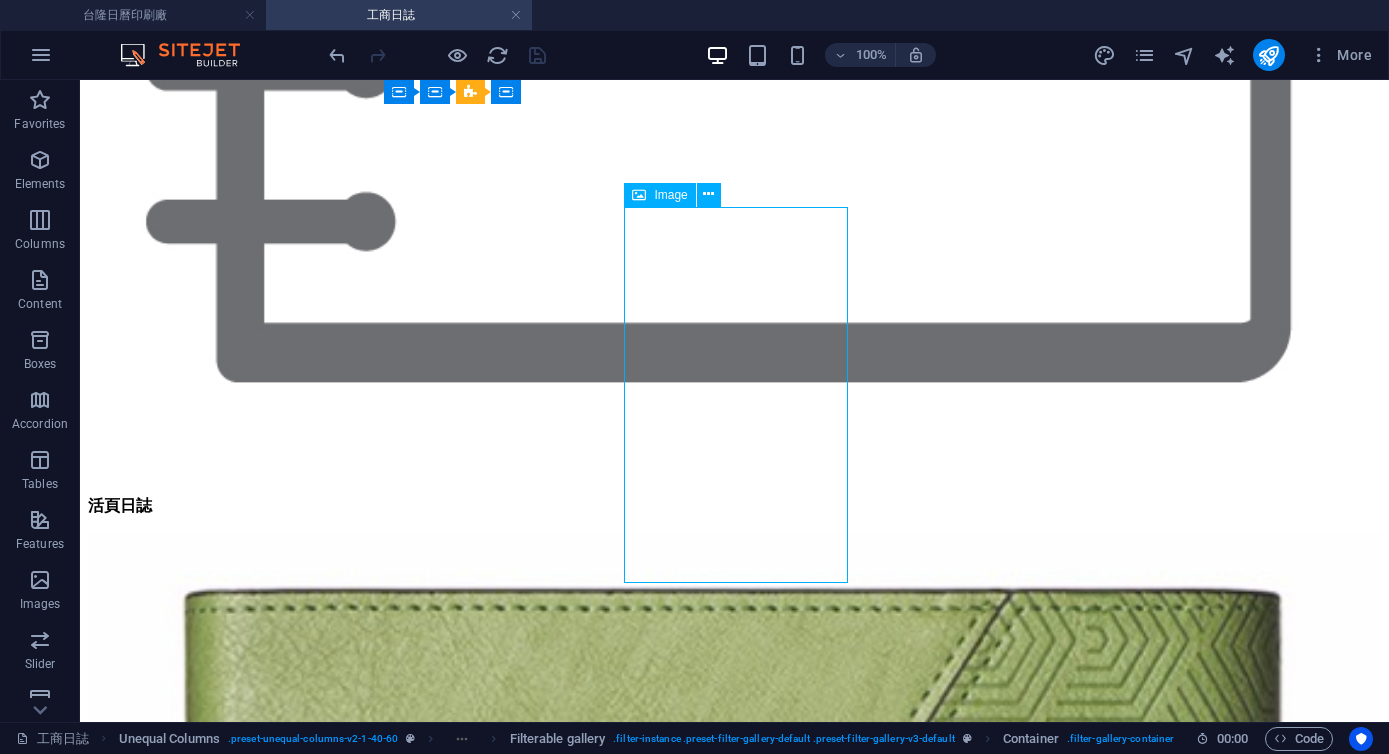 click on "167  平裝日誌 16K(大) / 25K (中)" at bounding box center [734, 63835] 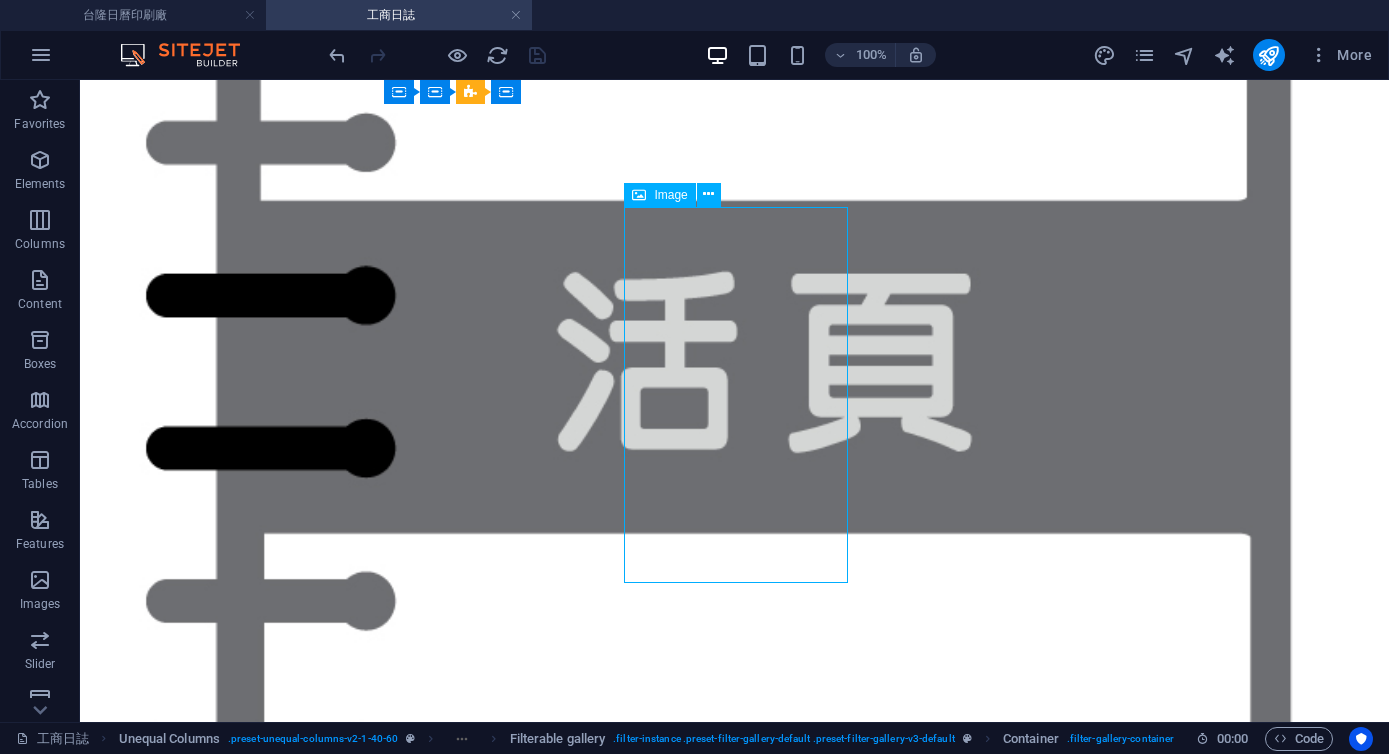 select on "%" 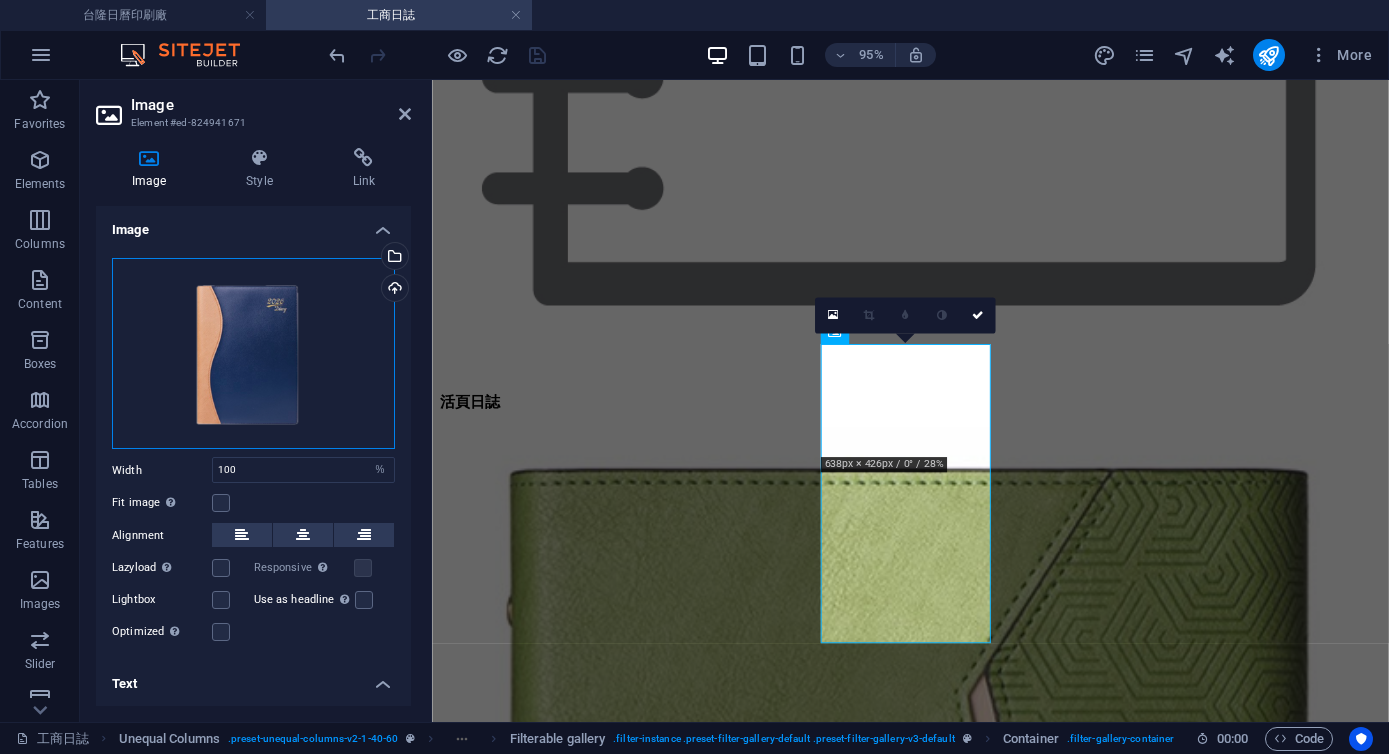 click on "Drag files here, click to choose files or select files from Files or our free stock photos & videos" at bounding box center (253, 354) 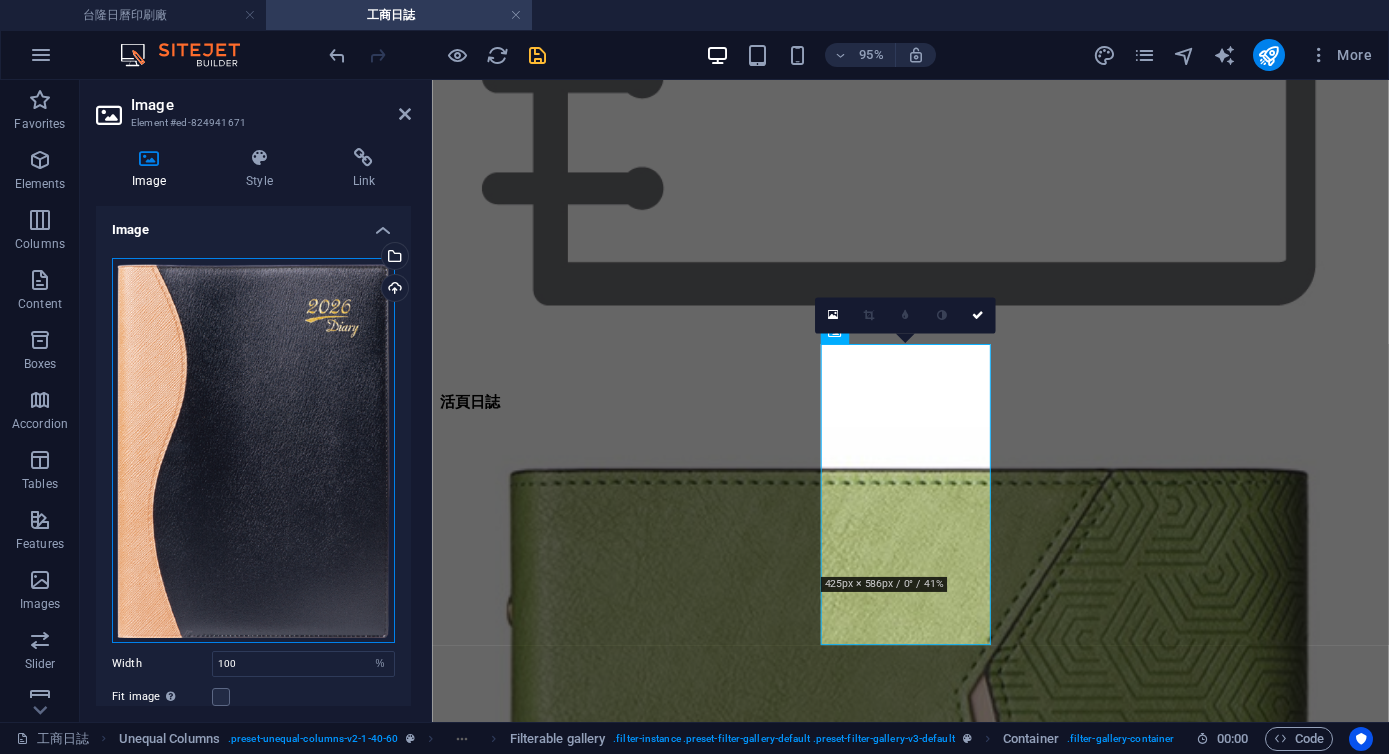 click on "Drag files here, click to choose files or select files from Files or our free stock photos & videos" at bounding box center [253, 450] 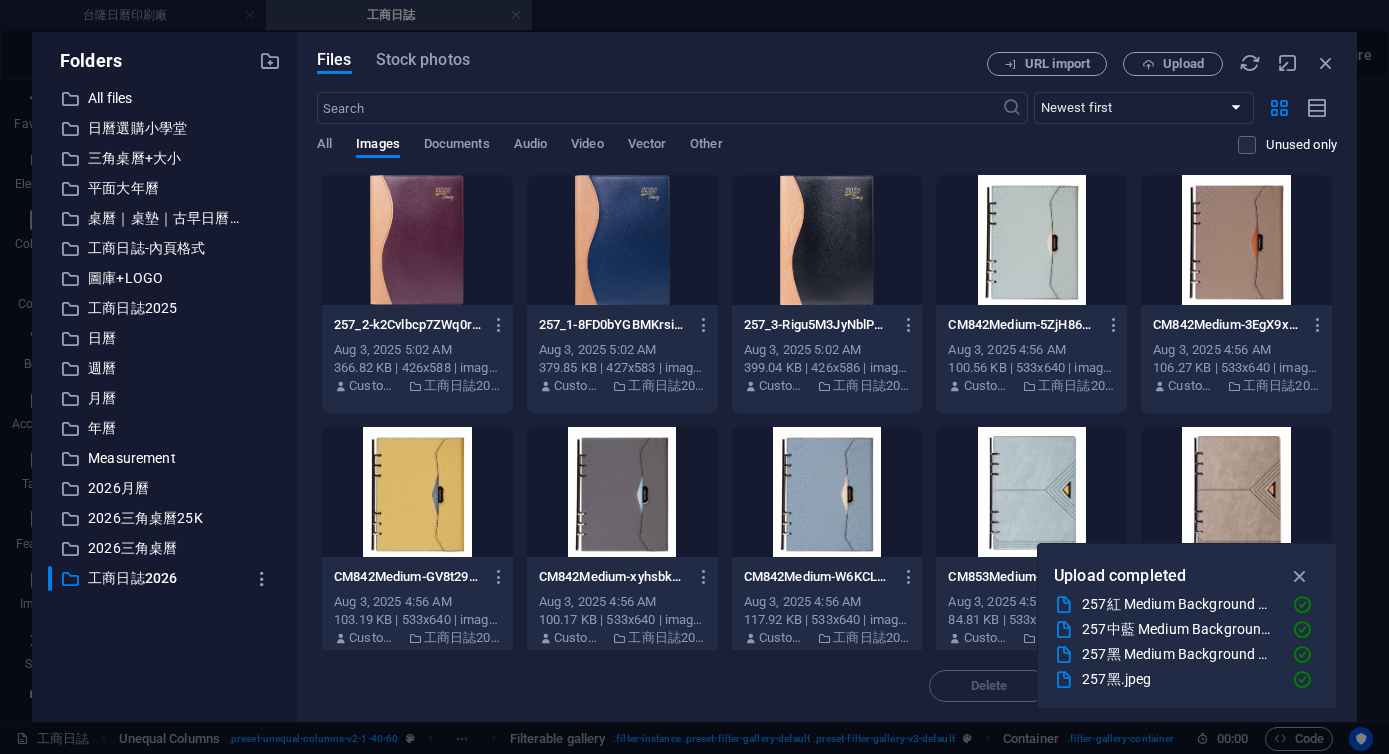 click at bounding box center [622, 240] 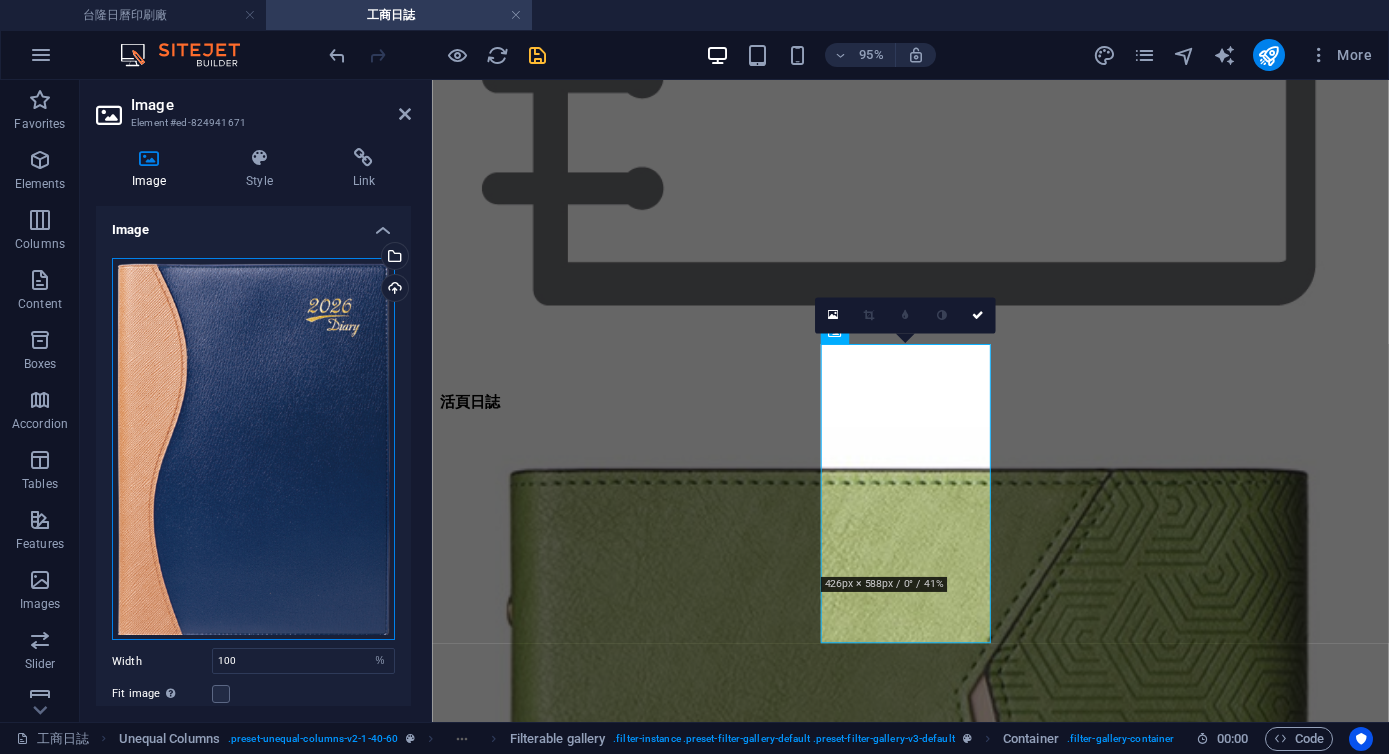 click on "Drag files here, click to choose files or select files from Files or our free stock photos & videos" at bounding box center (253, 449) 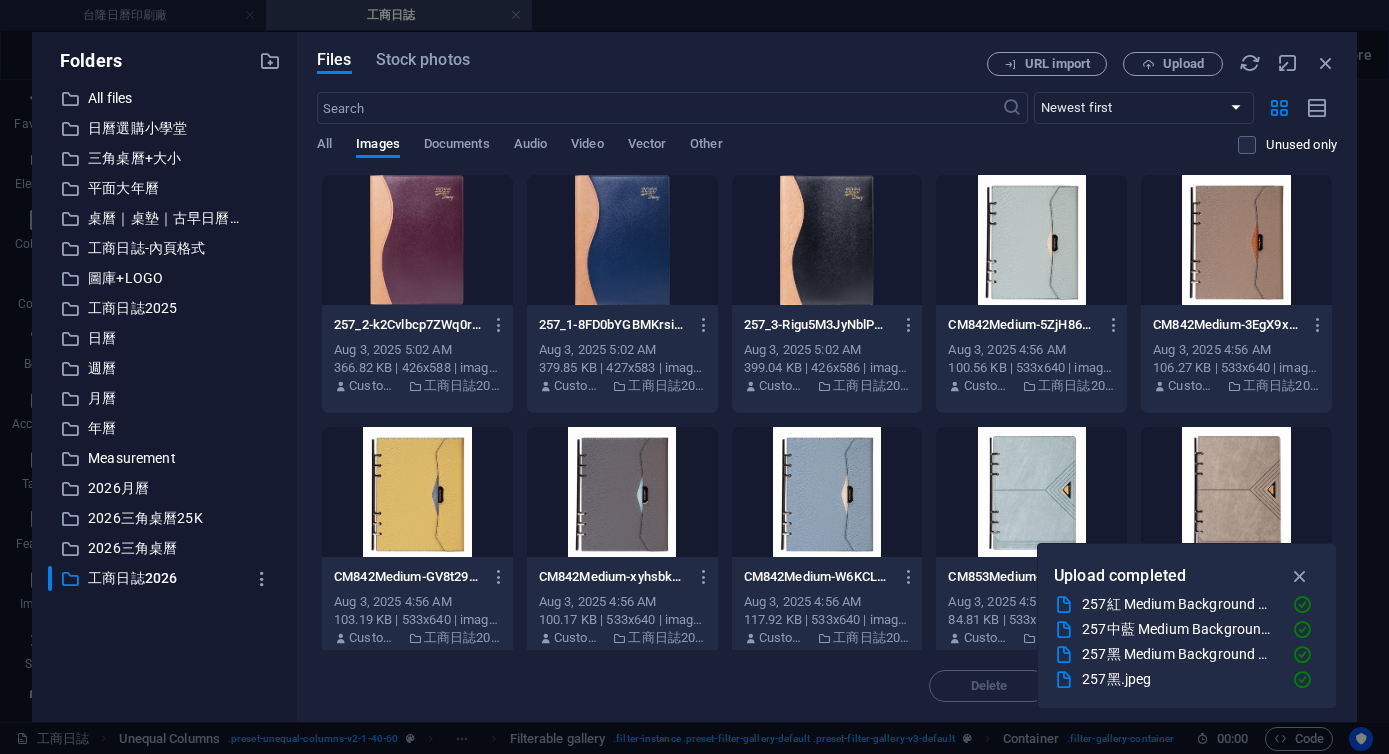 click on "Measurement" at bounding box center (166, 458) 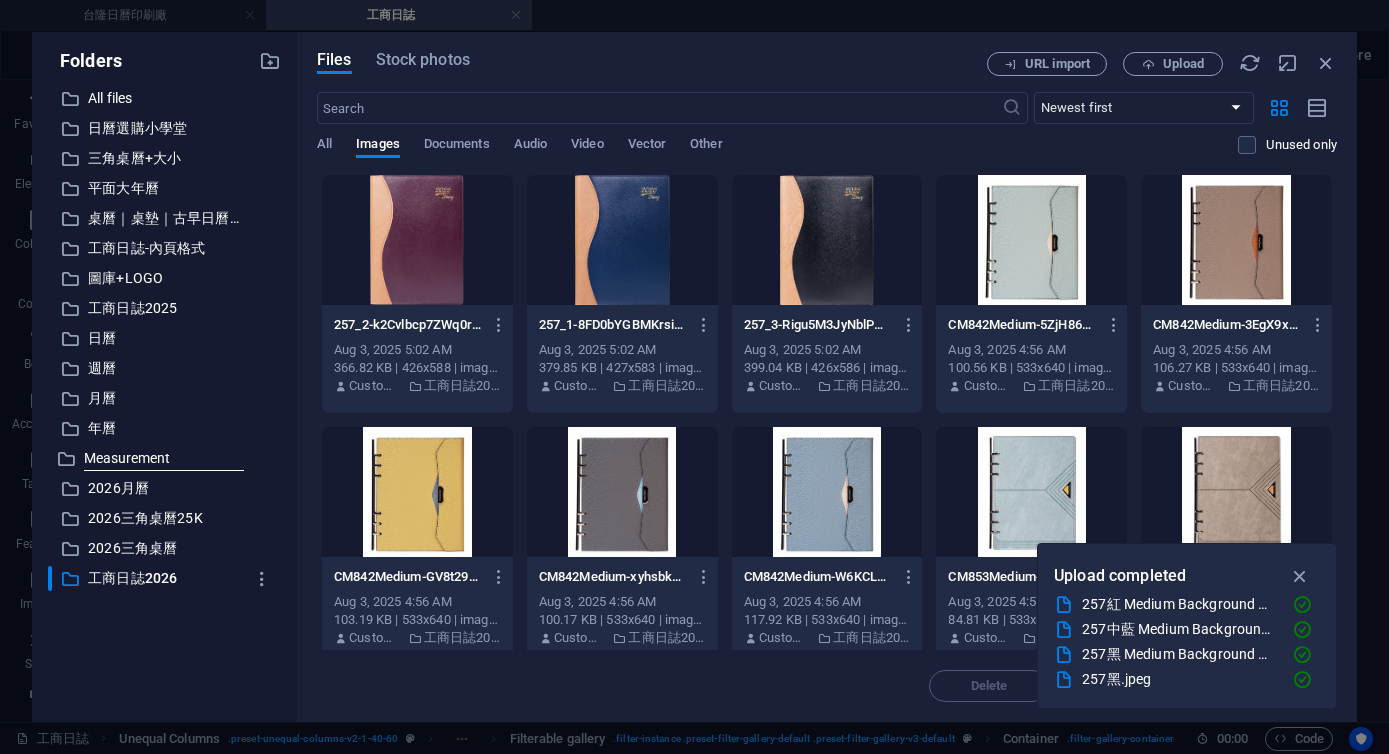 click at bounding box center [417, 240] 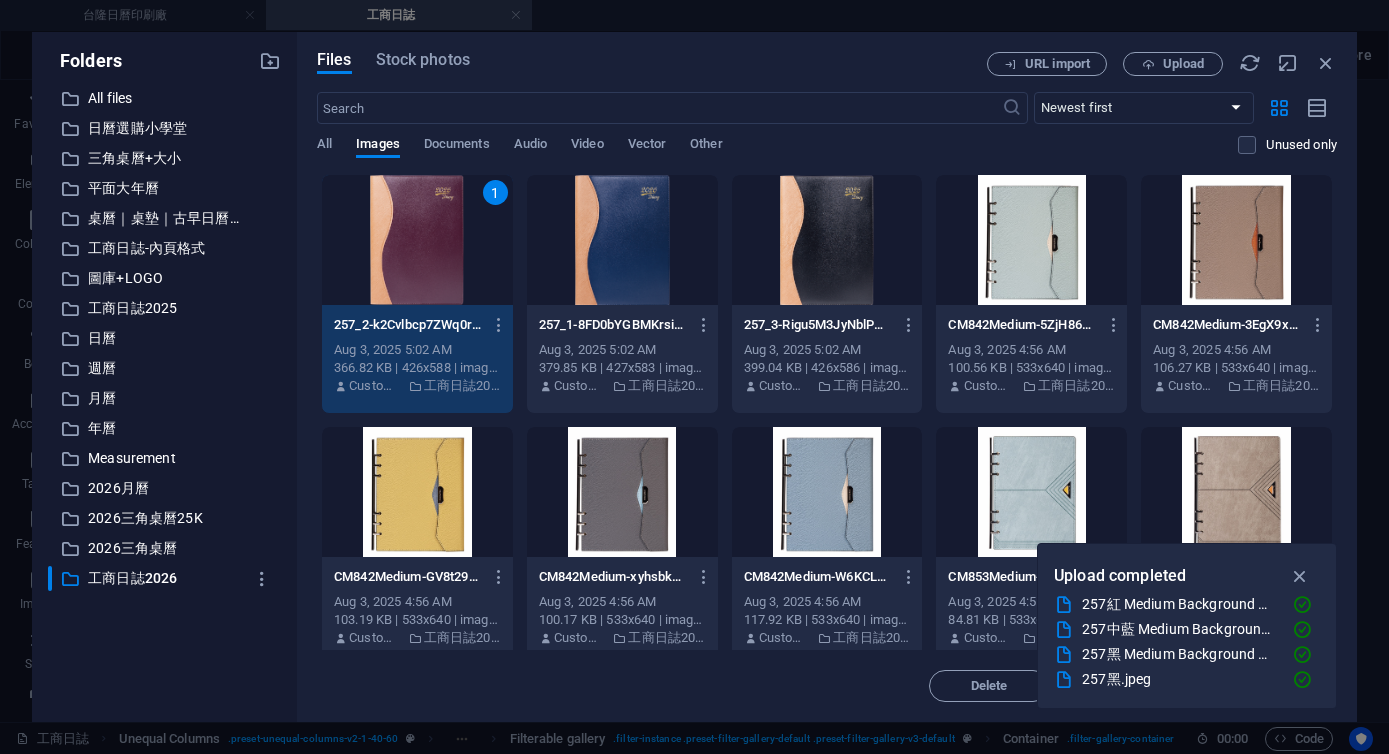 click on "1" at bounding box center [417, 240] 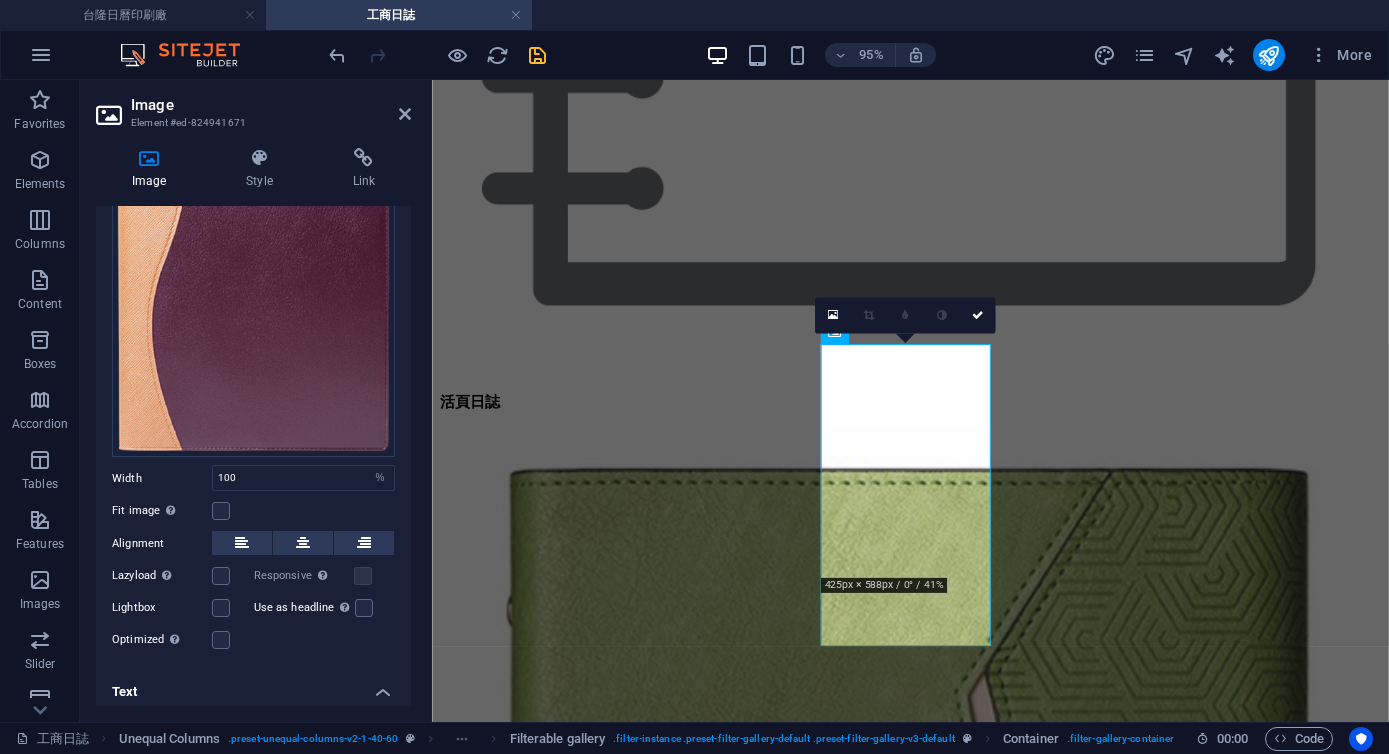 scroll, scrollTop: 188, scrollLeft: 0, axis: vertical 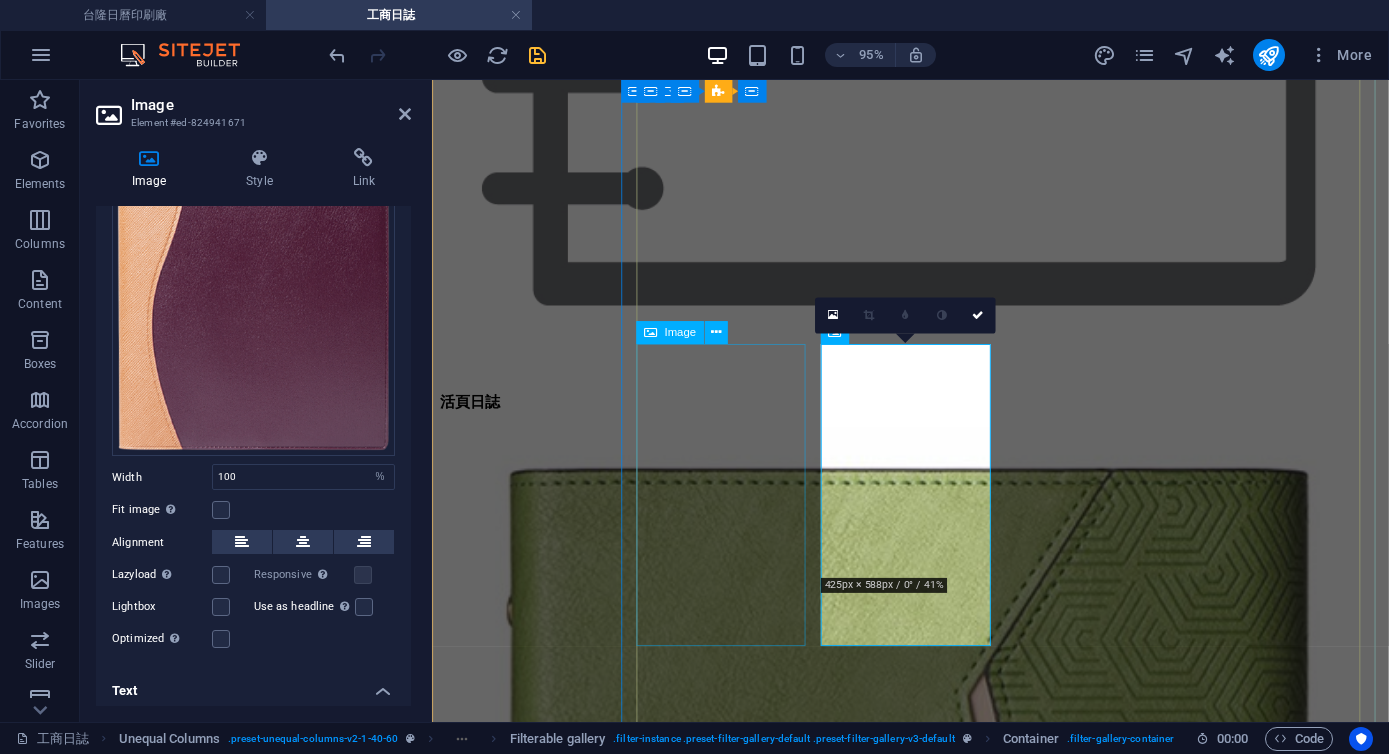 click on "2525  平裝日誌 25K (中)" at bounding box center [935, 48742] 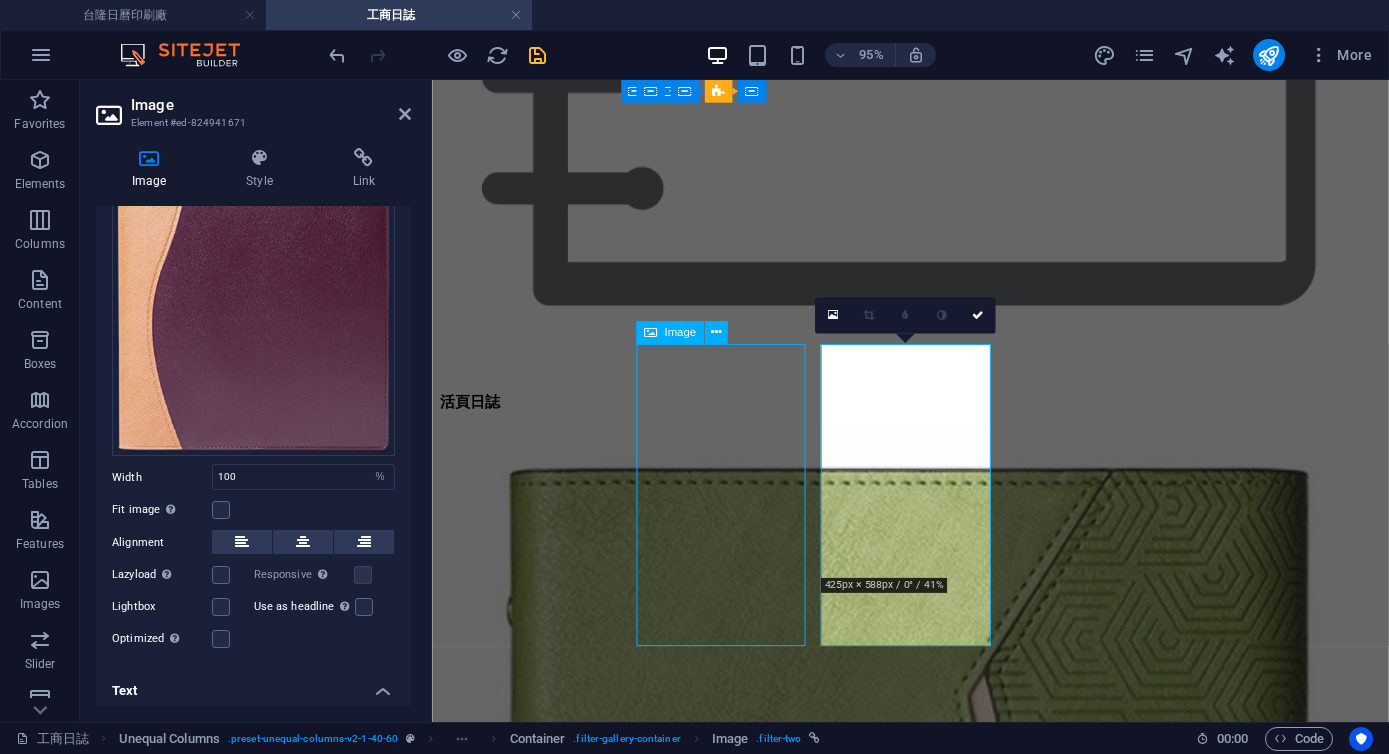 scroll, scrollTop: 3559, scrollLeft: 0, axis: vertical 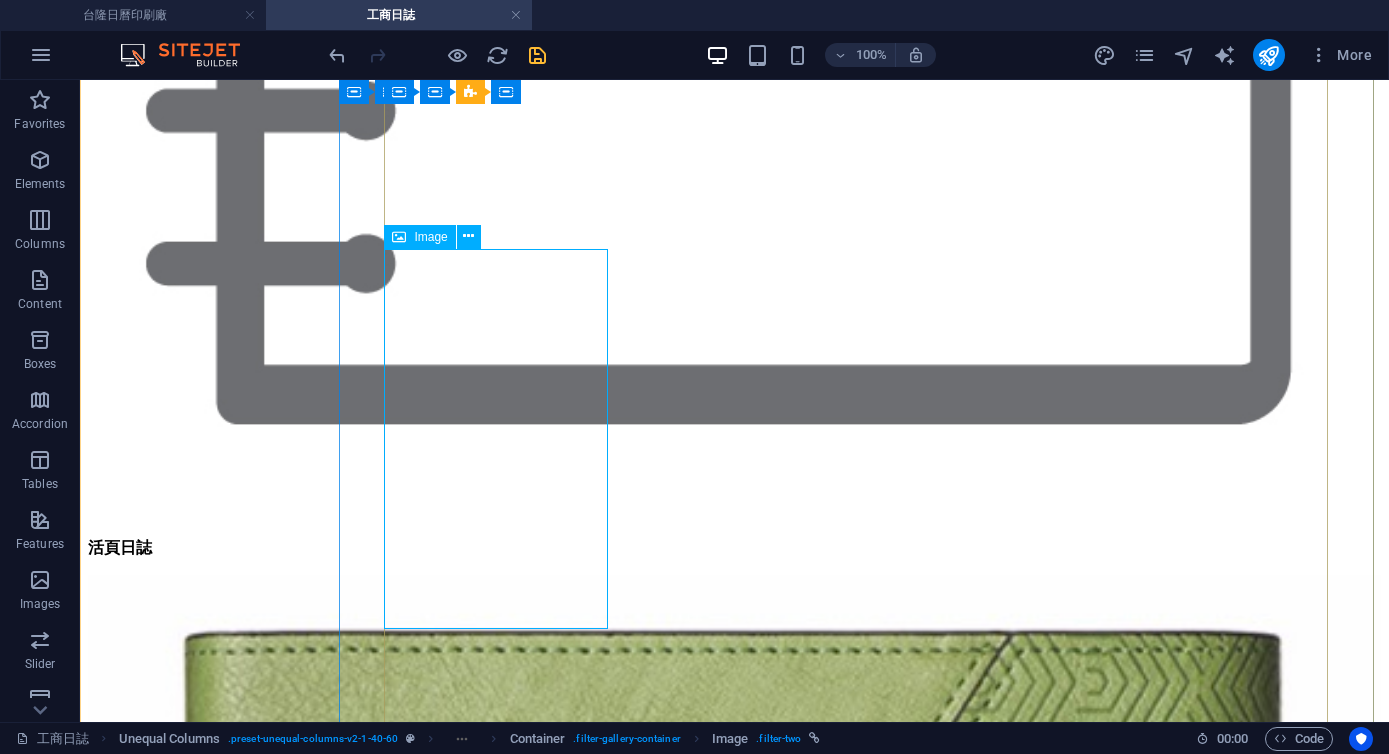 click on "2525  平裝日誌 25K (中)" at bounding box center [734, 62436] 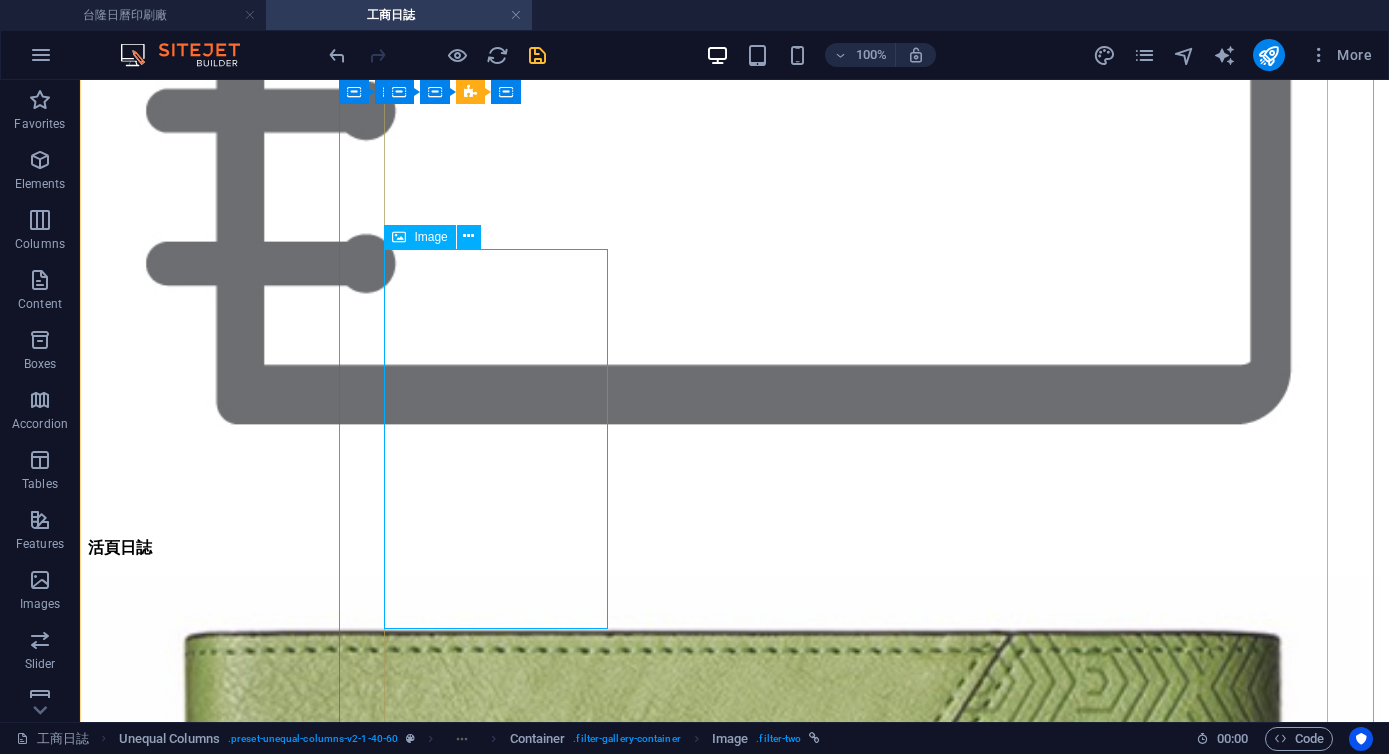 click on "2525  平裝日誌 25K (中)" at bounding box center [734, 62436] 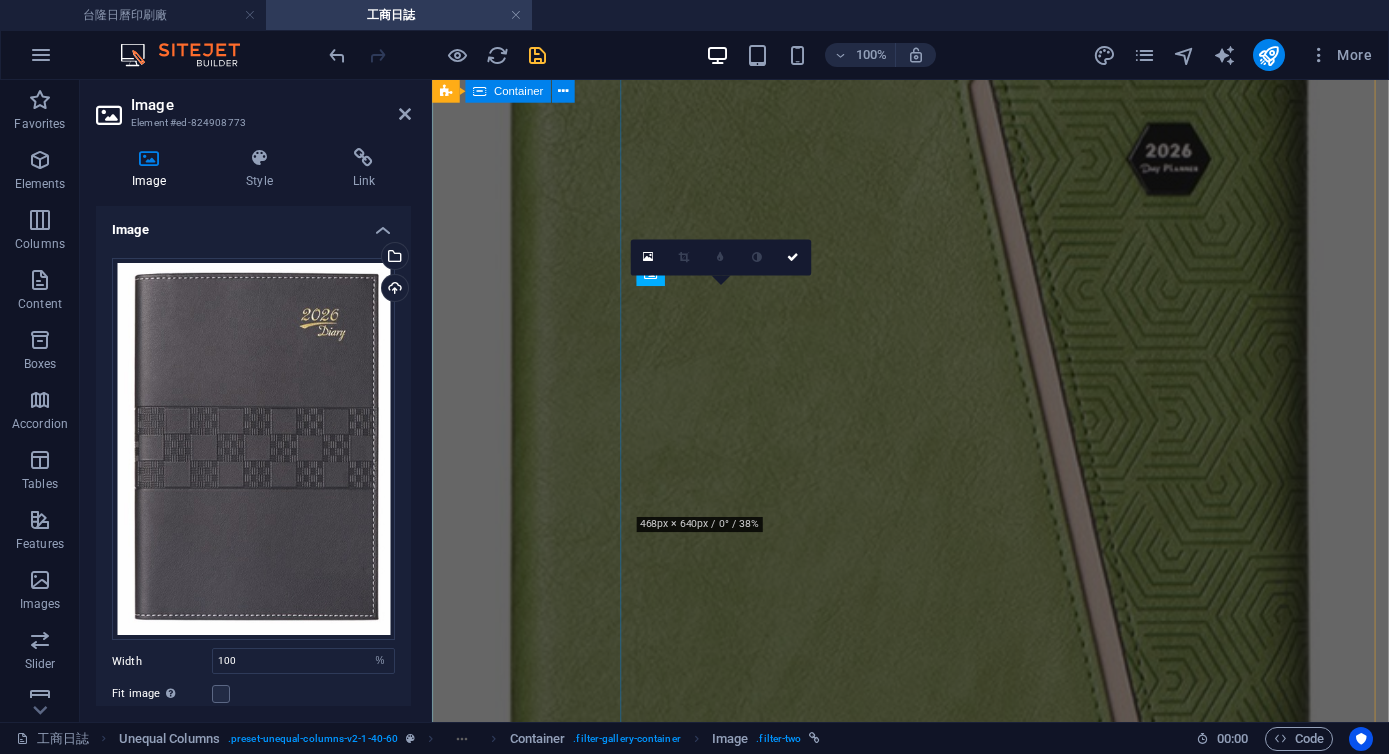 scroll, scrollTop: 2977, scrollLeft: 0, axis: vertical 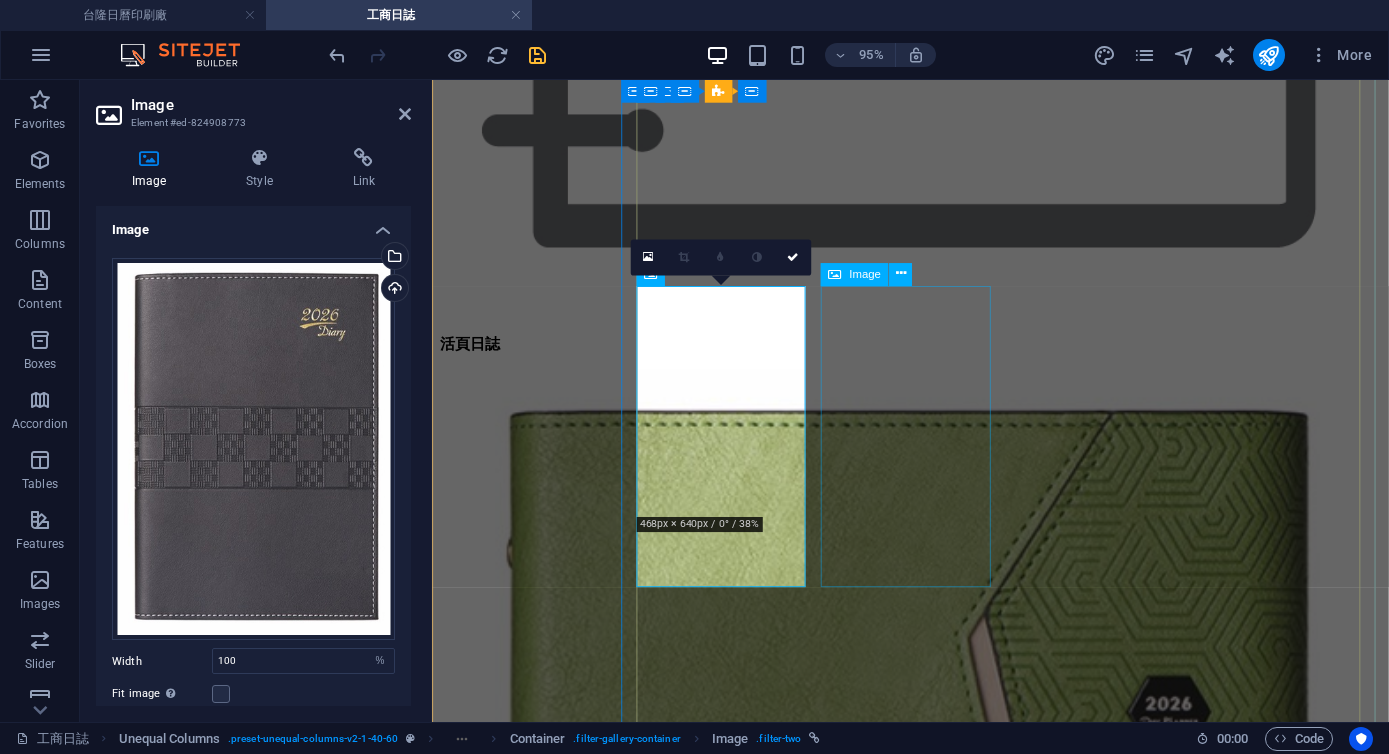 click on "167  平裝日誌 16K(大) / 25K (中)" at bounding box center (935, 50169) 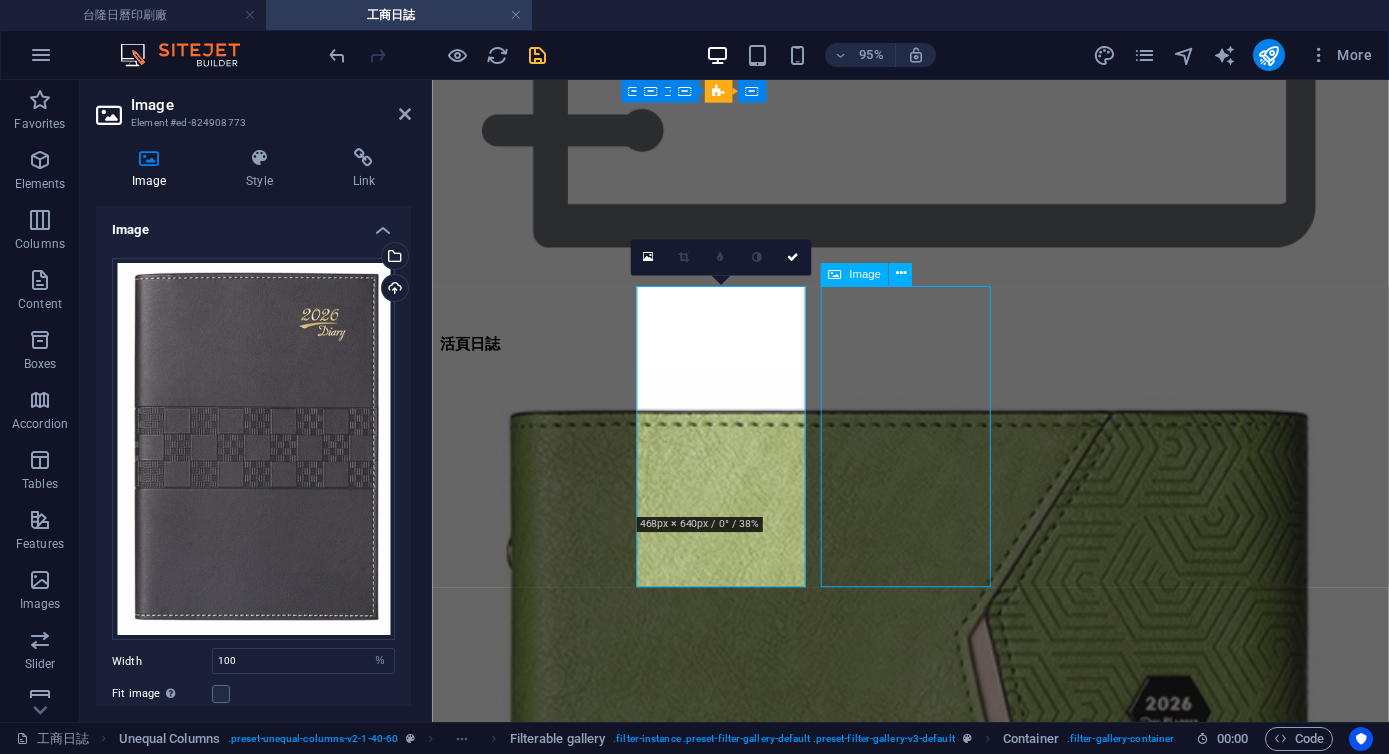 click on "167  平裝日誌 16K(大) / 25K (中)" at bounding box center [935, 50169] 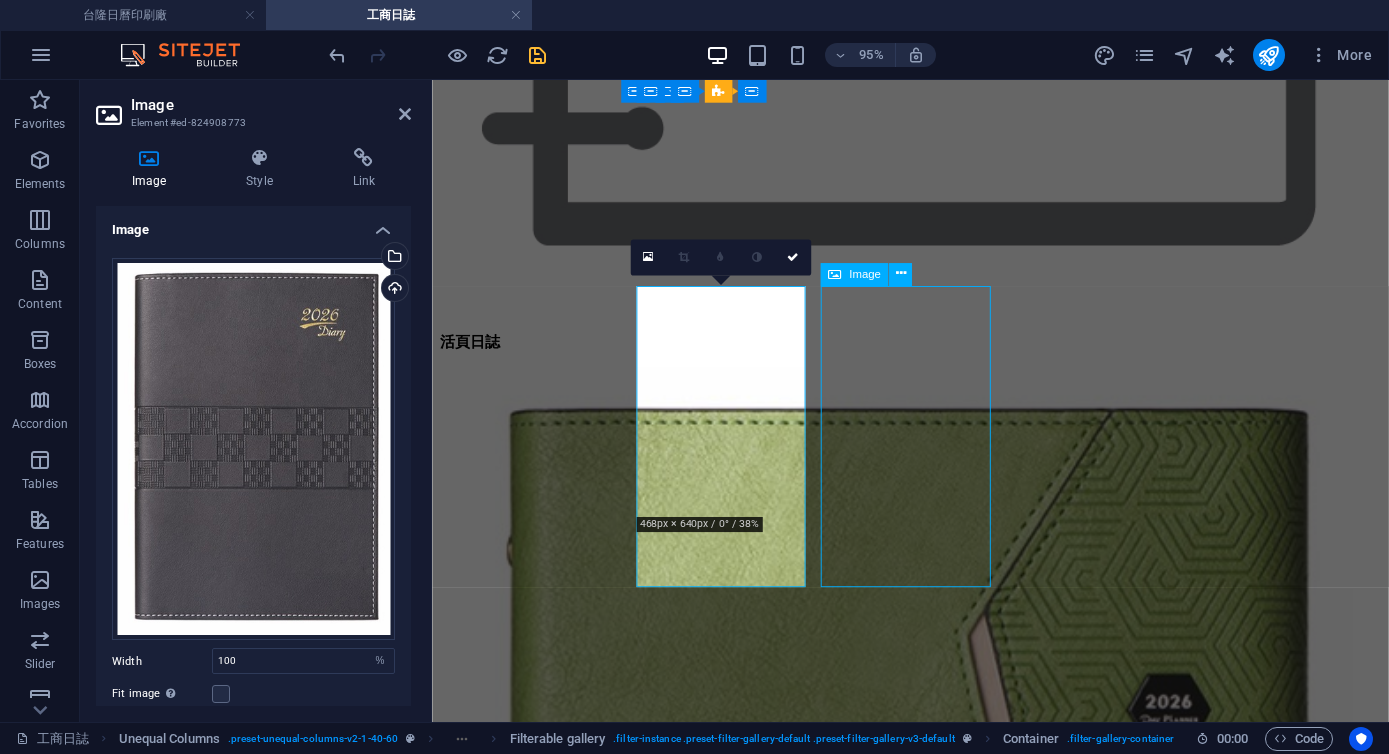 select on "%" 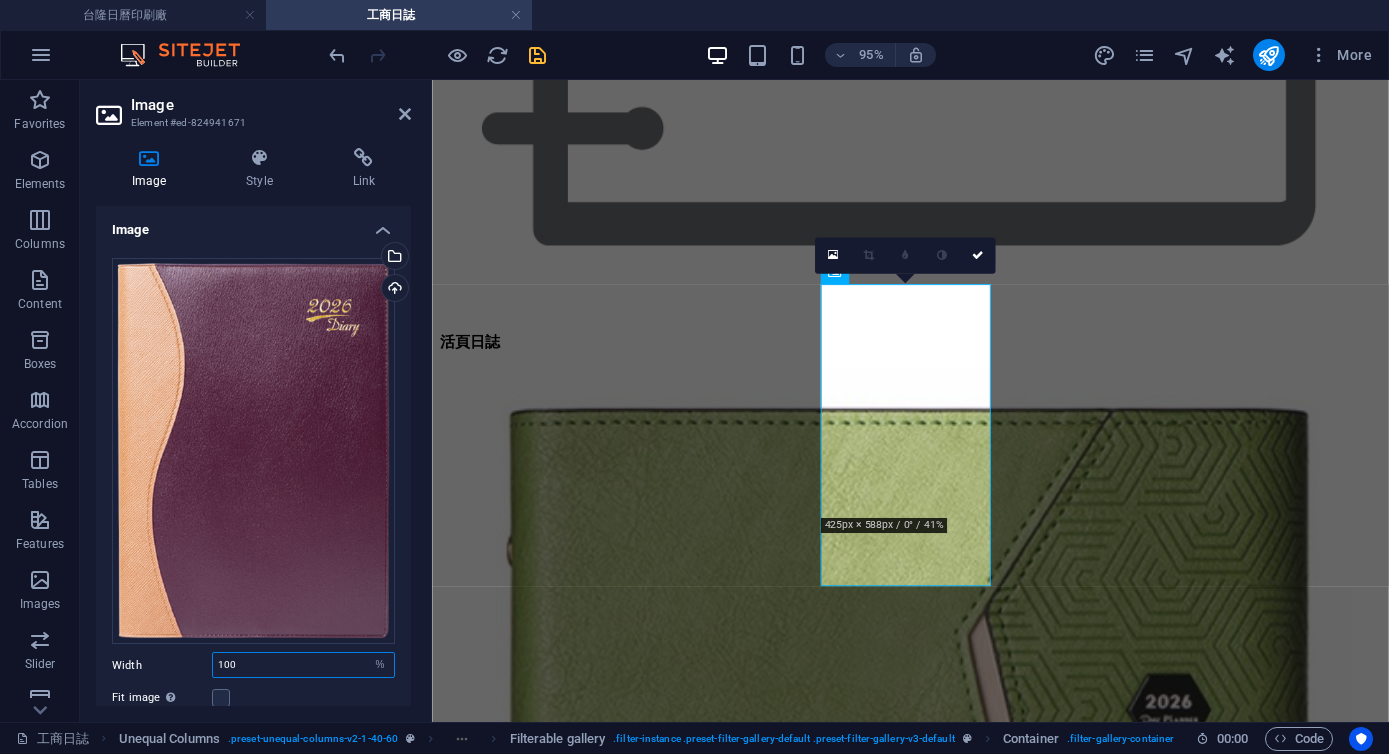 click on "100" at bounding box center (303, 665) 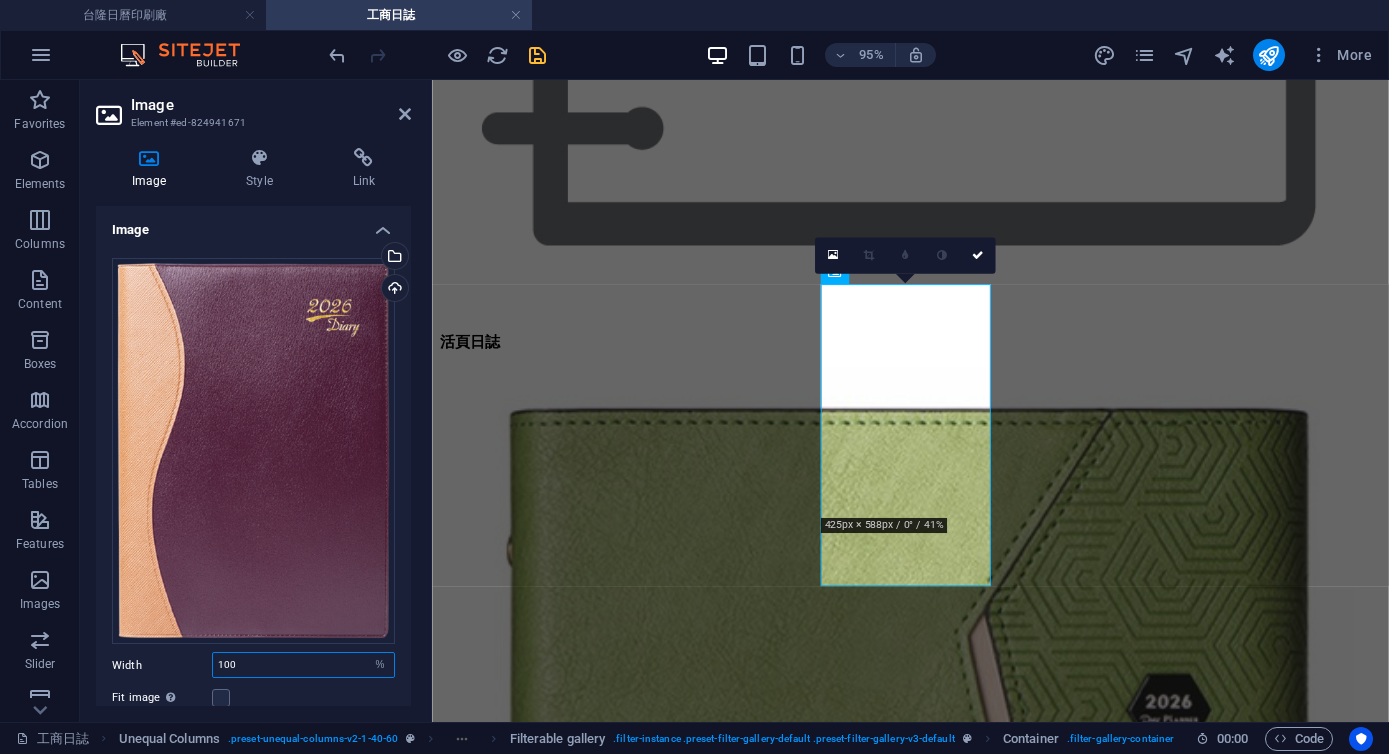 click on "100" at bounding box center [303, 665] 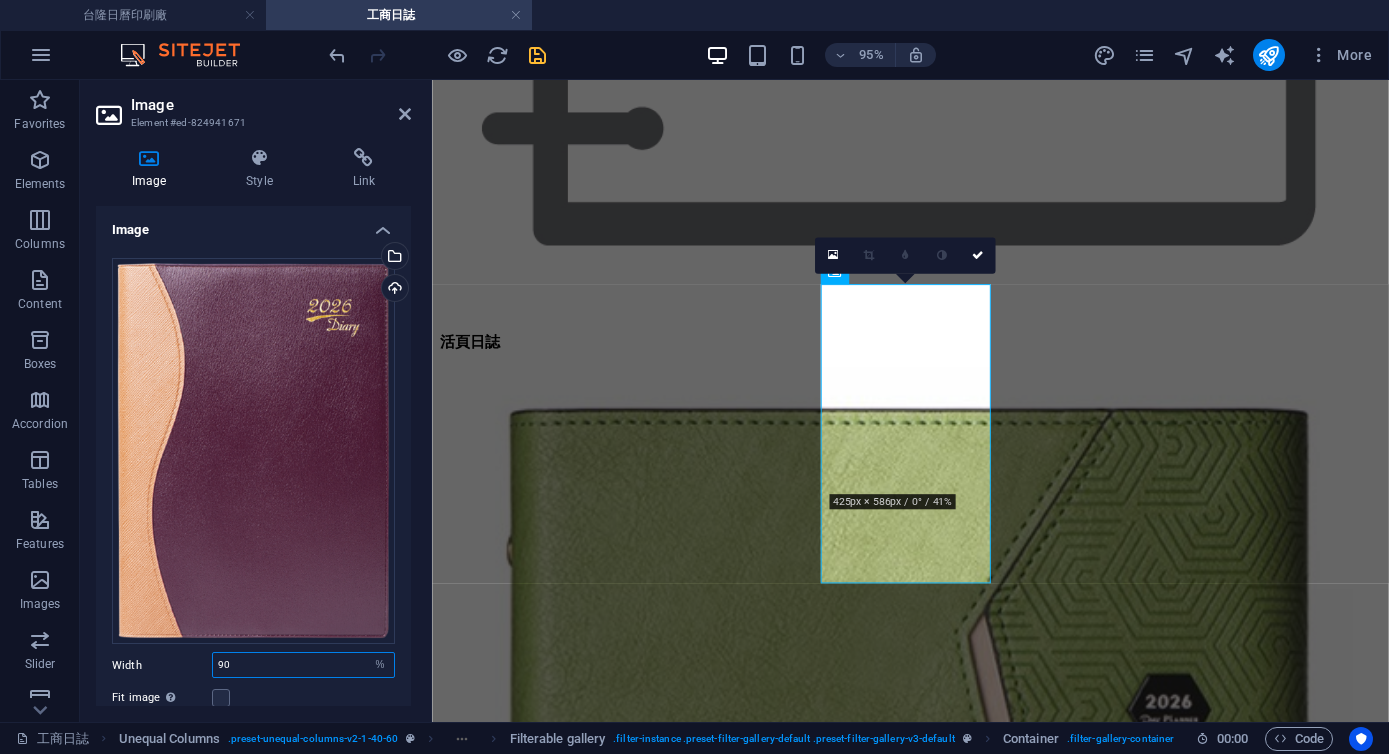 click on "90" at bounding box center [303, 665] 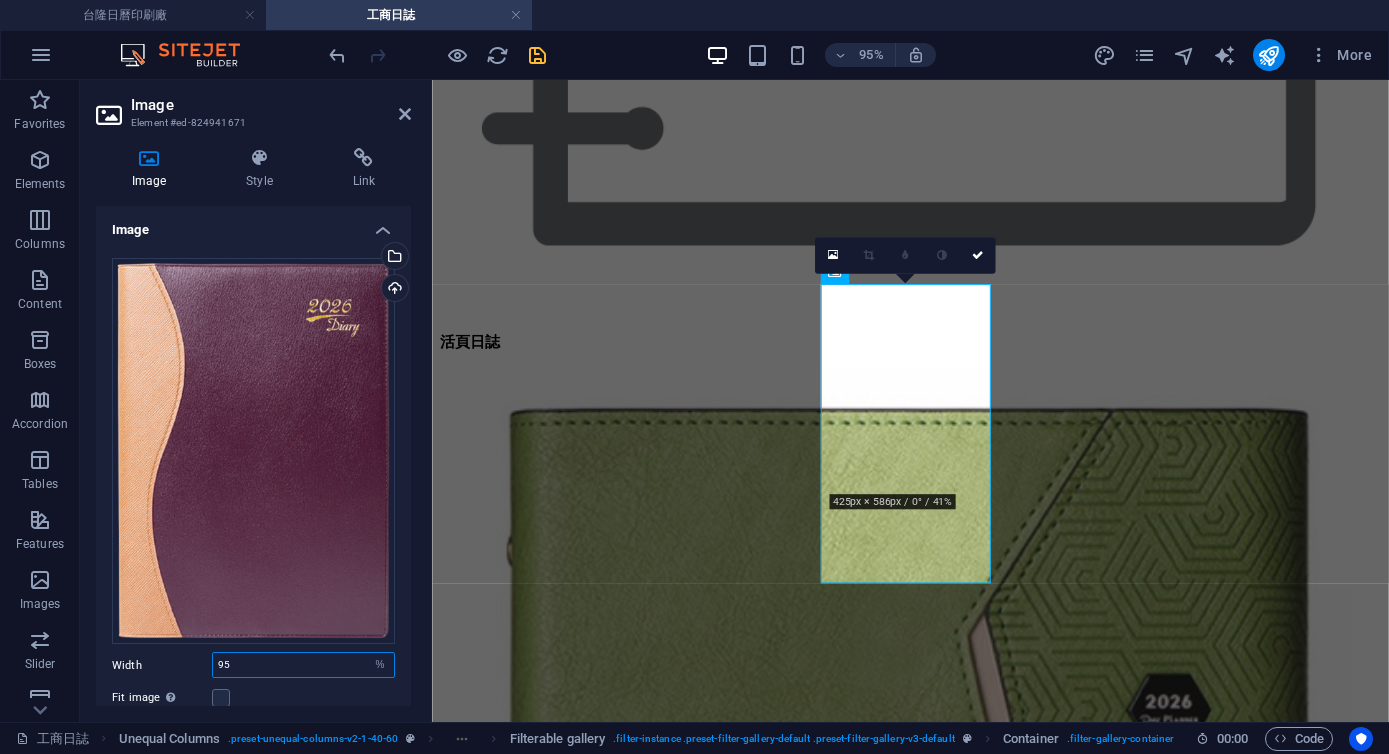 type on "95" 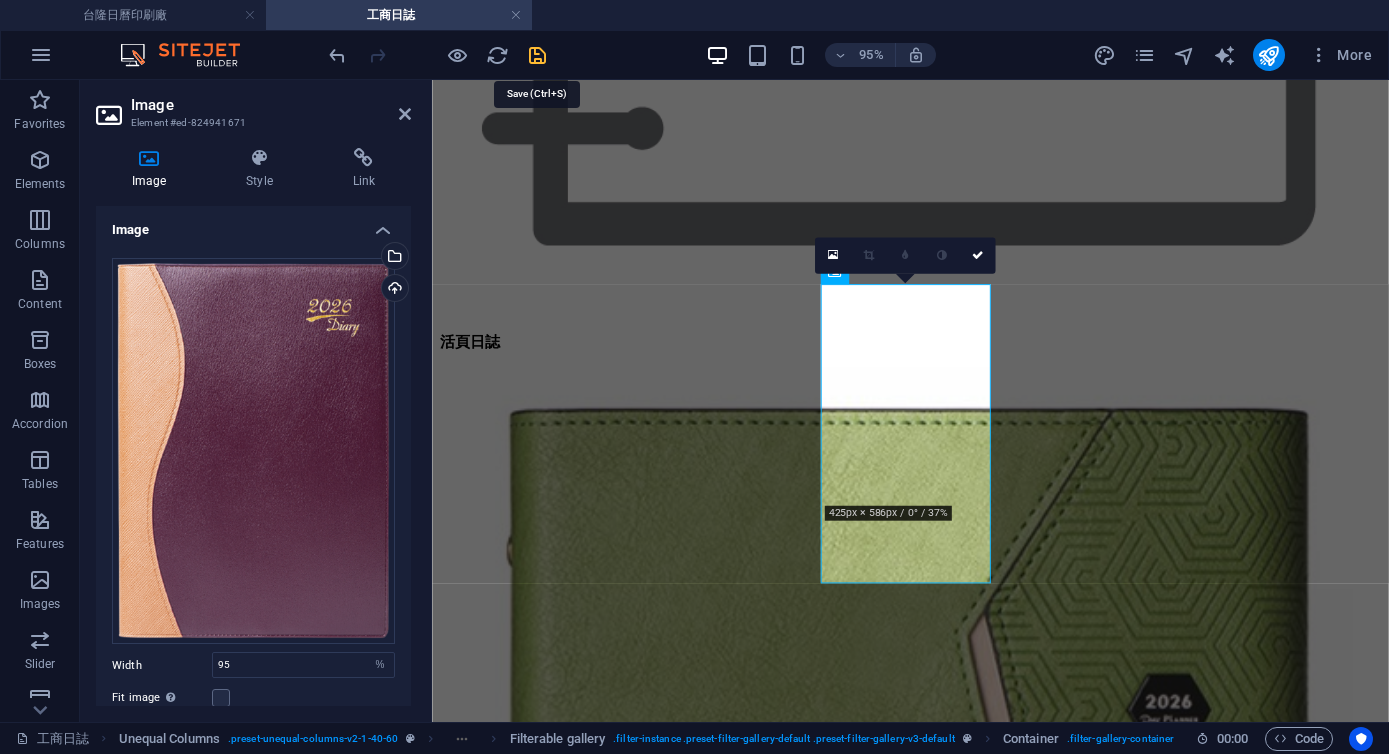click at bounding box center [537, 55] 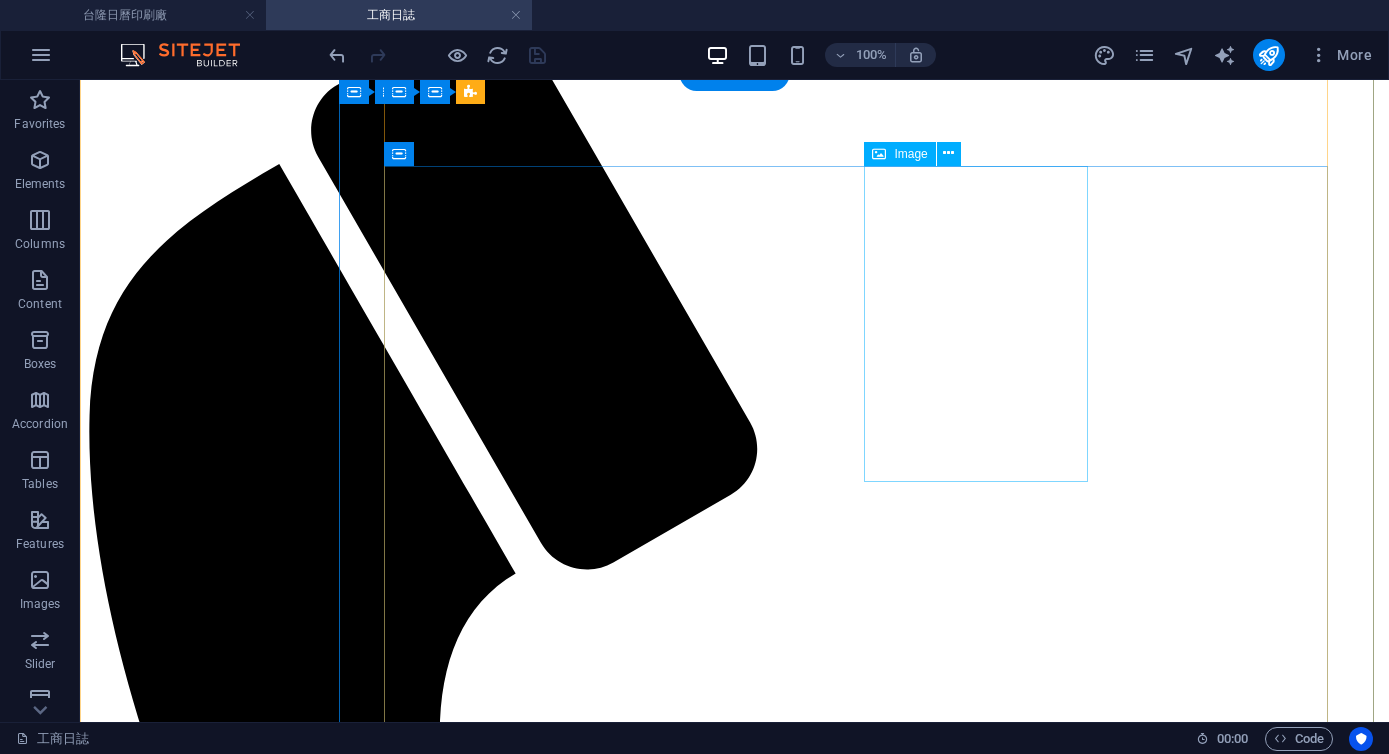scroll, scrollTop: 84, scrollLeft: 0, axis: vertical 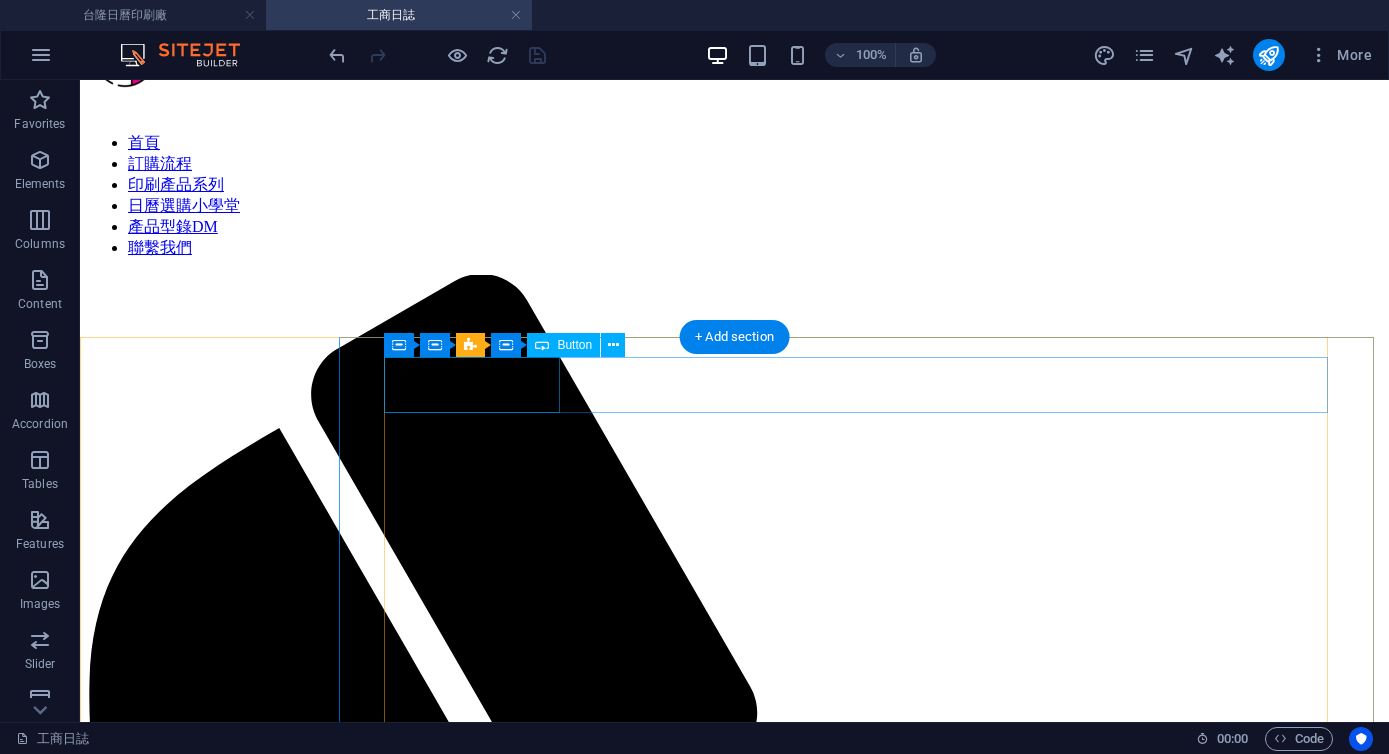click on "所有工商日誌" at bounding box center (734, 2290) 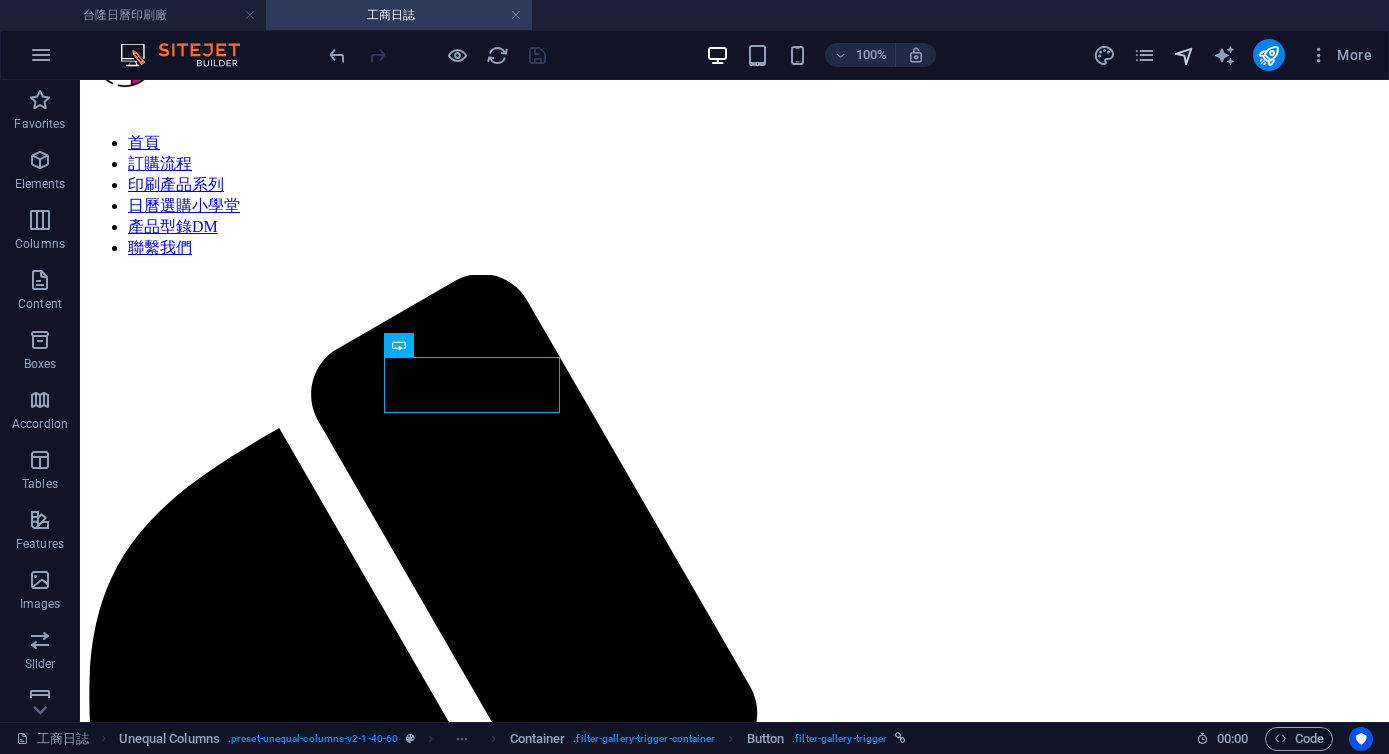 click at bounding box center [1185, 55] 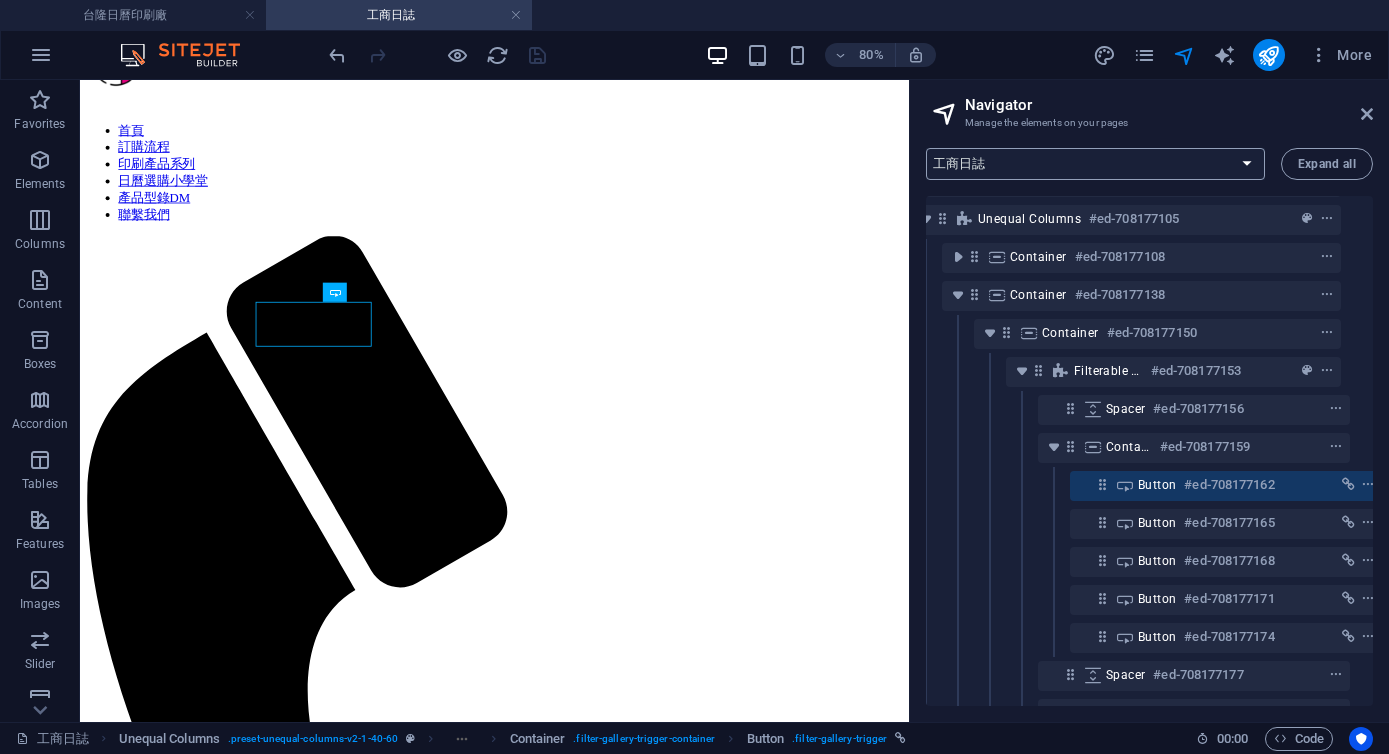 scroll, scrollTop: 117, scrollLeft: 37, axis: both 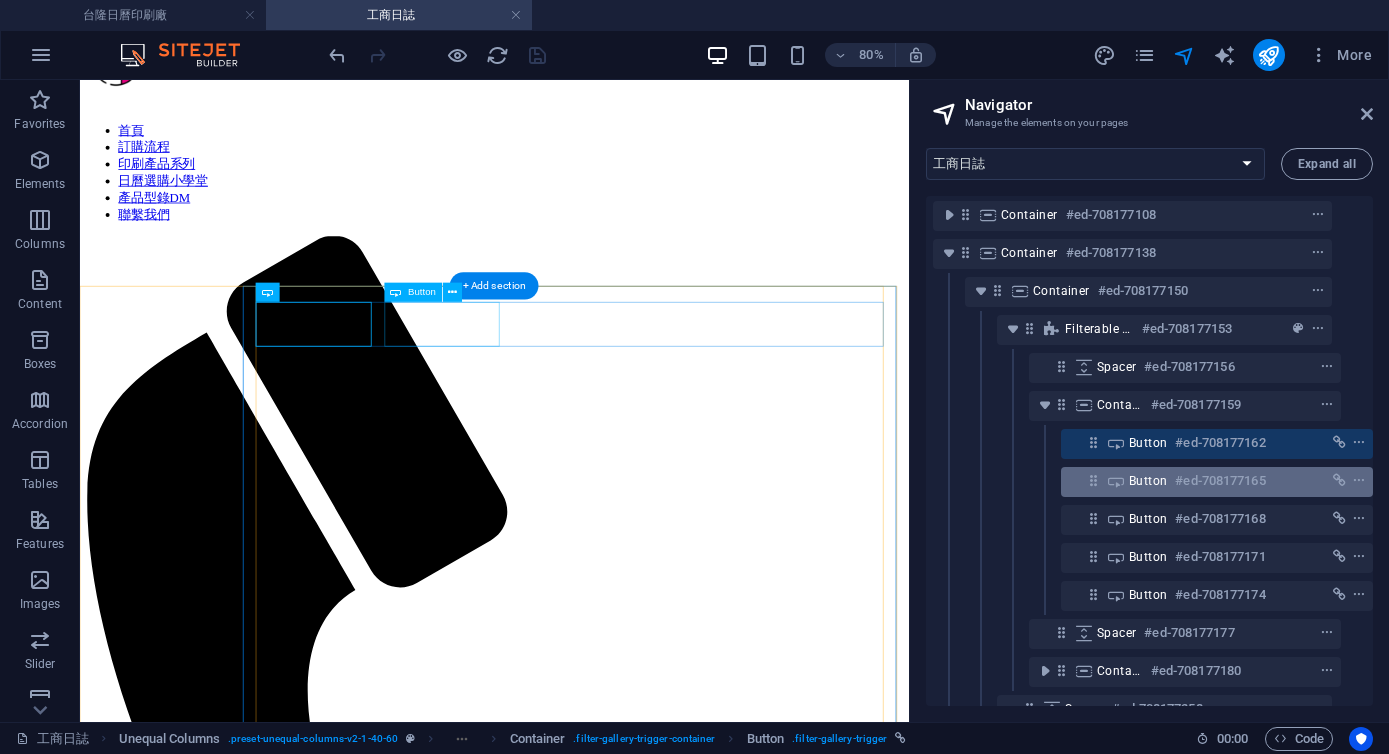 click on "Button #ed-708177165" at bounding box center (1201, 481) 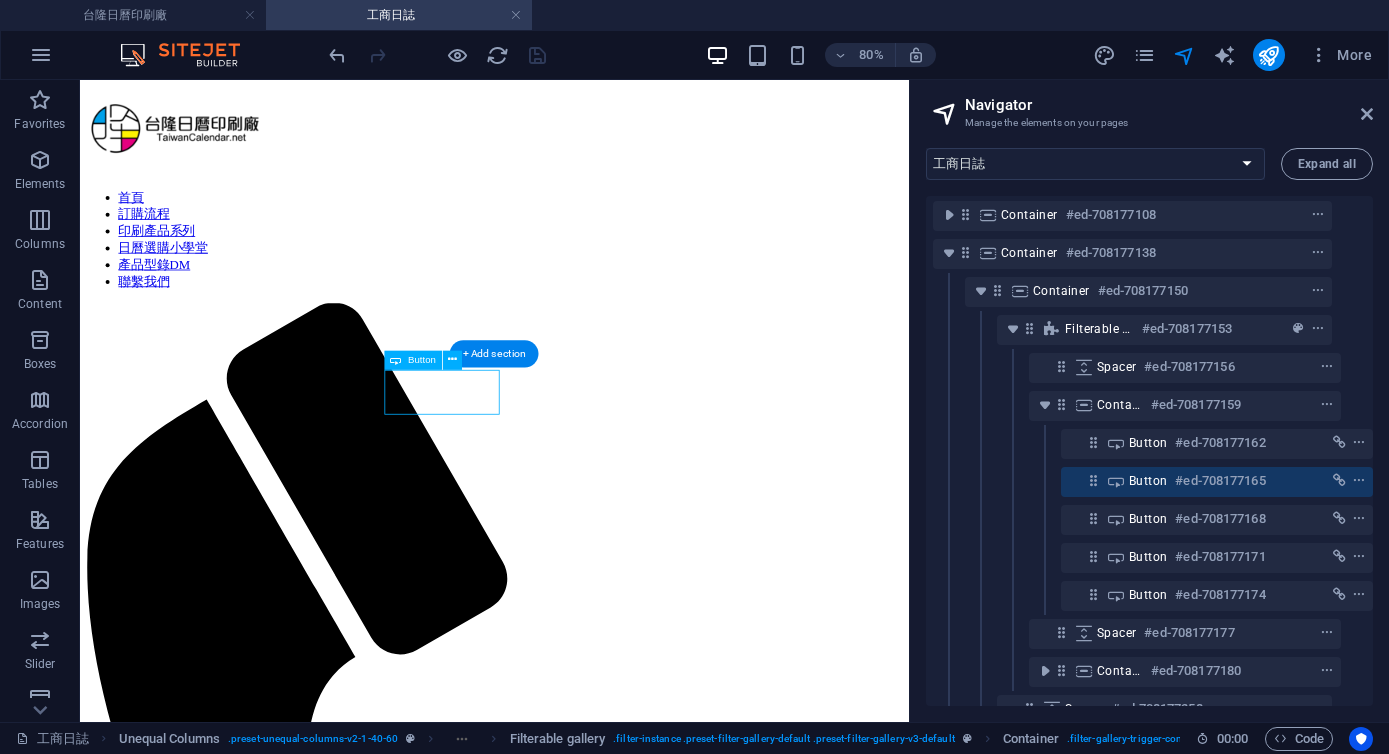 click on "Button #ed-708177165" at bounding box center [1217, 482] 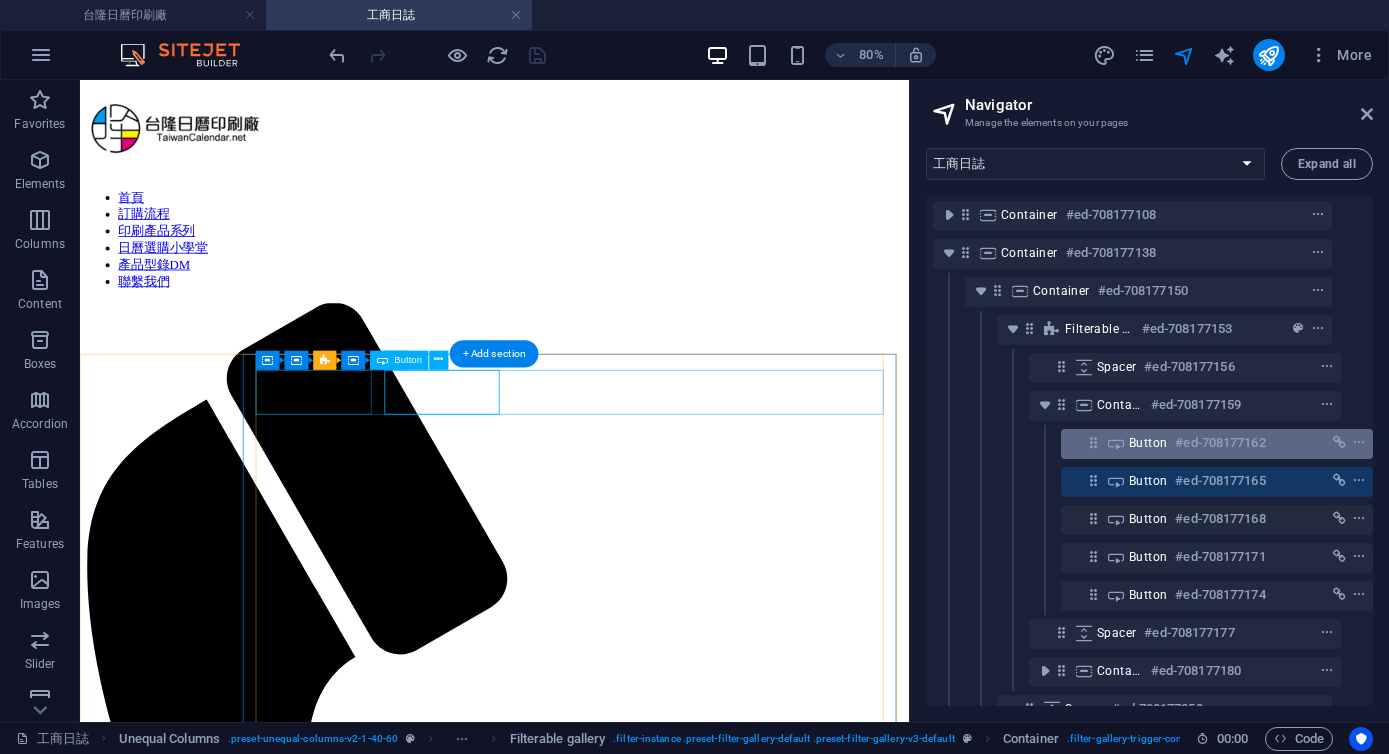 click on "Button #ed-708177162" at bounding box center [1201, 443] 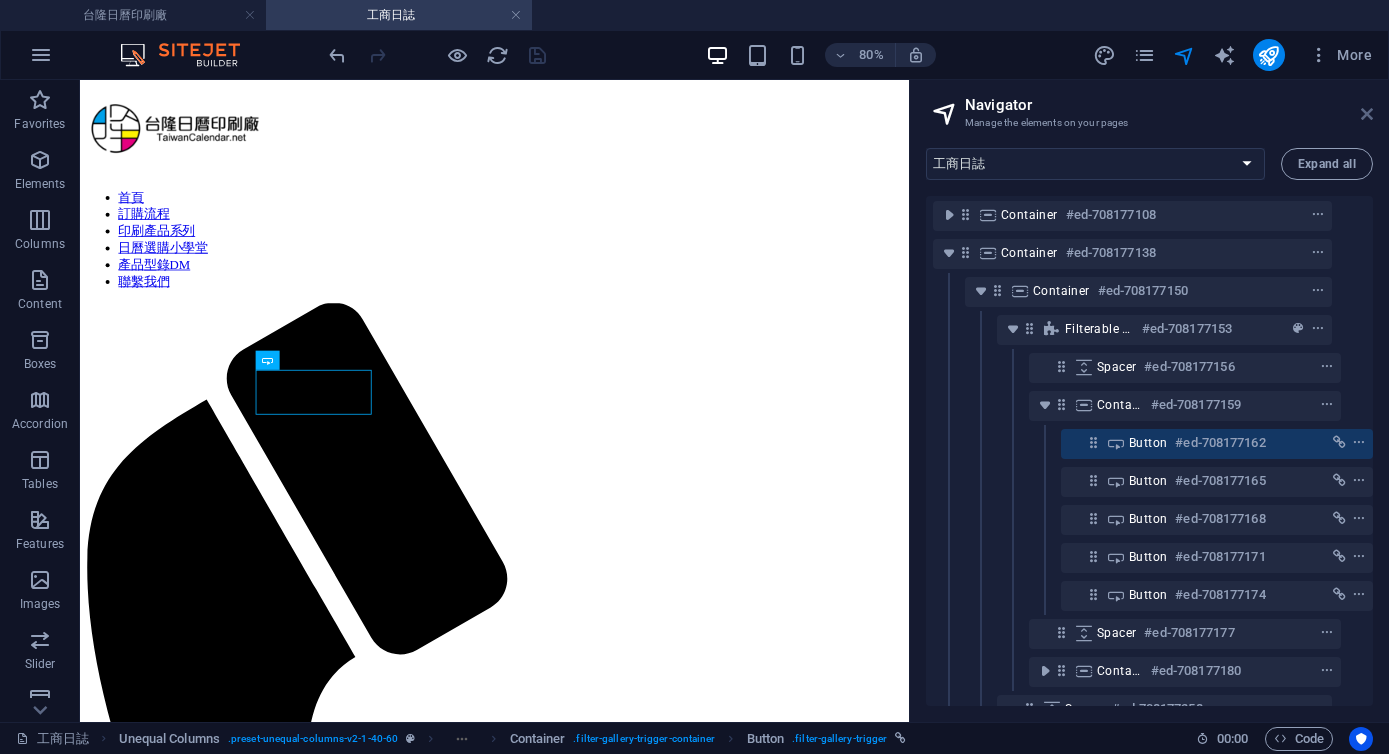 click at bounding box center [1367, 114] 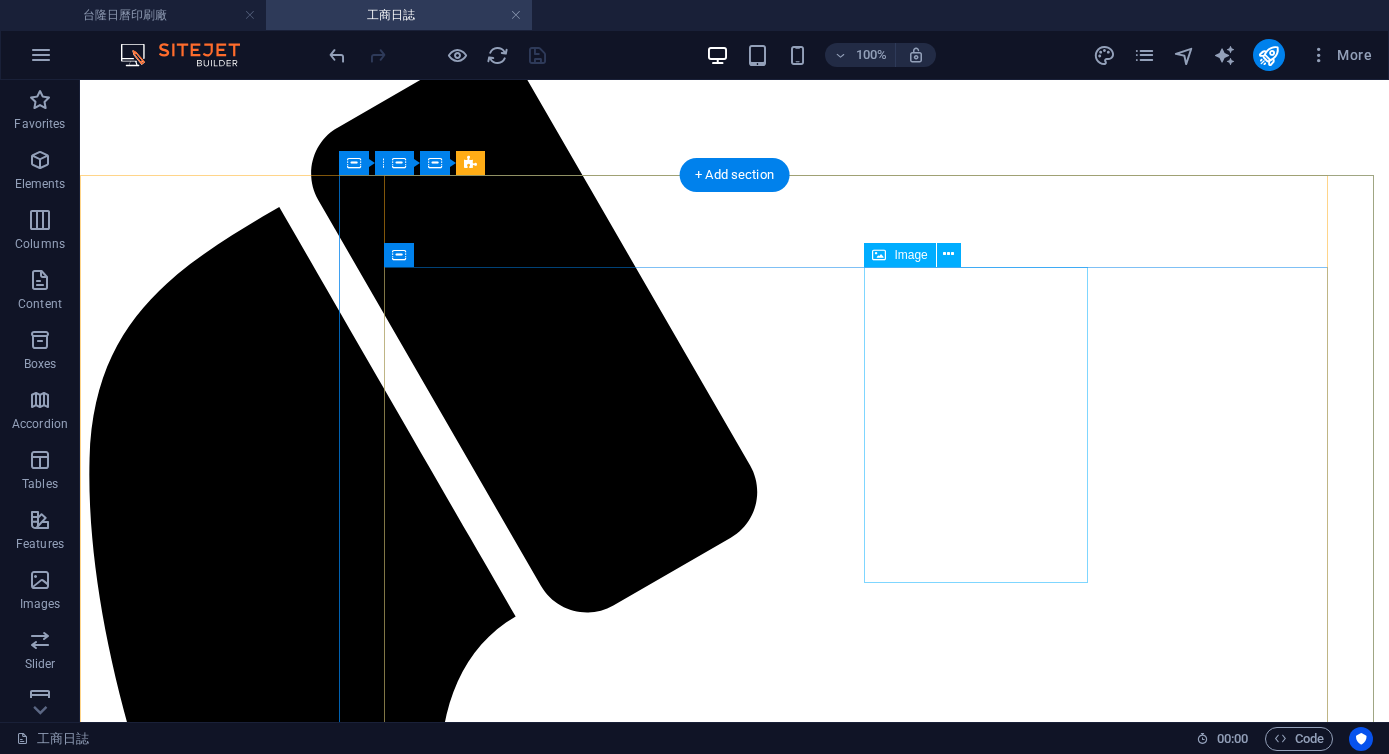 scroll, scrollTop: 195, scrollLeft: 0, axis: vertical 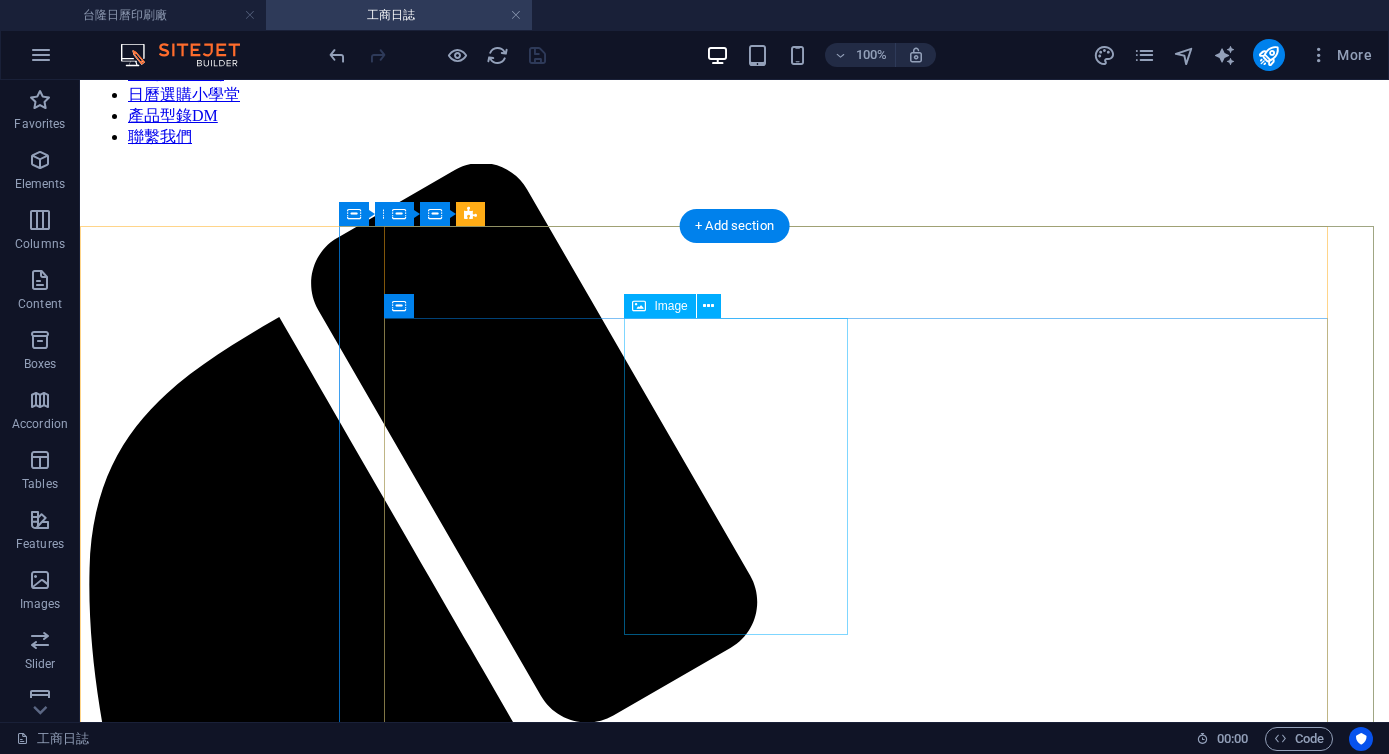click on "551 活頁三折日誌 25K(中)" at bounding box center [734, 4754] 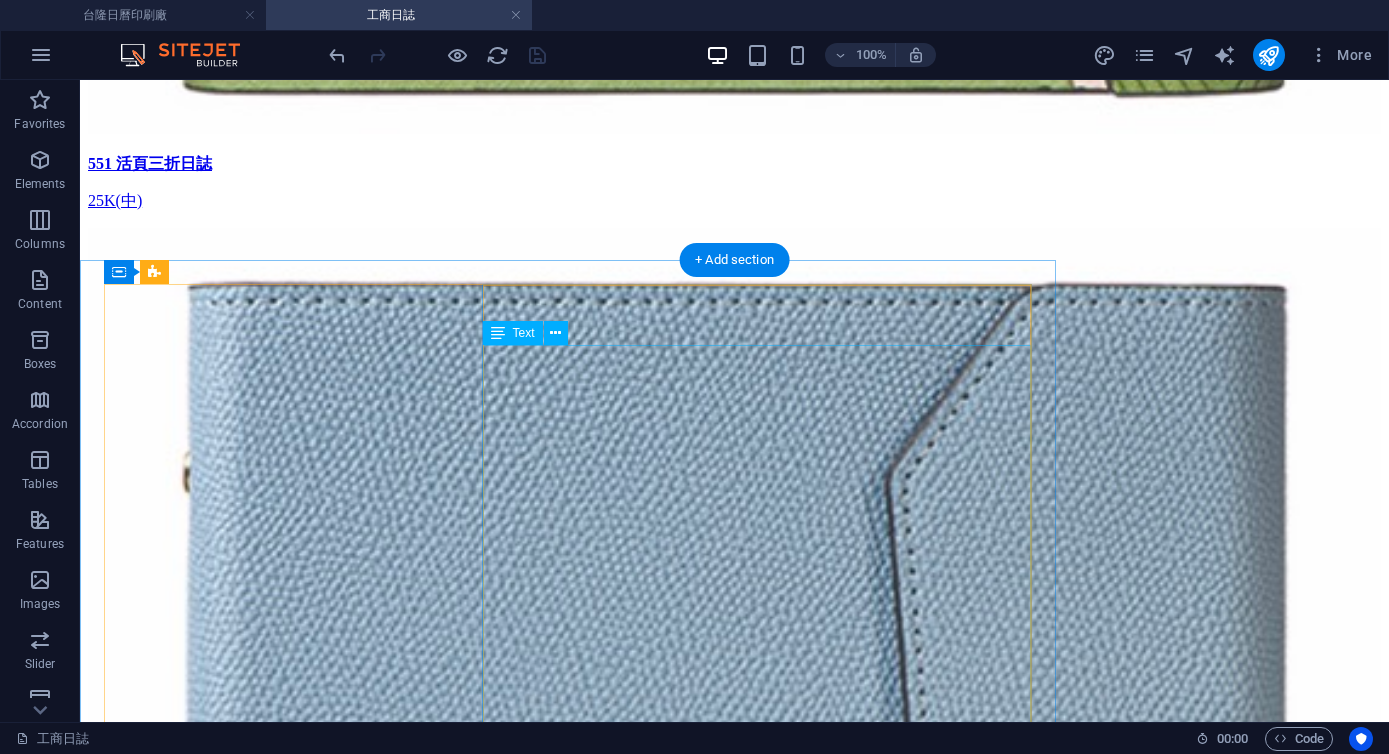 scroll, scrollTop: 5583, scrollLeft: 0, axis: vertical 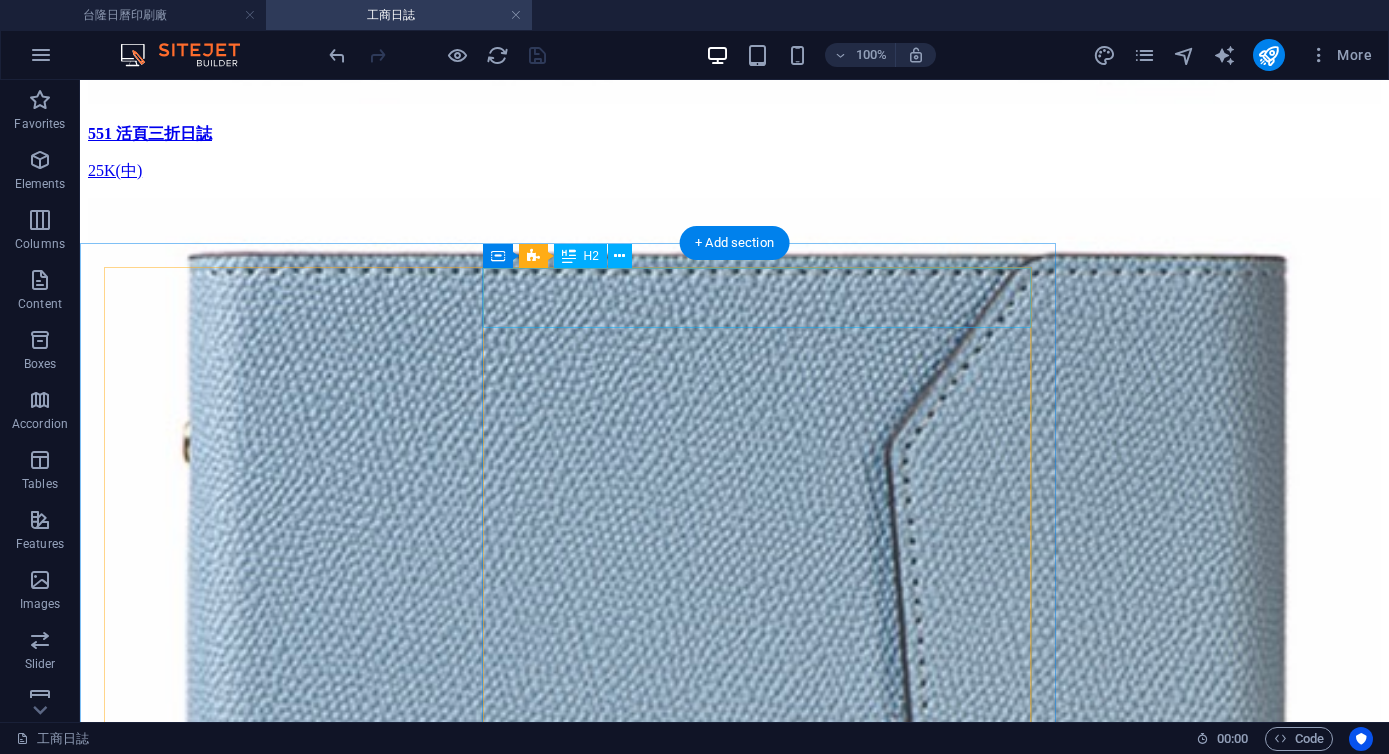 click on "541 活頁日誌 25K A5 (中)" at bounding box center (734, 91391) 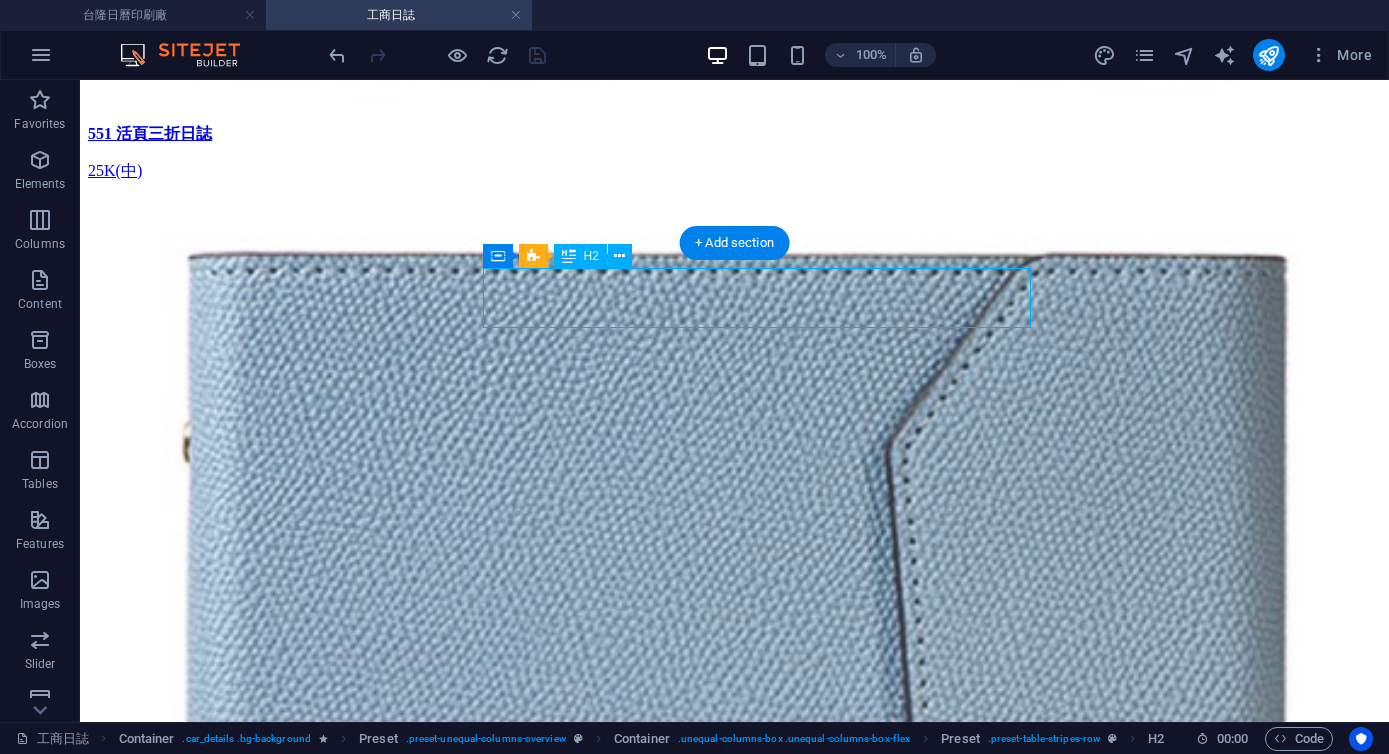 click on "541 活頁日誌 25K A5 (中)" at bounding box center [734, 91391] 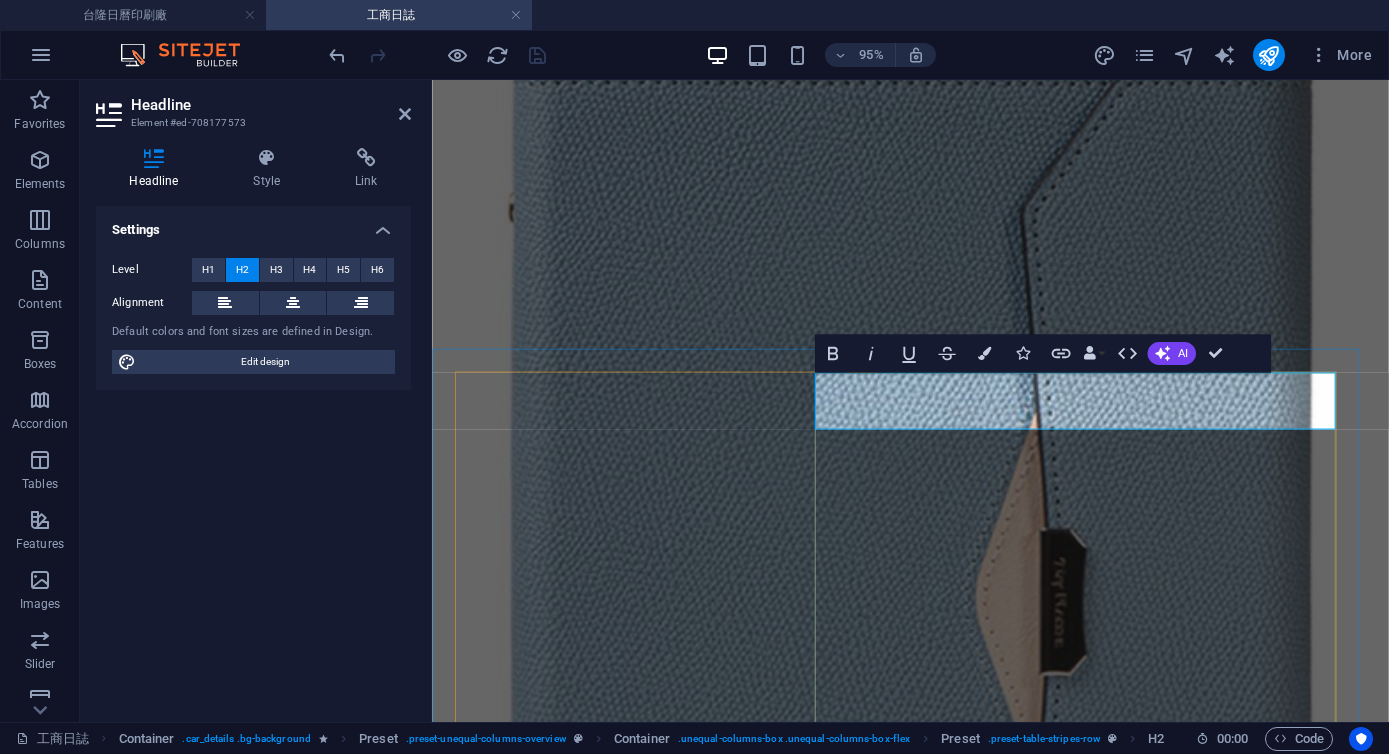 click on "541 活頁日誌 25K A5 (中)" at bounding box center (935, 71471) 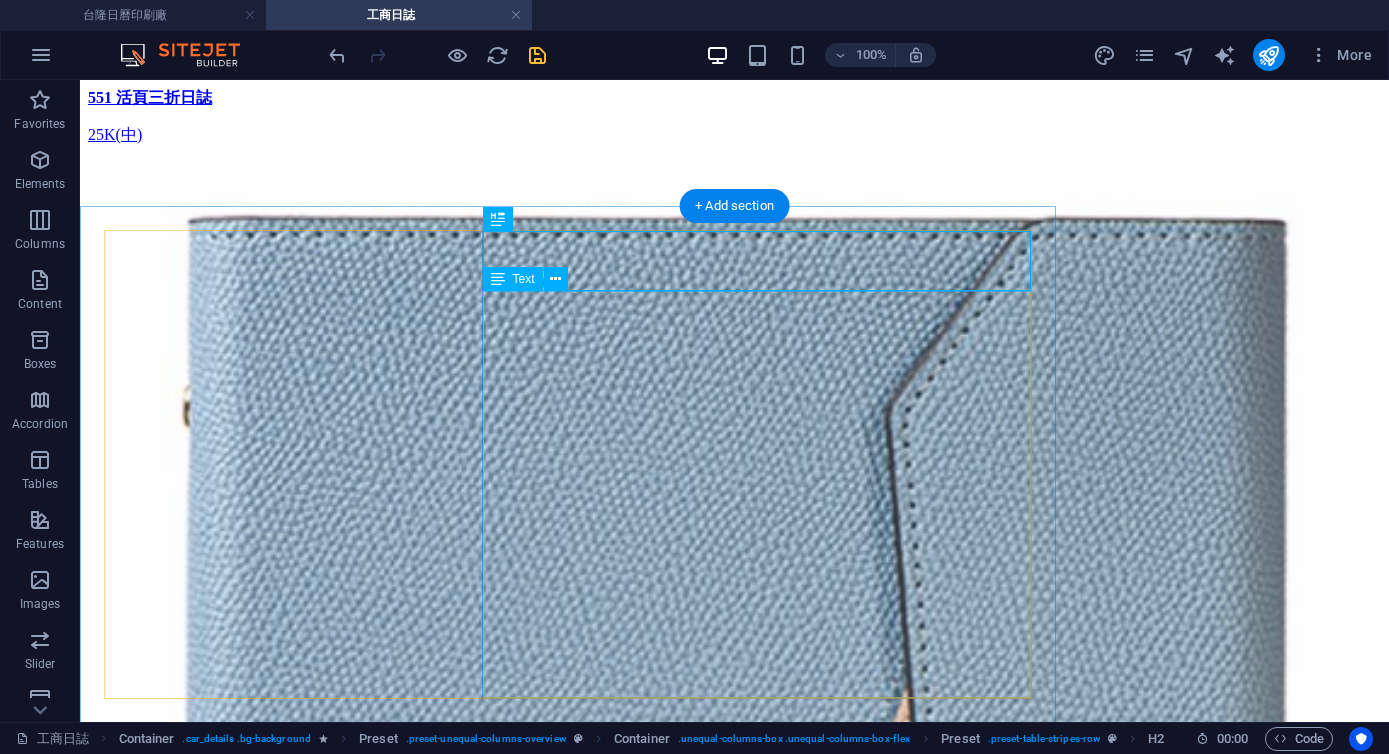 scroll, scrollTop: 5621, scrollLeft: 0, axis: vertical 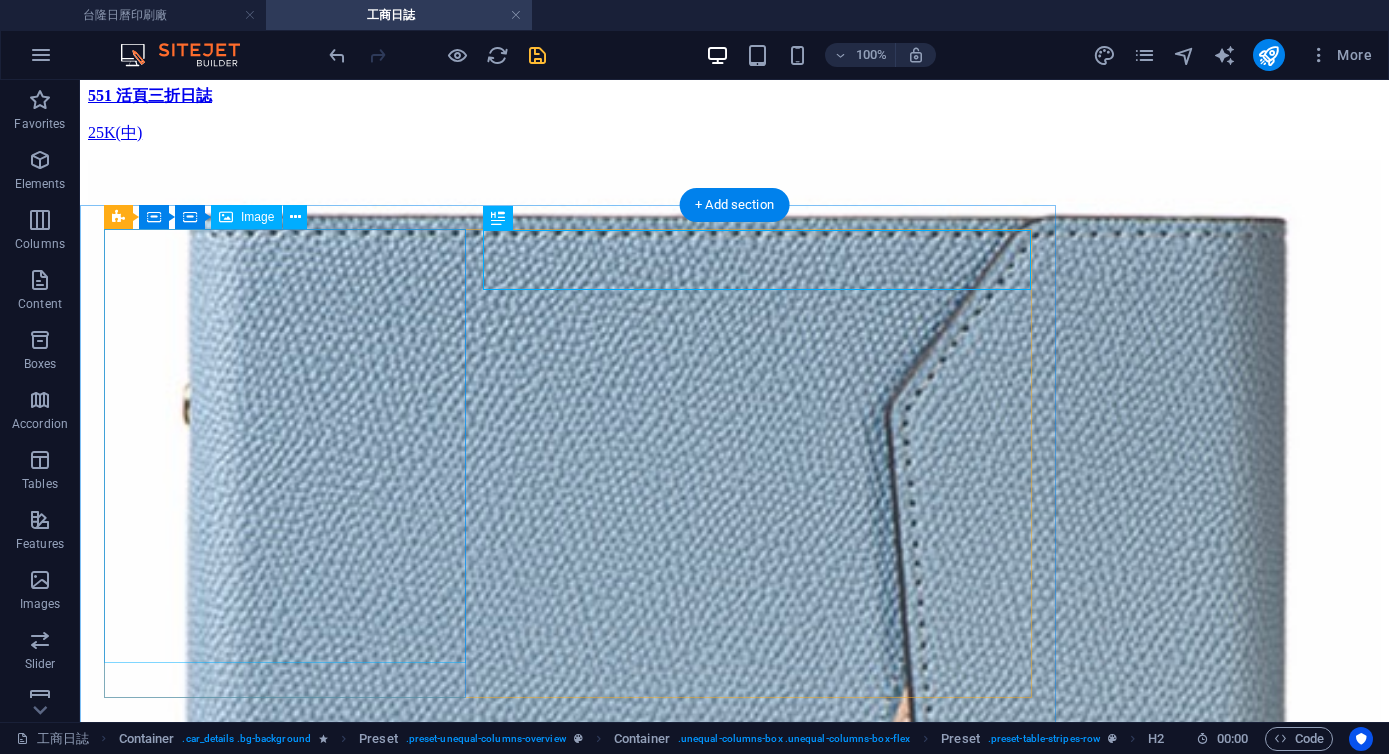 click at bounding box center (734, 90975) 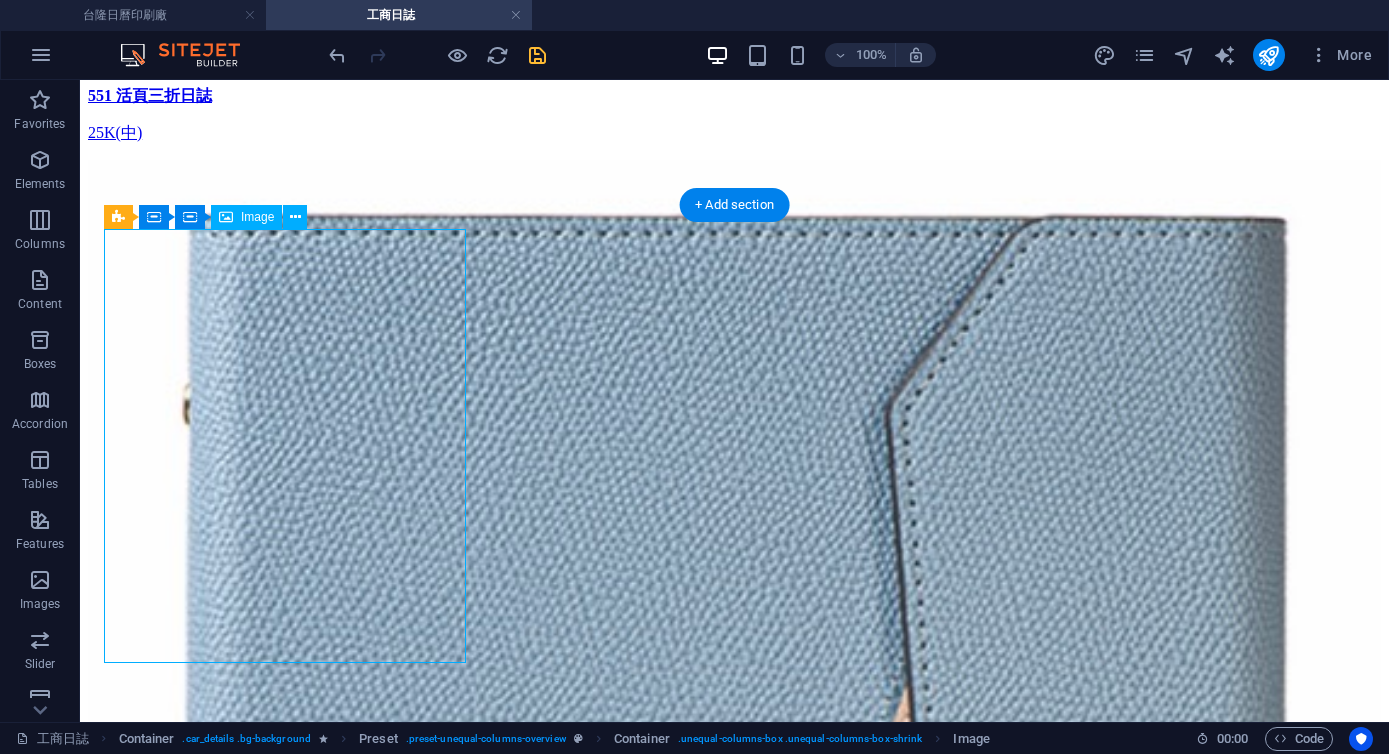 click at bounding box center (734, 90975) 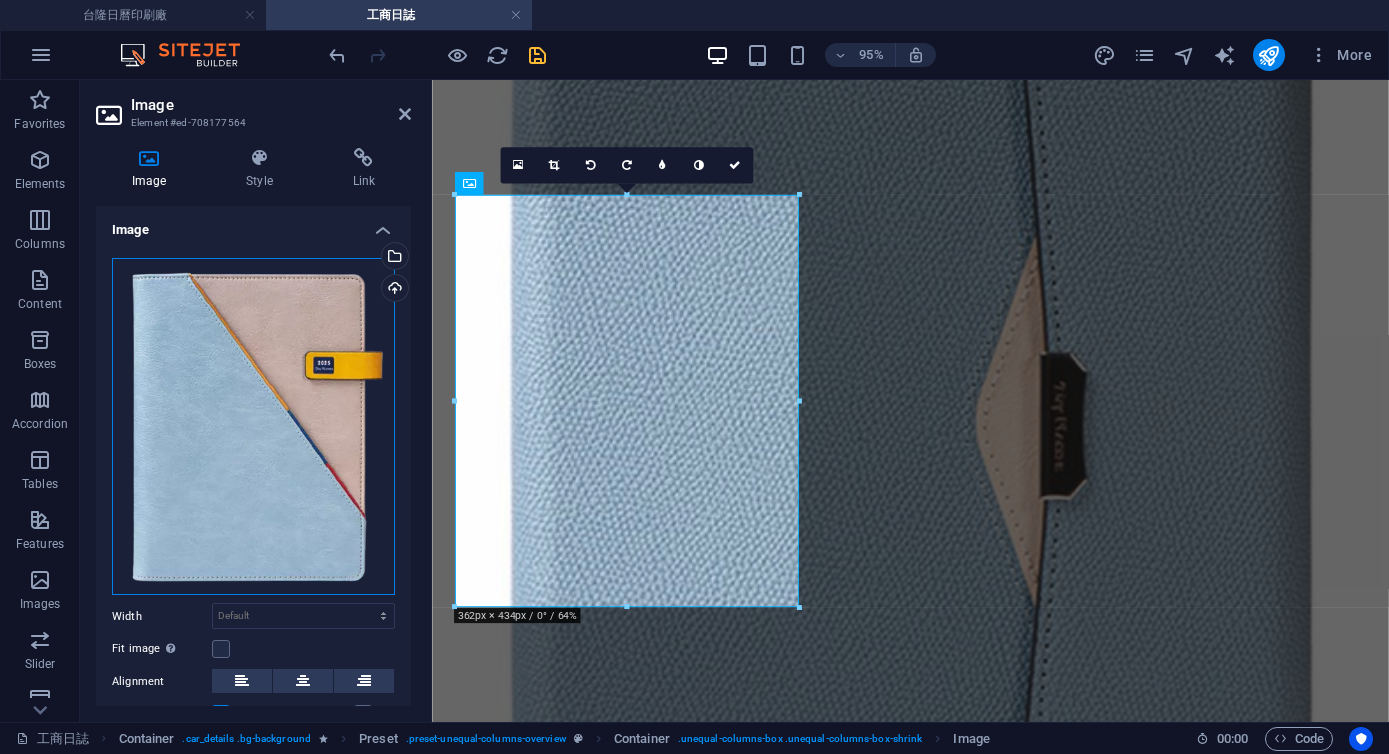 click on "Drag files here, click to choose files or select files from Files or our free stock photos & videos" at bounding box center (253, 427) 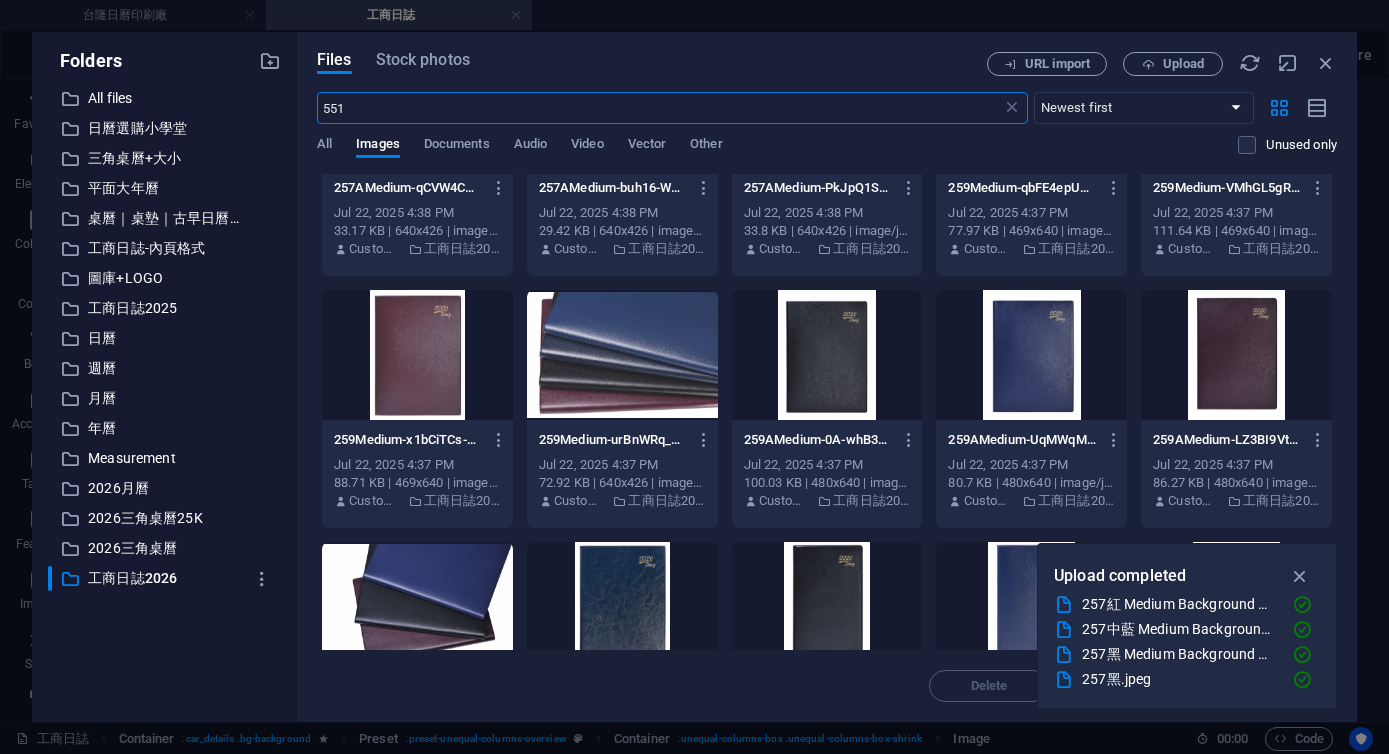 scroll, scrollTop: 0, scrollLeft: 0, axis: both 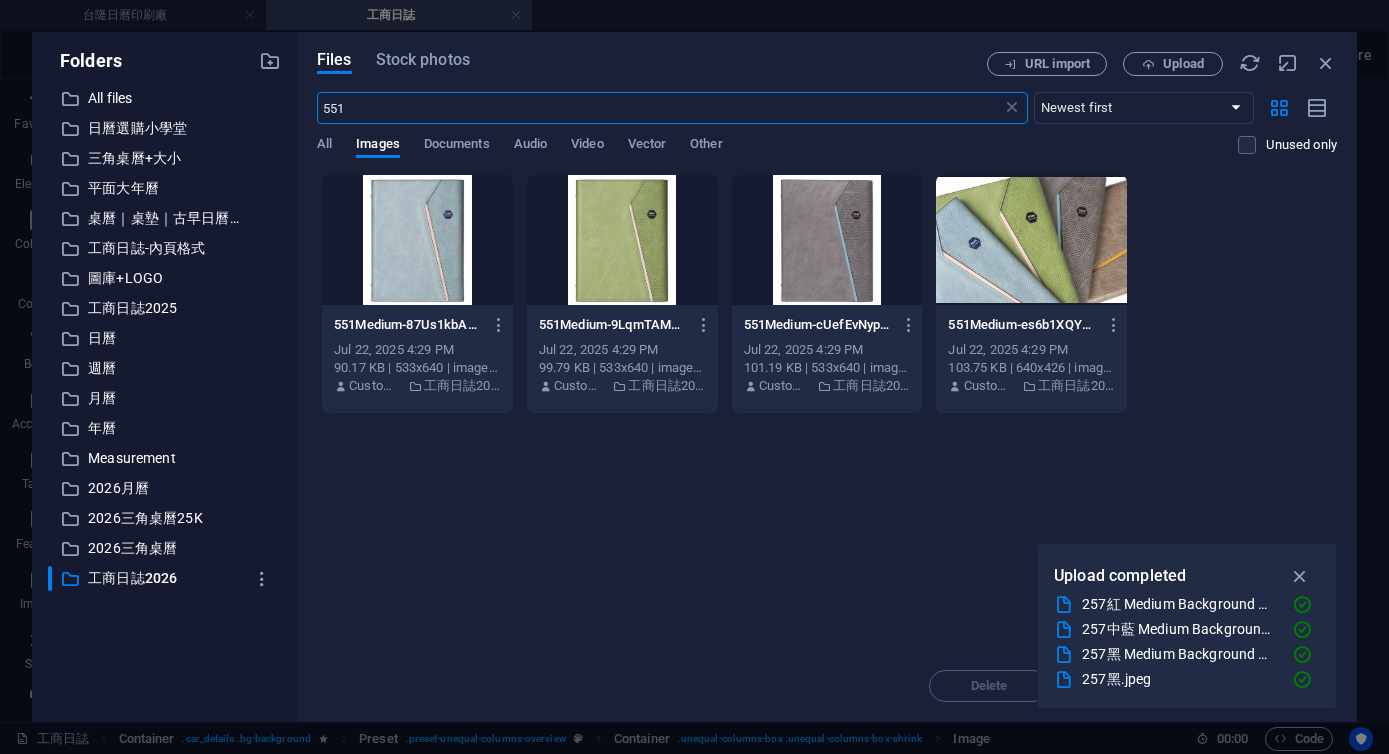 type on "551" 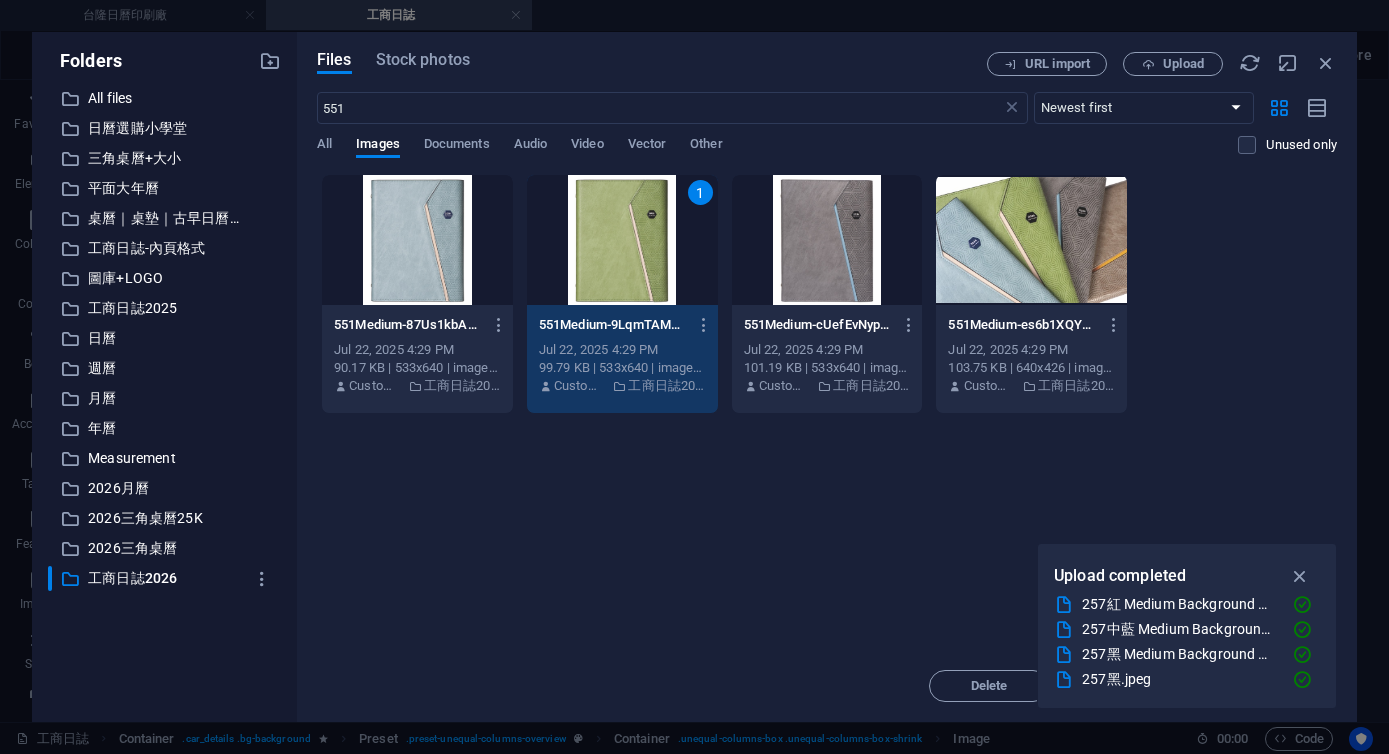 click on "1" at bounding box center [622, 240] 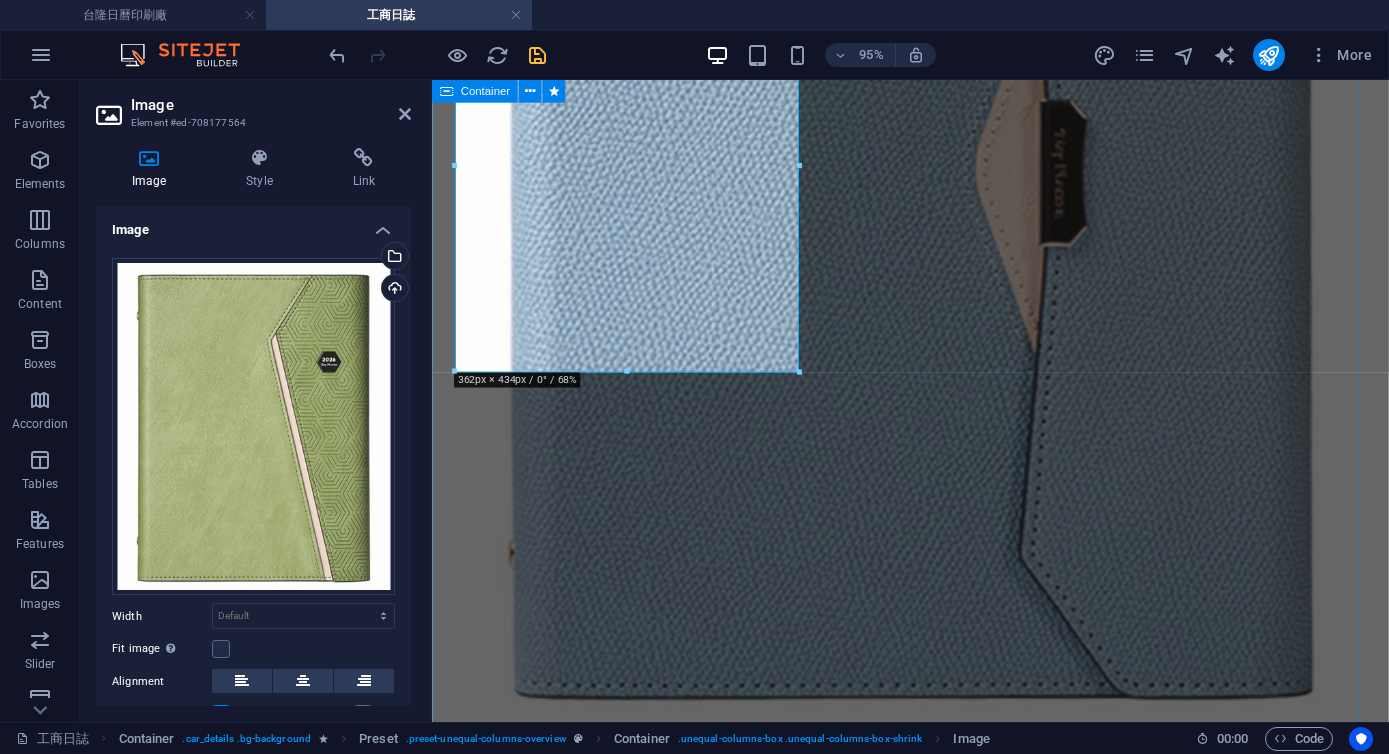 scroll, scrollTop: 5098, scrollLeft: 0, axis: vertical 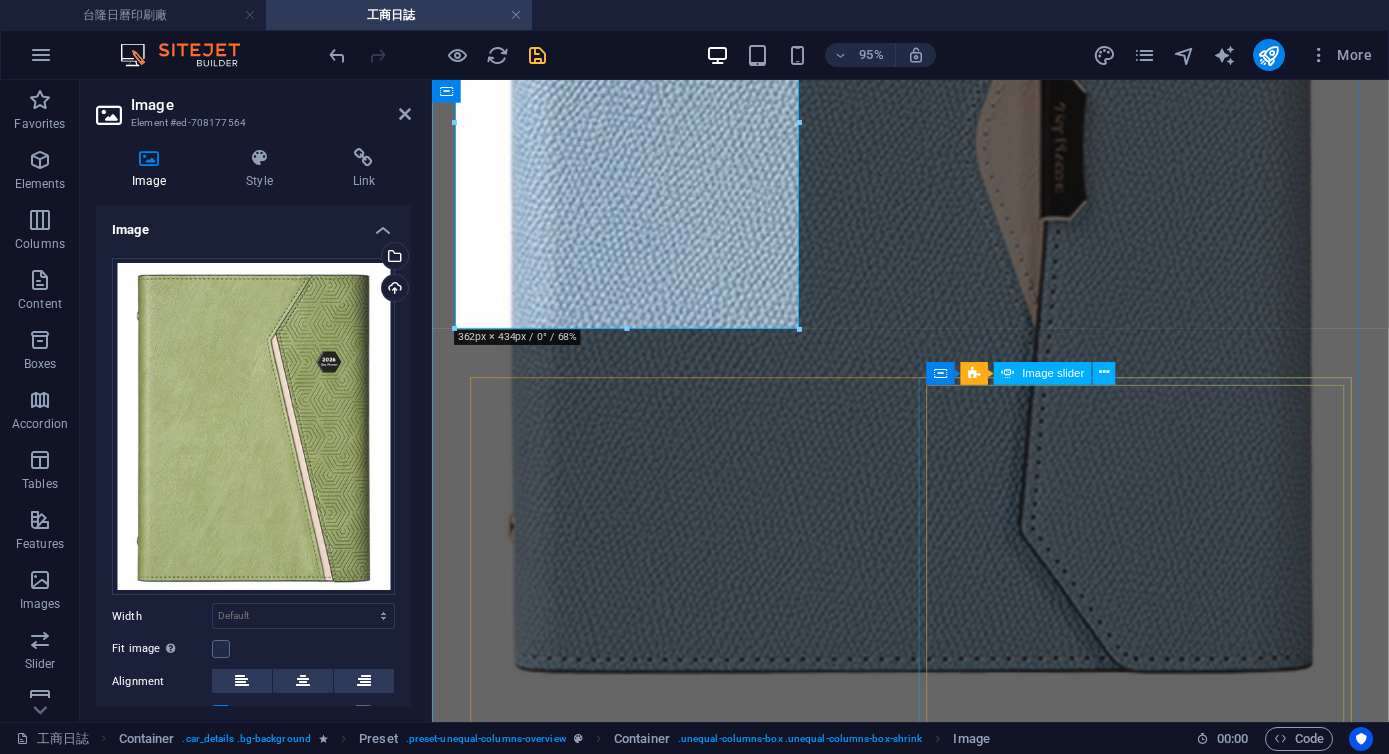 click at bounding box center [-141, 74351] 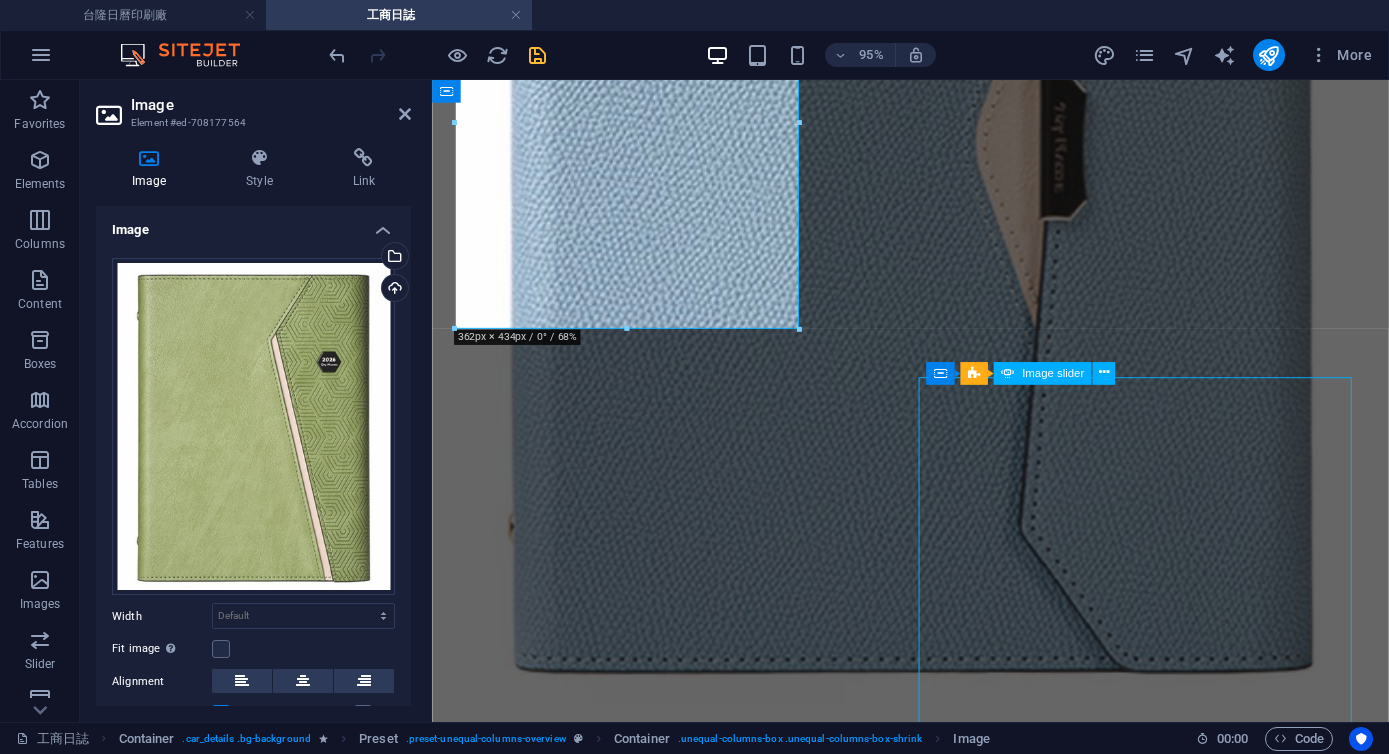 click at bounding box center [-141, 74351] 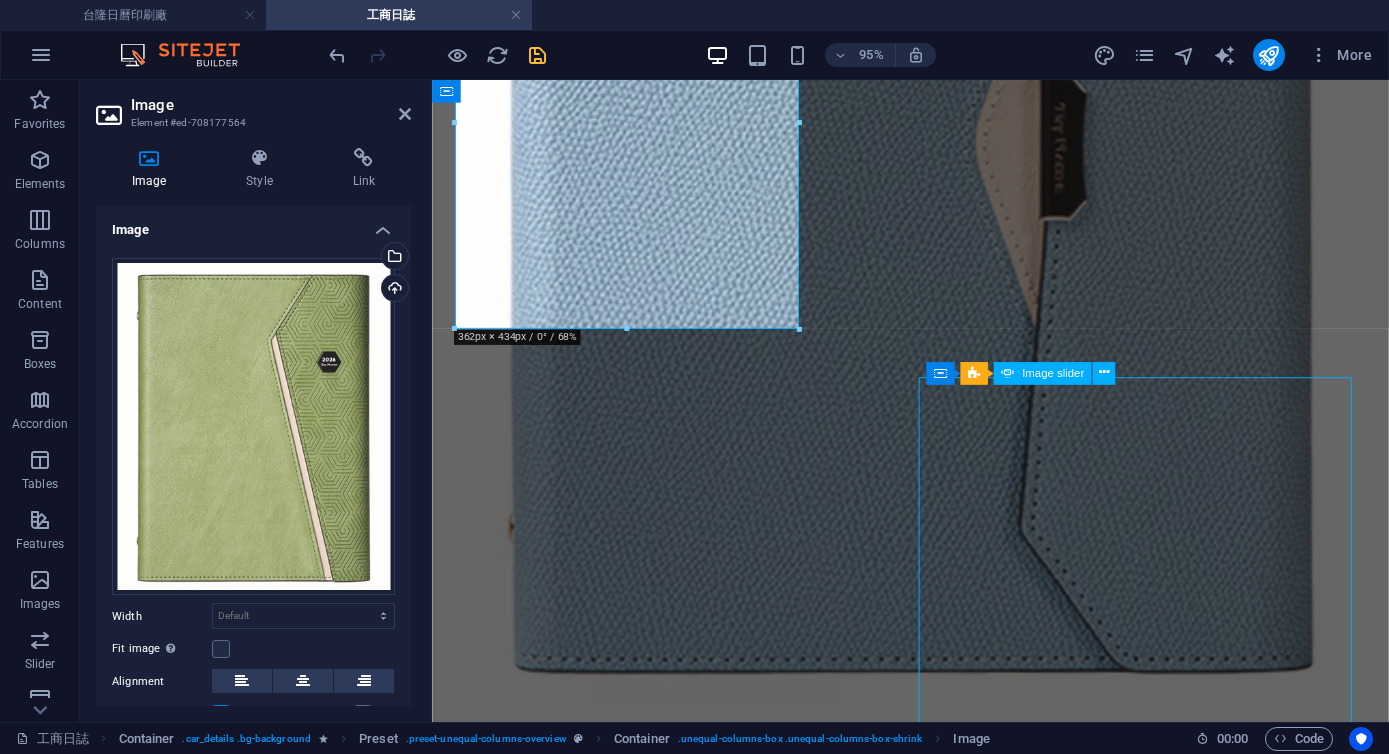 select on "ms" 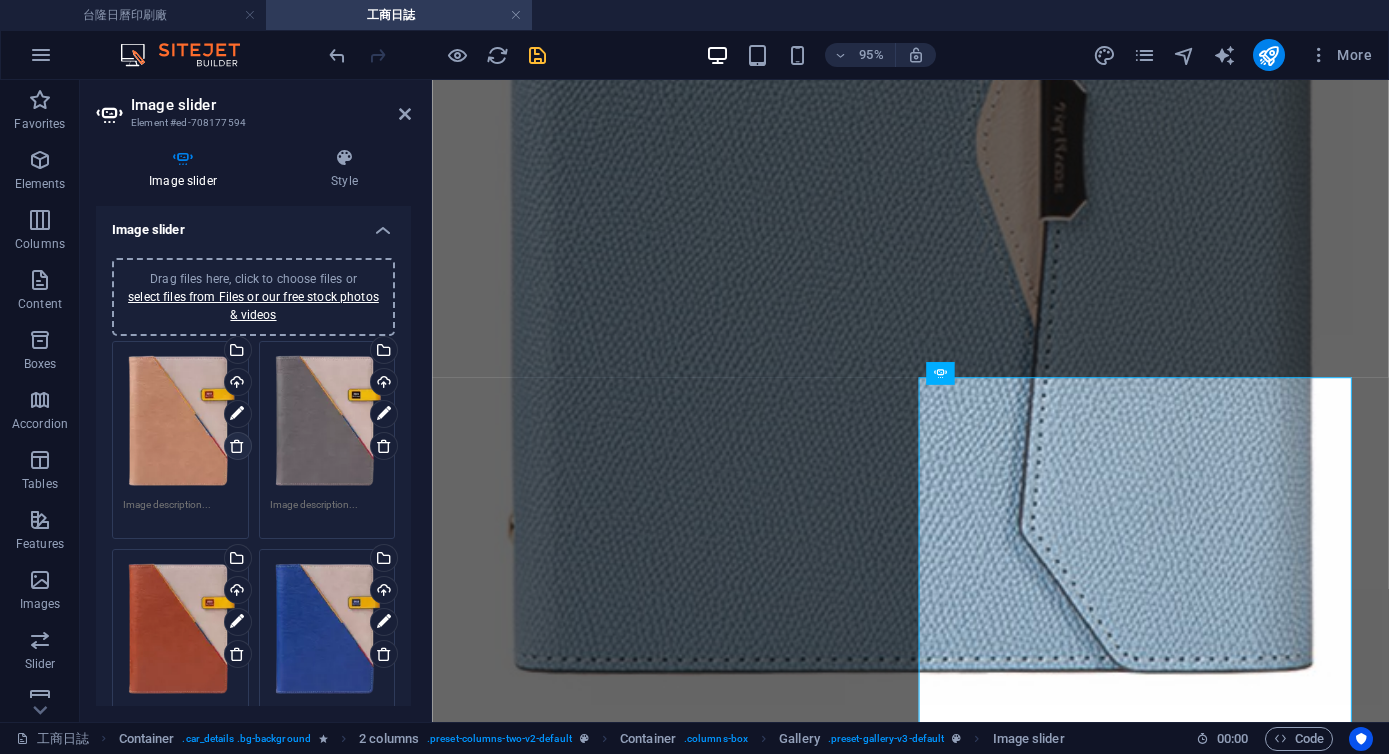 click at bounding box center [237, 446] 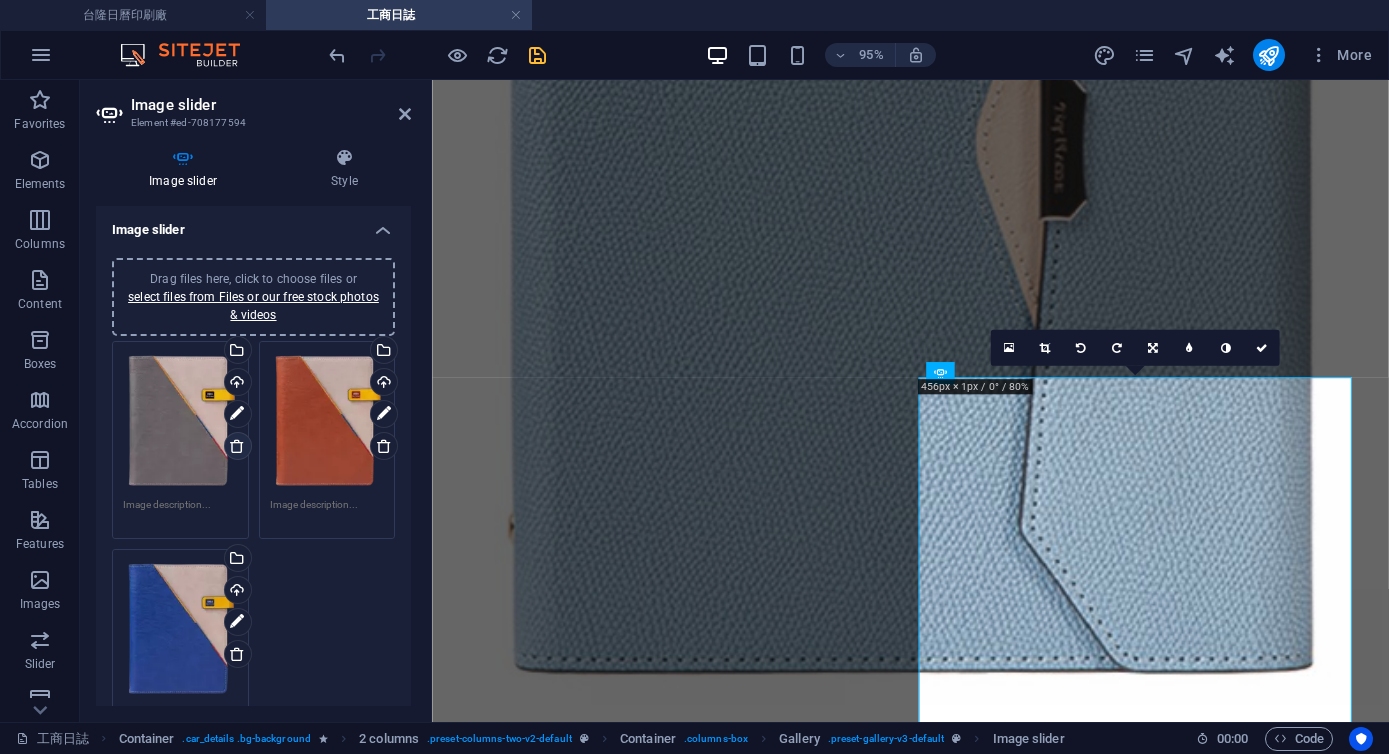 click at bounding box center [237, 446] 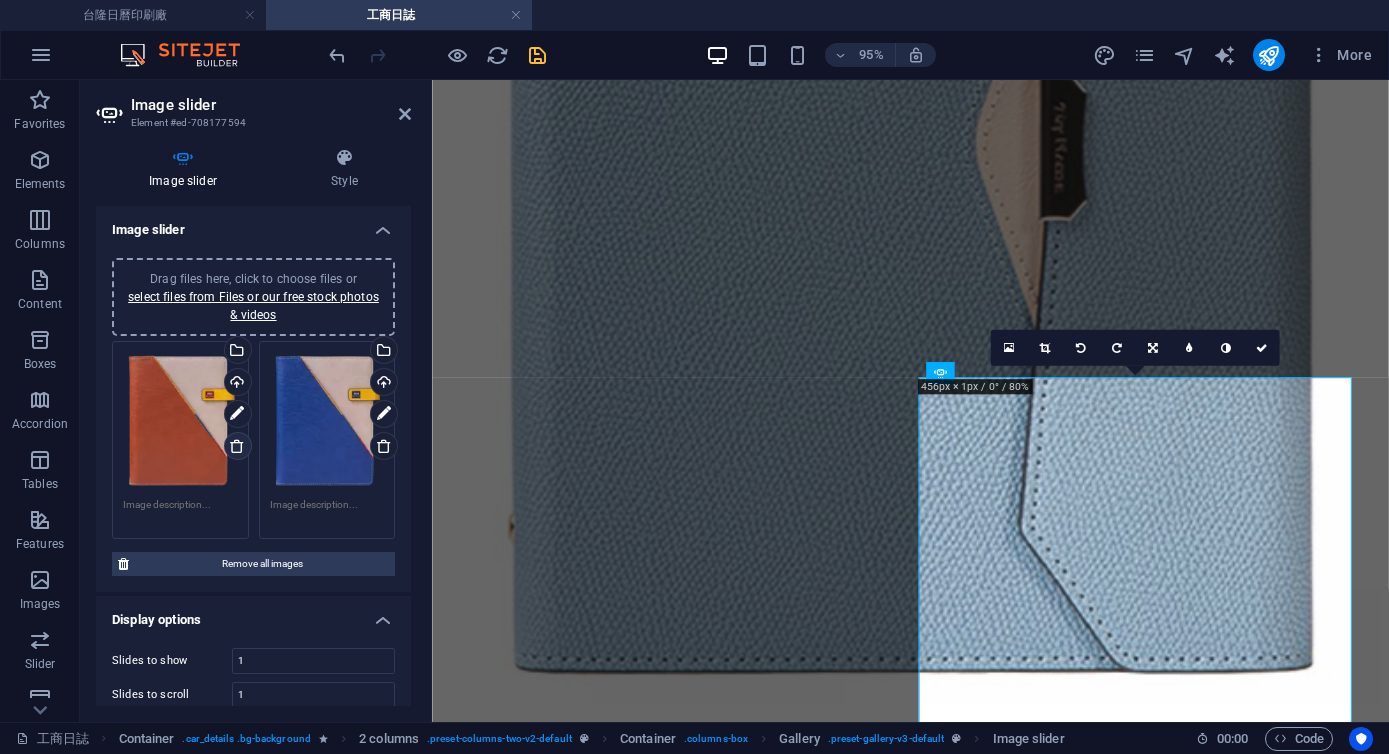 click at bounding box center (237, 446) 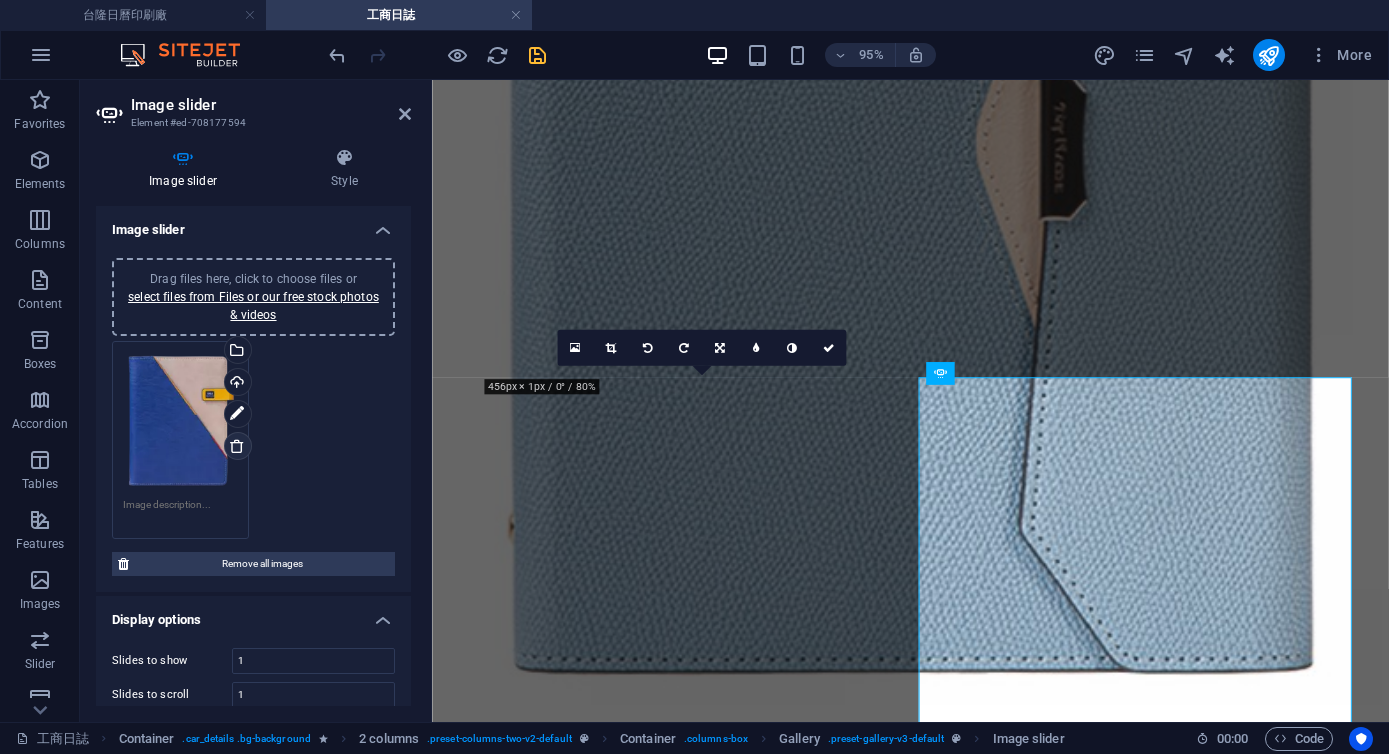 click at bounding box center (237, 446) 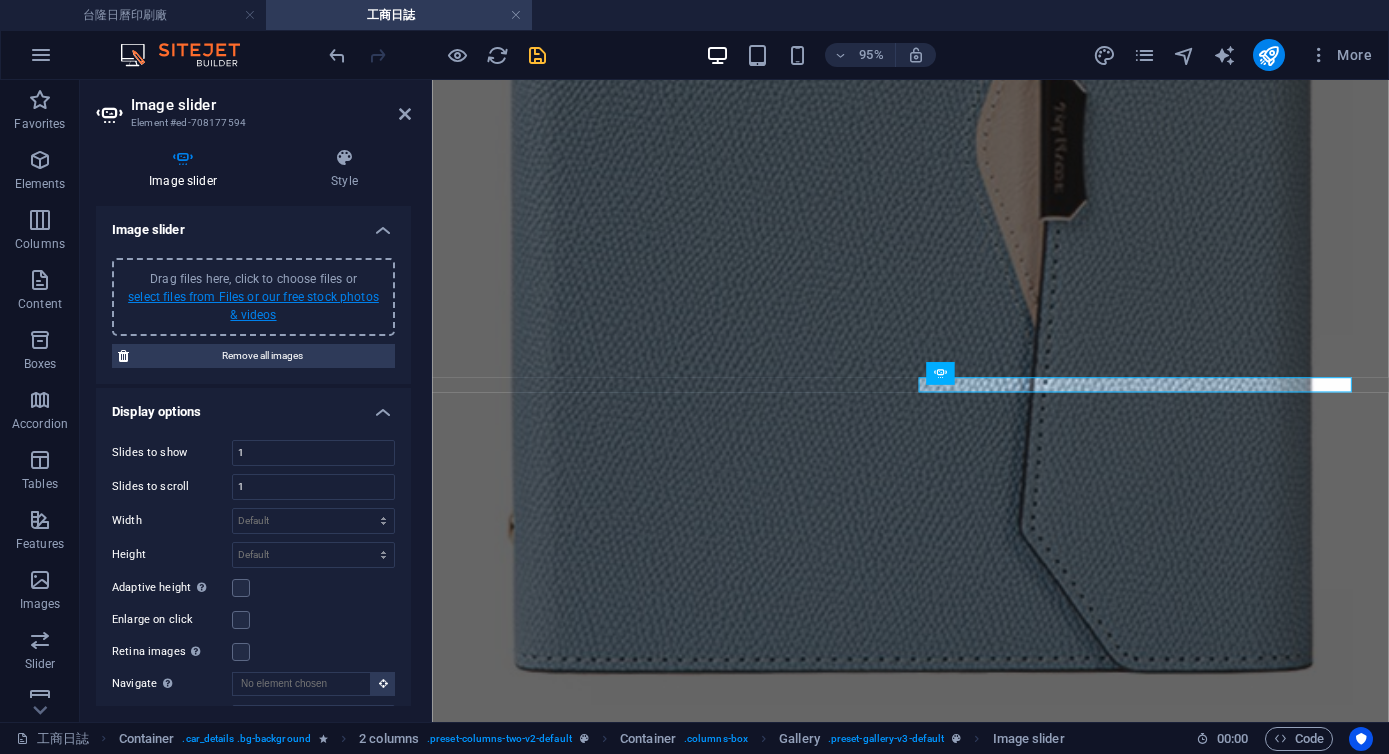 click on "select files from Files or our free stock photos & videos" at bounding box center [253, 306] 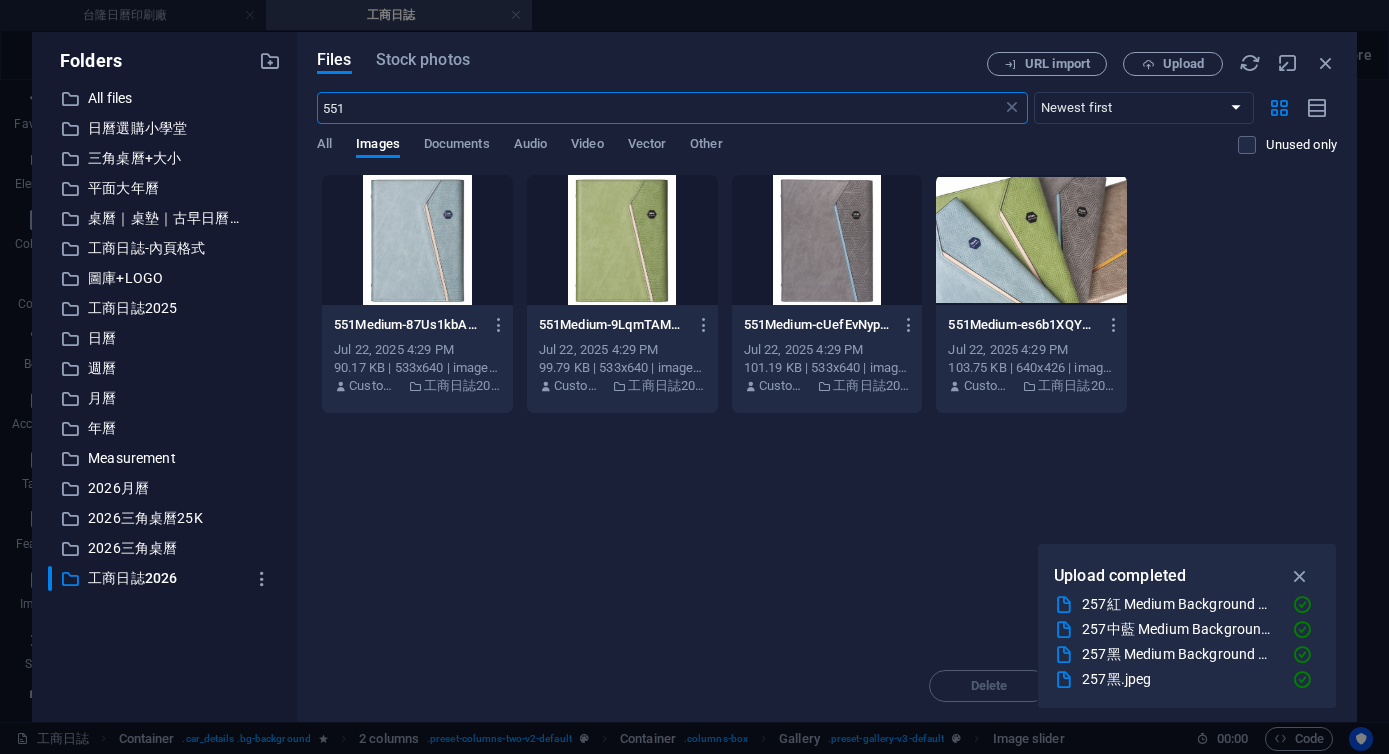 scroll, scrollTop: 5211, scrollLeft: 0, axis: vertical 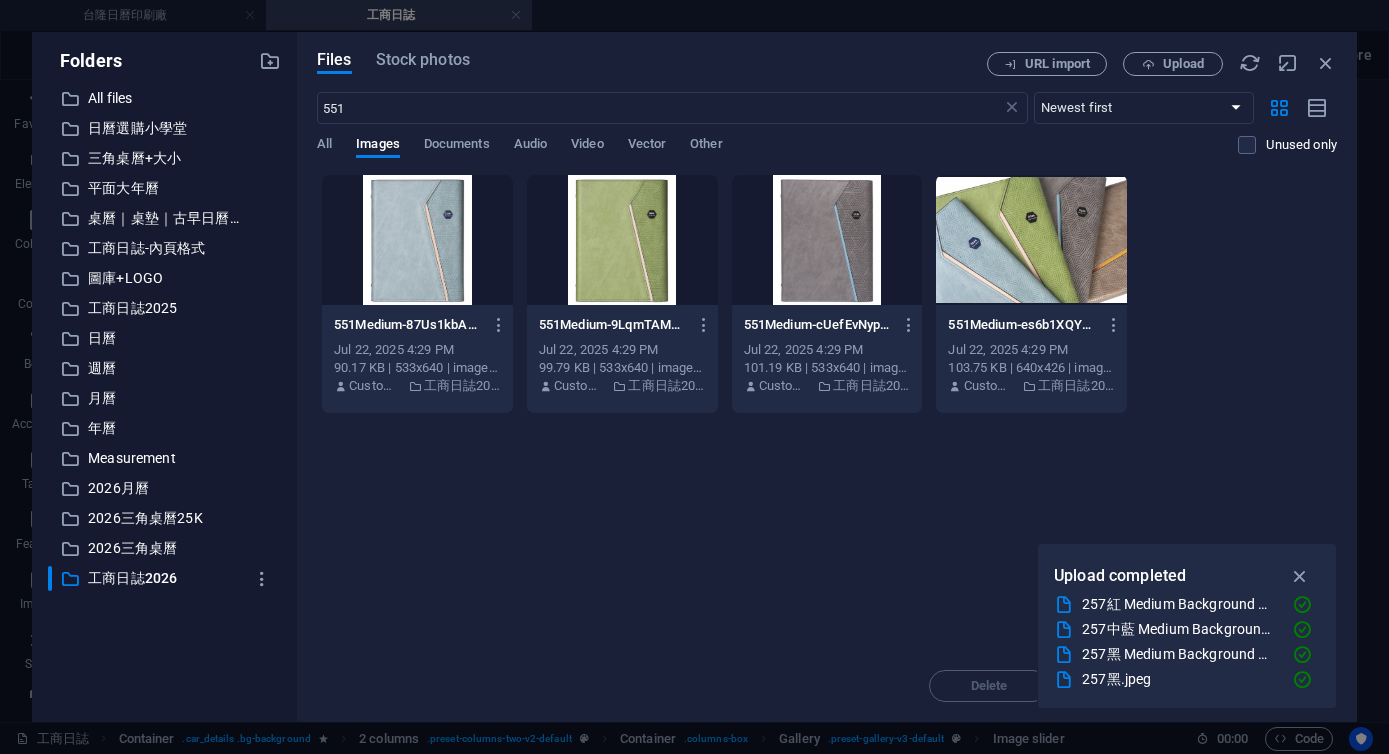click at bounding box center (417, 240) 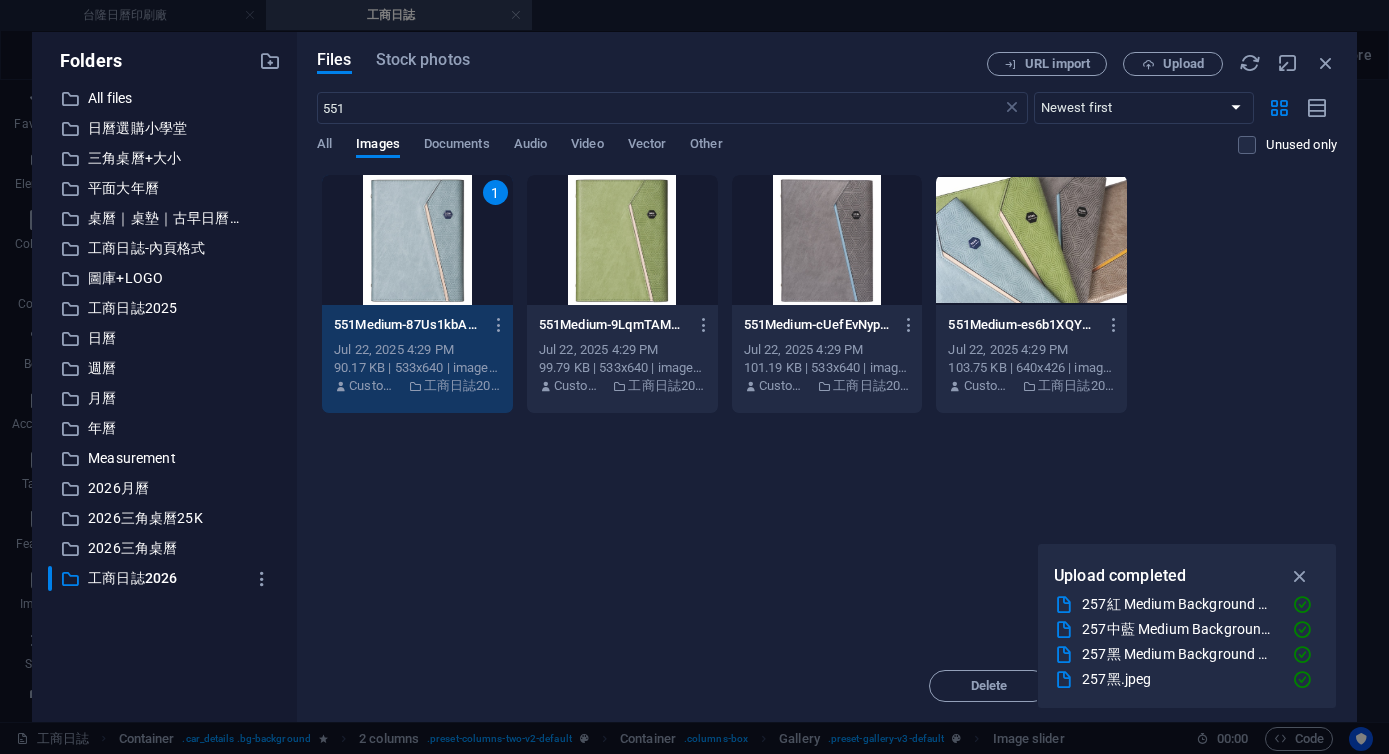 click at bounding box center [622, 240] 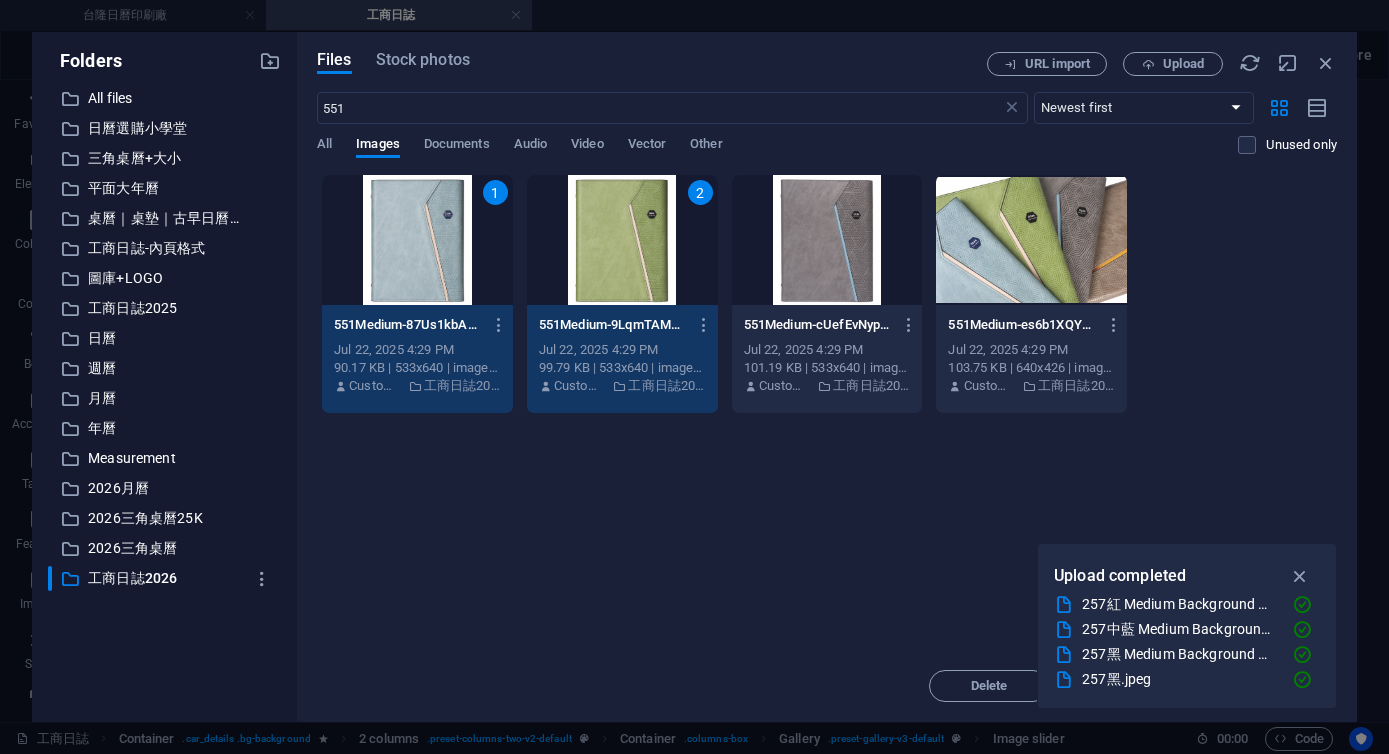click at bounding box center [827, 240] 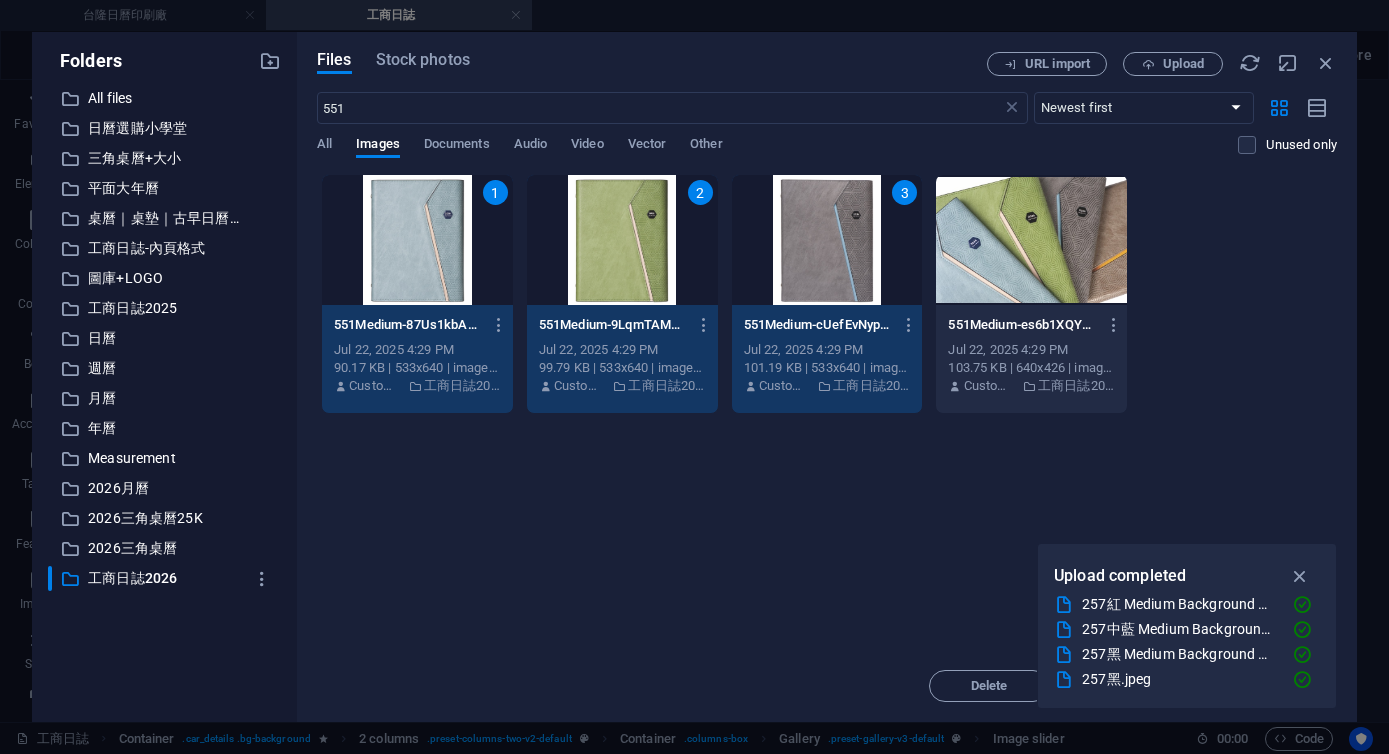 click at bounding box center [1031, 240] 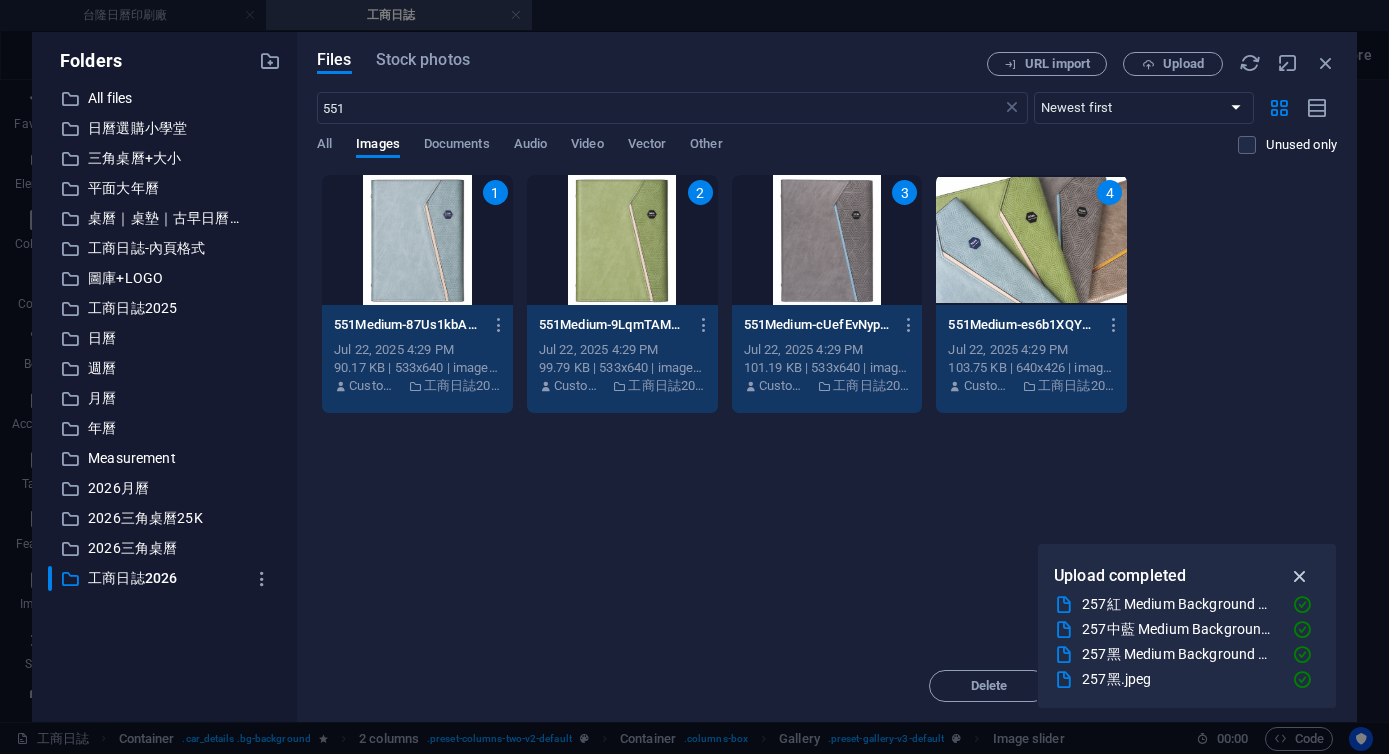 click at bounding box center [1300, 576] 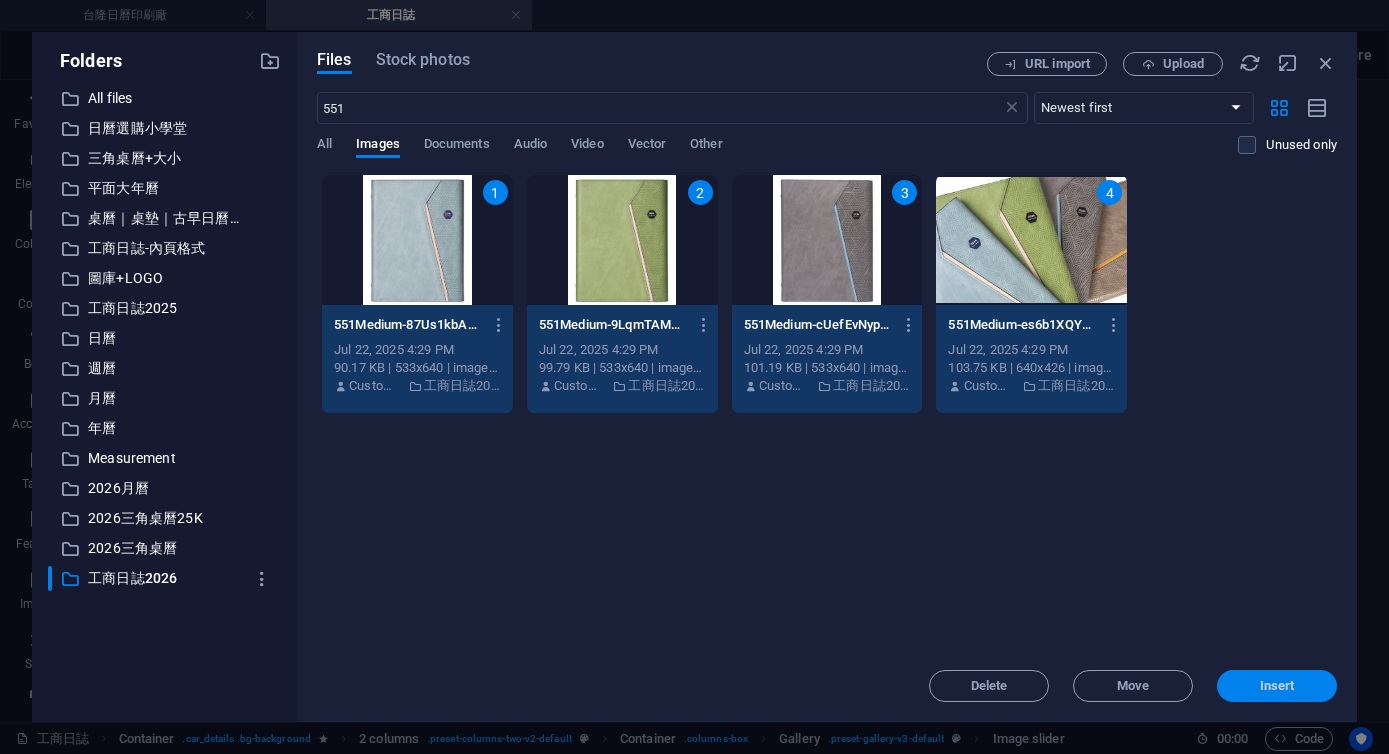 click on "Insert" at bounding box center [1277, 686] 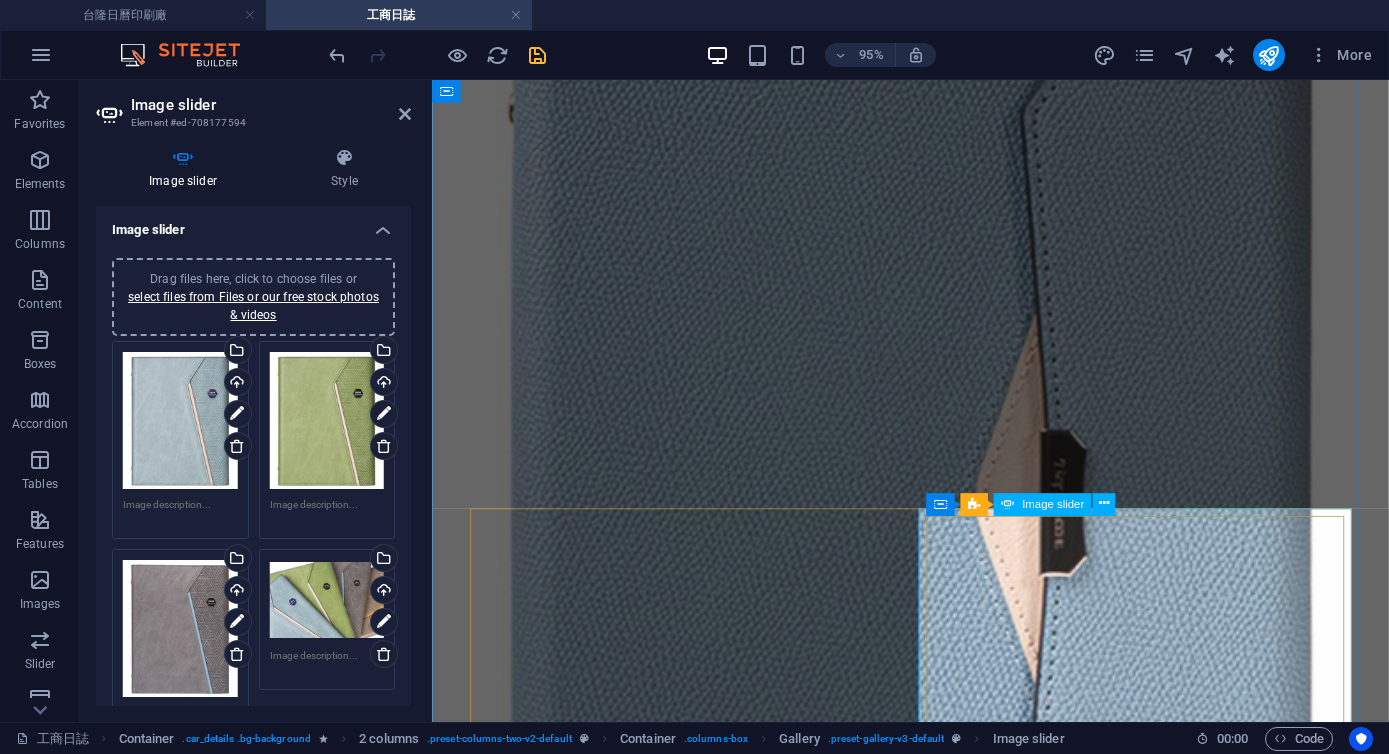 scroll, scrollTop: 4970, scrollLeft: 0, axis: vertical 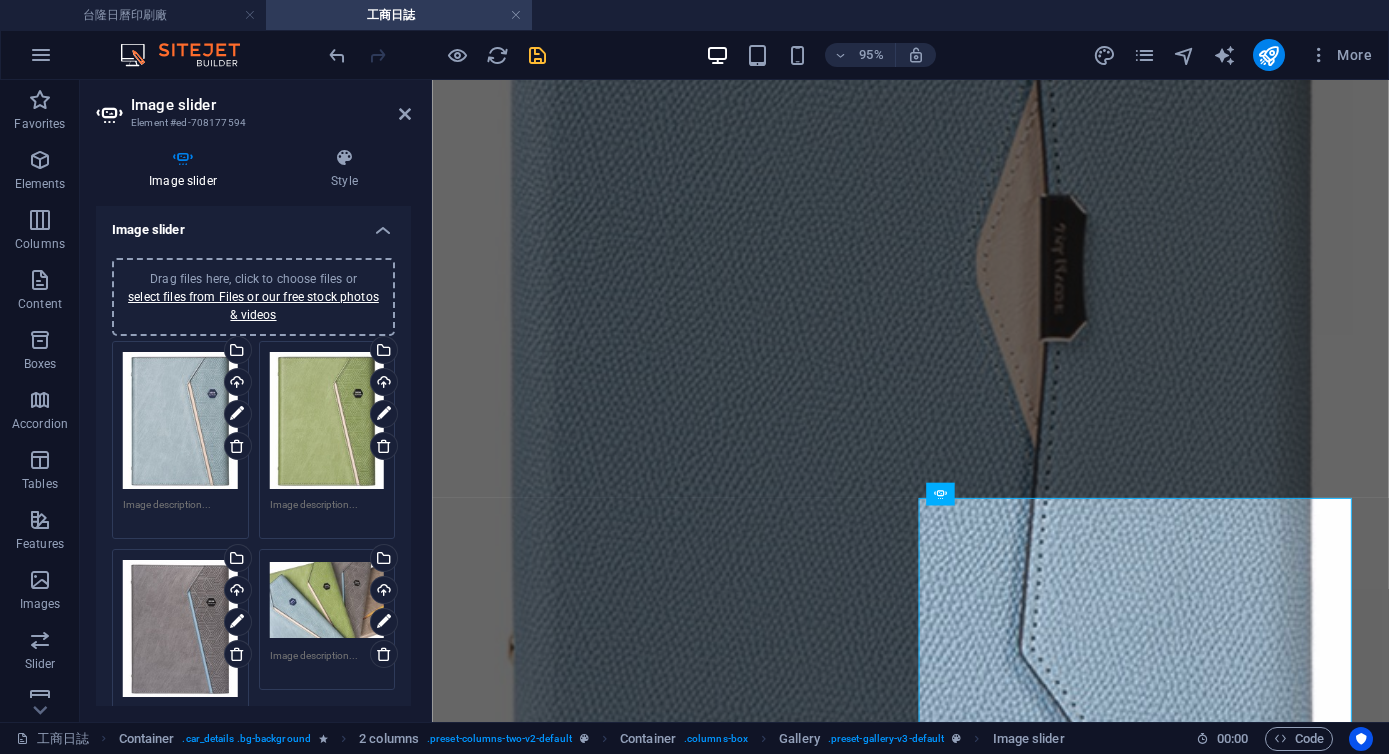 click at bounding box center [537, 55] 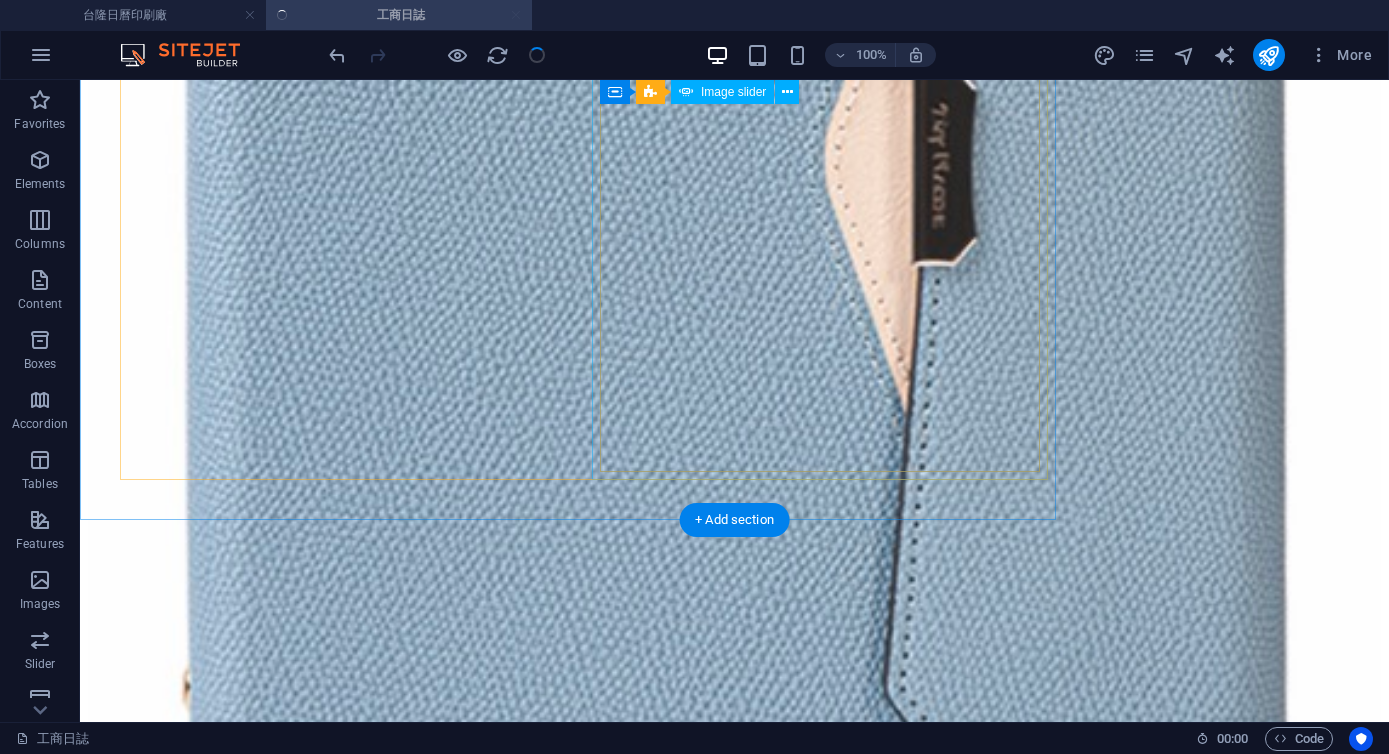 scroll, scrollTop: 6112, scrollLeft: 0, axis: vertical 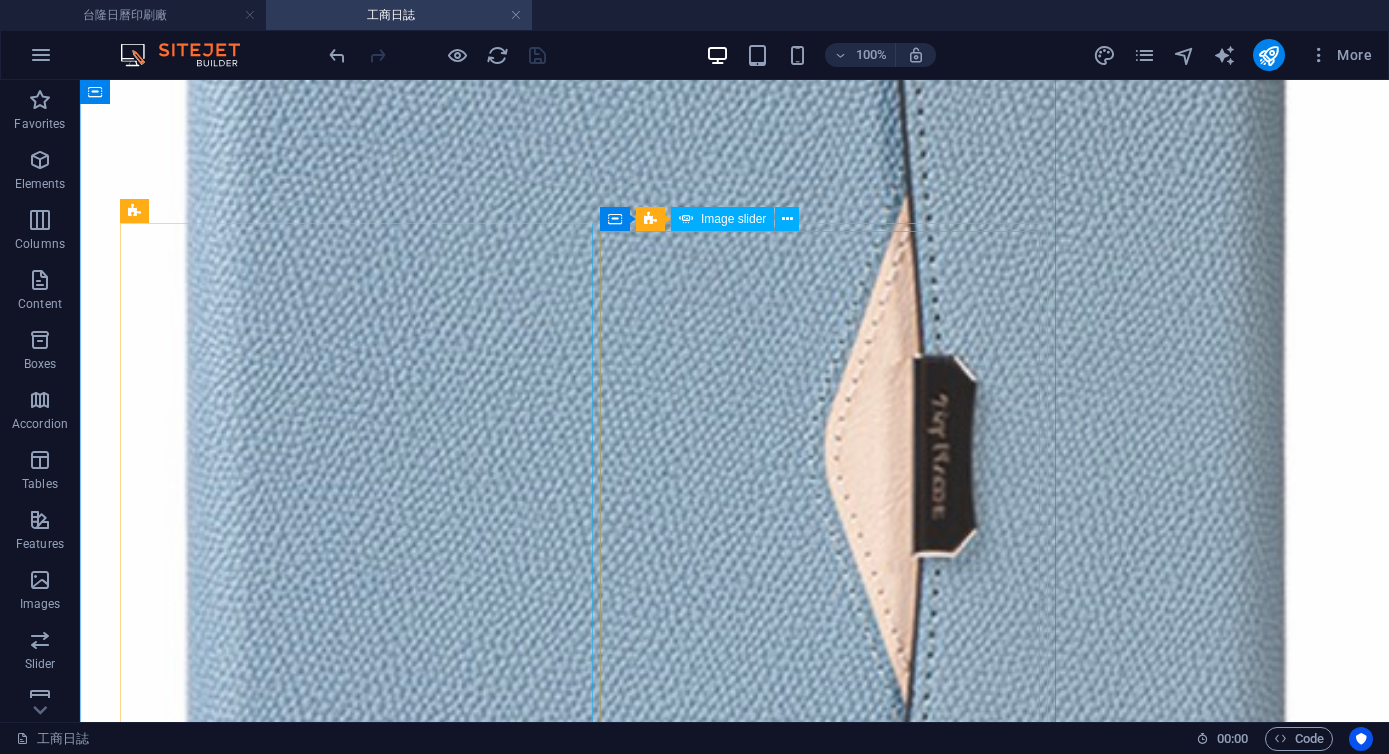 click at bounding box center [-510, 94187] 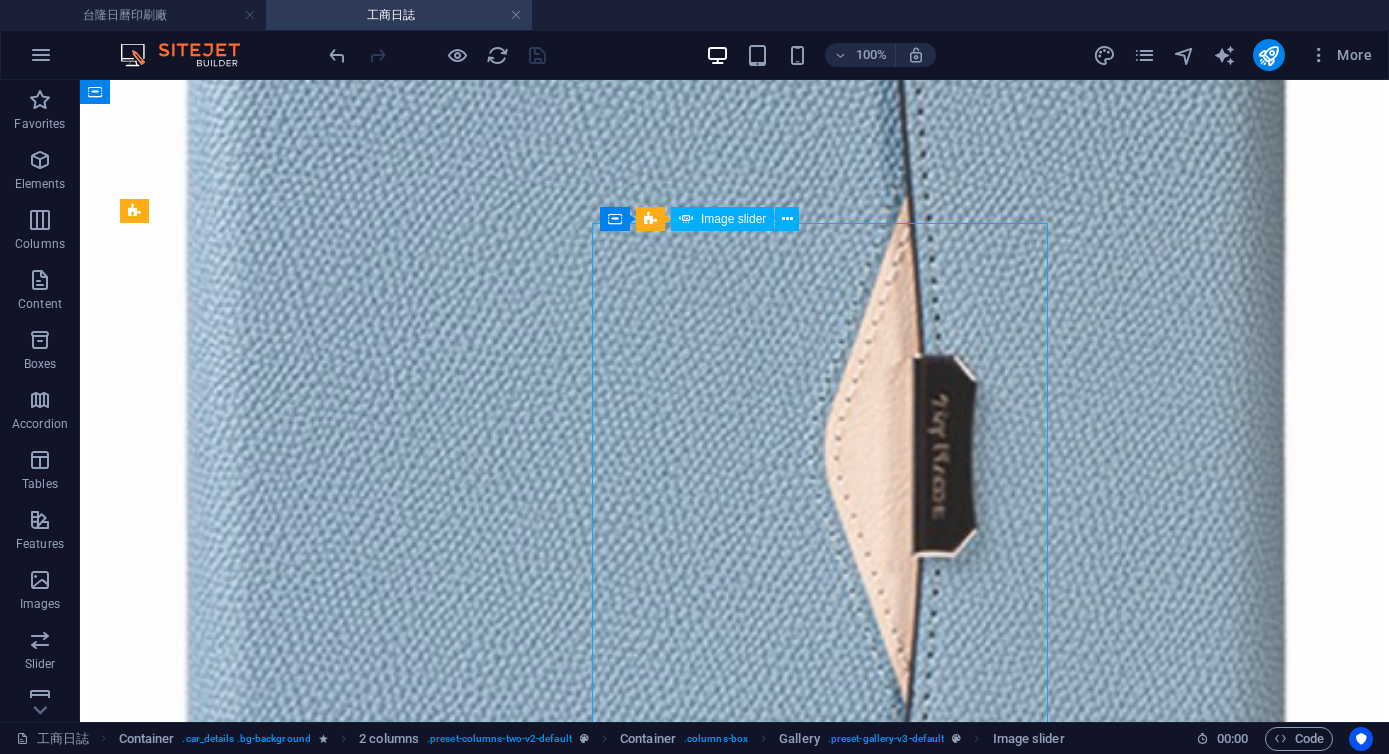 click at bounding box center [-510, 94187] 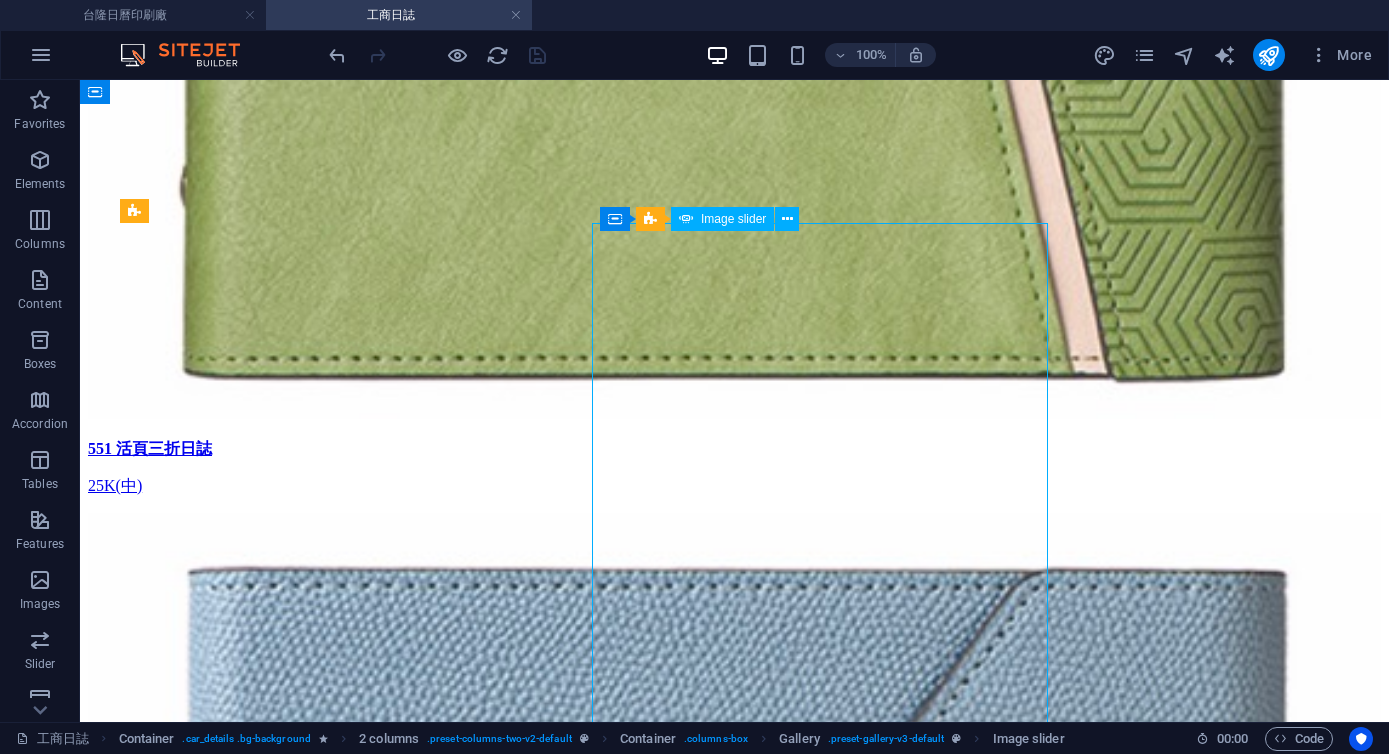 select on "ms" 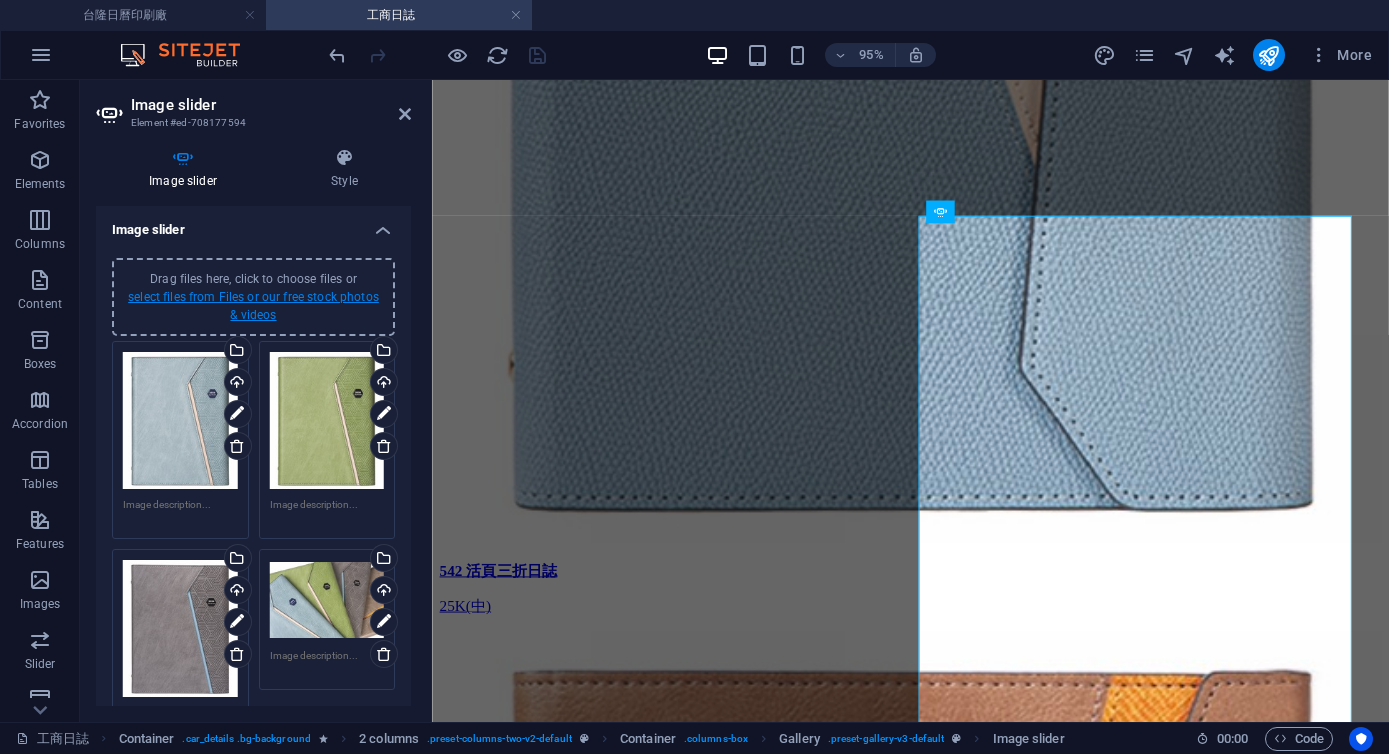 click on "select files from Files or our free stock photos & videos" at bounding box center [253, 306] 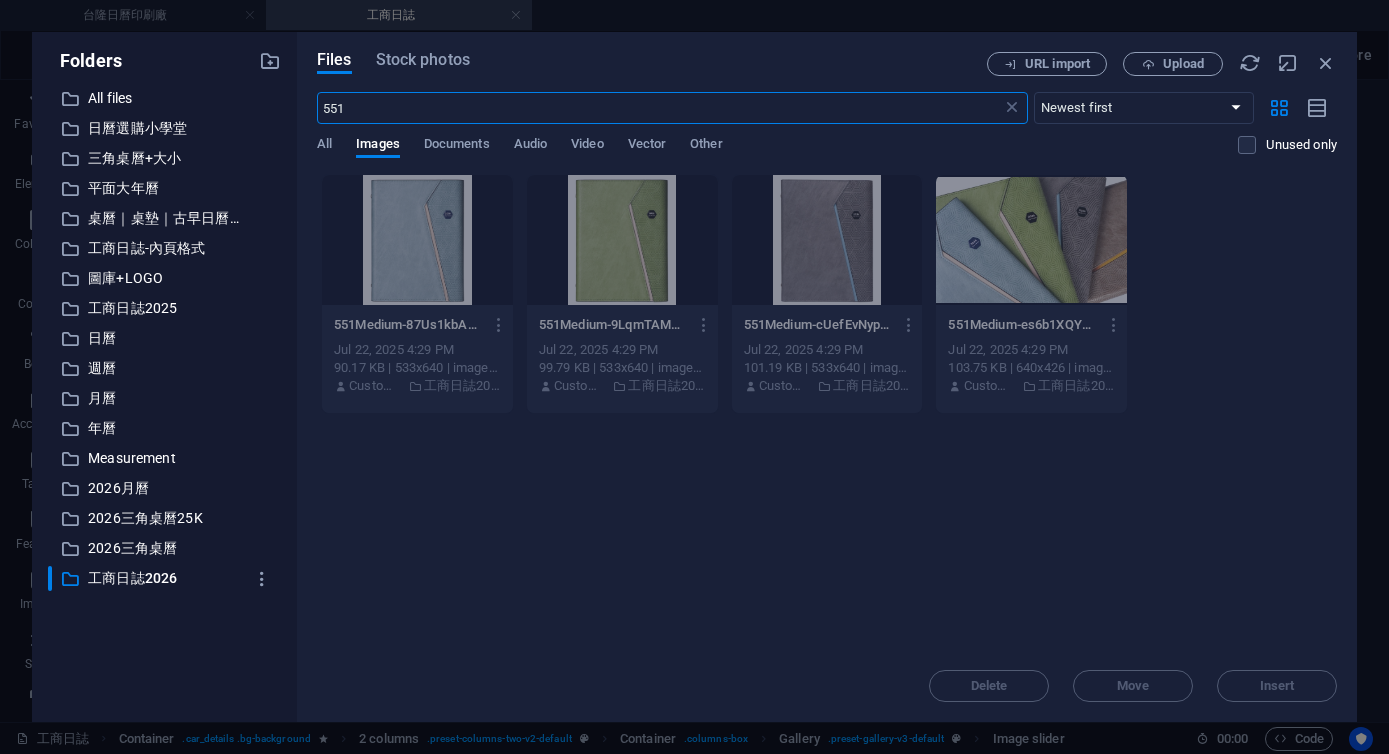 scroll, scrollTop: 5381, scrollLeft: 0, axis: vertical 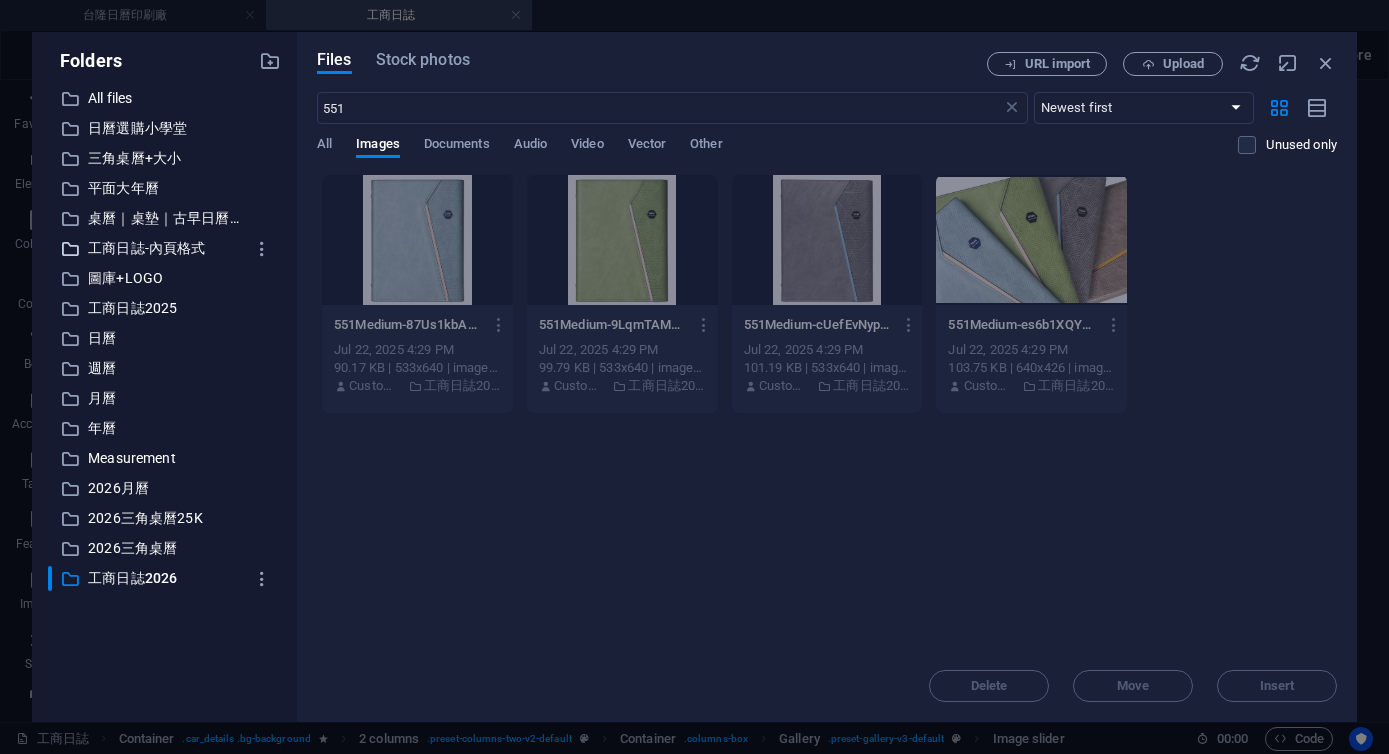 click on "工商日誌-內頁格式" at bounding box center [166, 248] 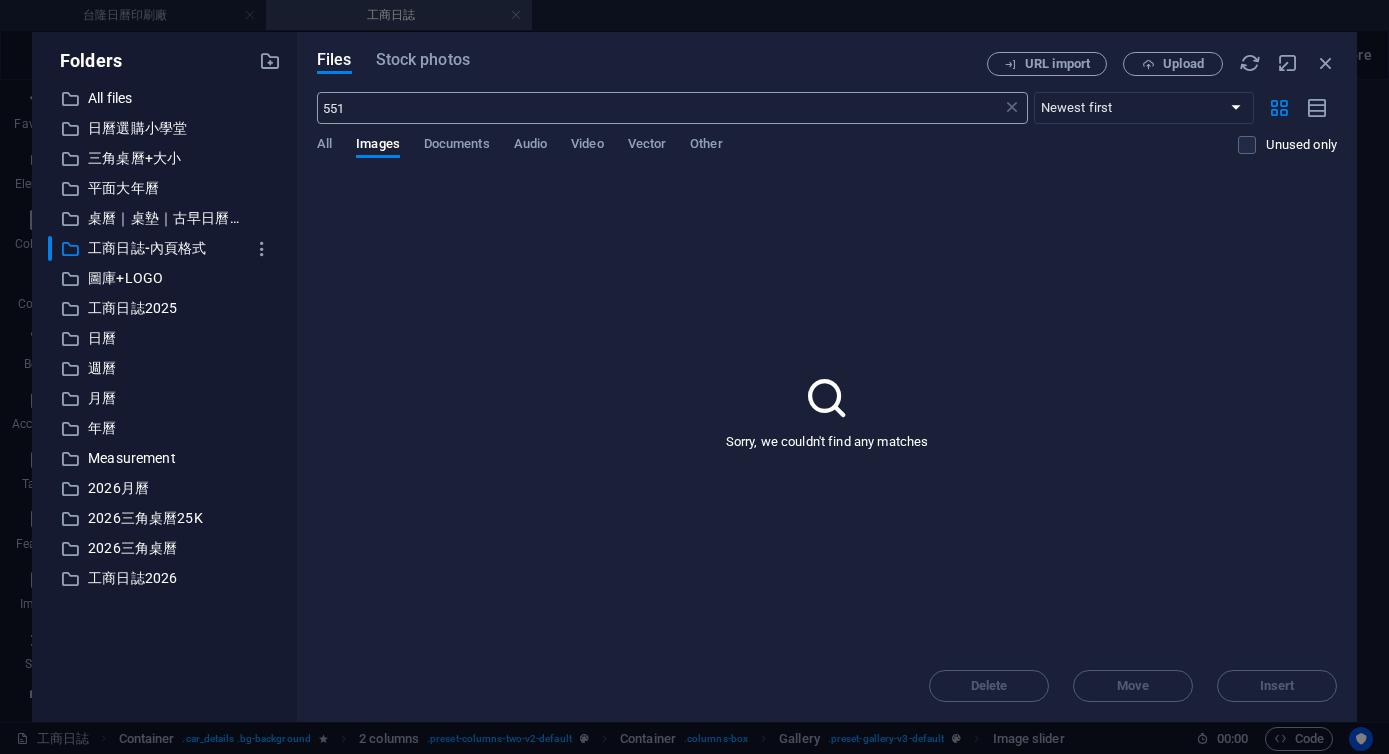 click on "551" at bounding box center [659, 108] 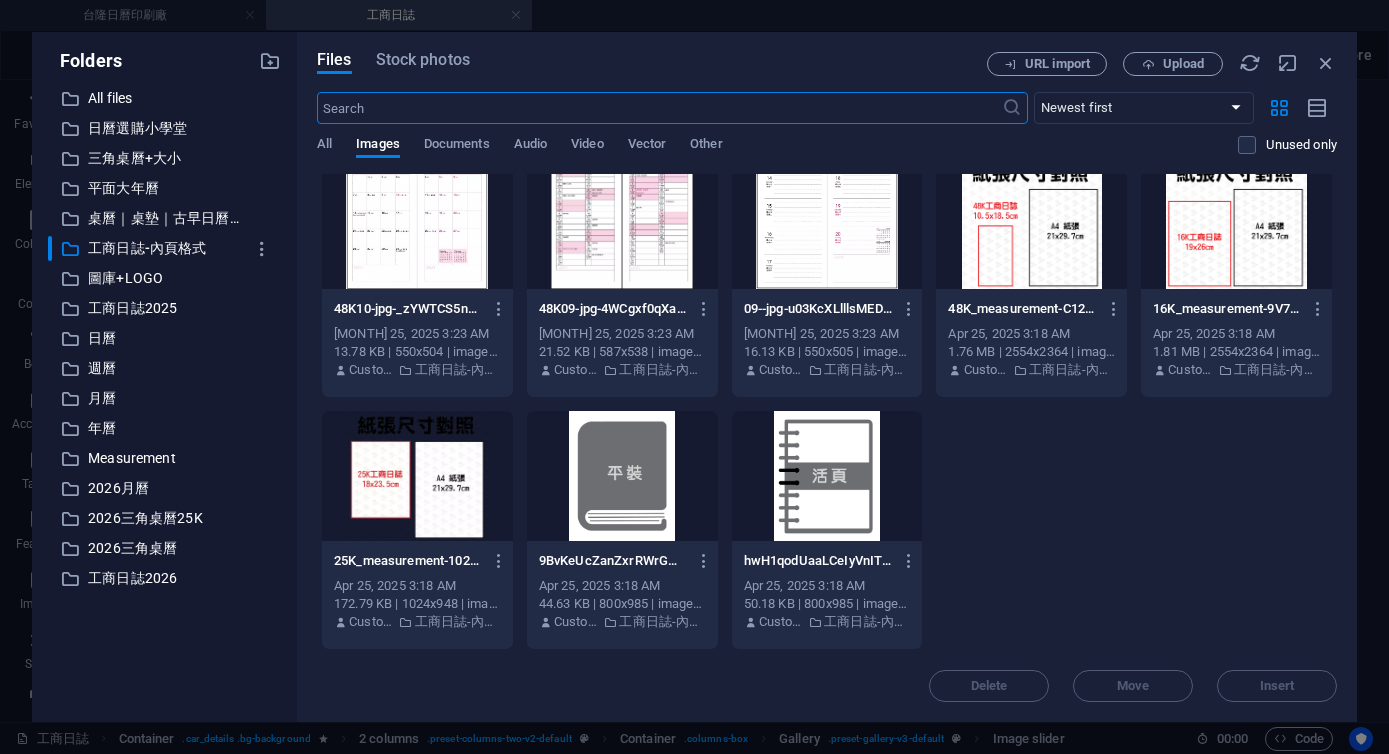 scroll, scrollTop: 0, scrollLeft: 0, axis: both 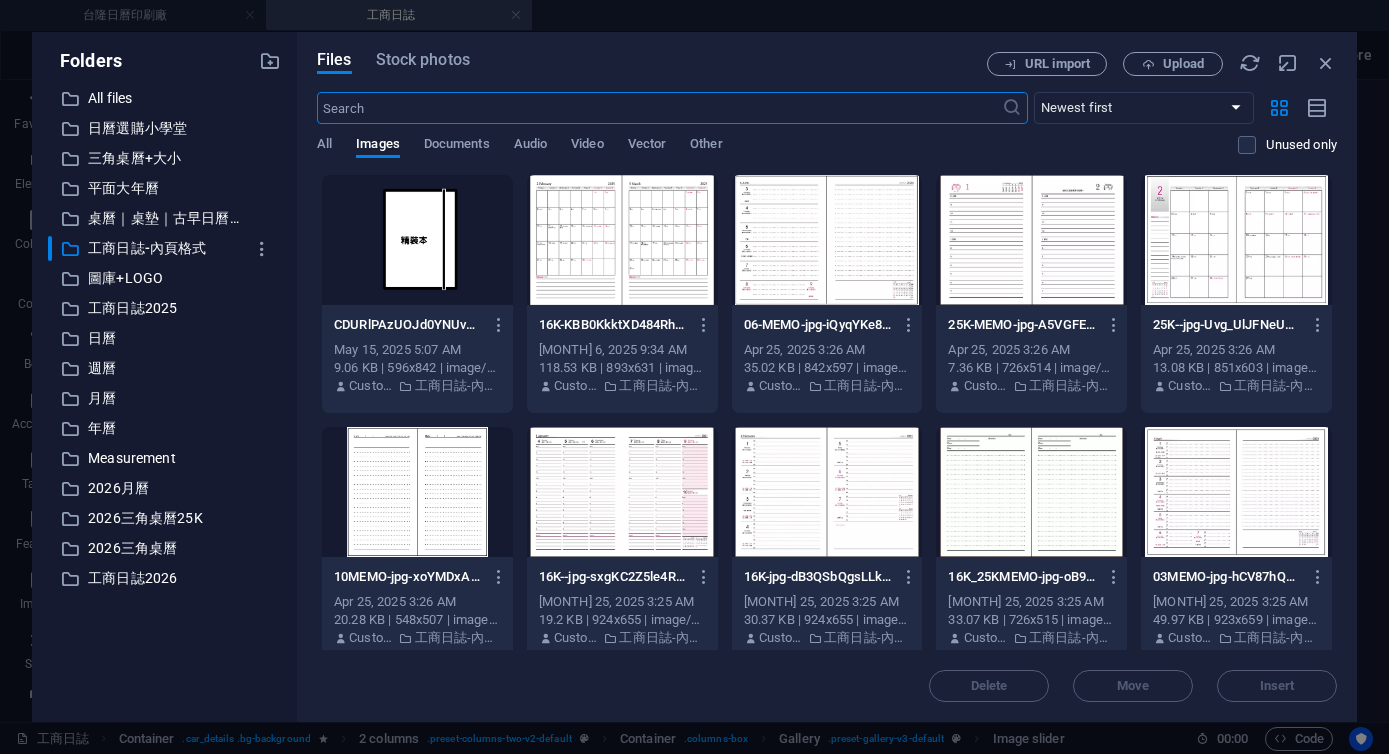 type 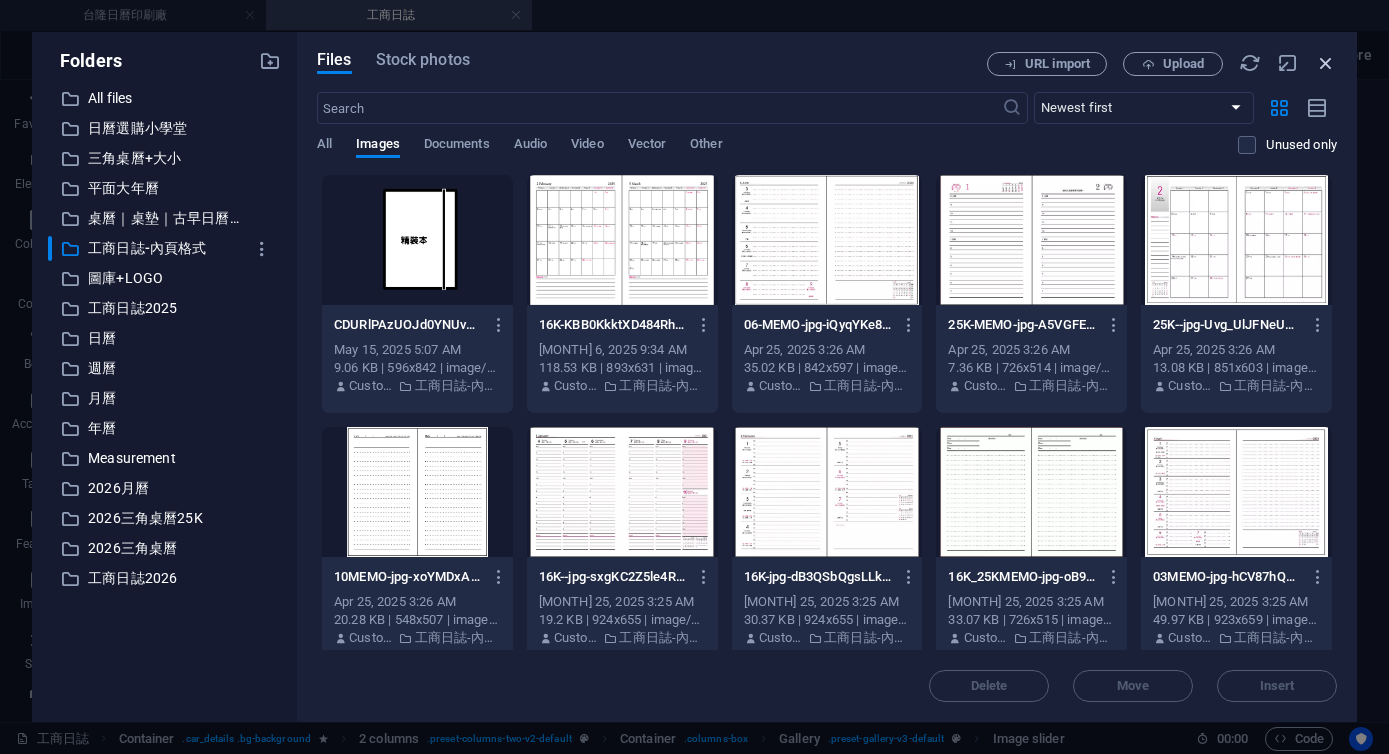 click at bounding box center (1326, 63) 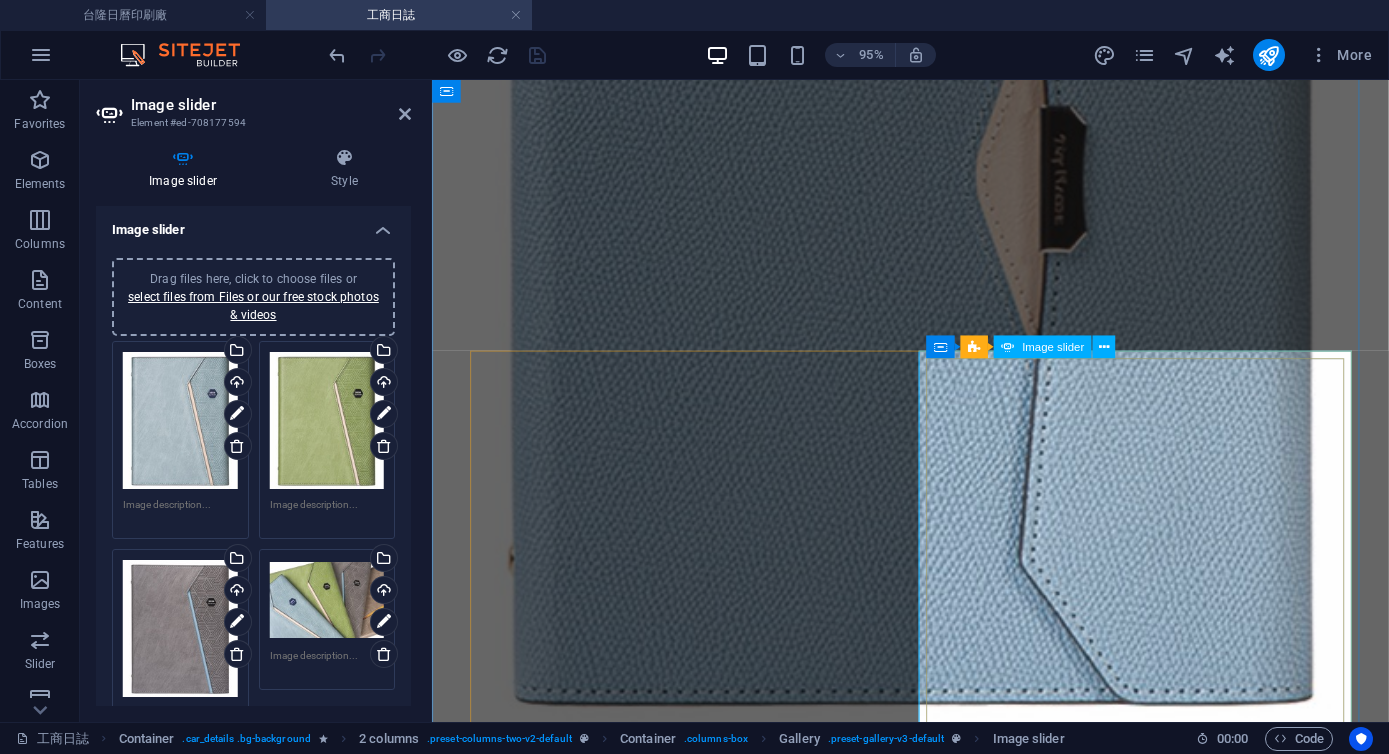 scroll, scrollTop: 5125, scrollLeft: 0, axis: vertical 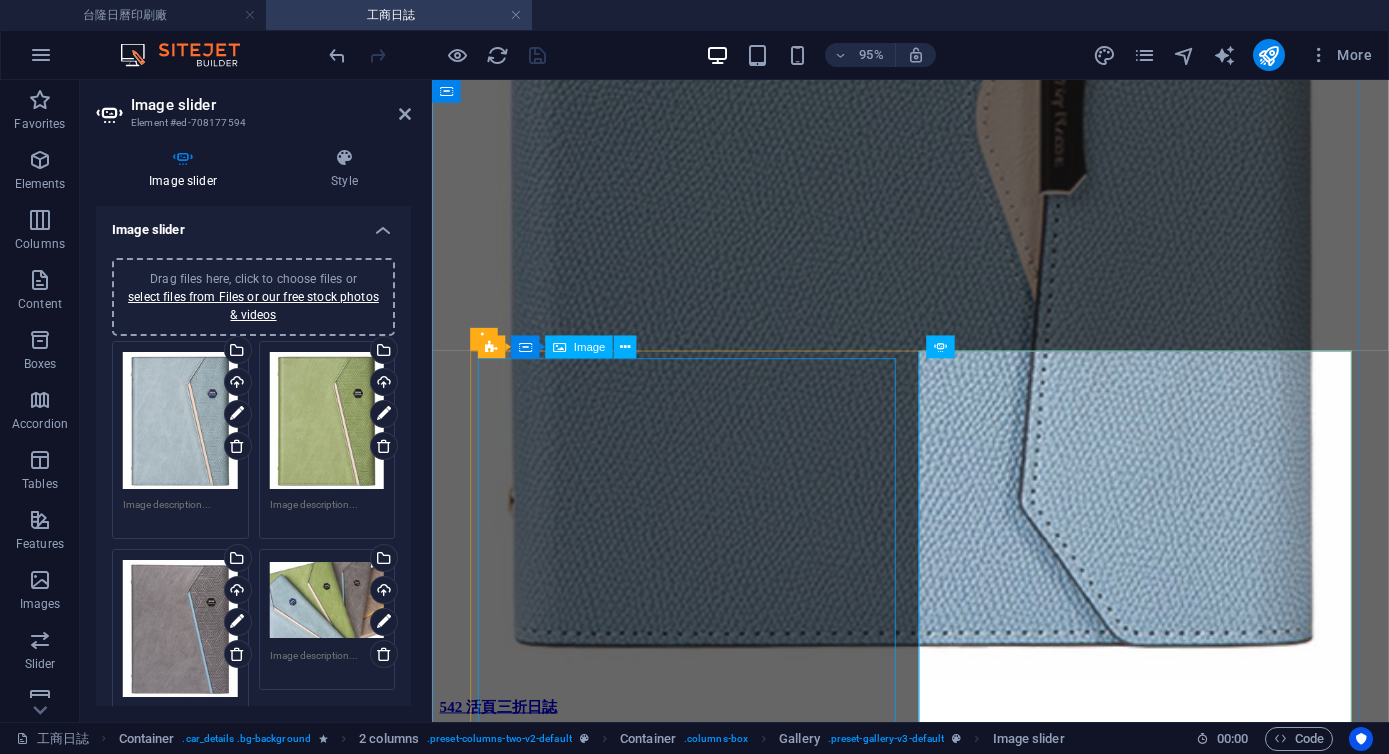 click at bounding box center (935, 72129) 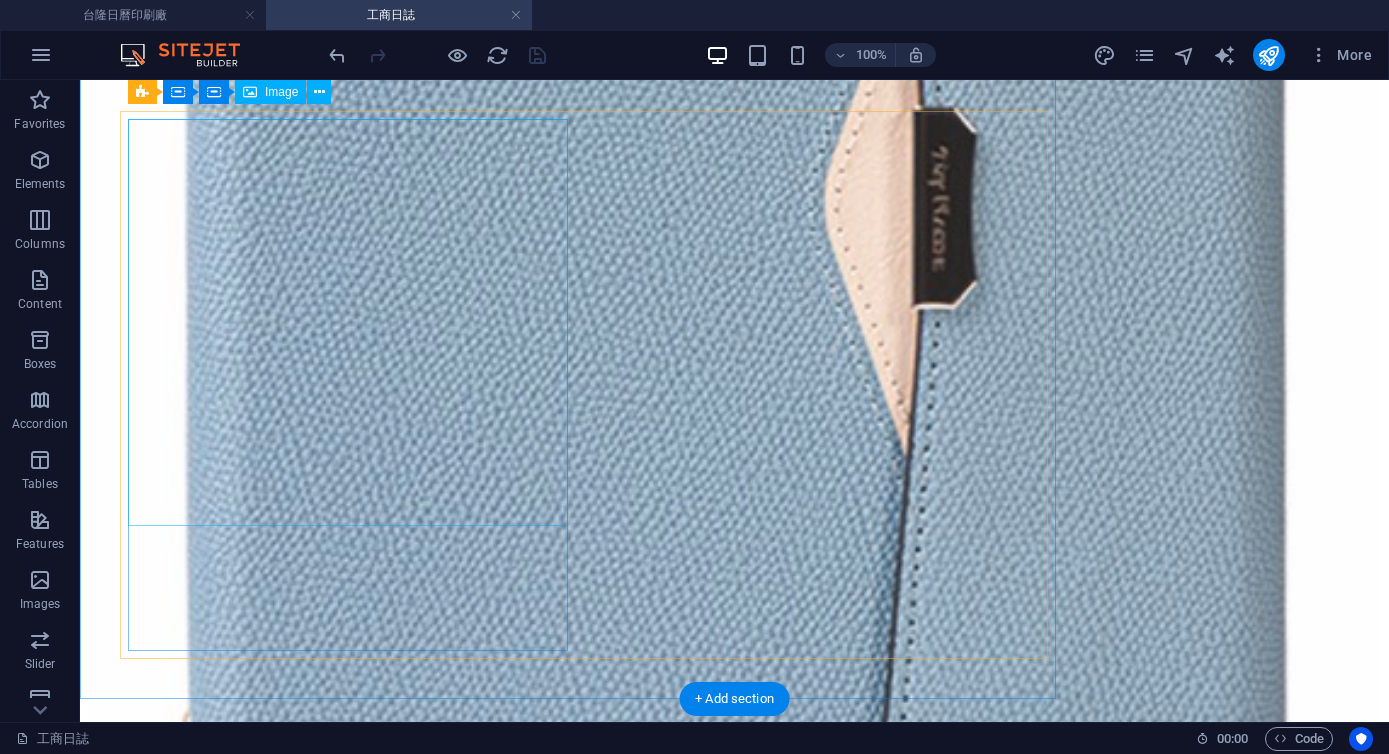 scroll, scrollTop: 6224, scrollLeft: 0, axis: vertical 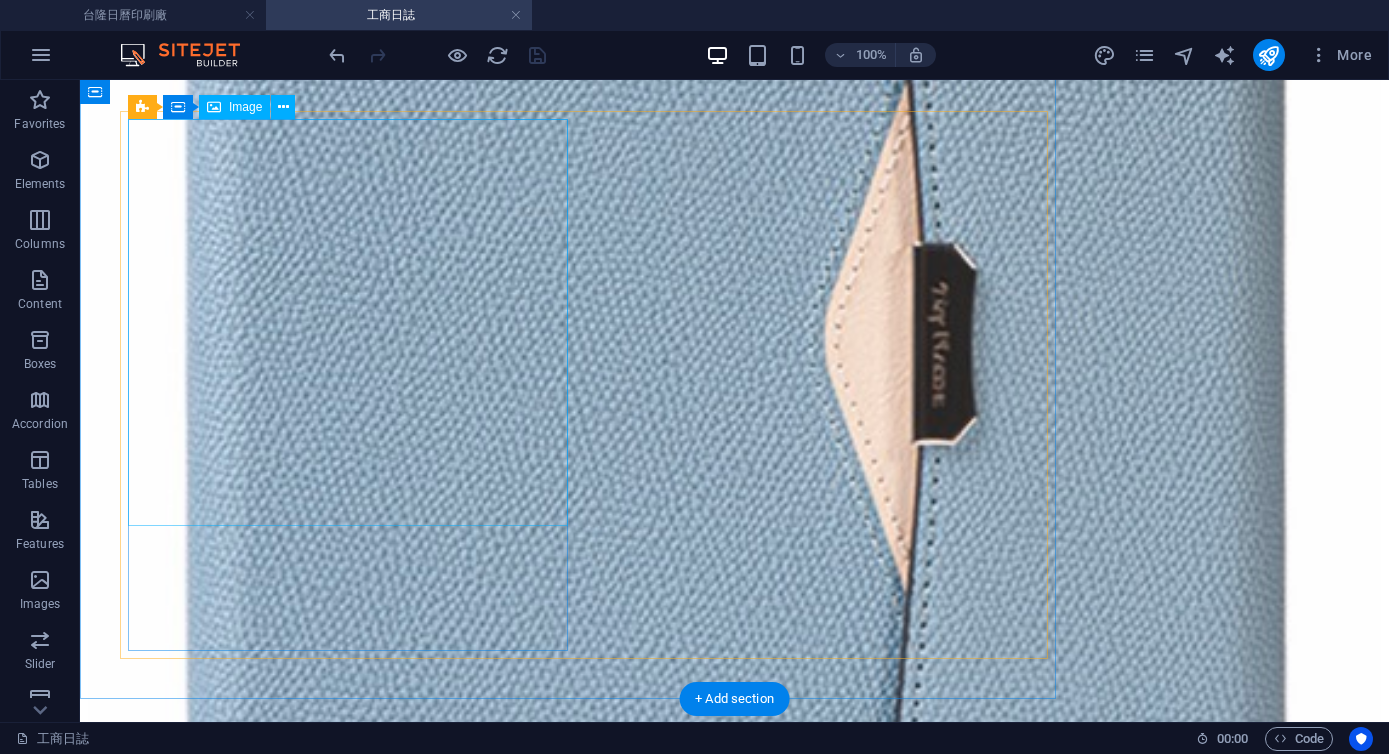click at bounding box center [734, 92055] 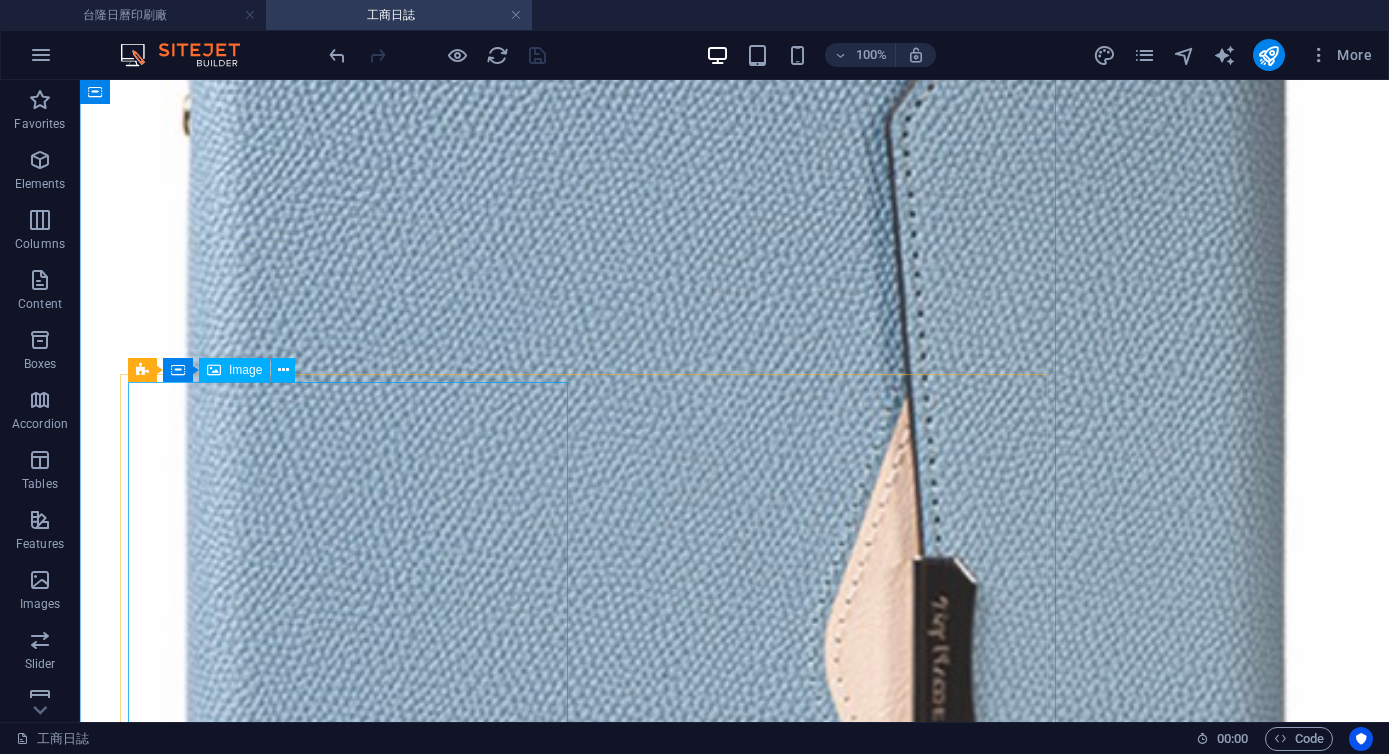 scroll, scrollTop: 6019, scrollLeft: 0, axis: vertical 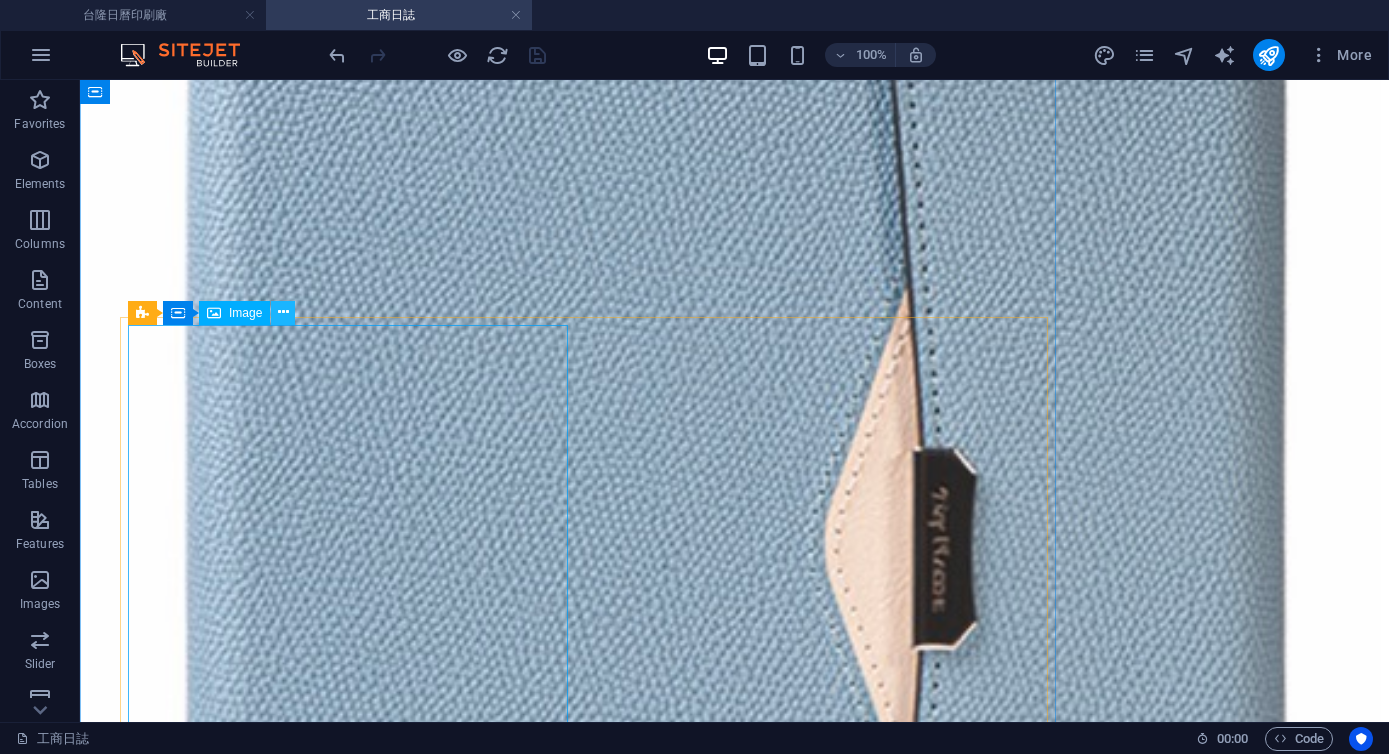click at bounding box center [283, 312] 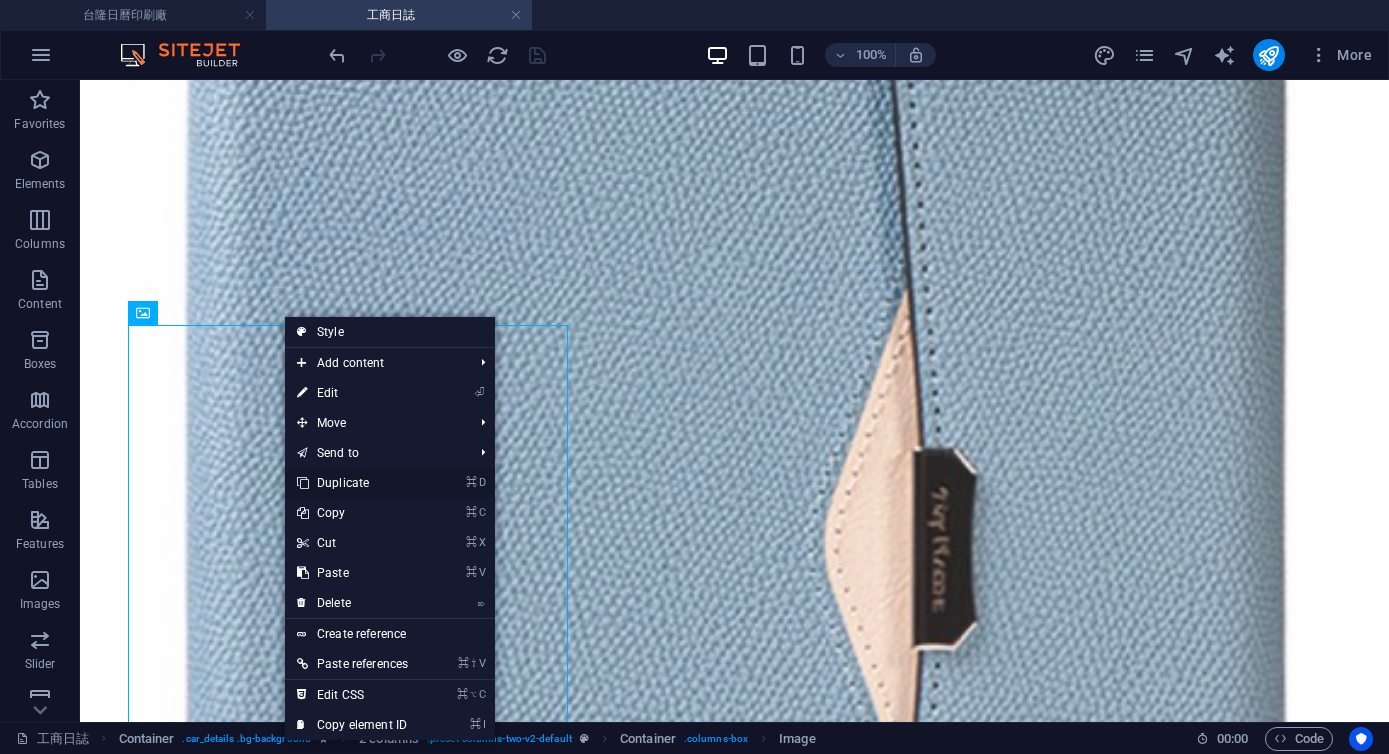 click on "⌘ D  Duplicate" at bounding box center (352, 483) 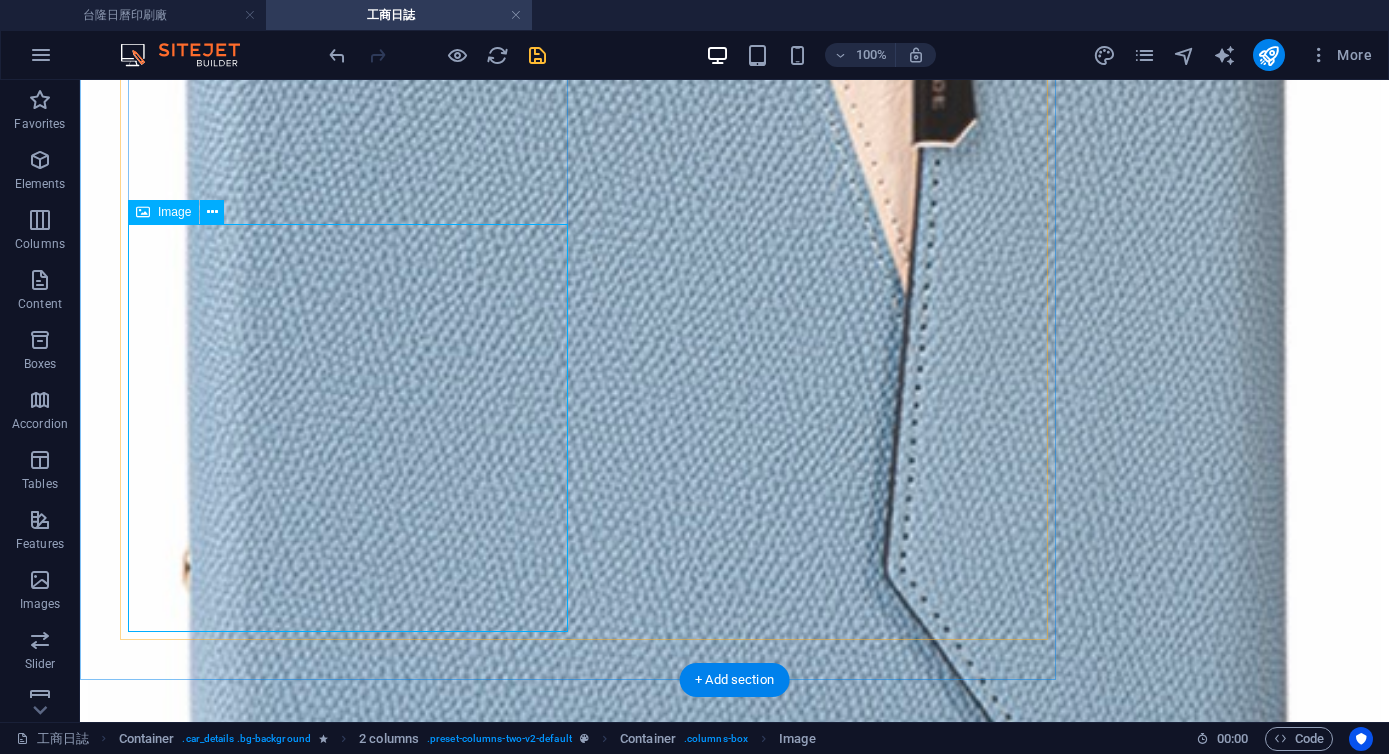scroll, scrollTop: 5939, scrollLeft: 0, axis: vertical 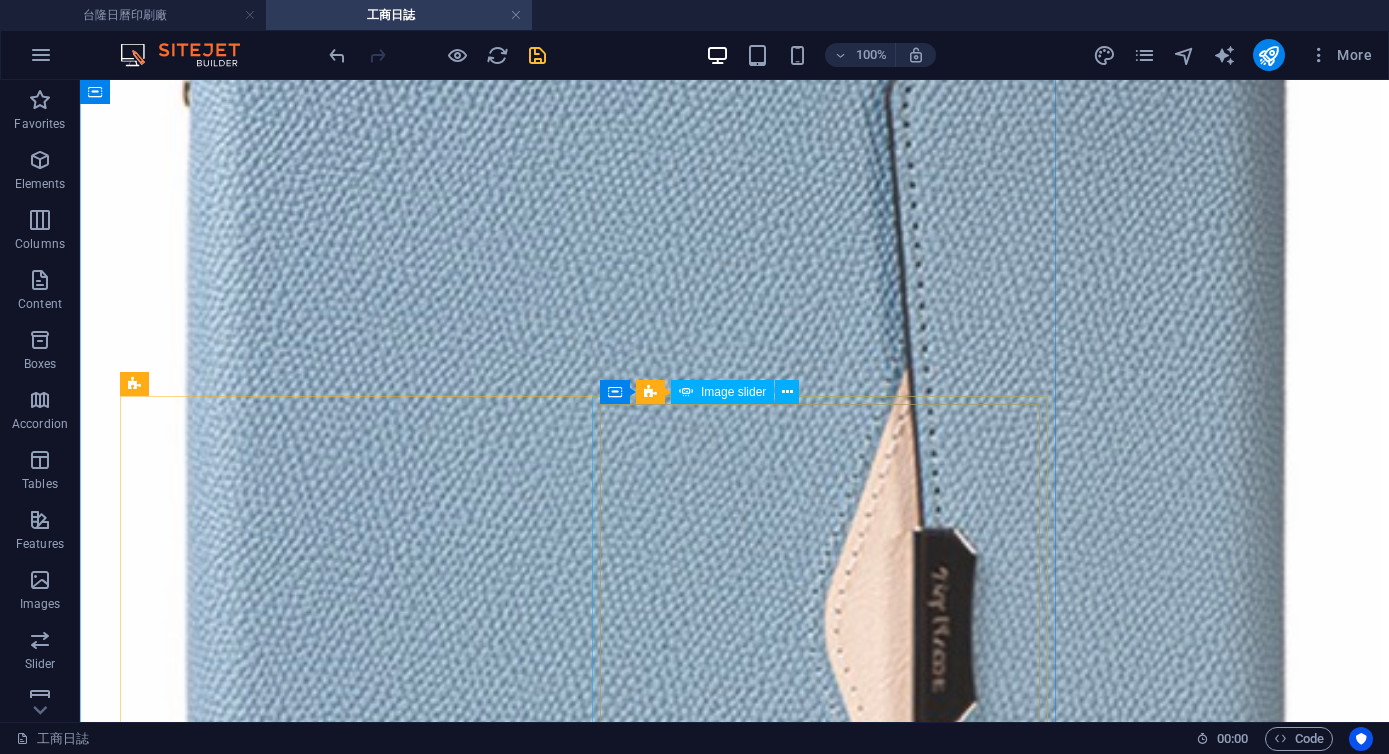 click at bounding box center [-966, 96220] 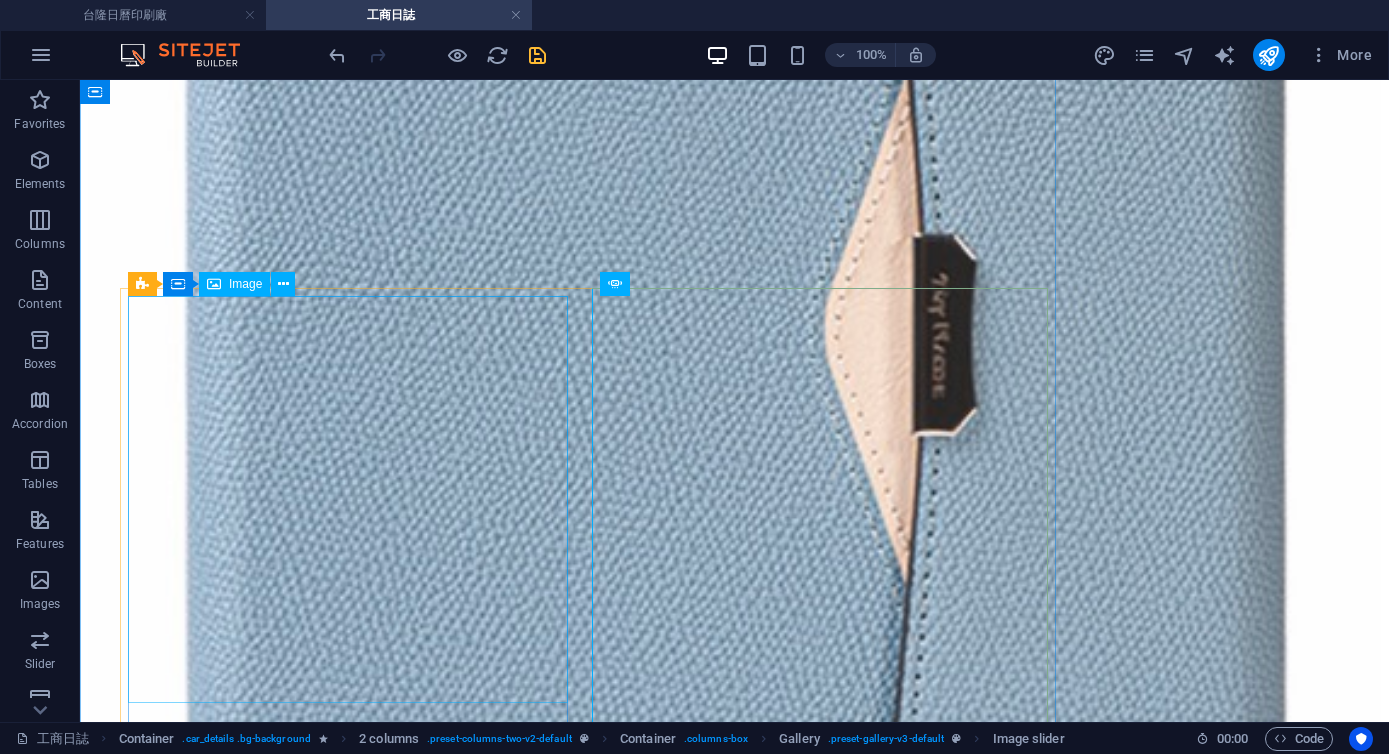 scroll, scrollTop: 6305, scrollLeft: 0, axis: vertical 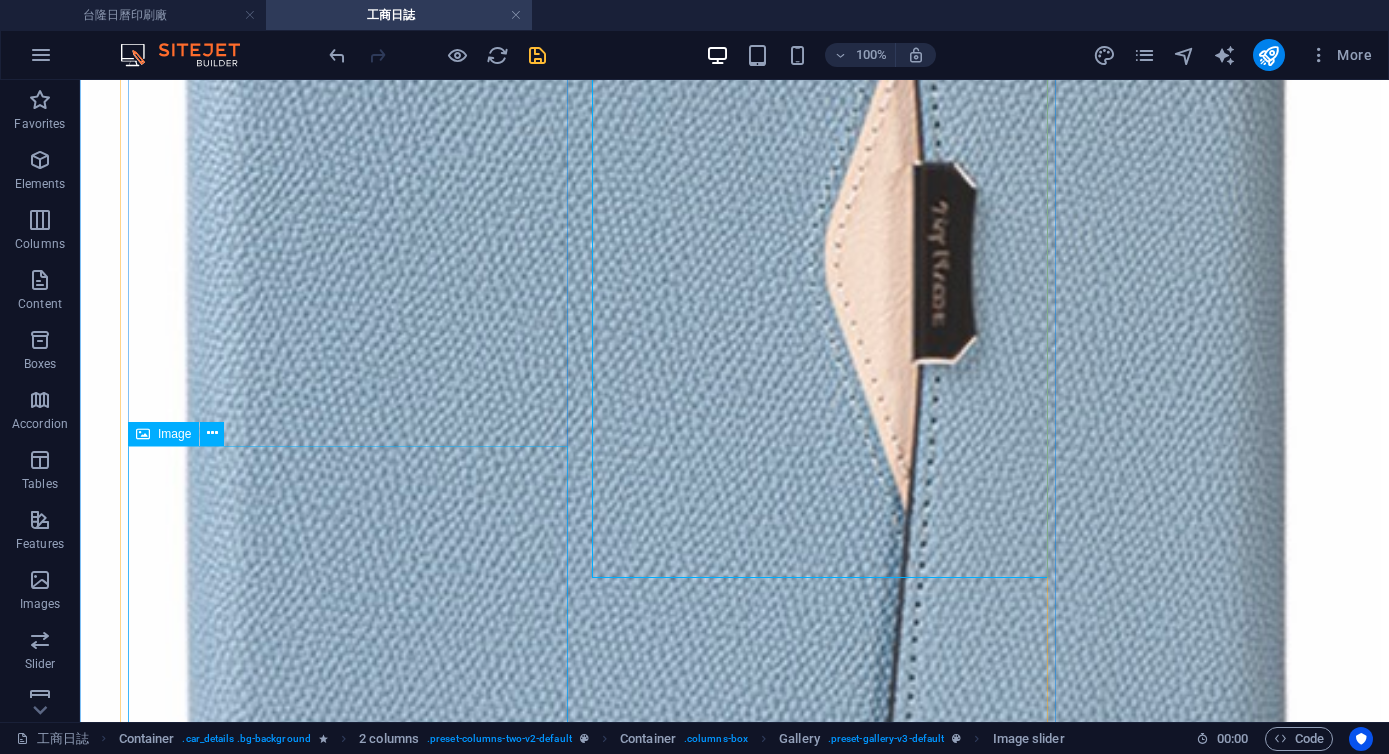 click at bounding box center (734, 93190) 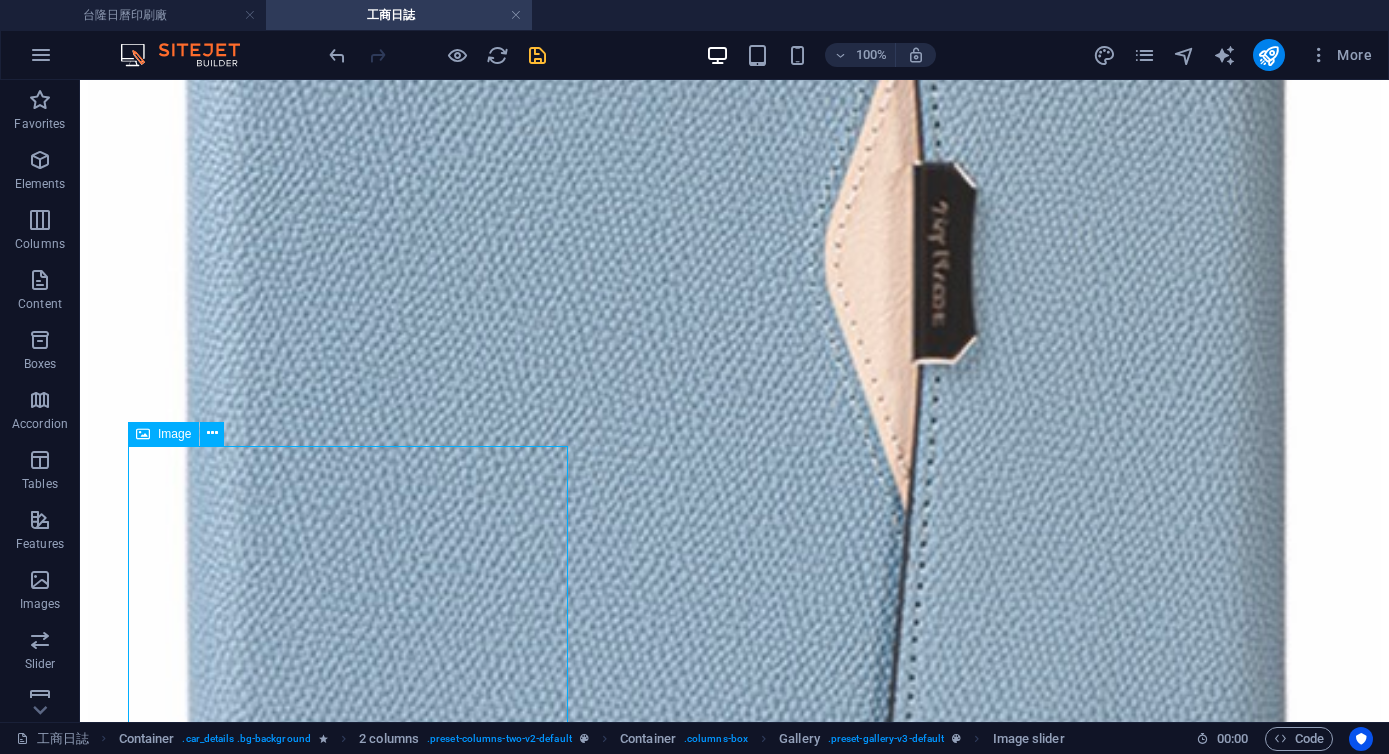 click at bounding box center [734, 93190] 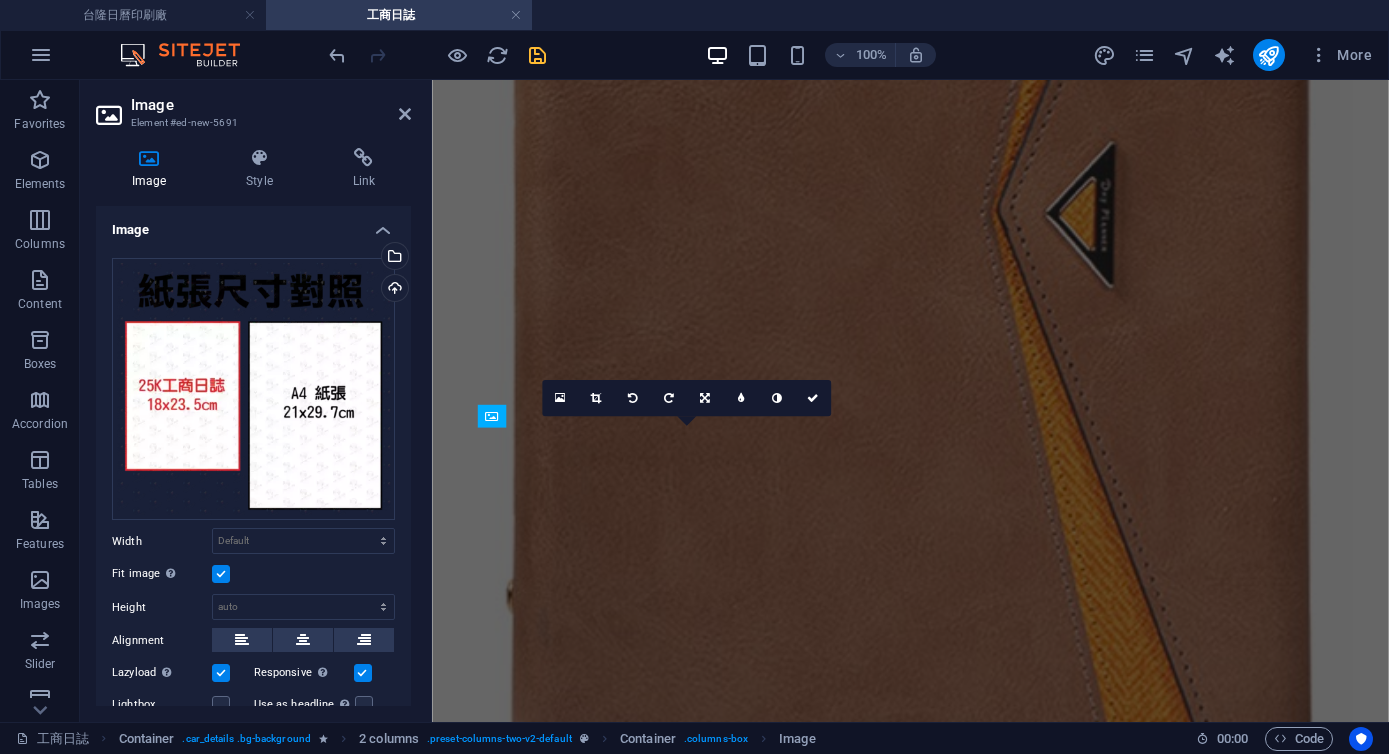 scroll, scrollTop: 5460, scrollLeft: 0, axis: vertical 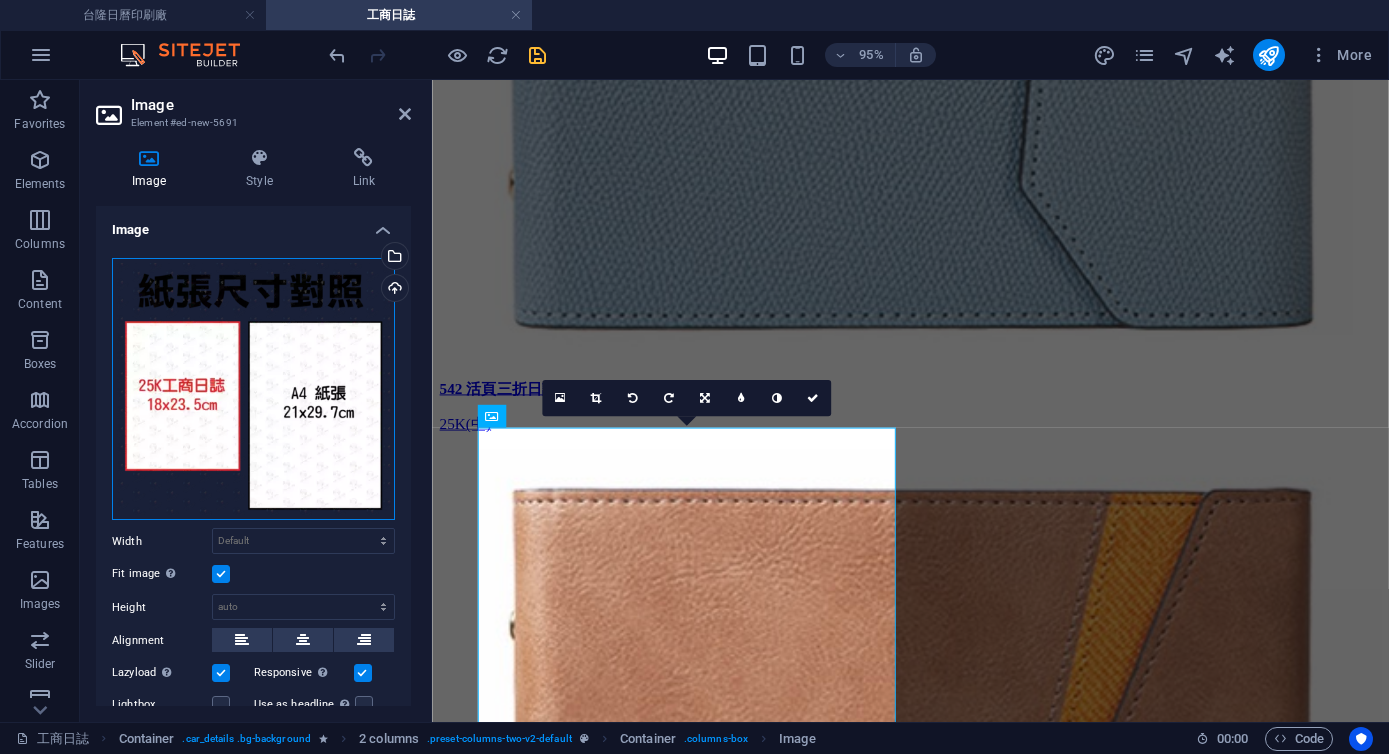 click on "Drag files here, click to choose files or select files from Files or our free stock photos & videos" at bounding box center (253, 389) 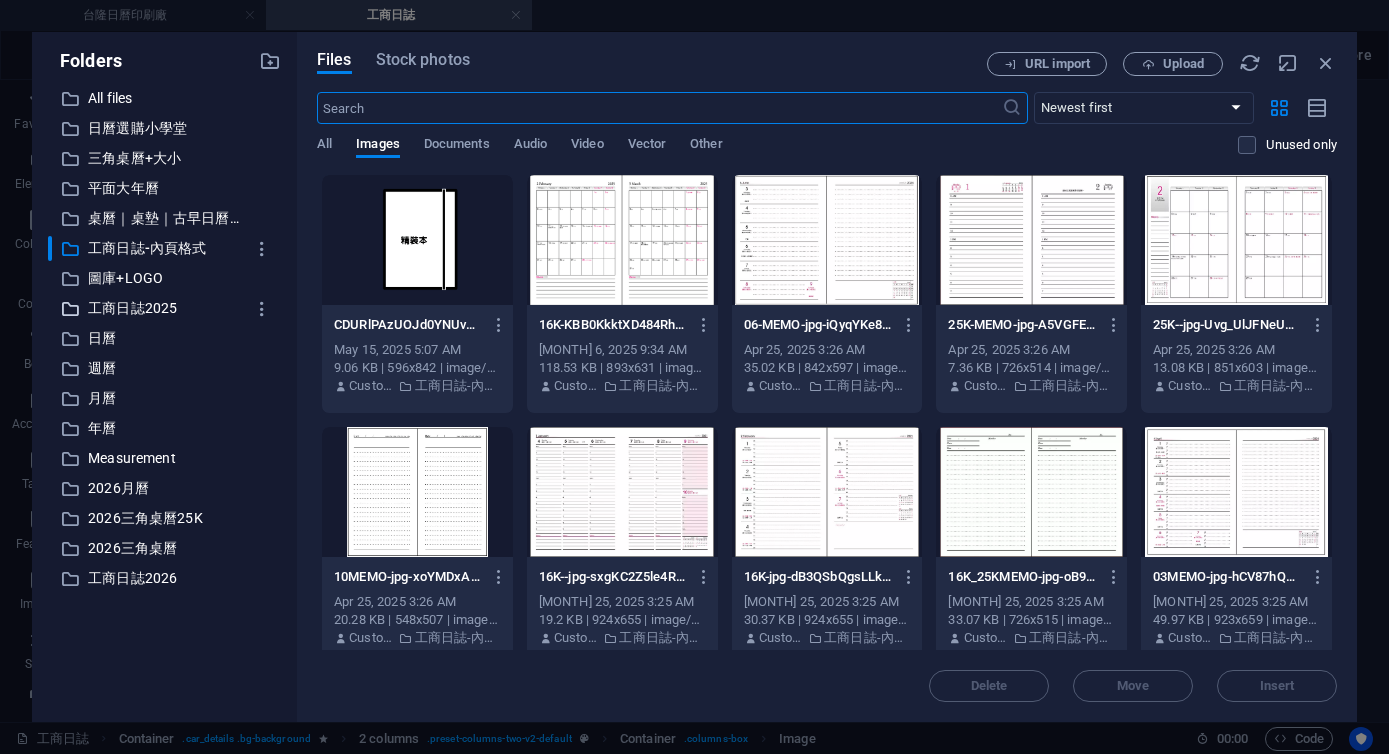 scroll, scrollTop: 5574, scrollLeft: 0, axis: vertical 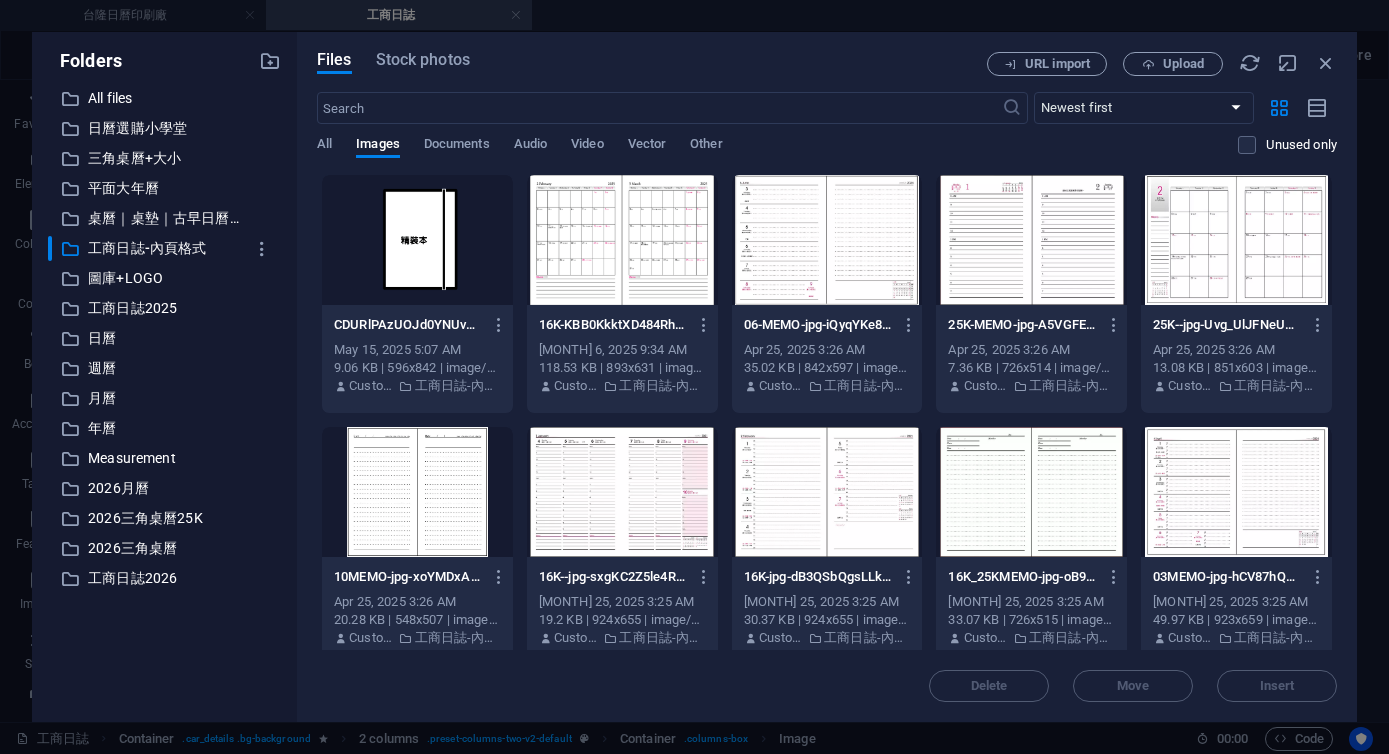 click at bounding box center (1236, 240) 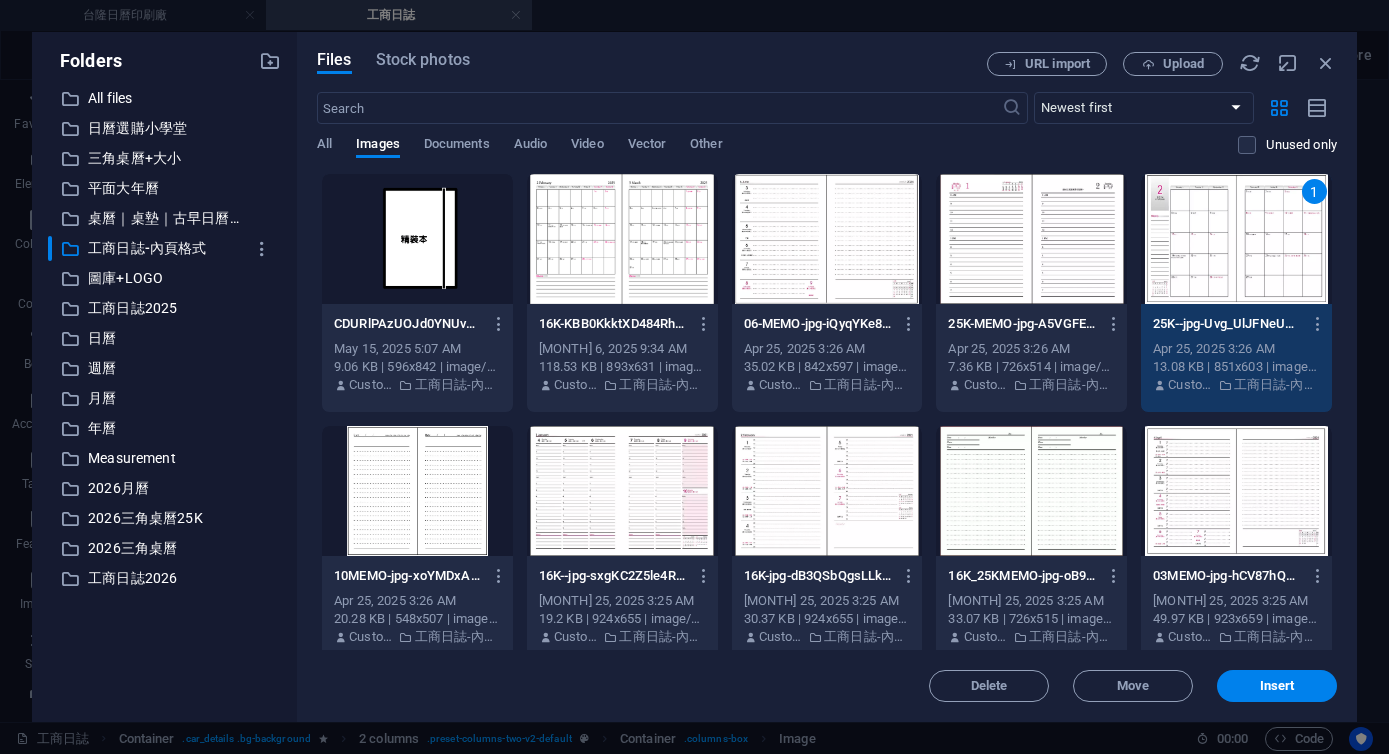 scroll, scrollTop: 0, scrollLeft: 0, axis: both 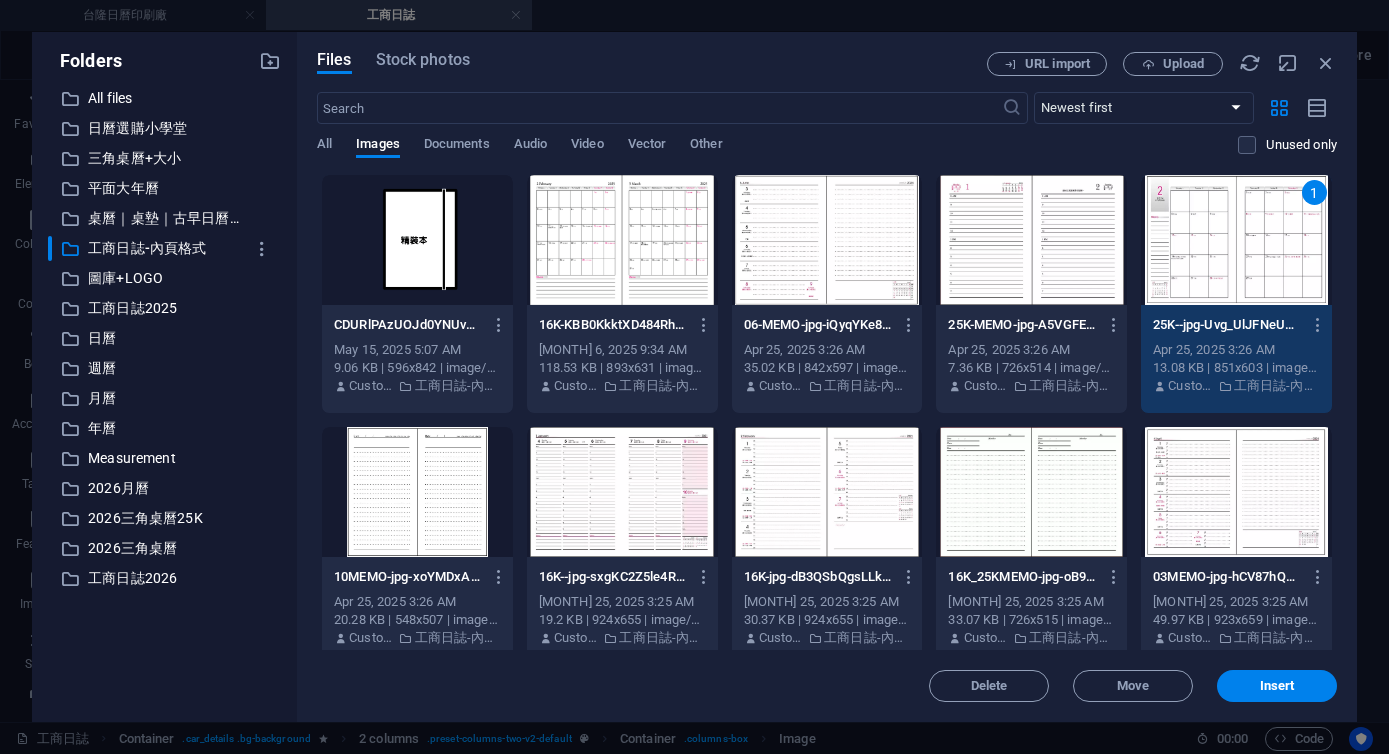 click at bounding box center [827, 240] 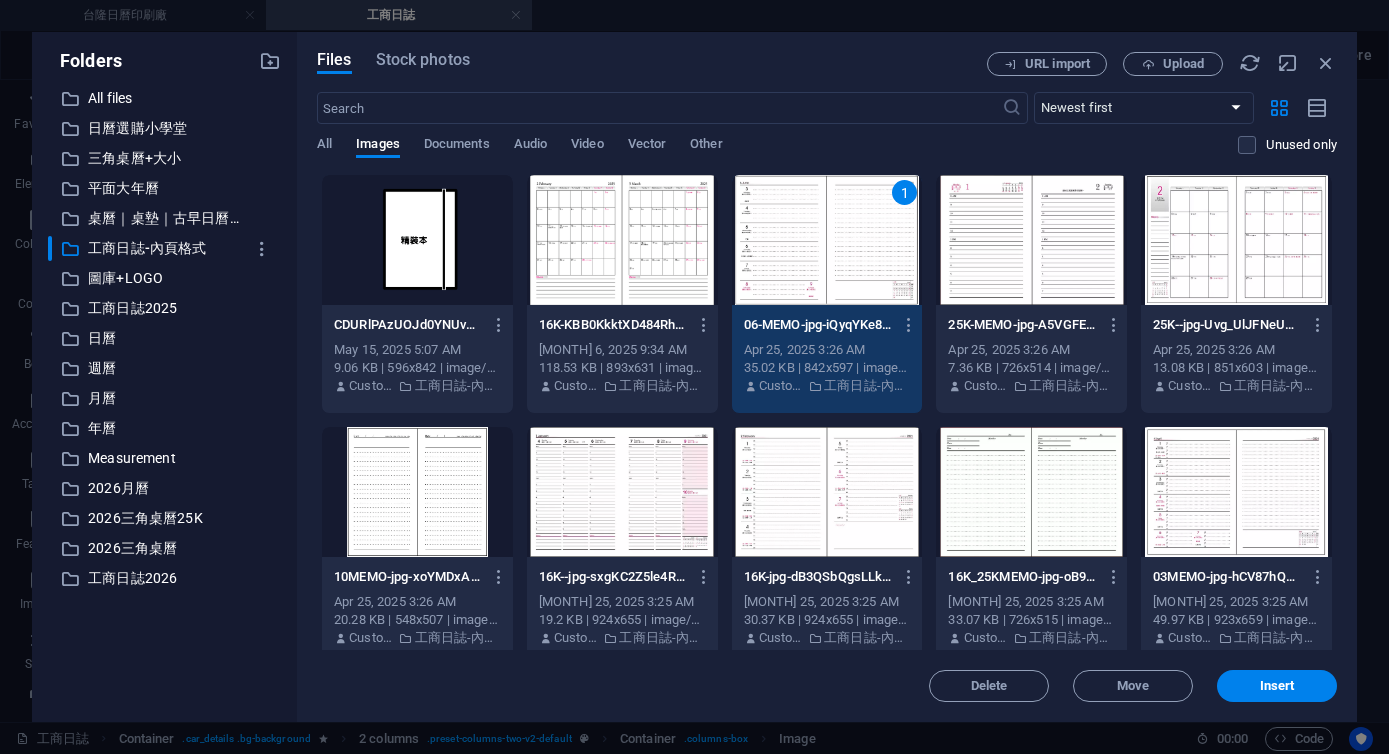 click at bounding box center [1236, 240] 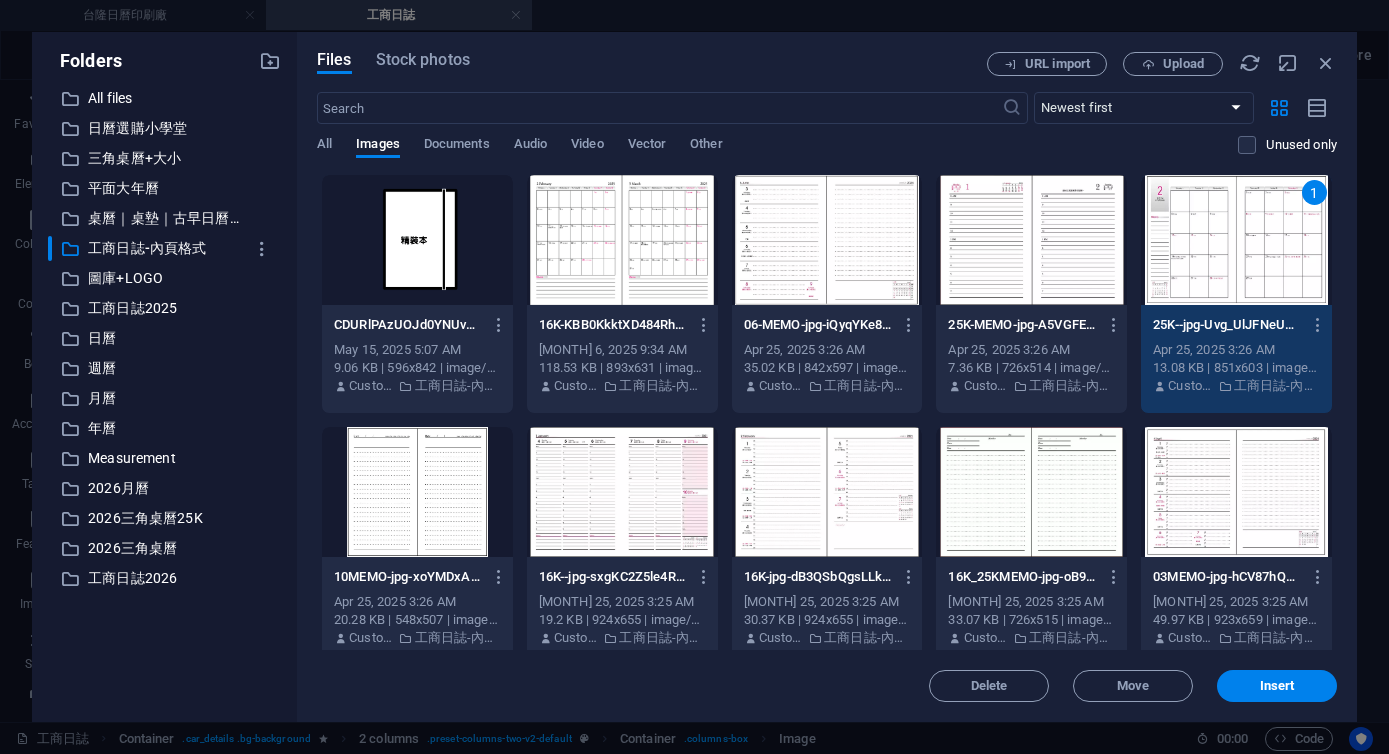 click at bounding box center (827, 240) 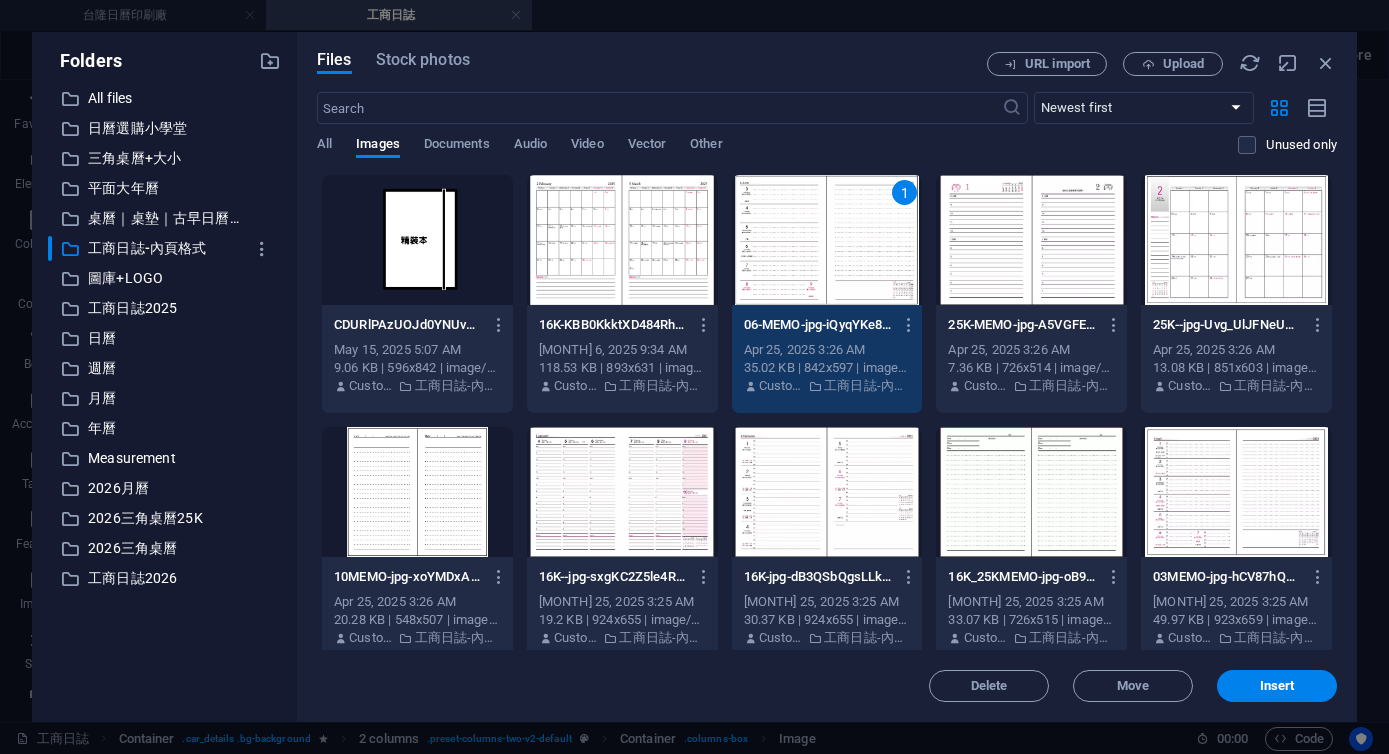 click at bounding box center (1236, 240) 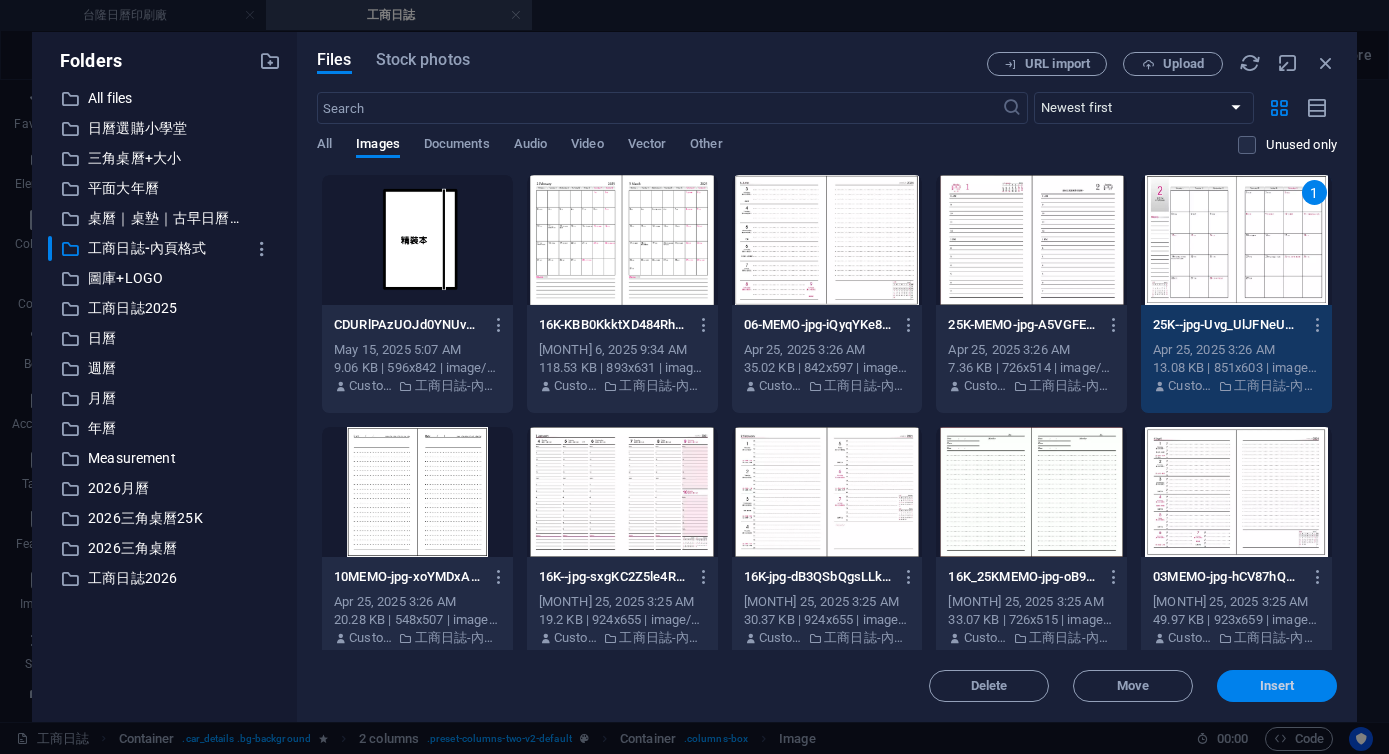 click on "Insert" at bounding box center (1277, 686) 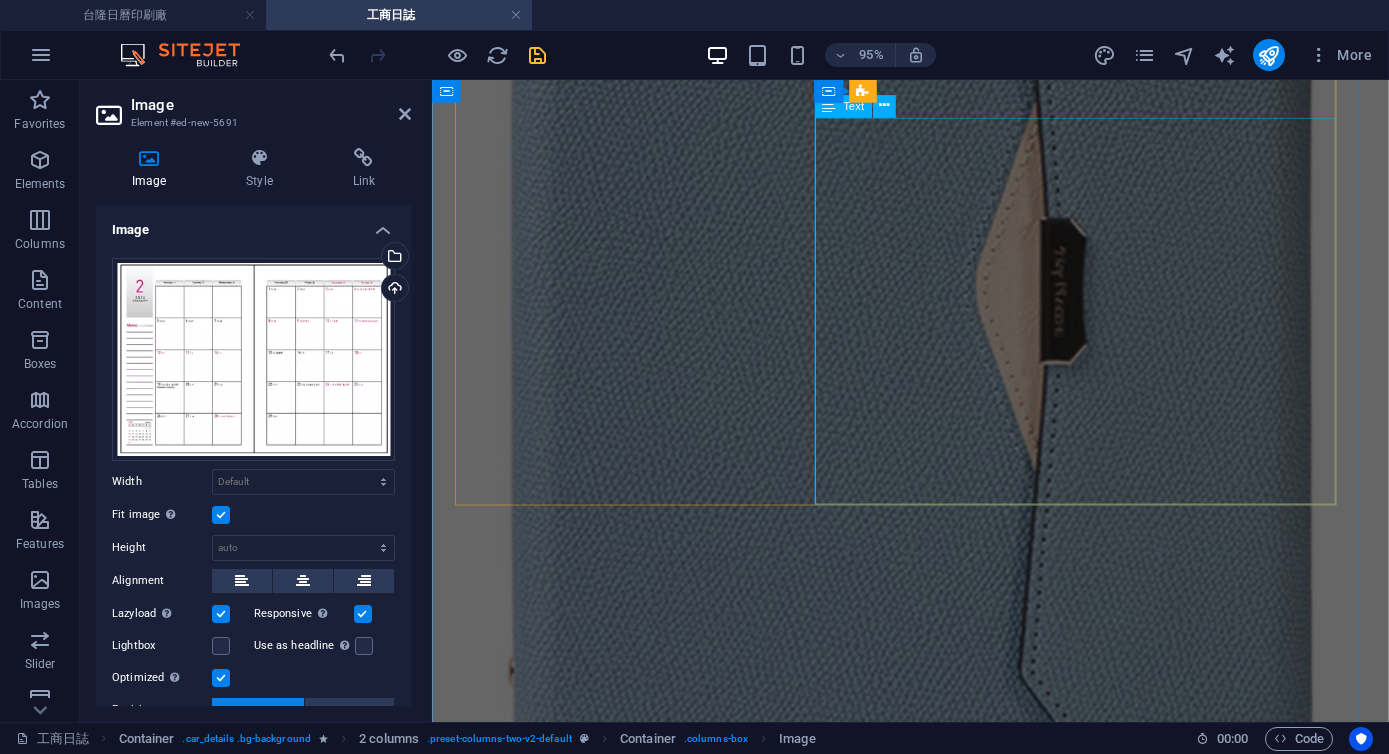 scroll, scrollTop: 5006, scrollLeft: 0, axis: vertical 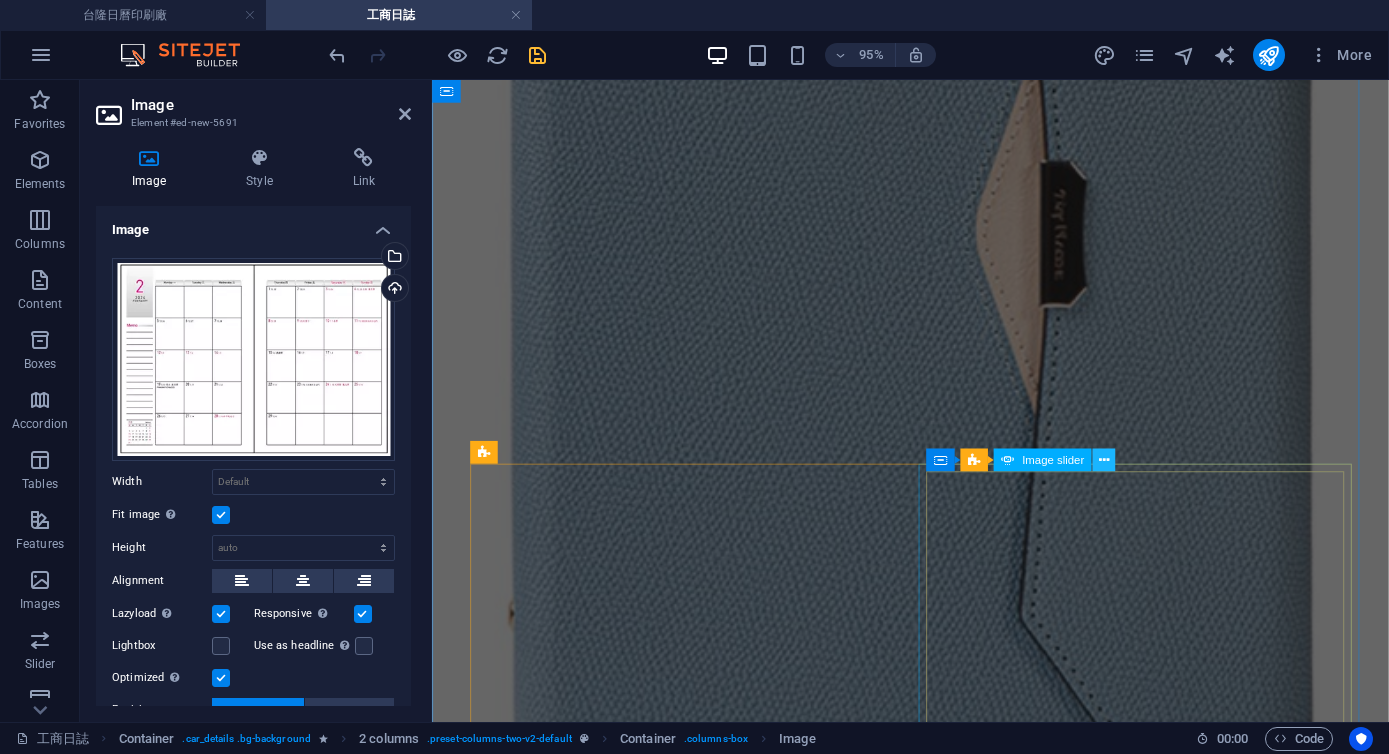 click at bounding box center [1104, 460] 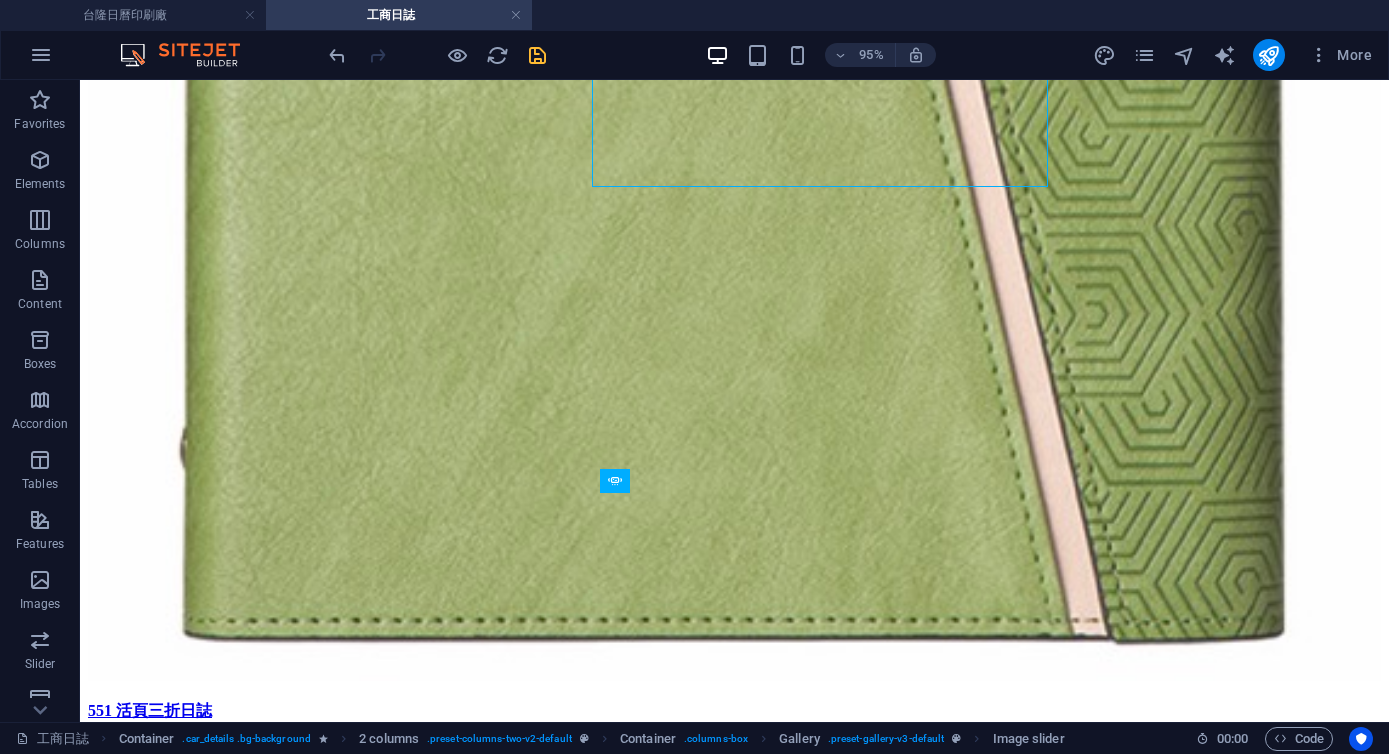 scroll, scrollTop: 5851, scrollLeft: 0, axis: vertical 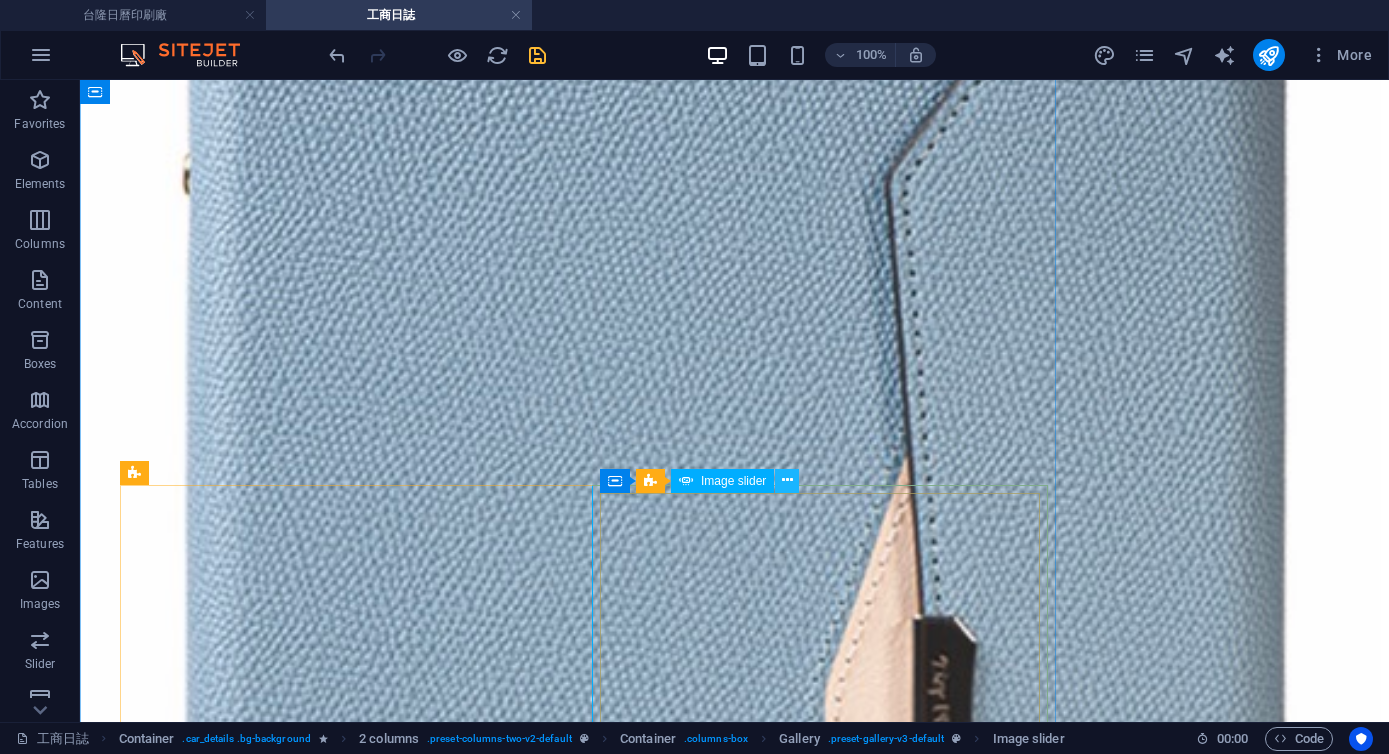 click at bounding box center (787, 480) 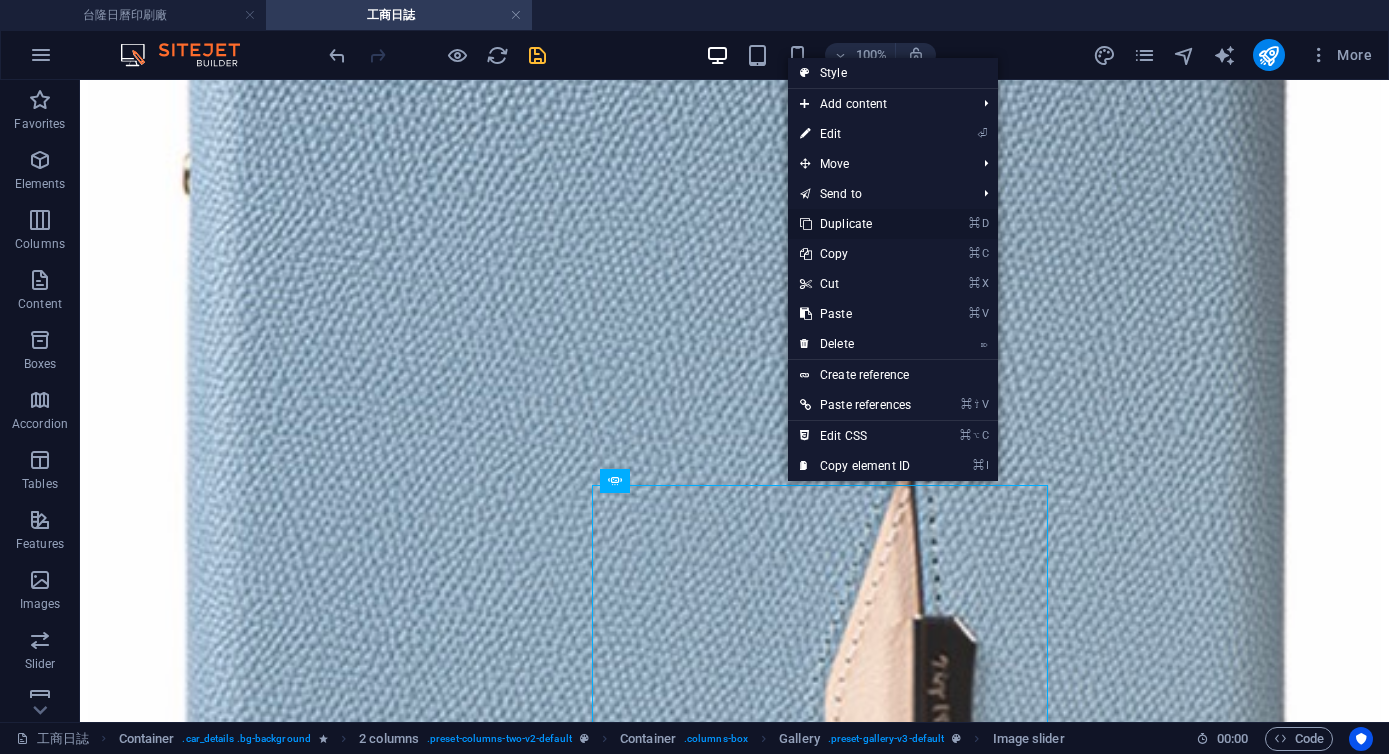 click on "⌘ D  Duplicate" at bounding box center [855, 224] 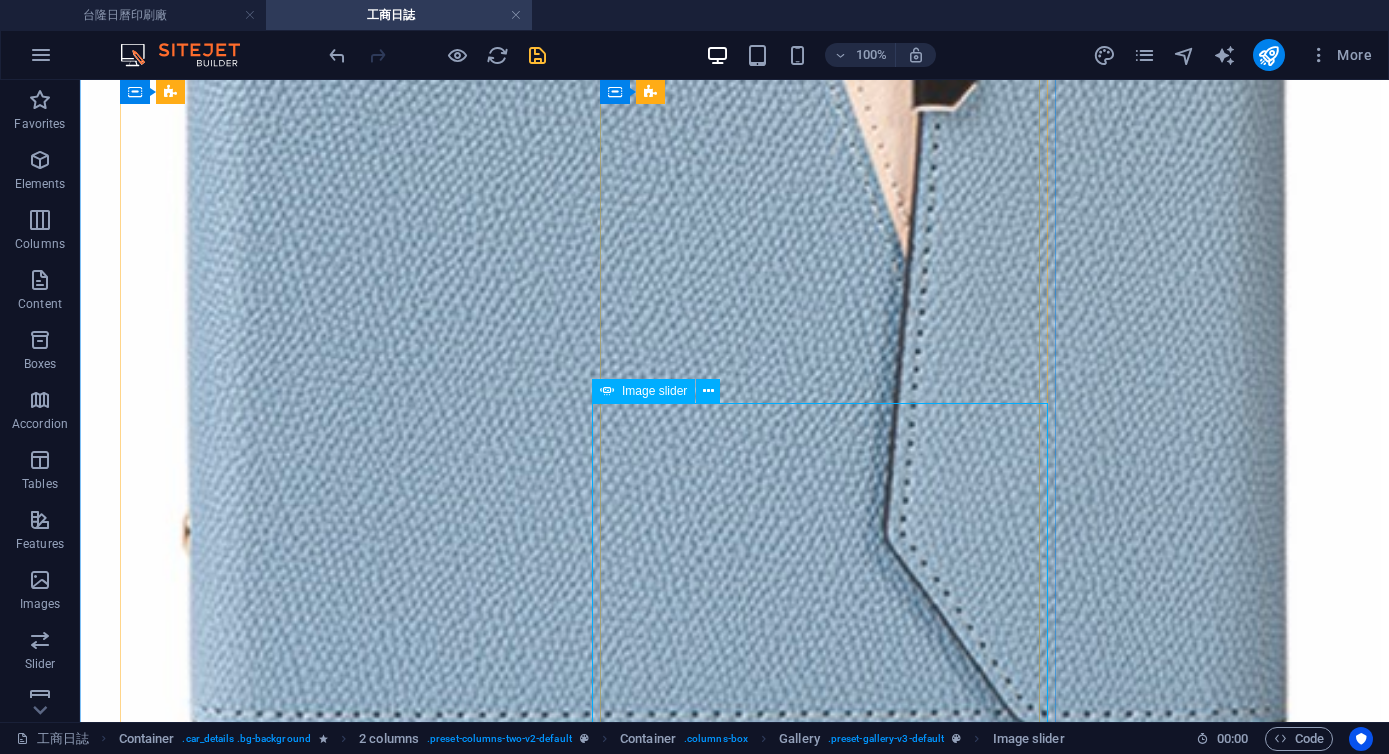 scroll, scrollTop: 6480, scrollLeft: 0, axis: vertical 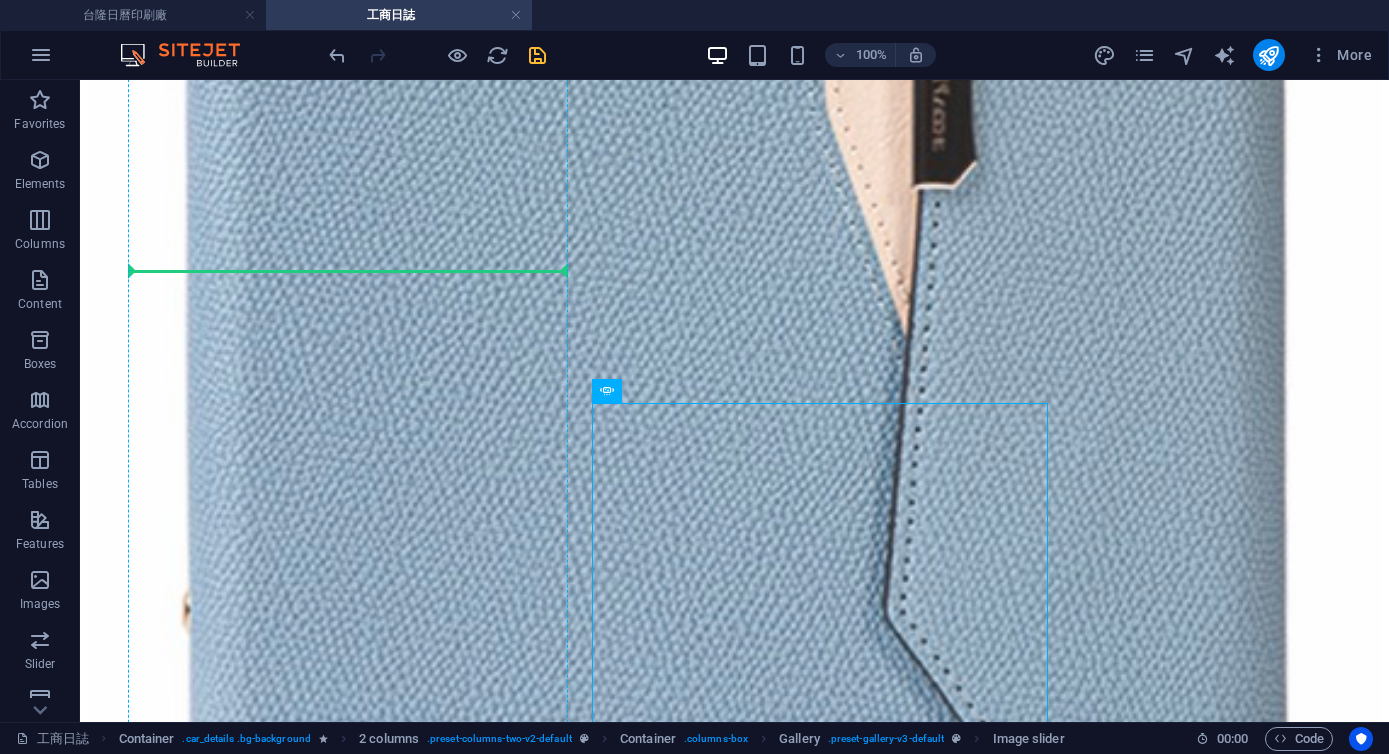 drag, startPoint x: 681, startPoint y: 540, endPoint x: 442, endPoint y: 319, distance: 325.51804 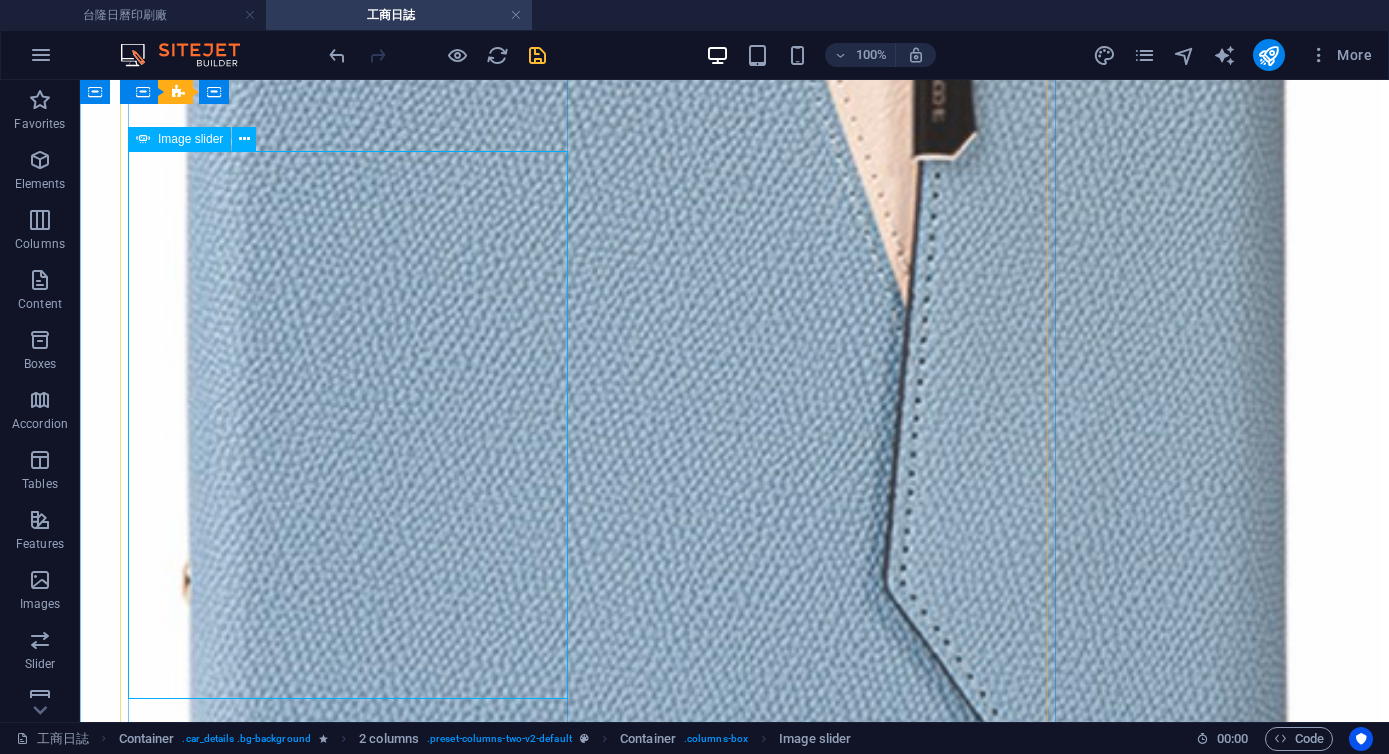 scroll, scrollTop: 6815, scrollLeft: 0, axis: vertical 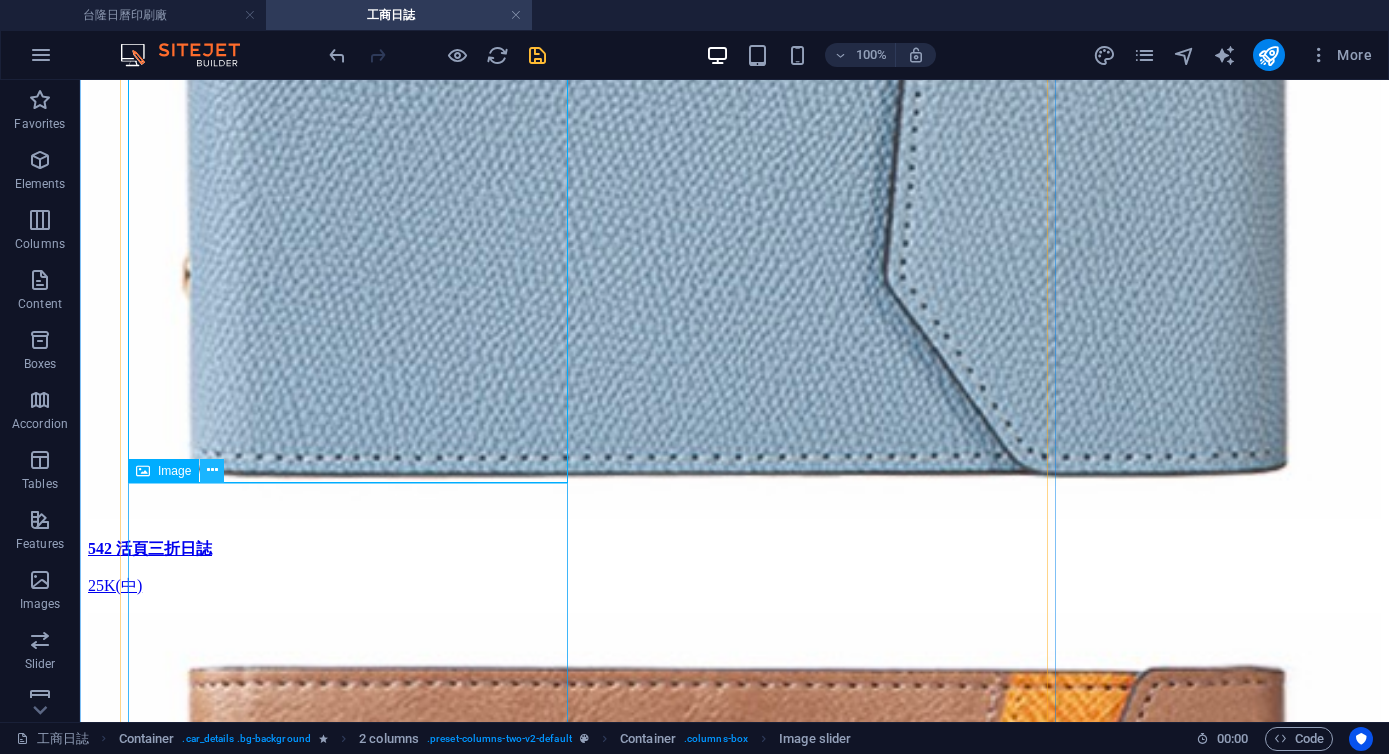click at bounding box center (212, 471) 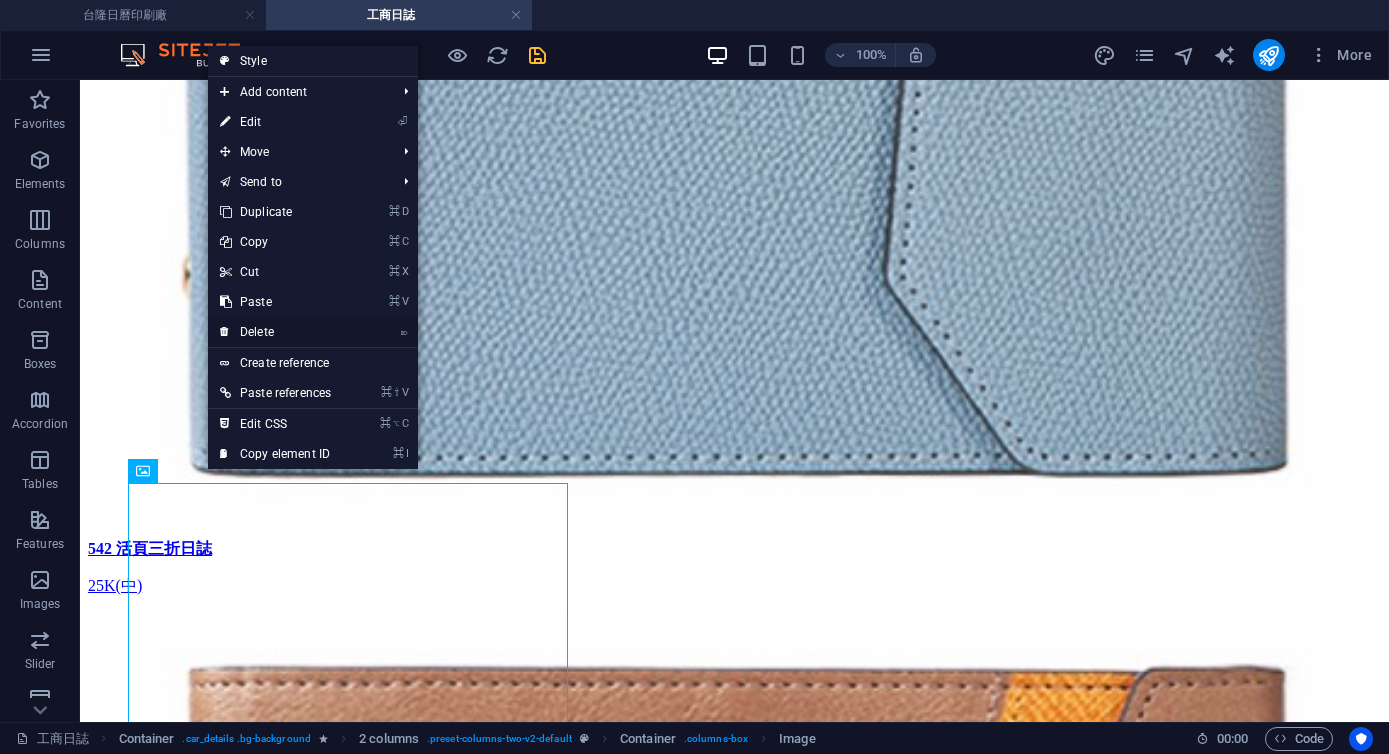 click on "⌦  Delete" at bounding box center [275, 332] 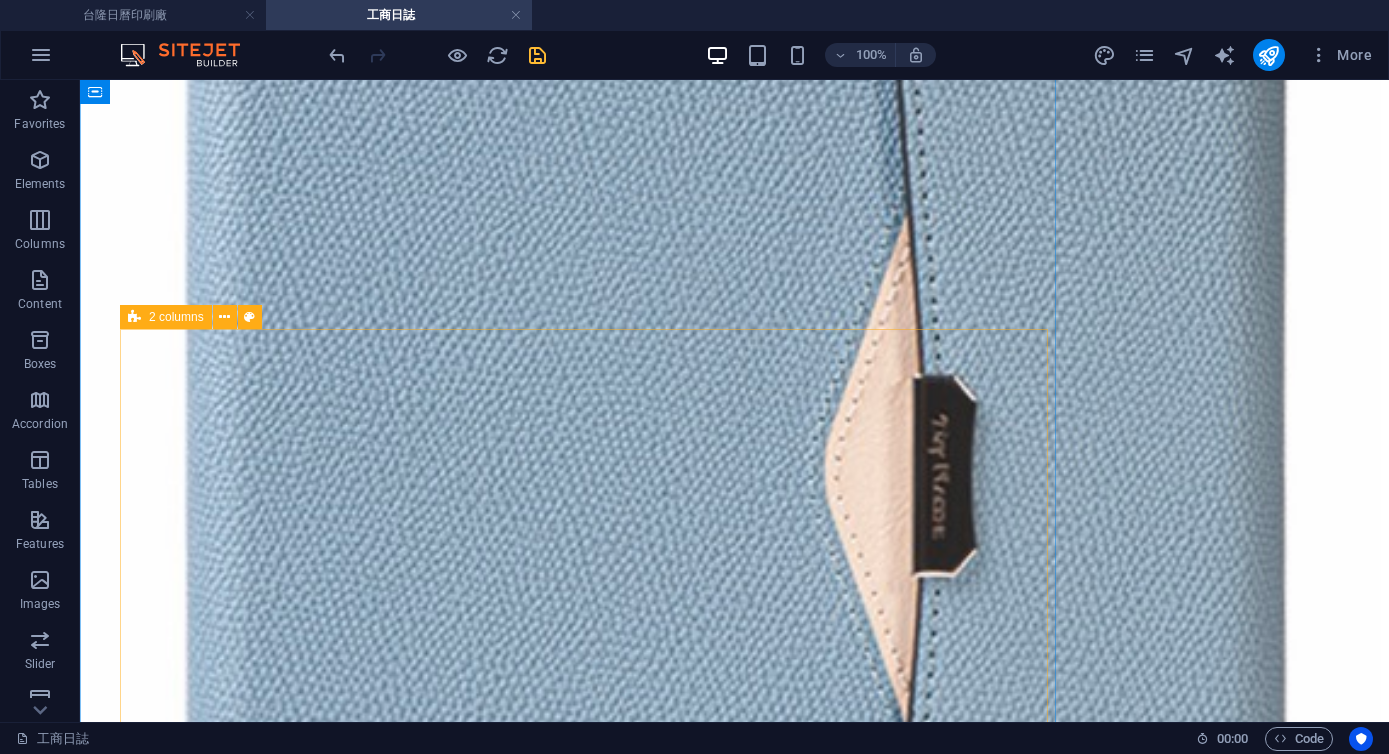 scroll, scrollTop: 6162, scrollLeft: 0, axis: vertical 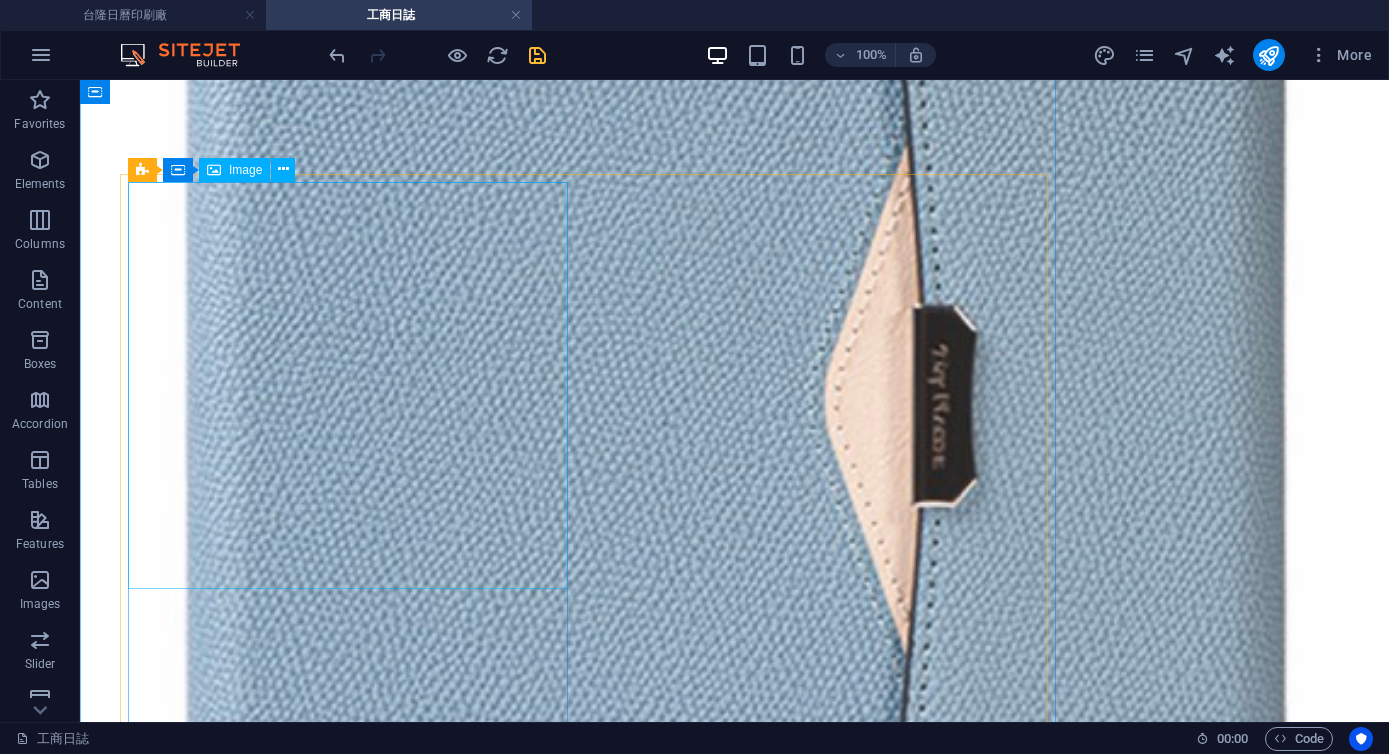 click at bounding box center (734, 92117) 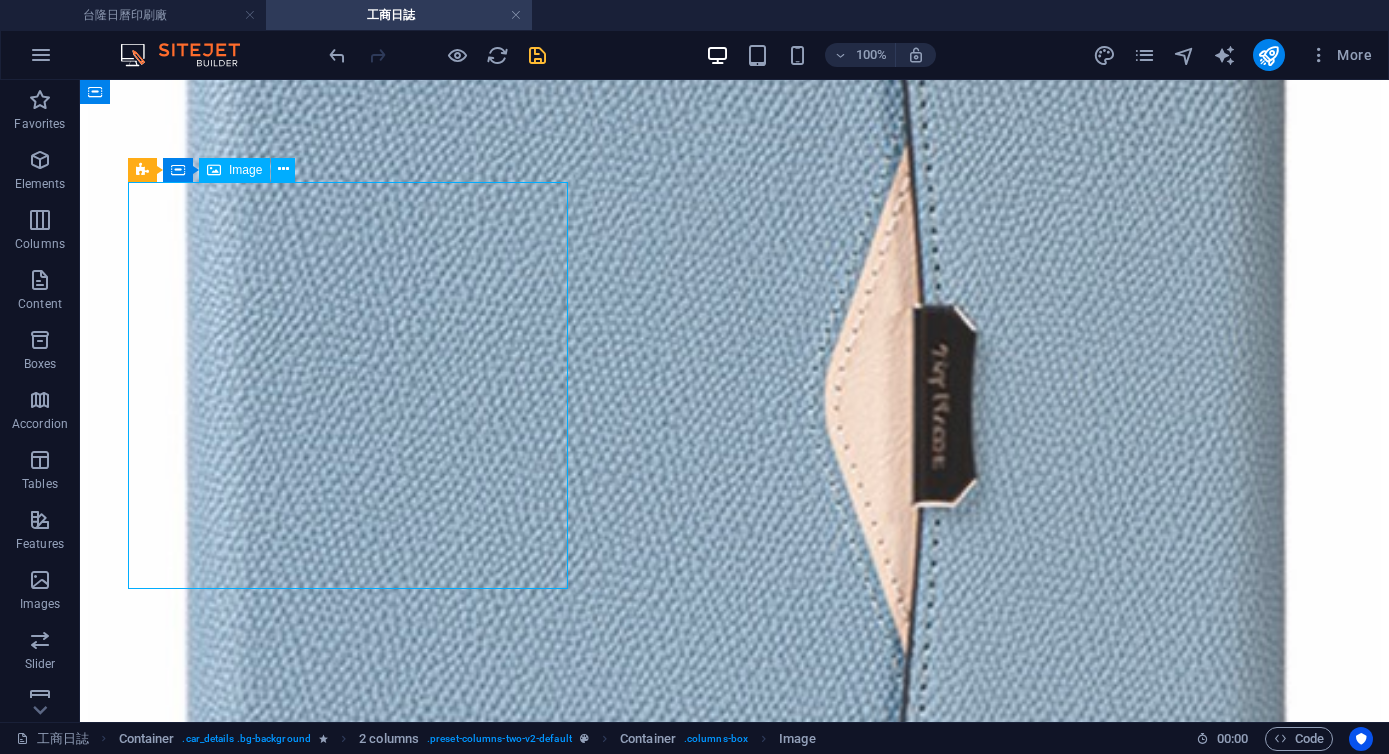 click at bounding box center [734, 92117] 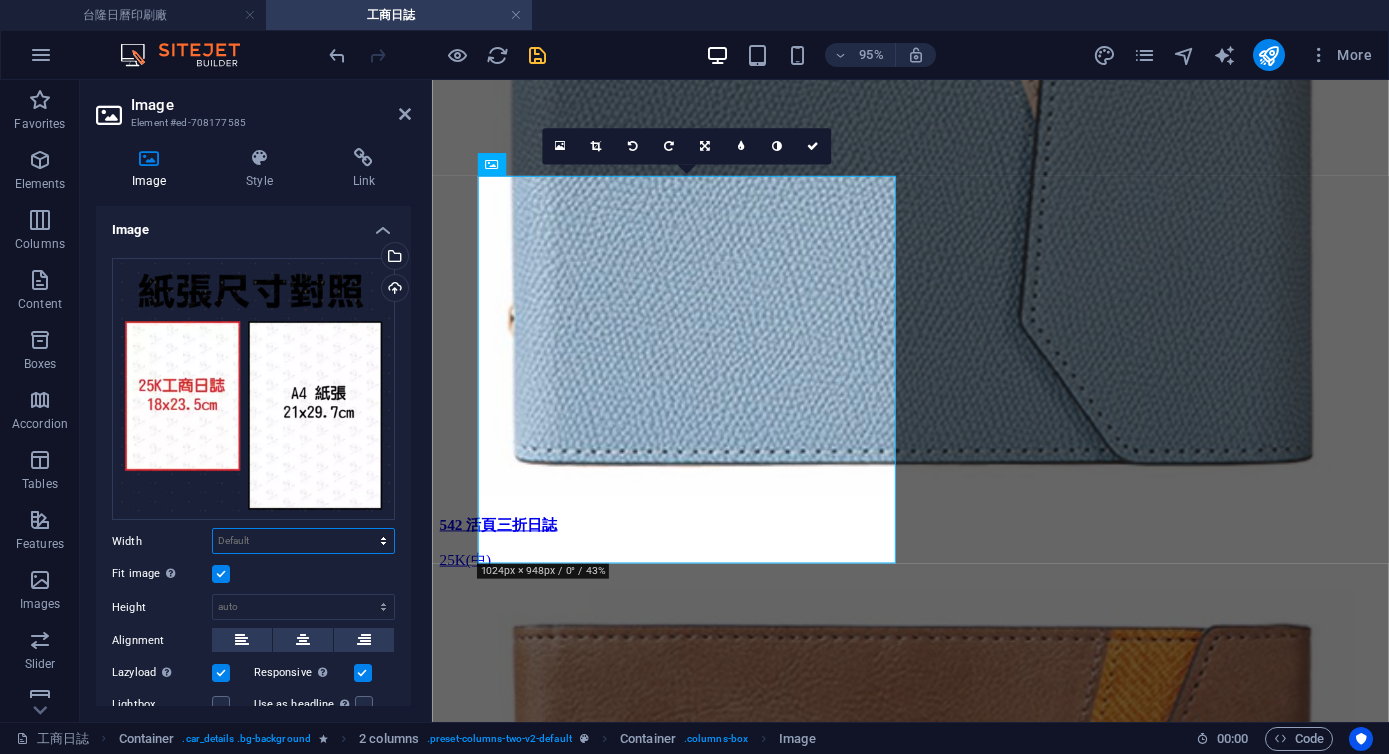 click on "Default auto px rem % em vh vw" at bounding box center [303, 541] 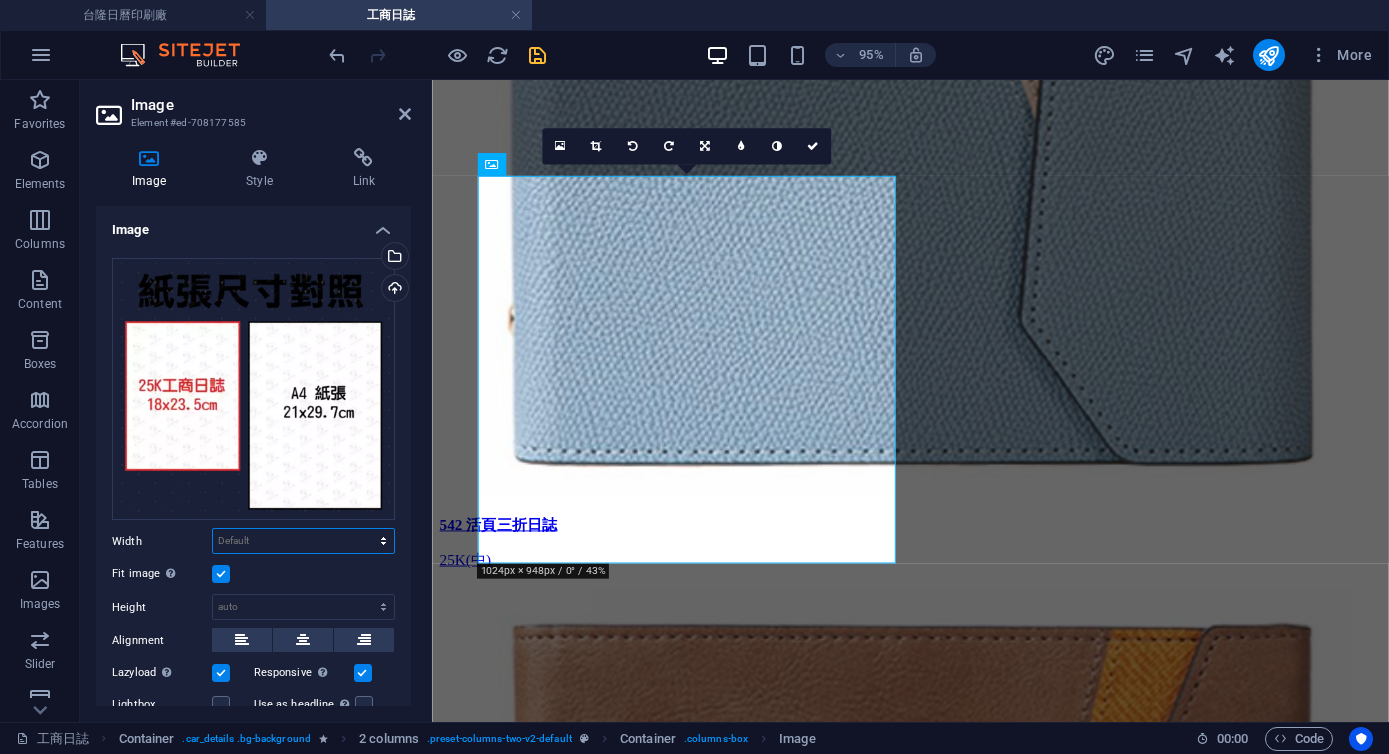 click on "Default auto px rem % em vh vw" at bounding box center (303, 541) 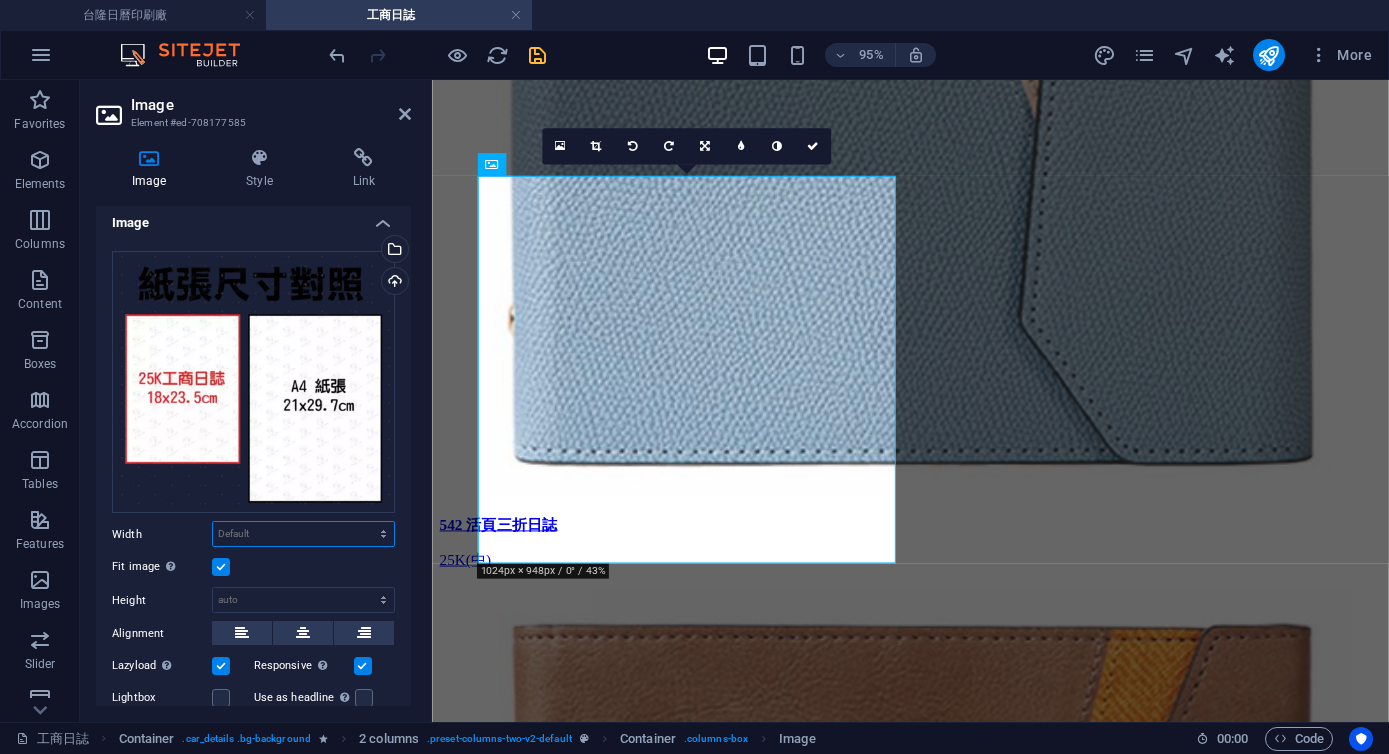 scroll, scrollTop: 8, scrollLeft: 0, axis: vertical 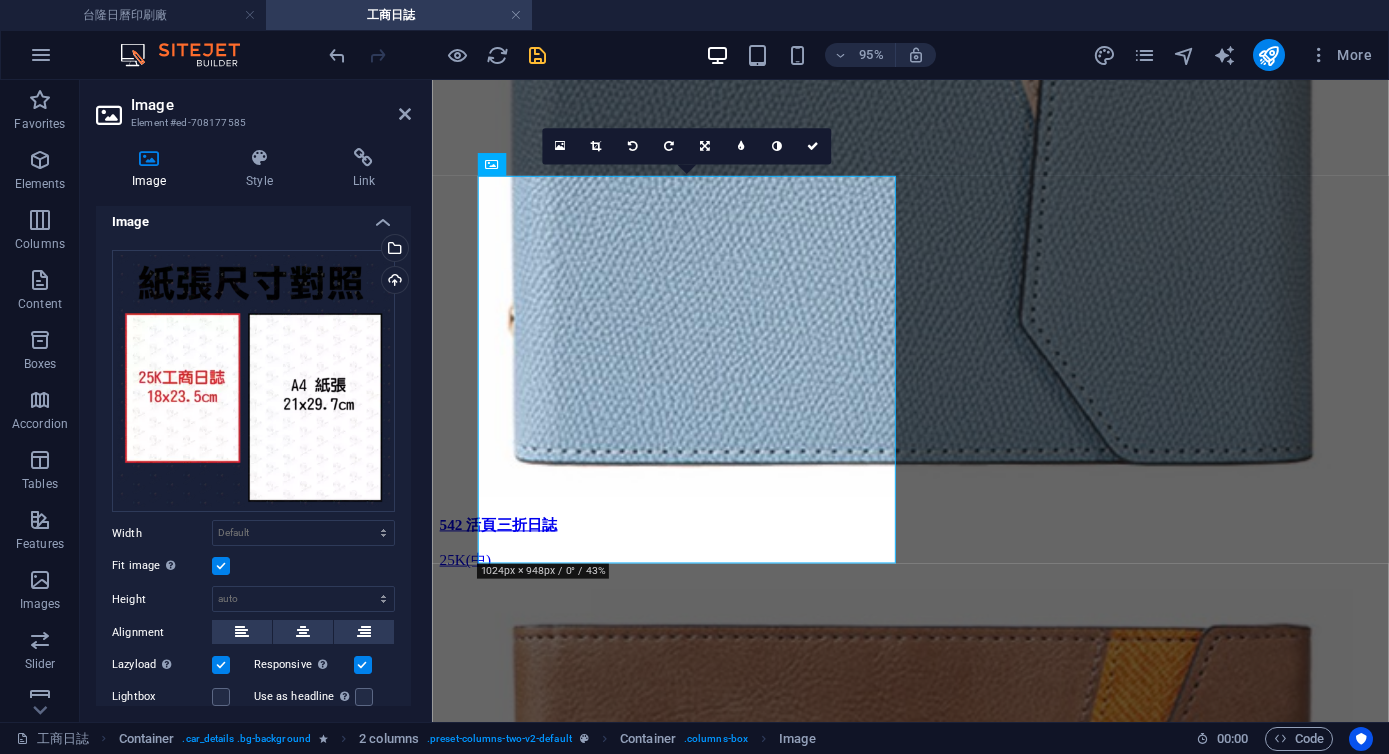 click at bounding box center (221, 566) 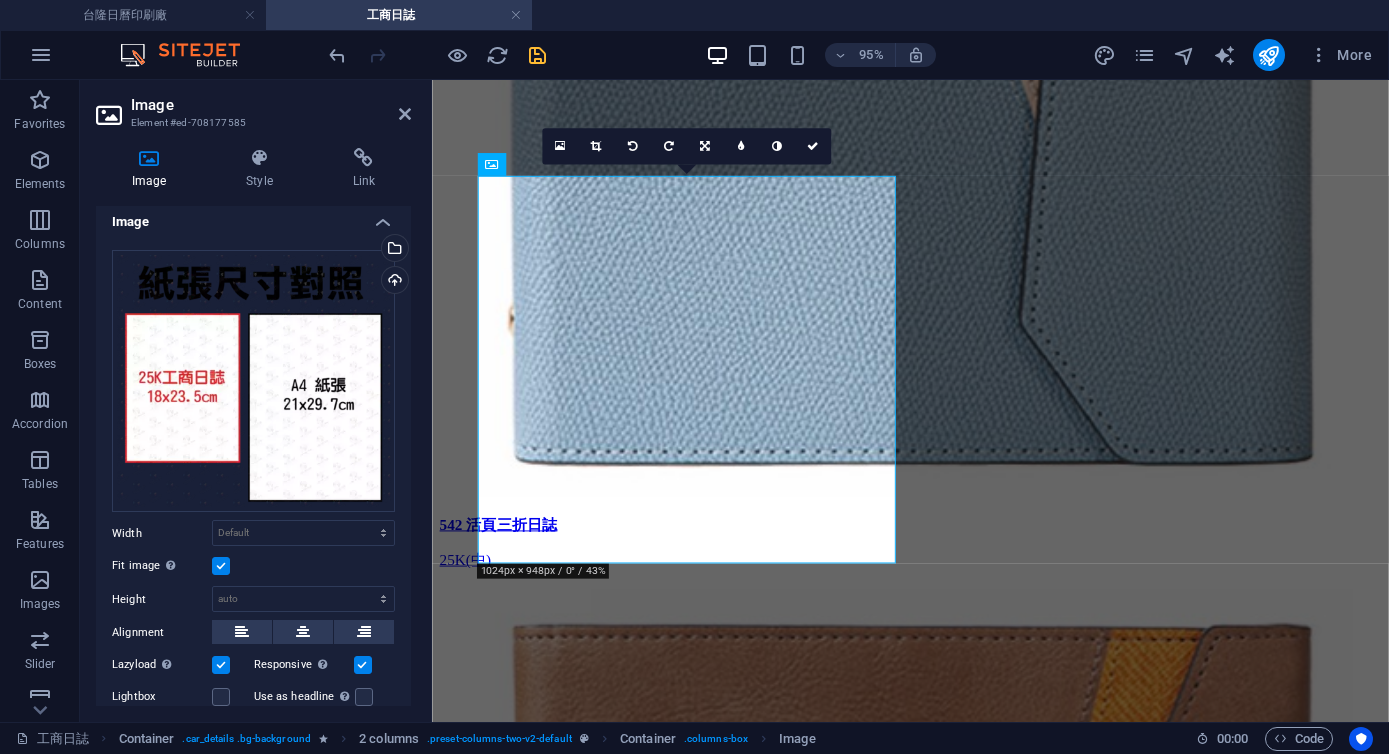 click on "Fit image Automatically fit image to a fixed width and height" at bounding box center (0, 0) 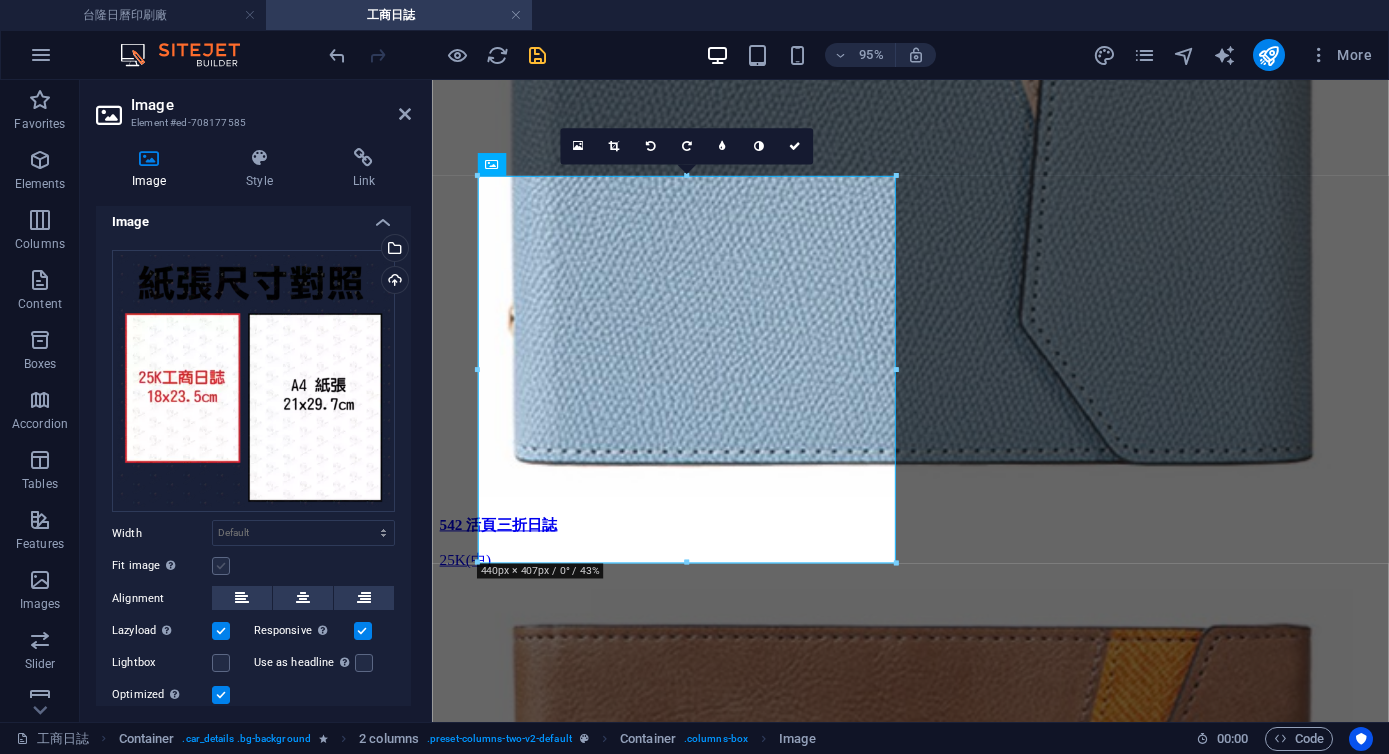 click at bounding box center (221, 566) 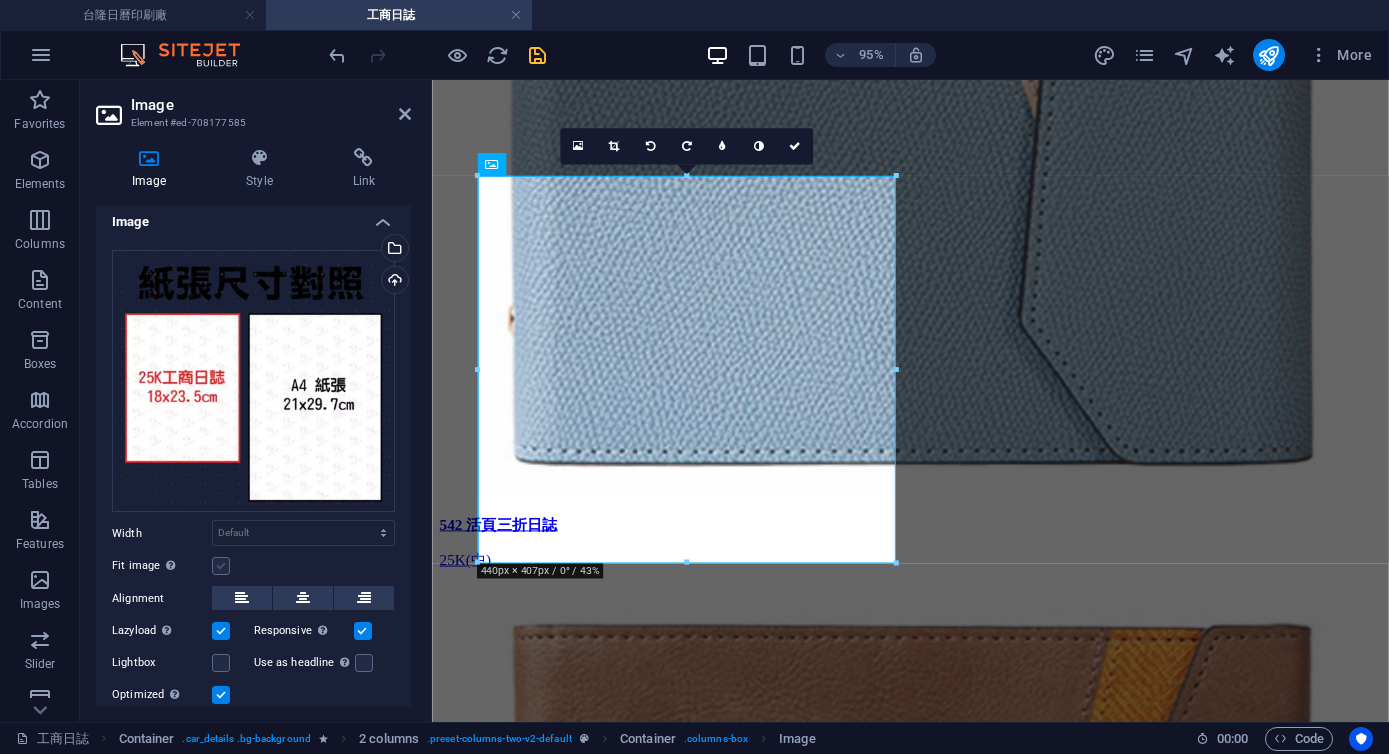 click on "Fit image Automatically fit image to a fixed width and height" at bounding box center (0, 0) 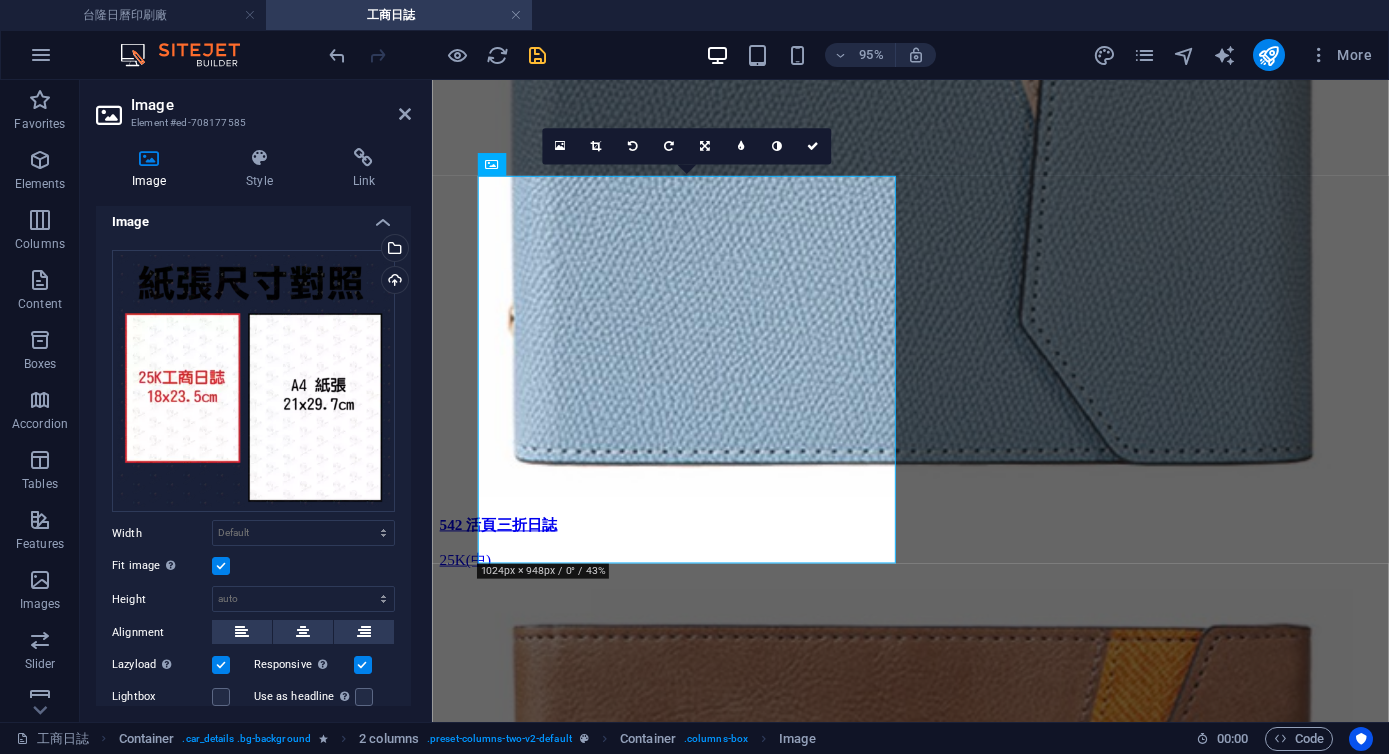 click at bounding box center (221, 566) 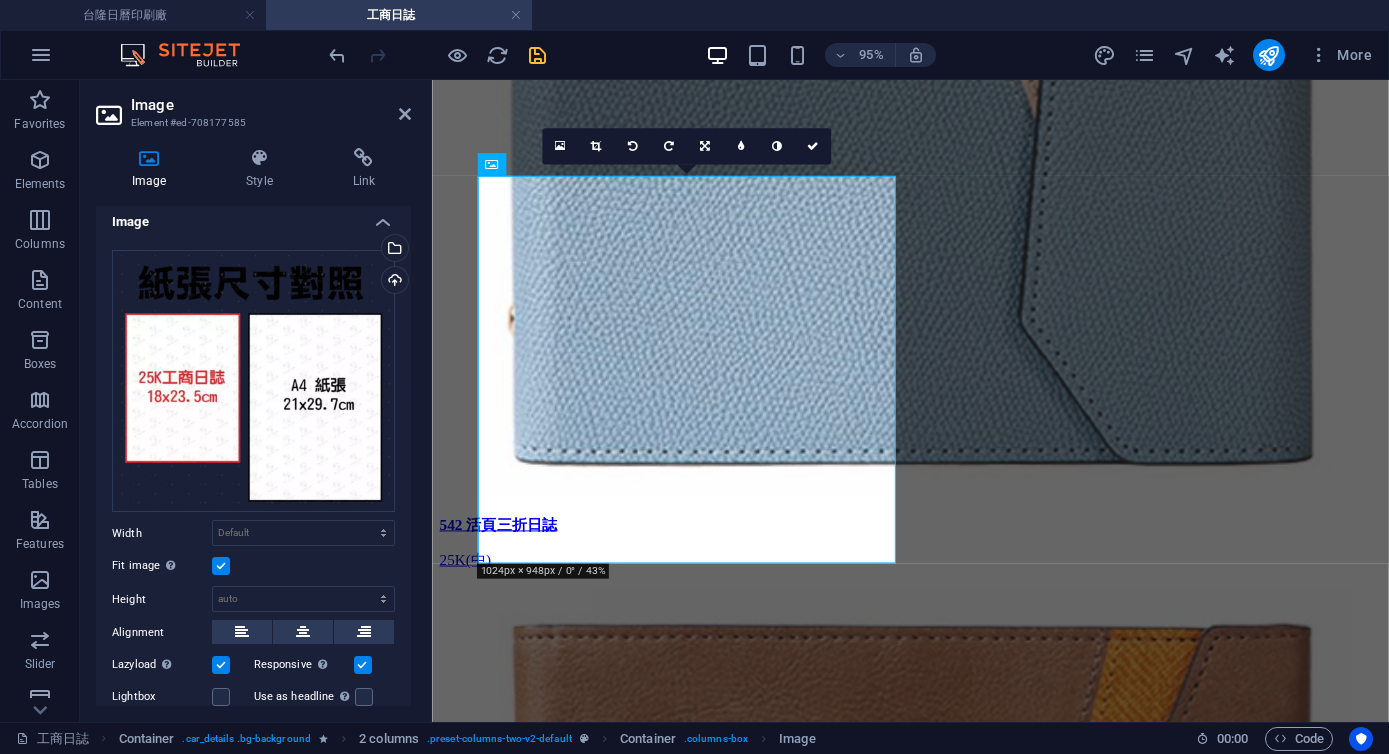 click on "Fit image Automatically fit image to a fixed width and height" at bounding box center [0, 0] 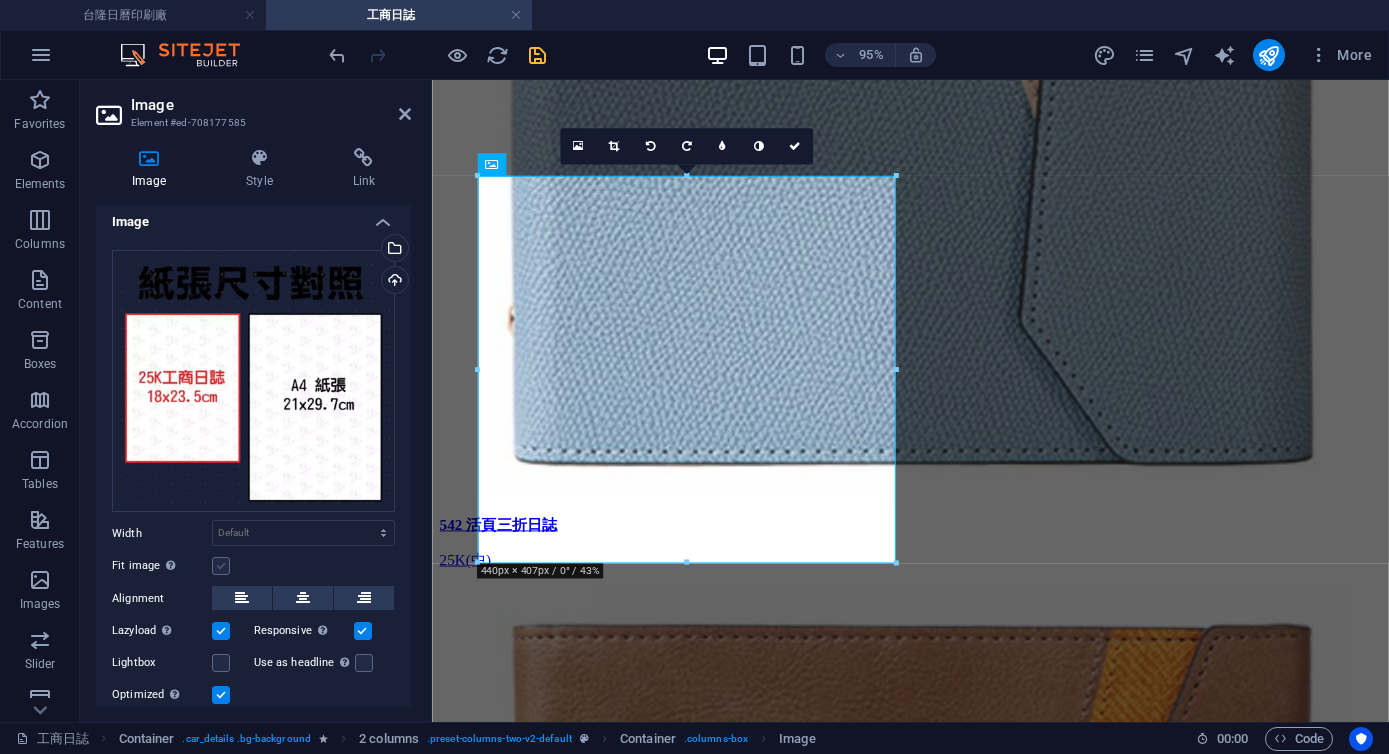 click at bounding box center (221, 566) 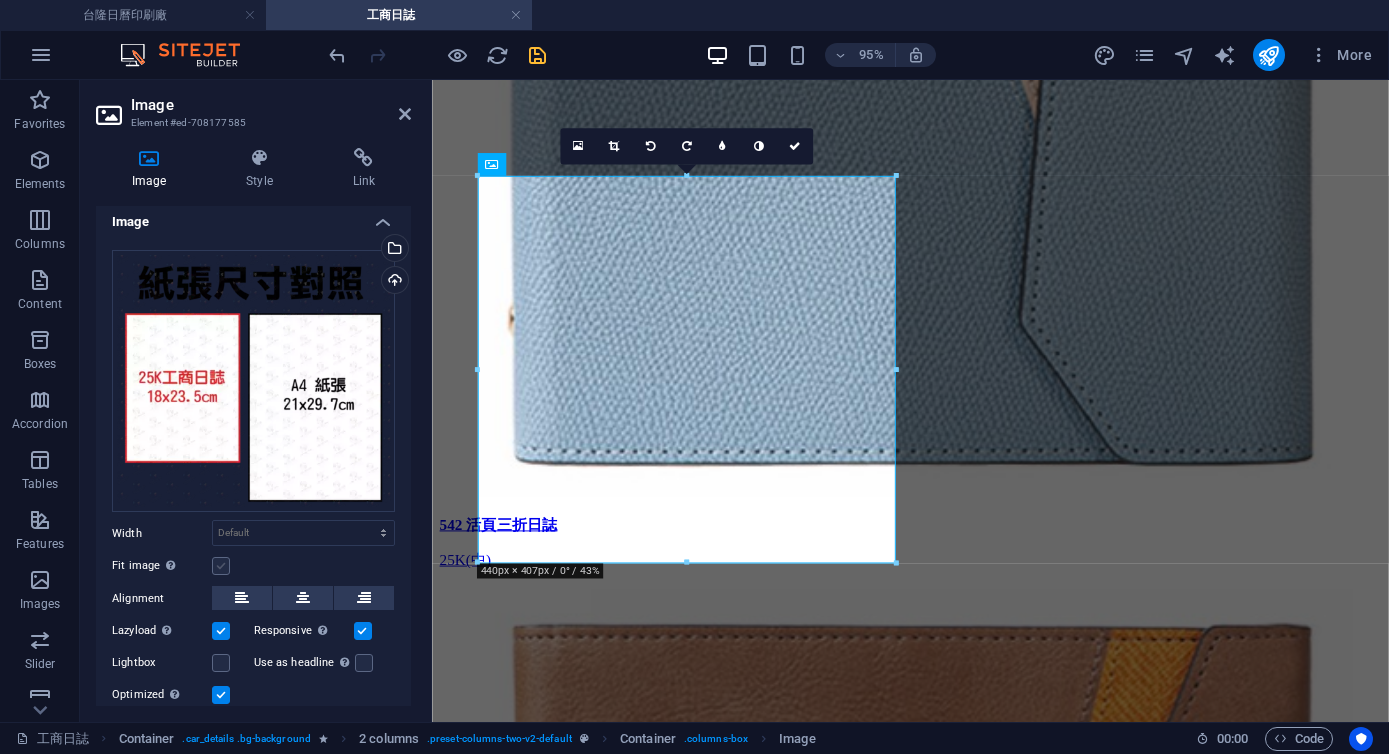 click on "Fit image Automatically fit image to a fixed width and height" at bounding box center [0, 0] 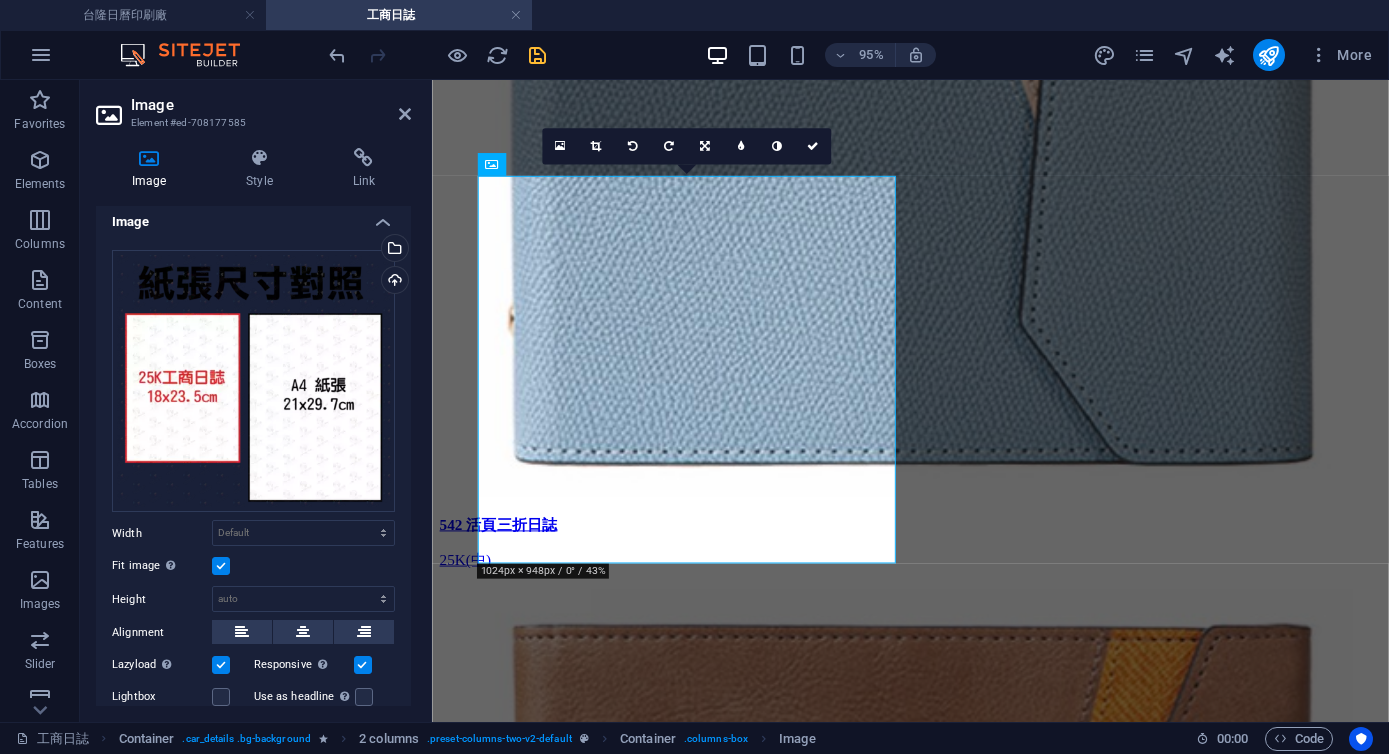 click at bounding box center [221, 566] 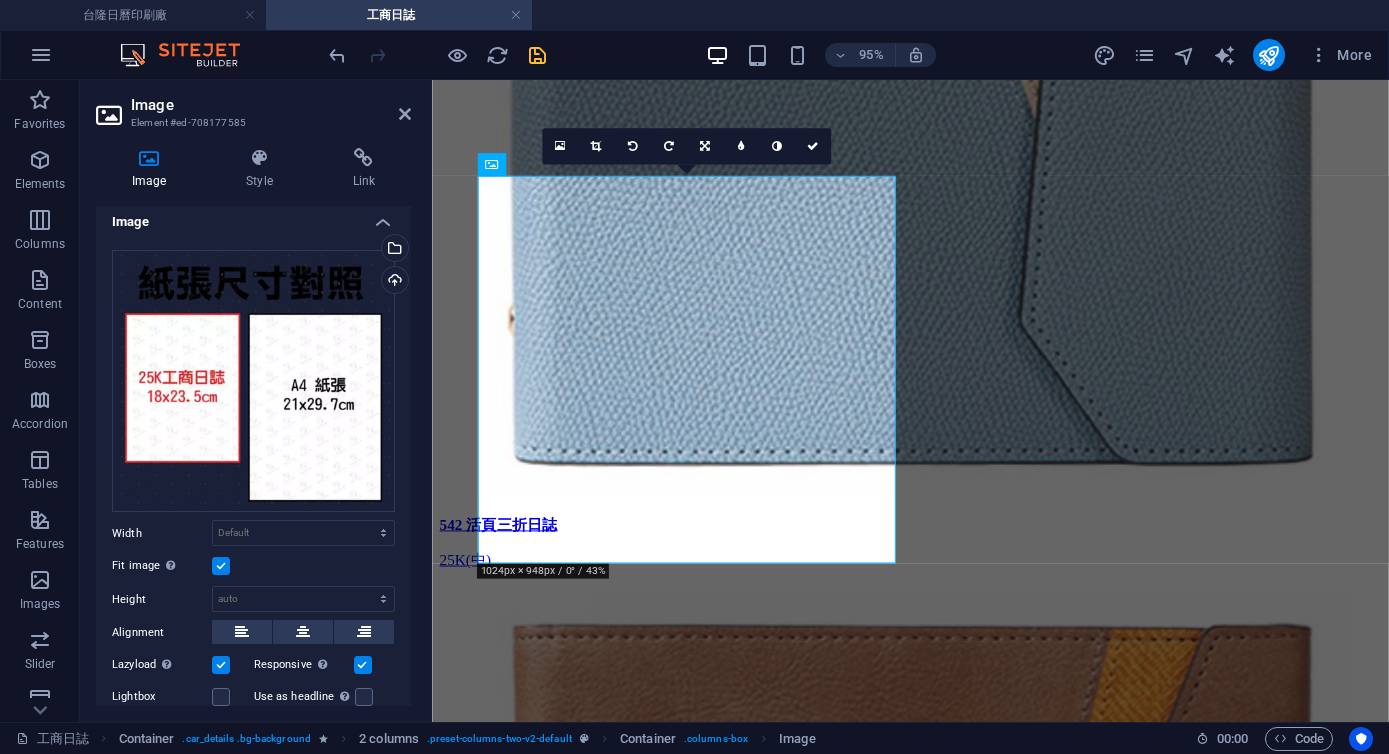 click on "Fit image Automatically fit image to a fixed width and height" at bounding box center [0, 0] 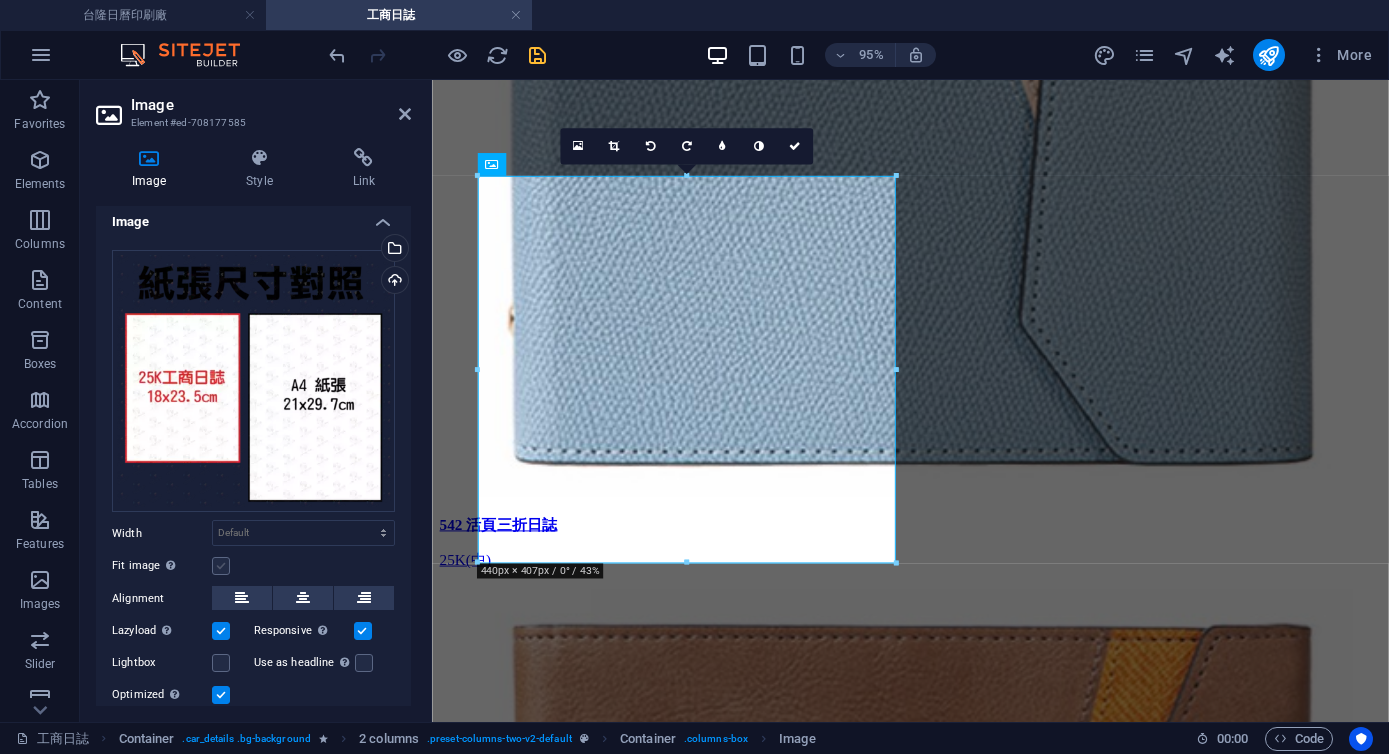 click at bounding box center (221, 566) 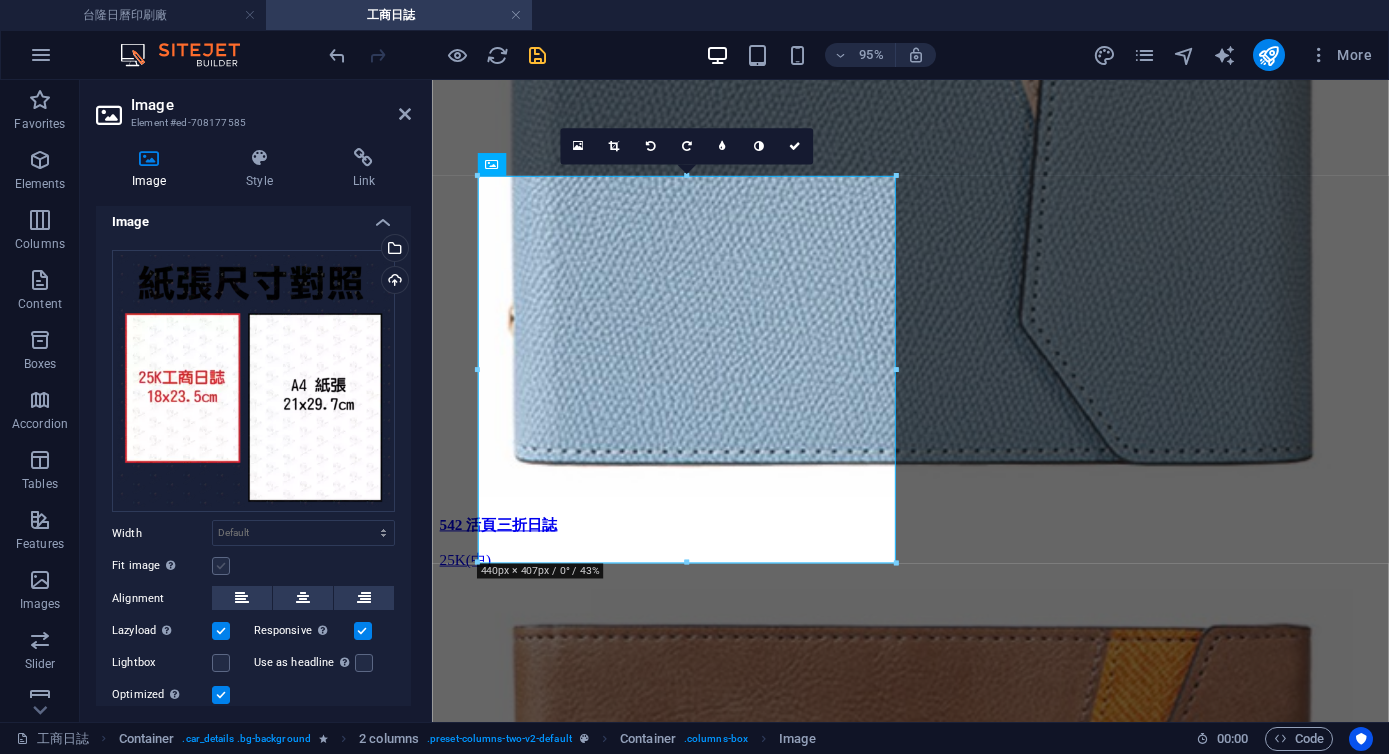 click on "Fit image Automatically fit image to a fixed width and height" at bounding box center [0, 0] 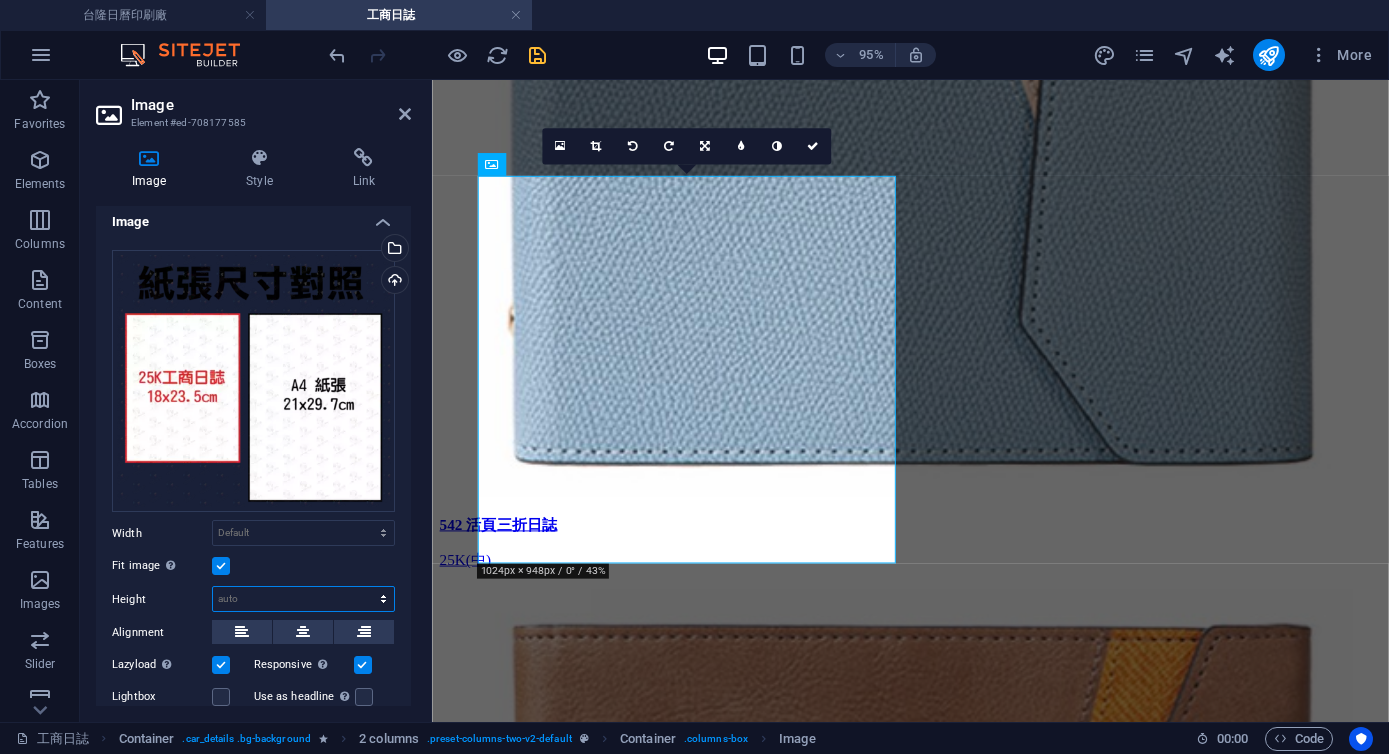 click on "Default auto px" at bounding box center [303, 599] 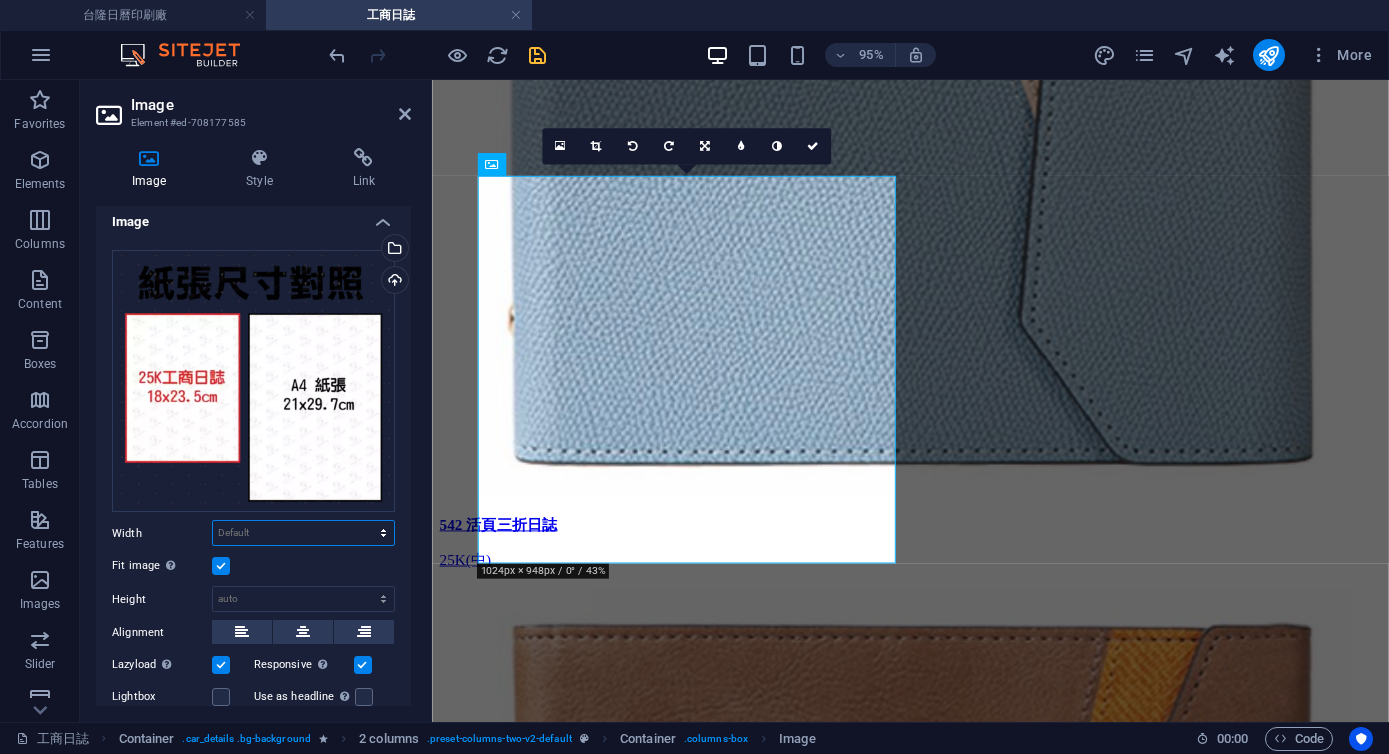 click on "Default auto px rem % em vh vw" at bounding box center (303, 533) 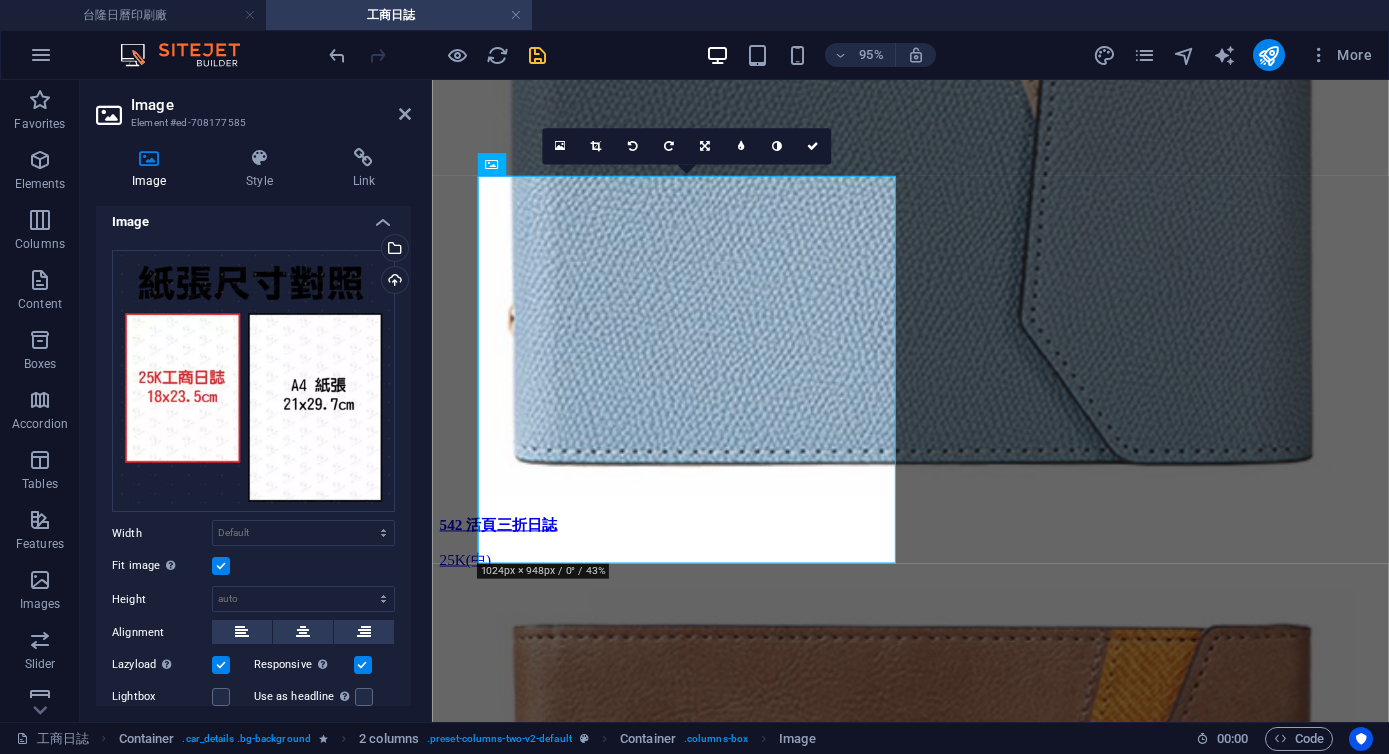 click on "Fit image Automatically fit image to a fixed width and height" at bounding box center (253, 566) 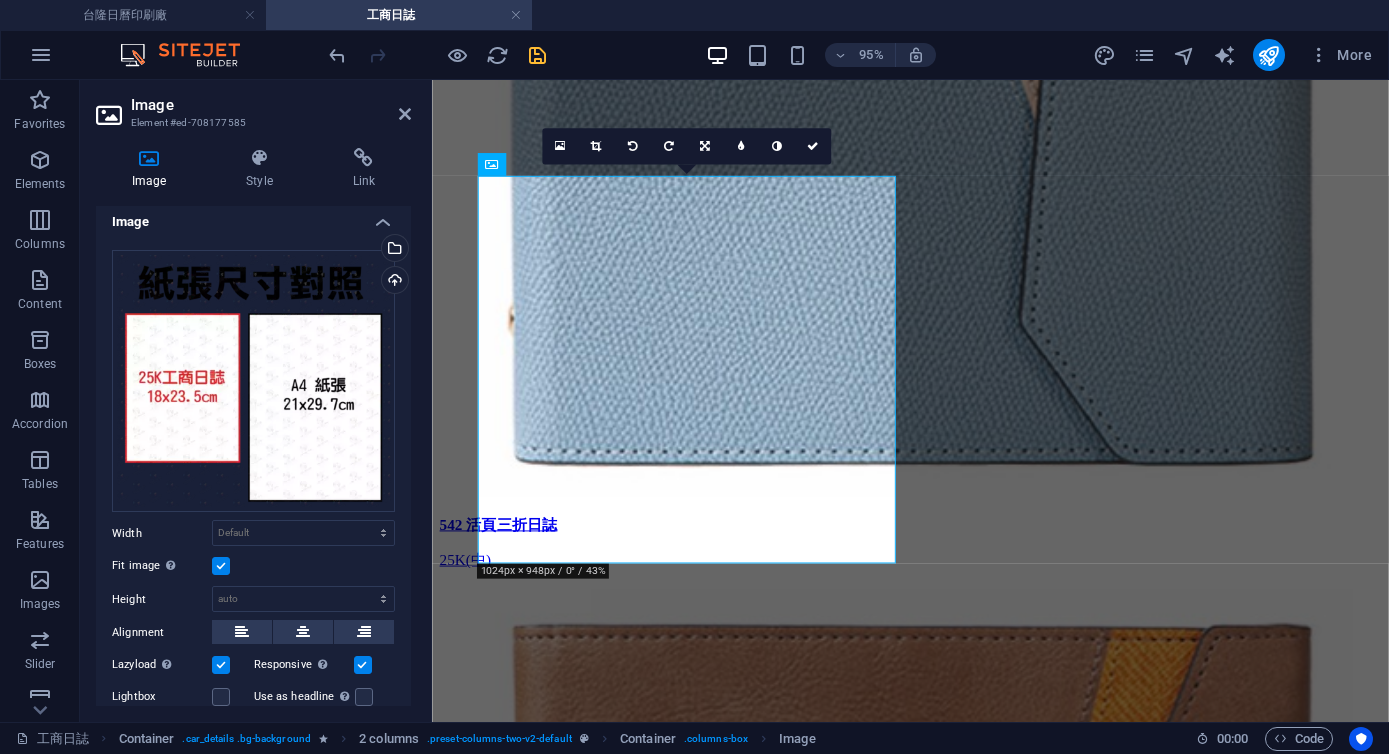 click at bounding box center (221, 566) 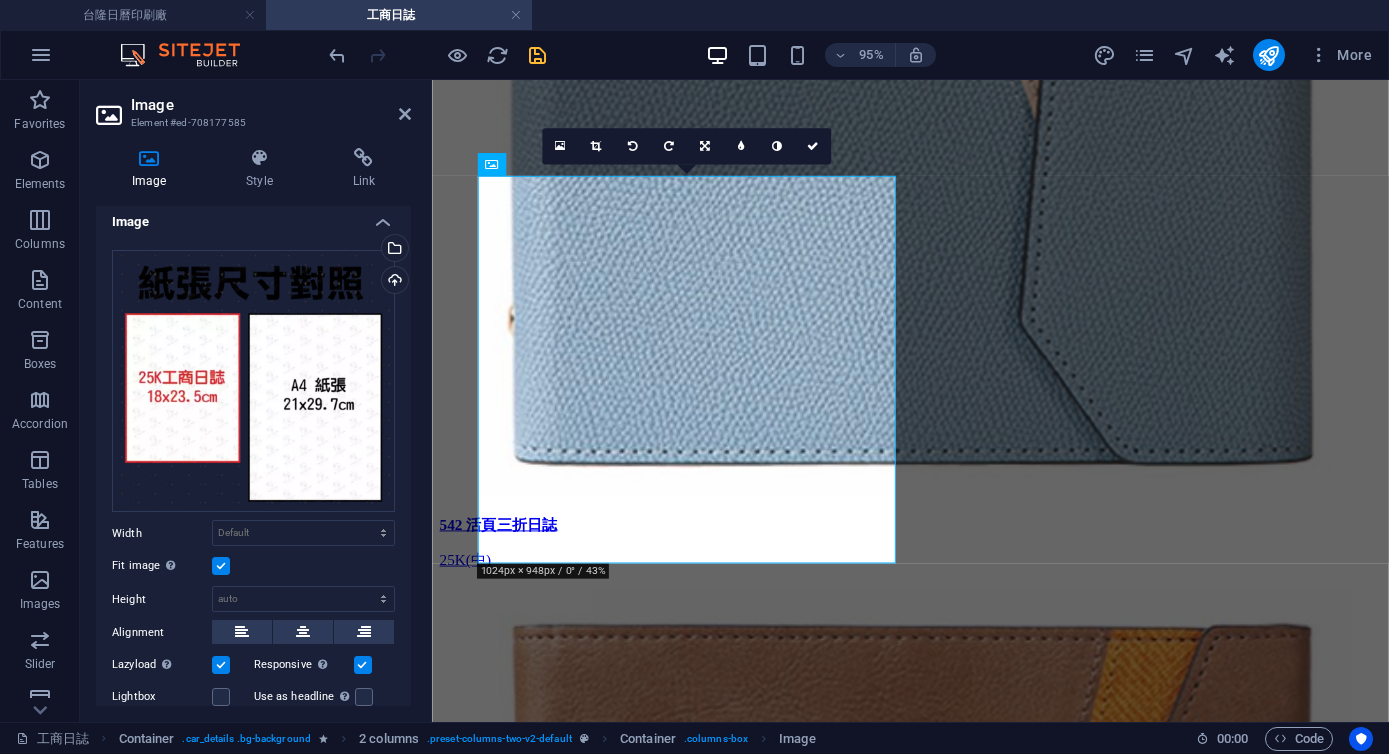 click on "Fit image Automatically fit image to a fixed width and height" at bounding box center [0, 0] 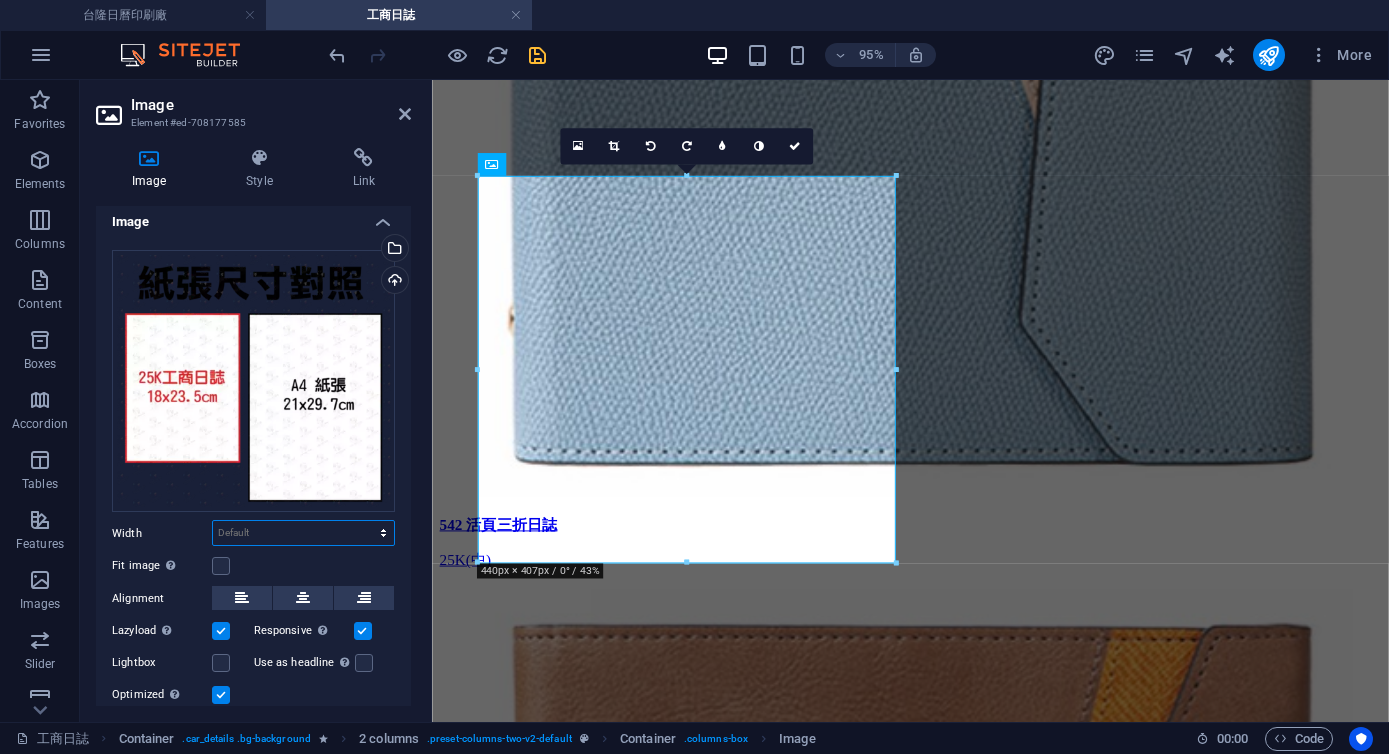 click on "Default auto px rem % em vh vw" at bounding box center (303, 533) 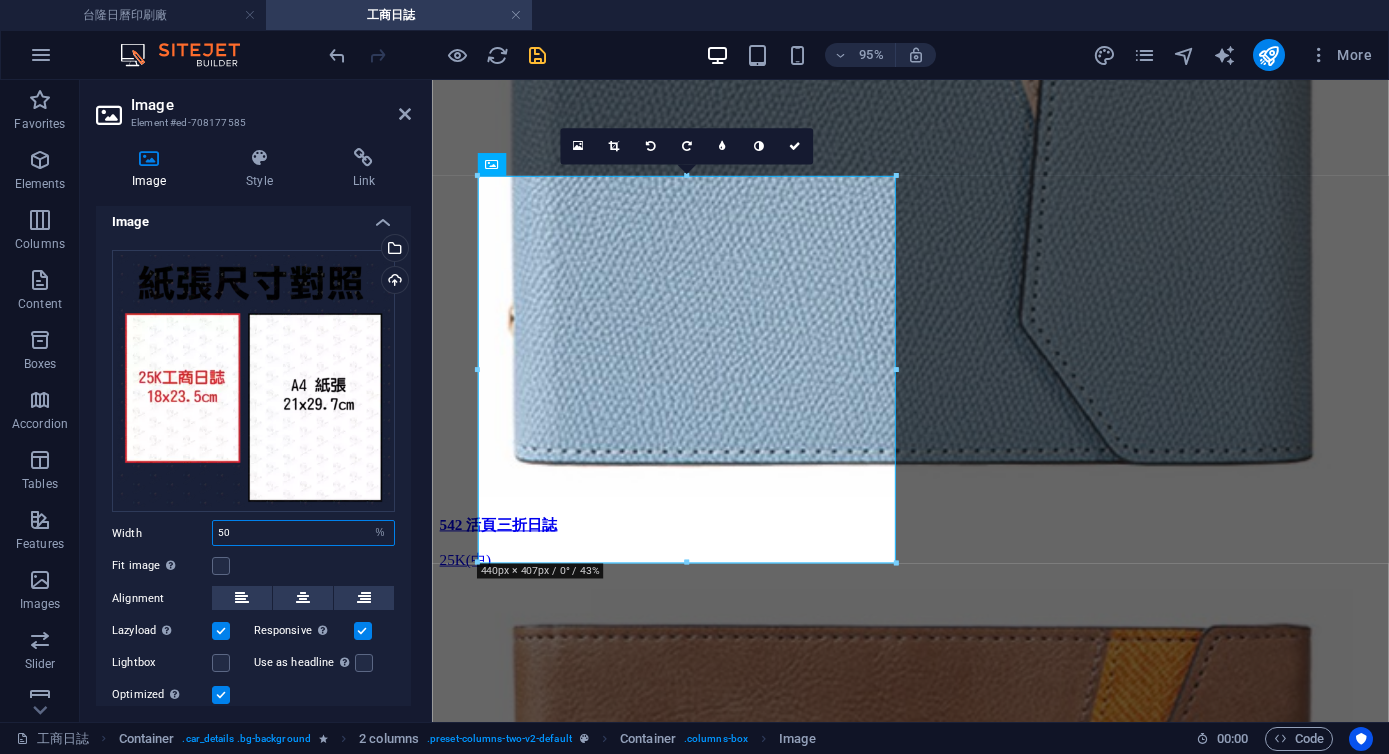 type on "50" 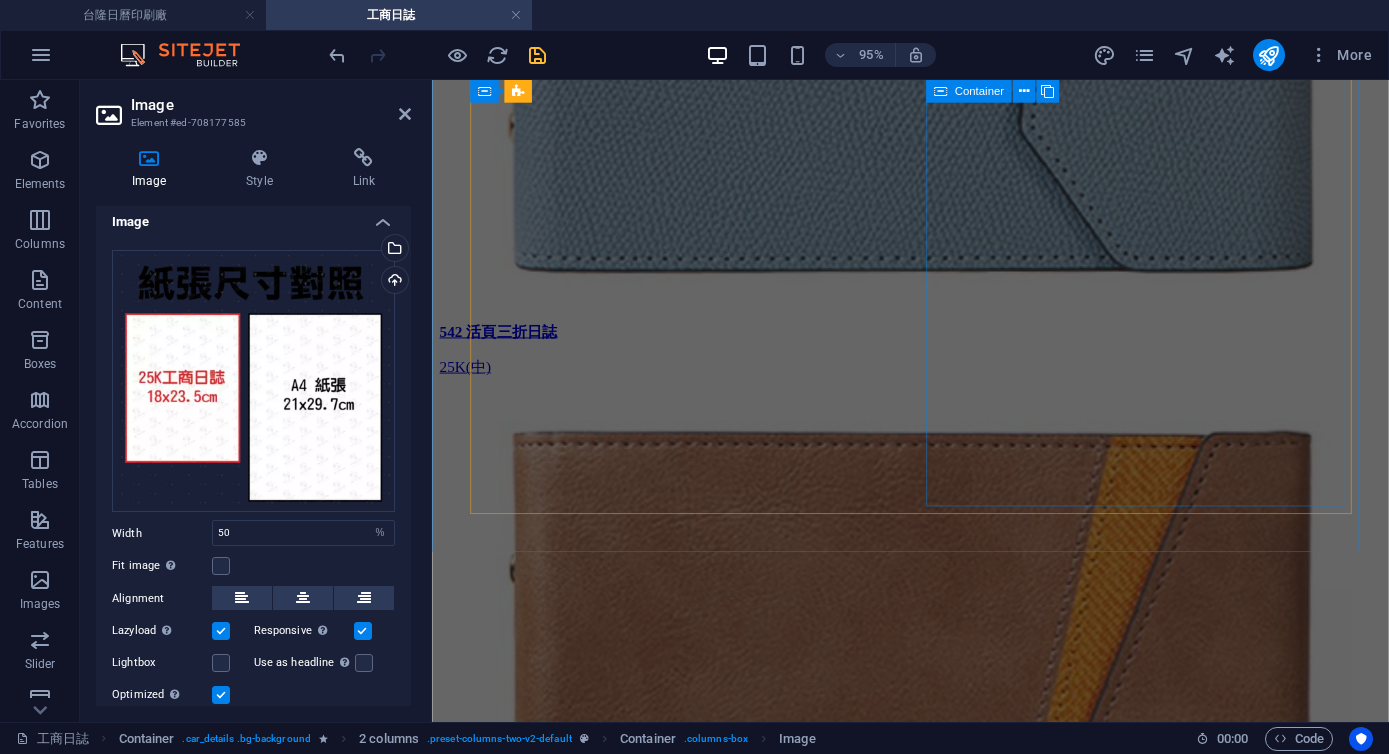 scroll, scrollTop: 5397, scrollLeft: 0, axis: vertical 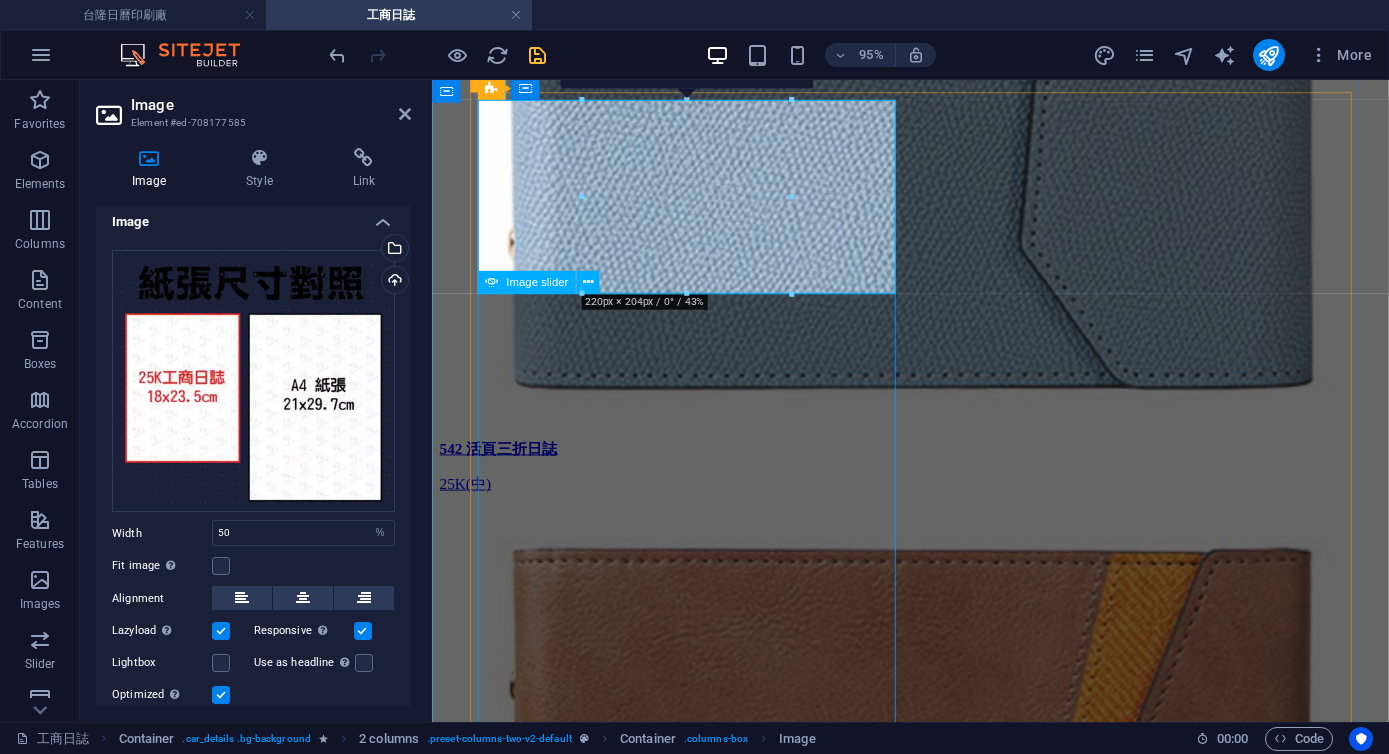 click at bounding box center [-126, 73220] 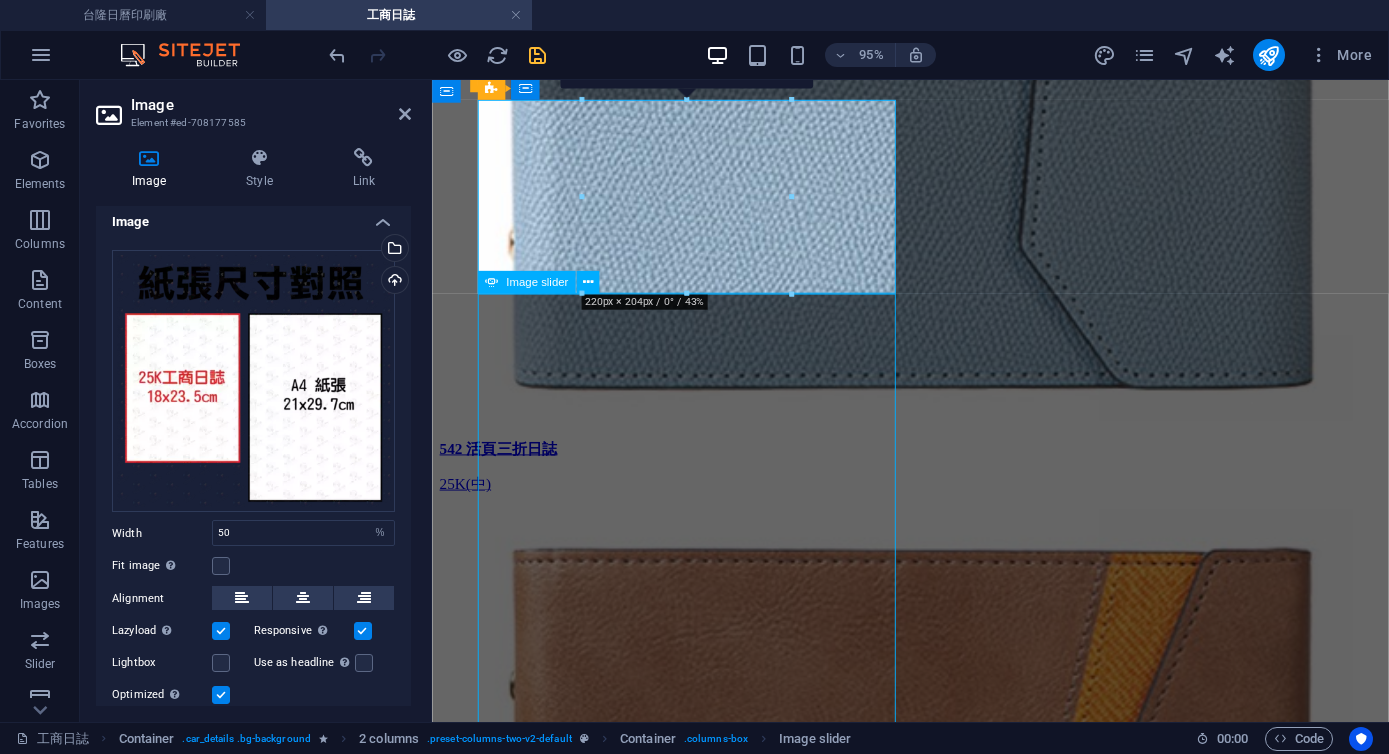 click at bounding box center [-126, 73220] 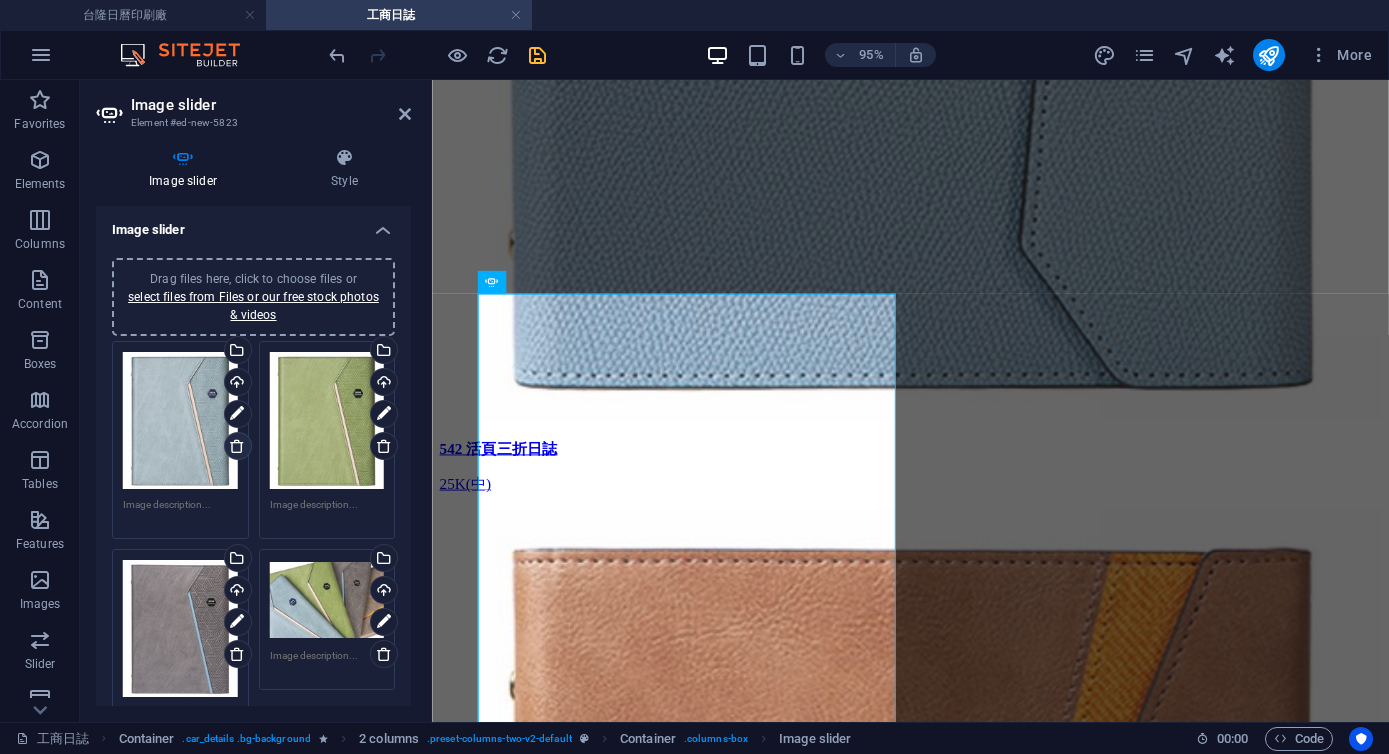 click at bounding box center [237, 446] 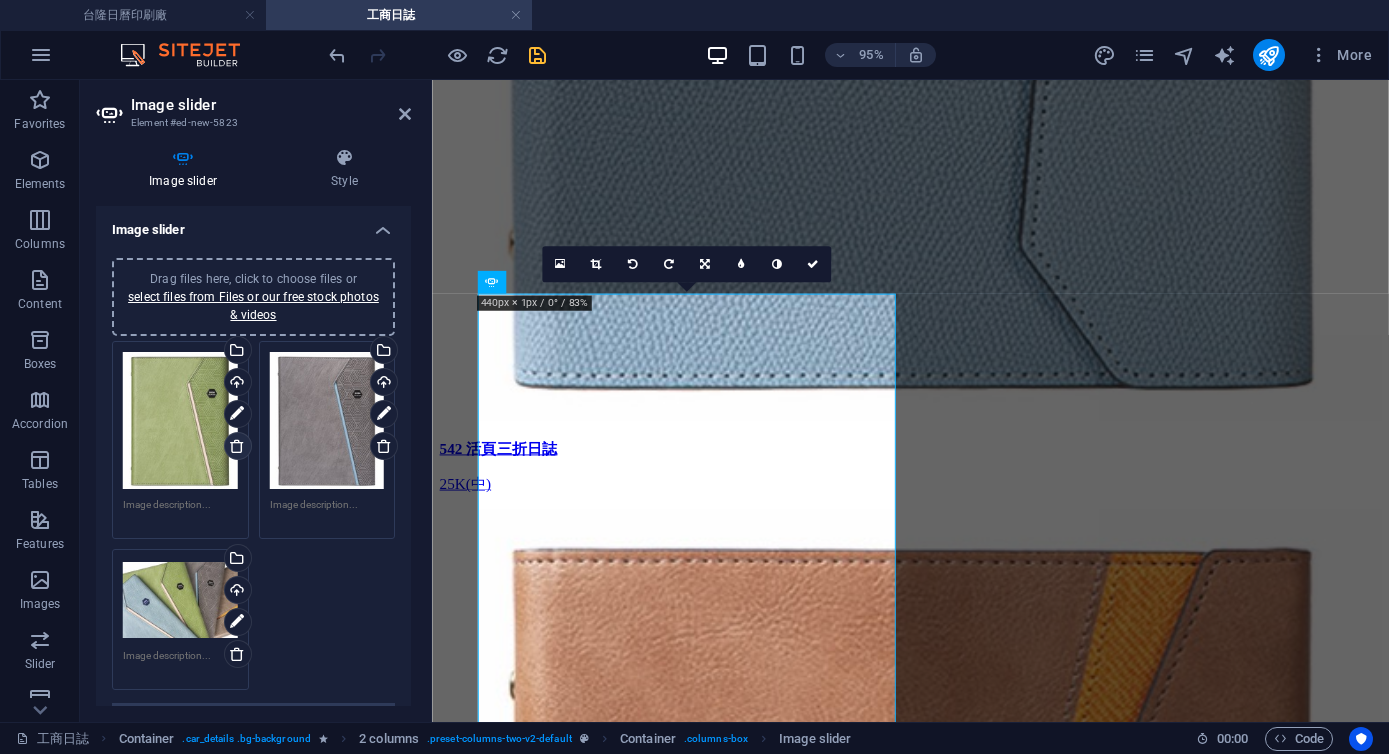 click at bounding box center (237, 446) 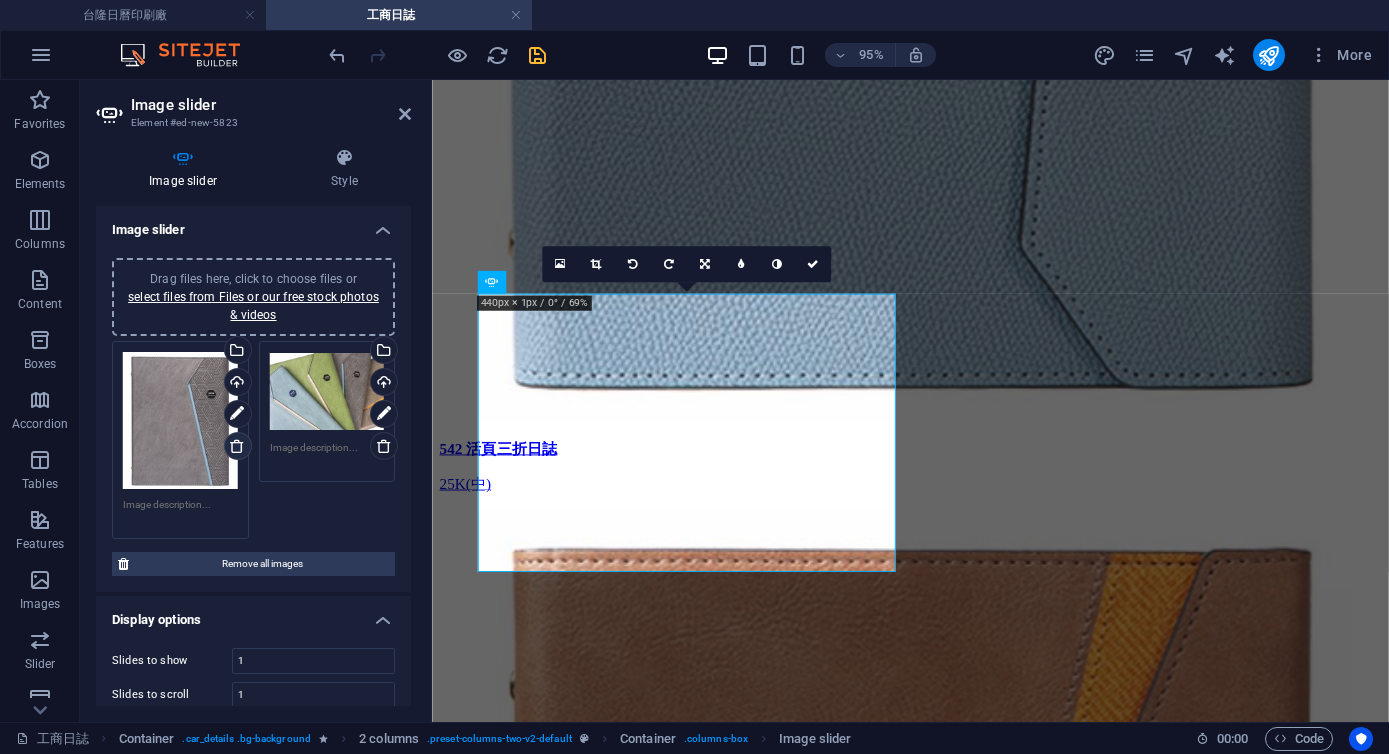 click at bounding box center (237, 446) 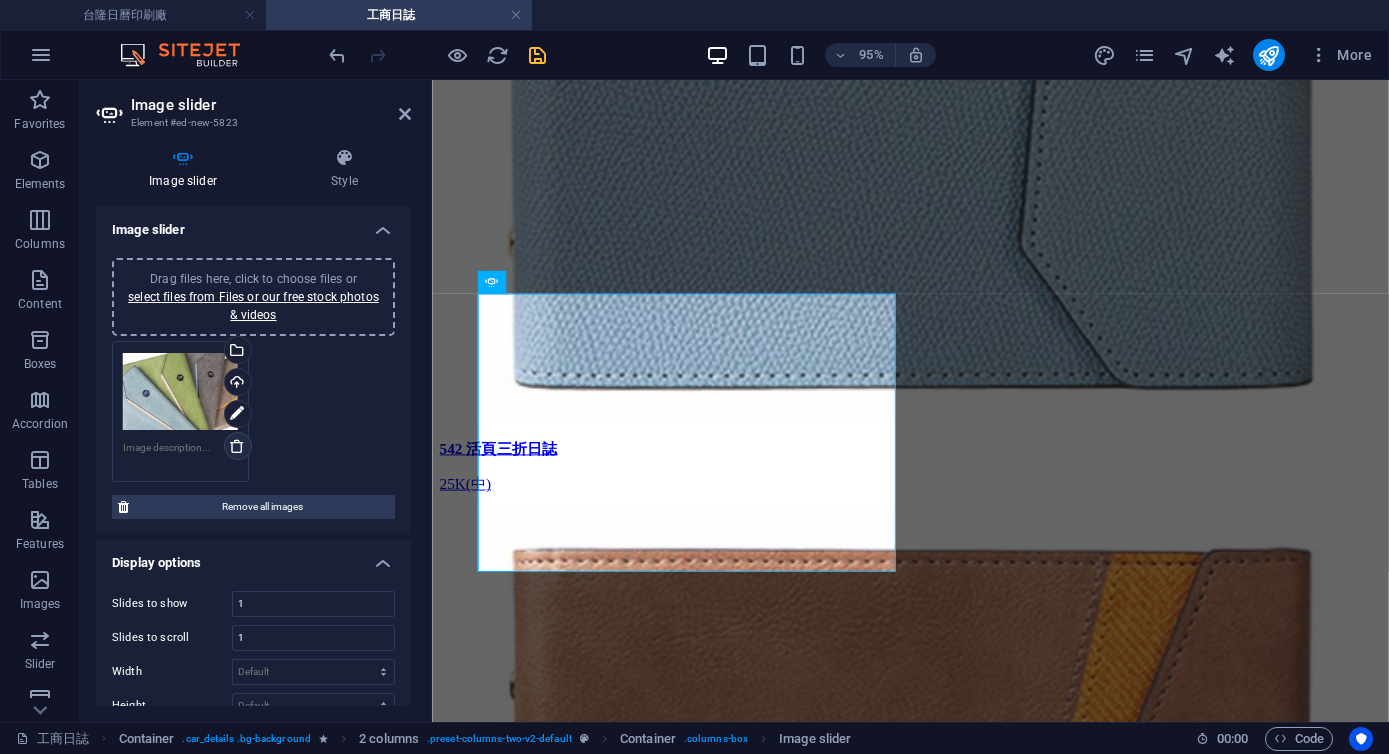 click at bounding box center (237, 446) 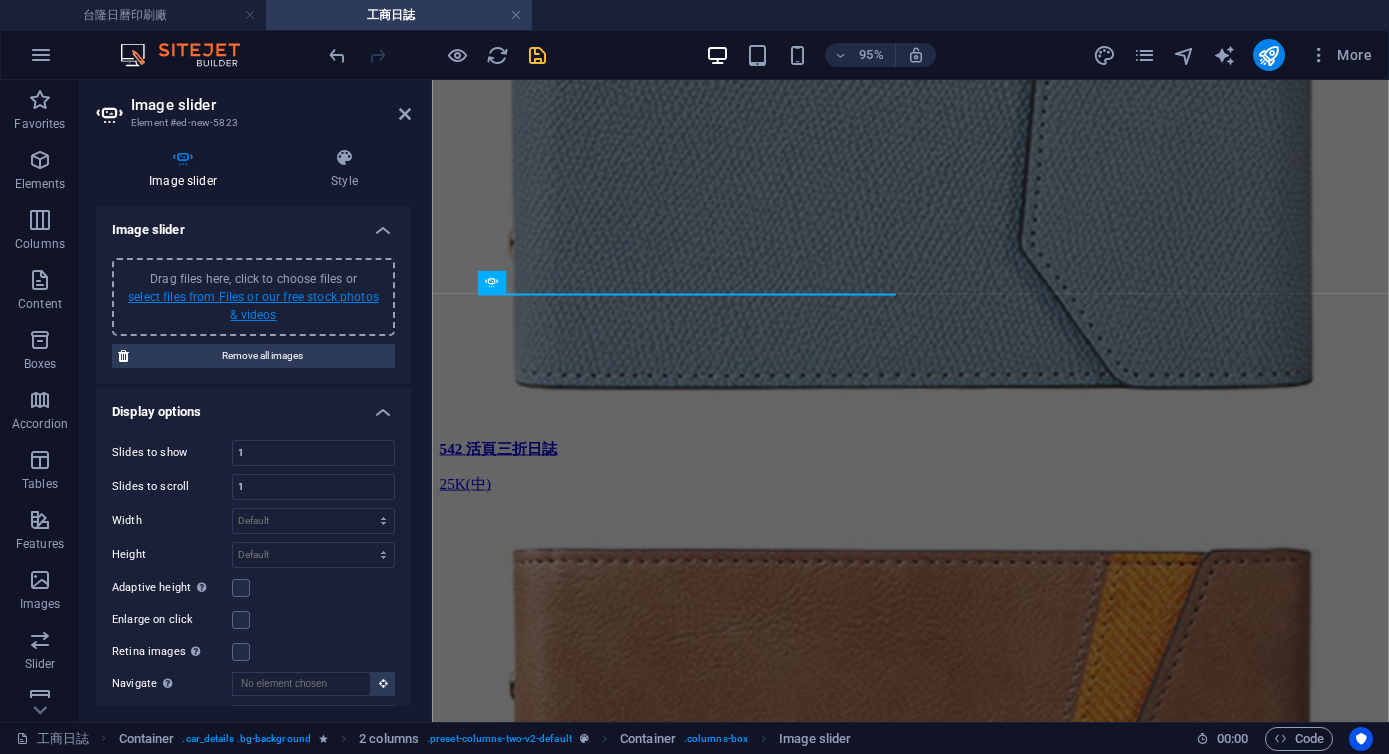 click on "select files from Files or our free stock photos & videos" at bounding box center [253, 306] 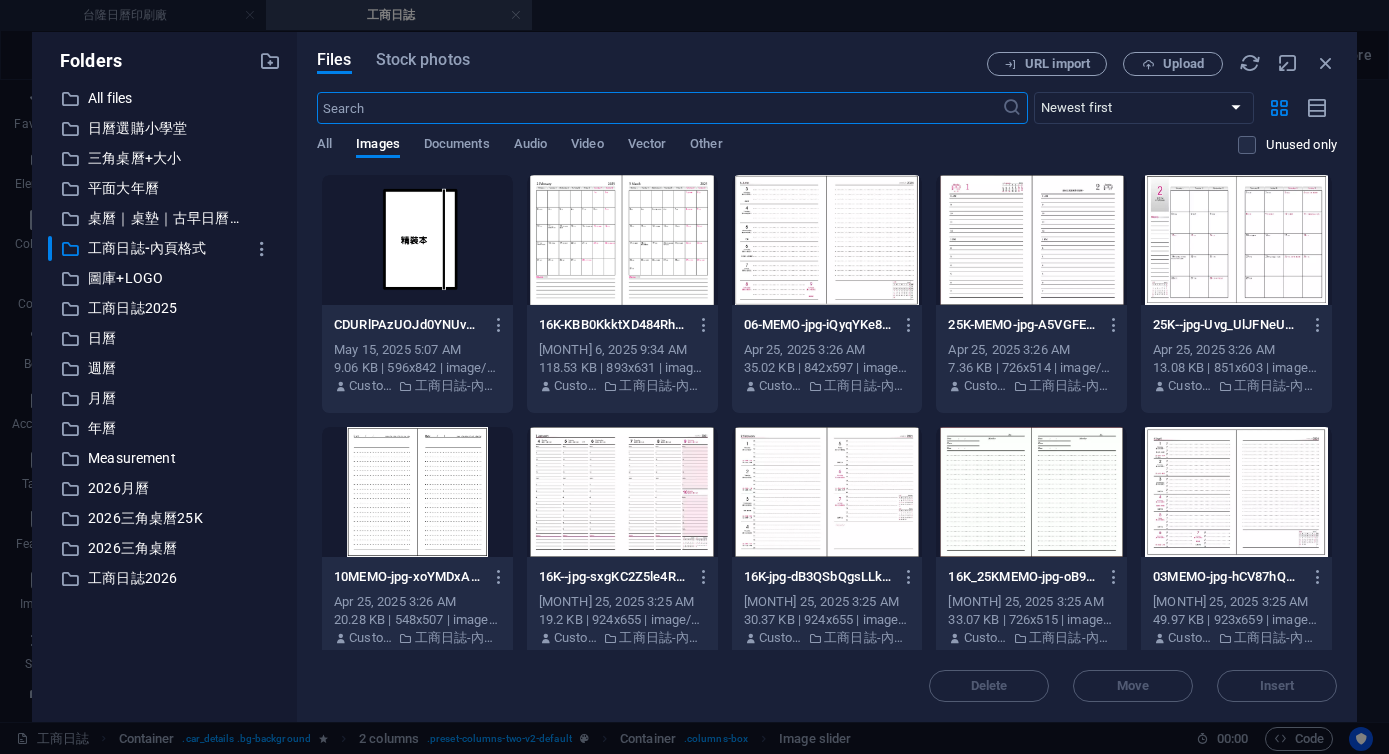 scroll, scrollTop: 5511, scrollLeft: 0, axis: vertical 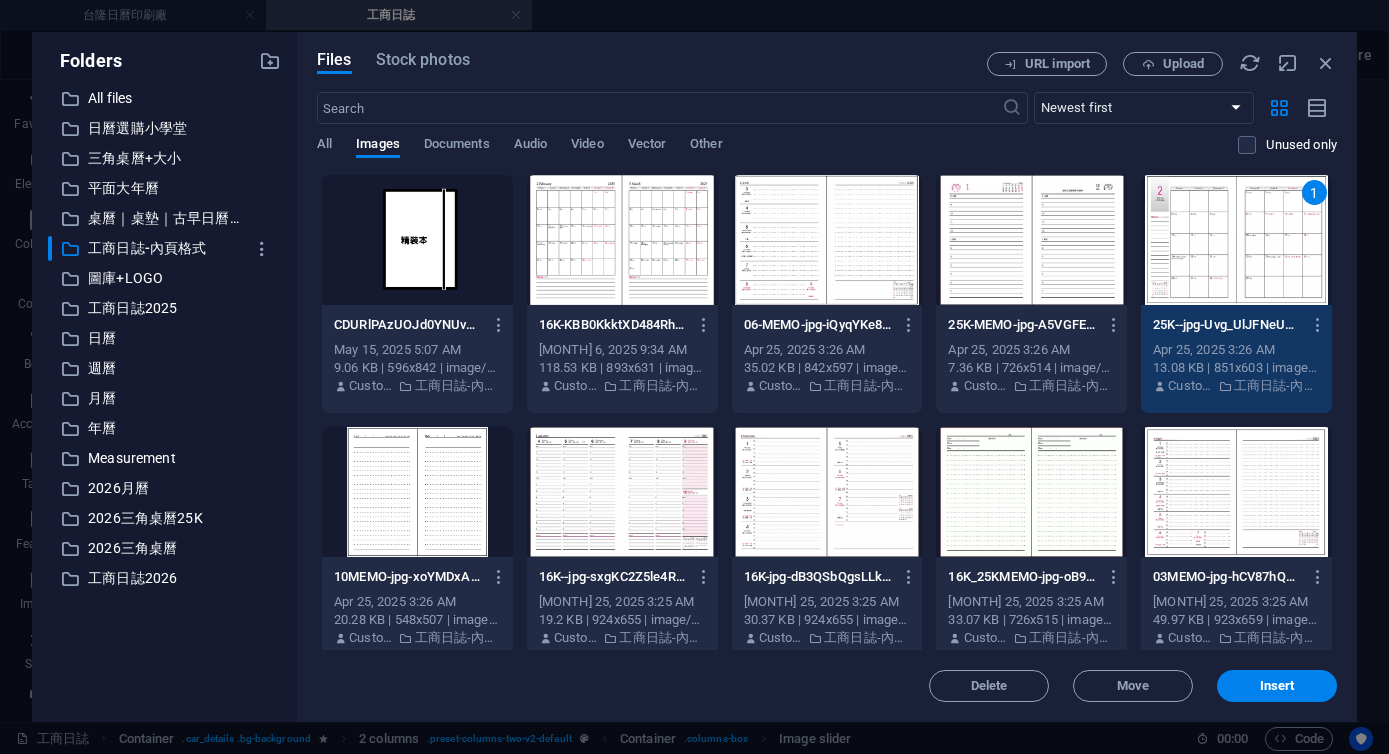click at bounding box center (827, 240) 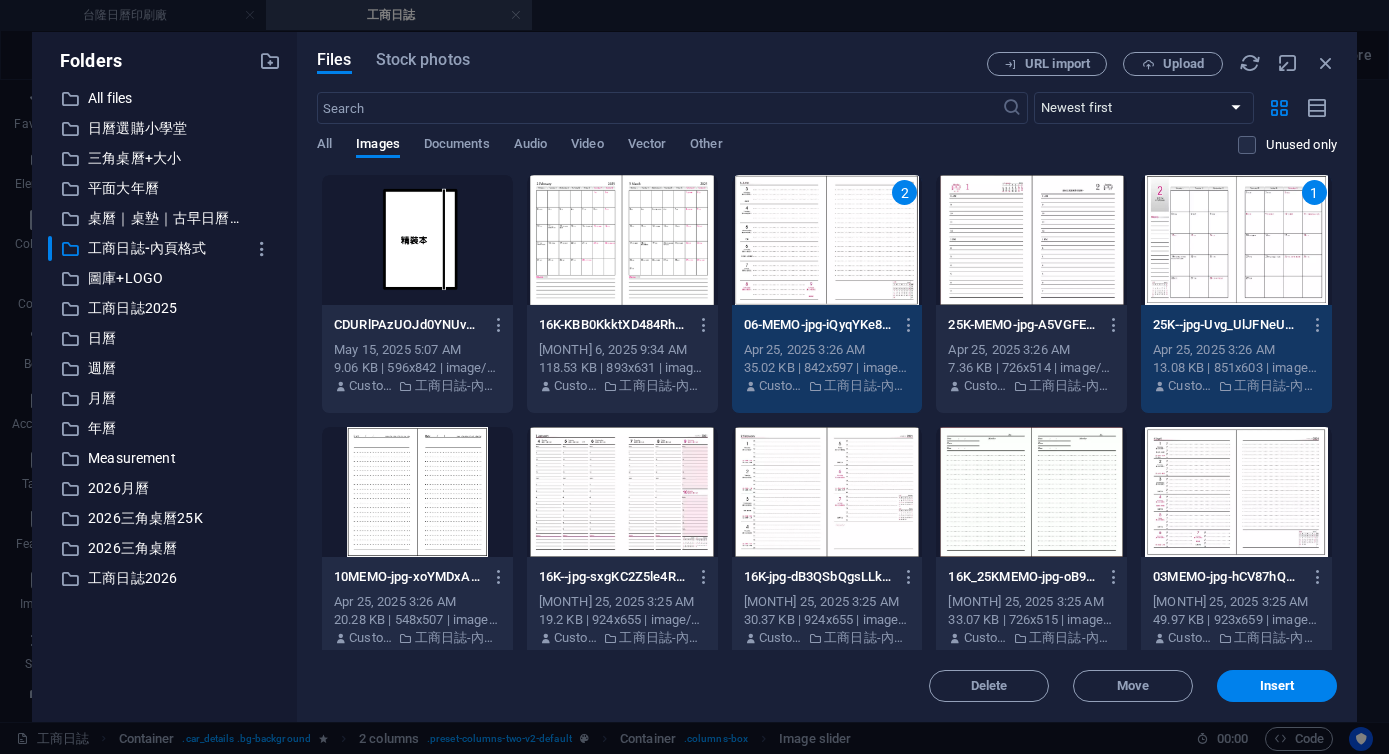 click at bounding box center [1031, 240] 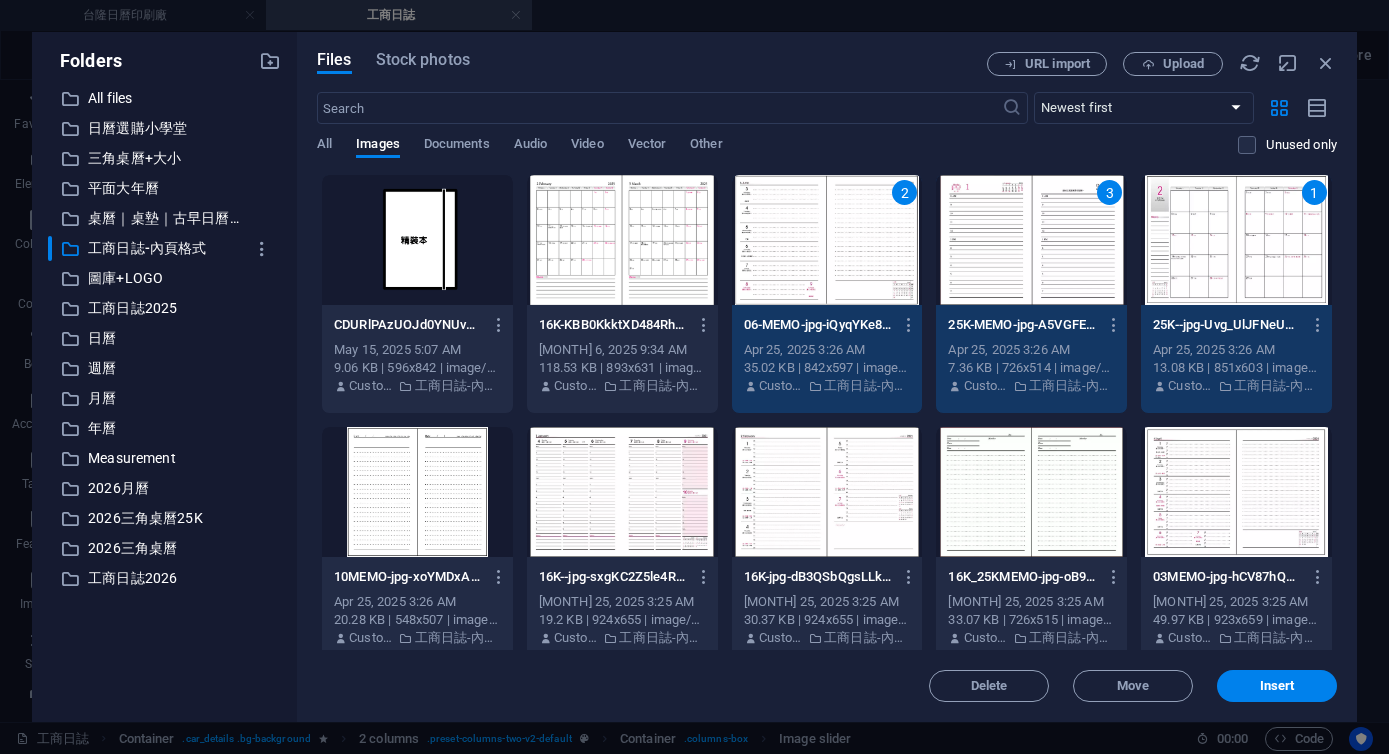 click on "3" at bounding box center [1031, 240] 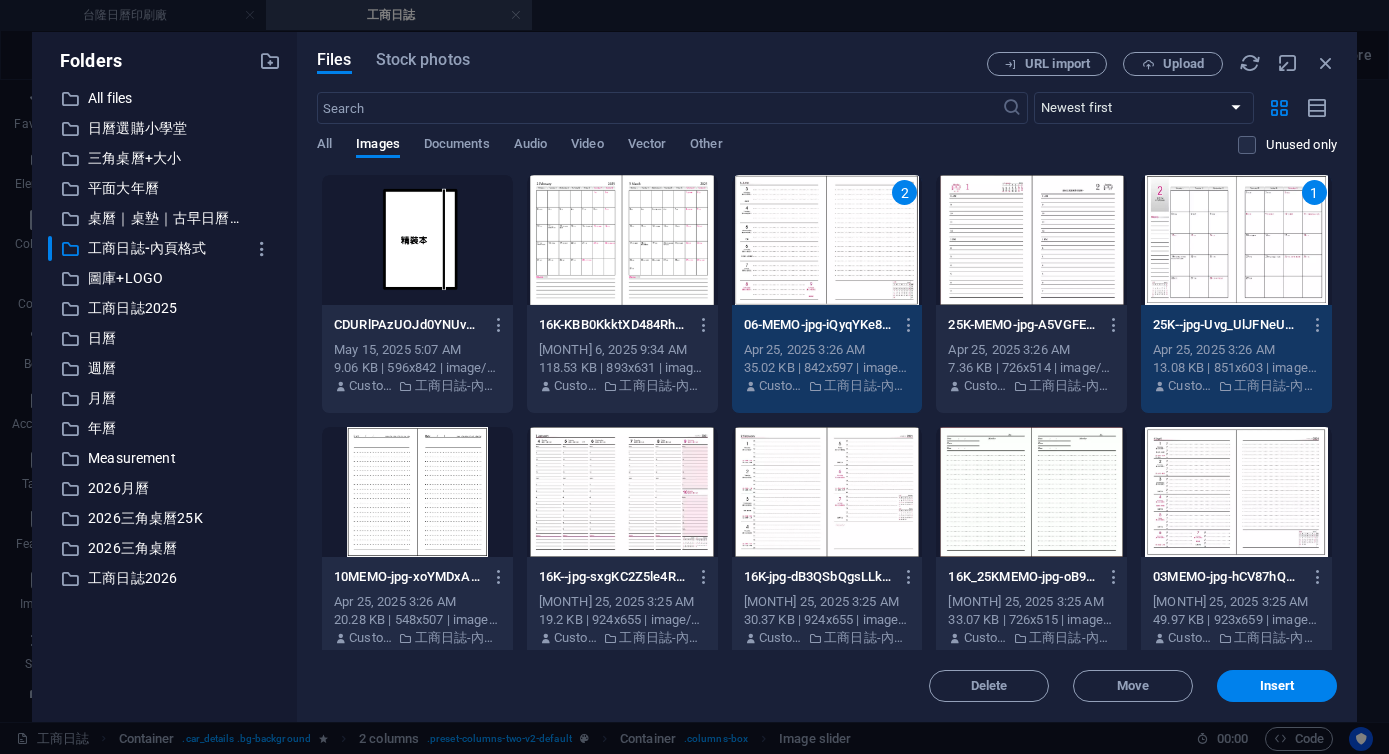 click at bounding box center [1031, 492] 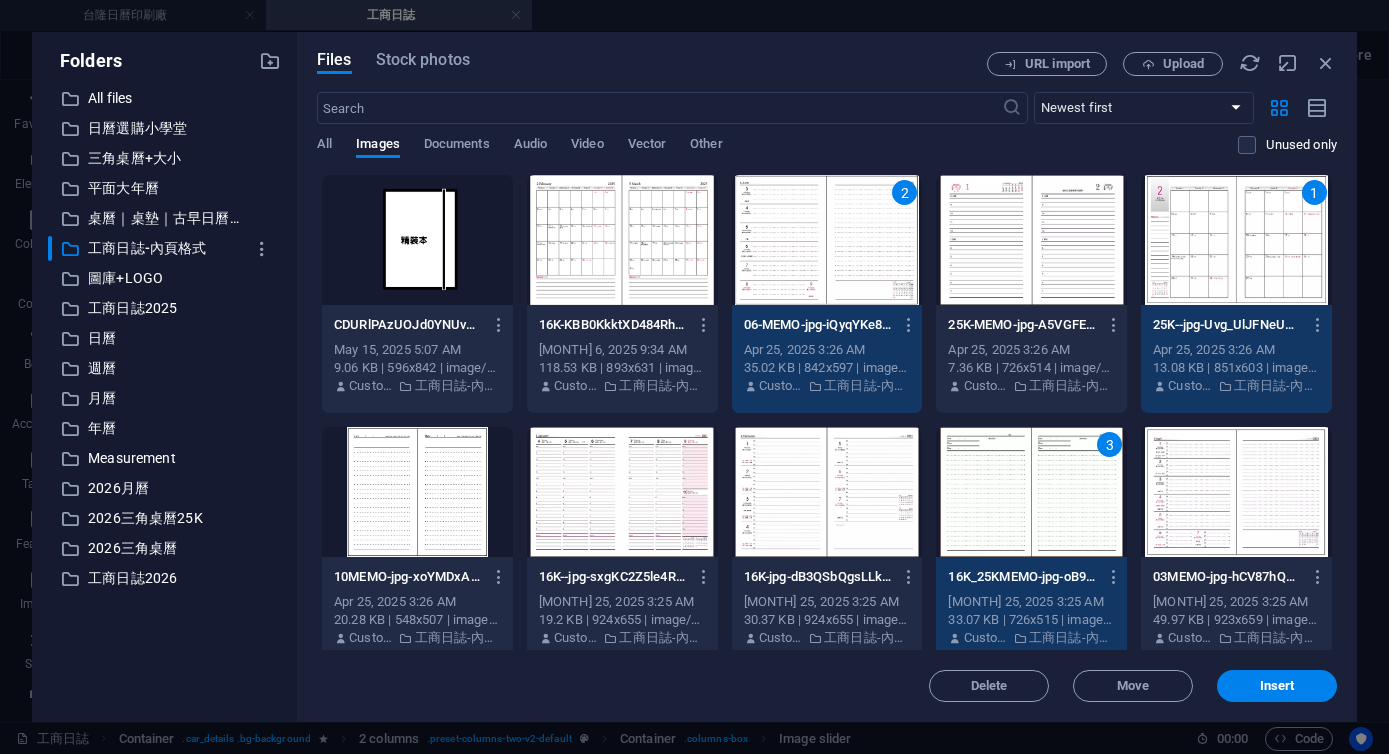 click at bounding box center (1031, 240) 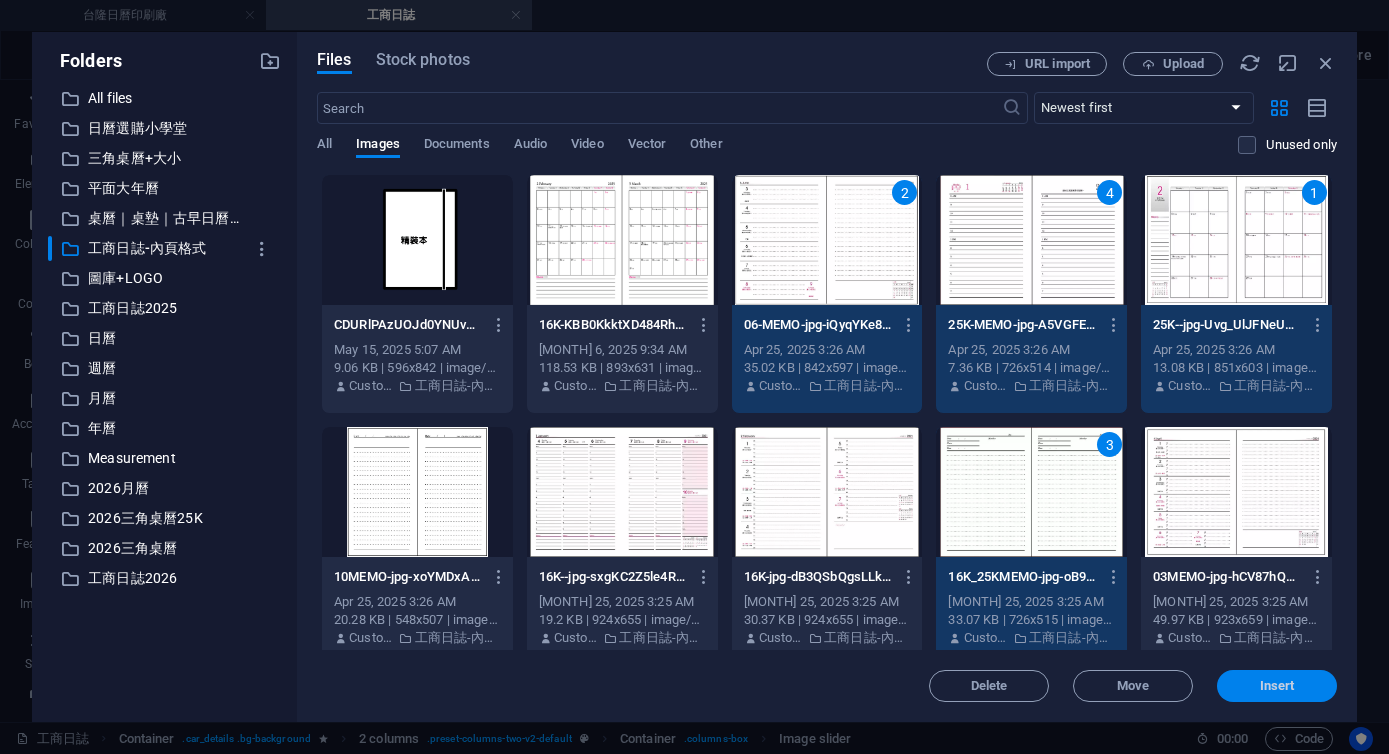 click on "Insert" at bounding box center [1277, 686] 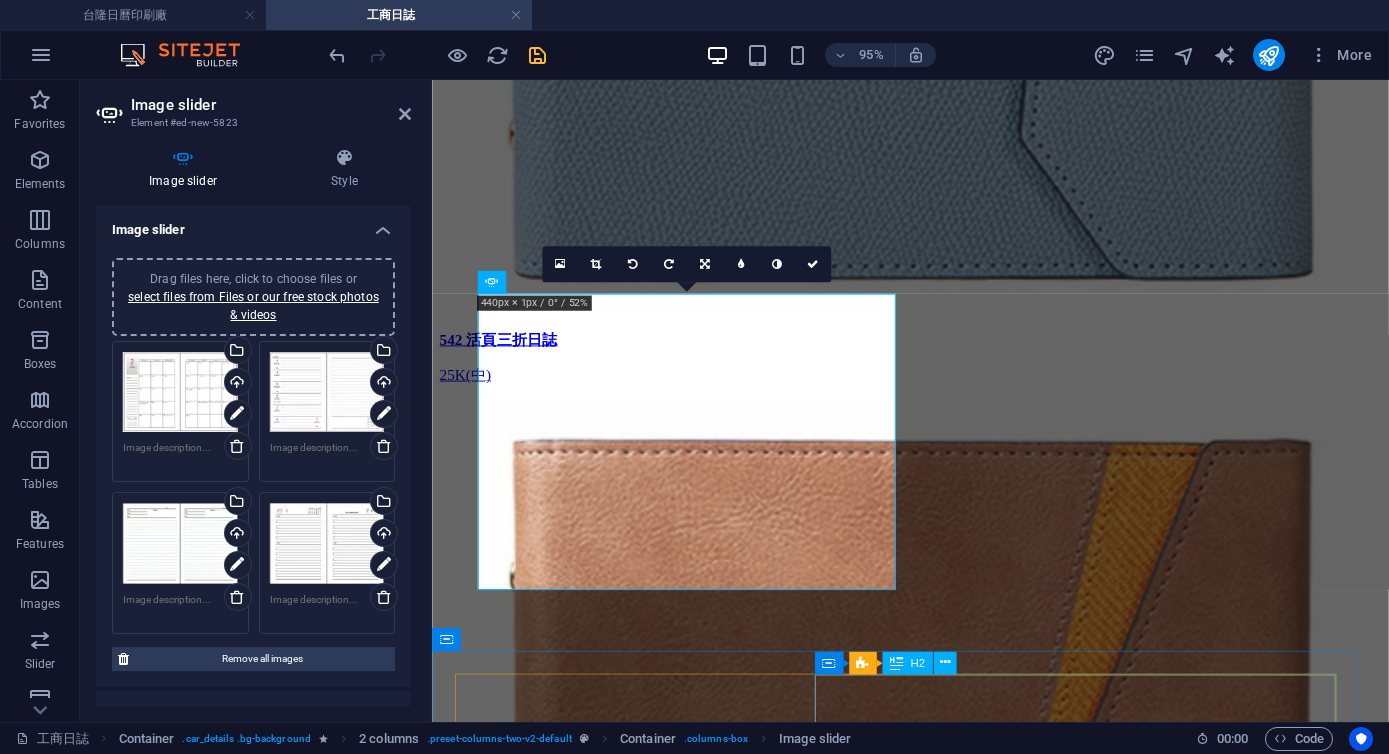 scroll, scrollTop: 5397, scrollLeft: 0, axis: vertical 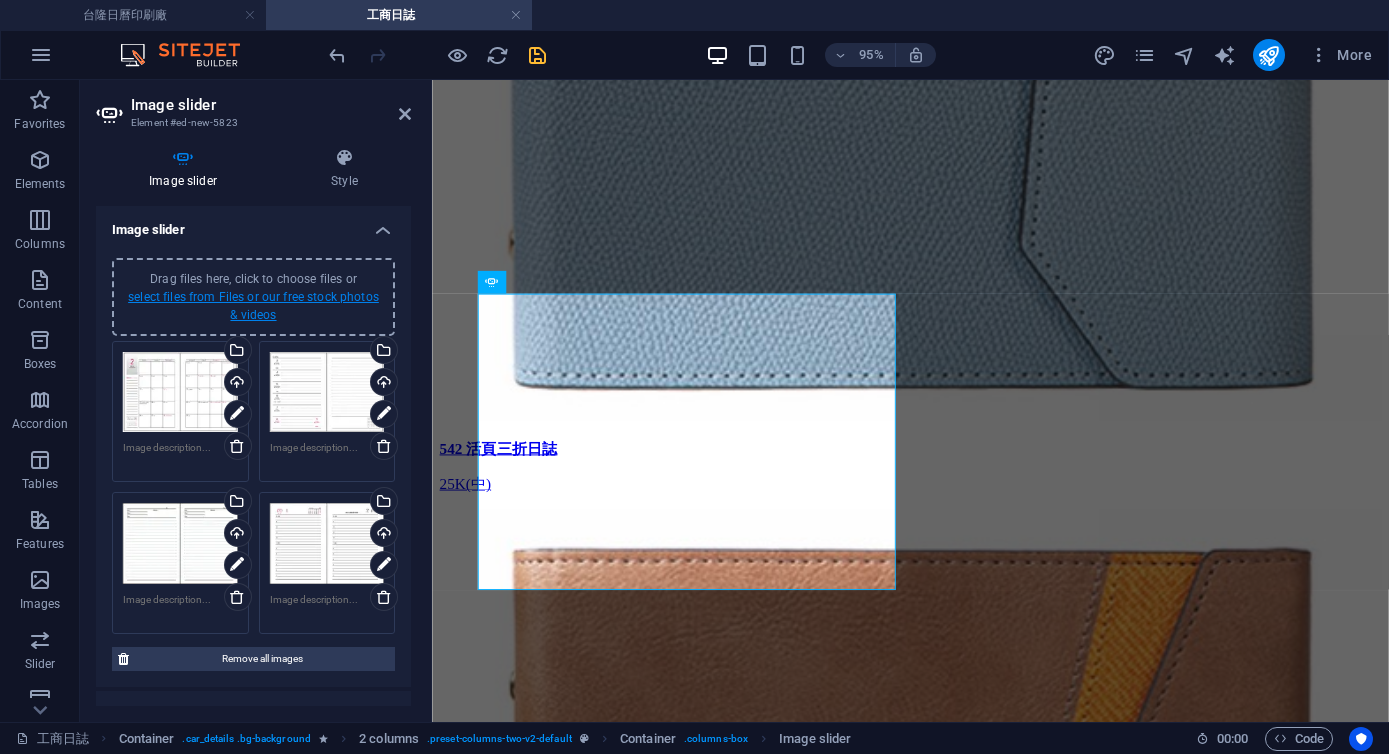 click on "select files from Files or our free stock photos & videos" at bounding box center [253, 306] 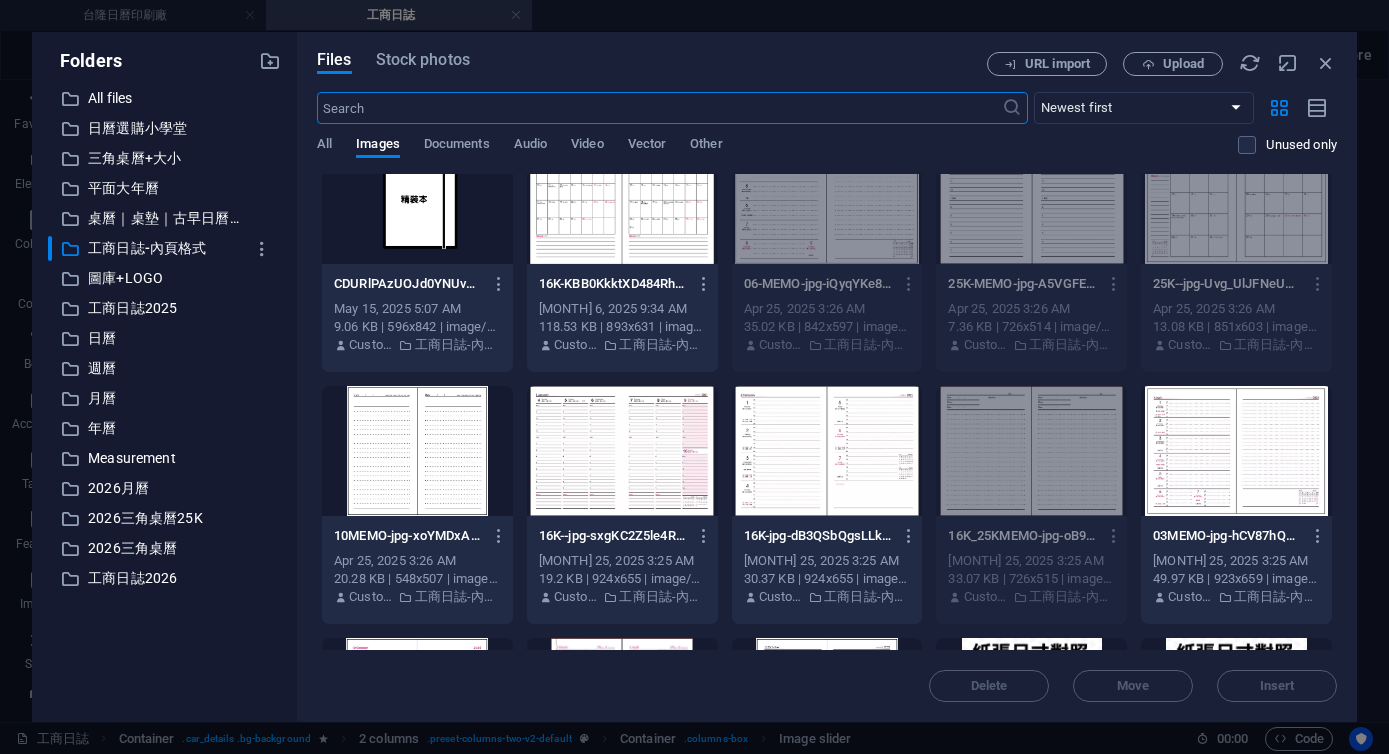 scroll, scrollTop: 0, scrollLeft: 0, axis: both 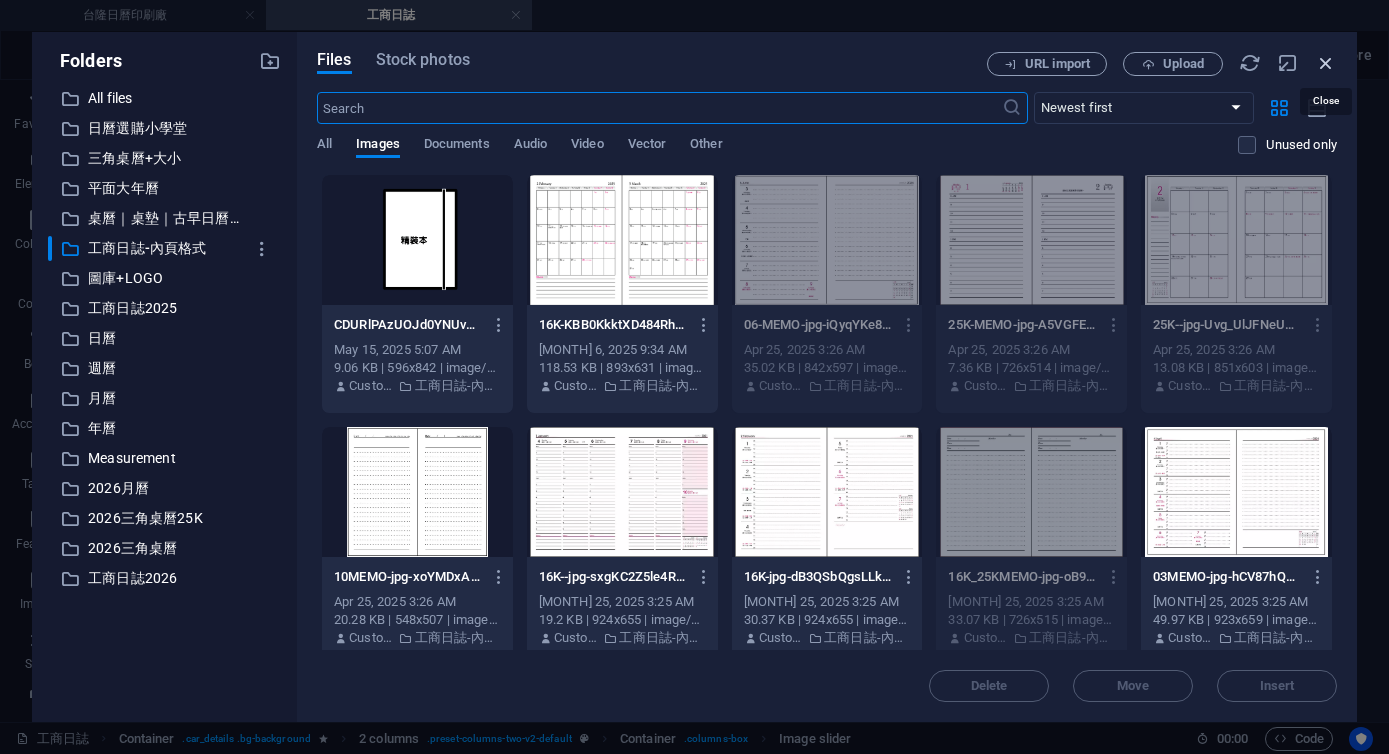 click at bounding box center [1326, 63] 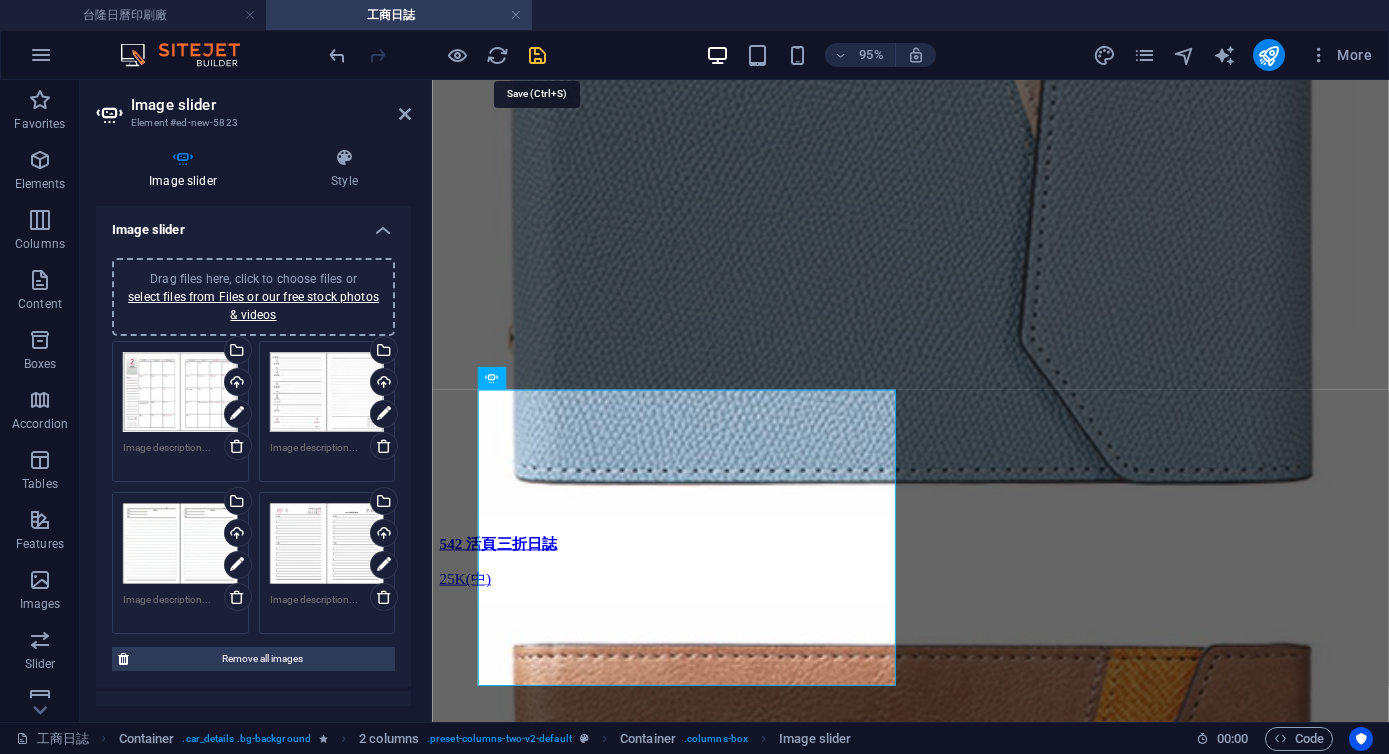 click at bounding box center (537, 55) 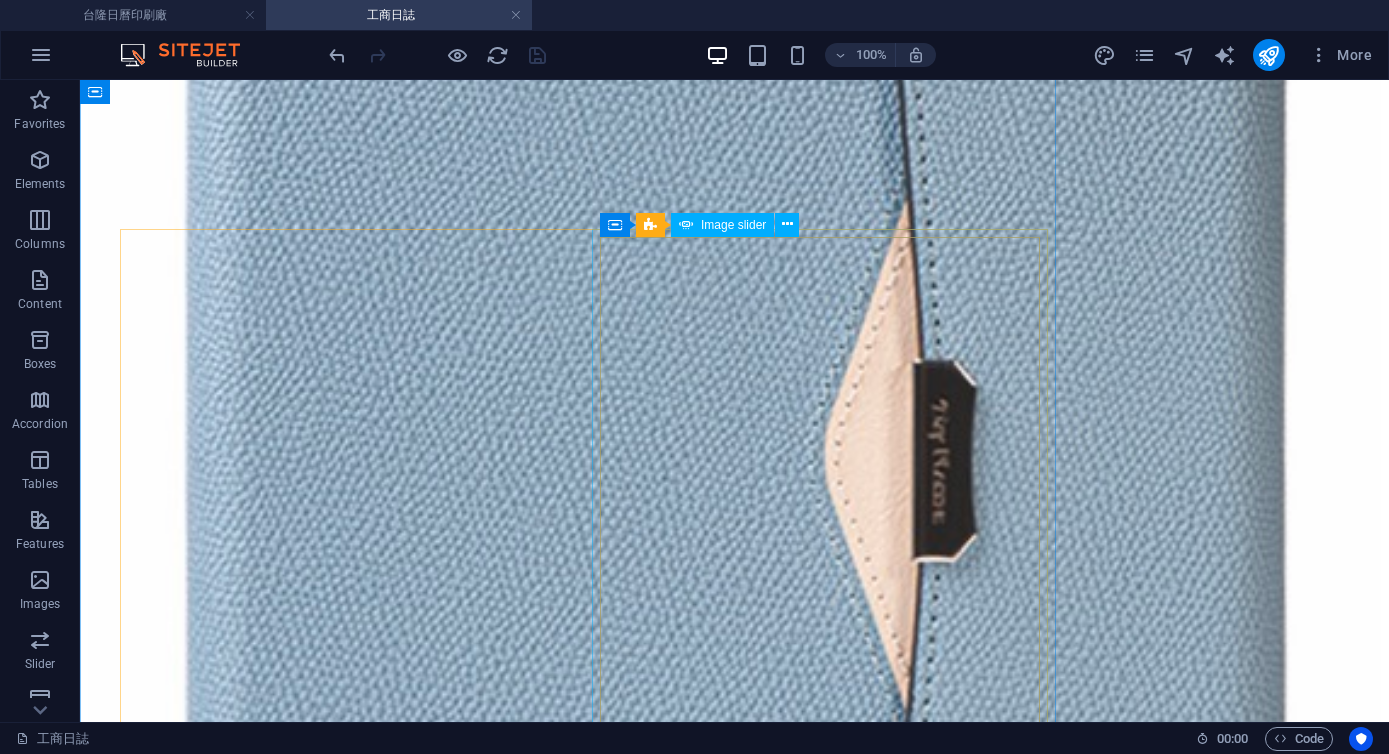 scroll, scrollTop: 6107, scrollLeft: 0, axis: vertical 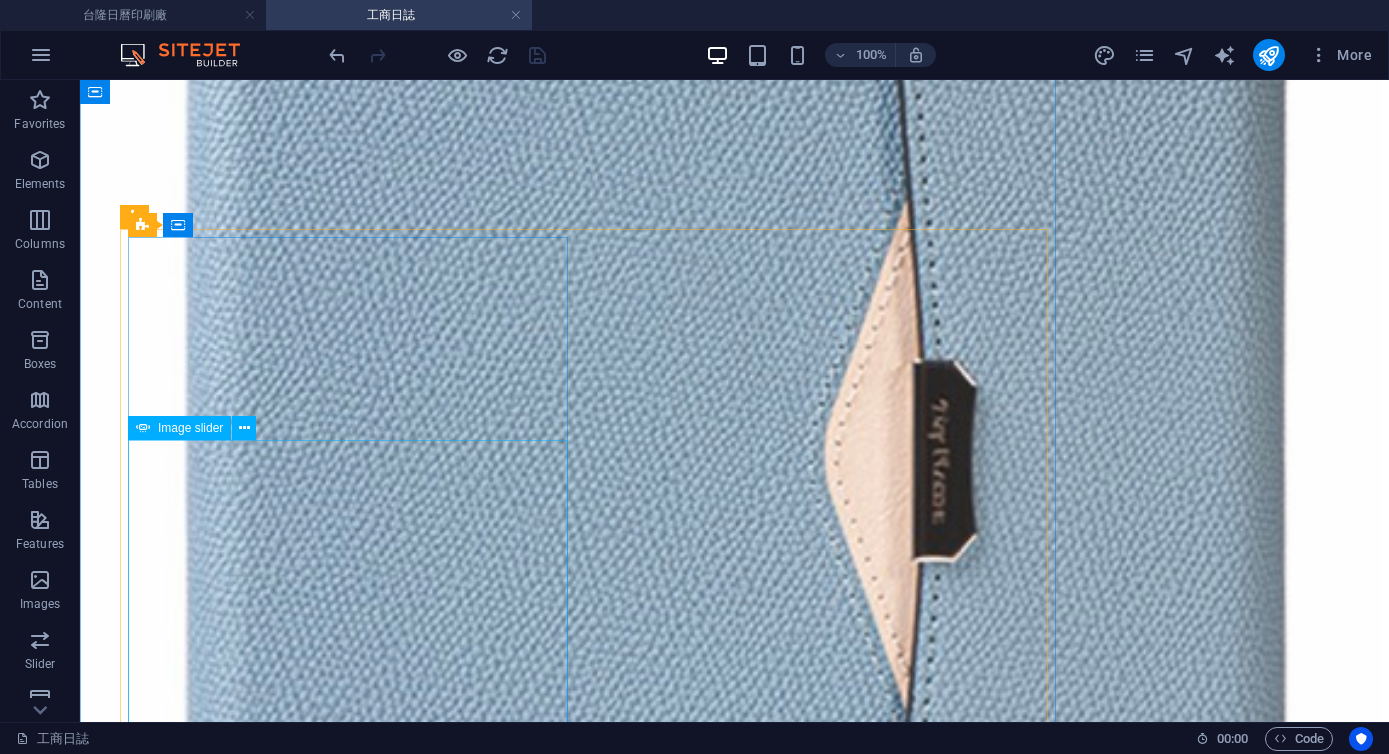 click at bounding box center [144, 95524] 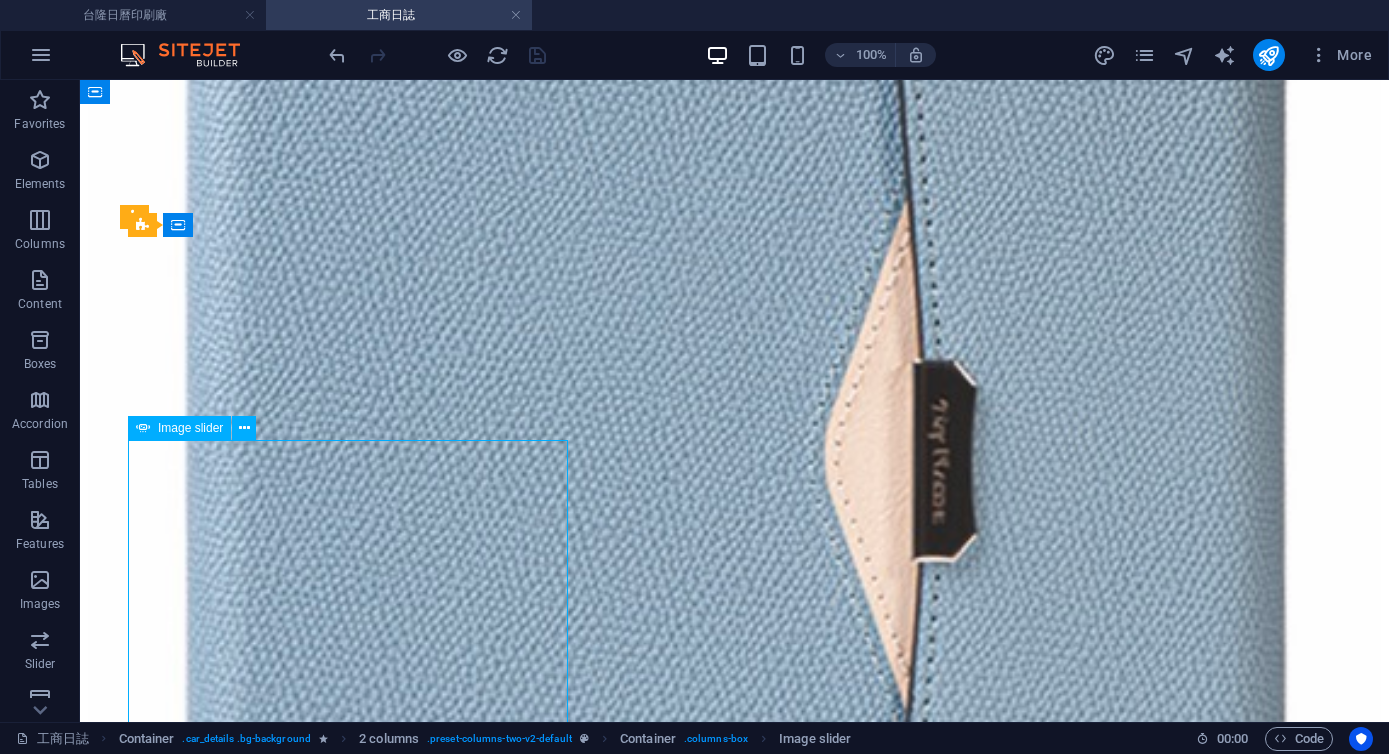 click at bounding box center [144, 95524] 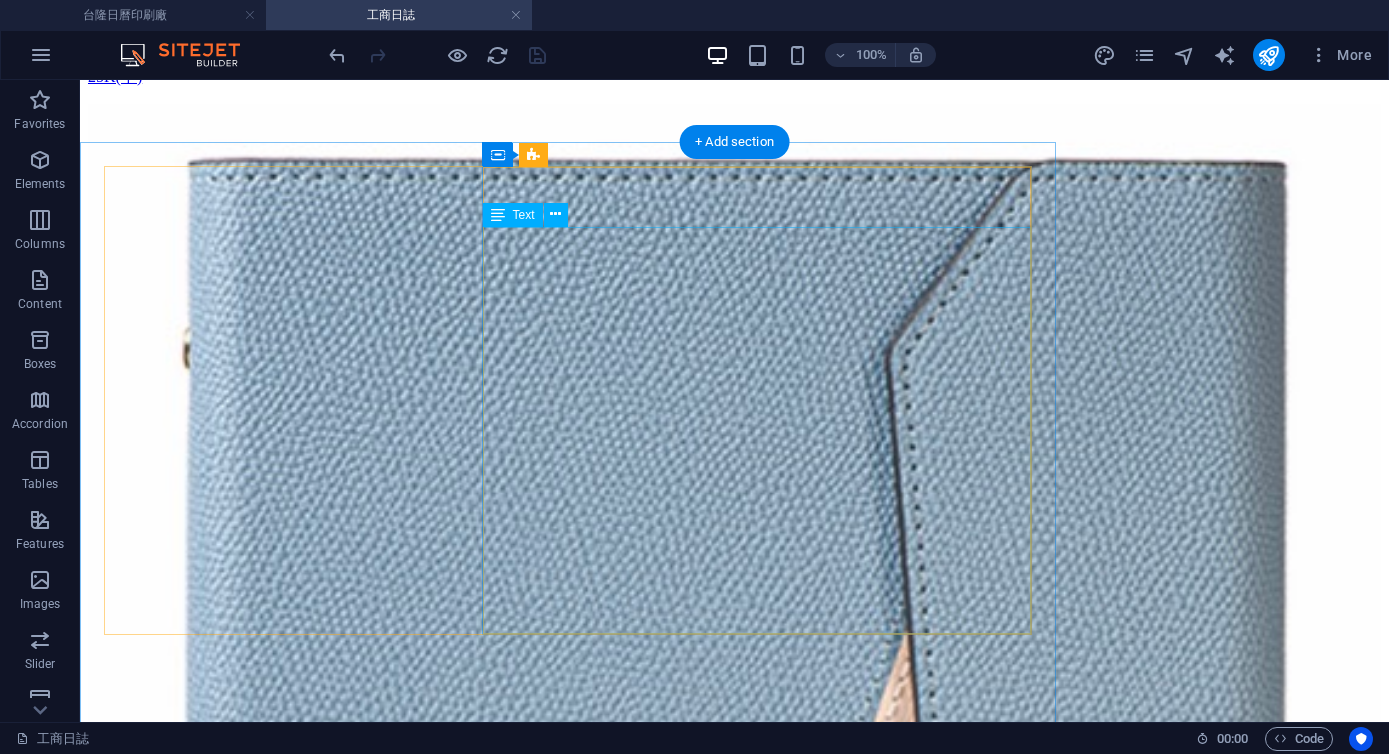 scroll, scrollTop: 5661, scrollLeft: 0, axis: vertical 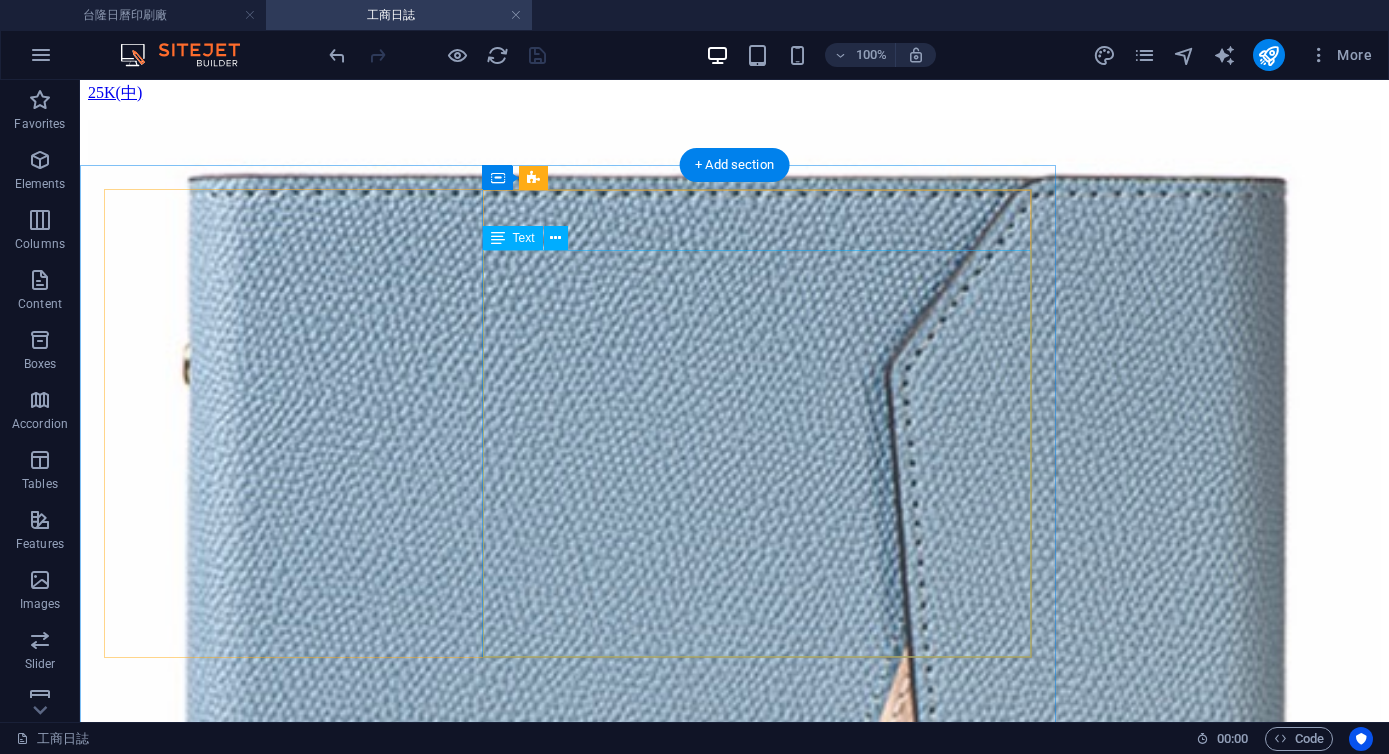 click on "標準 封面 長4 x 寬9 cm" at bounding box center (506, 91930) 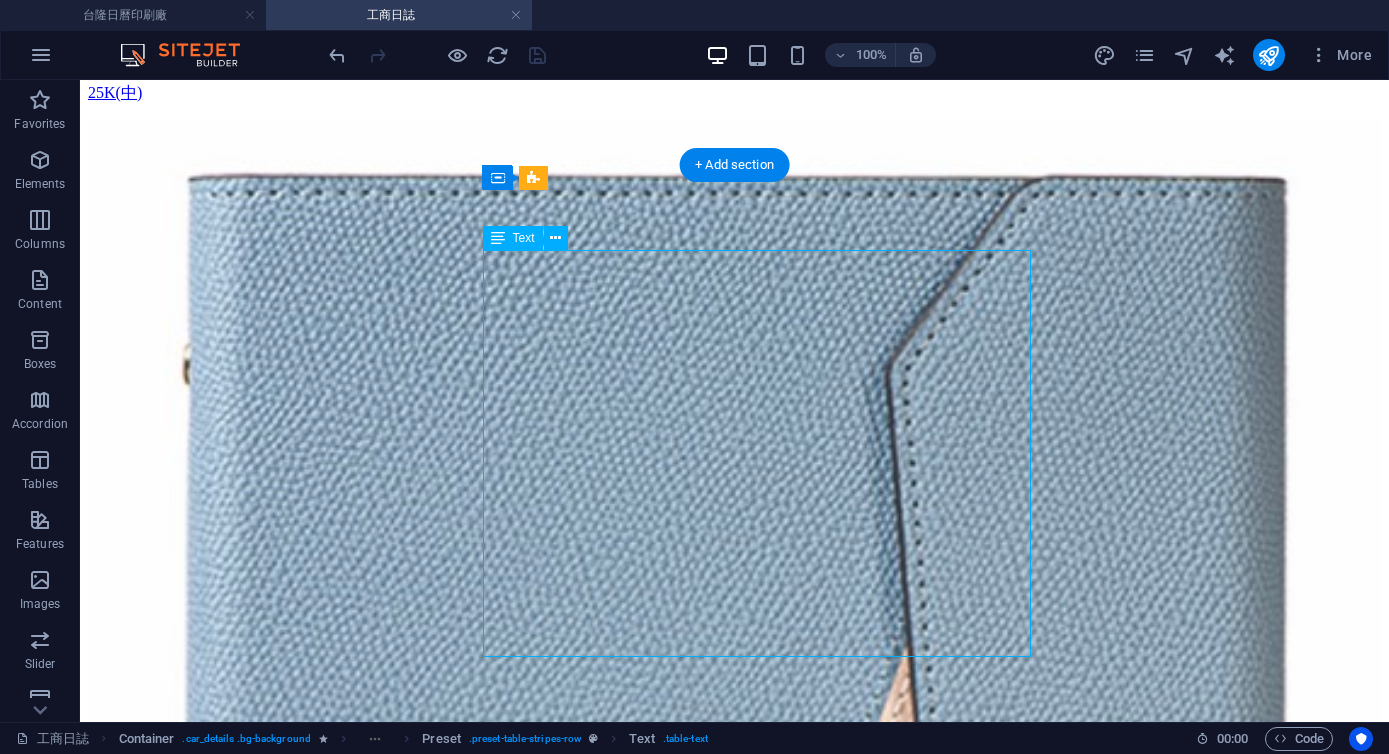 click on "標準 封面 長4 x 寬9 cm" at bounding box center [506, 91930] 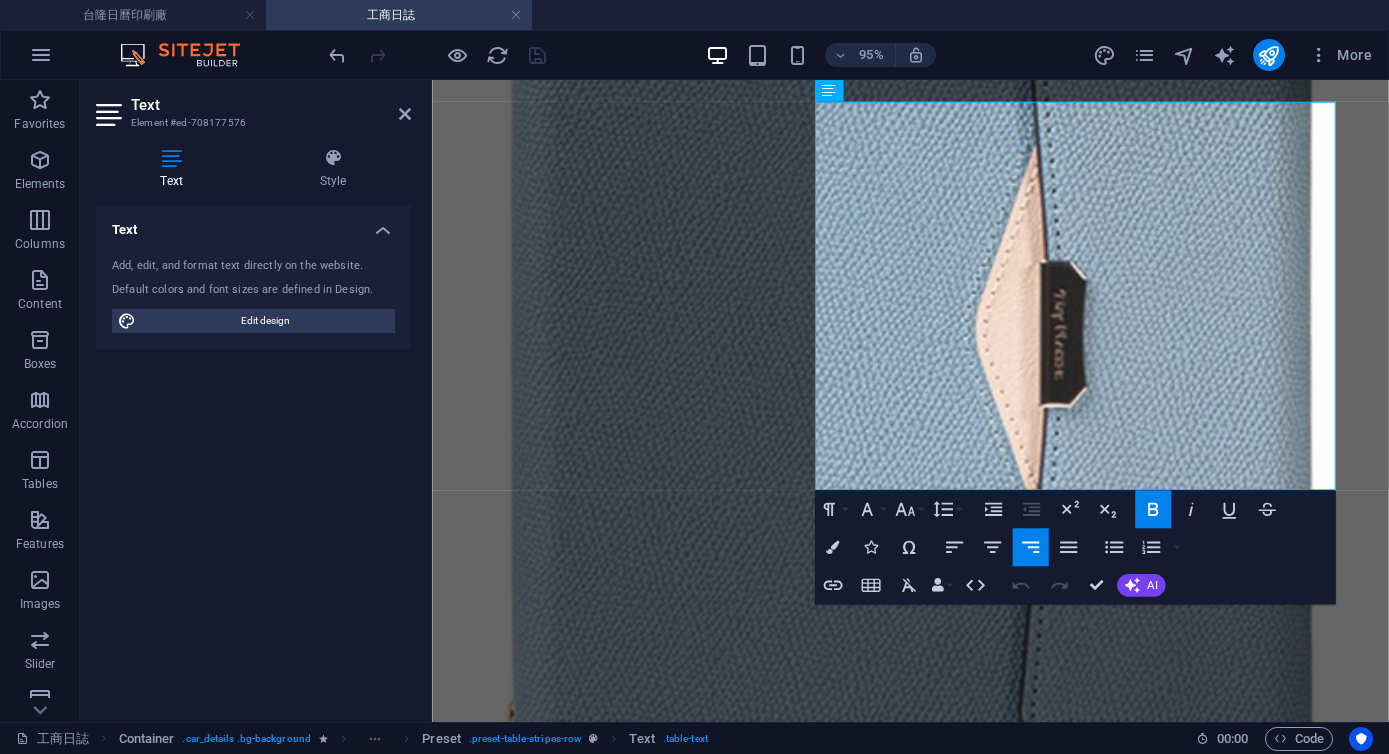 scroll, scrollTop: 5006, scrollLeft: 0, axis: vertical 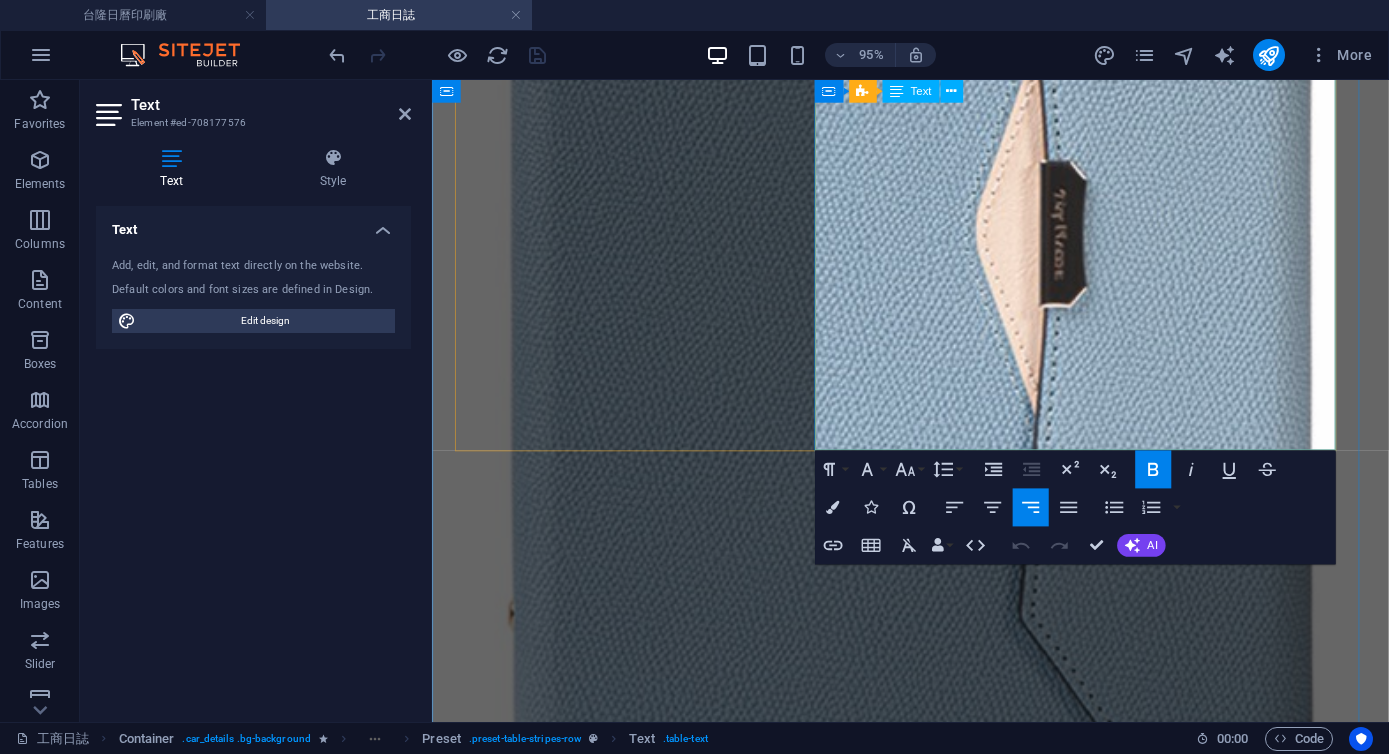 click on "標準 封面 長4 x 寬9 cm" at bounding box center [859, 71701] 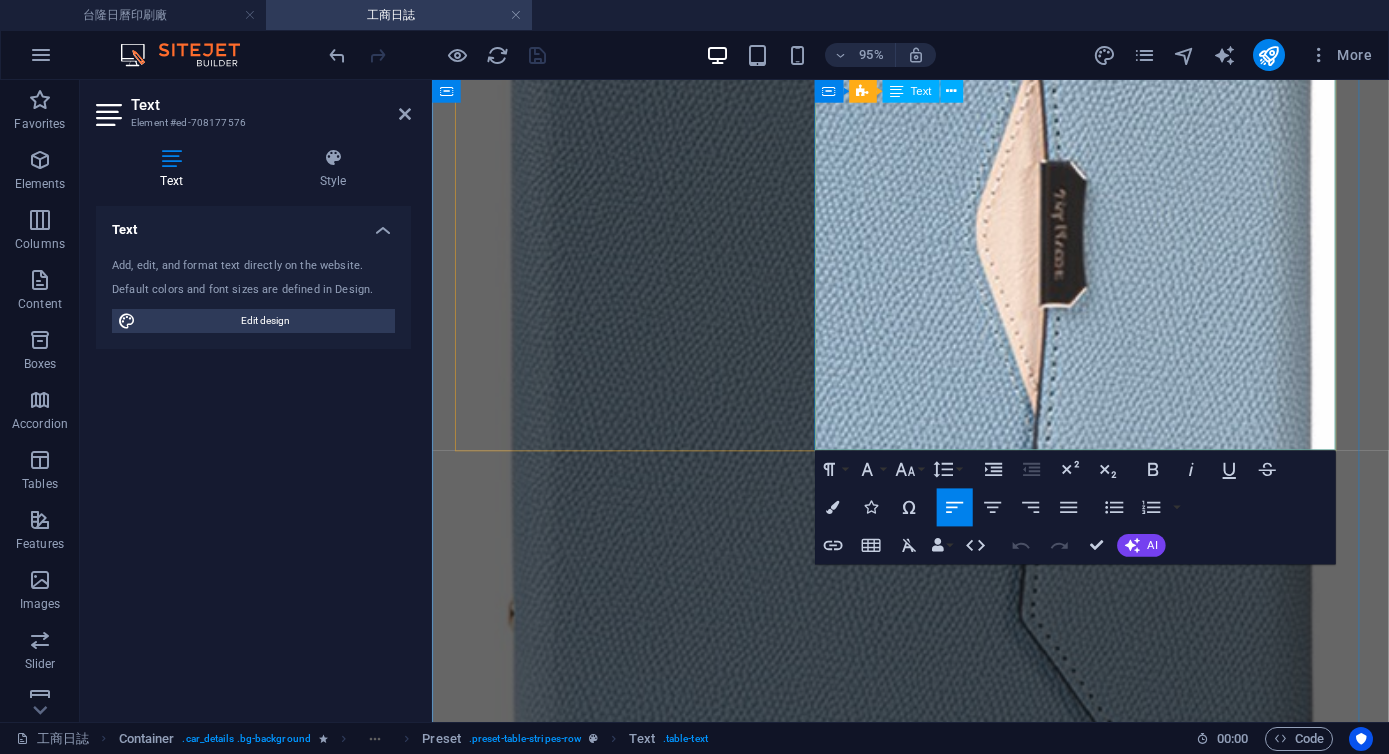 drag, startPoint x: 1302, startPoint y: 433, endPoint x: 1088, endPoint y: 407, distance: 215.57365 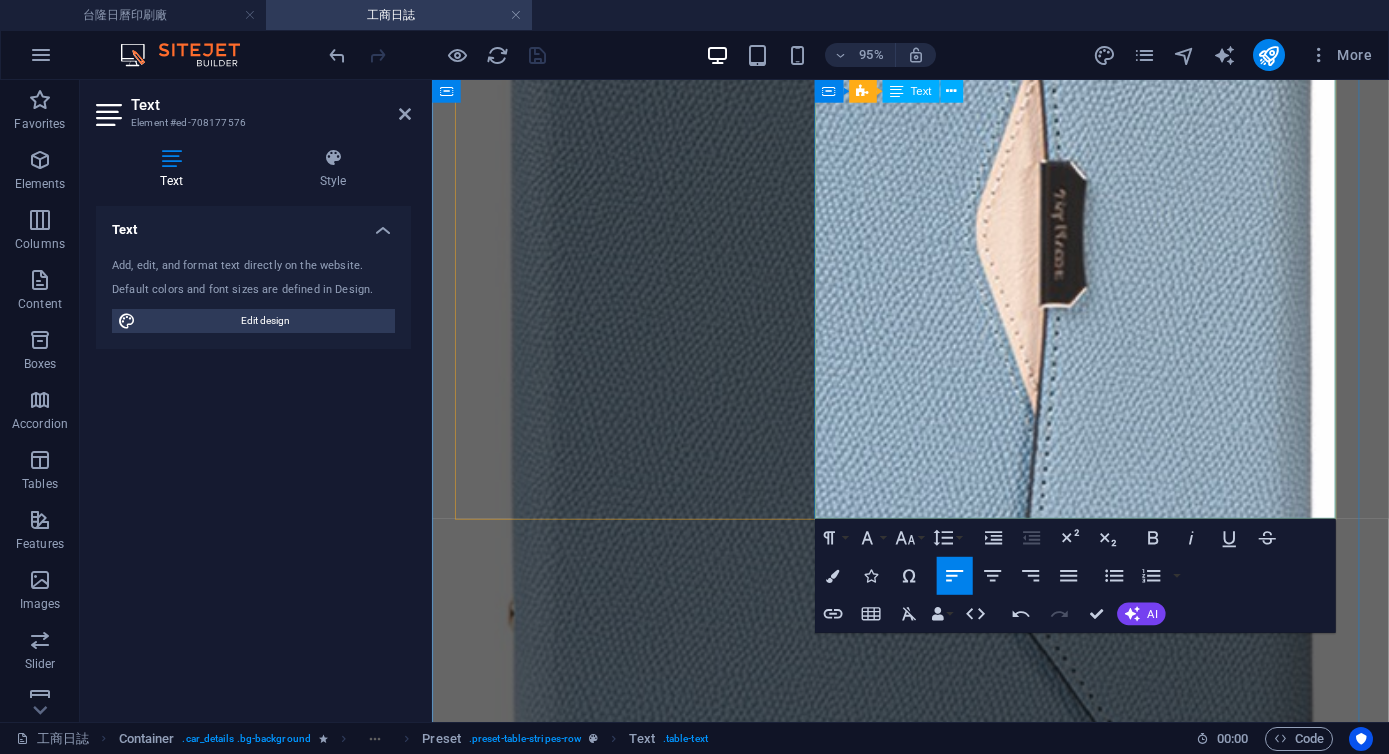 click on "08 一天一頁(352頁) 需預購" at bounding box center (859, 71769) 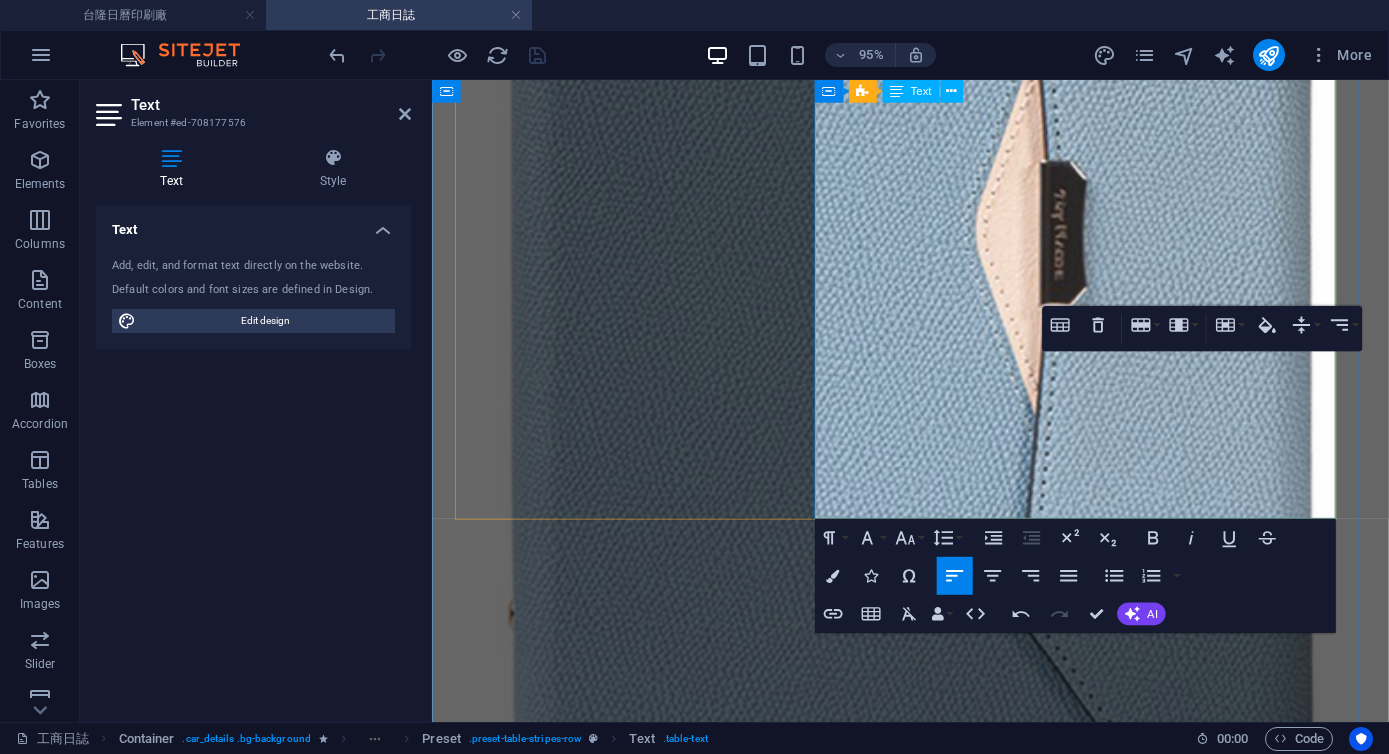 click at bounding box center (859, 71809) 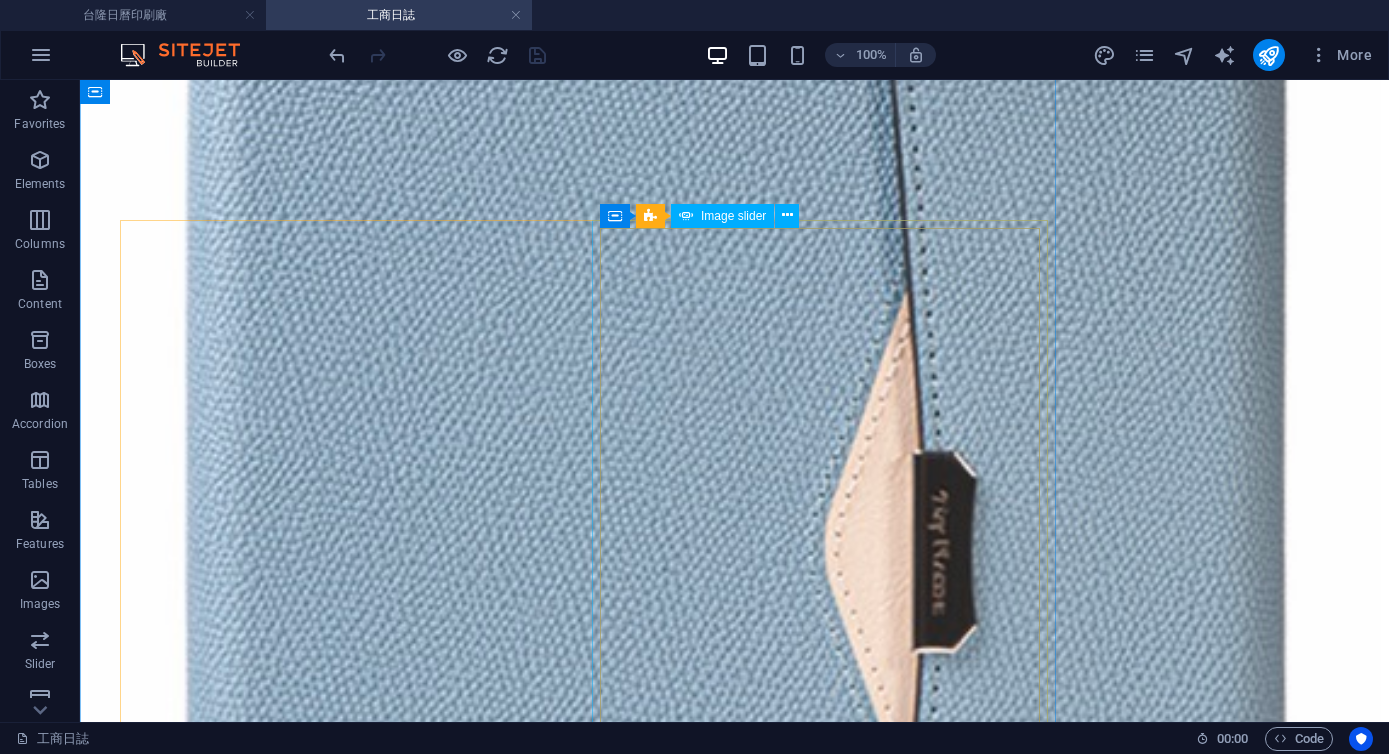 scroll, scrollTop: 6164, scrollLeft: 0, axis: vertical 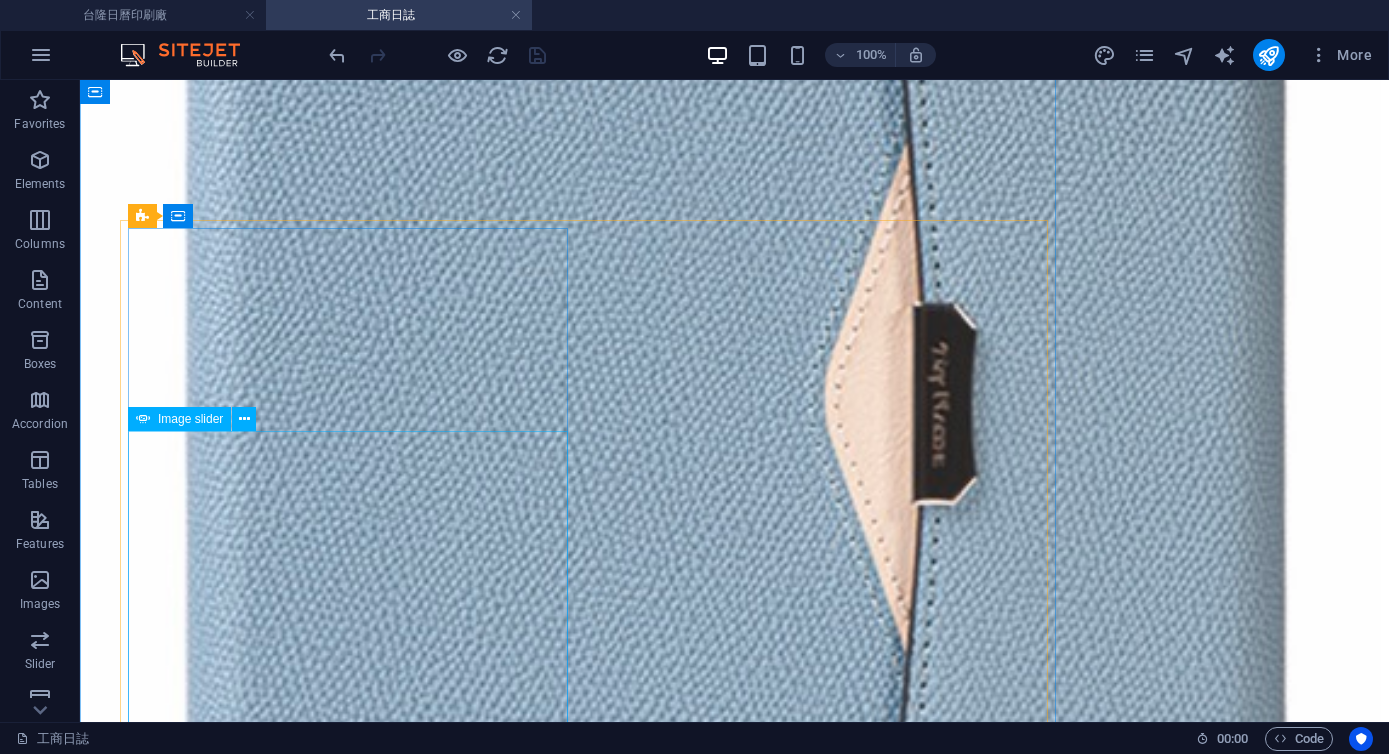 click at bounding box center (121, 92958) 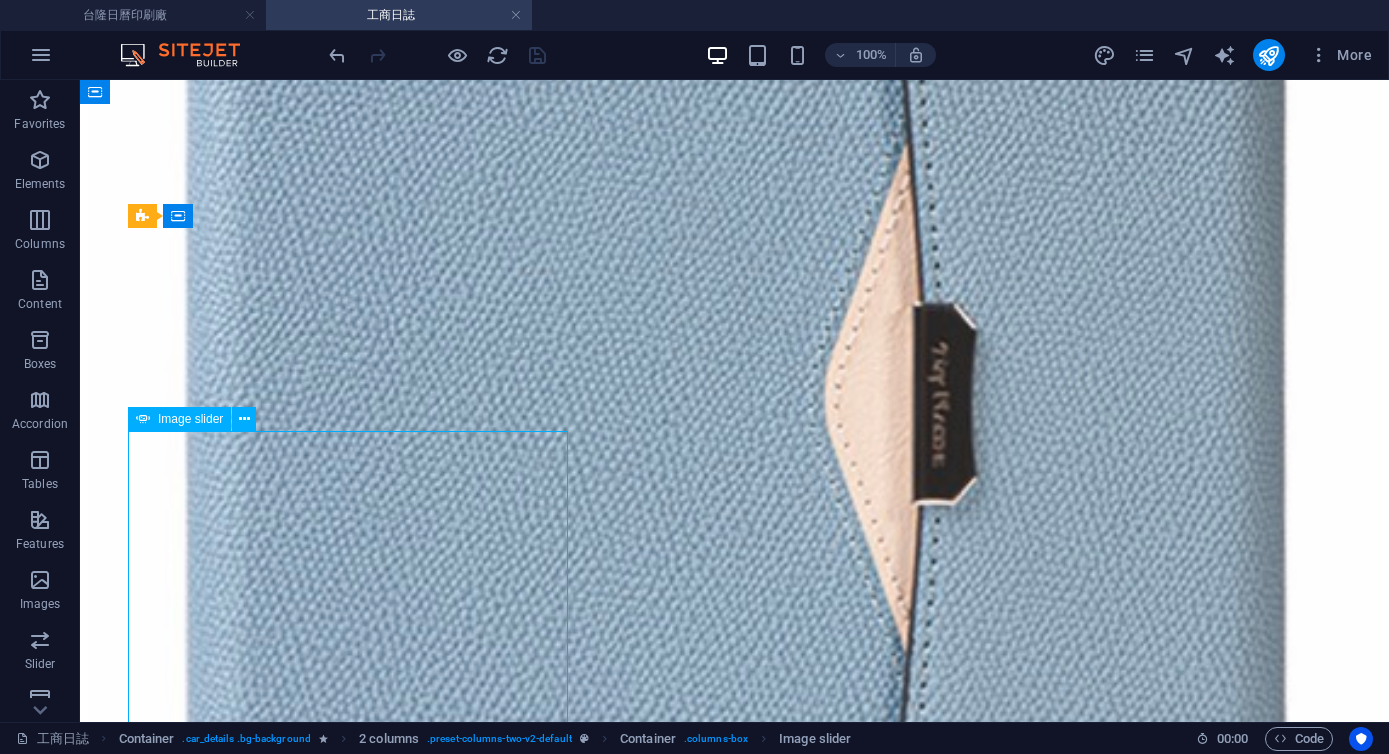click at bounding box center [121, 92958] 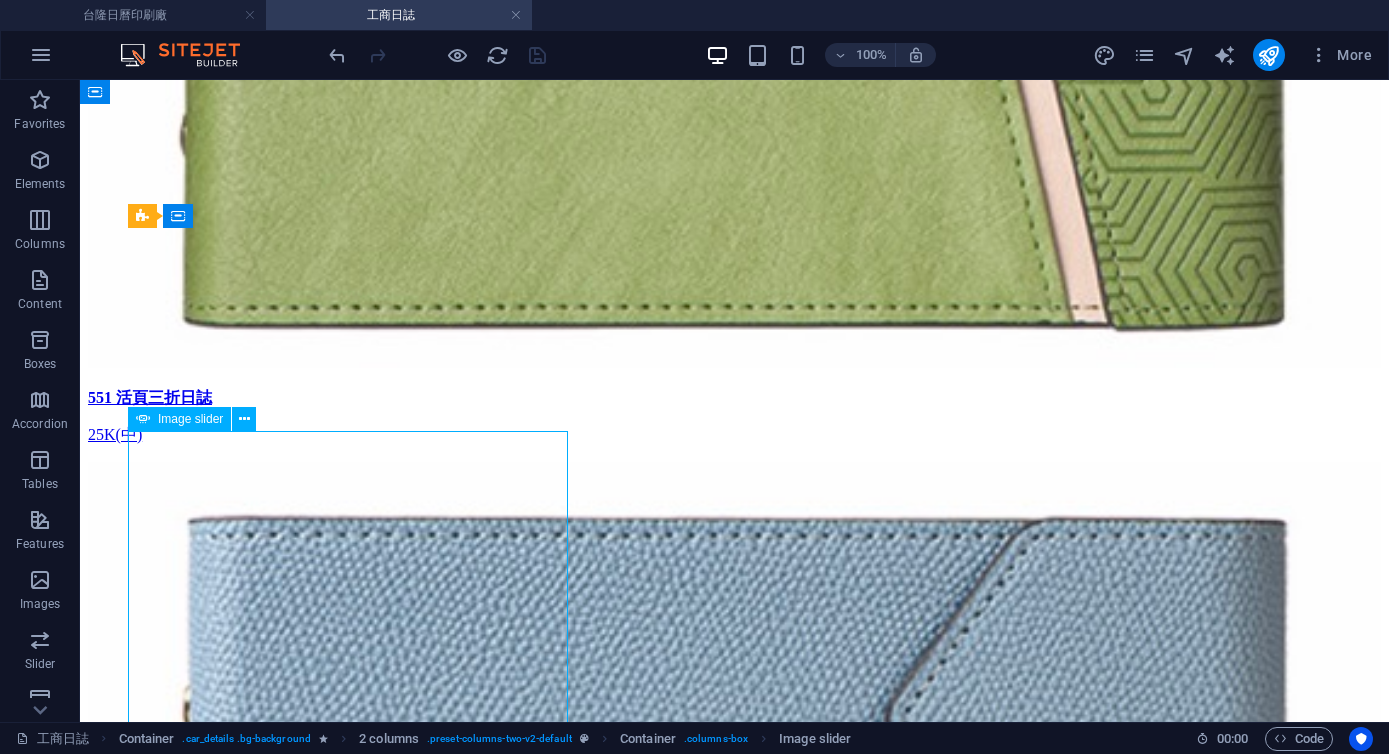 select on "ms" 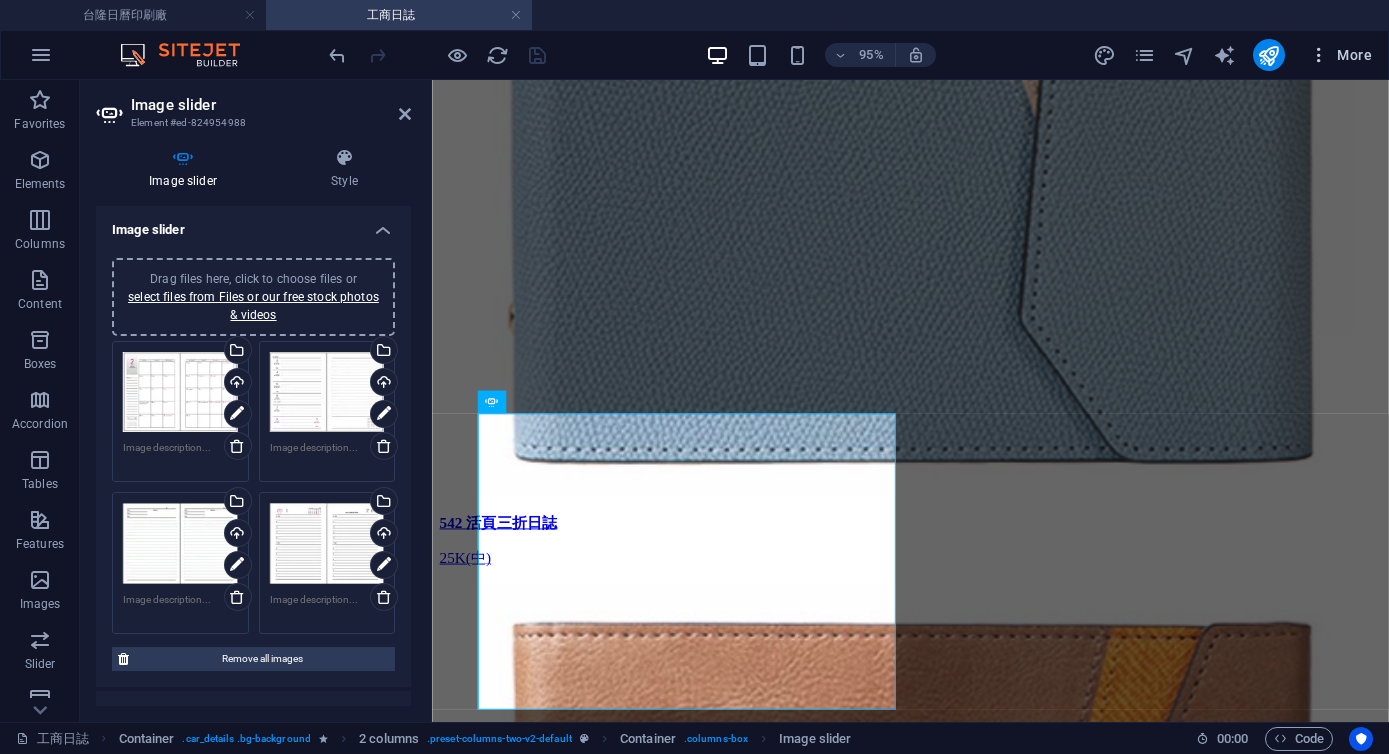 click at bounding box center [1319, 55] 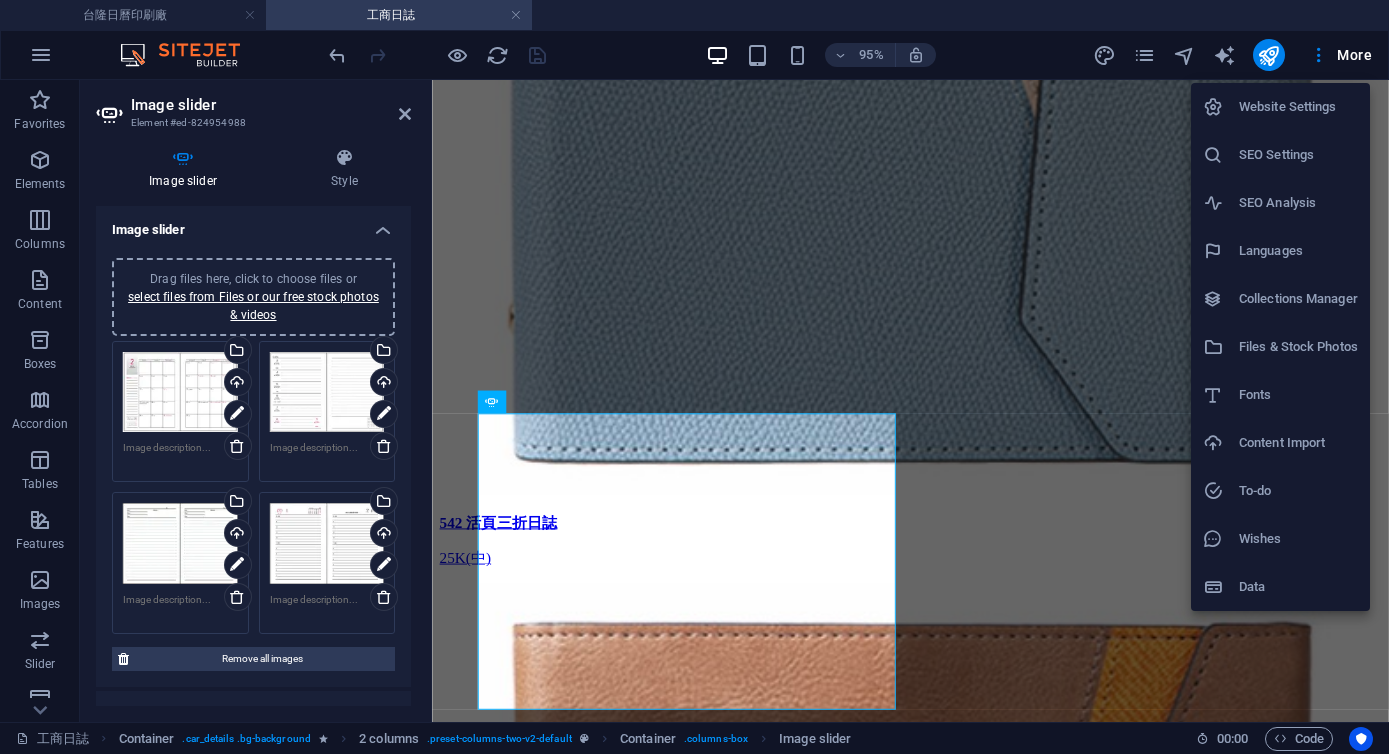 click on "Files & Stock Photos" at bounding box center (1298, 347) 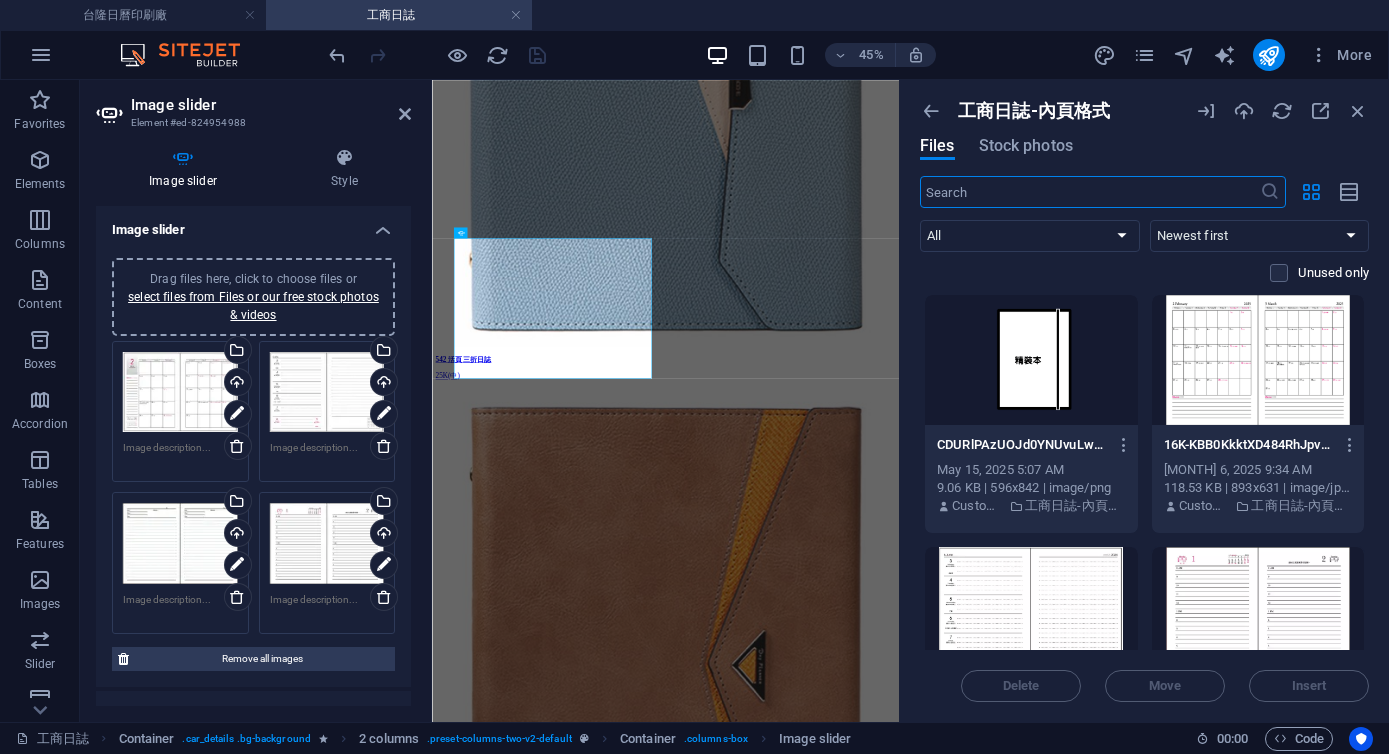 scroll, scrollTop: 5433, scrollLeft: 0, axis: vertical 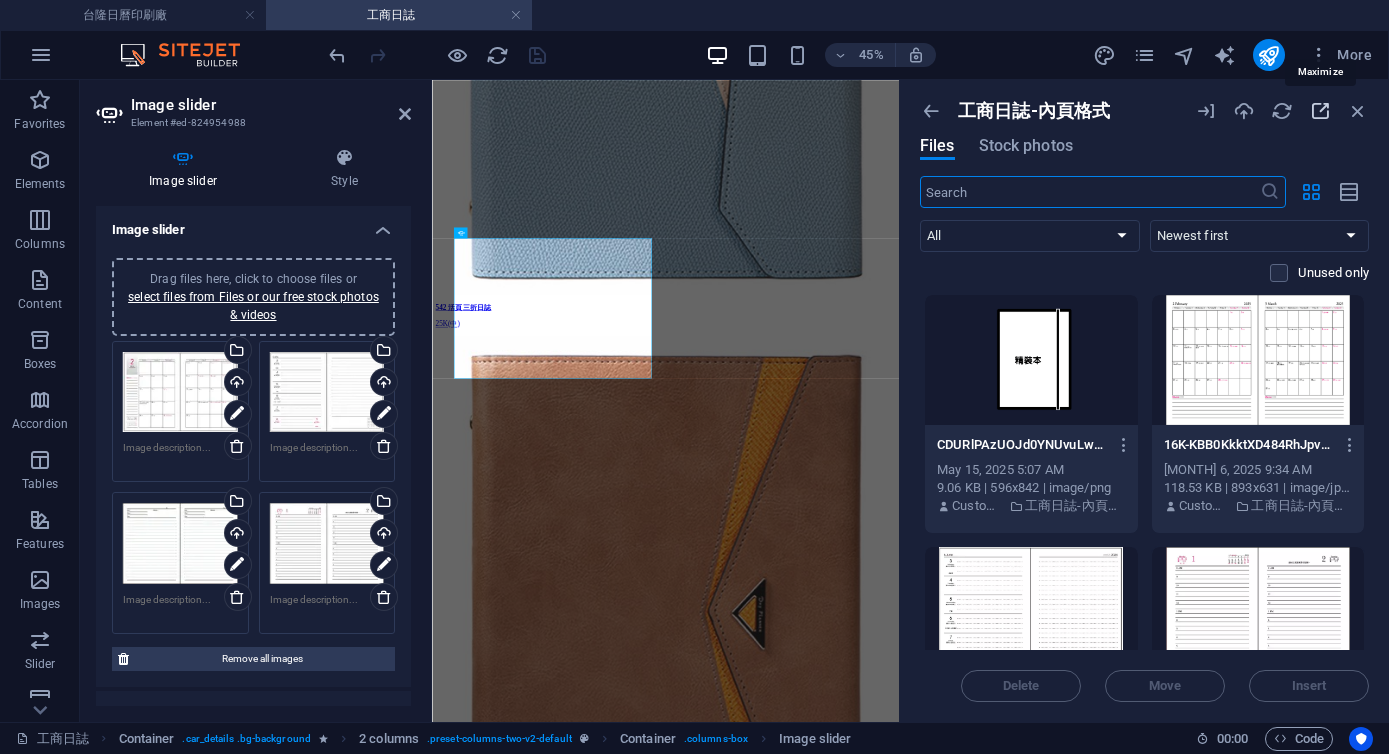click at bounding box center (1320, 111) 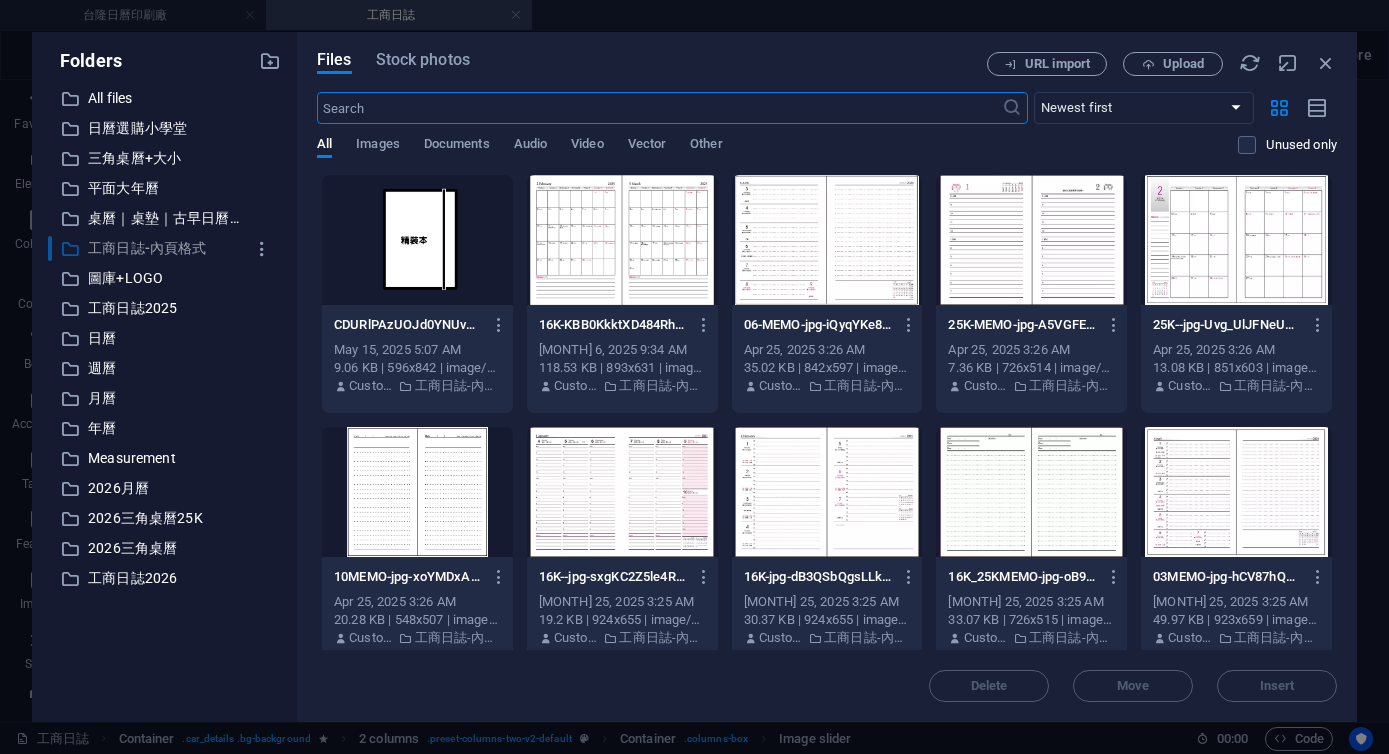 click on "工商日誌-內頁格式" at bounding box center (166, 248) 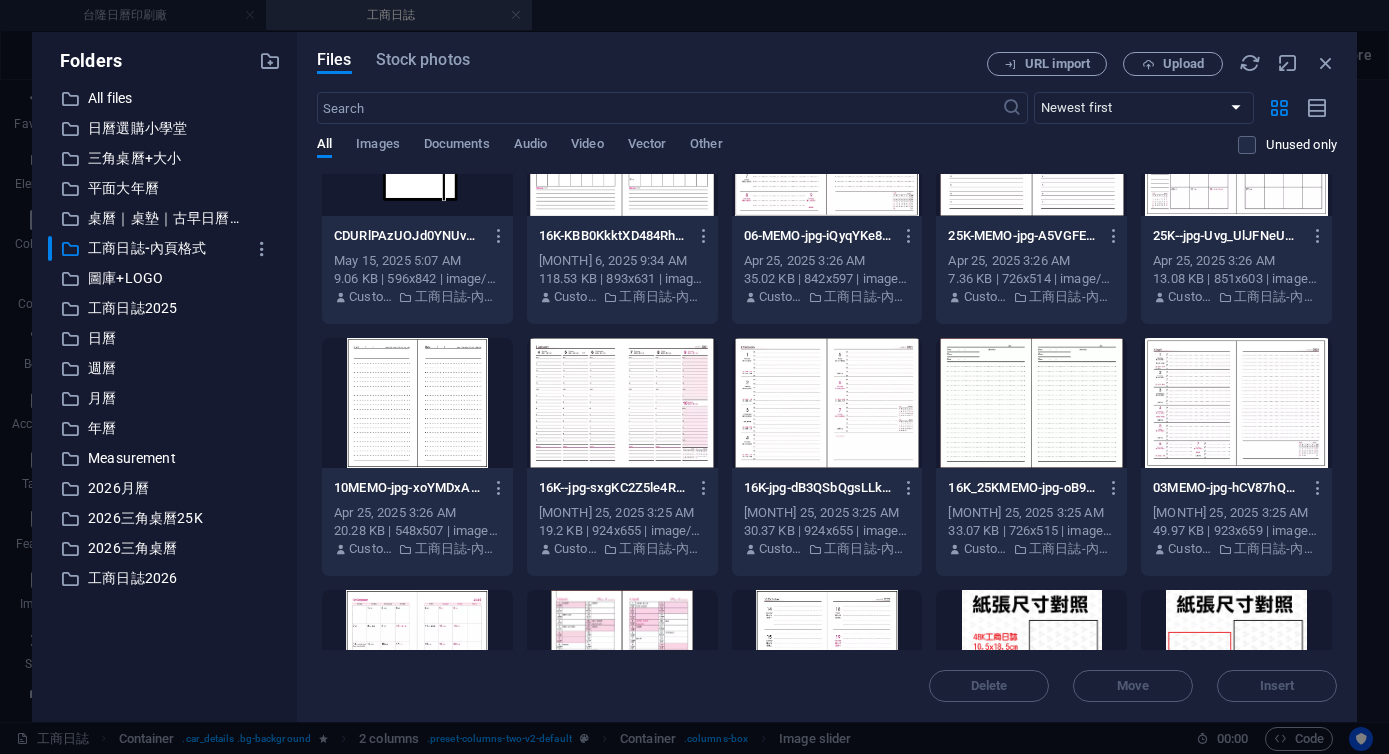 scroll, scrollTop: 87, scrollLeft: 0, axis: vertical 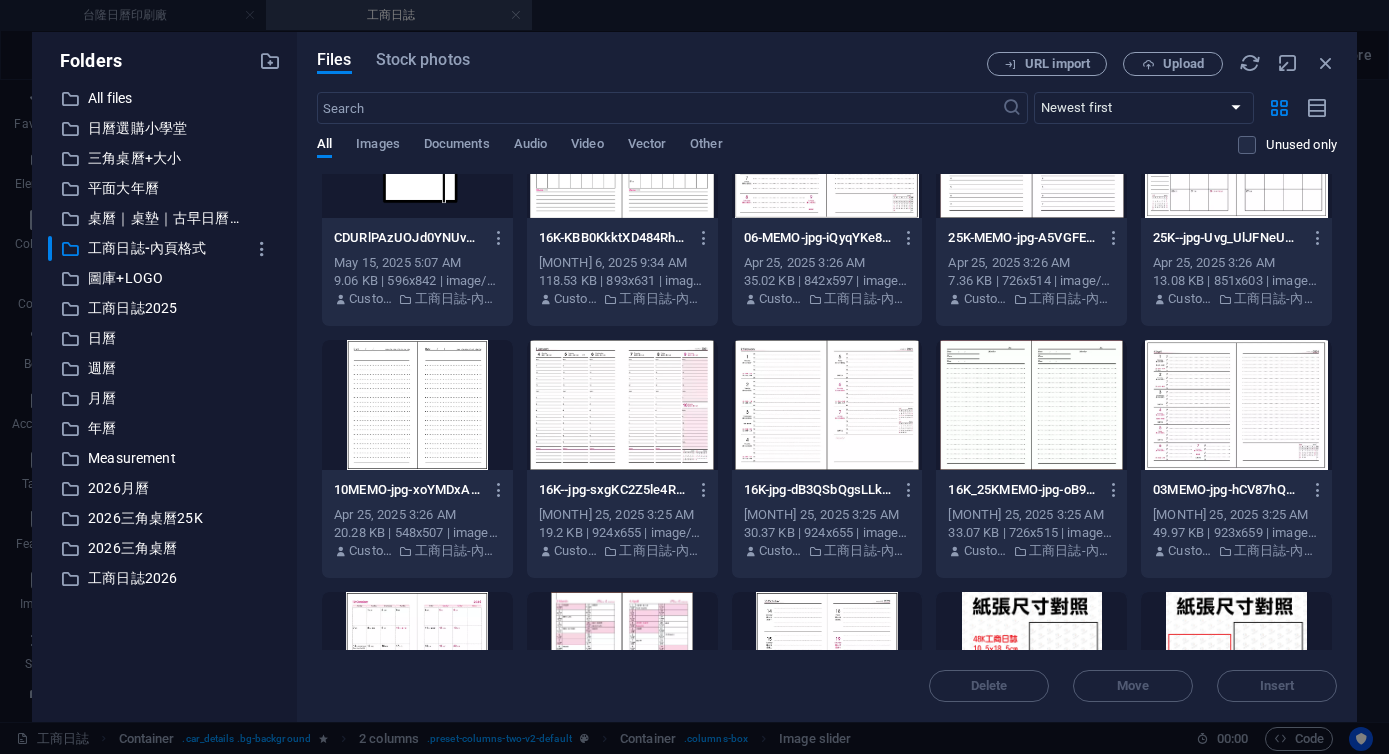 click at bounding box center [827, 657] 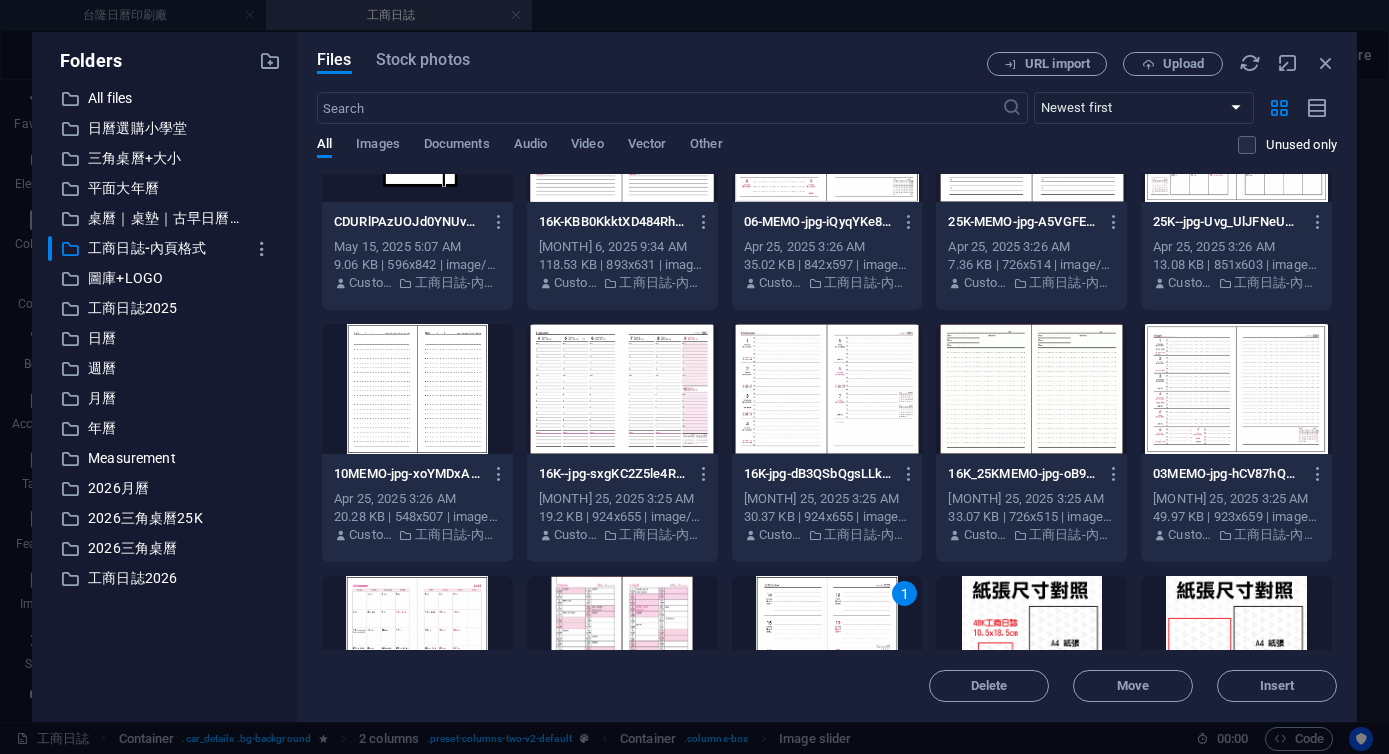scroll, scrollTop: 0, scrollLeft: 0, axis: both 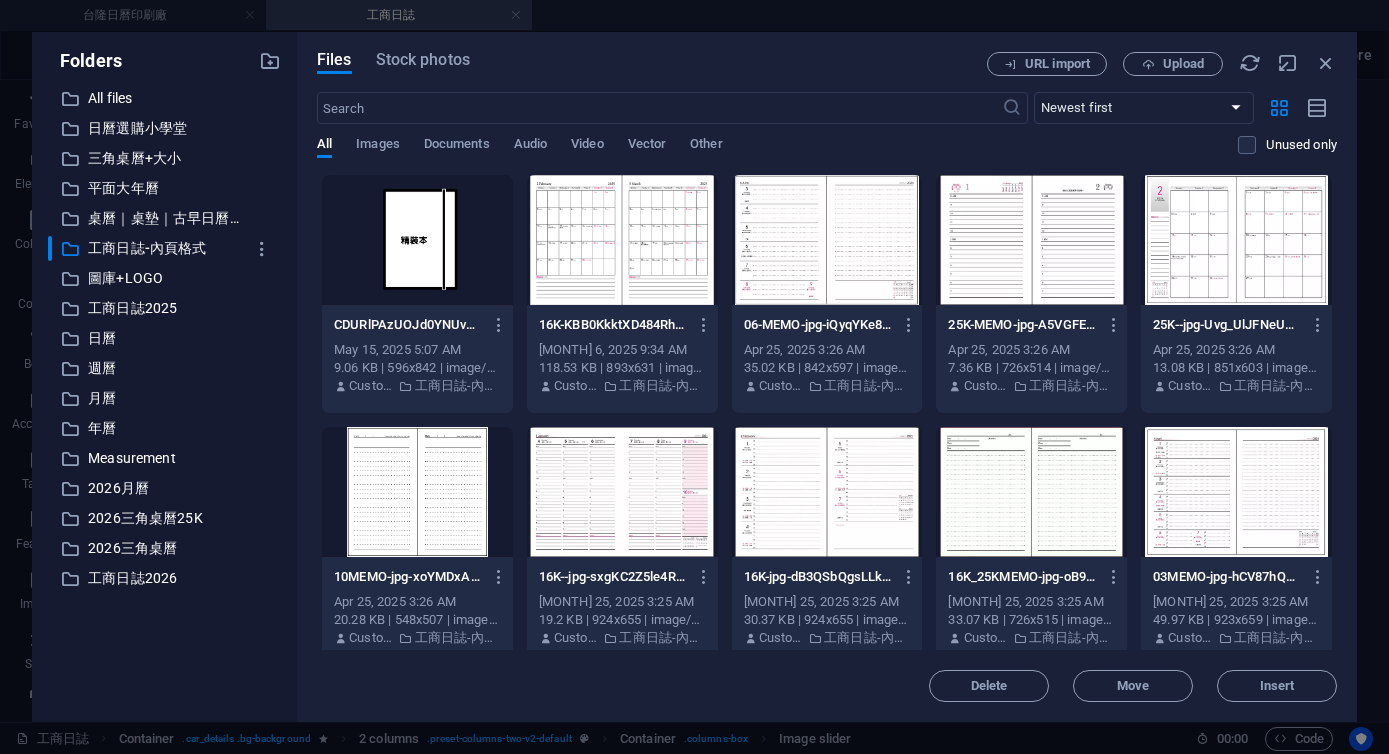 click at bounding box center [622, 240] 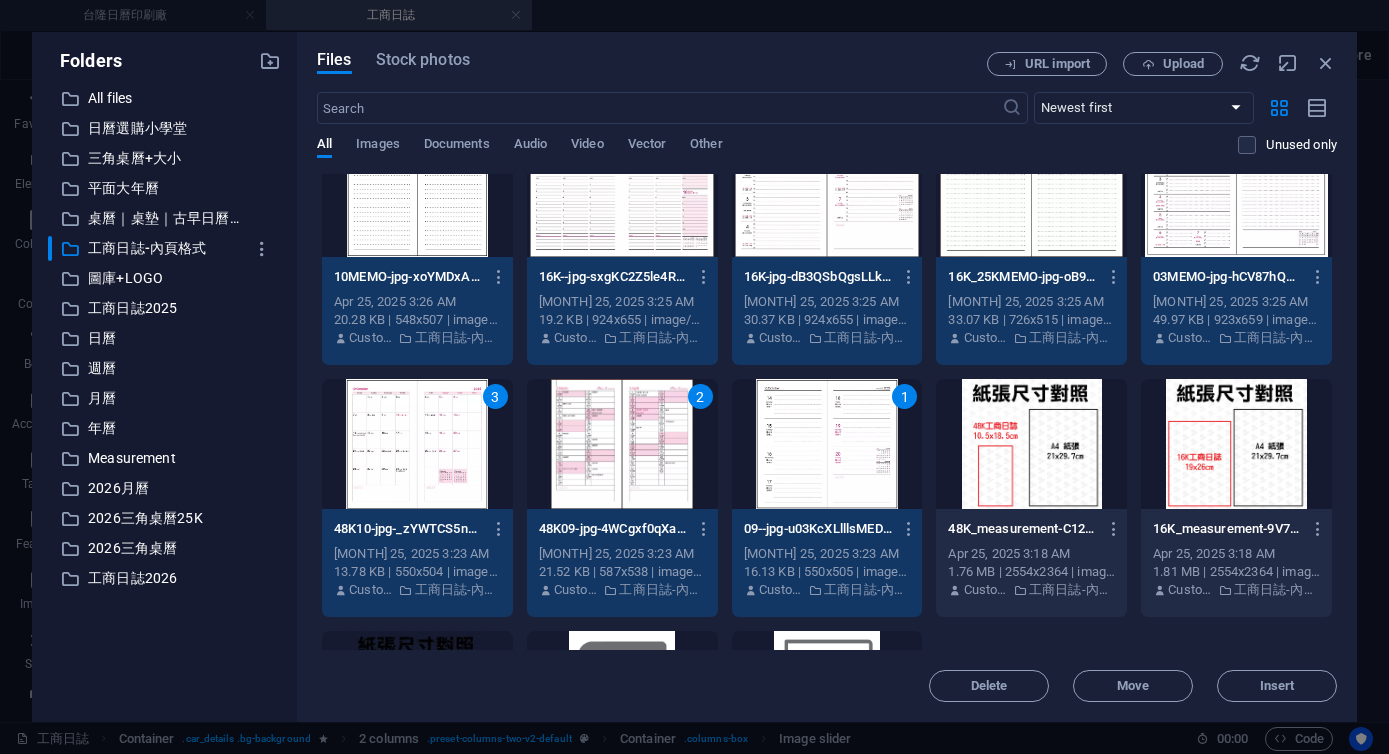scroll, scrollTop: 306, scrollLeft: 0, axis: vertical 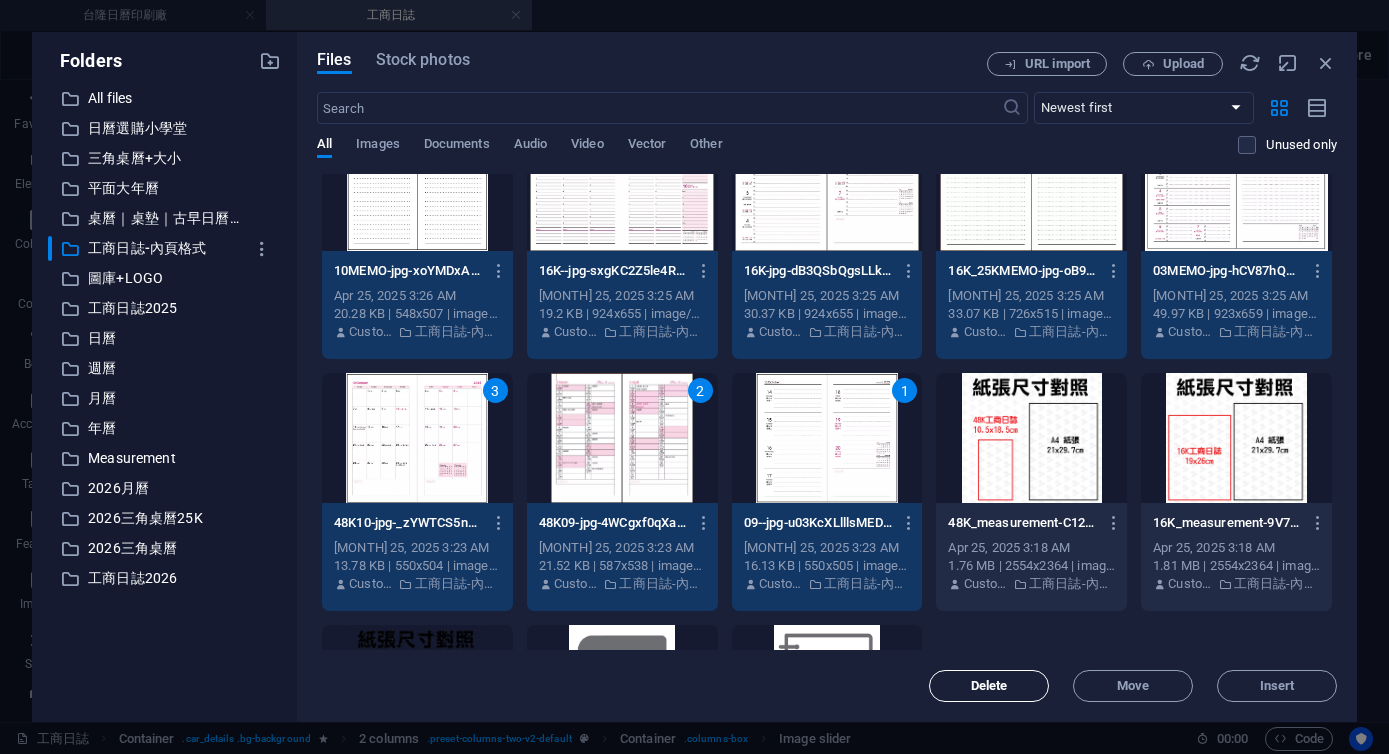 click on "Delete" at bounding box center (989, 686) 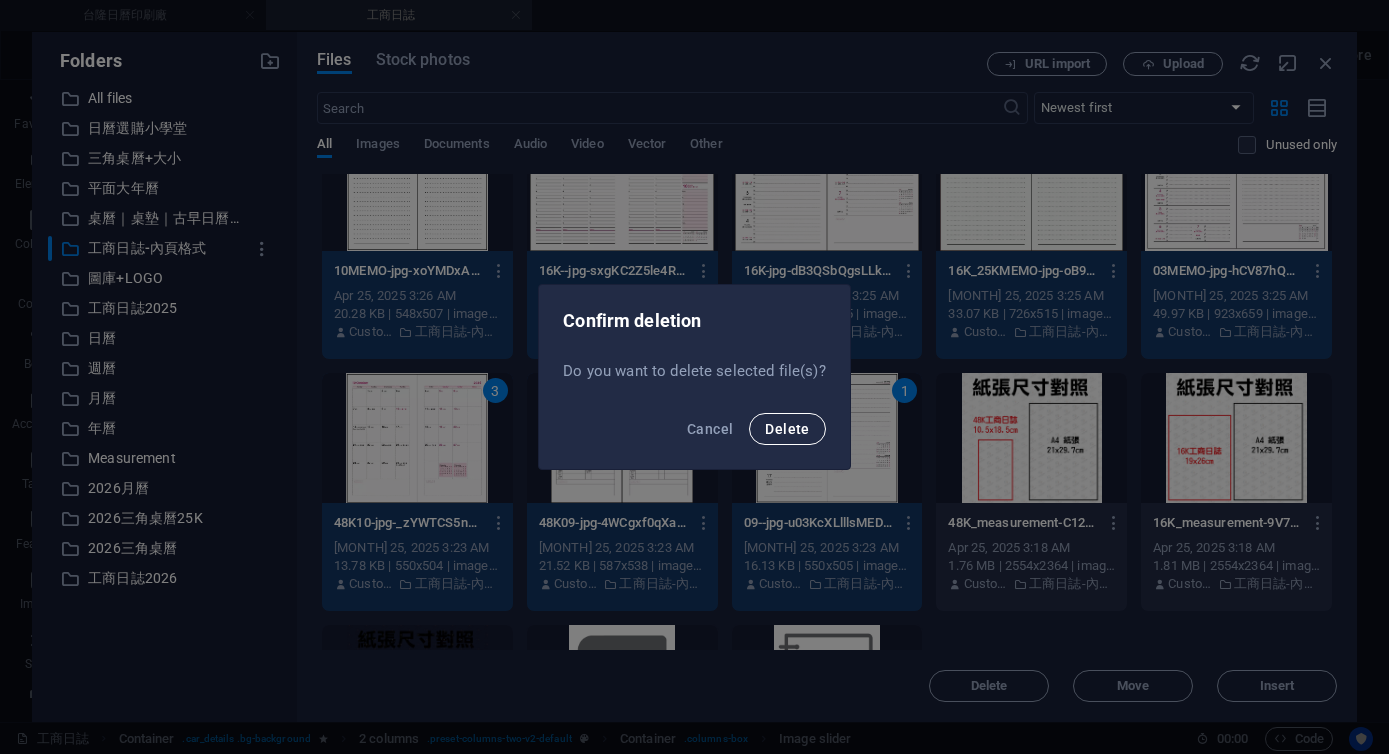 click on "Delete" at bounding box center (787, 429) 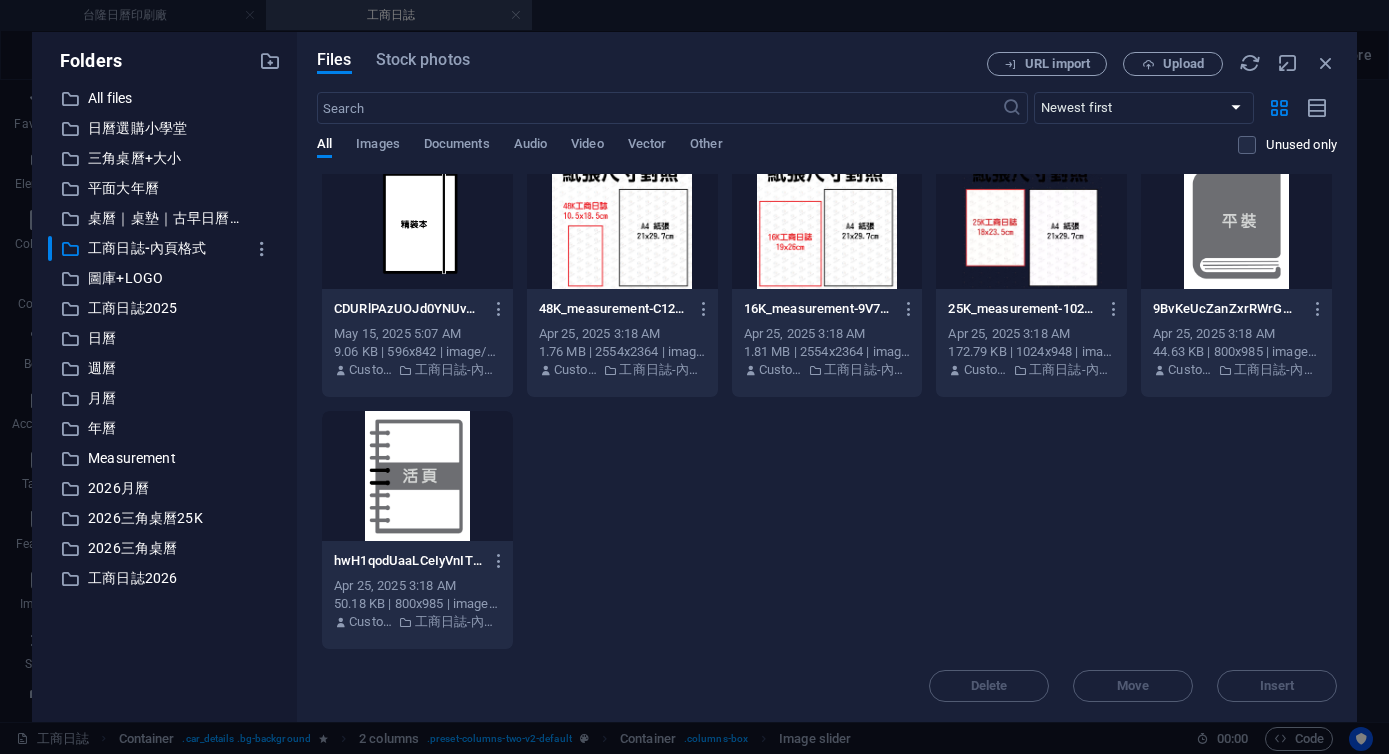 scroll, scrollTop: 16, scrollLeft: 0, axis: vertical 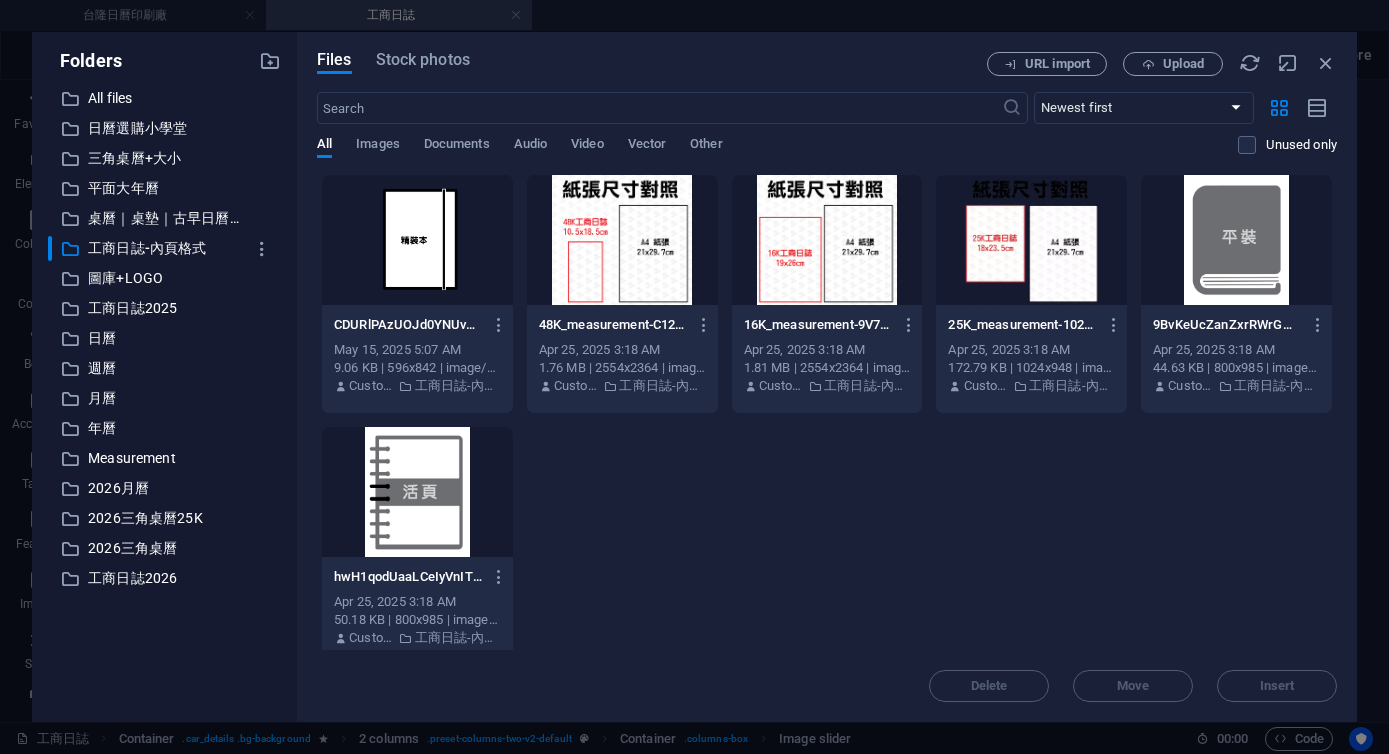 select on "ms" 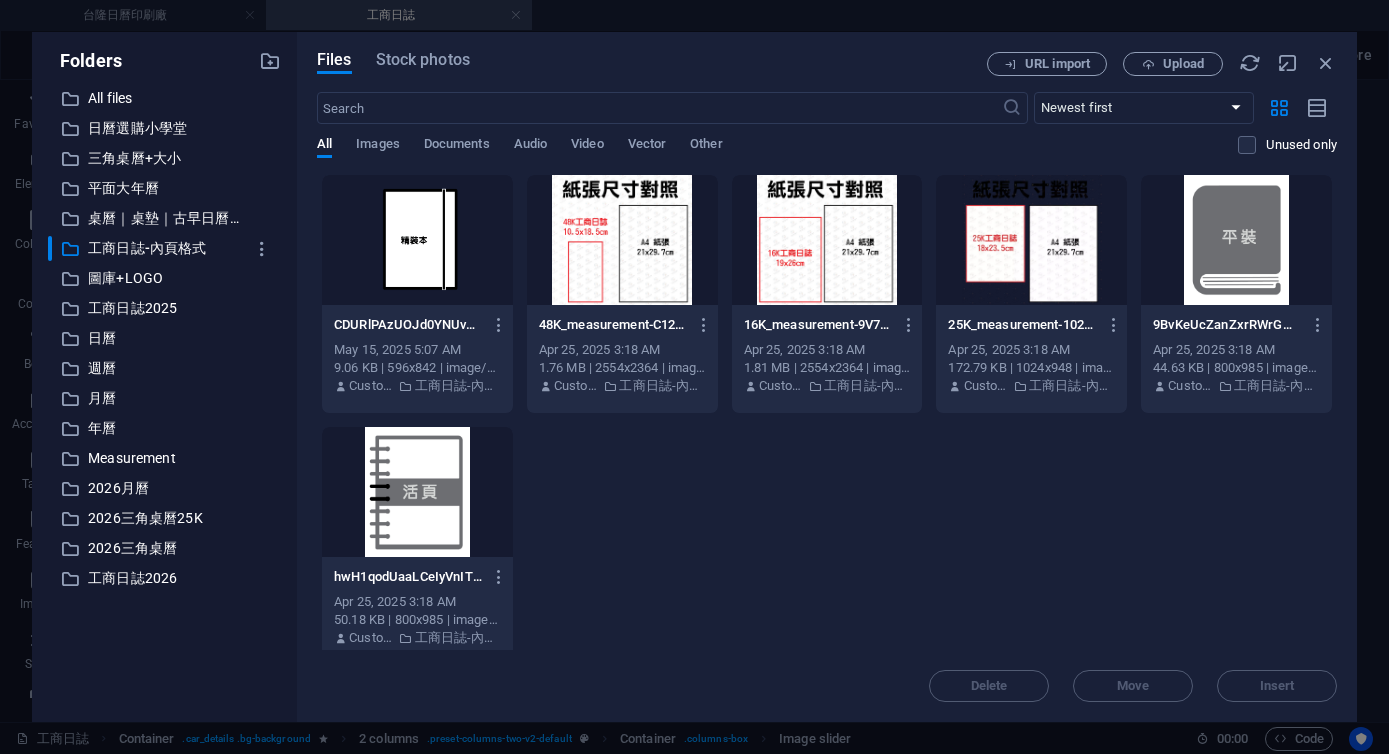 scroll, scrollTop: 0, scrollLeft: 0, axis: both 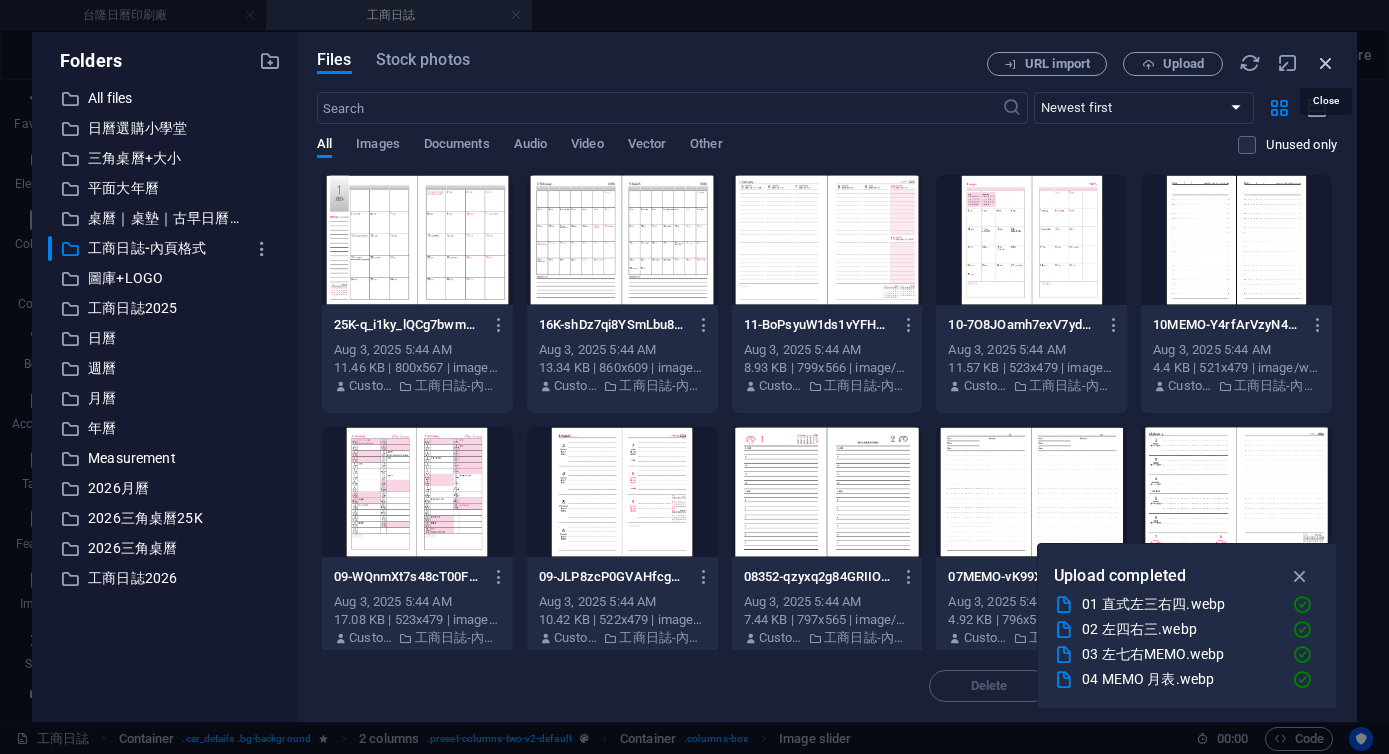 click at bounding box center [1326, 63] 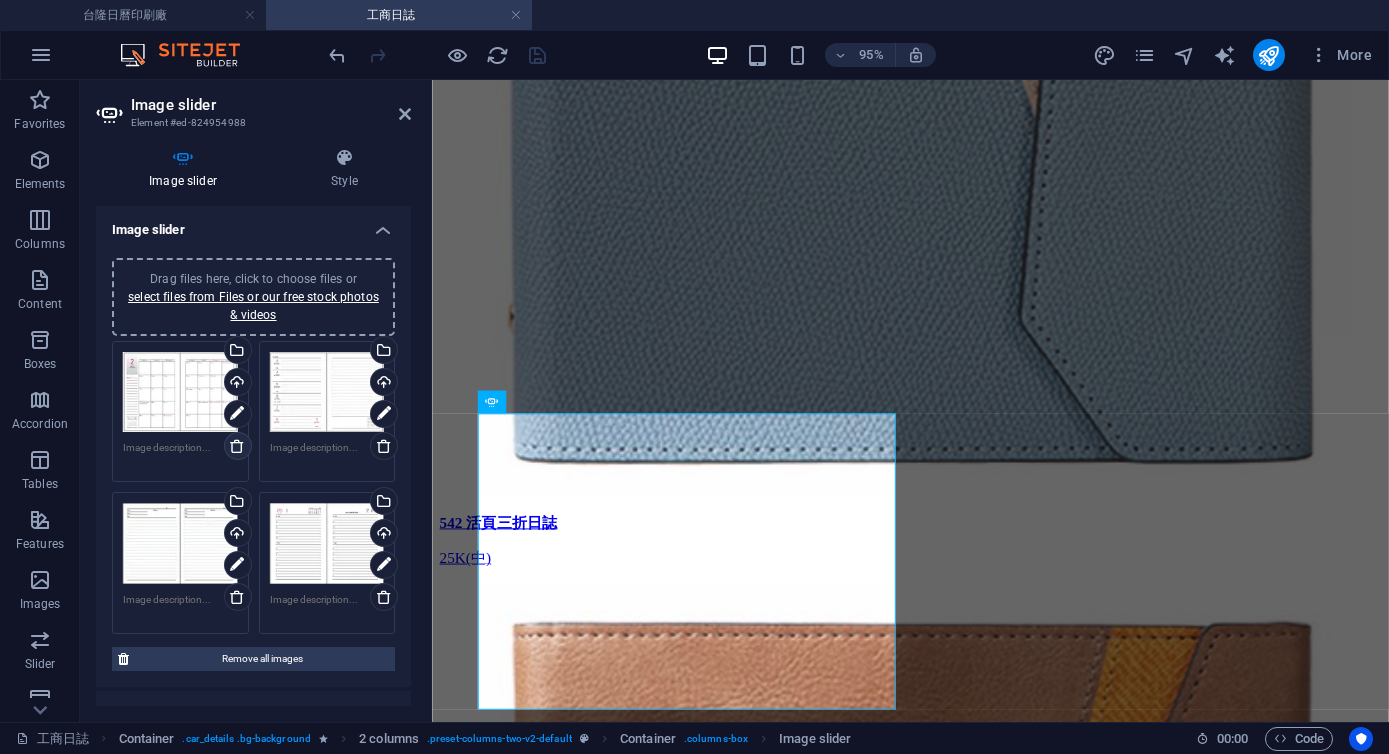 click at bounding box center (237, 446) 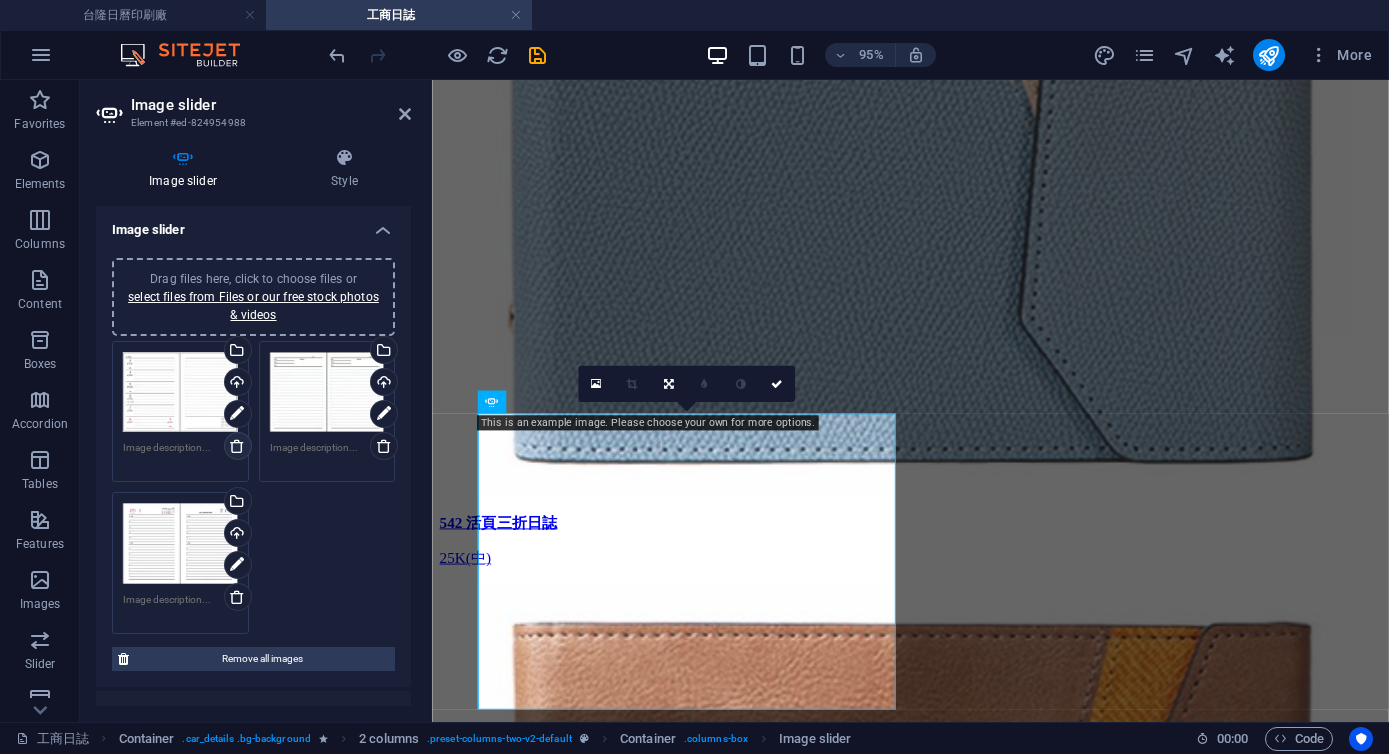 click at bounding box center [237, 446] 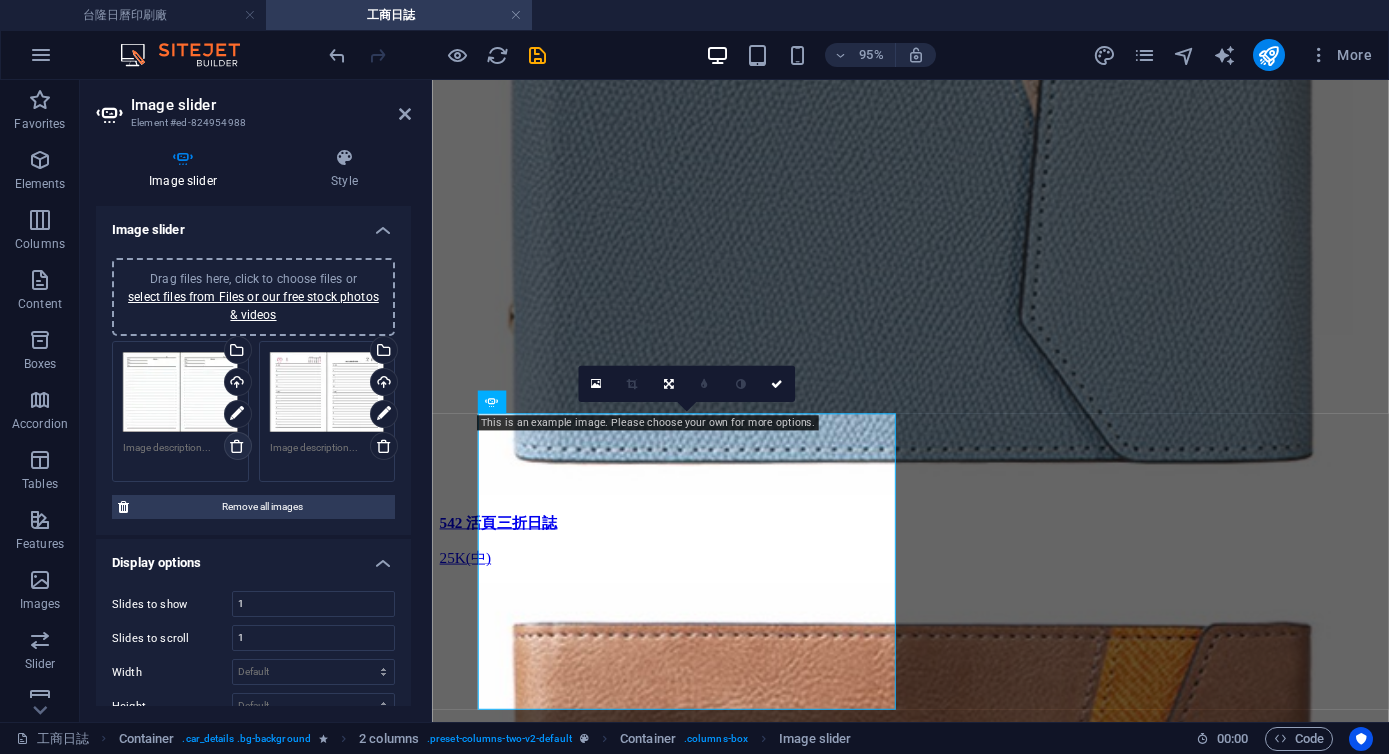 click at bounding box center [237, 446] 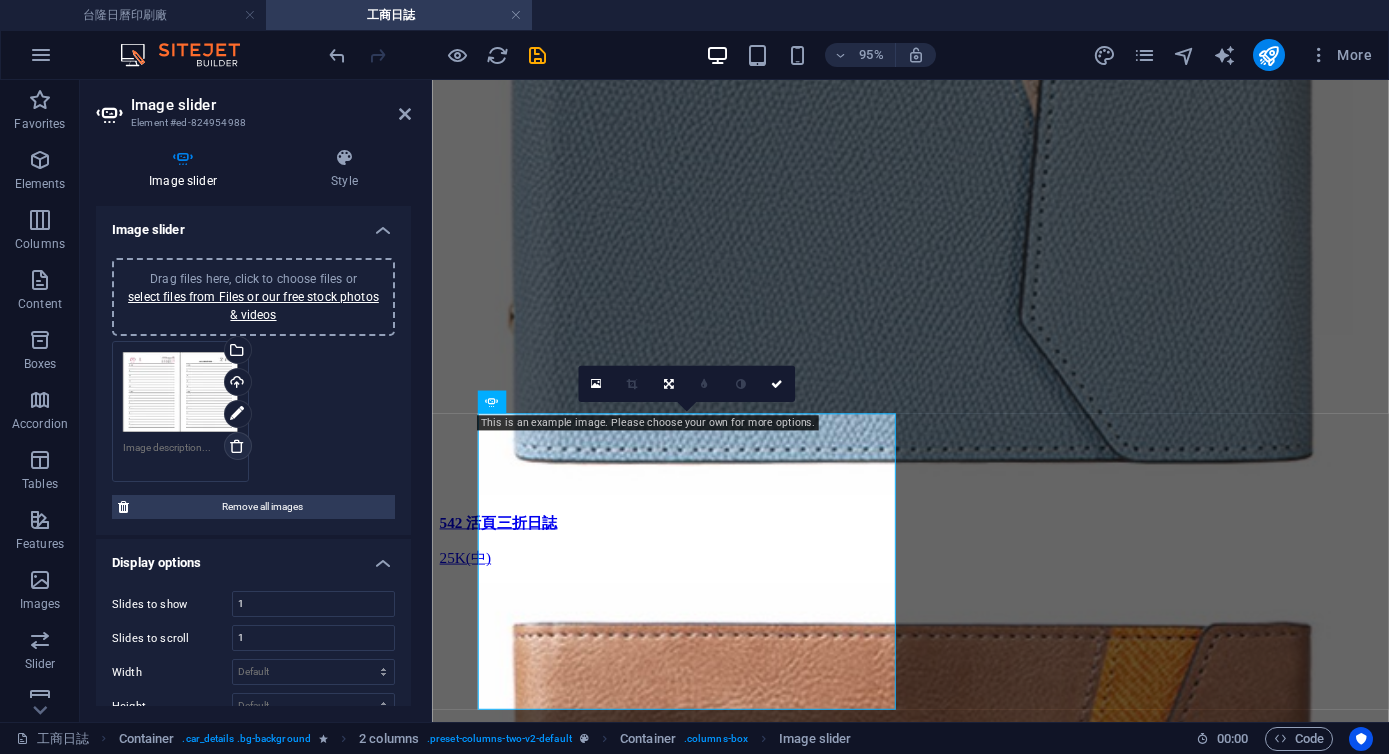 click at bounding box center [237, 446] 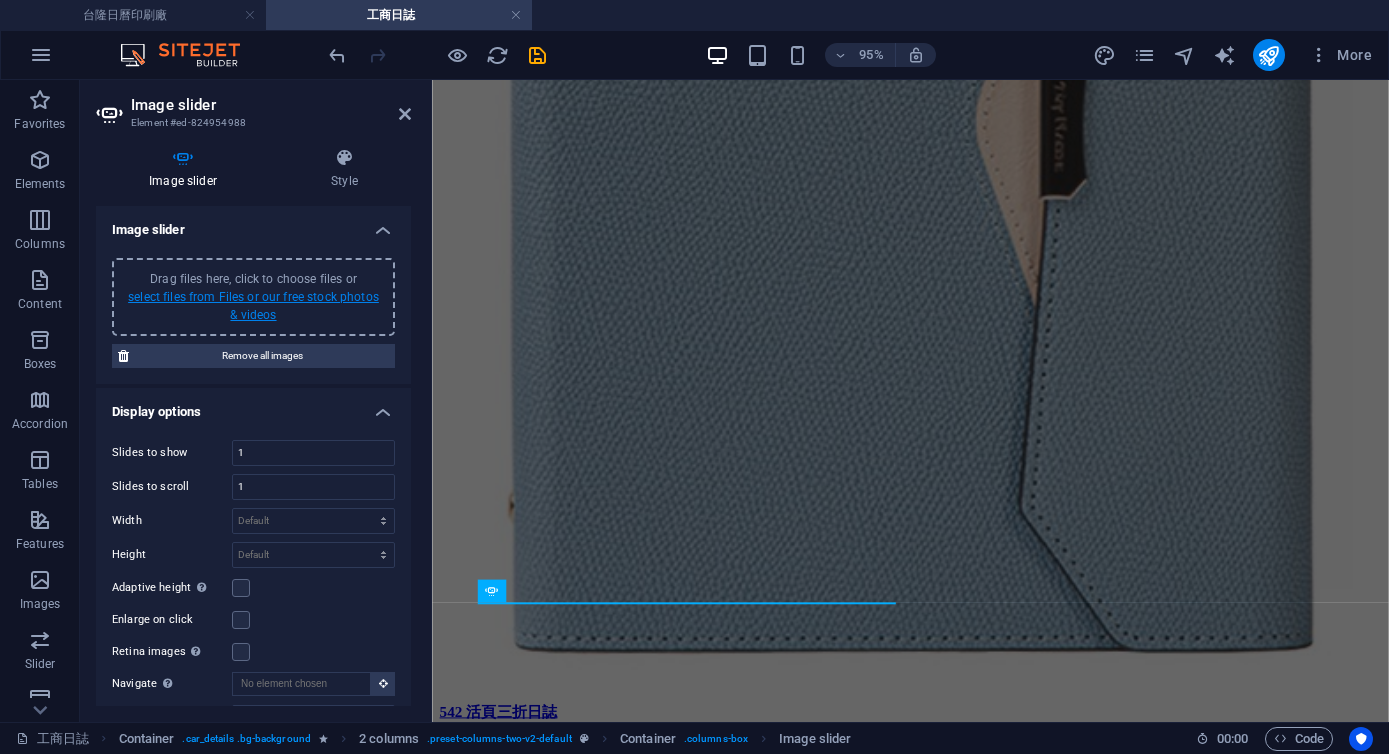 click on "select files from Files or our free stock photos & videos" at bounding box center (253, 306) 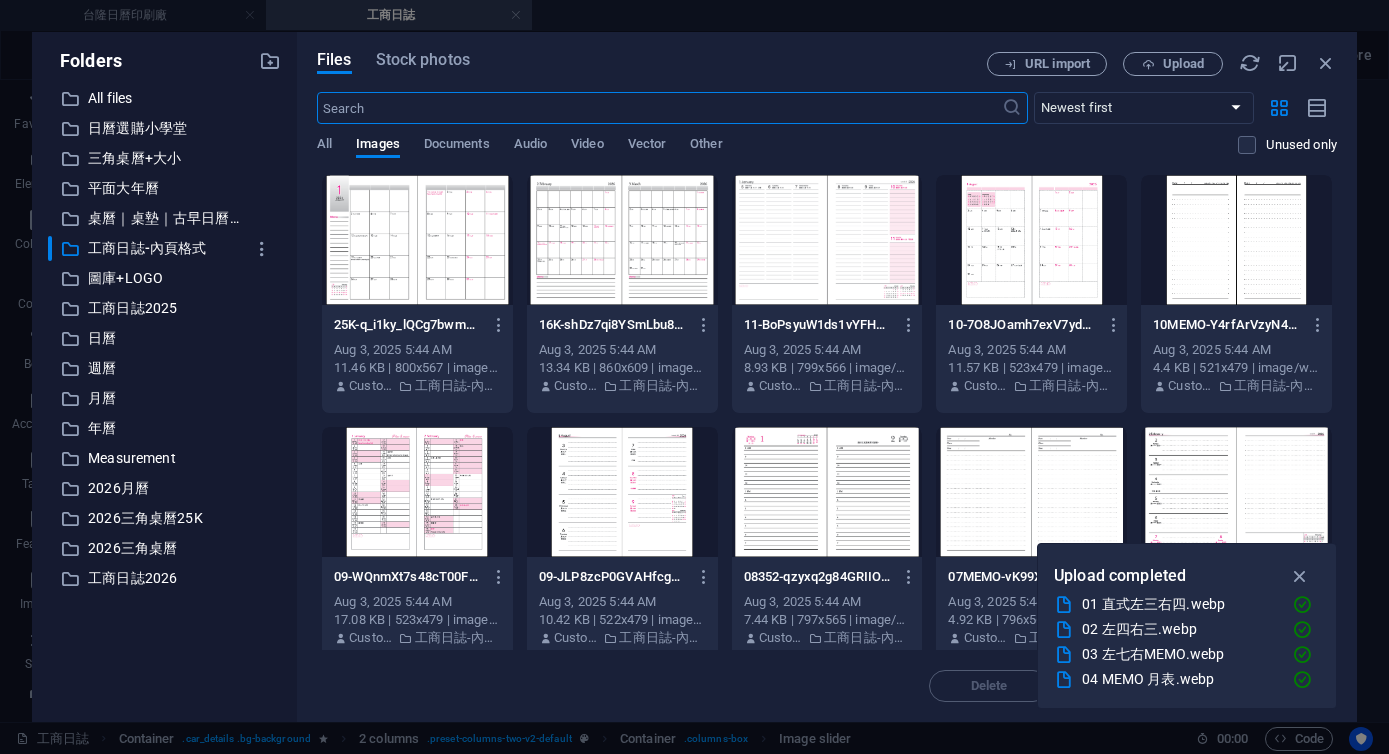 scroll, scrollTop: 5234, scrollLeft: 0, axis: vertical 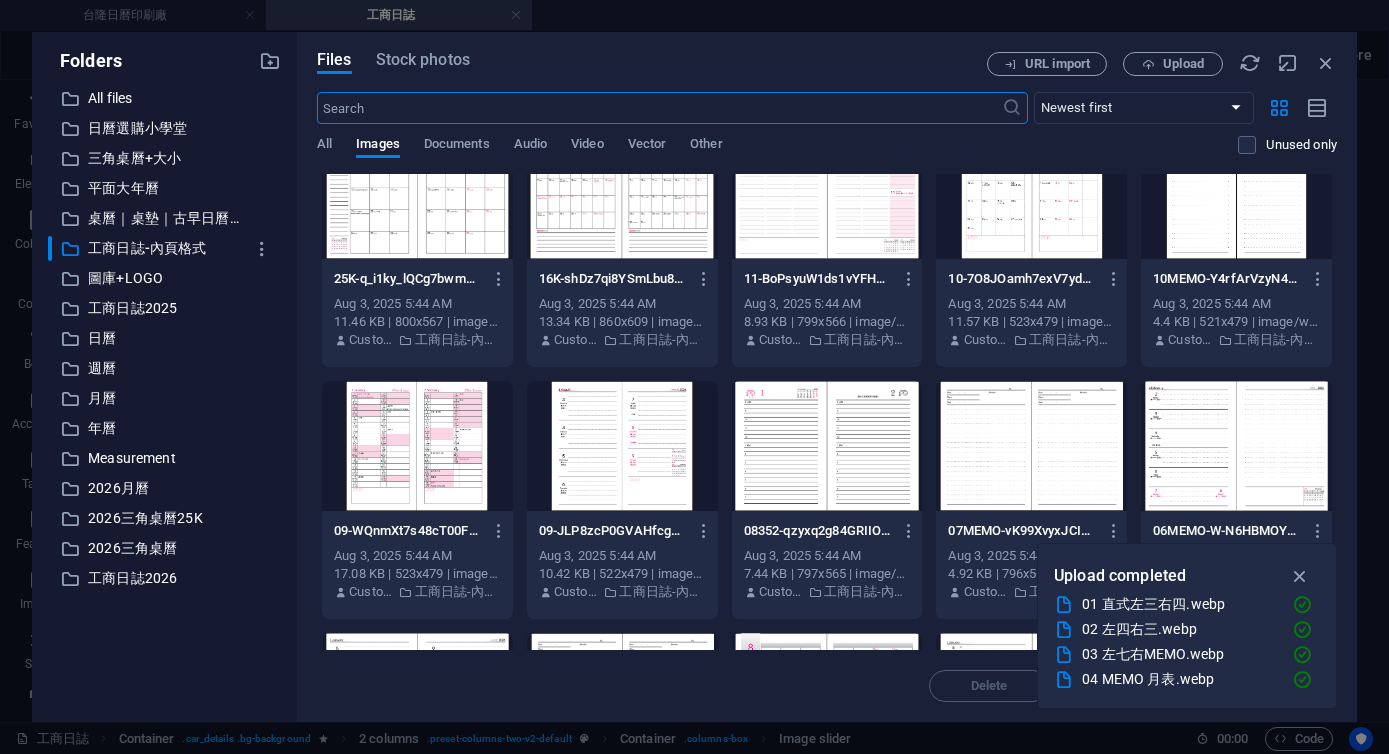 click on "25K-q_i1ky_lQCg7bwmXr4RSQg.webp 25K-q_i1ky_lQCg7bwmXr4RSQg.webp Aug 3, 2025 5:44 AM 11.46 KB | 800x567 | image/webp Customer 工商日誌-內頁格式" at bounding box center (417, 310) 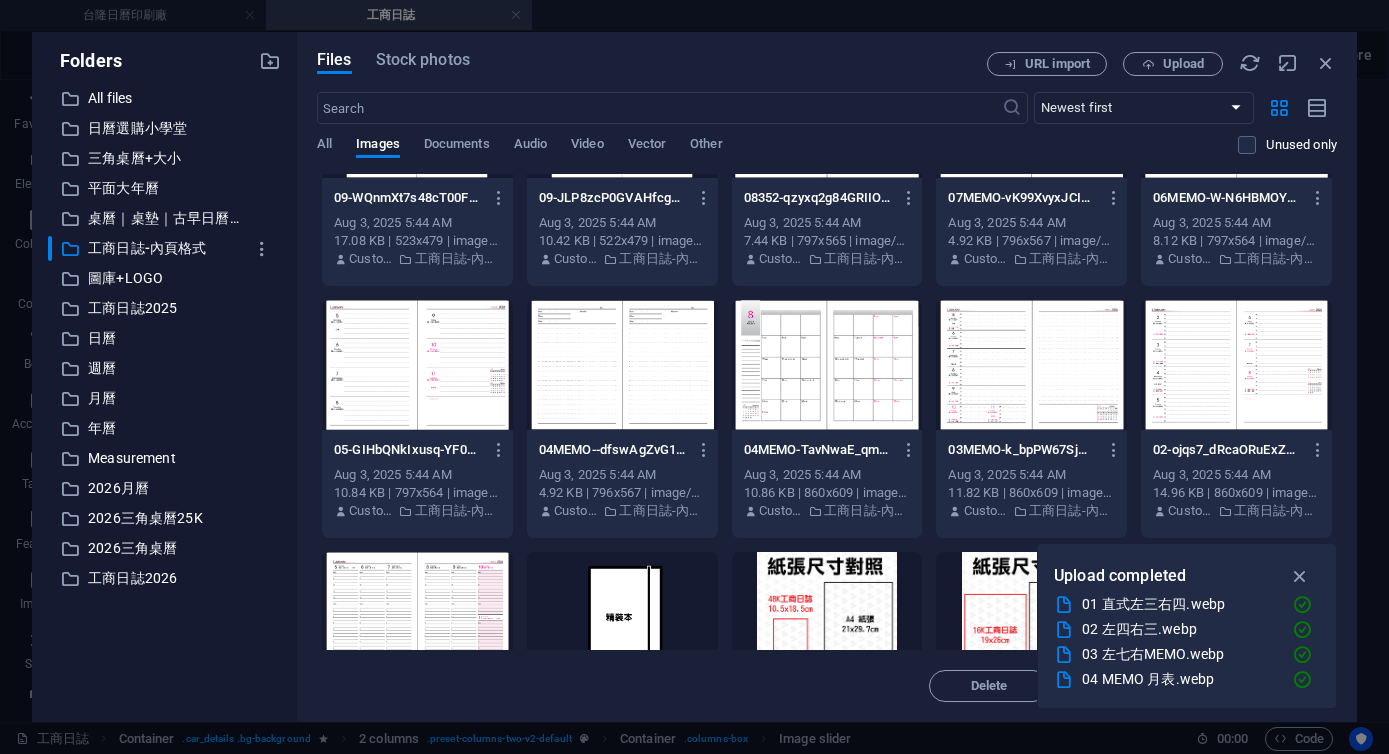 scroll, scrollTop: 435, scrollLeft: 0, axis: vertical 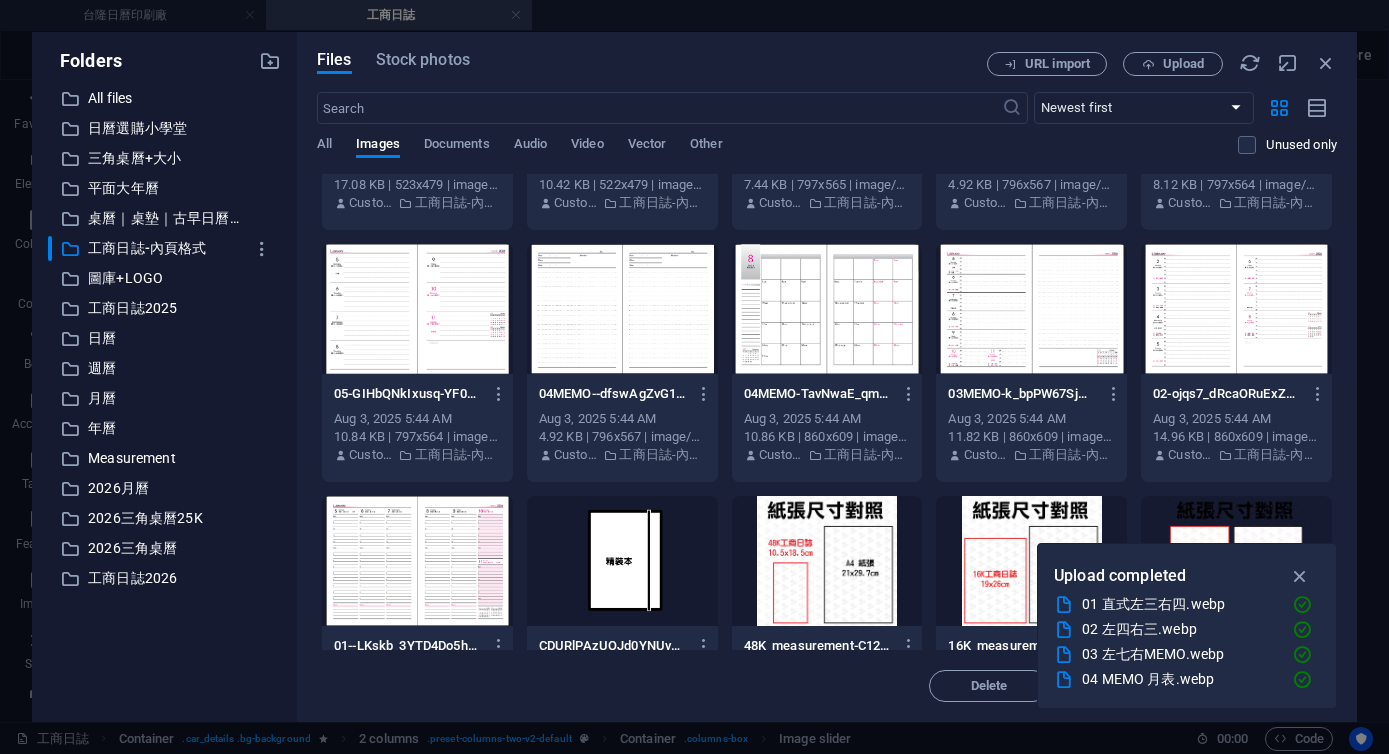 click at bounding box center (417, 309) 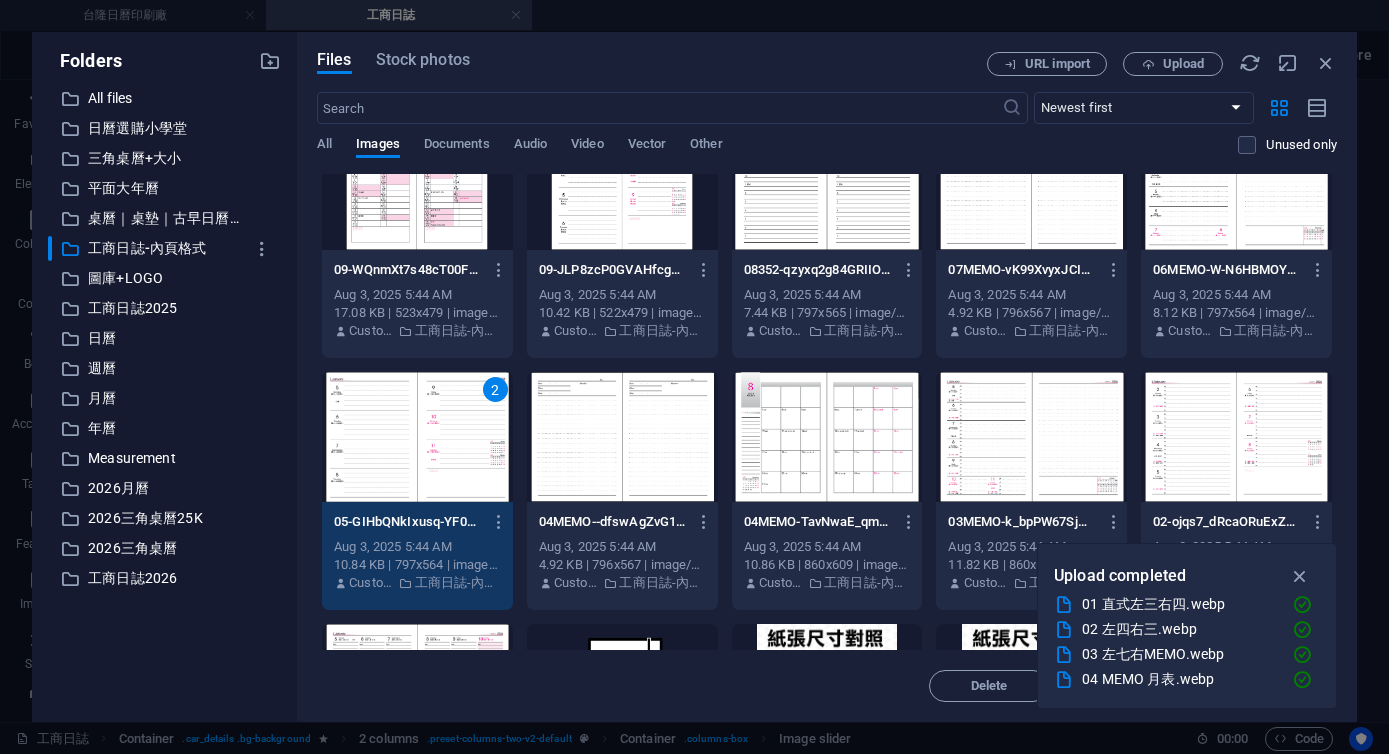 scroll, scrollTop: 311, scrollLeft: 0, axis: vertical 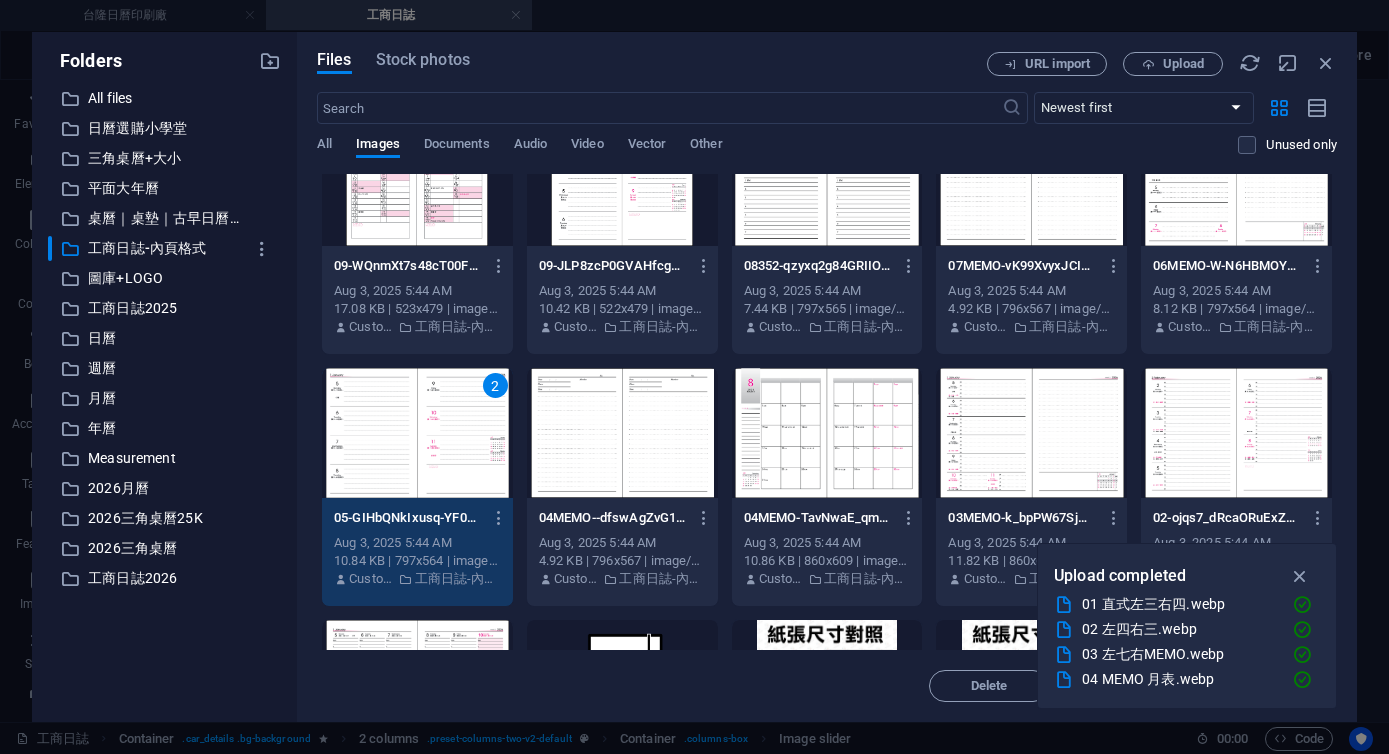 click at bounding box center (1236, 181) 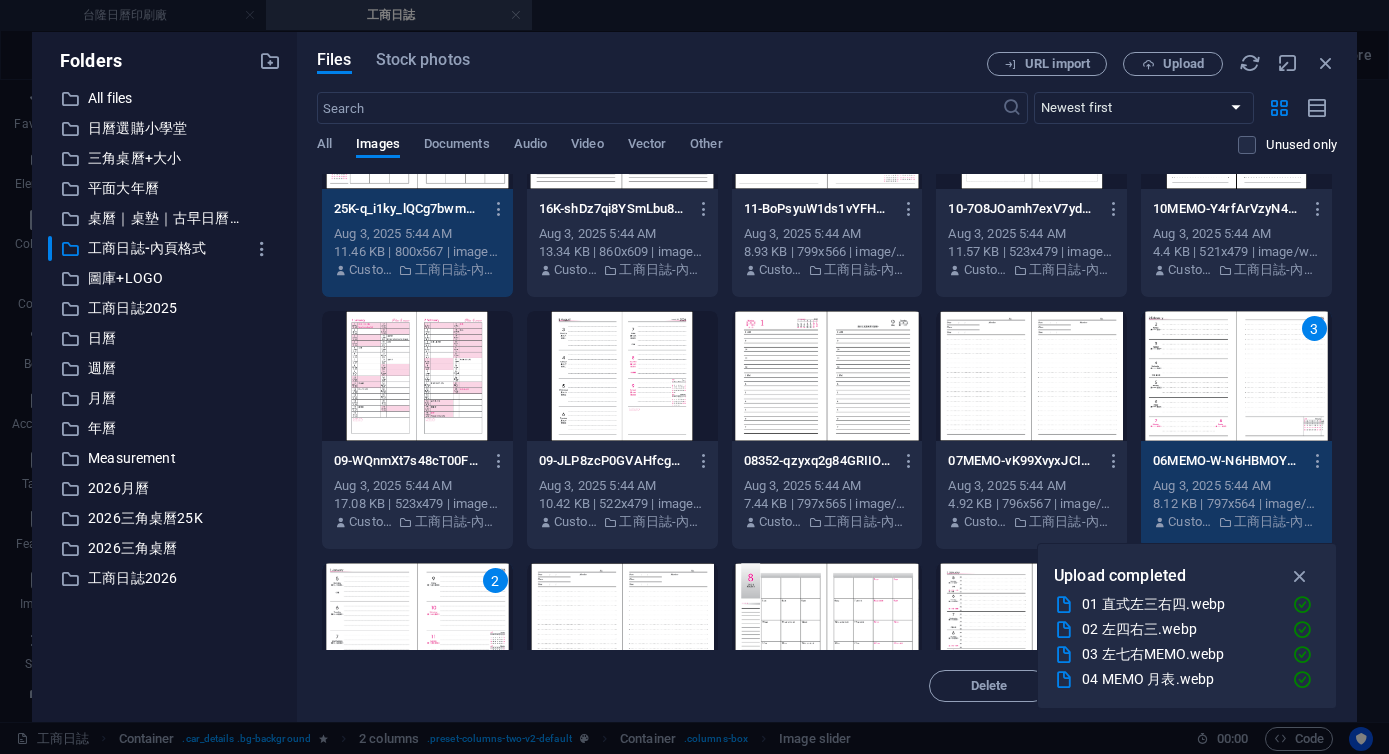 scroll, scrollTop: 137, scrollLeft: 0, axis: vertical 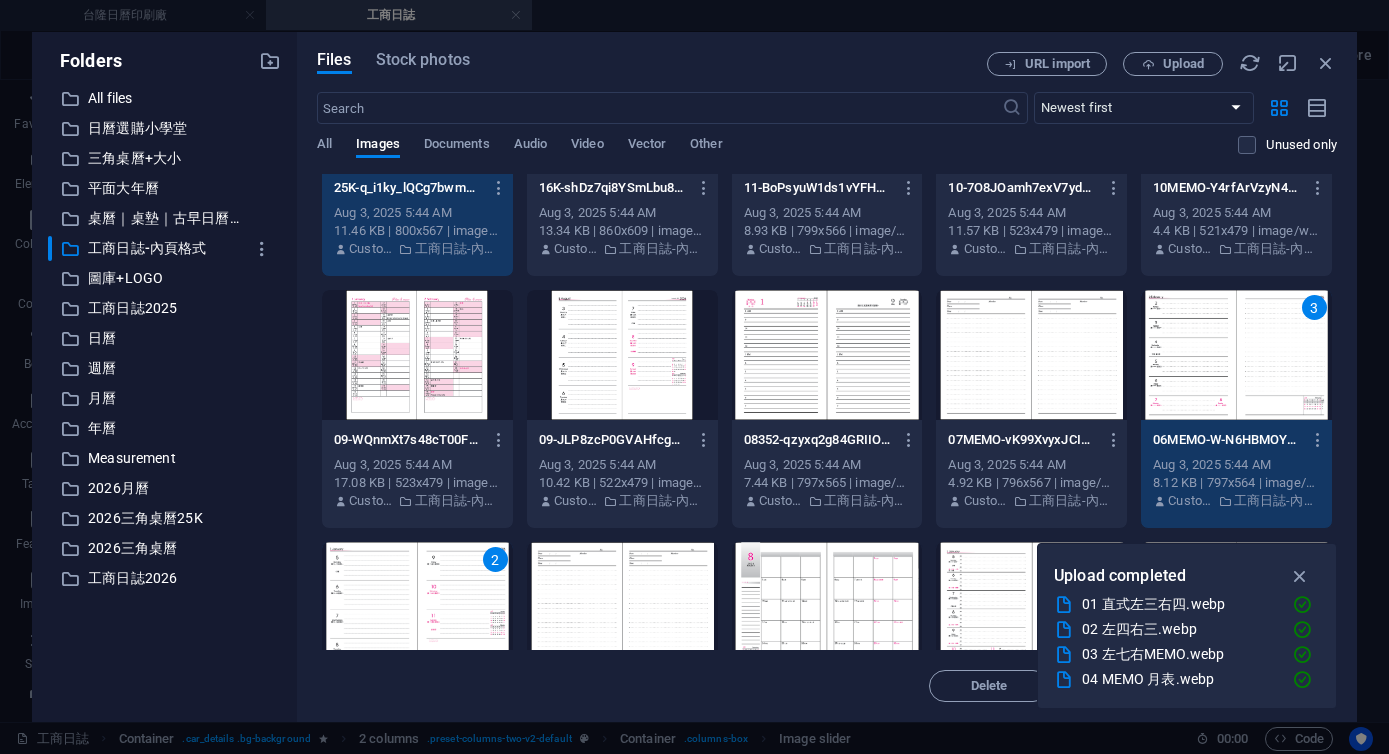 click on "3" at bounding box center [1236, 355] 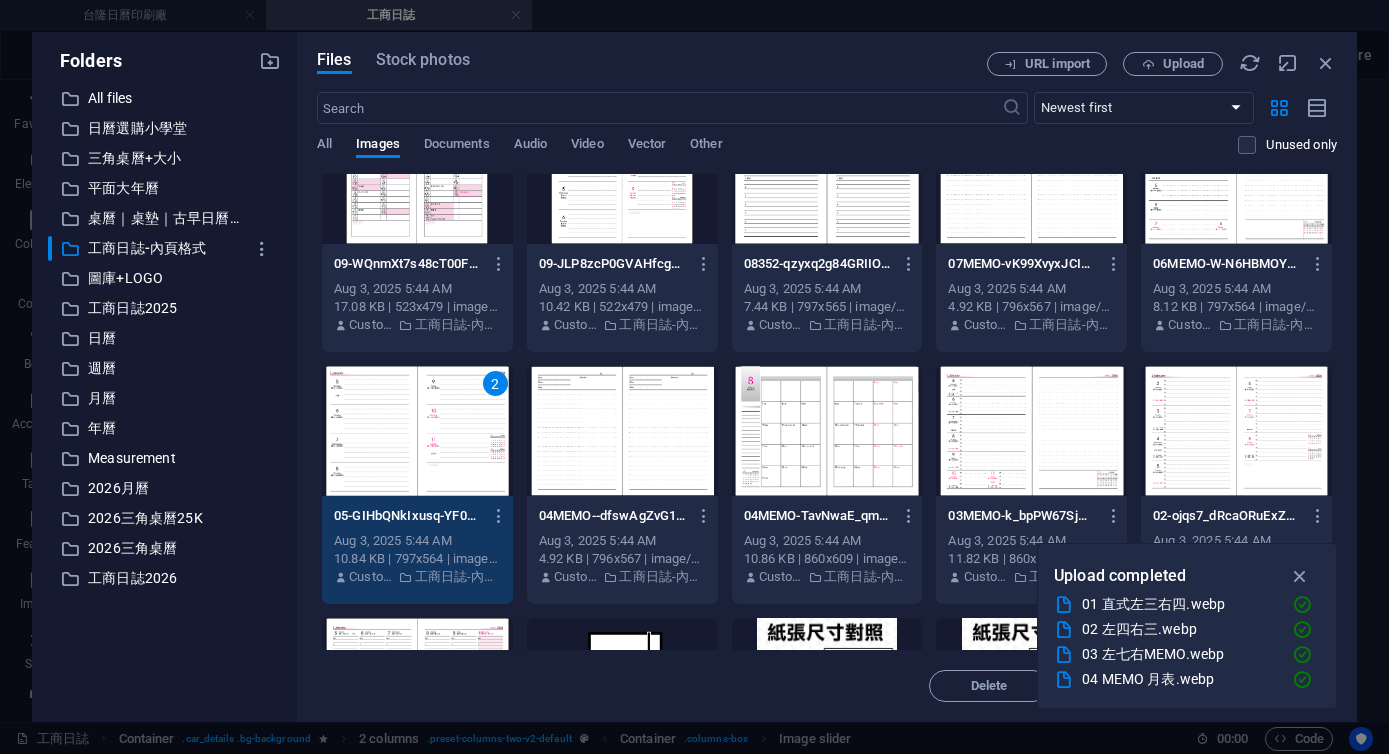 scroll, scrollTop: 301, scrollLeft: 0, axis: vertical 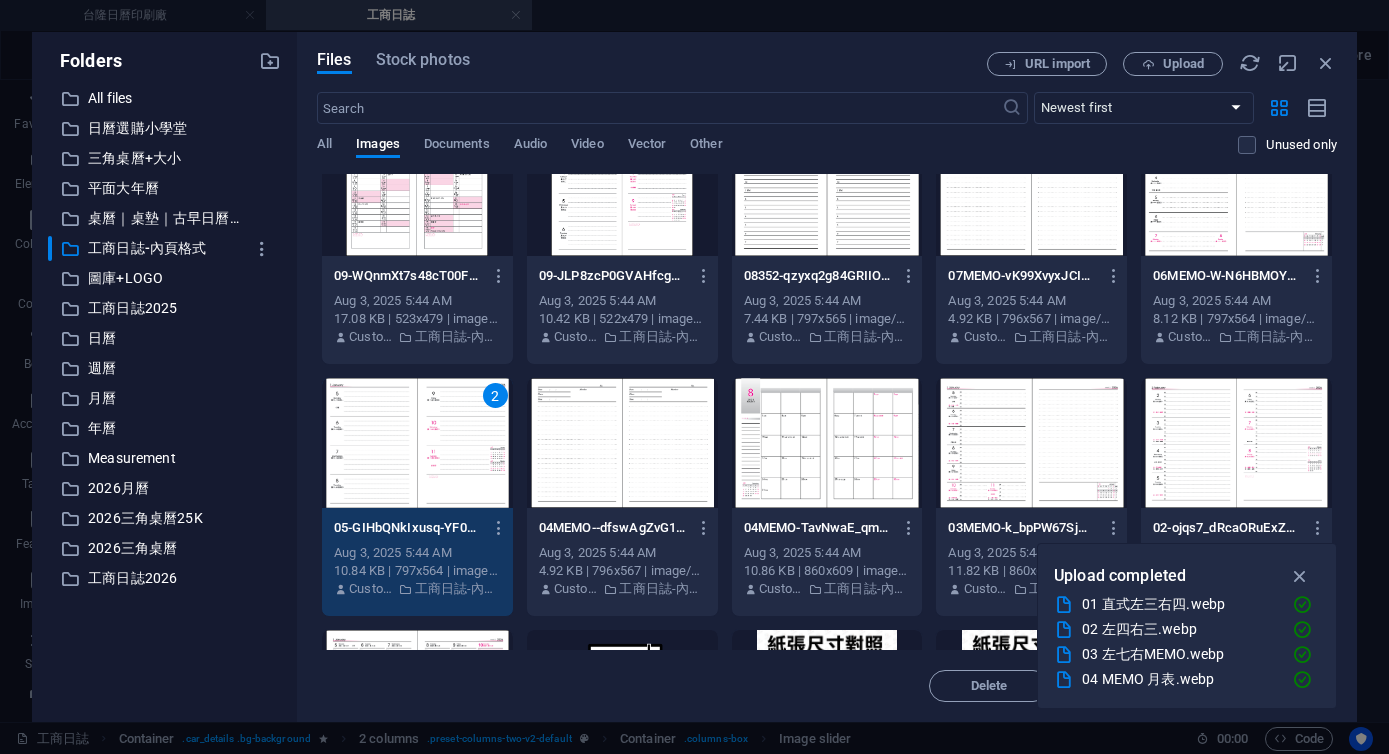 click at bounding box center (1236, 191) 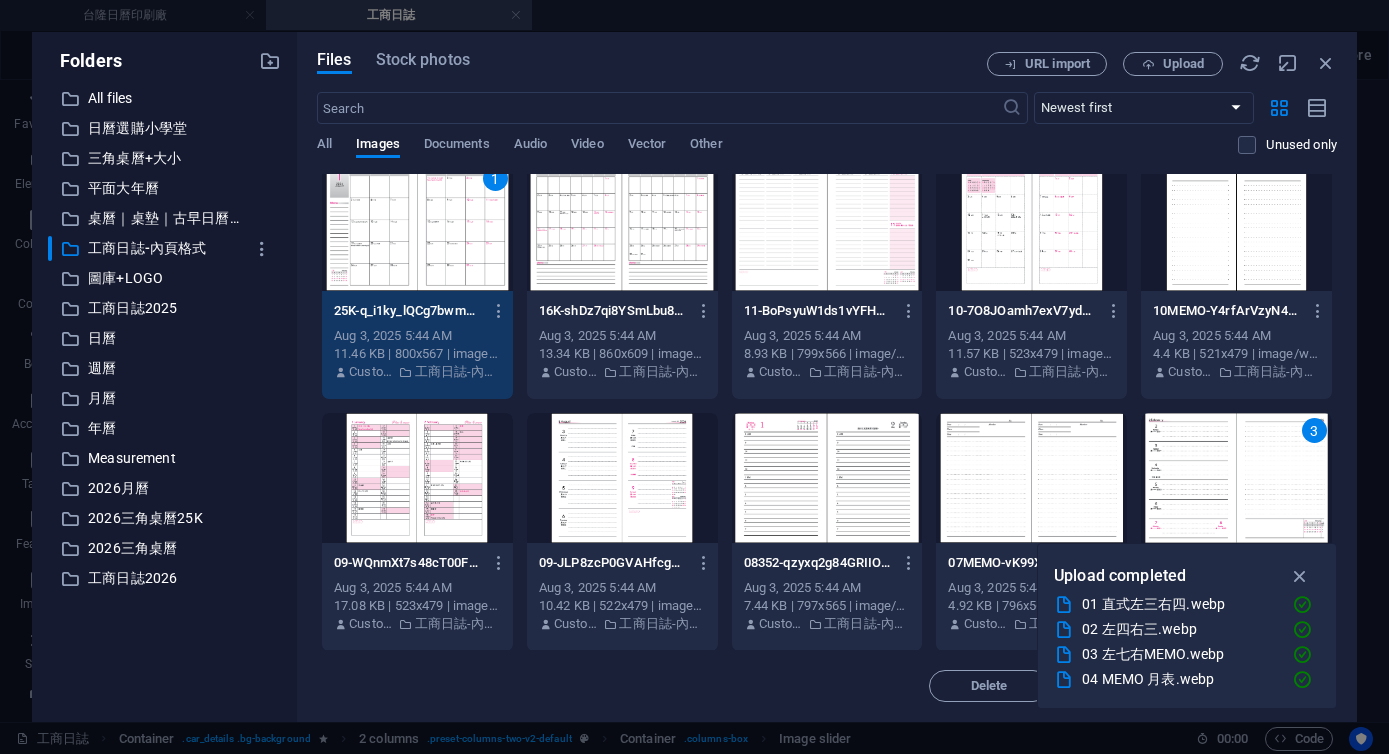 scroll, scrollTop: 0, scrollLeft: 0, axis: both 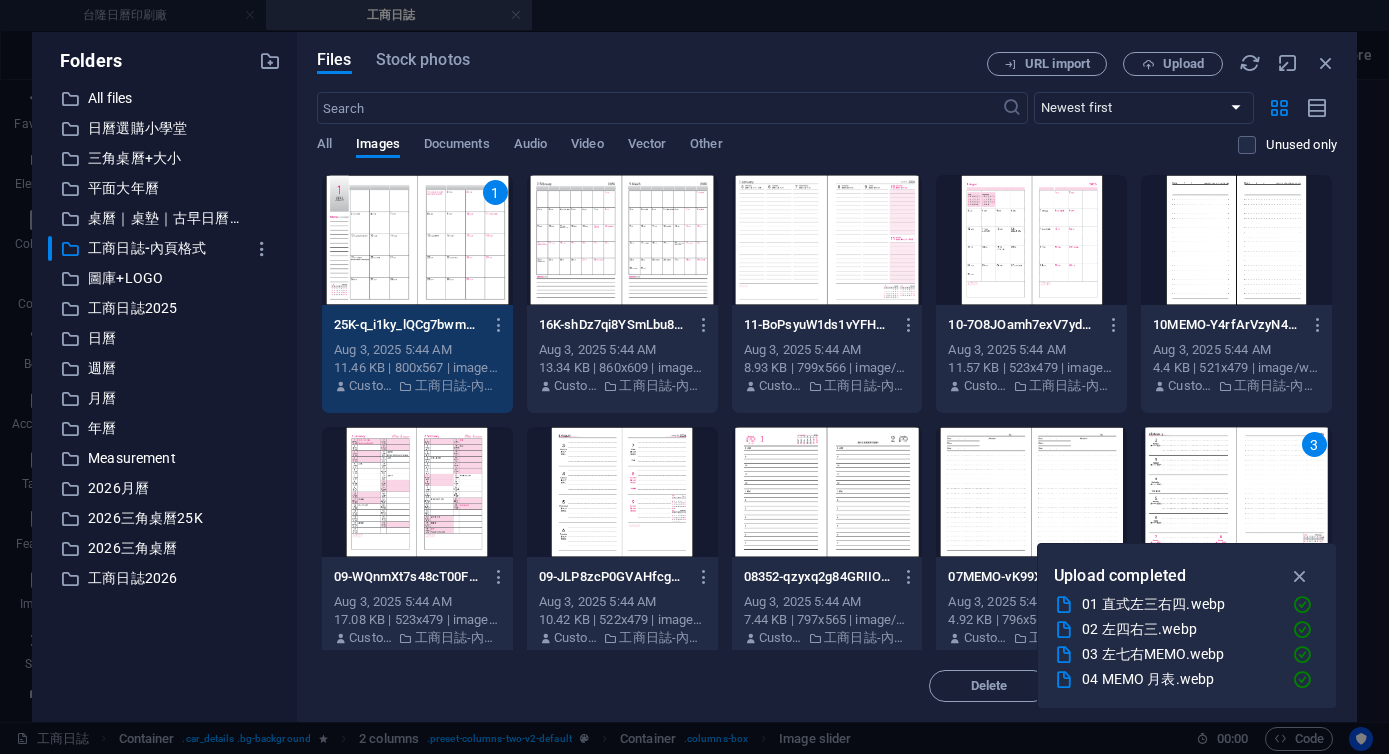 click at bounding box center [1031, 492] 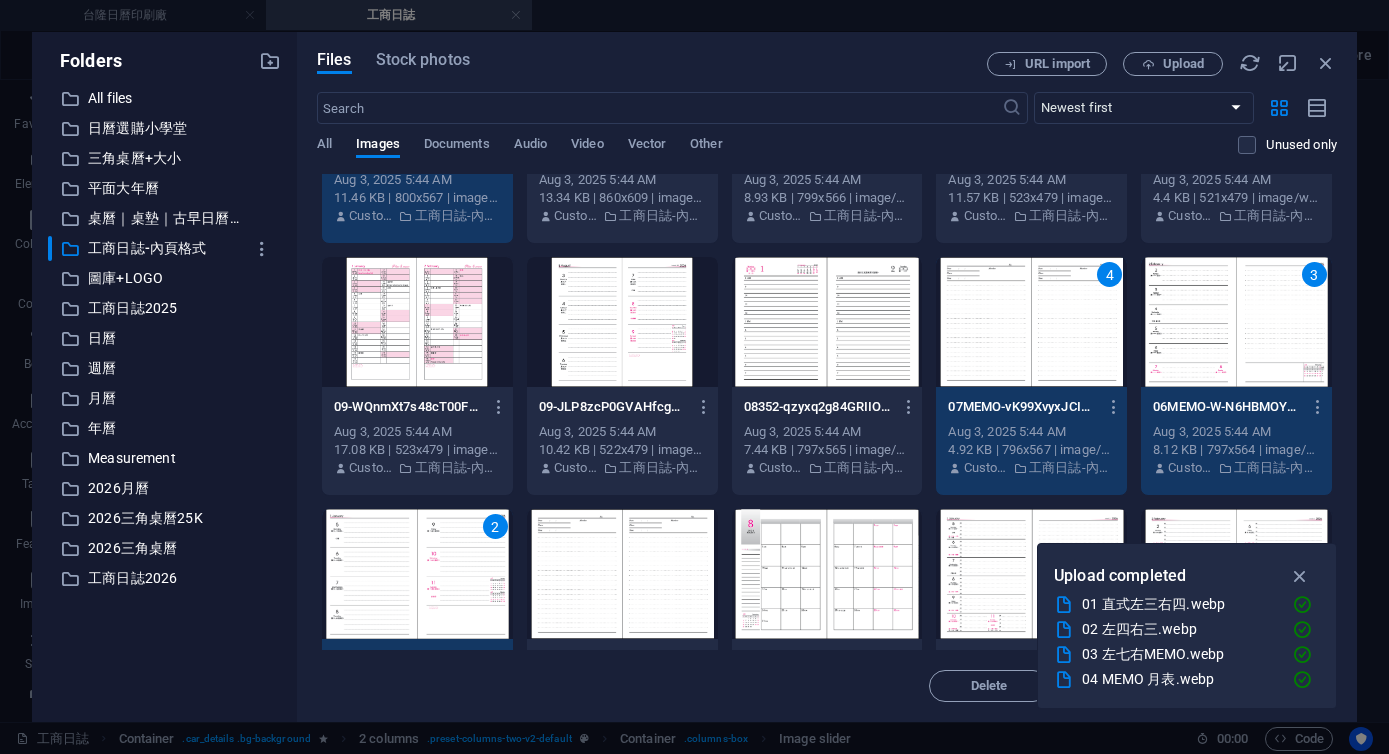 scroll, scrollTop: 291, scrollLeft: 0, axis: vertical 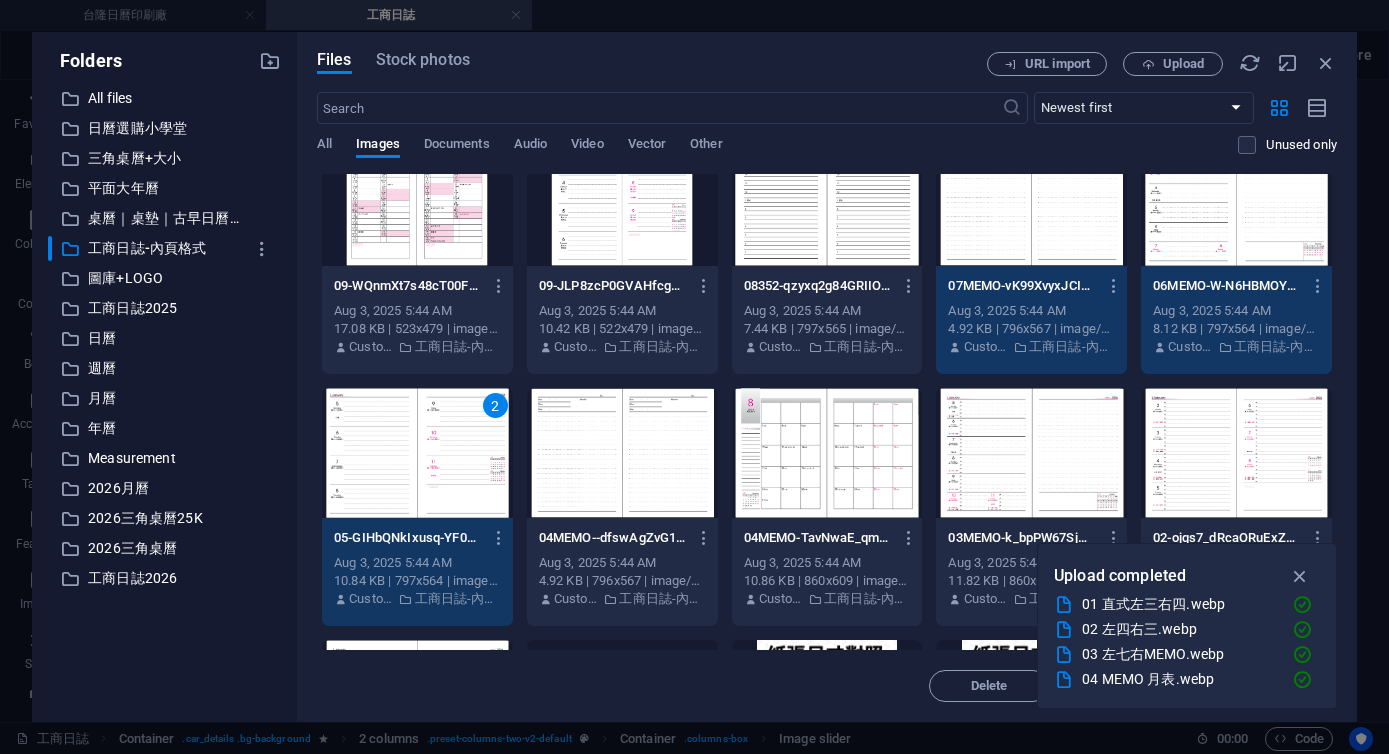 click at bounding box center [827, 201] 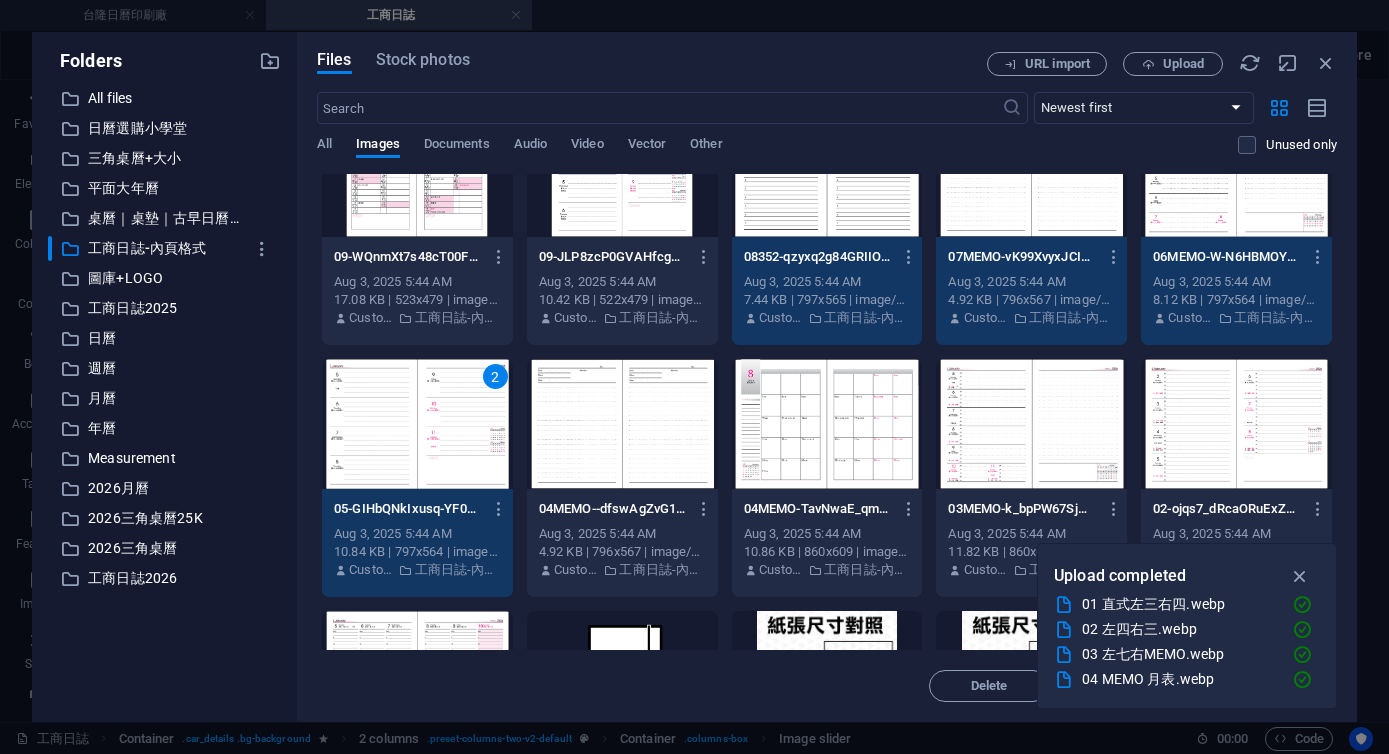 scroll, scrollTop: 772, scrollLeft: 0, axis: vertical 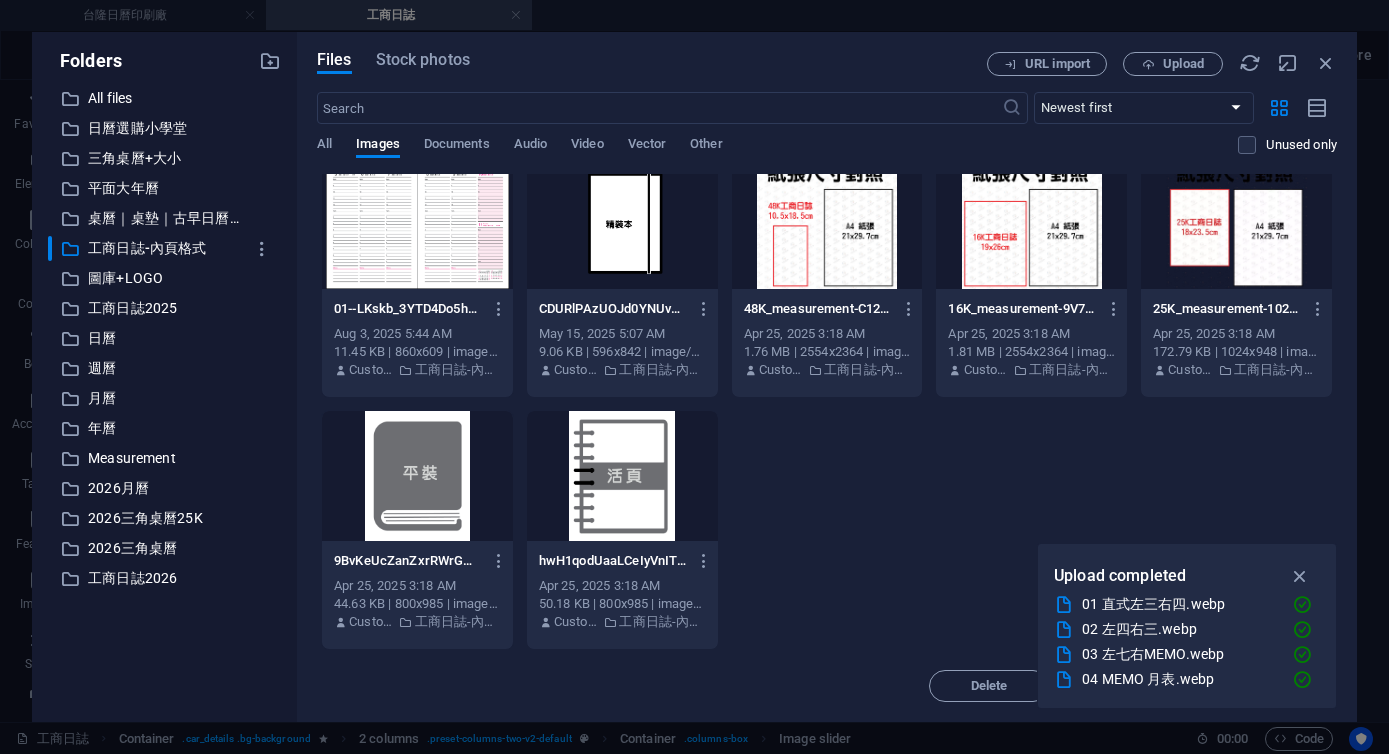 click at bounding box center (1300, 576) 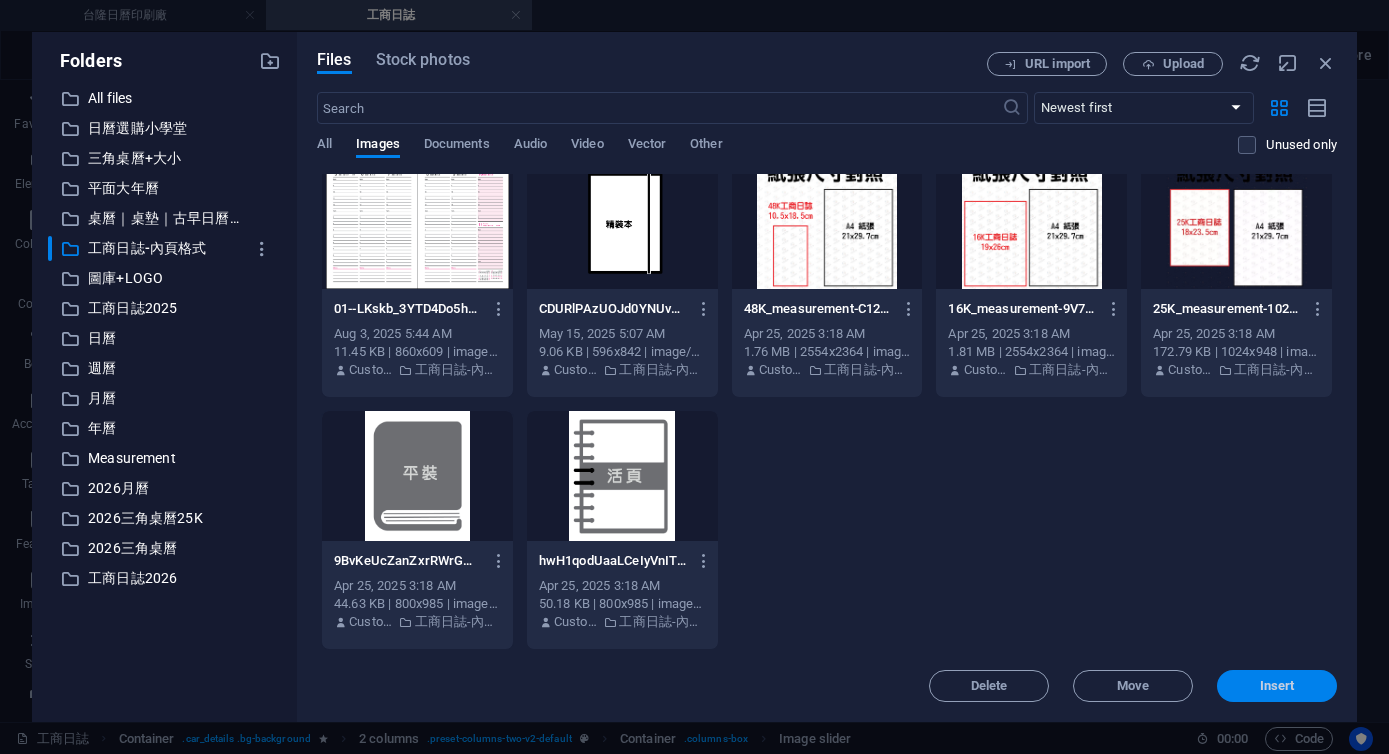 click on "Insert" at bounding box center (1277, 686) 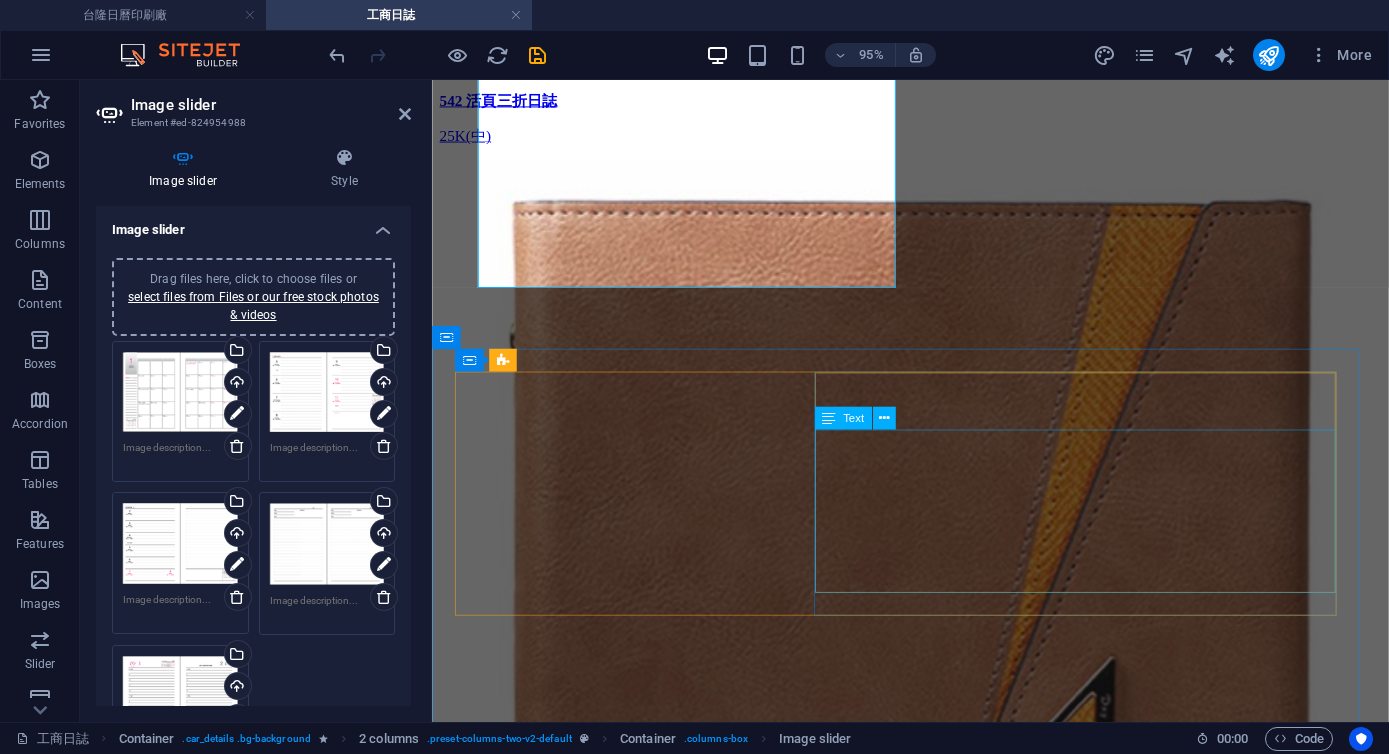 scroll, scrollTop: 5465, scrollLeft: 0, axis: vertical 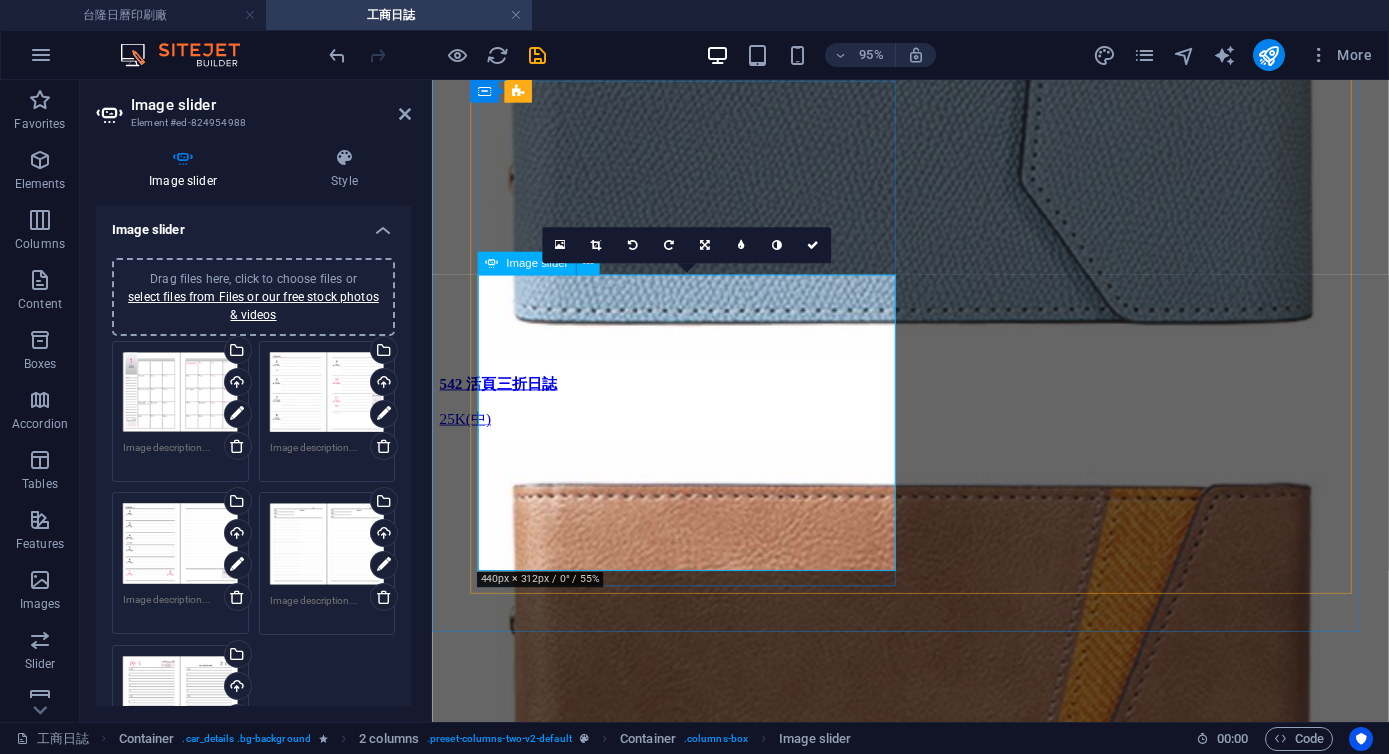 click at bounding box center (496, 73608) 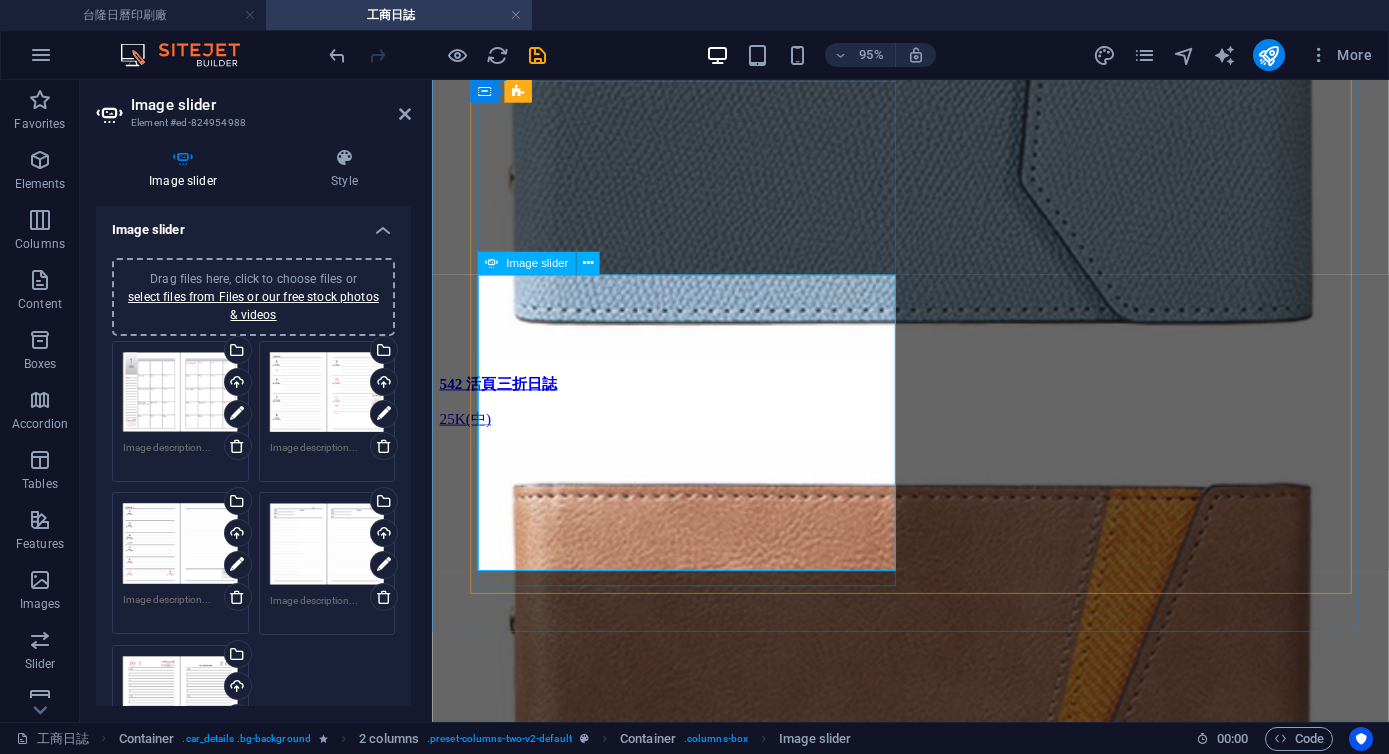 click at bounding box center [496, 73608] 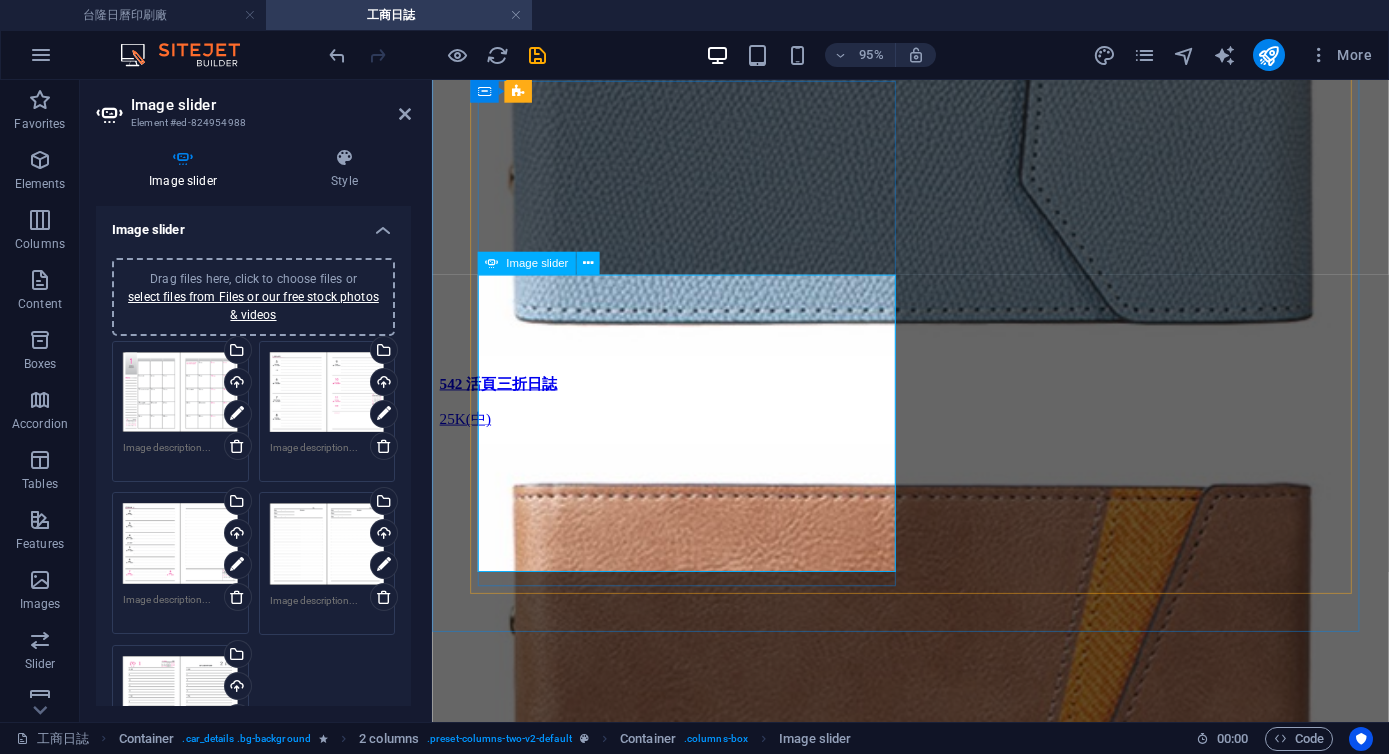click at bounding box center [496, 75815] 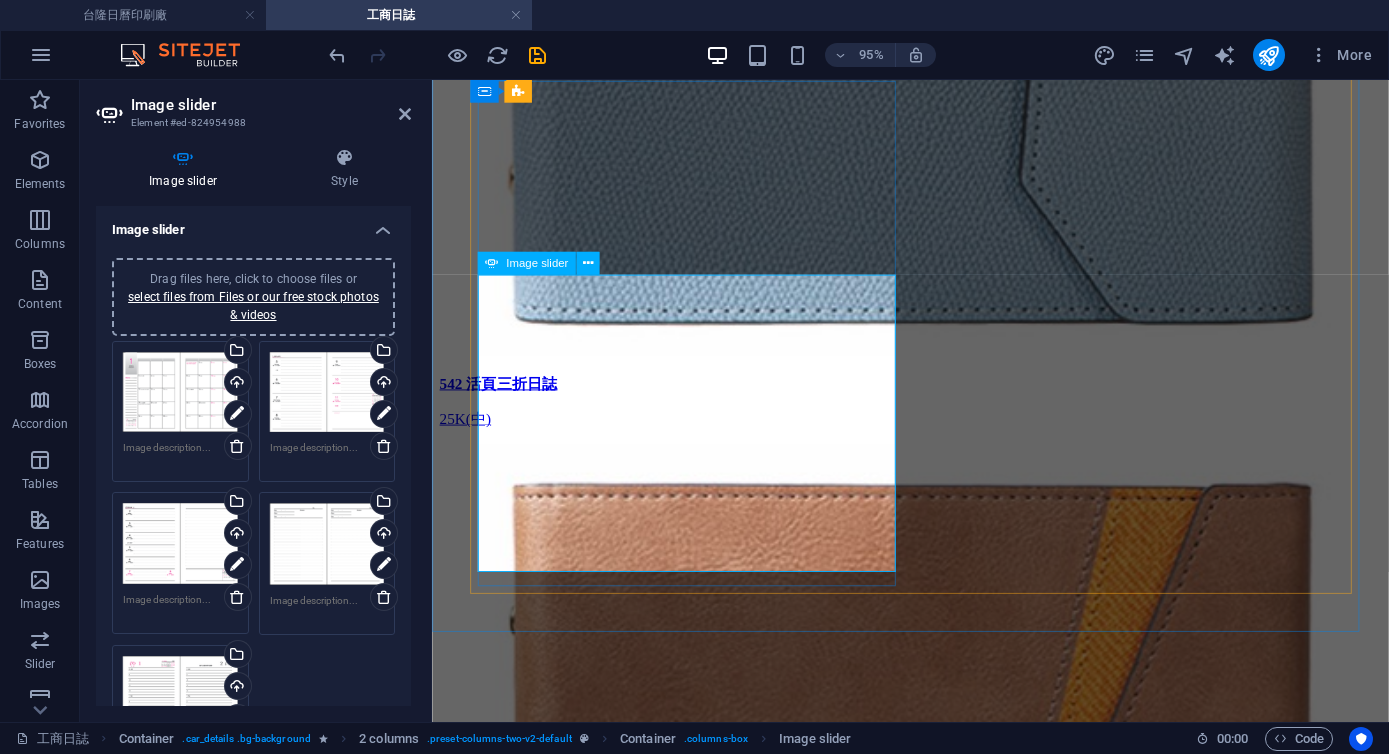 click at bounding box center (496, 75815) 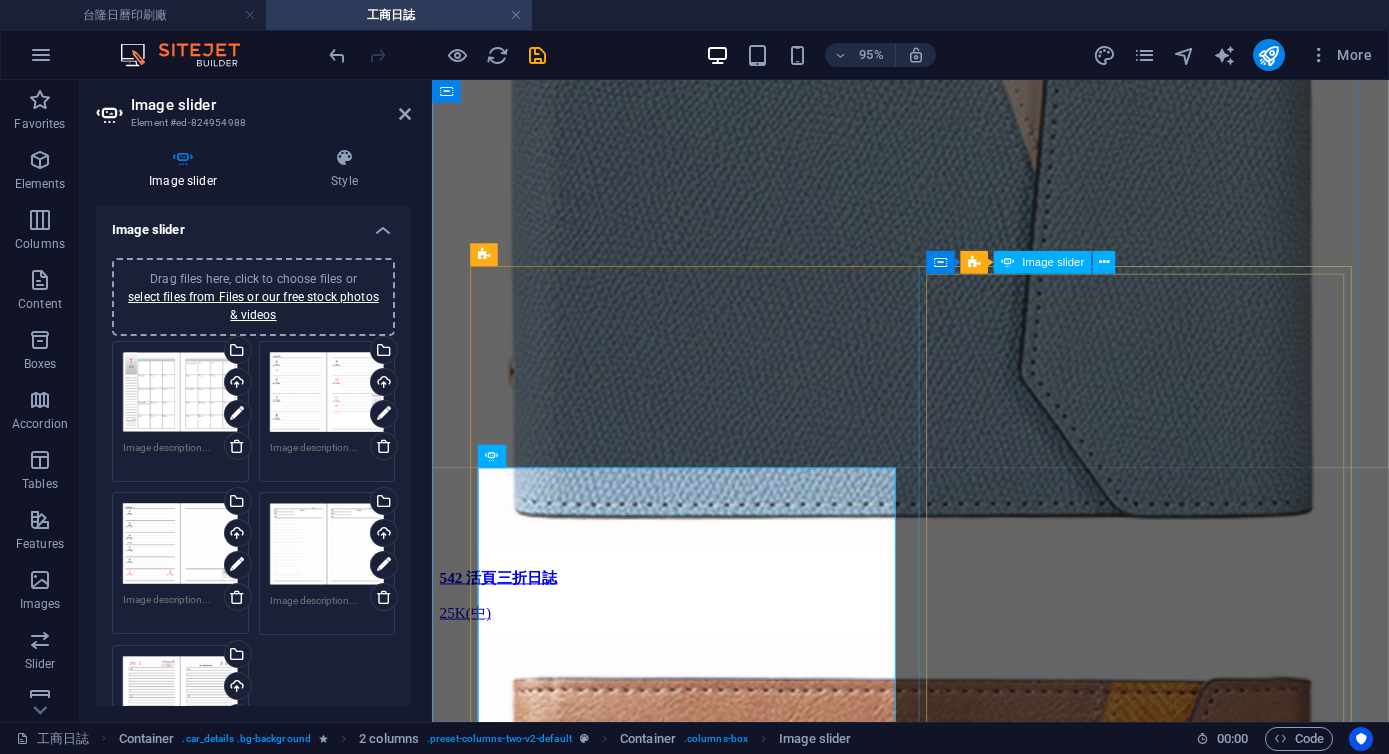 scroll, scrollTop: 5000, scrollLeft: 0, axis: vertical 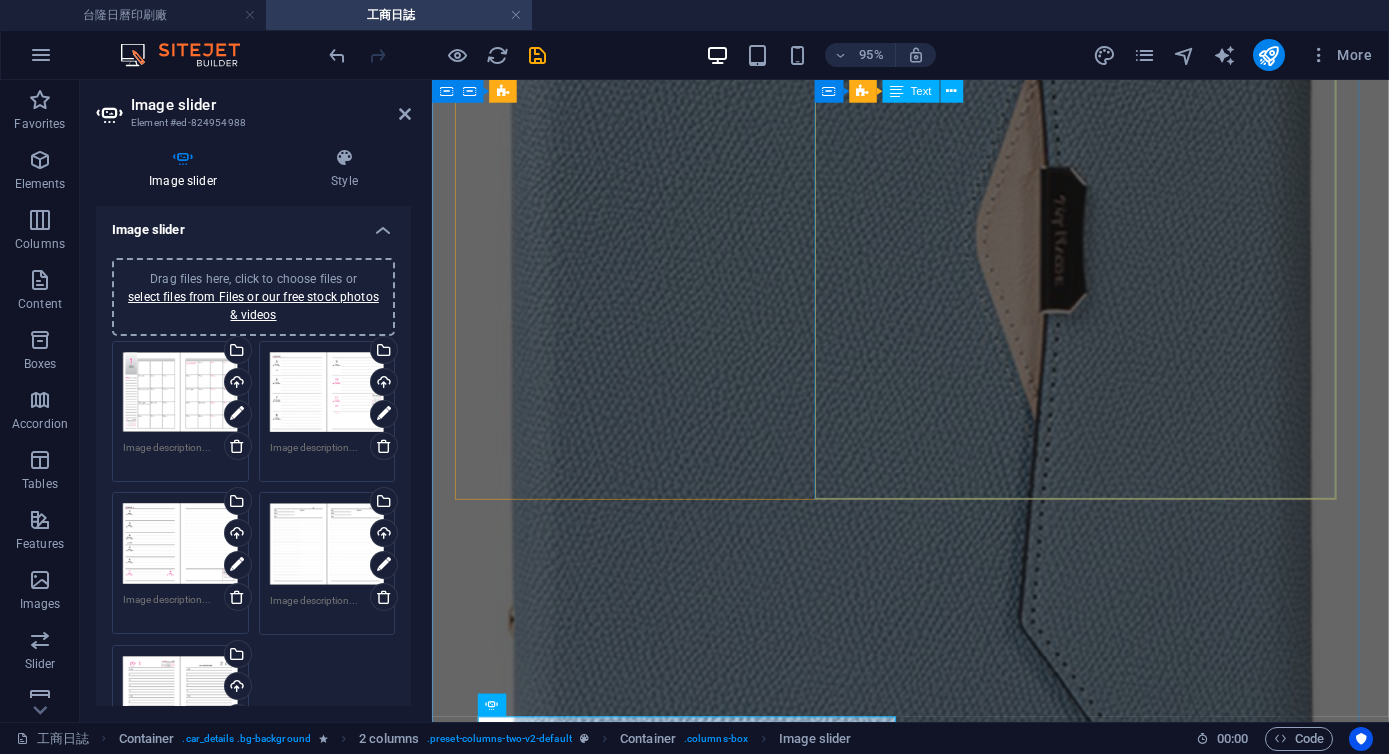 click on "07 MEMO" at bounding box center (858, 71734) 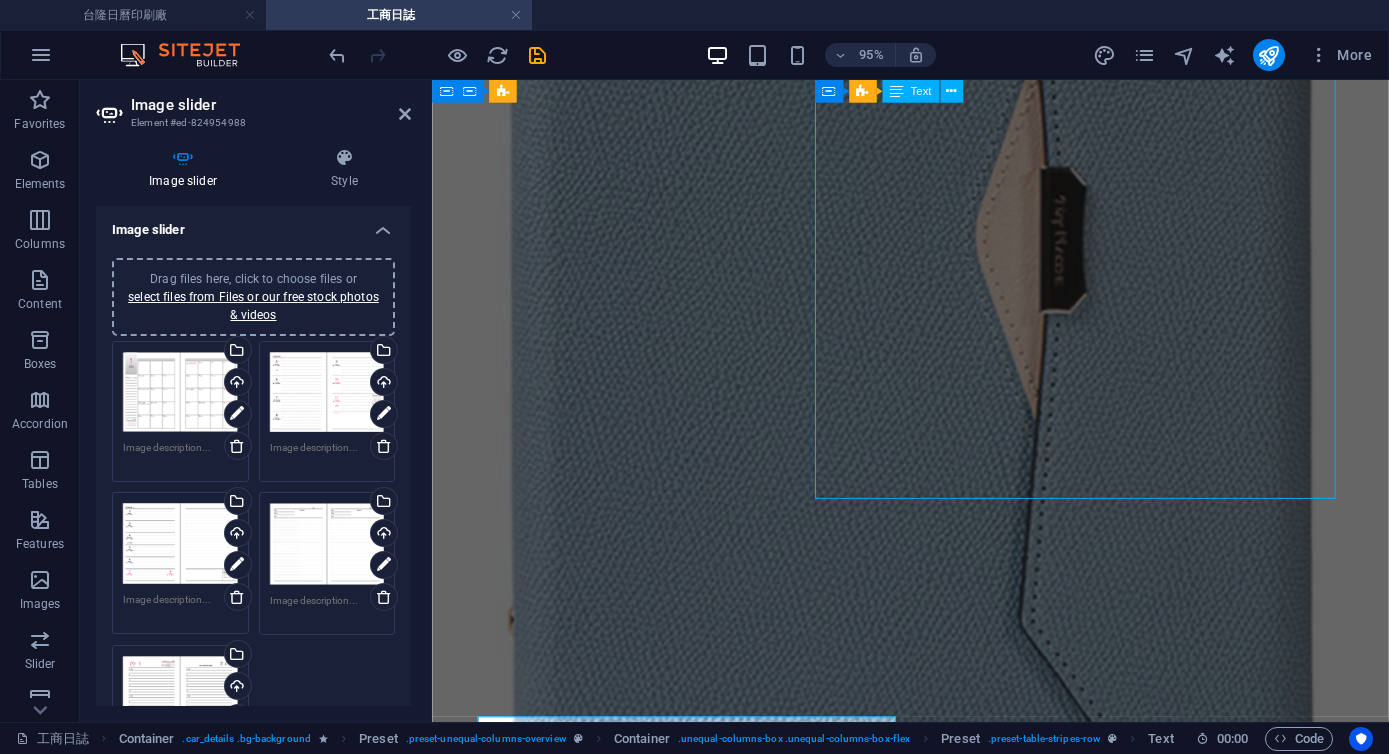 scroll, scrollTop: 5845, scrollLeft: 0, axis: vertical 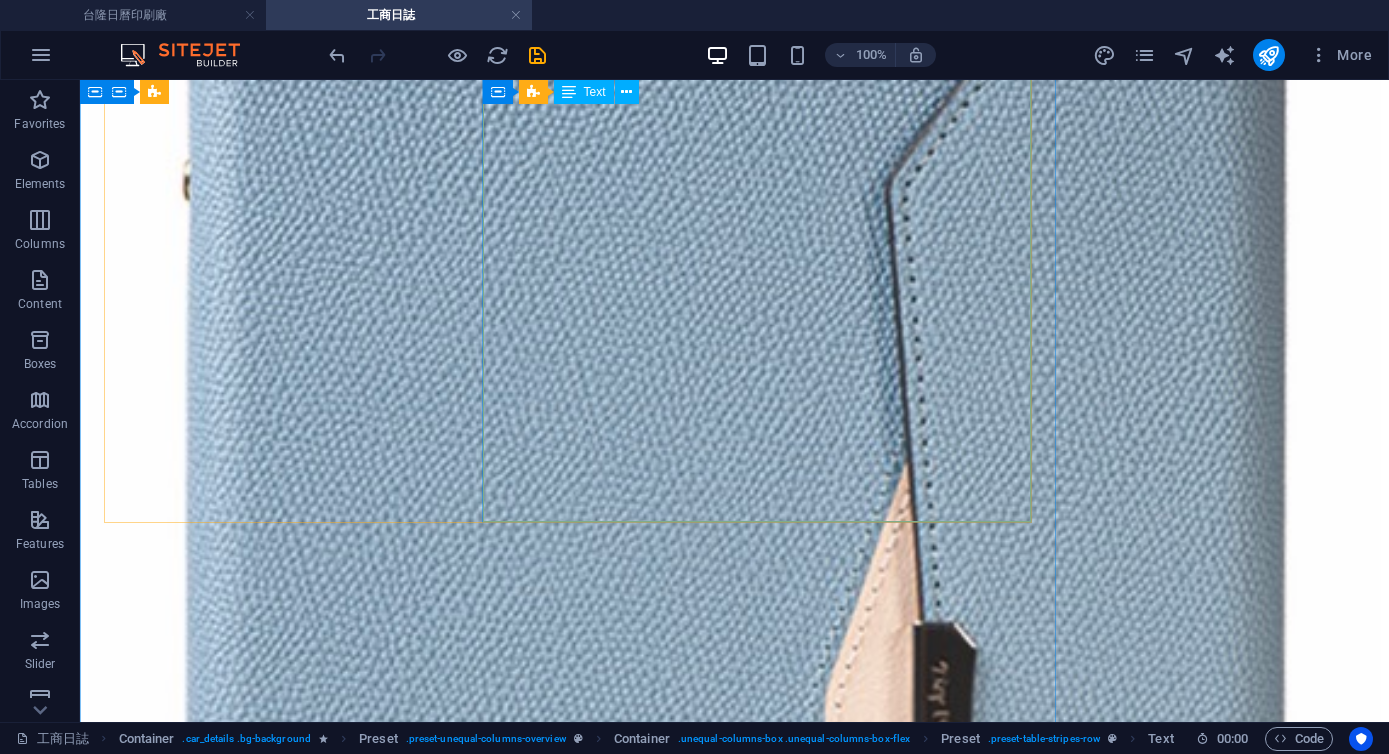 click on "08 一天一頁(352頁) 需預購" at bounding box center [506, 91814] 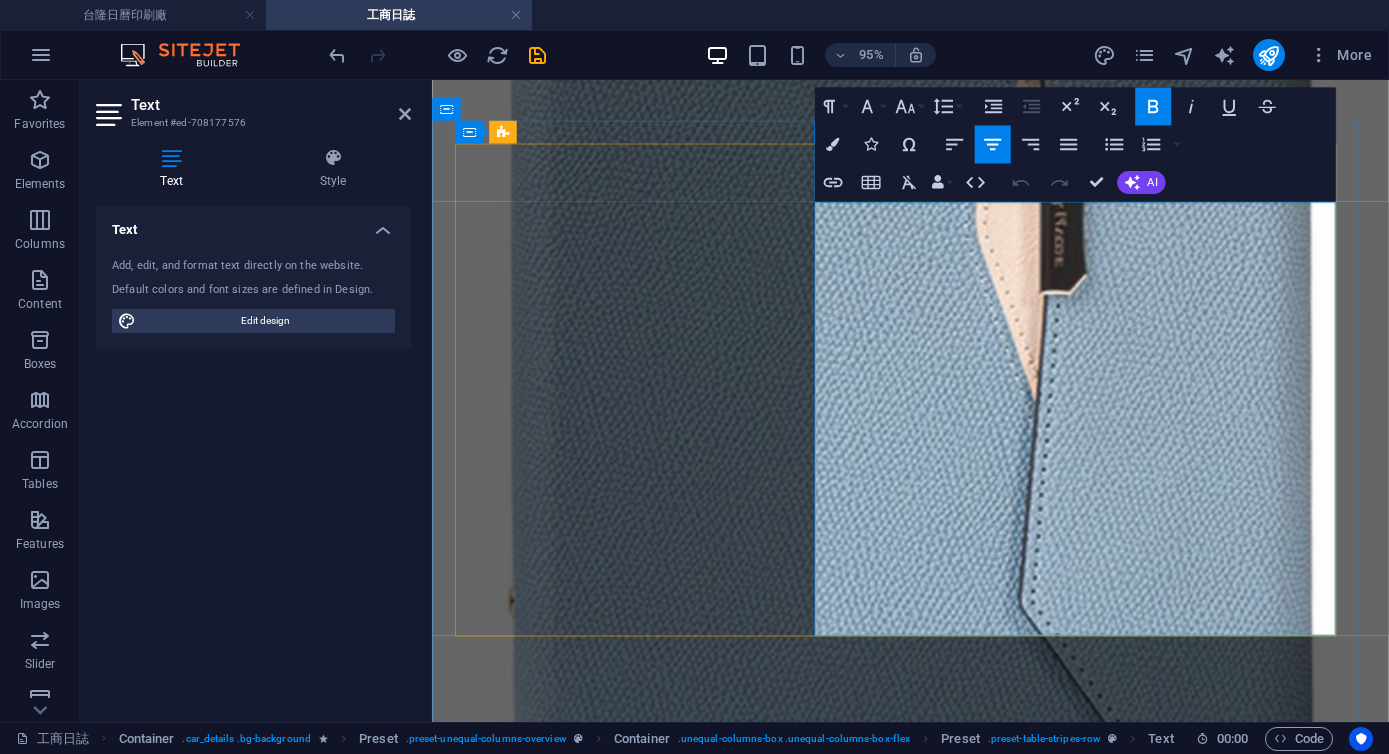 scroll, scrollTop: 5085, scrollLeft: 0, axis: vertical 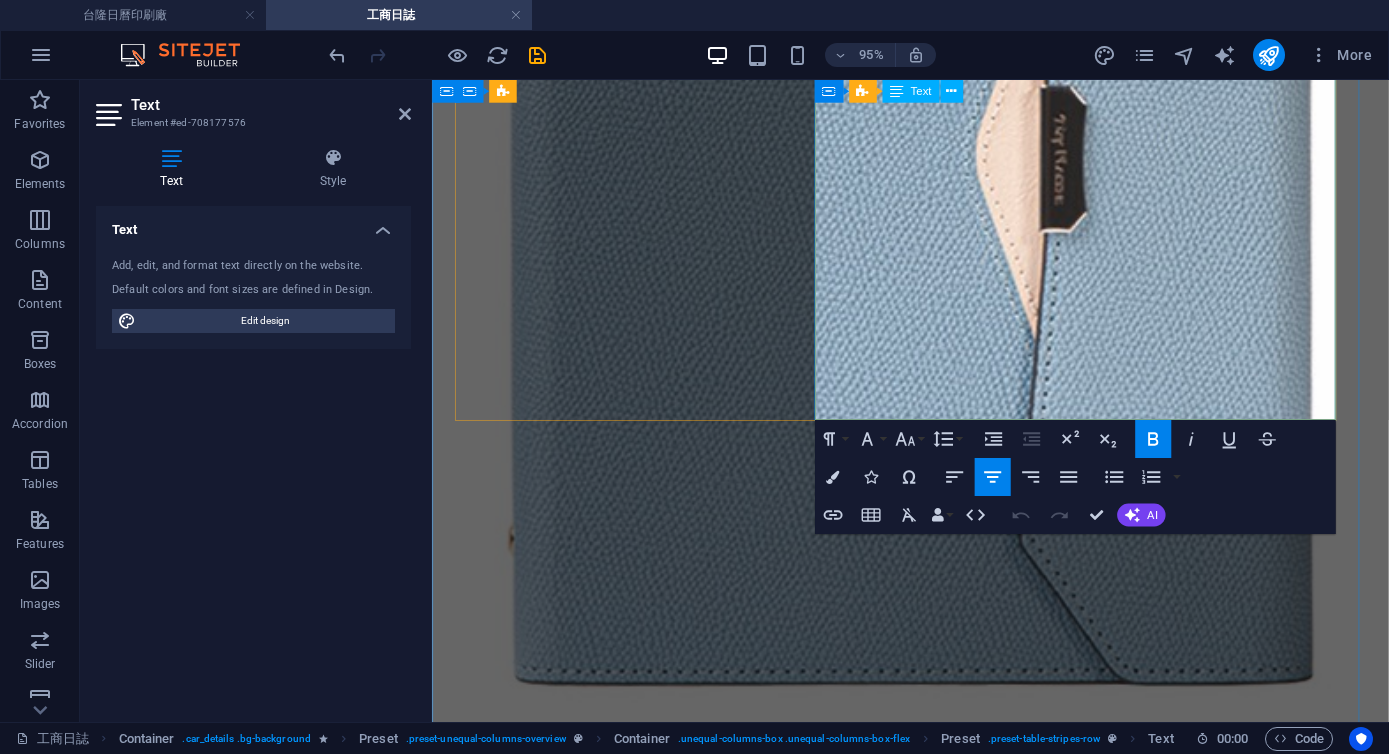 click on "08 一天一頁(352頁) 需預購" at bounding box center [859, 71690] 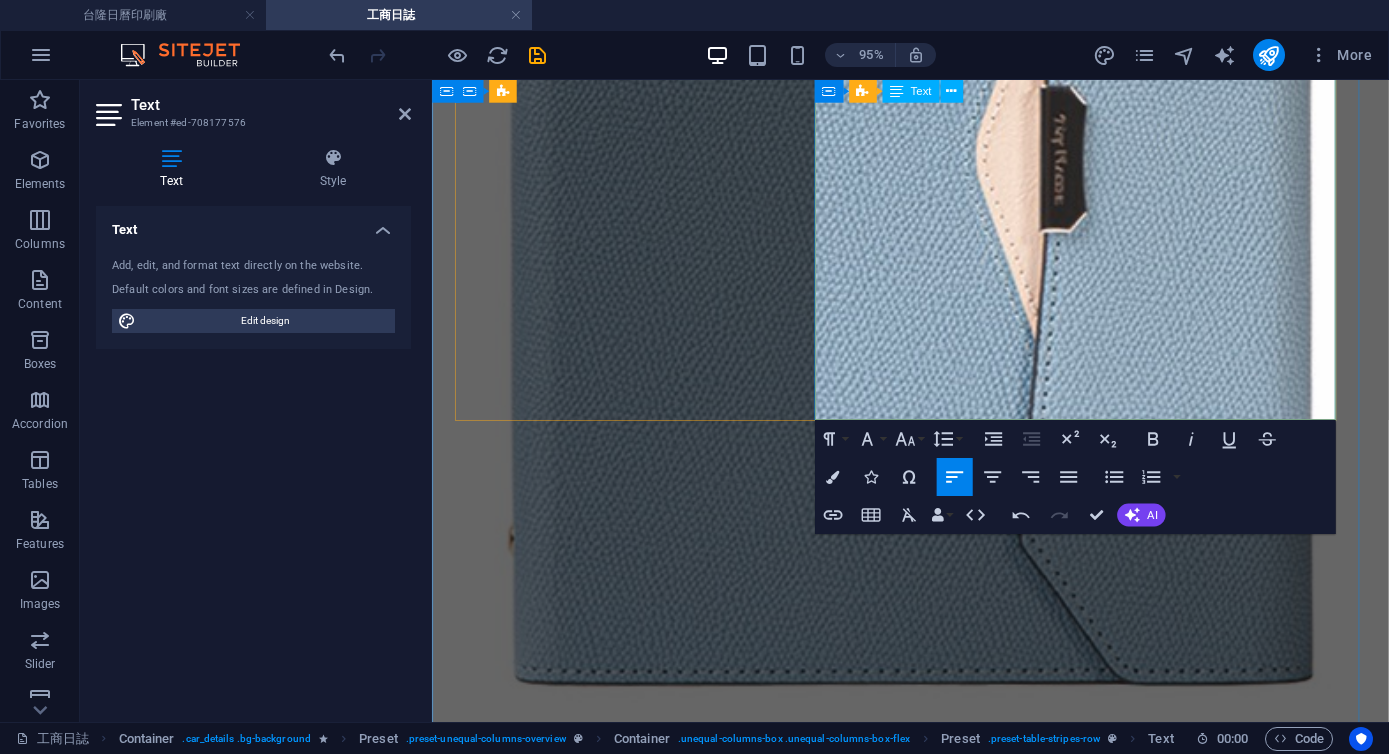 type 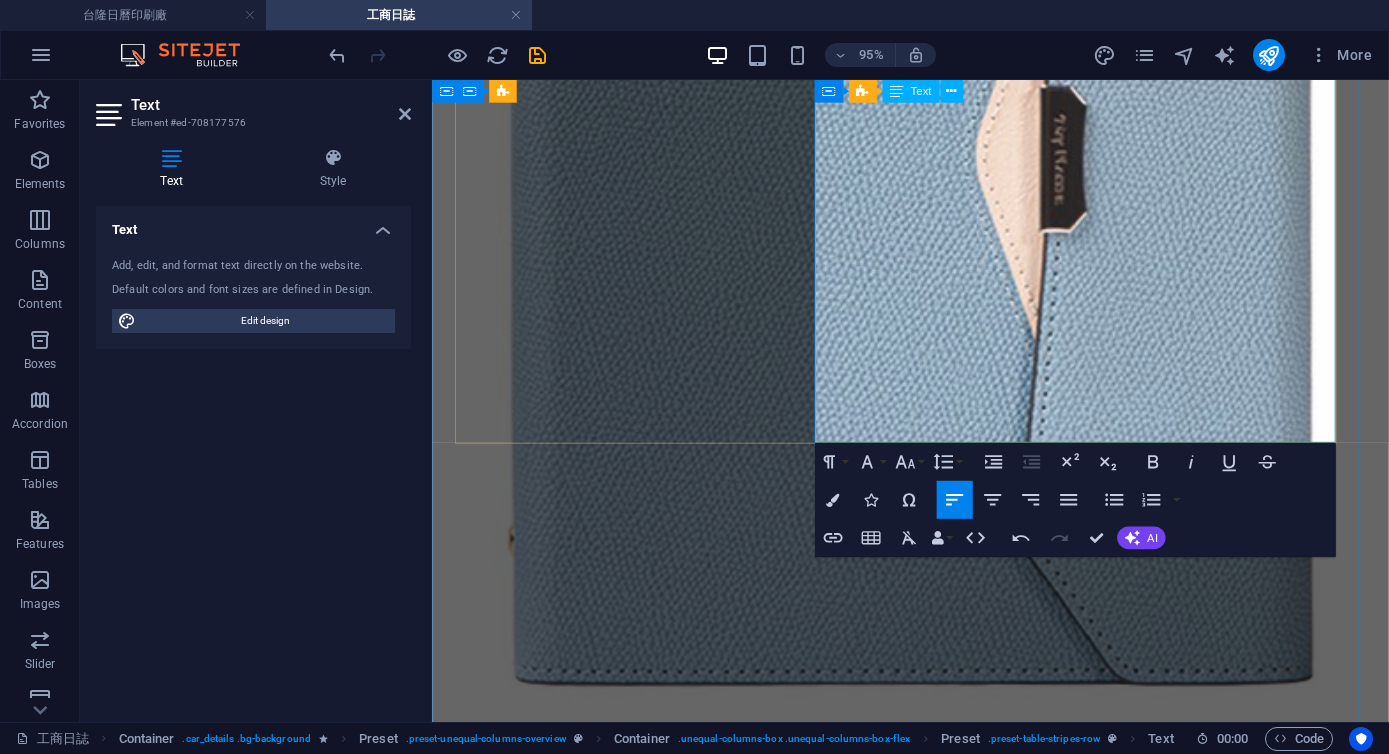 click on "11" at bounding box center (859, 71730) 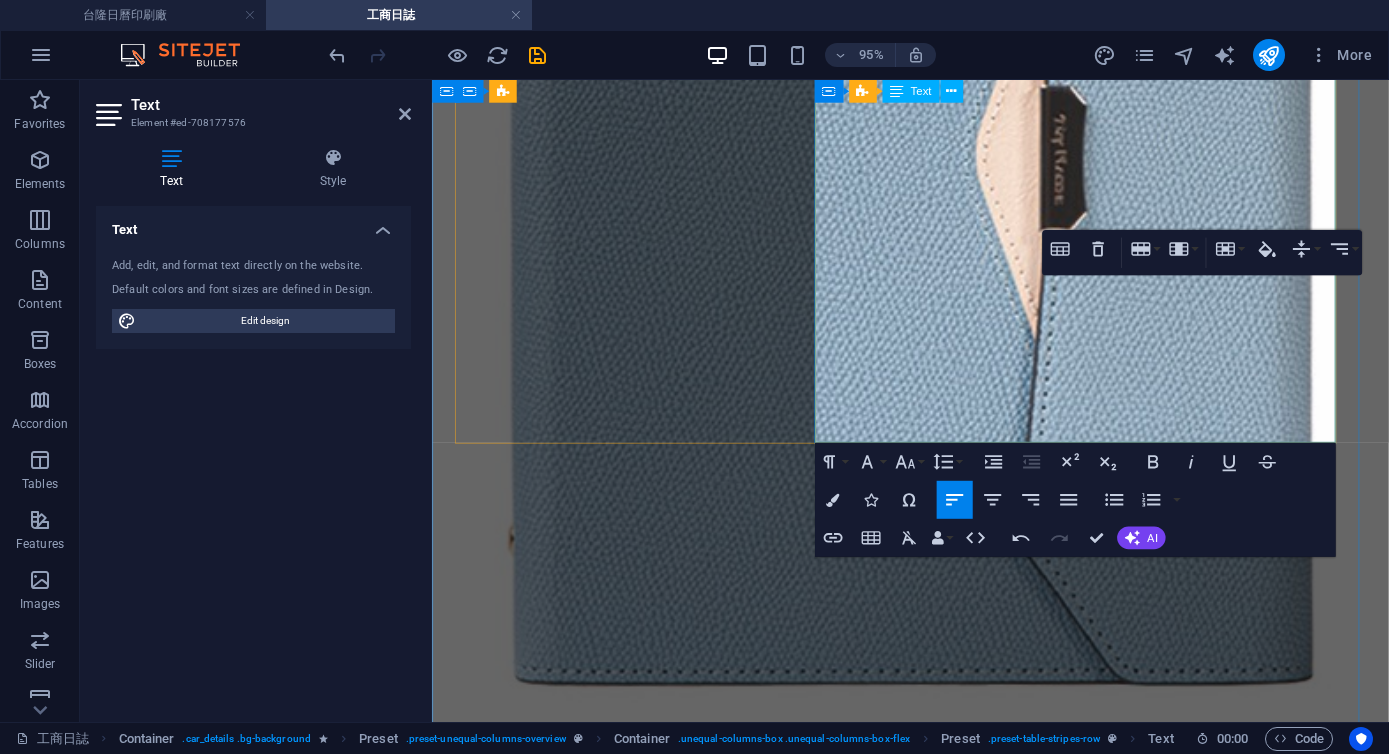 click on "11" at bounding box center (859, 71730) 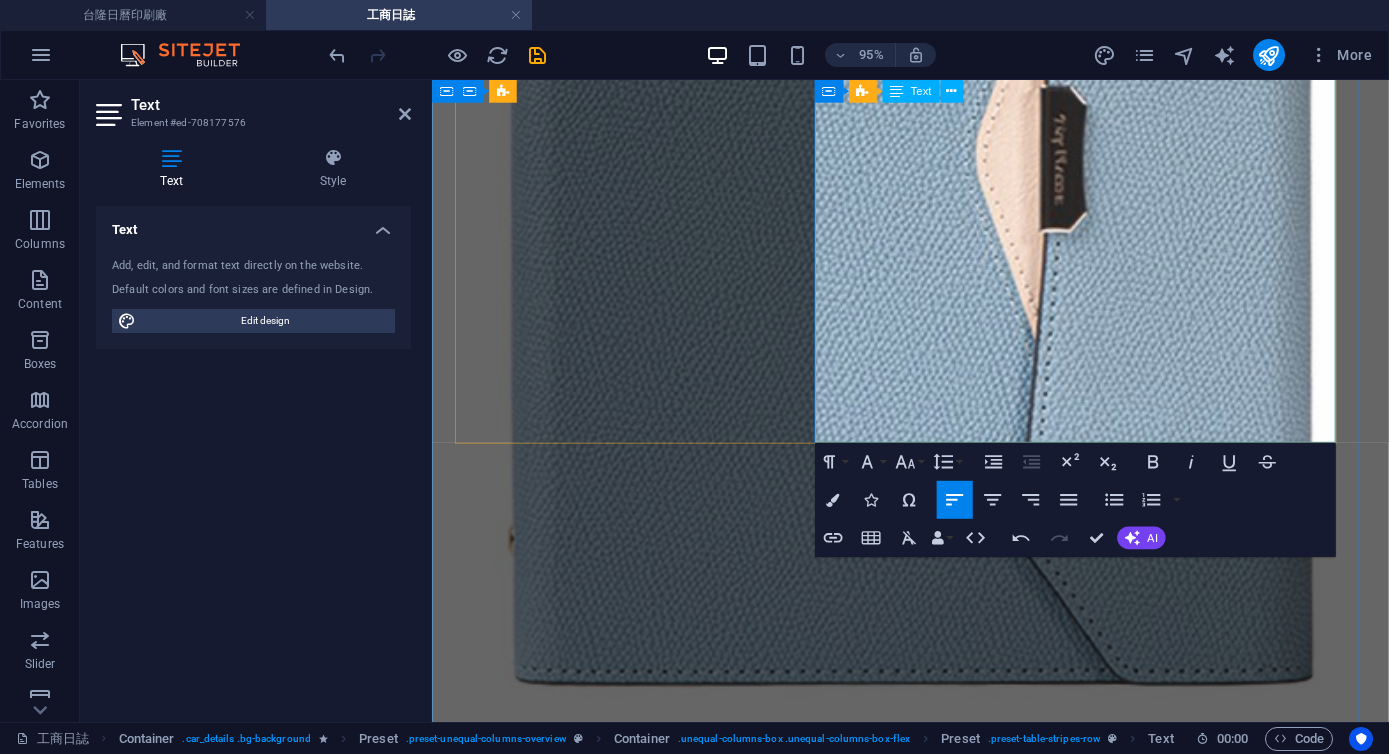 scroll, scrollTop: 0, scrollLeft: 15, axis: horizontal 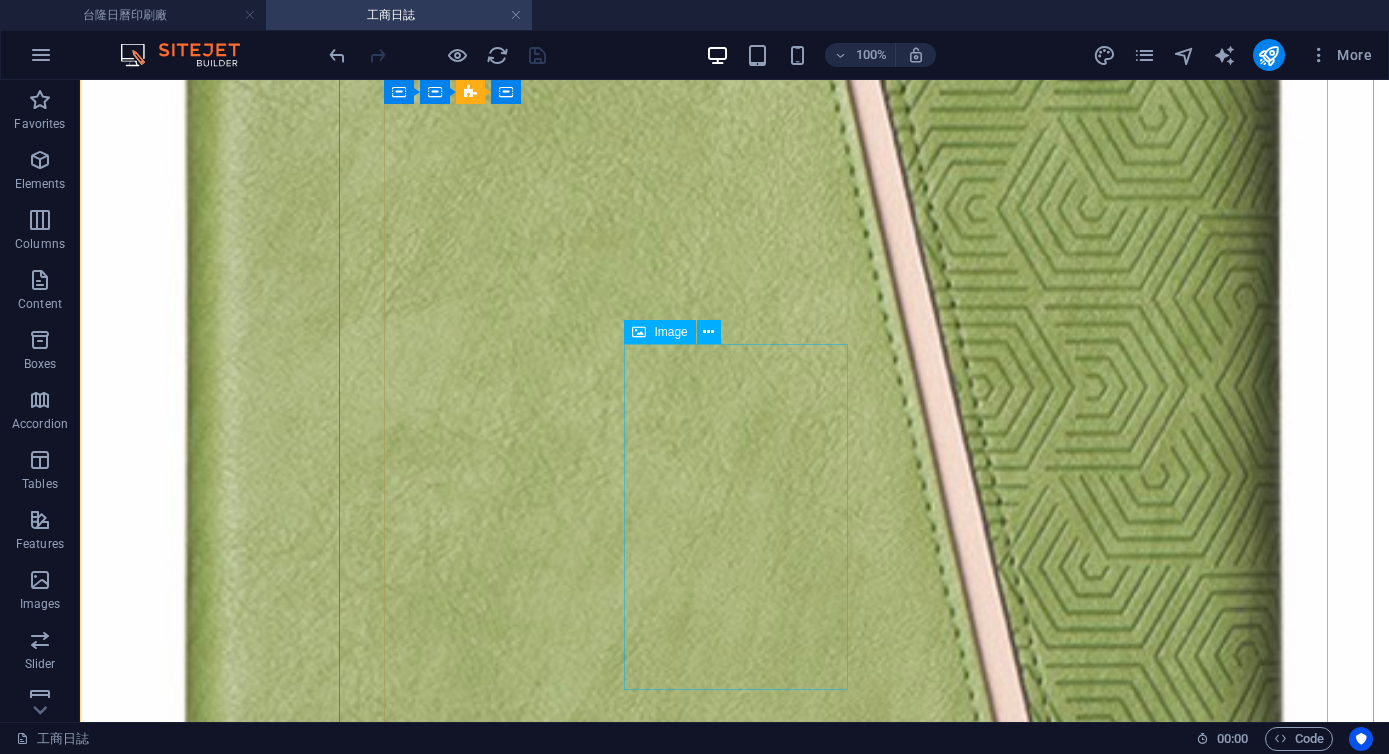 click on "每月計劃表 內頁前" at bounding box center (734, 83516) 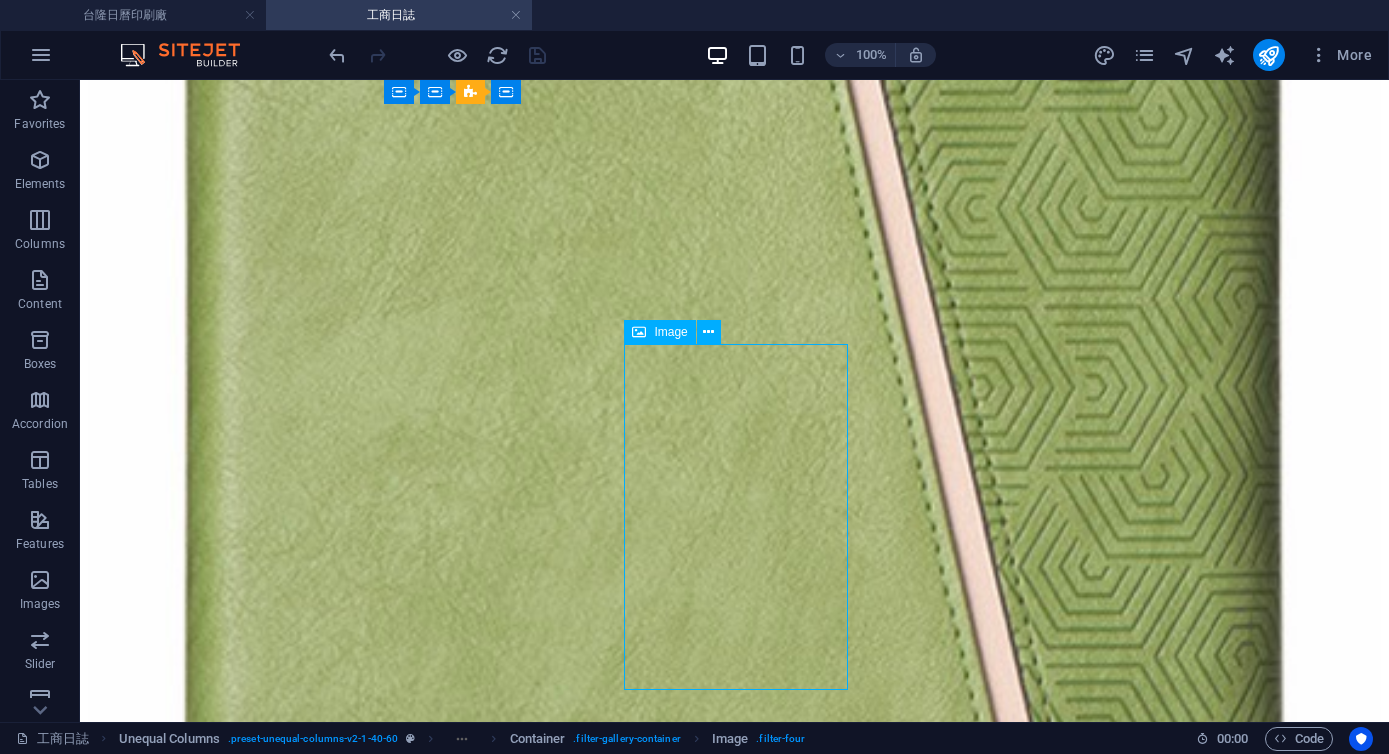 click on "每月計劃表 內頁前" at bounding box center [734, 83516] 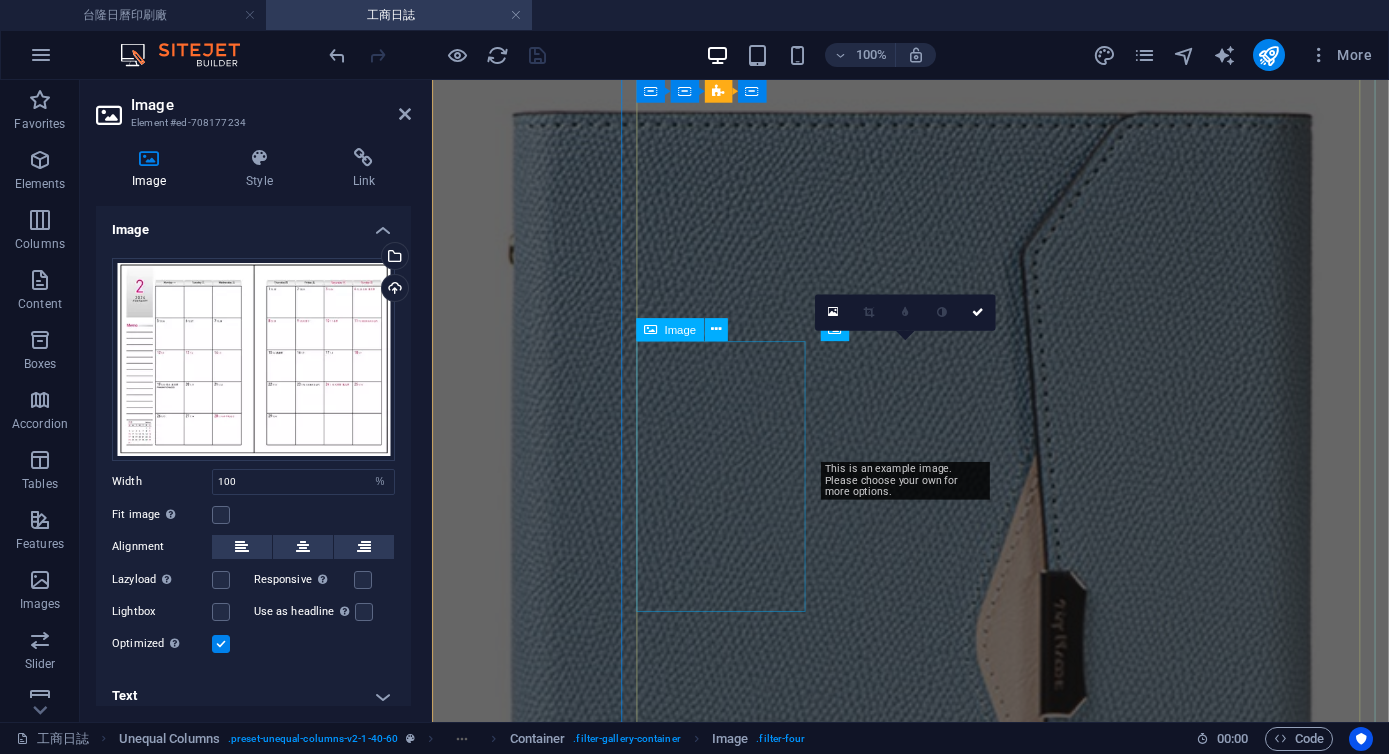 scroll, scrollTop: 3853, scrollLeft: 0, axis: vertical 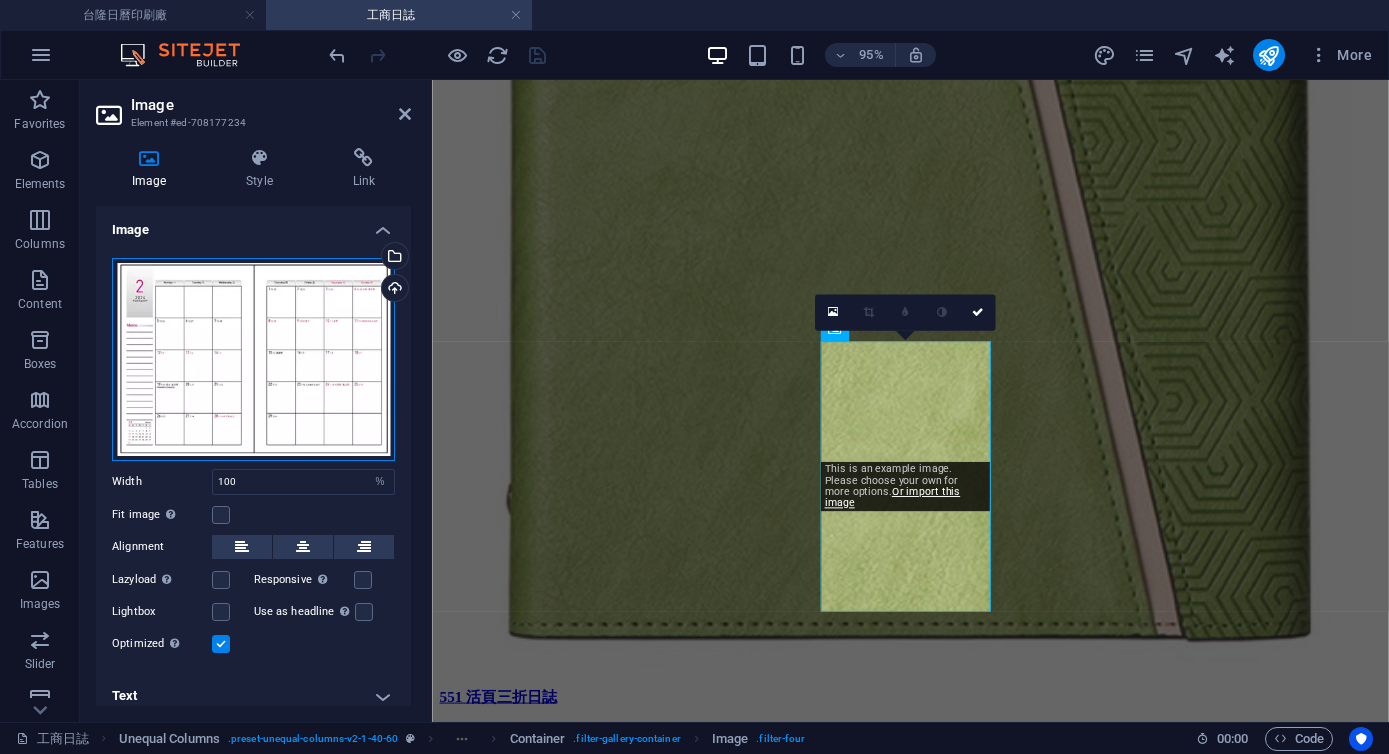 click on "Drag files here, click to choose files or select files from Files or our free stock photos & videos" at bounding box center [253, 359] 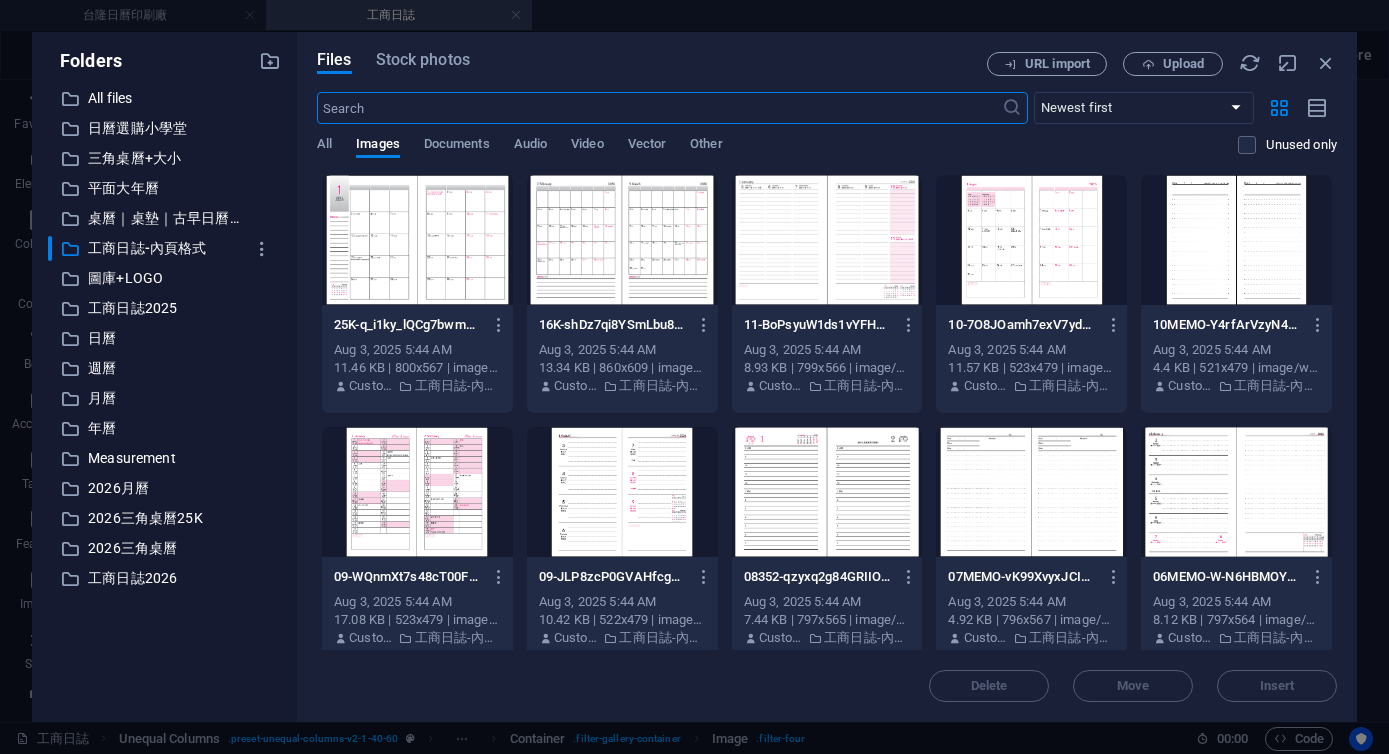 click at bounding box center (622, 240) 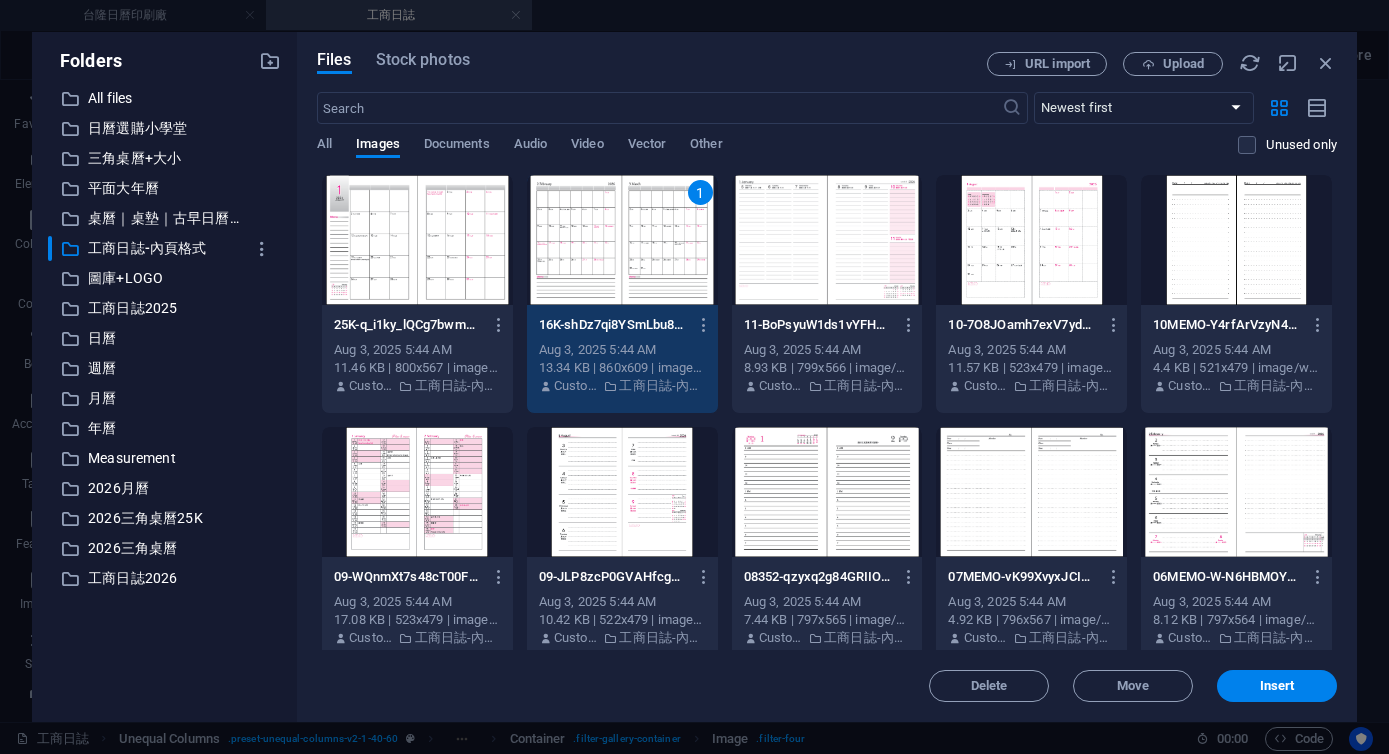 click on "1" at bounding box center [622, 240] 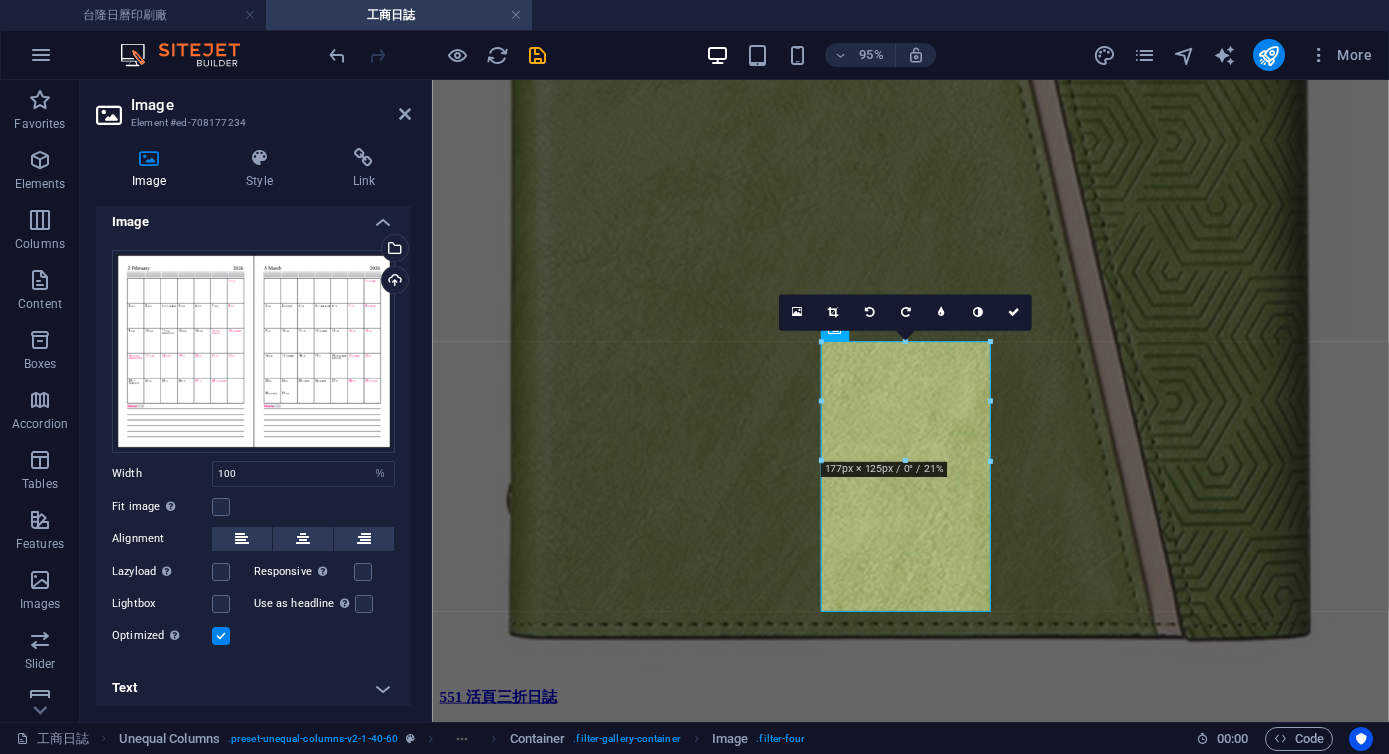 scroll, scrollTop: 11, scrollLeft: 0, axis: vertical 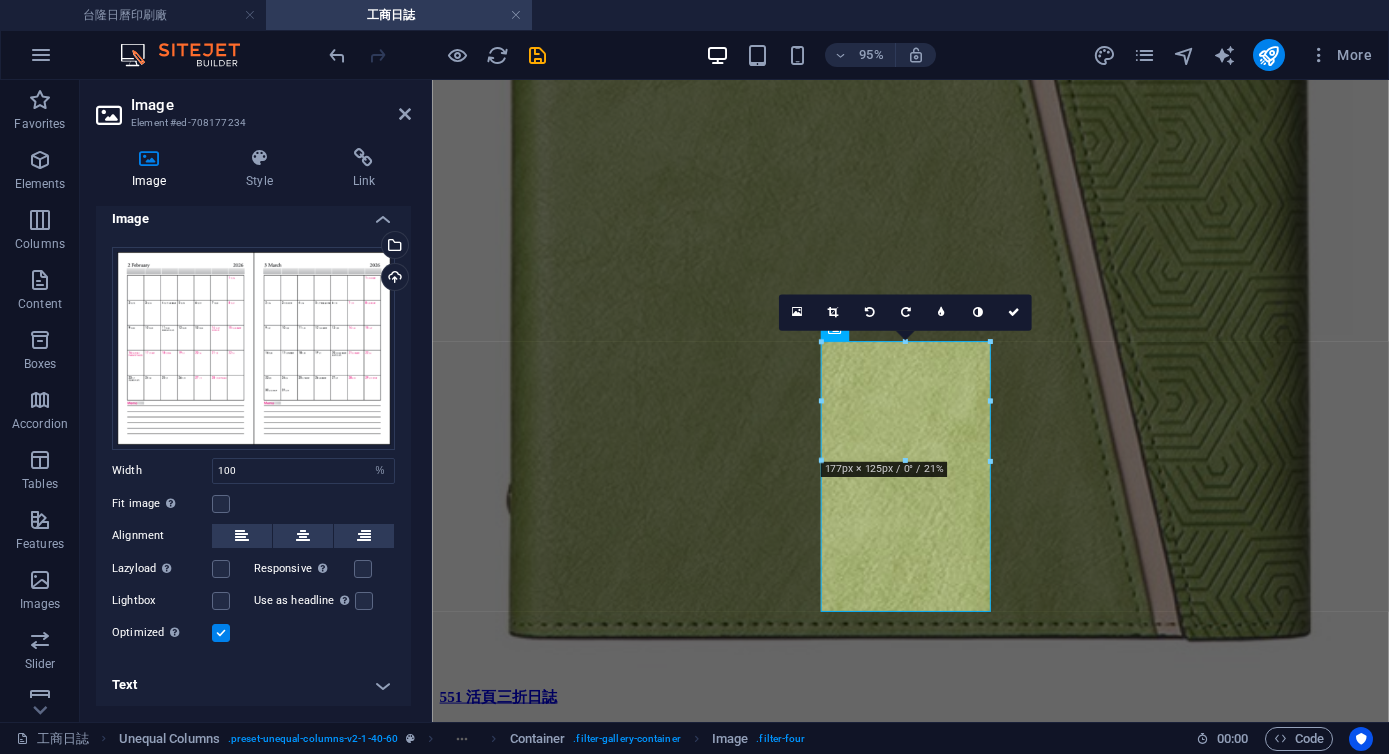 click on "Text" at bounding box center (253, 685) 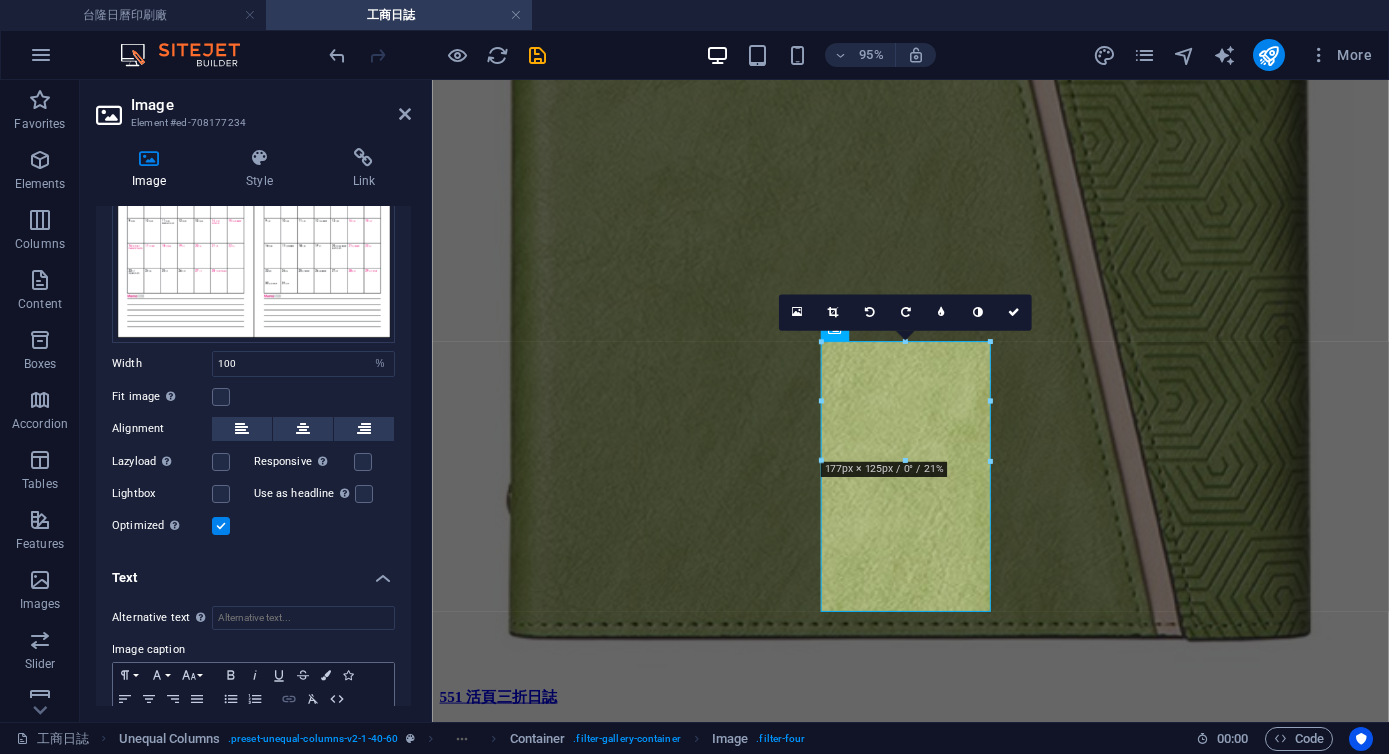 scroll, scrollTop: 199, scrollLeft: 0, axis: vertical 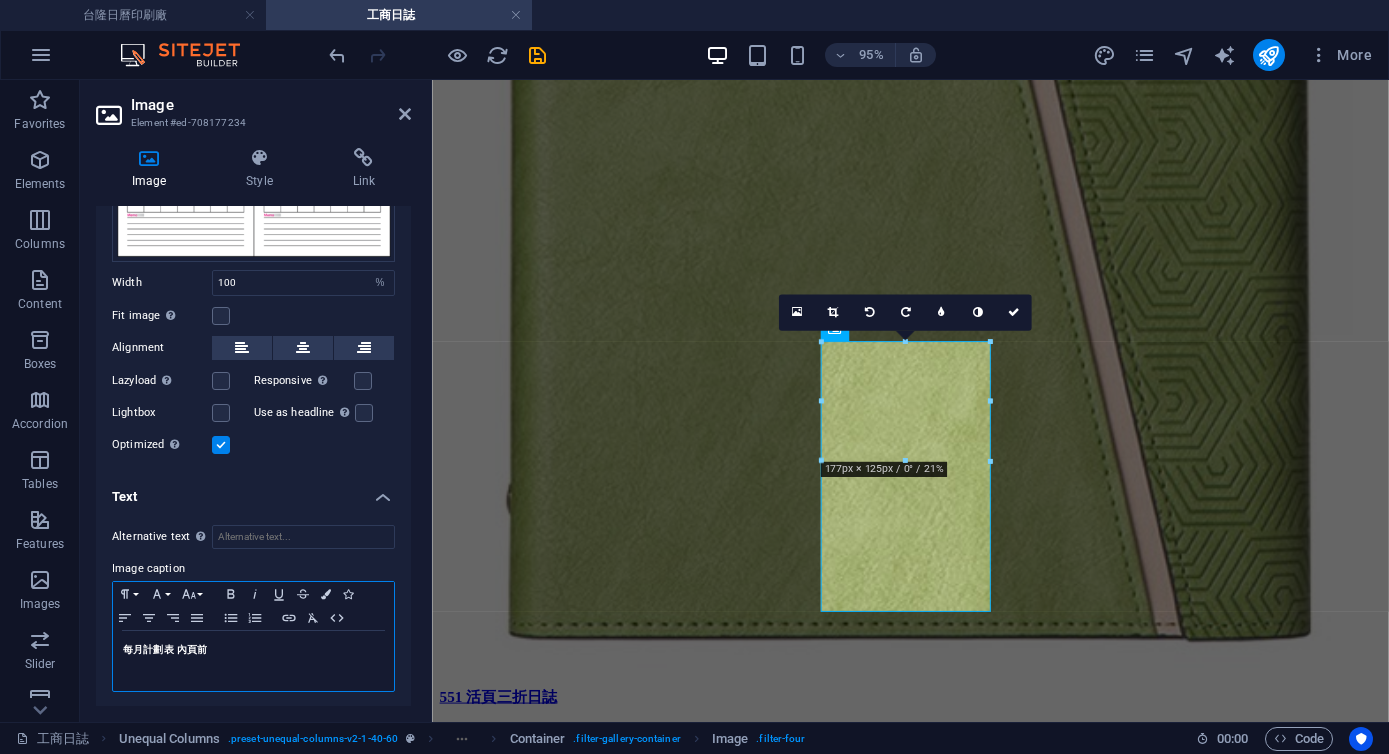 click on "每月計劃表 內頁前" at bounding box center (165, 649) 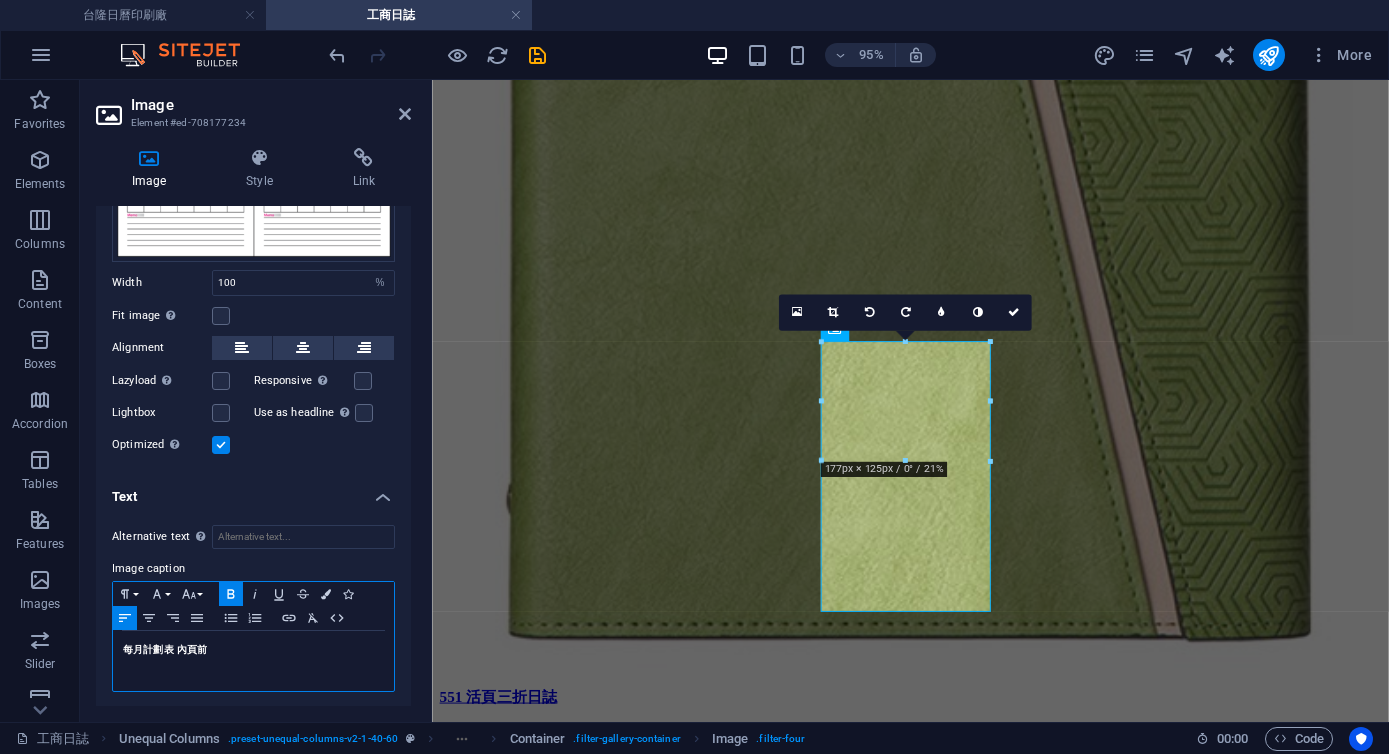 type 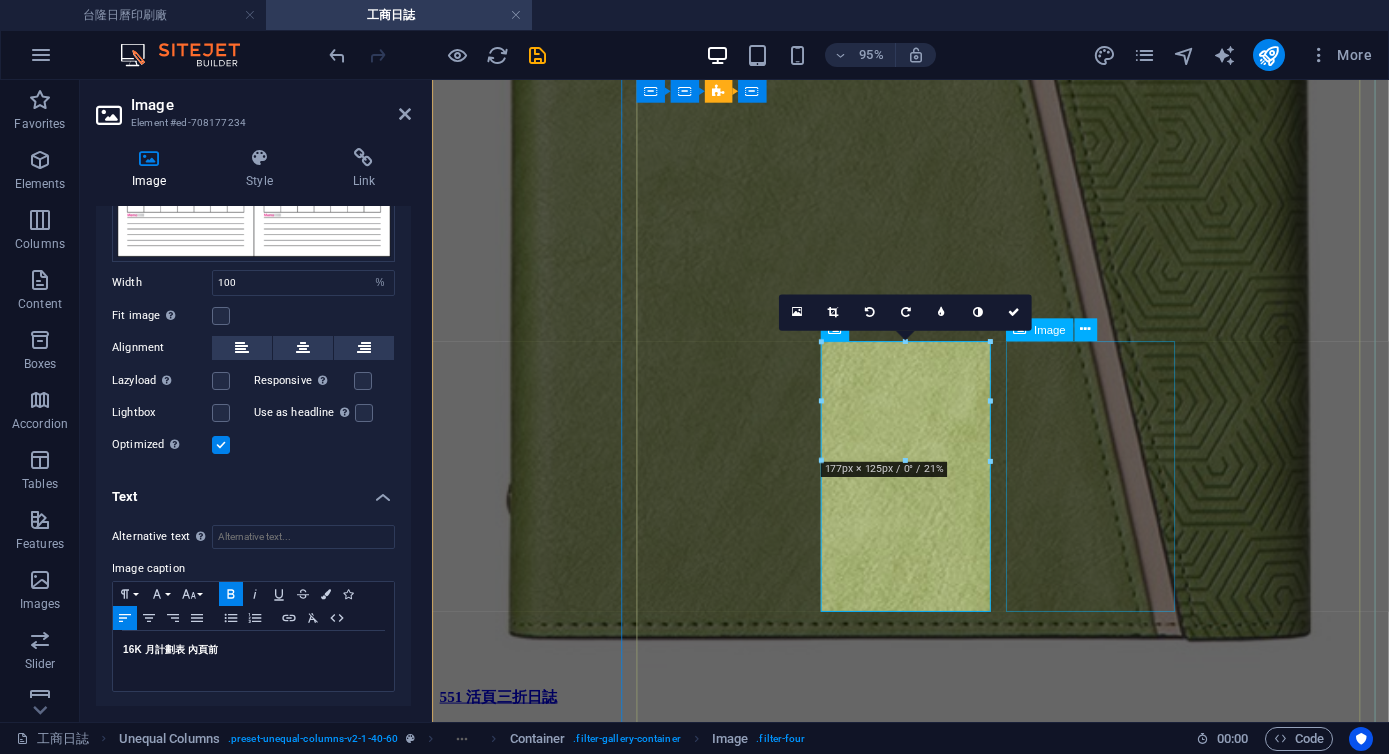 click on "01 直式左三右四 16K 專用" at bounding box center (935, 65865) 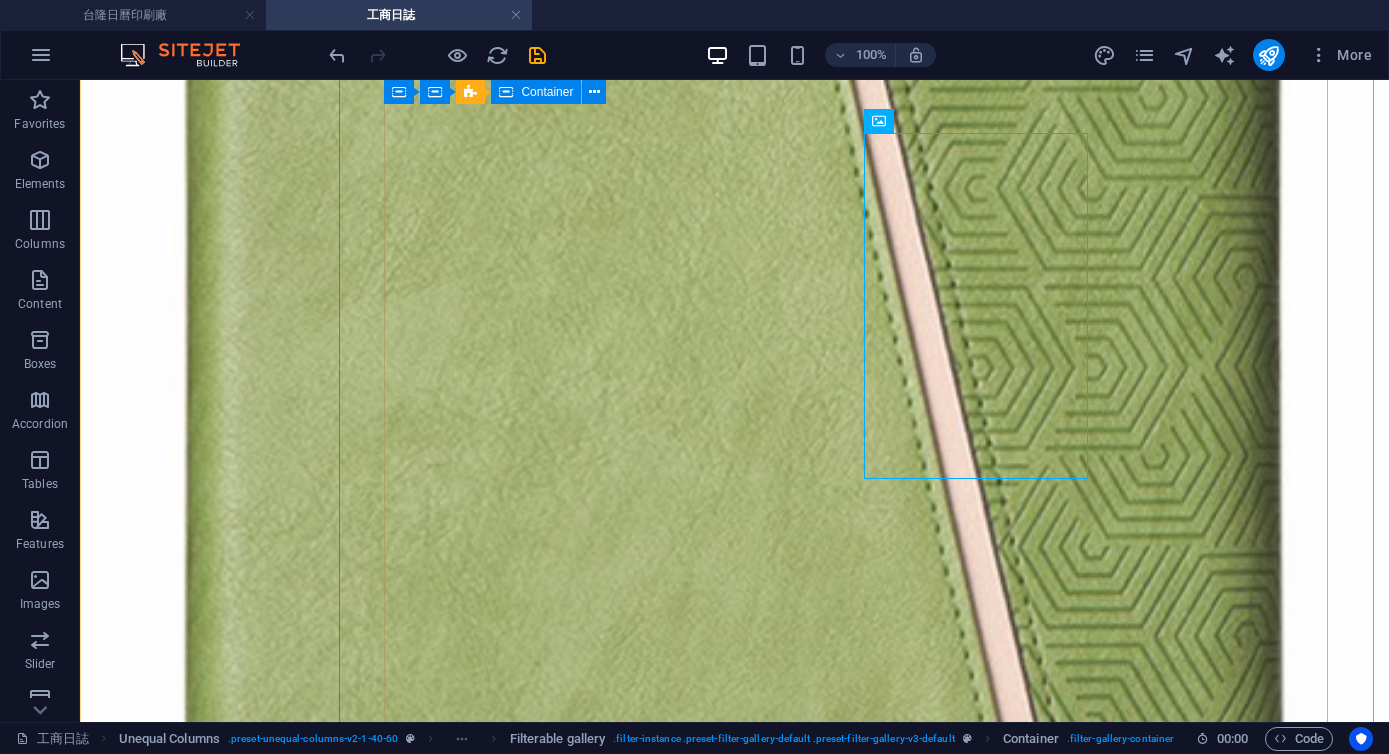 scroll, scrollTop: 4504, scrollLeft: 0, axis: vertical 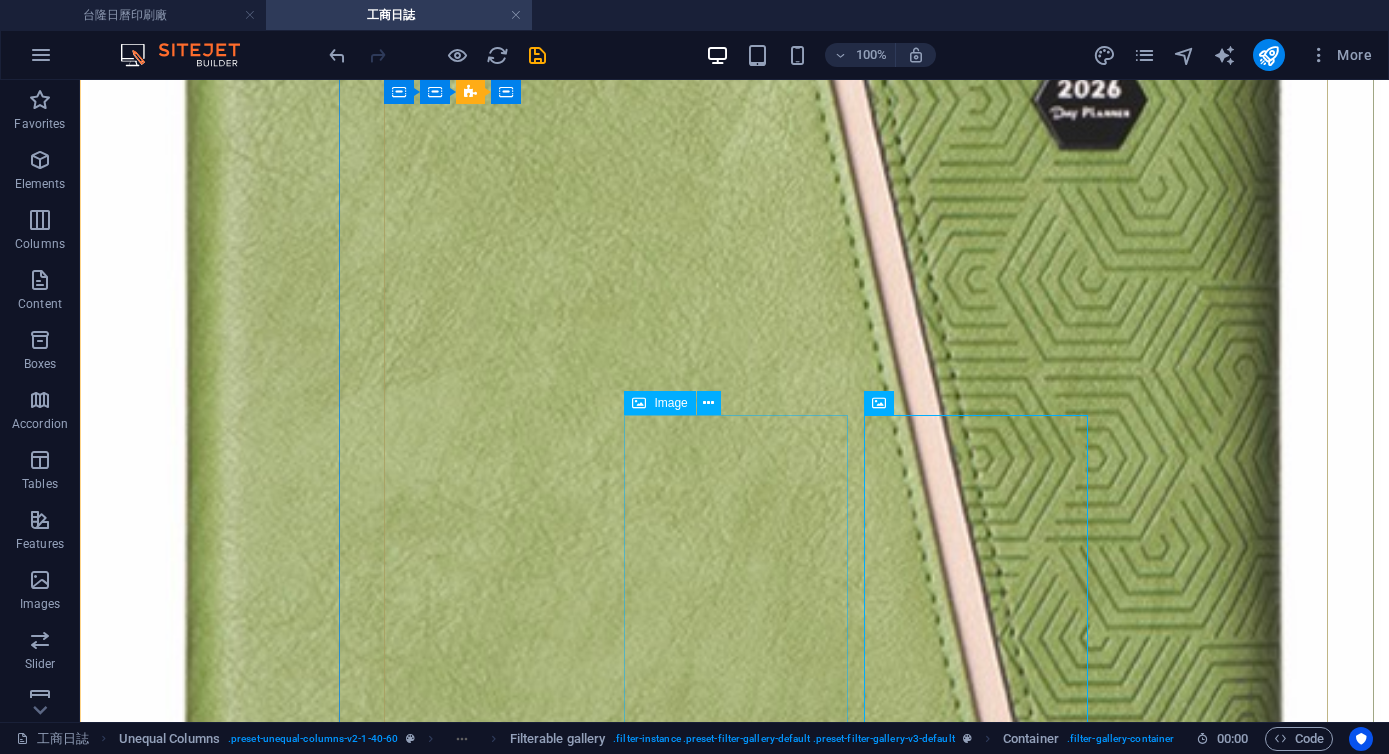 click on "16K 月計劃表 內頁前" at bounding box center [734, 83587] 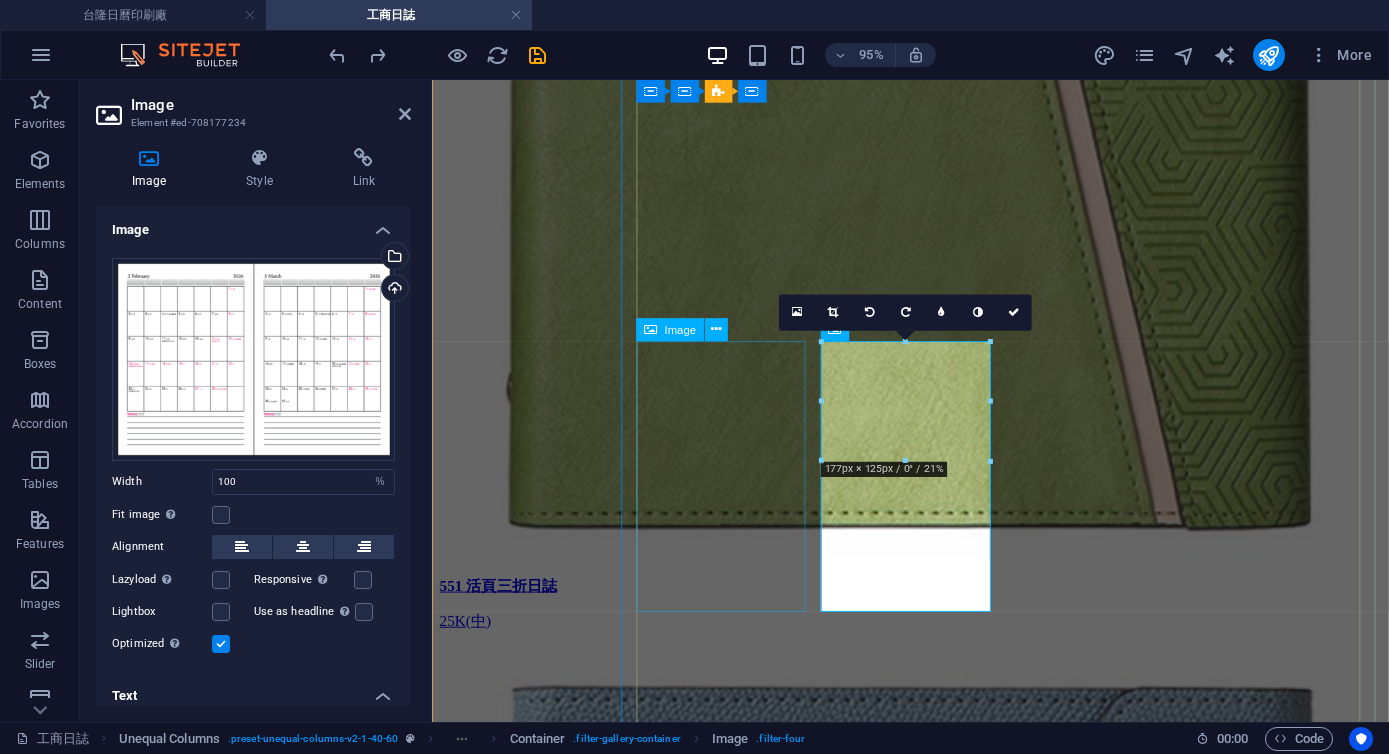 scroll, scrollTop: 4200, scrollLeft: 0, axis: vertical 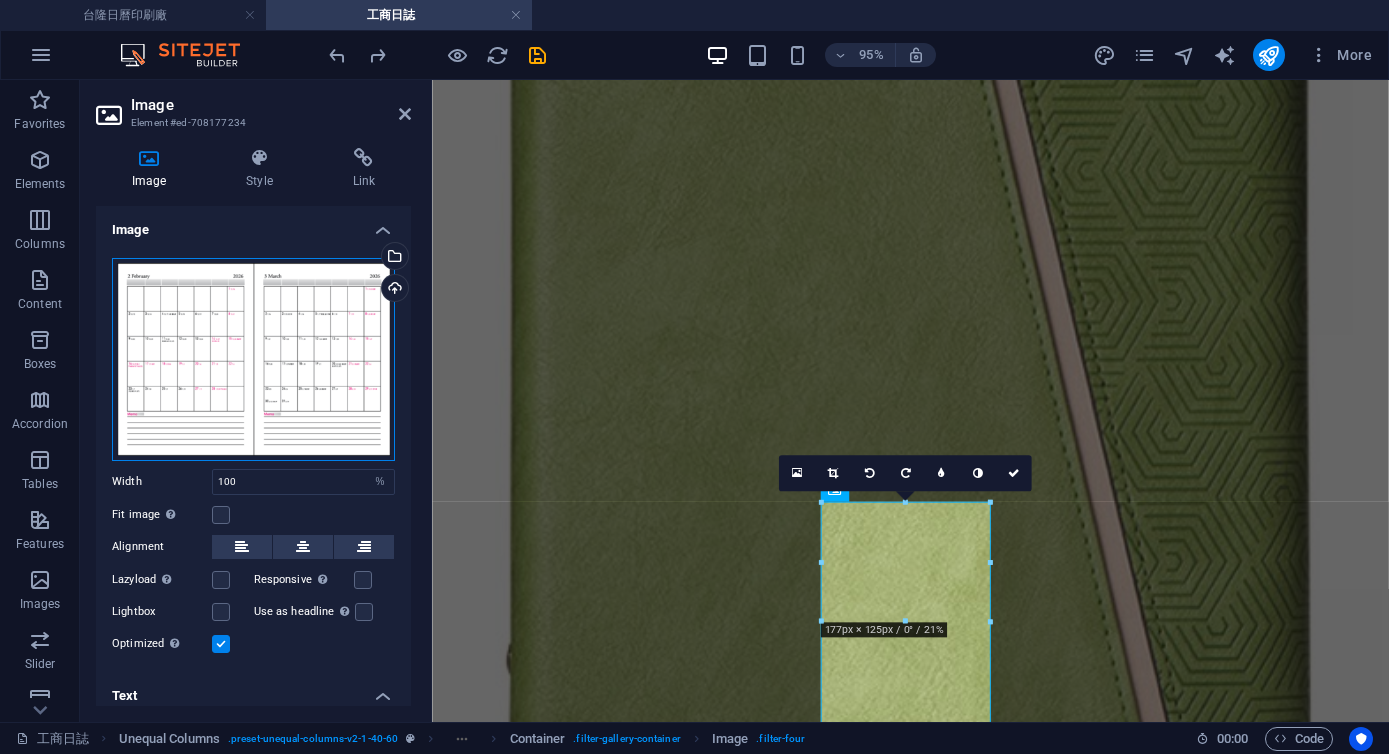 click on "Drag files here, click to choose files or select files from Files or our free stock photos & videos" at bounding box center [253, 359] 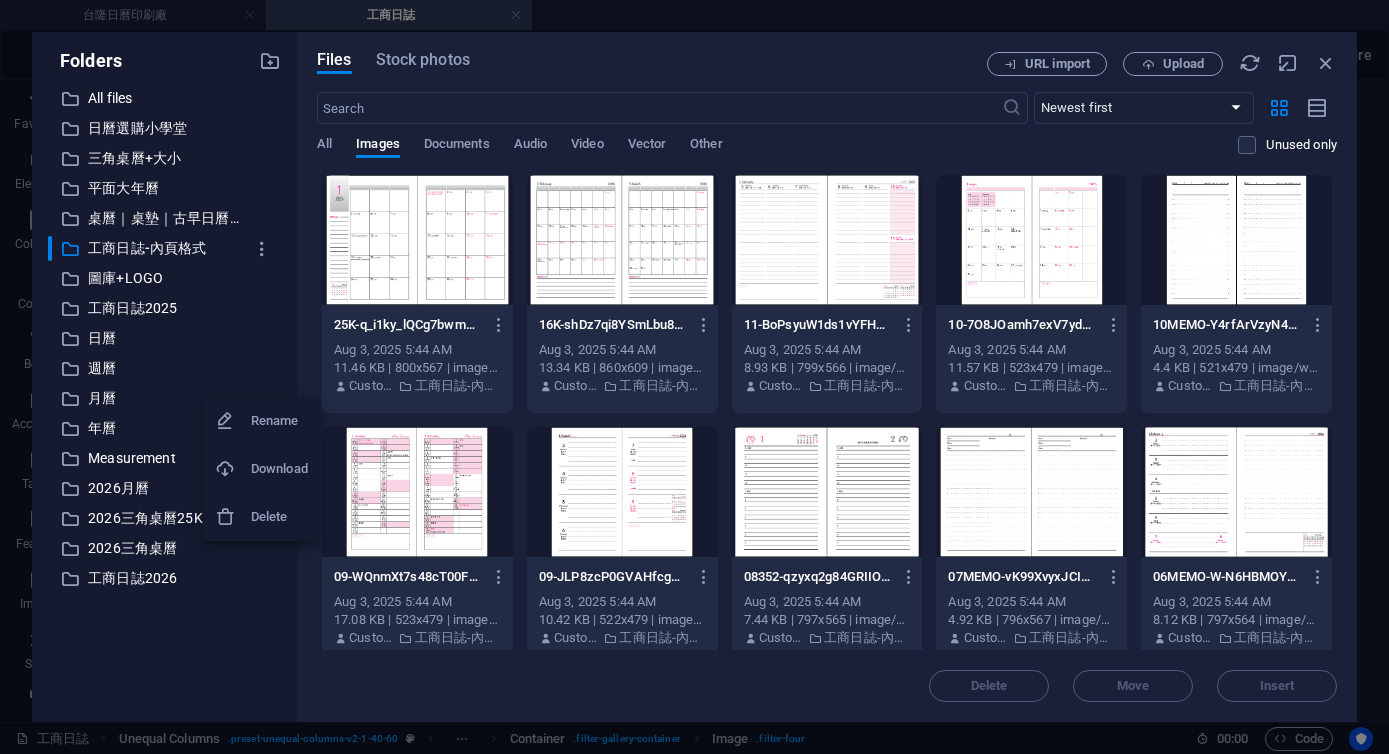 click at bounding box center (694, 377) 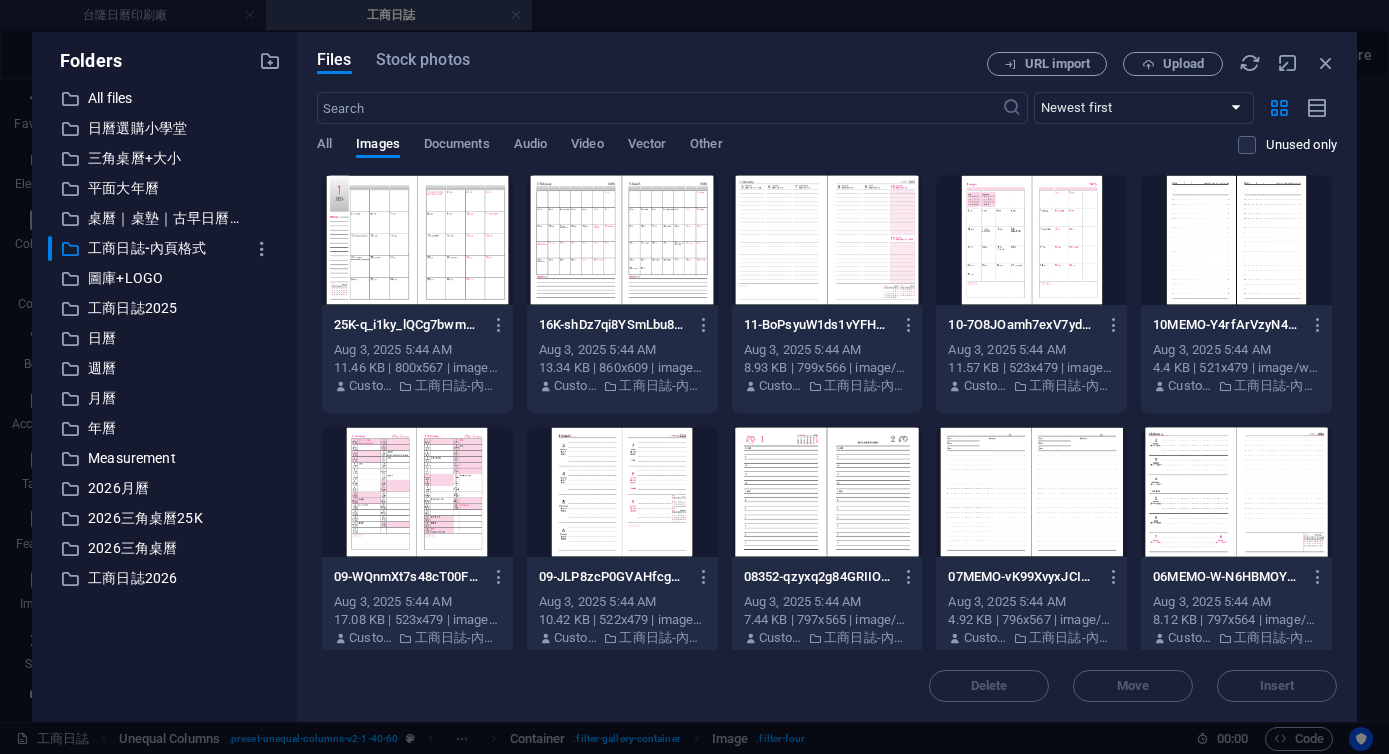 click on "Rename Download Delete" at bounding box center [694, 383] 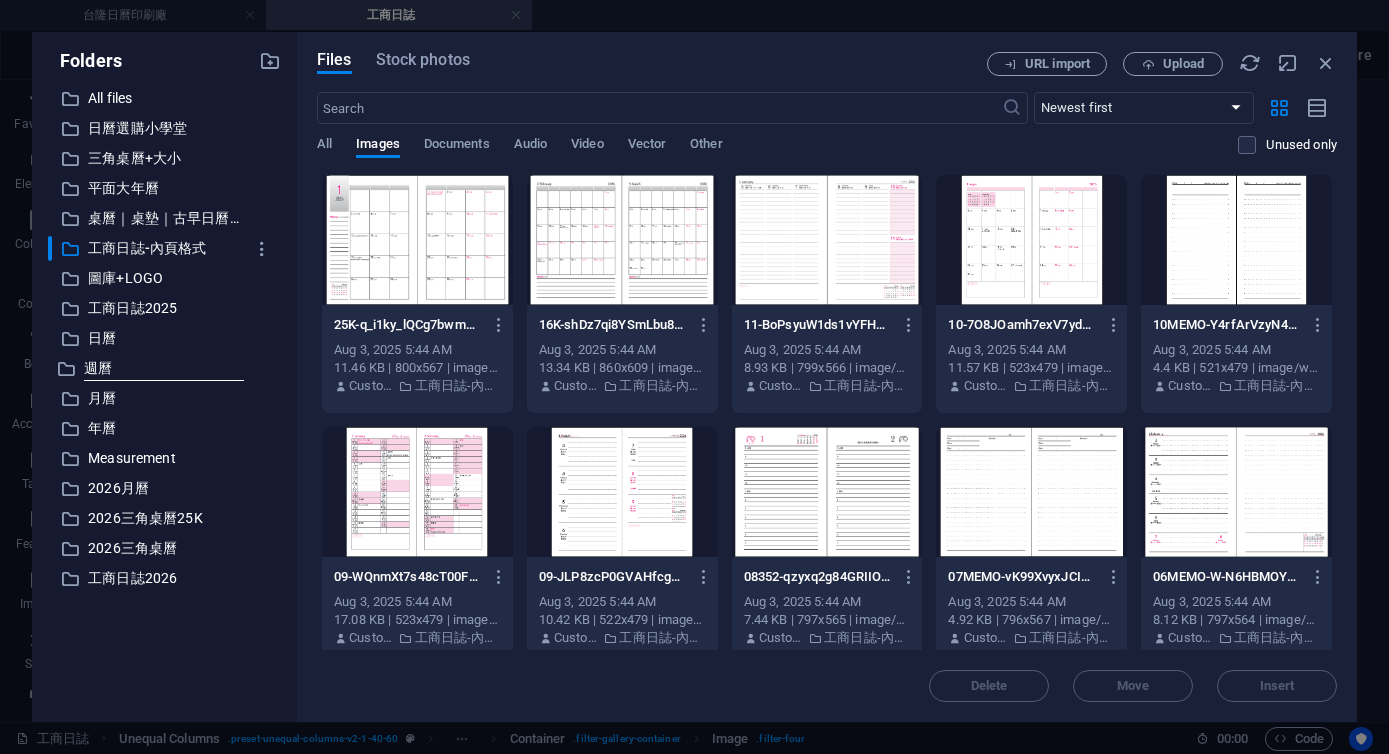 click at bounding box center (417, 240) 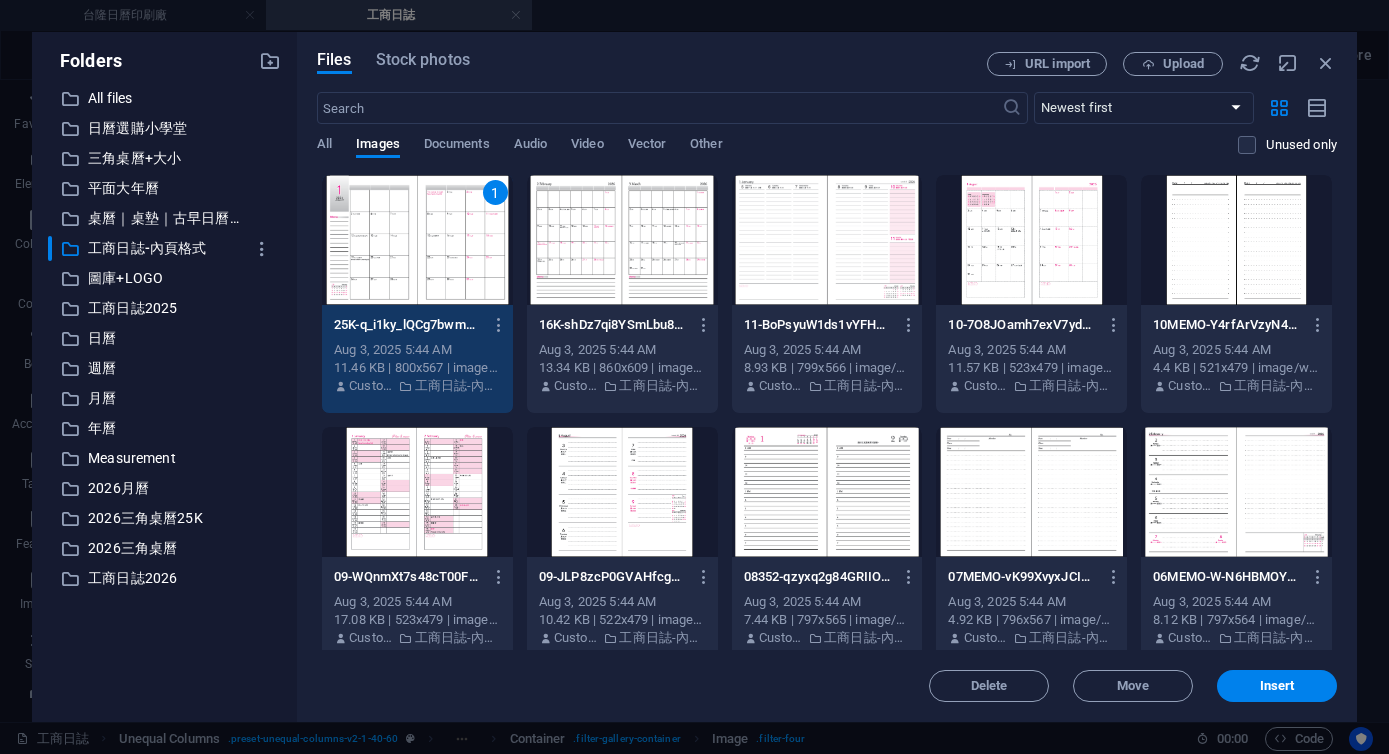click on "1" at bounding box center (417, 240) 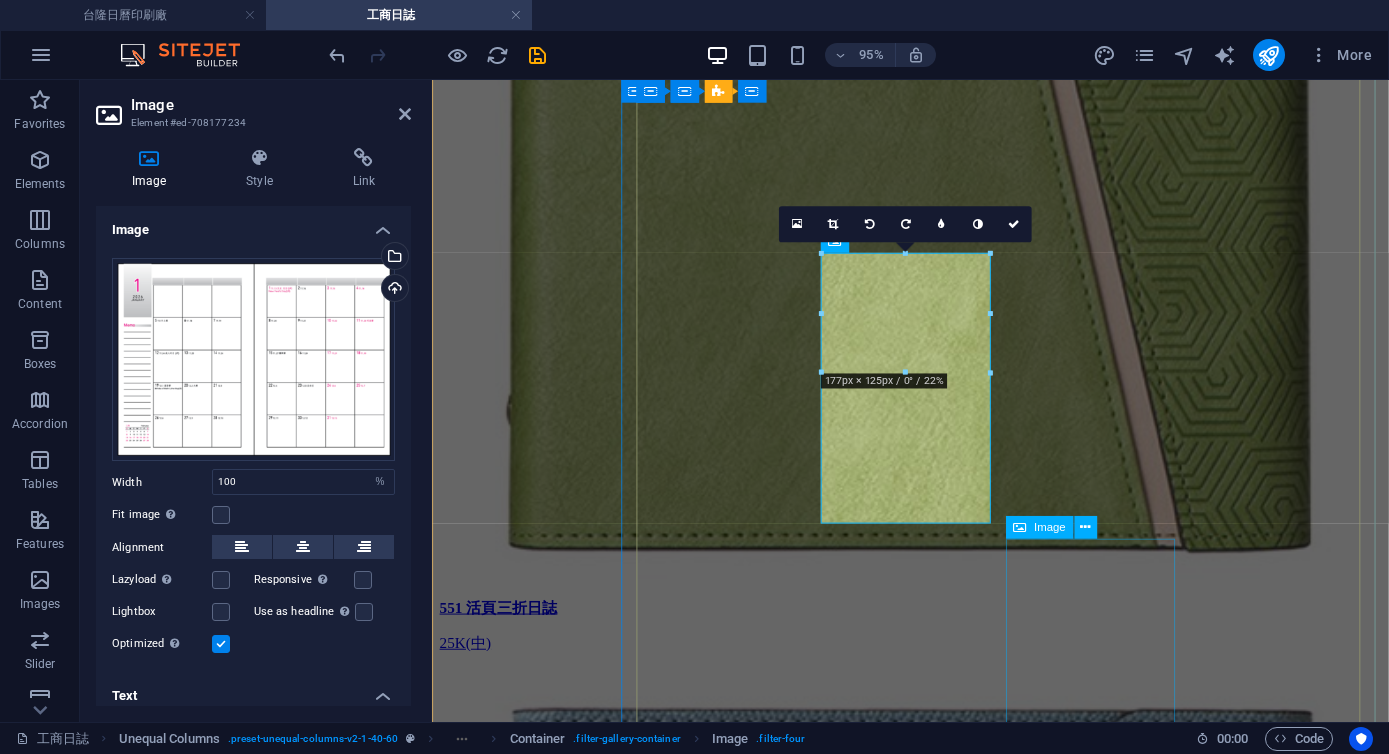 scroll, scrollTop: 3904, scrollLeft: 0, axis: vertical 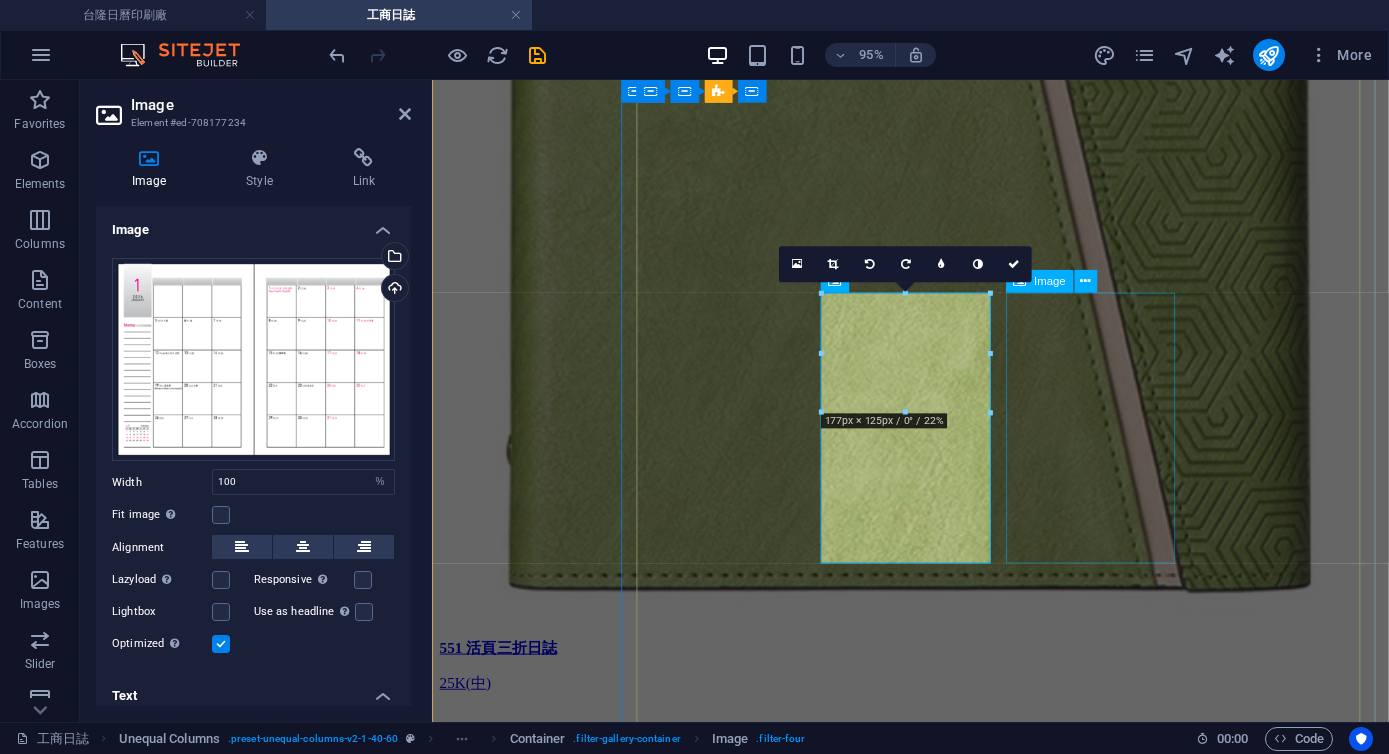 click on "01 直式左三右四 16K 專用" at bounding box center [935, 65815] 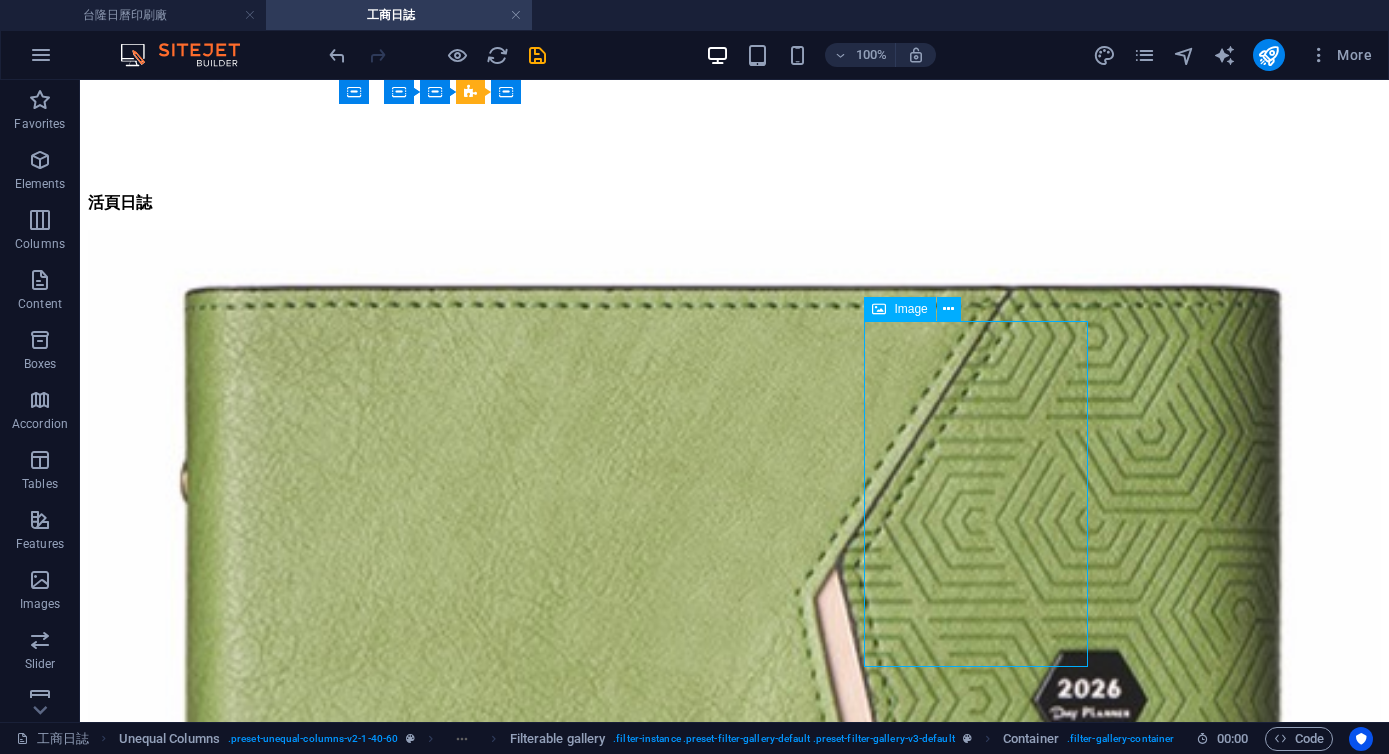 scroll, scrollTop: 4598, scrollLeft: 0, axis: vertical 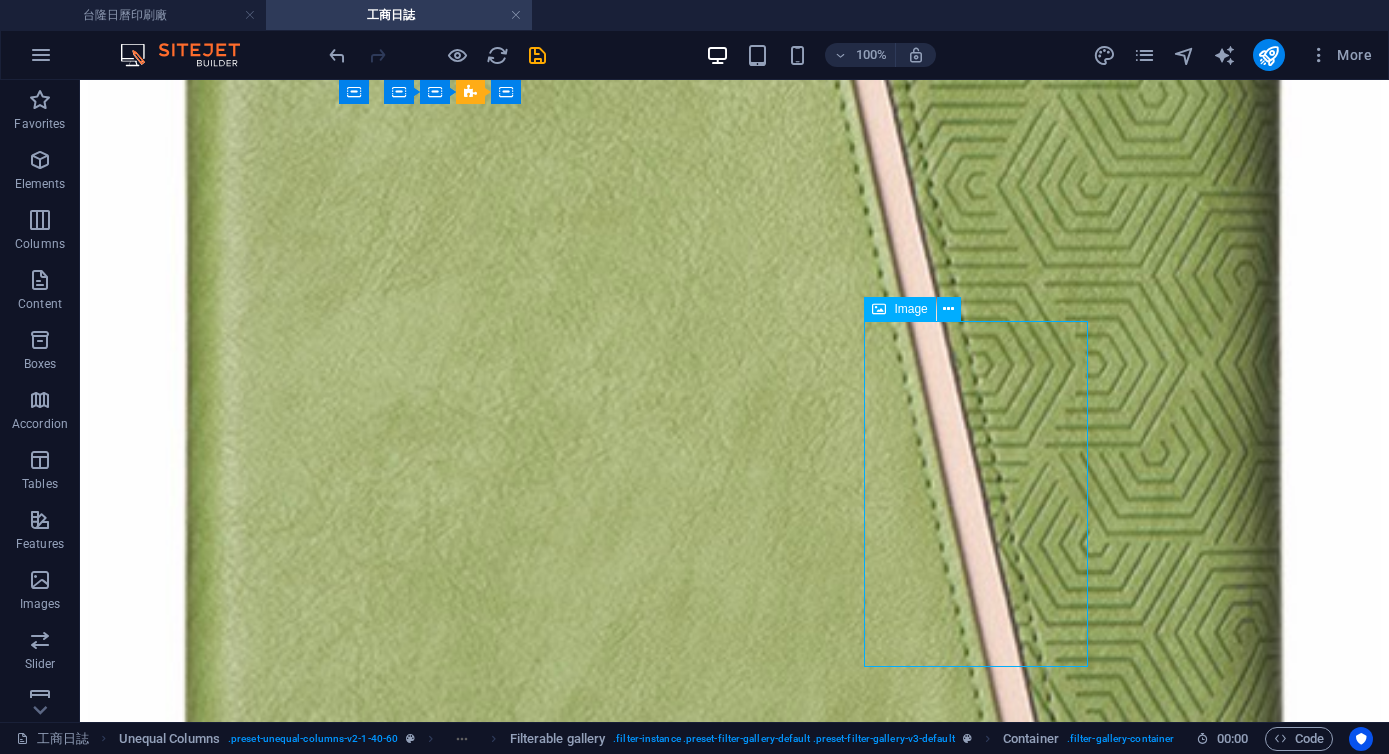 click on "01 直式左三右四 16K 專用" at bounding box center (734, 84485) 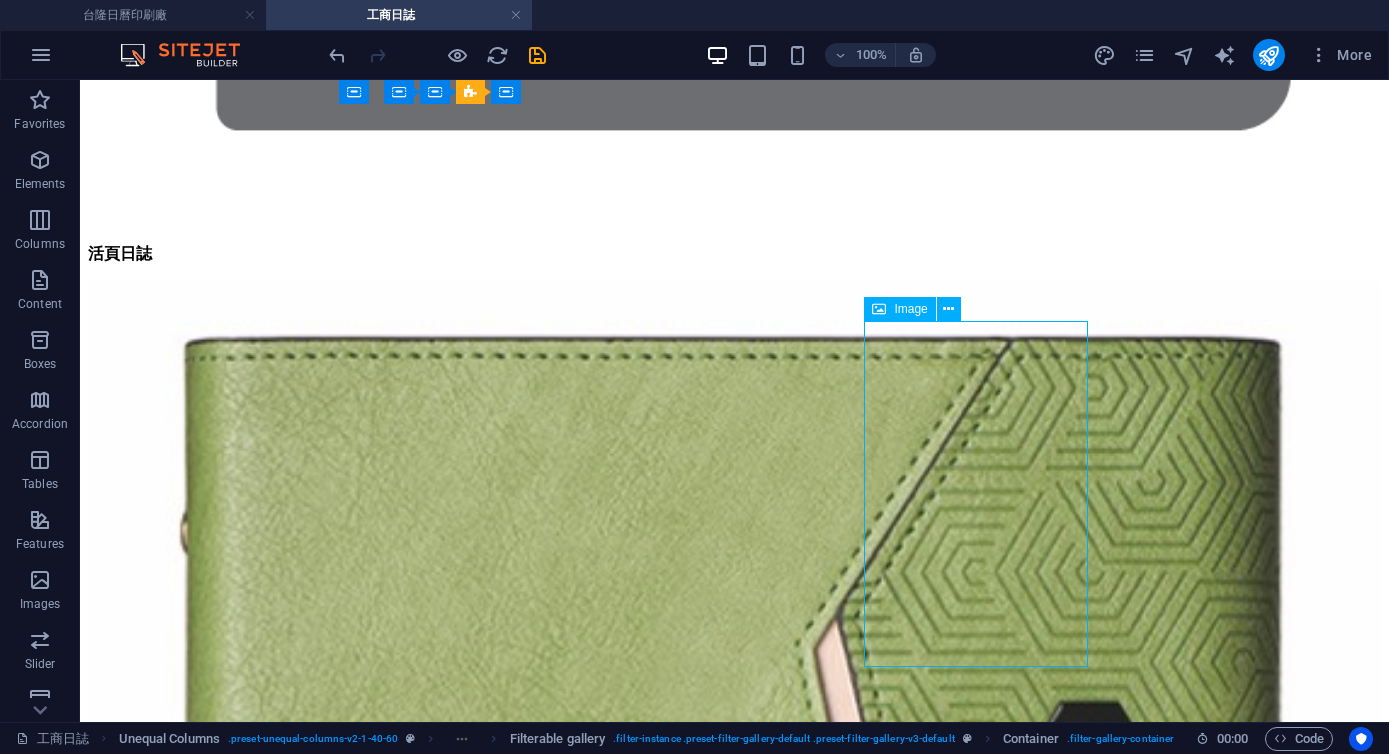 select on "%" 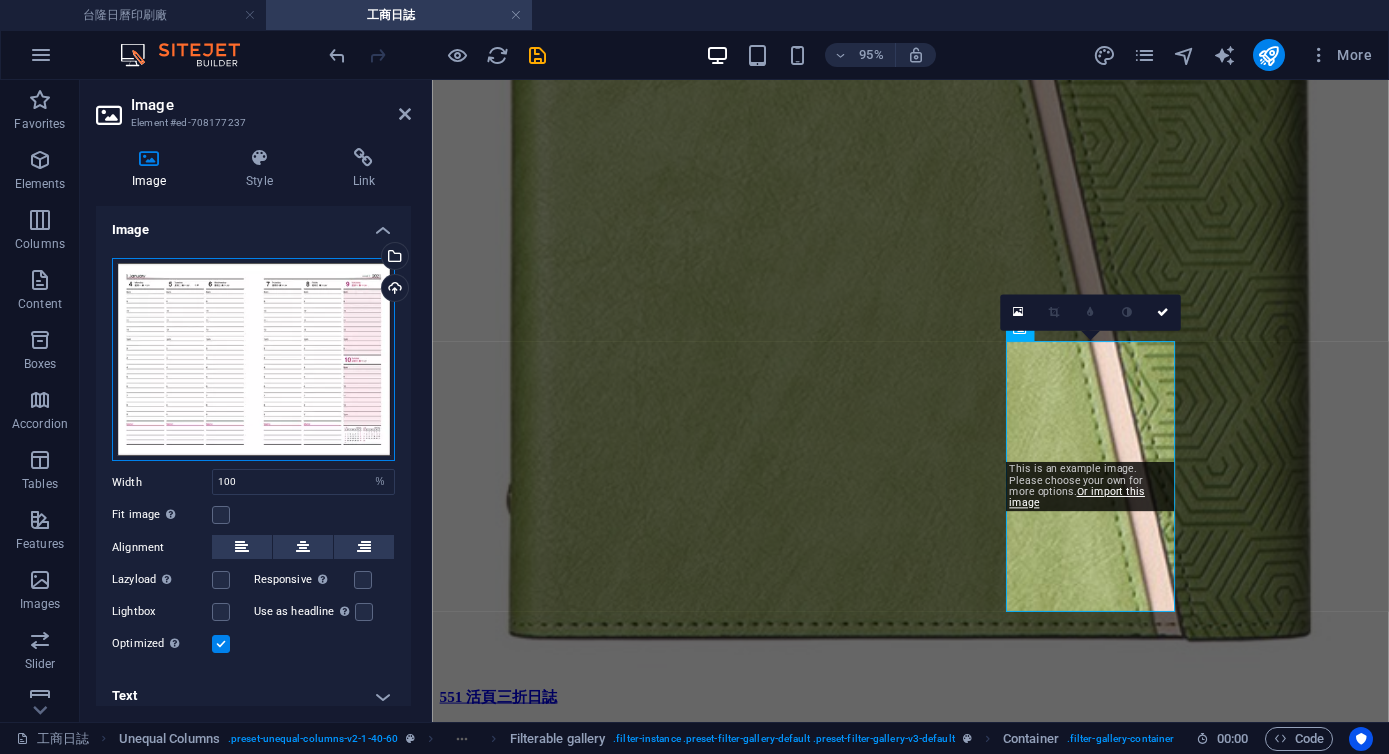 click on "Drag files here, click to choose files or select files from Files or our free stock photos & videos" at bounding box center [253, 360] 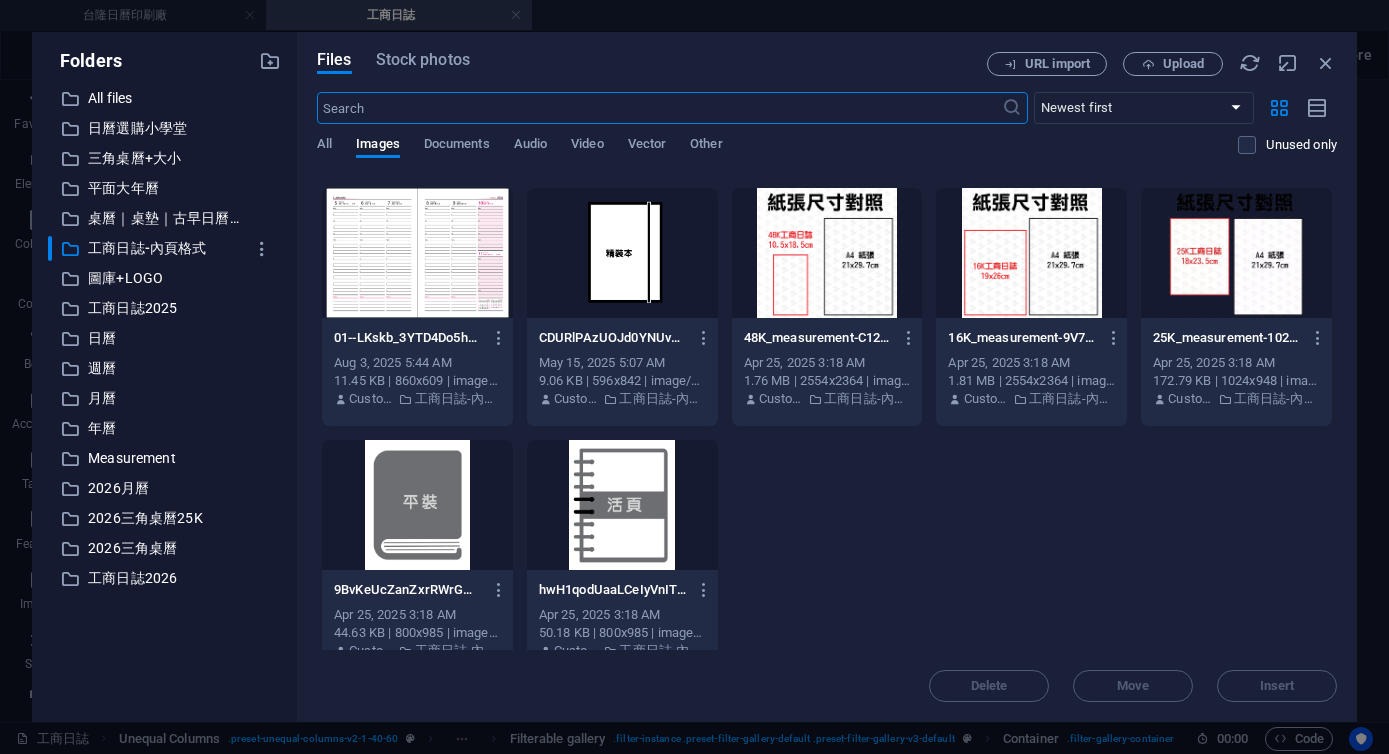 scroll, scrollTop: 772, scrollLeft: 0, axis: vertical 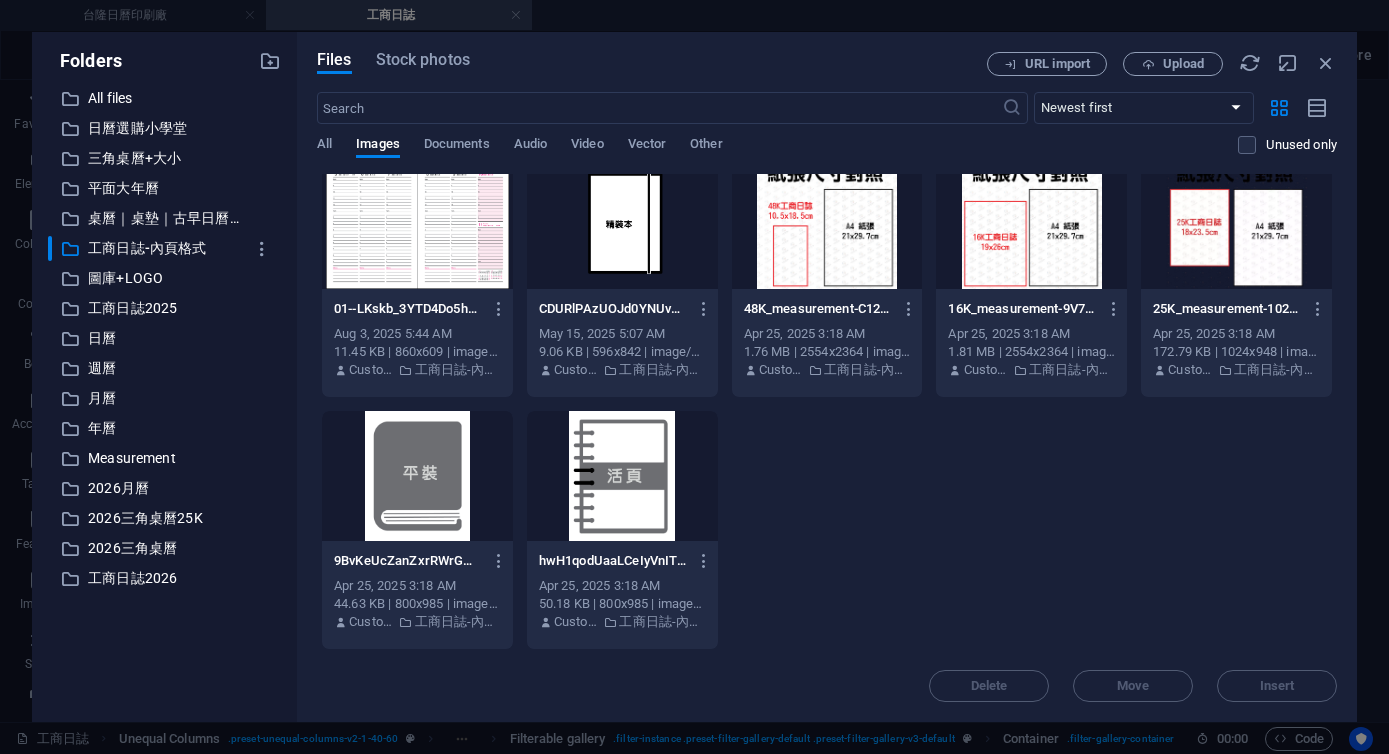 click at bounding box center (417, 224) 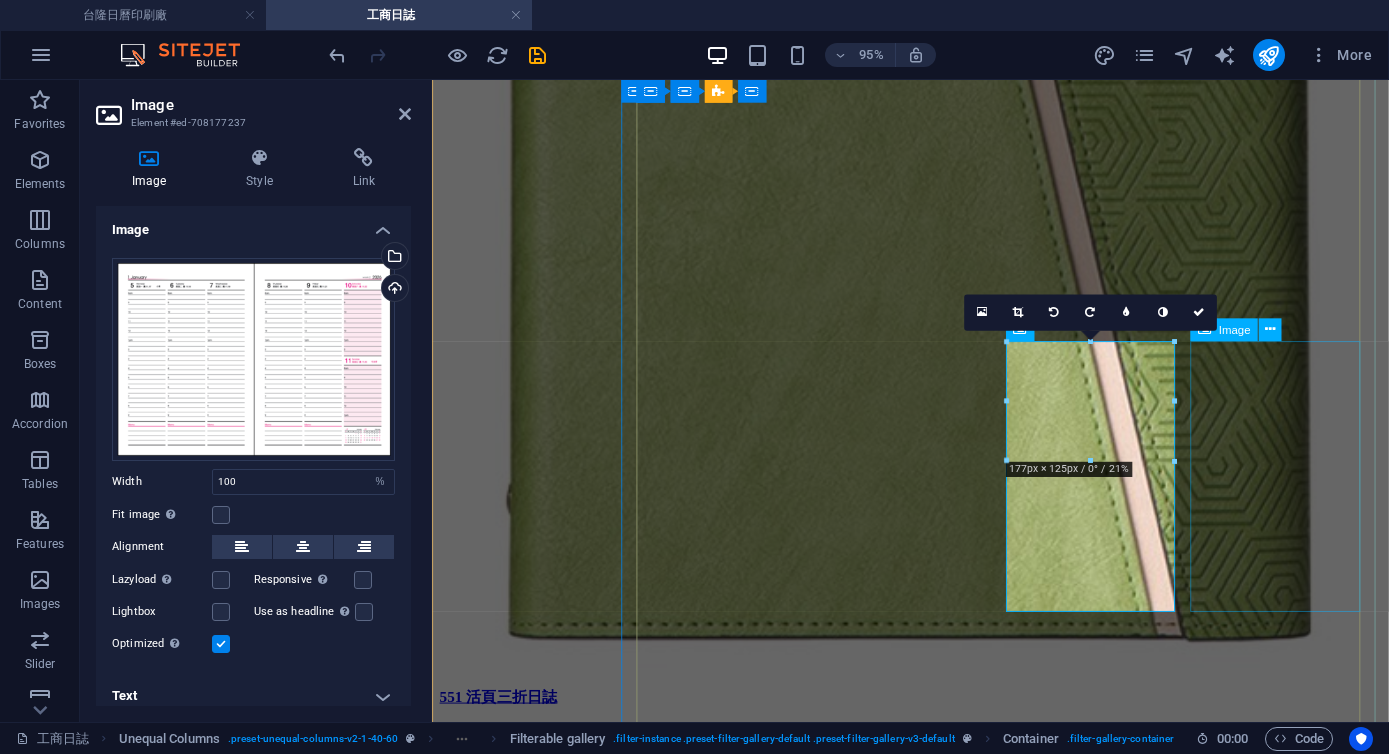 click on "02 左四 右三  適用: 16K 05  左四 右三  適用: 25K" at bounding box center (935, 66662) 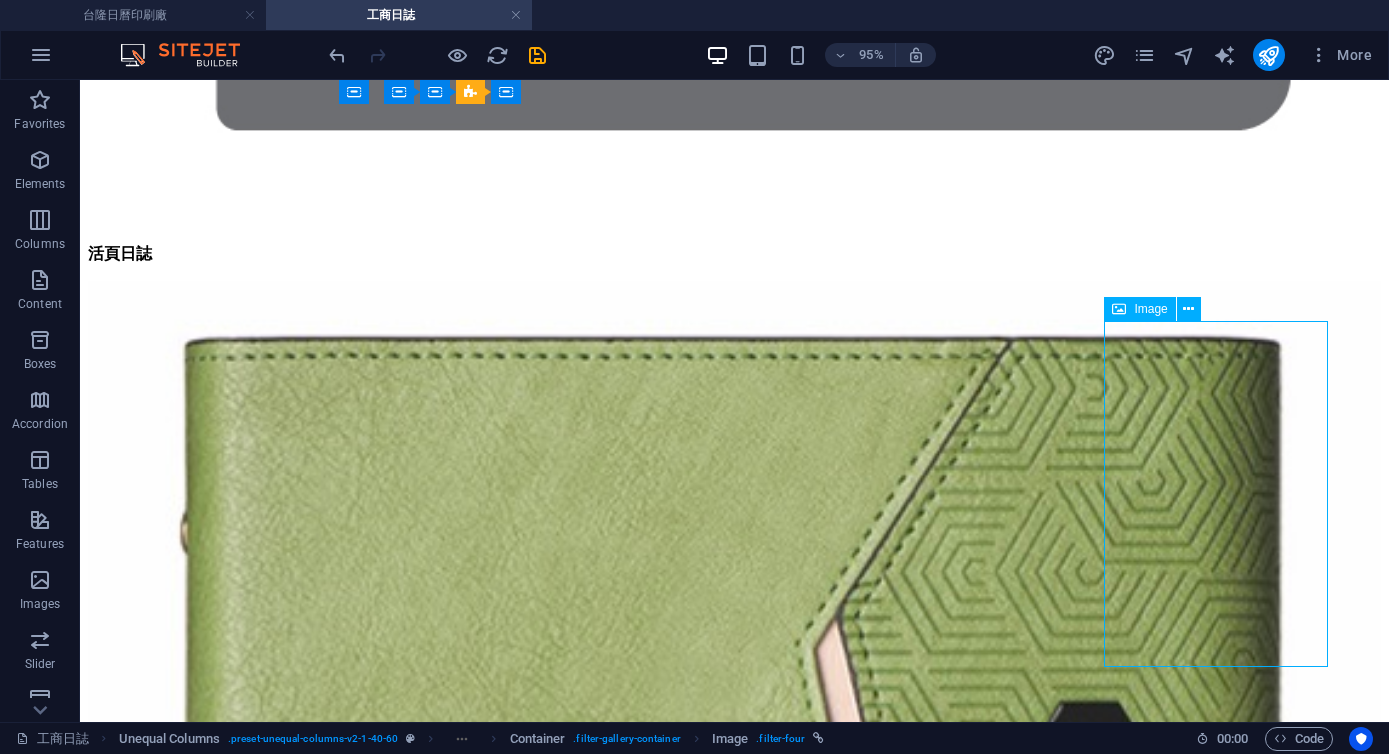 scroll, scrollTop: 4598, scrollLeft: 0, axis: vertical 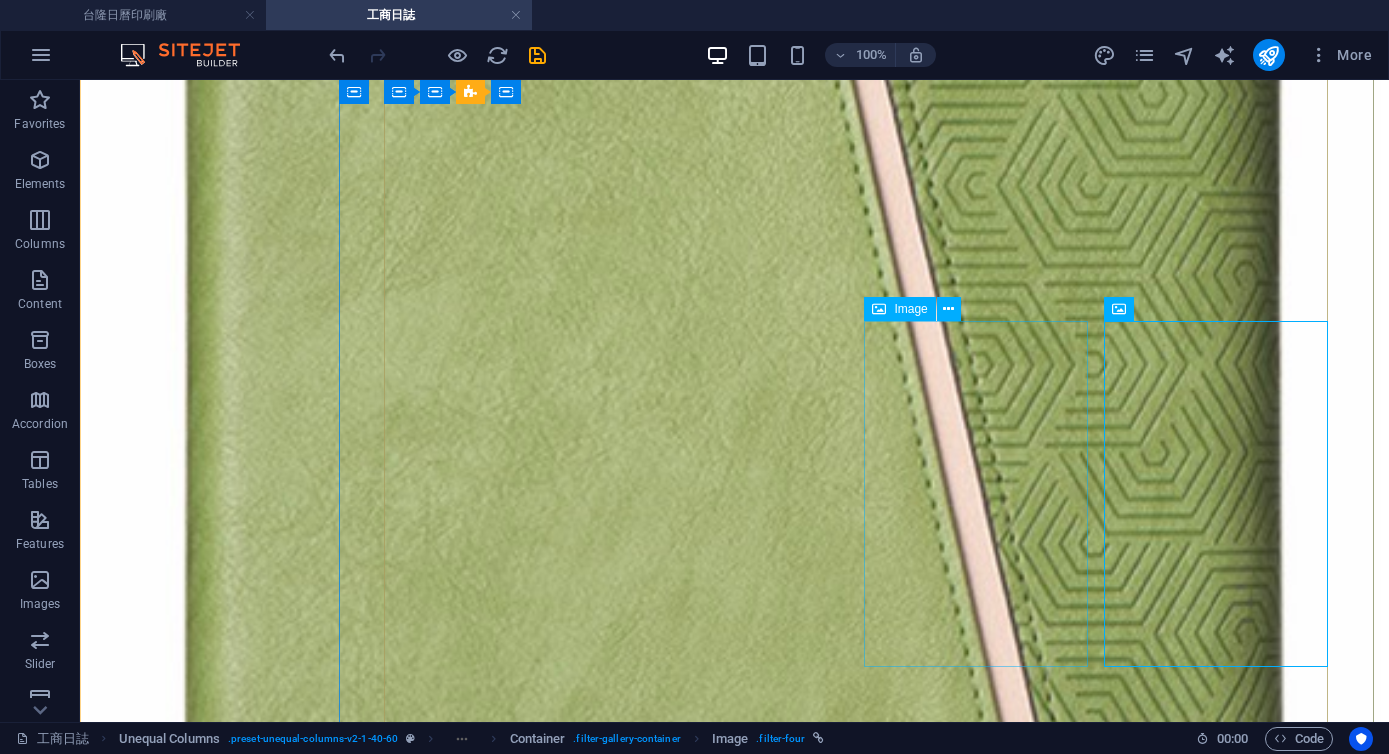 click on "01 直式左三右四 16K 專用" at bounding box center [734, 84485] 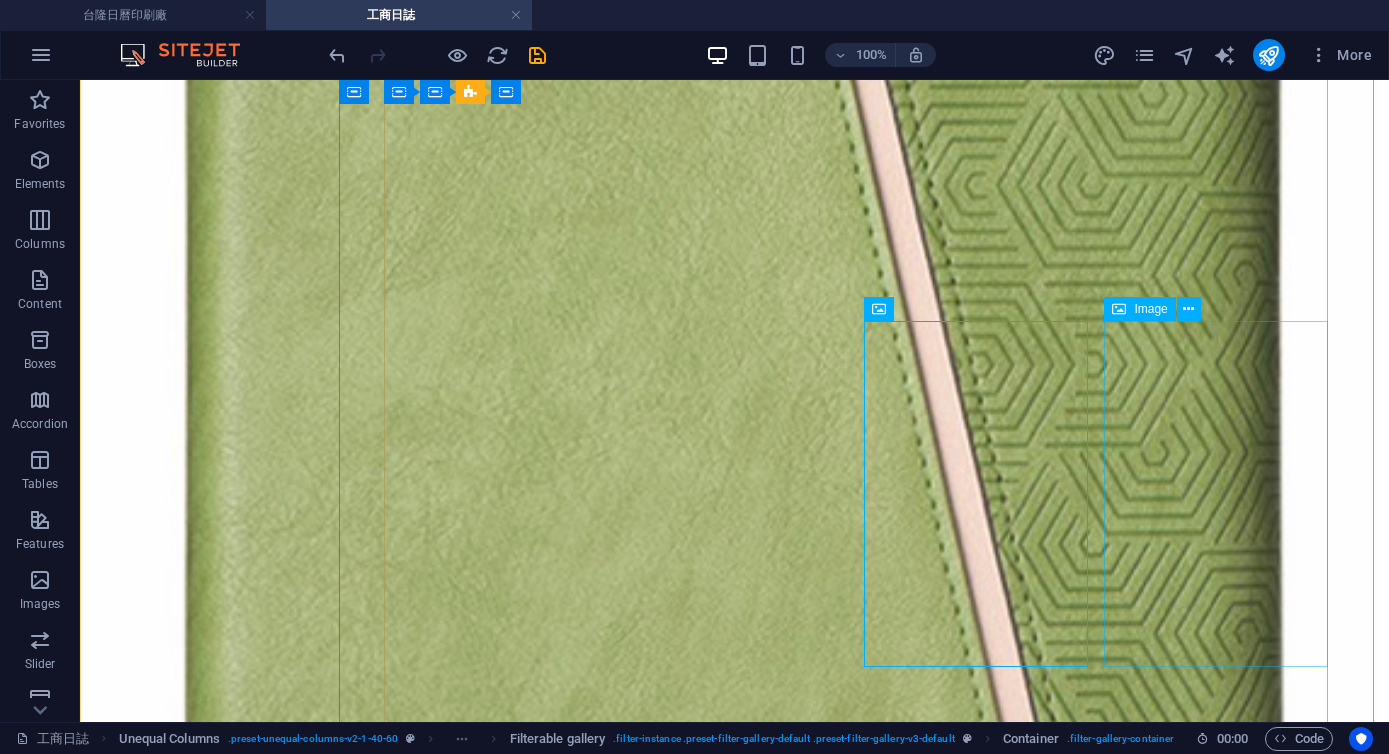 click on "02 左四 右三  適用: 16K 05  左四 右三  適用: 25K" at bounding box center (734, 85495) 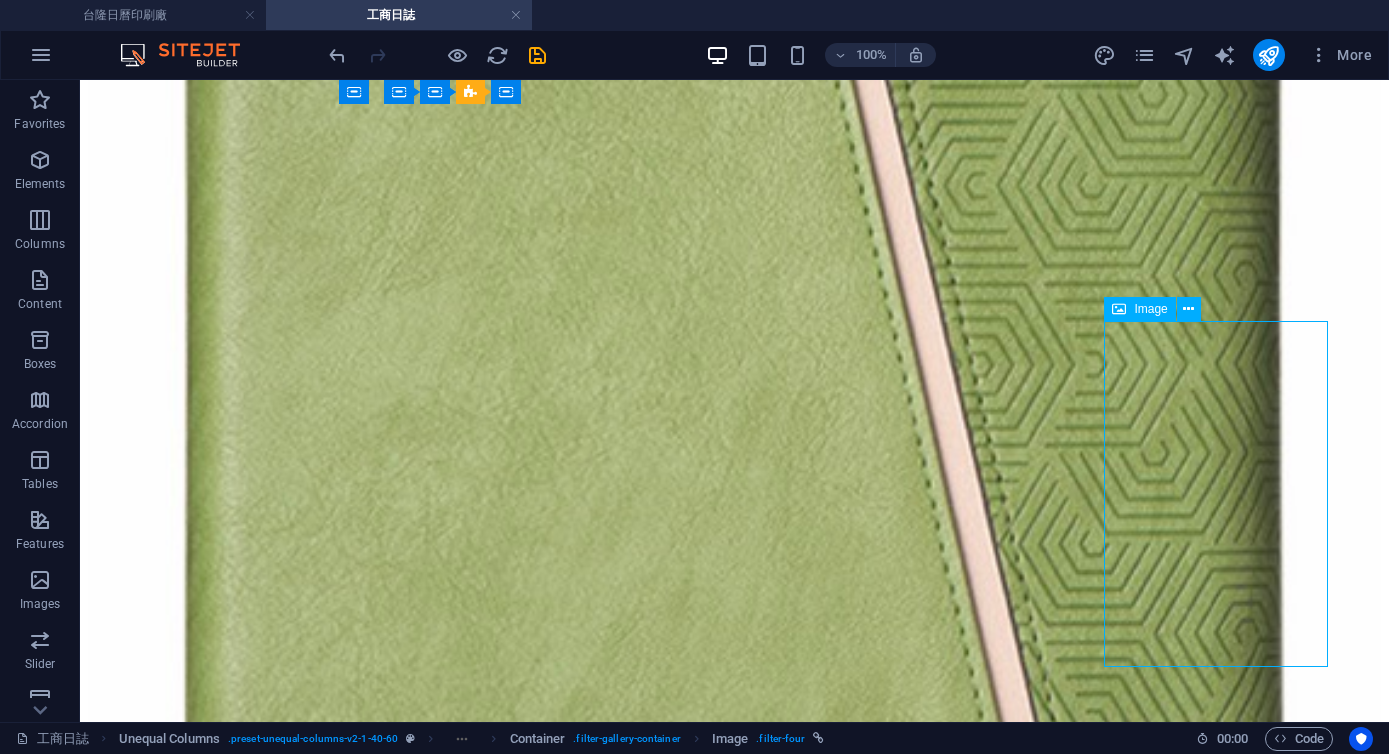 click on "02 左四 右三  適用: 16K 05  左四 右三  適用: 25K" at bounding box center [734, 85495] 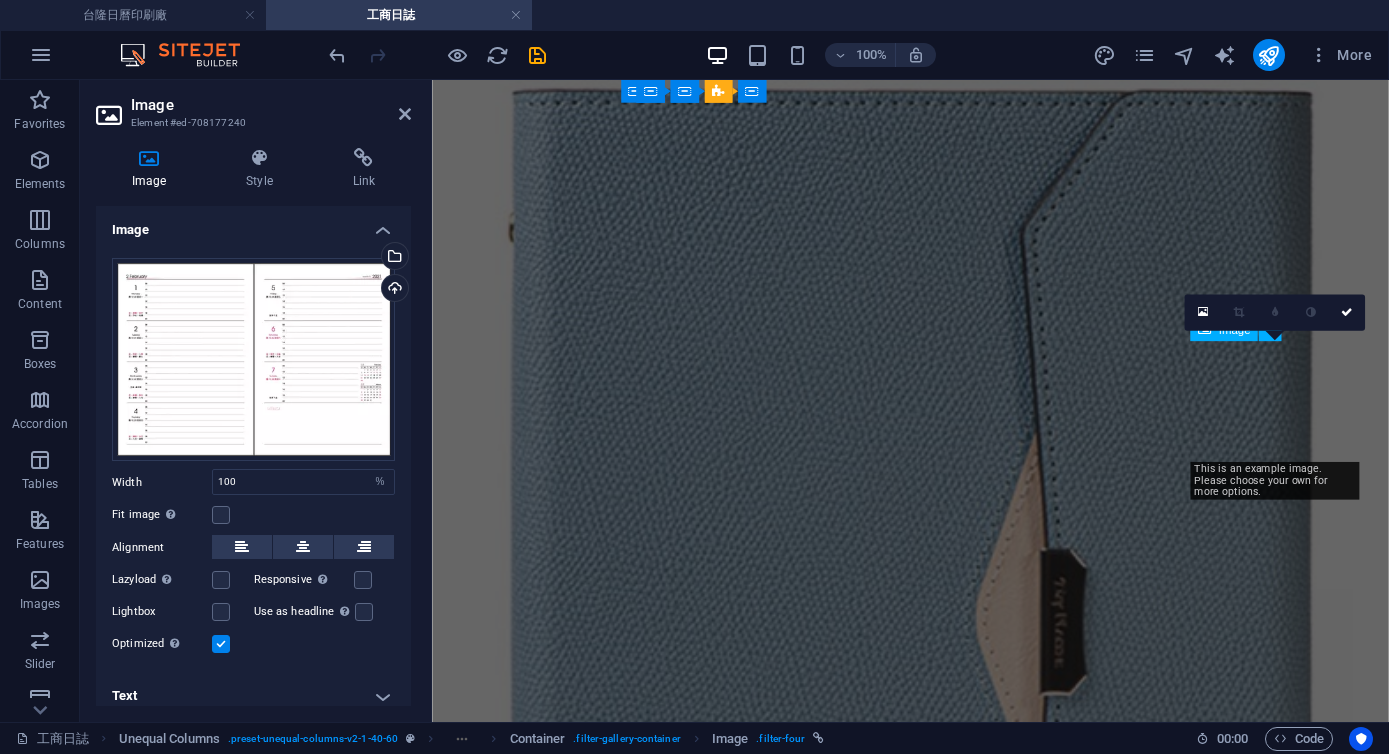 scroll, scrollTop: 3853, scrollLeft: 0, axis: vertical 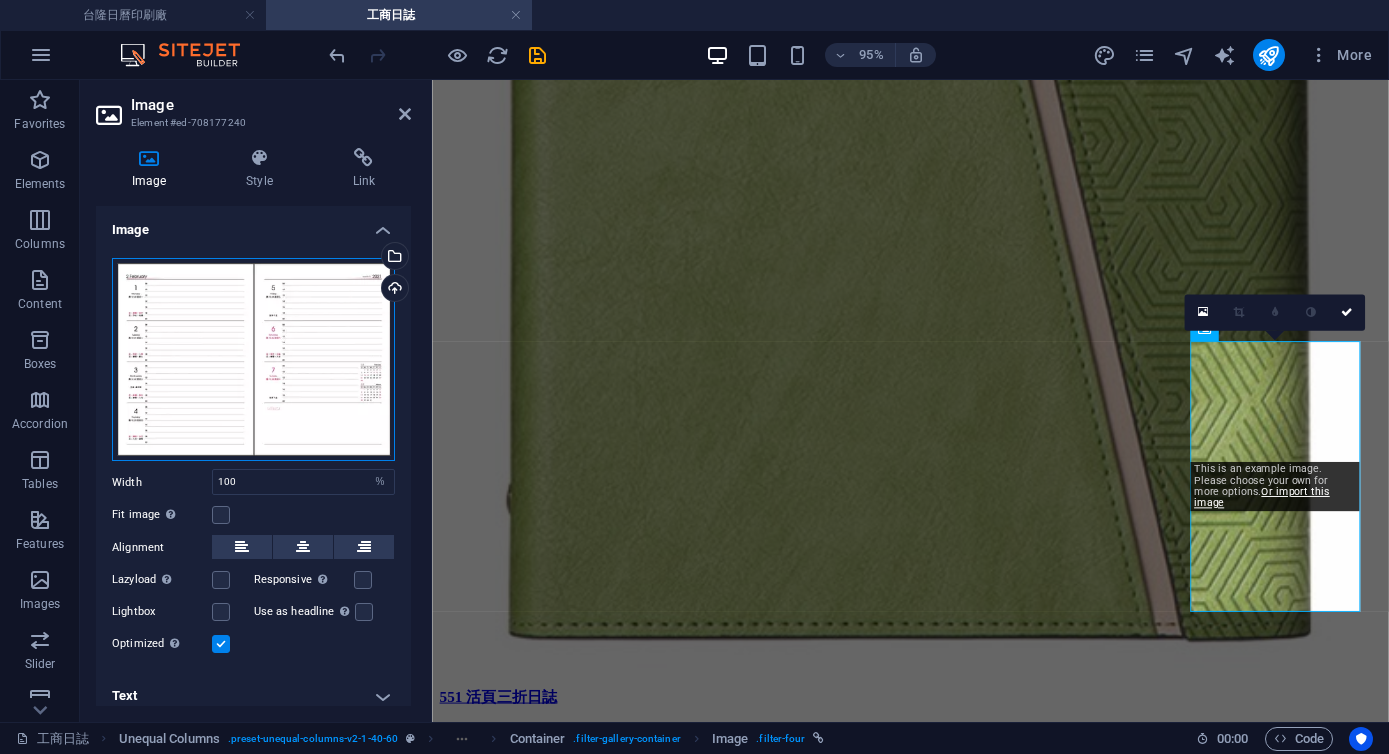 click on "Drag files here, click to choose files or select files from Files or our free stock photos & videos" at bounding box center [253, 360] 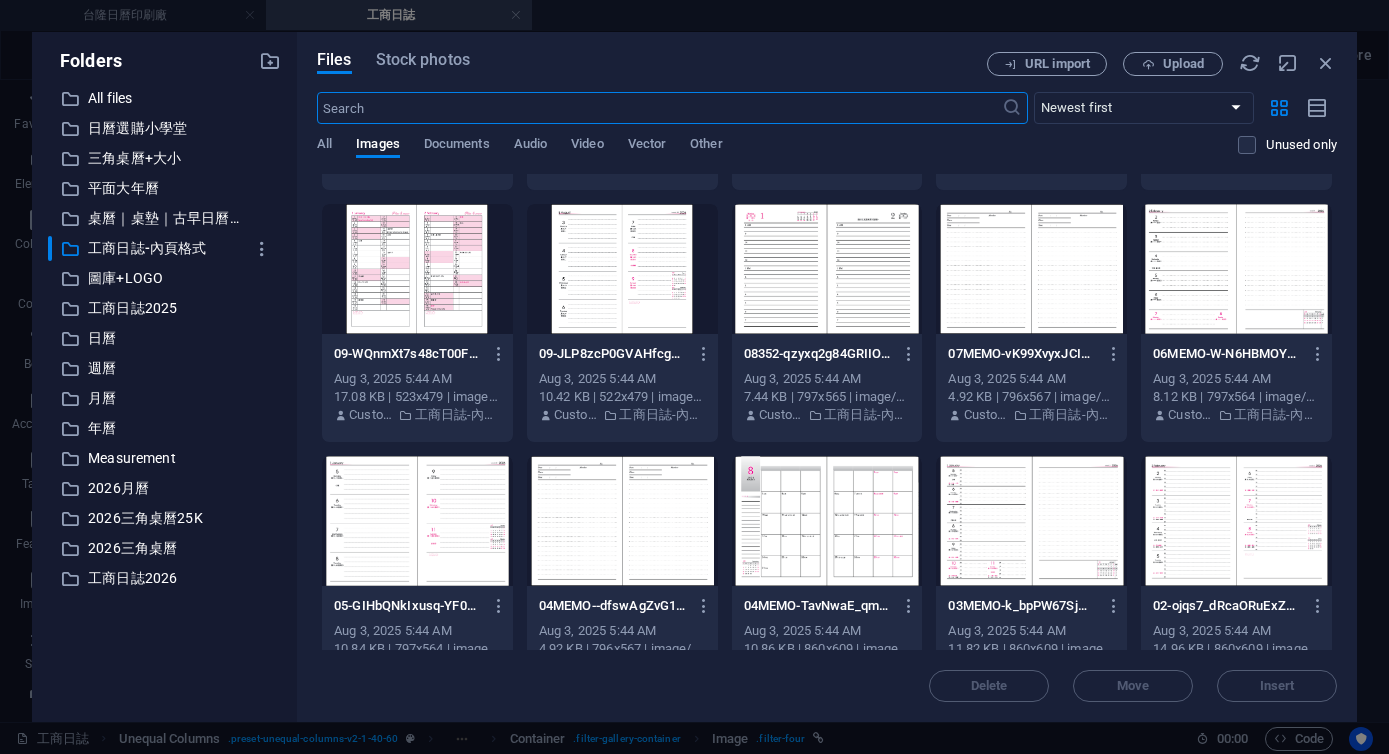 scroll, scrollTop: 333, scrollLeft: 0, axis: vertical 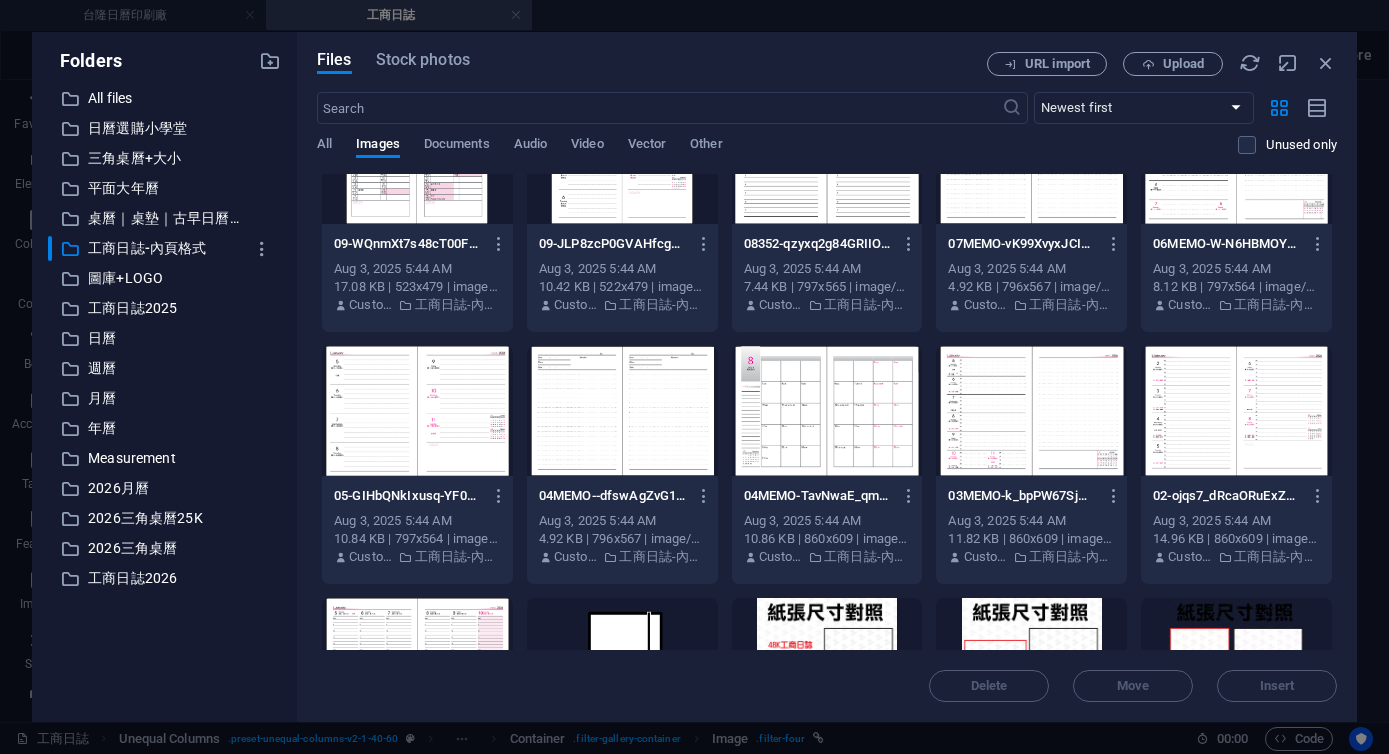 click at bounding box center (417, 411) 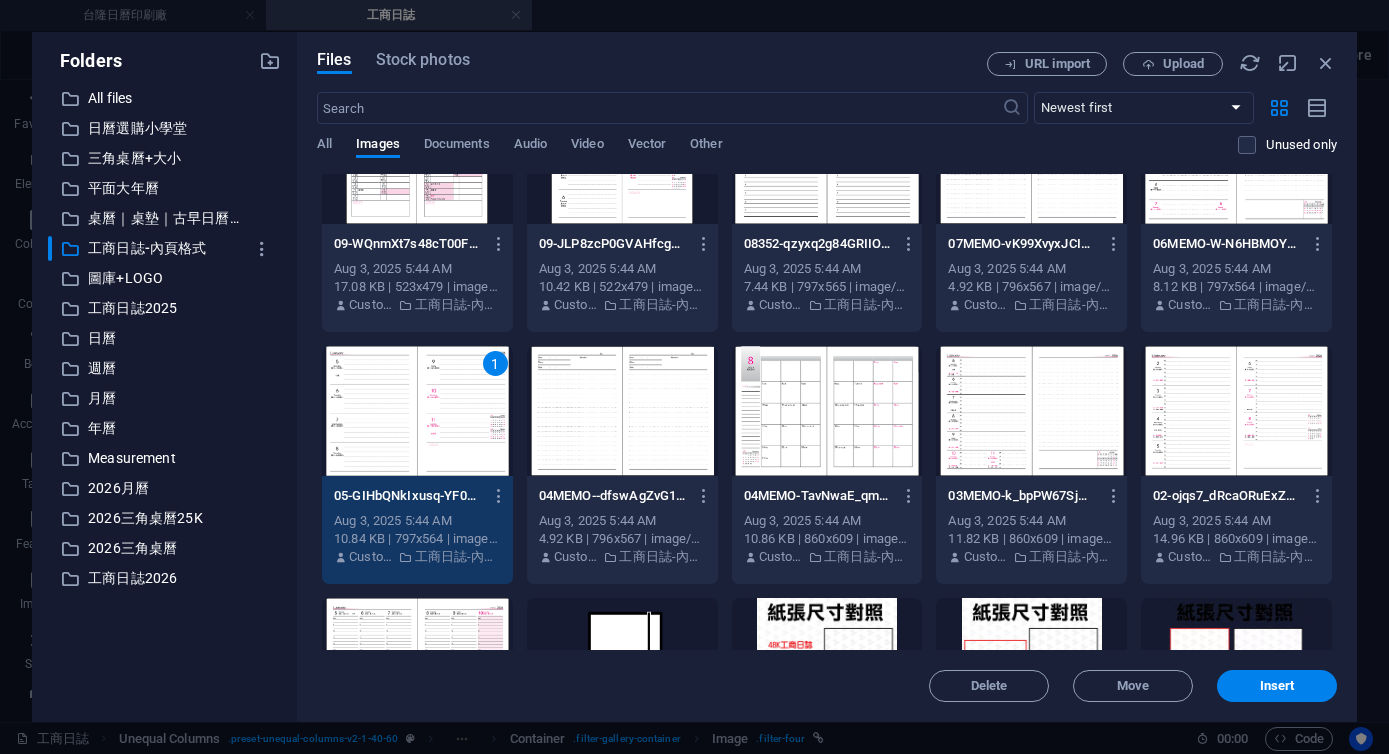 click on "1" at bounding box center (417, 411) 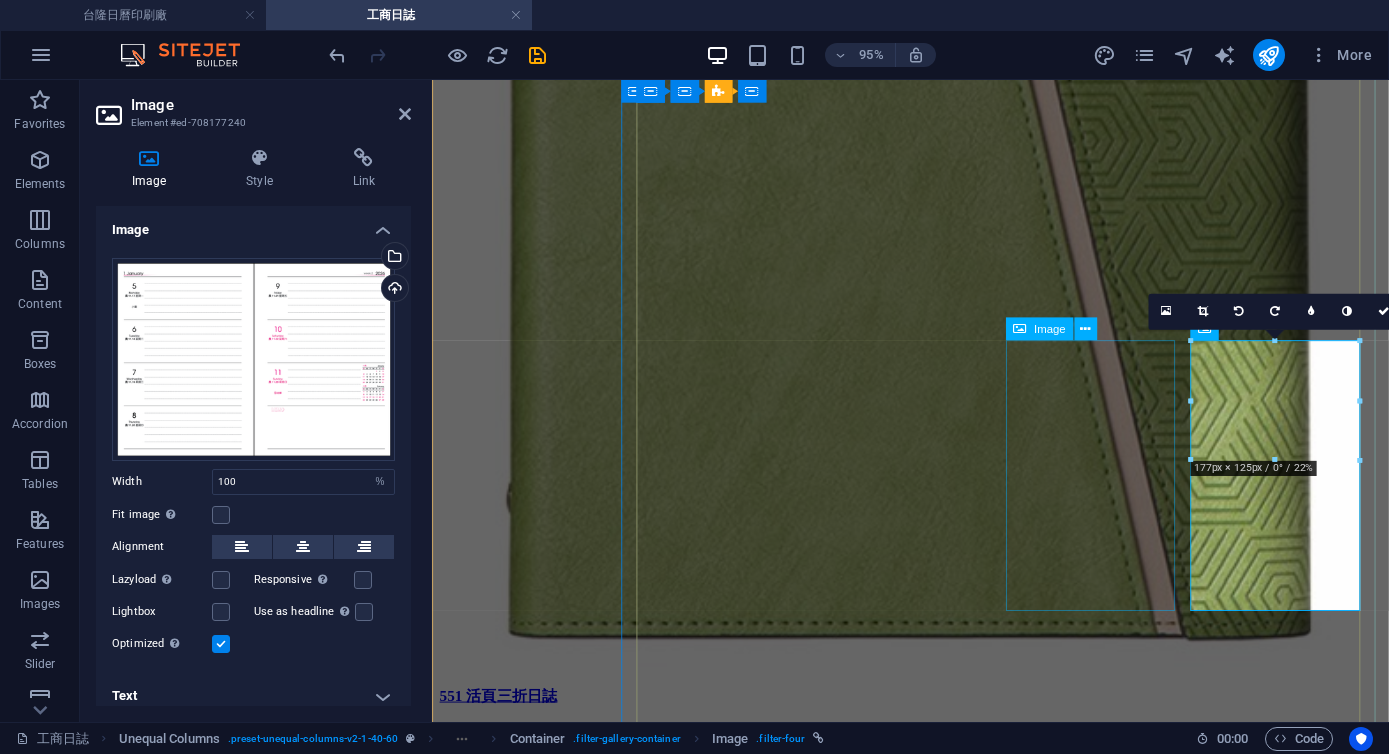 scroll, scrollTop: 4073, scrollLeft: 0, axis: vertical 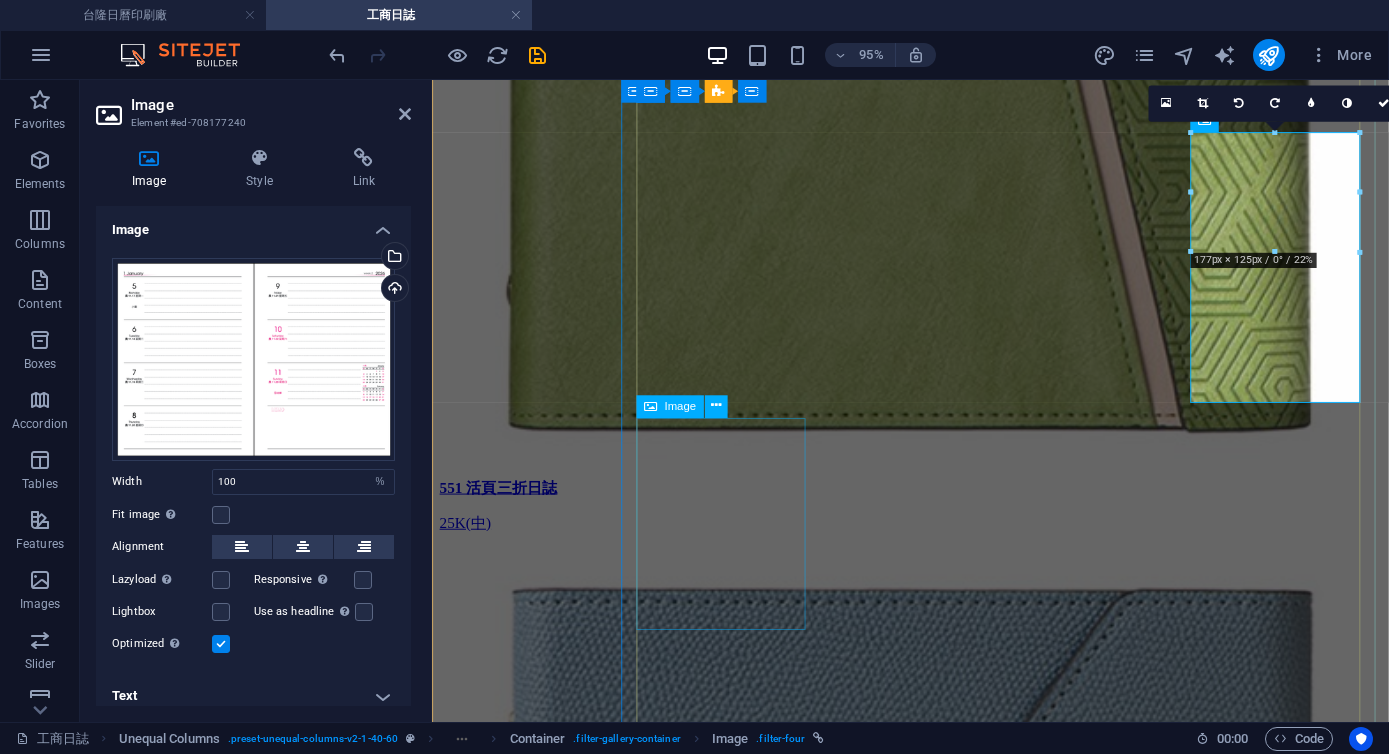 click on "03 左七右MEMO 適 用: 16K 06 左七右MEMO  適用: 25K" at bounding box center [935, 67237] 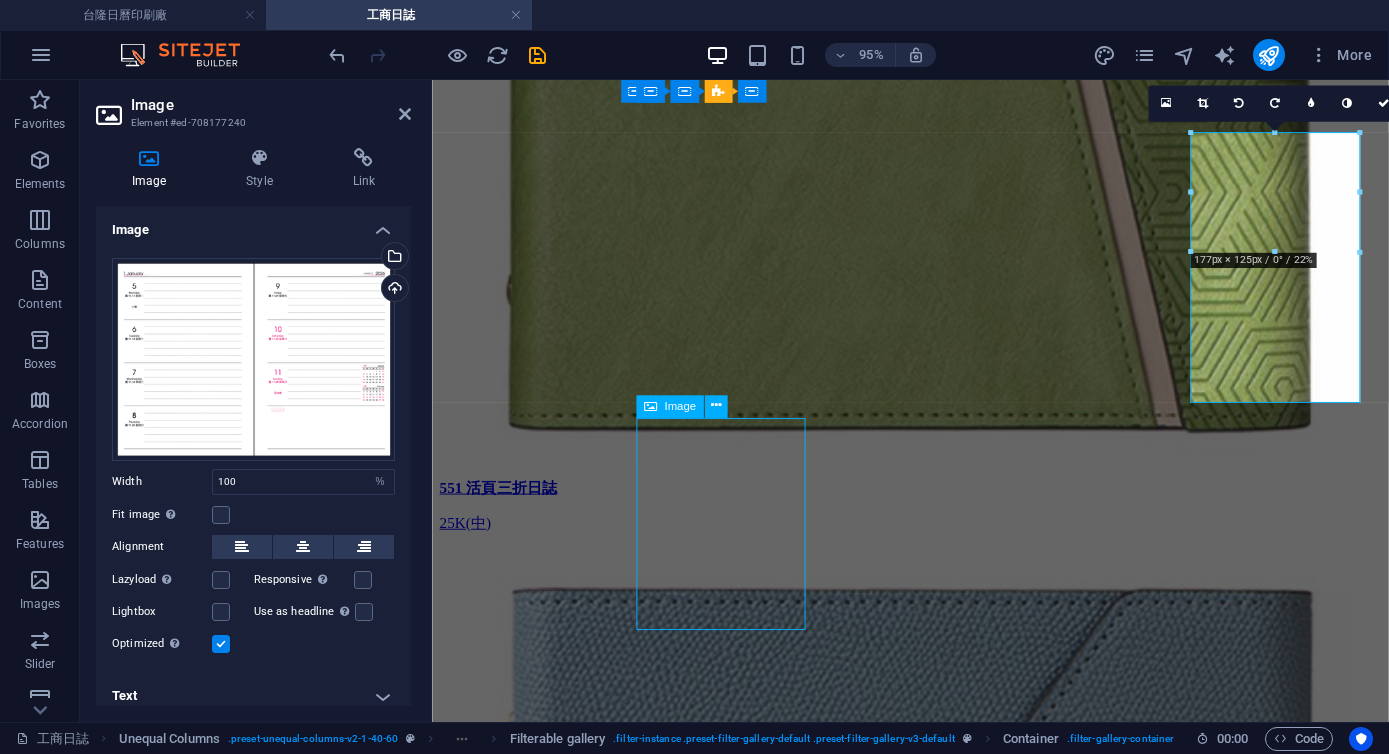 click on "03 左七右MEMO 適 用: 16K 06 左七右MEMO  適用: 25K" at bounding box center [935, 67237] 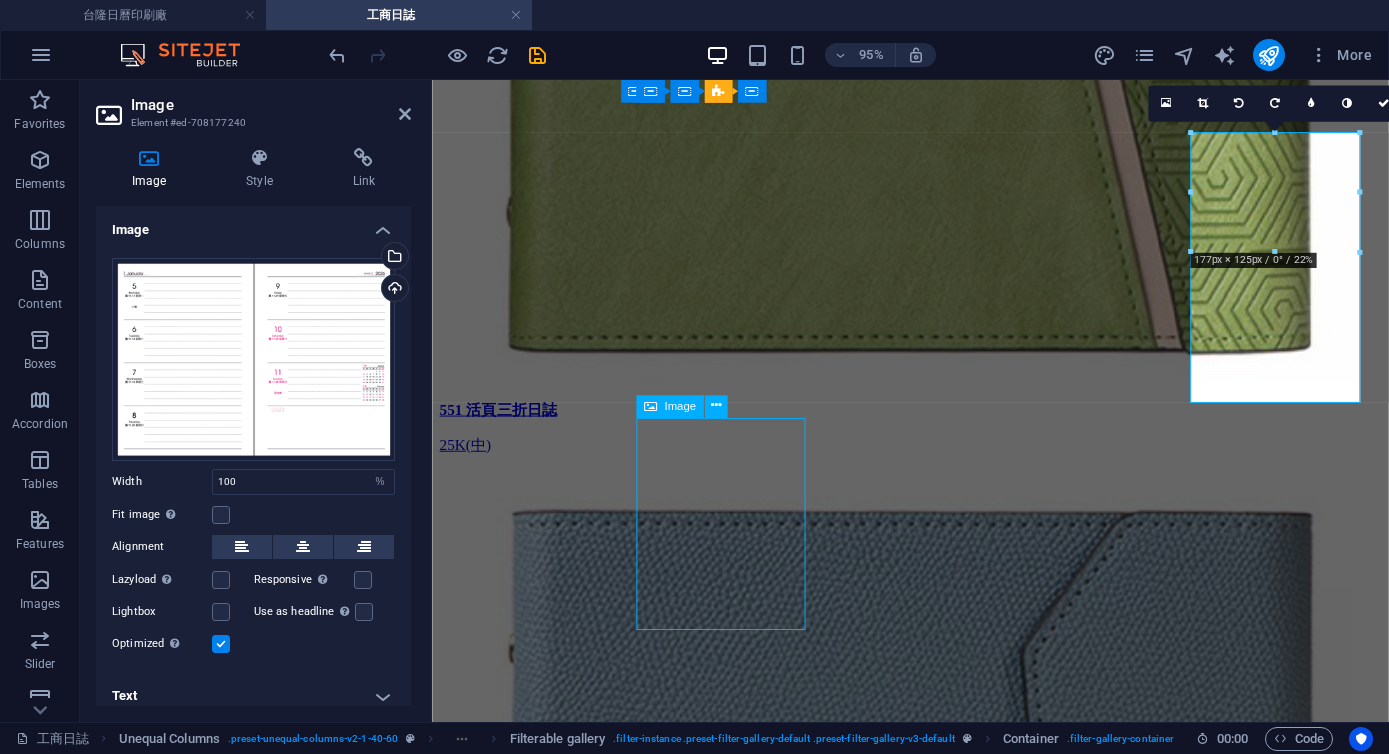 select on "%" 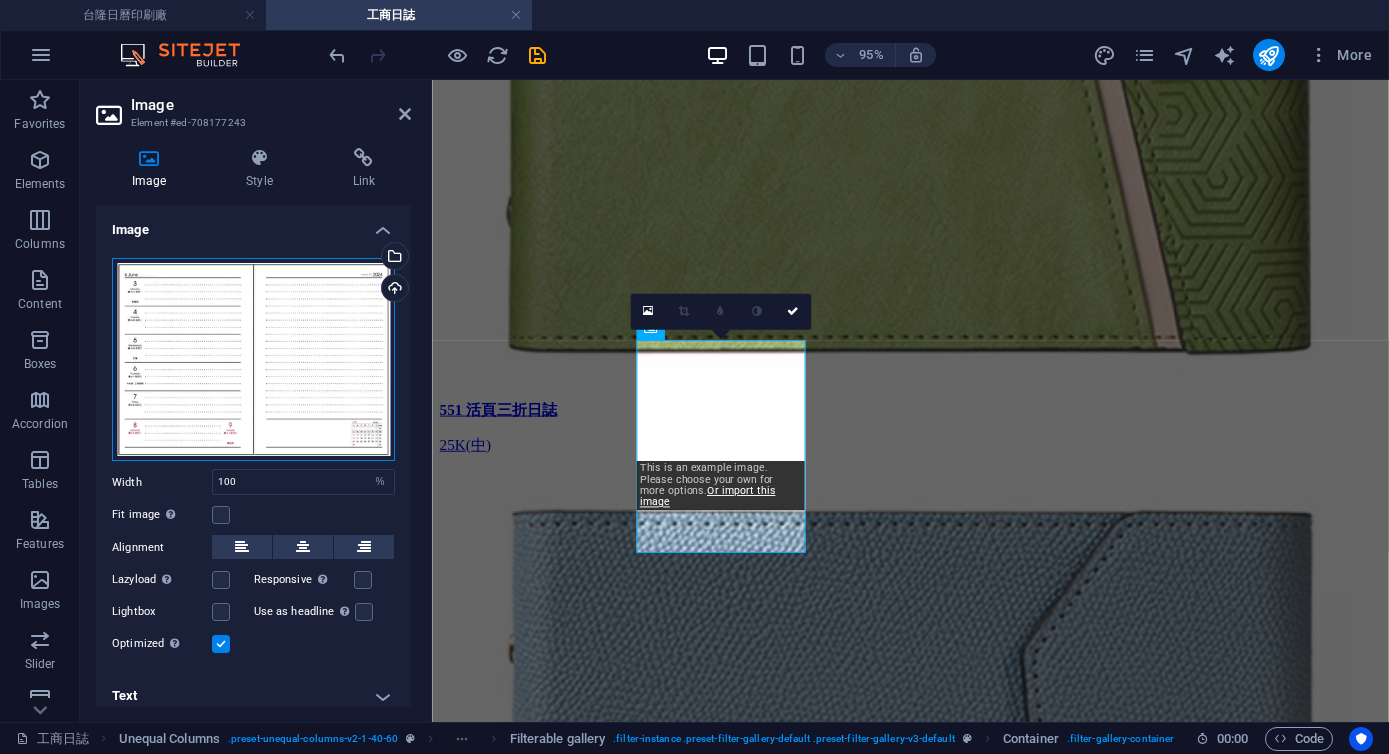 click on "Drag files here, click to choose files or select files from Files or our free stock photos & videos" at bounding box center [253, 360] 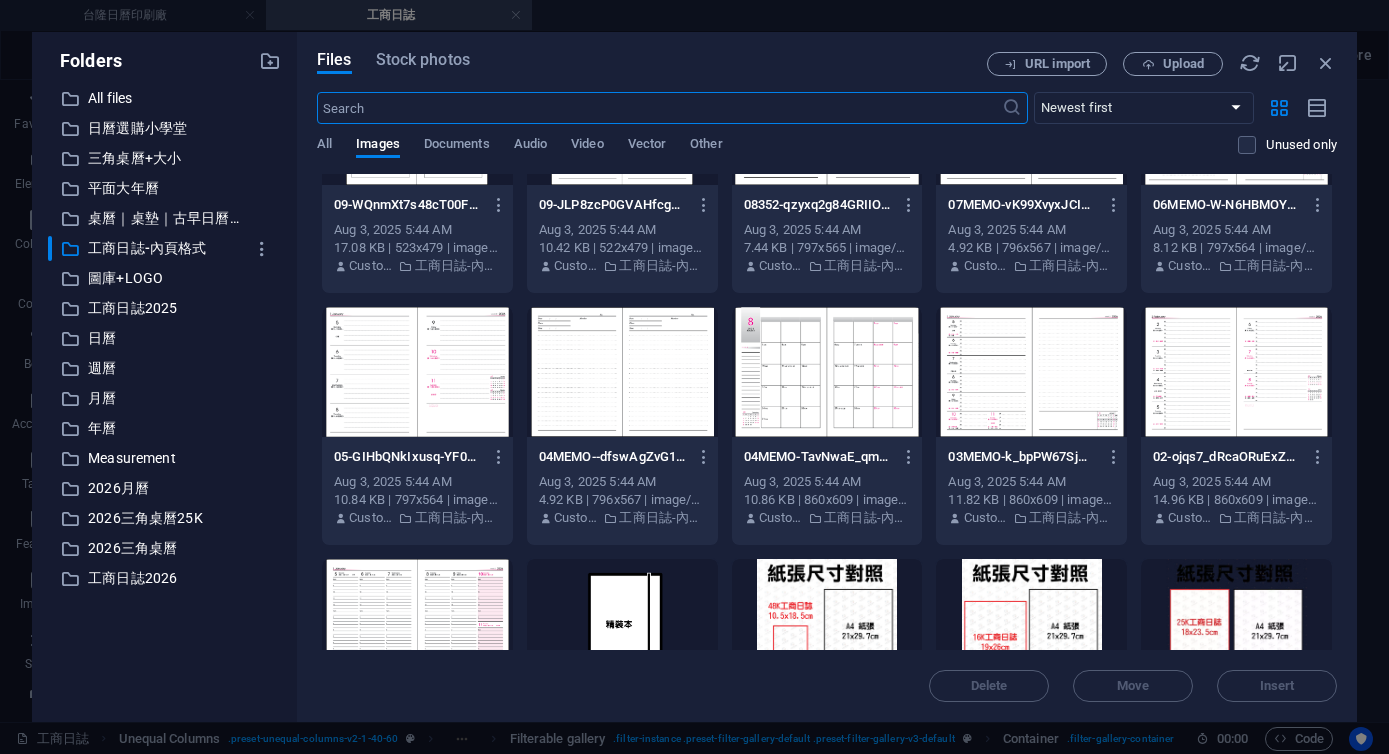 scroll, scrollTop: 382, scrollLeft: 0, axis: vertical 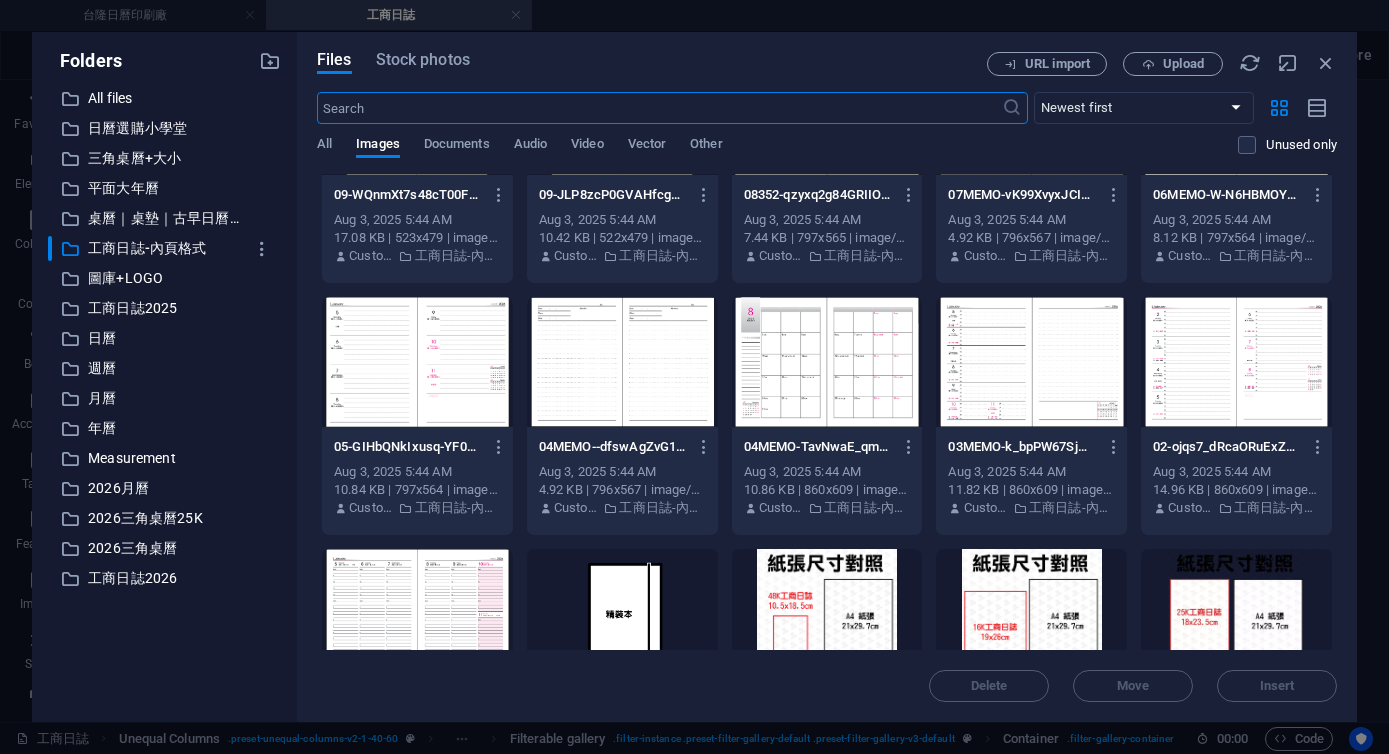 click at bounding box center (1031, 362) 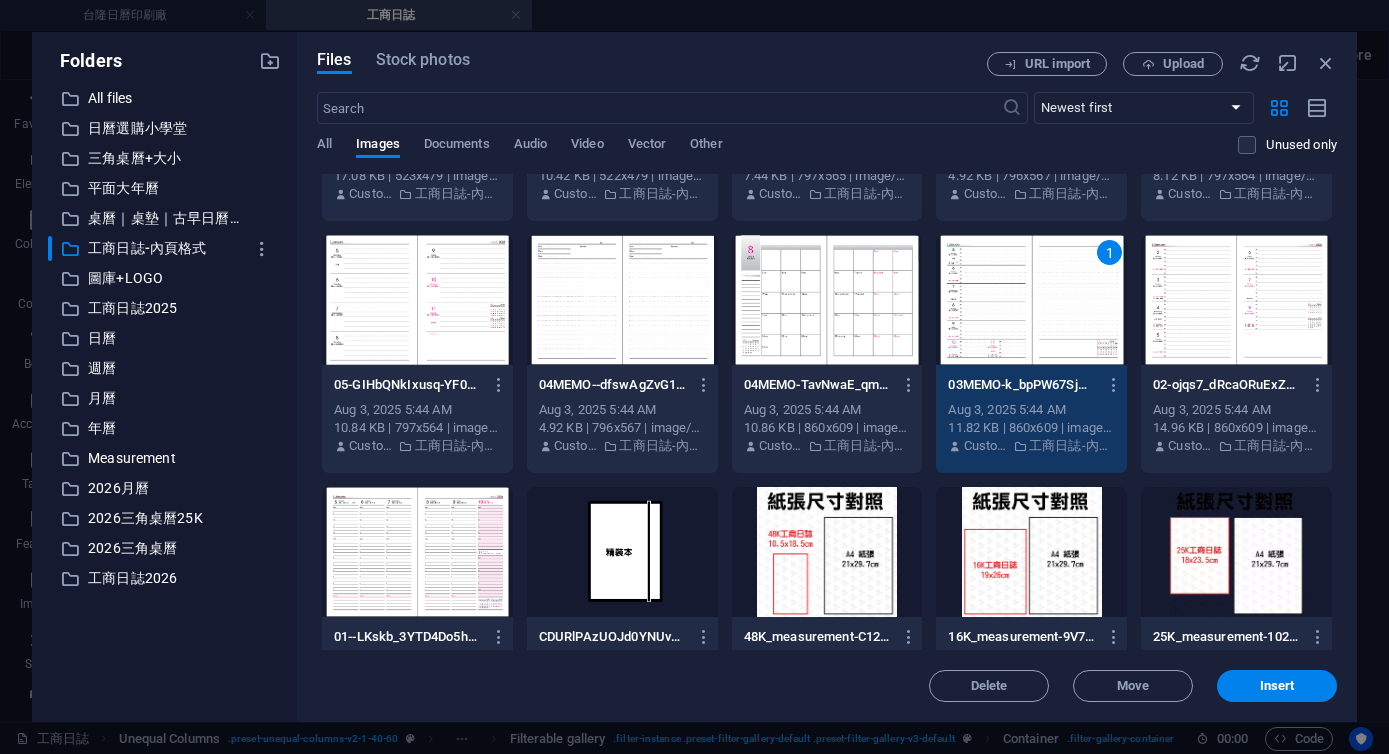 scroll, scrollTop: 475, scrollLeft: 0, axis: vertical 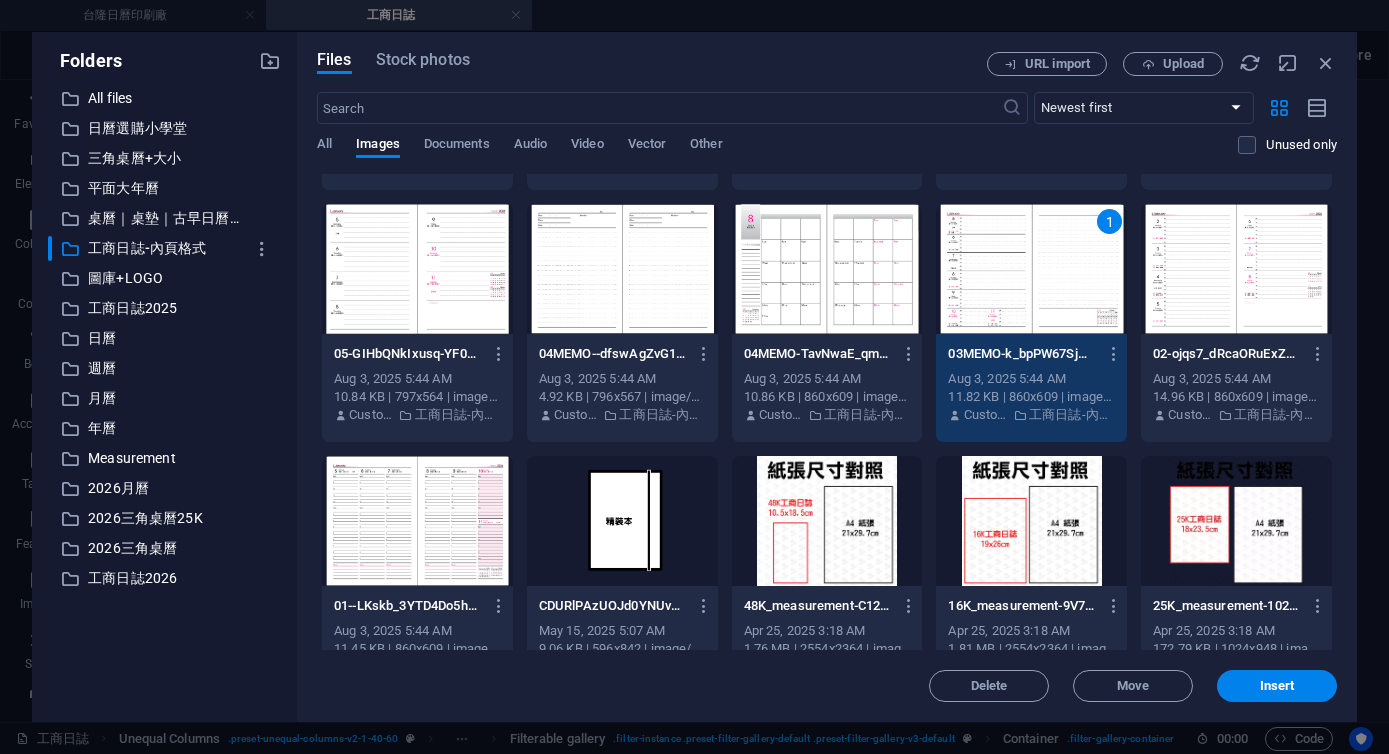 click on "1" at bounding box center (1031, 269) 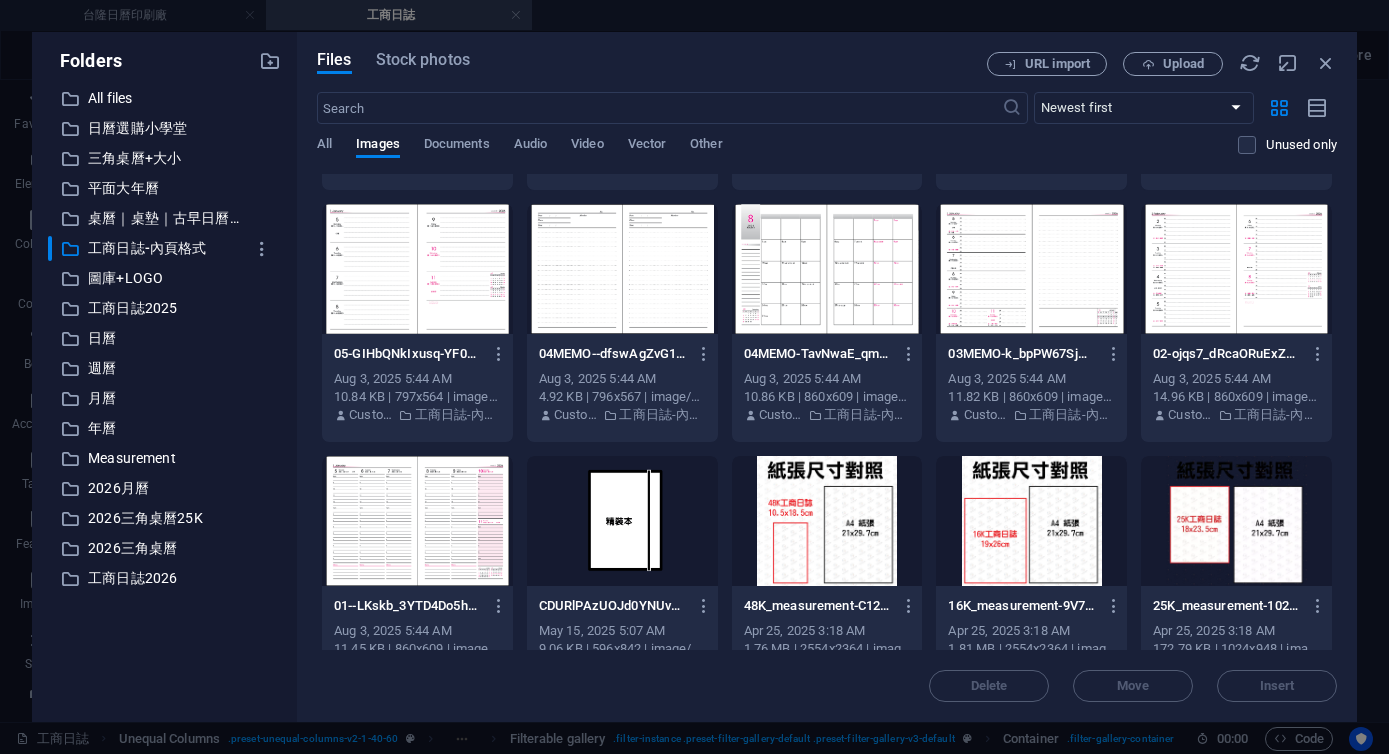 click at bounding box center [1031, 269] 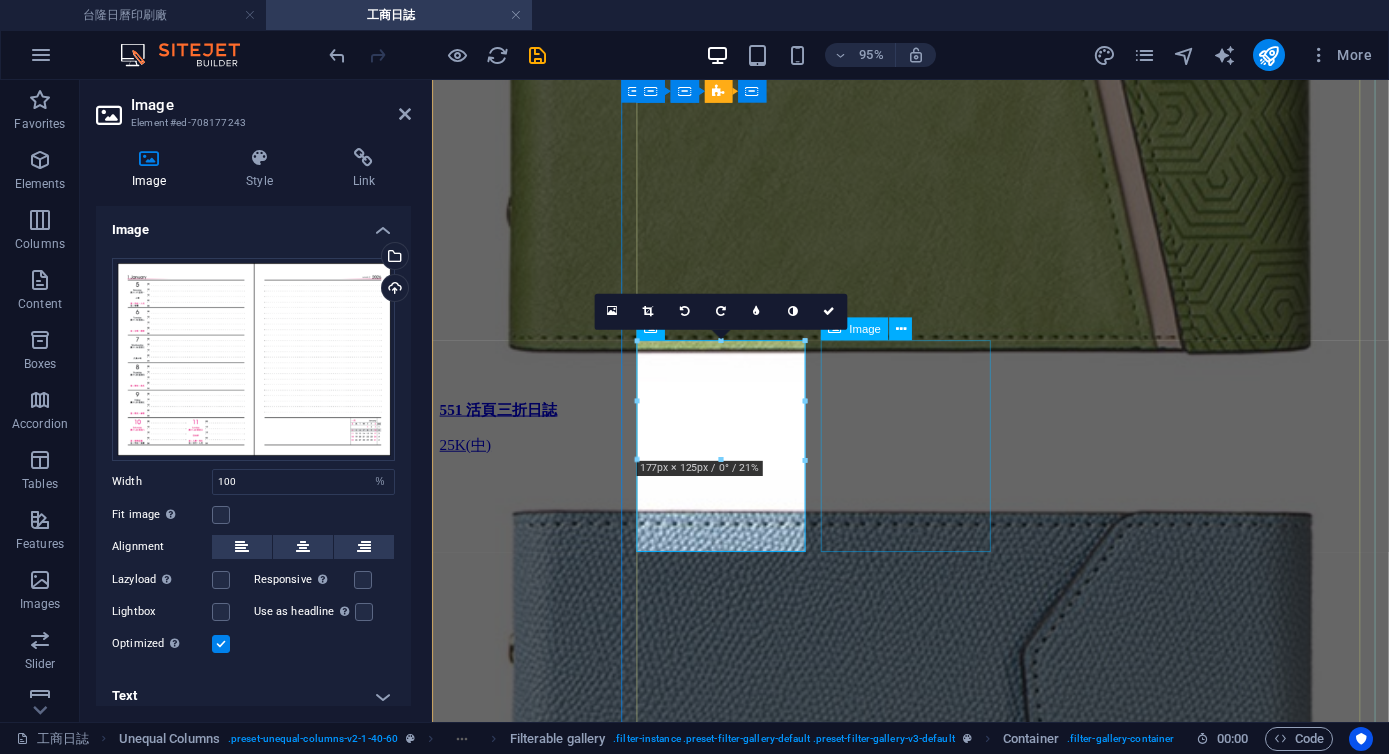 click on "04 全 MEMO  適用: 16K 07  全 MEMO  適用: 25K" at bounding box center (935, 67951) 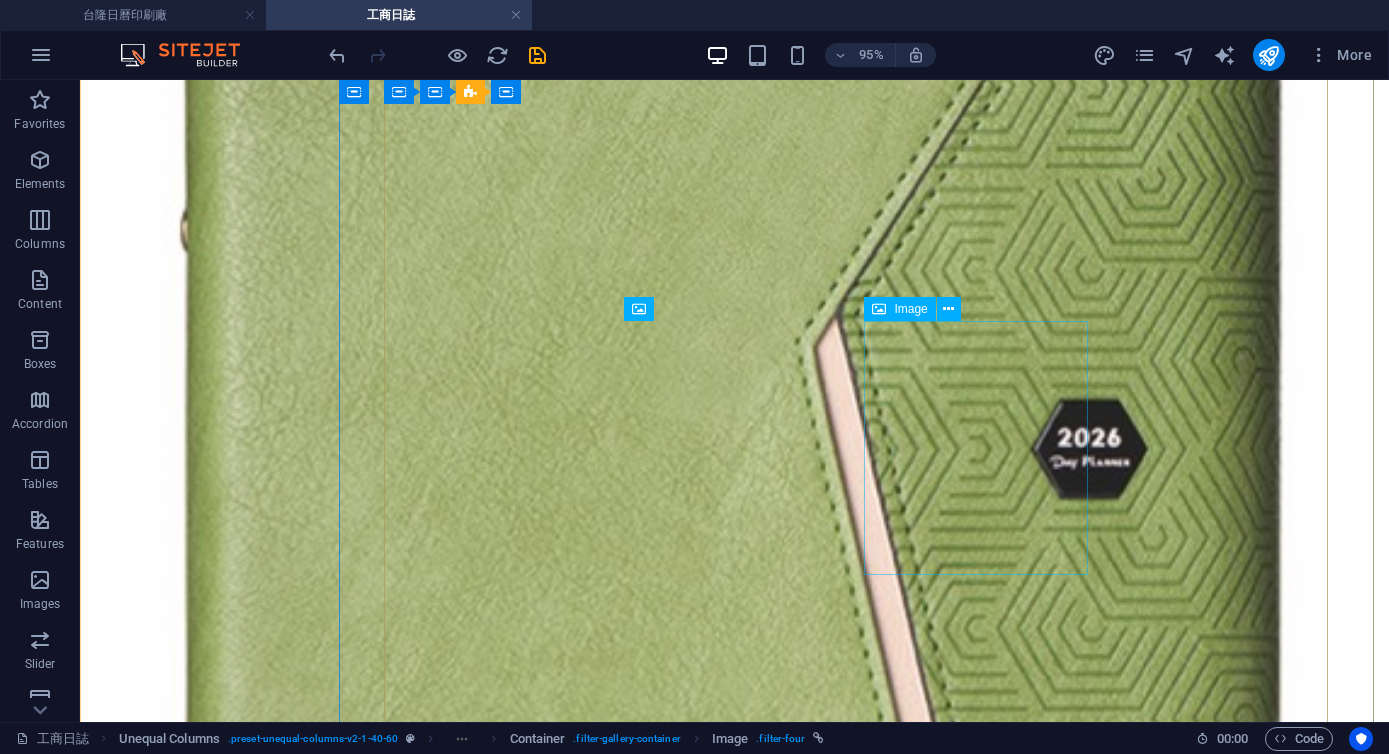 scroll, scrollTop: 4960, scrollLeft: 0, axis: vertical 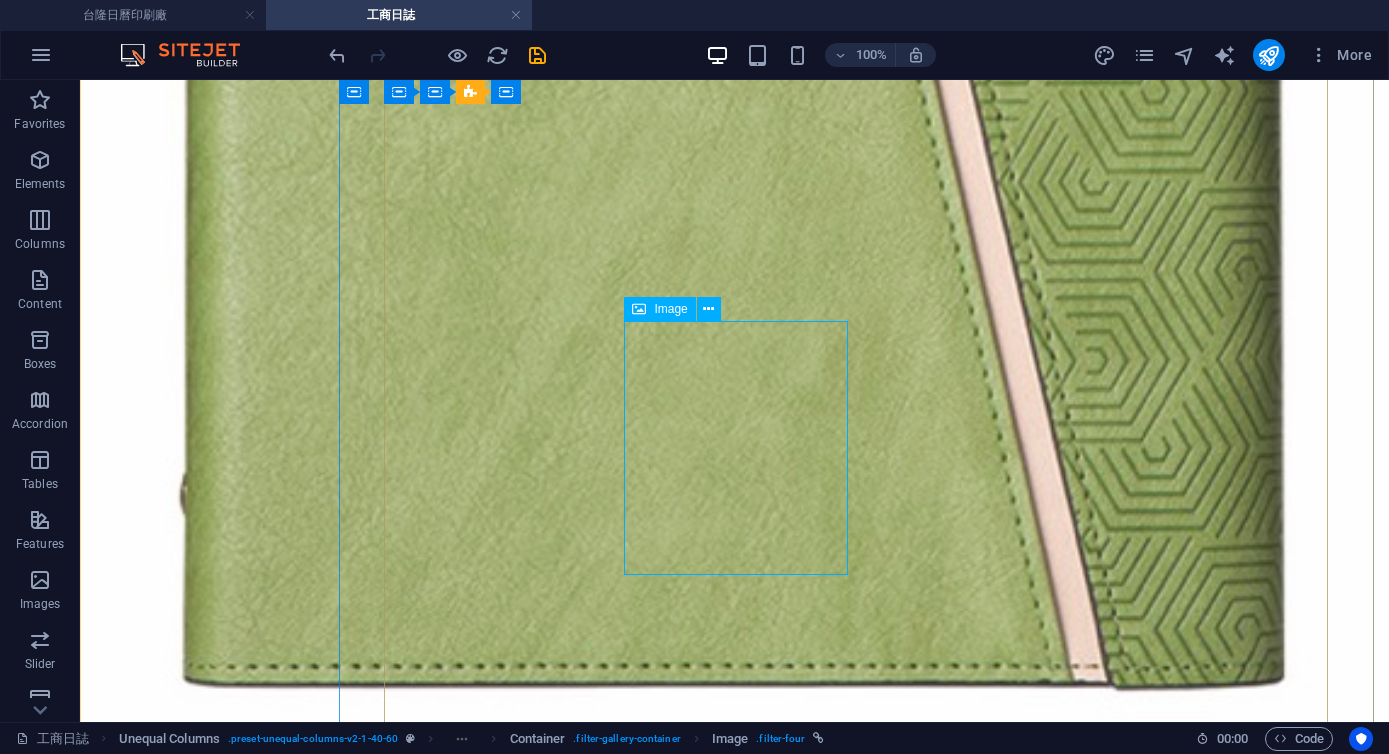 click on "04 全 MEMO  適用: 16K 07  全 MEMO  適用: 25K" at bounding box center (734, 87152) 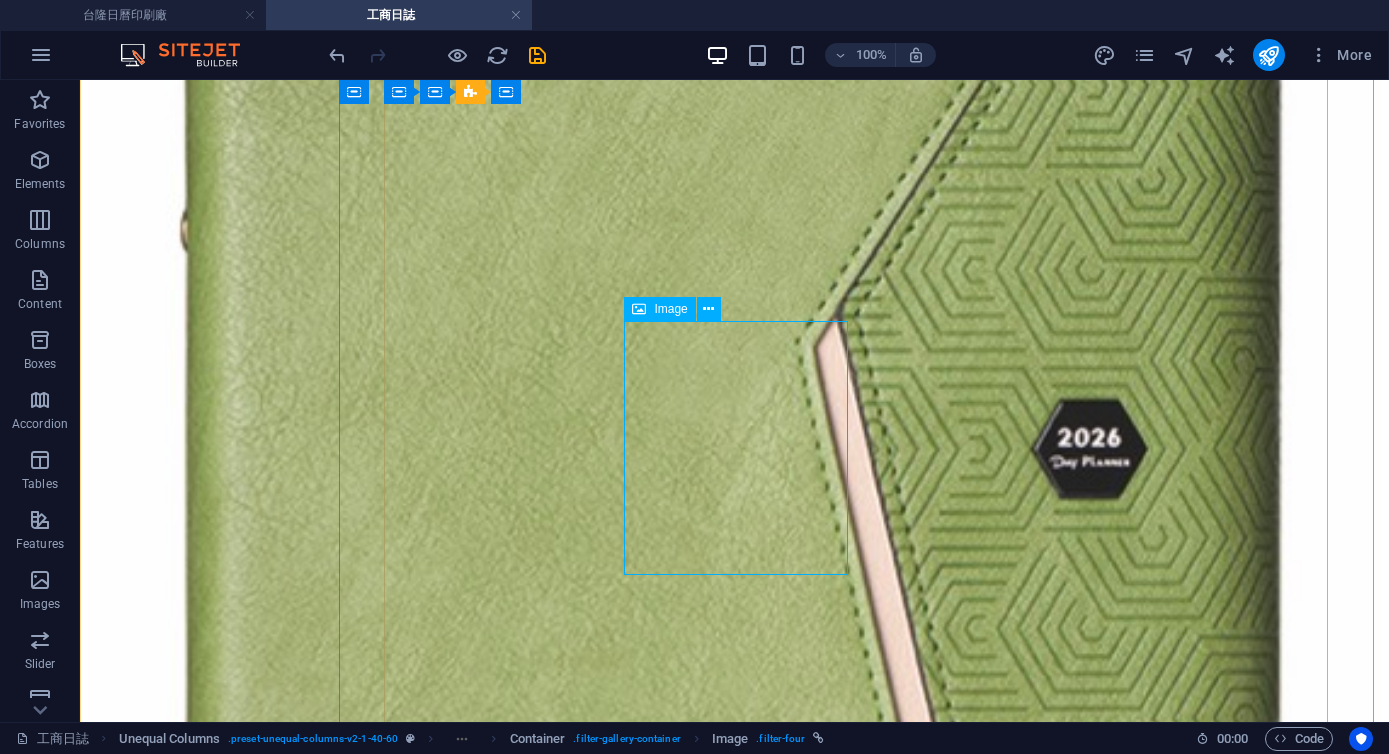 select on "%" 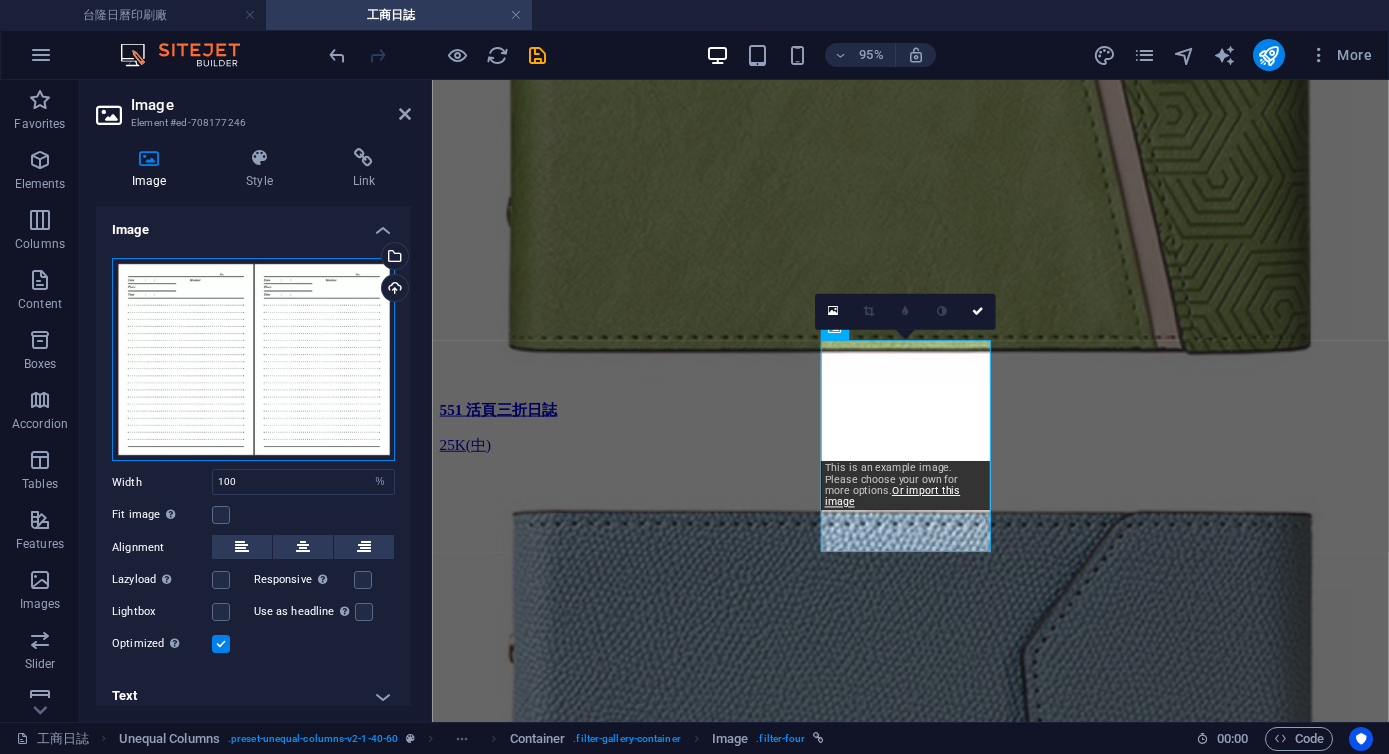 click on "Drag files here, click to choose files or select files from Files or our free stock photos & videos" at bounding box center (253, 360) 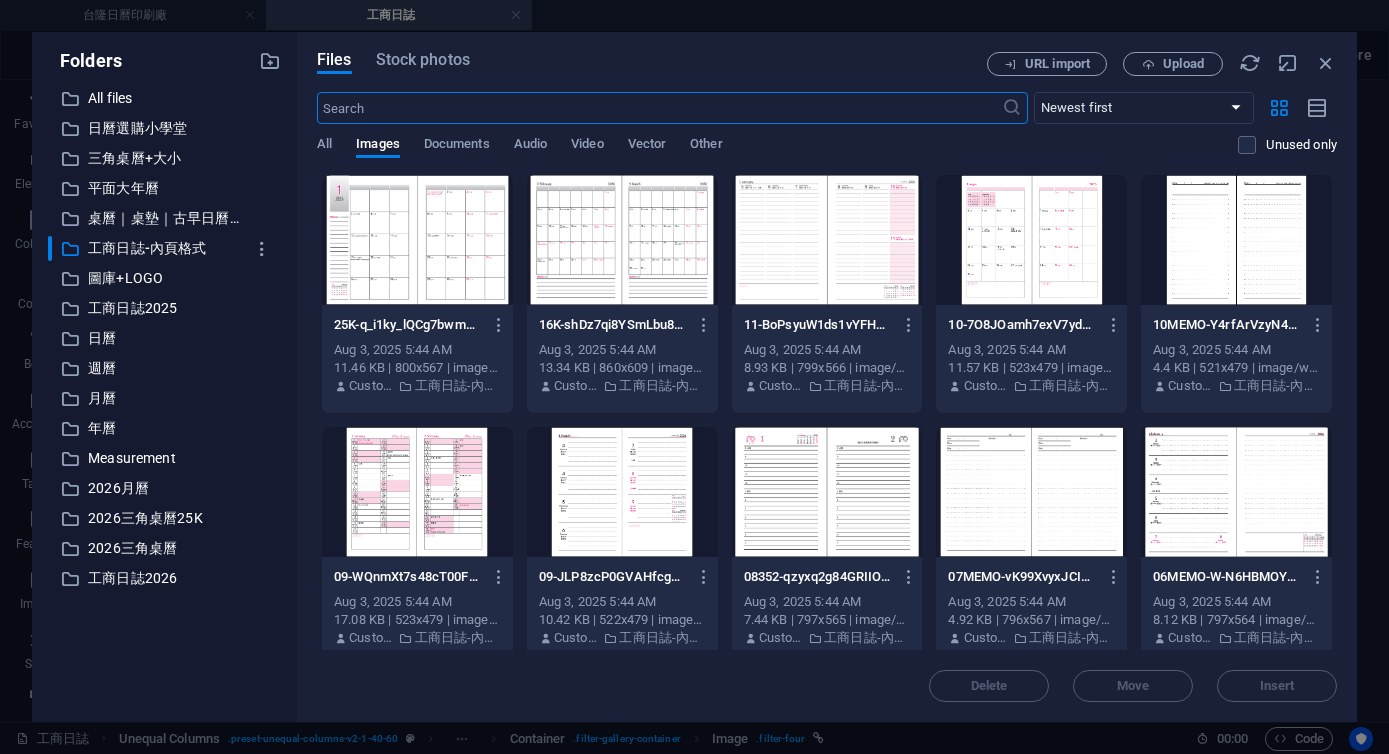 click at bounding box center (1031, 492) 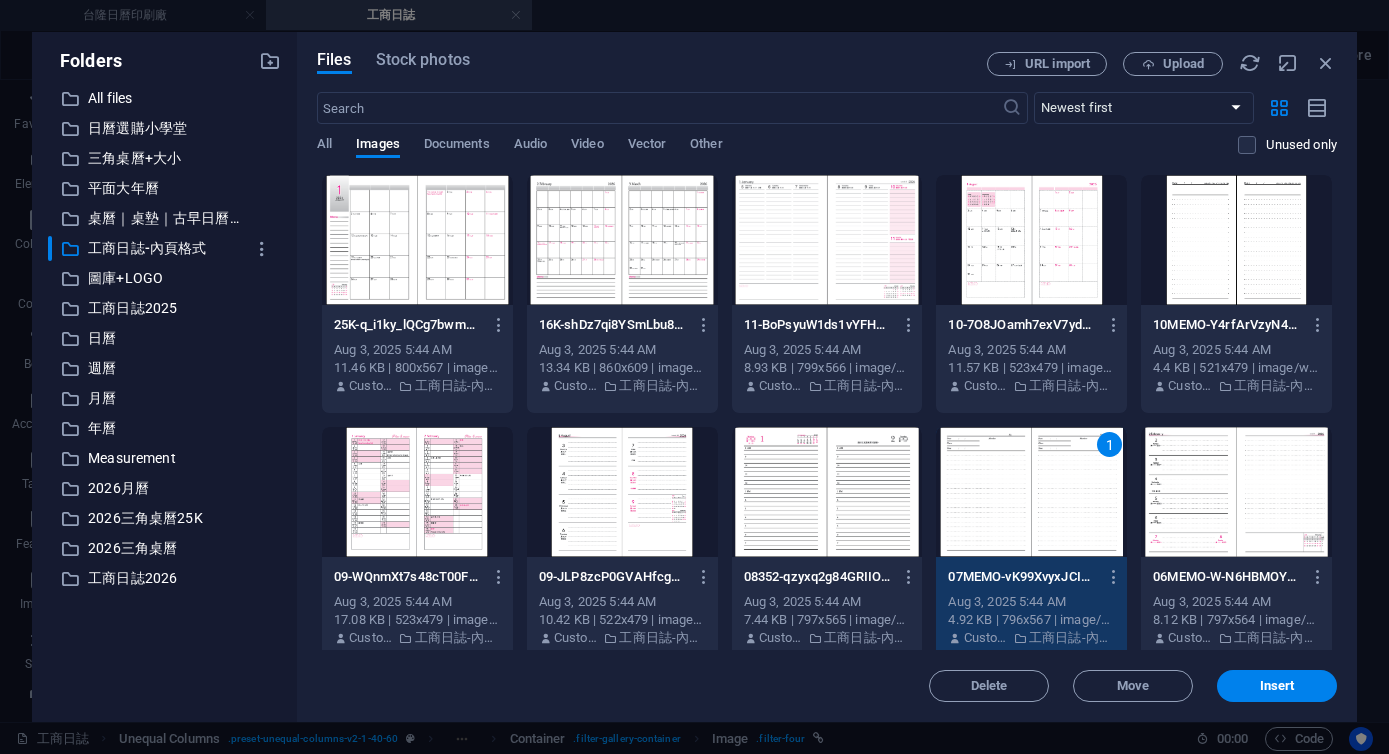 click on "1" at bounding box center [1031, 492] 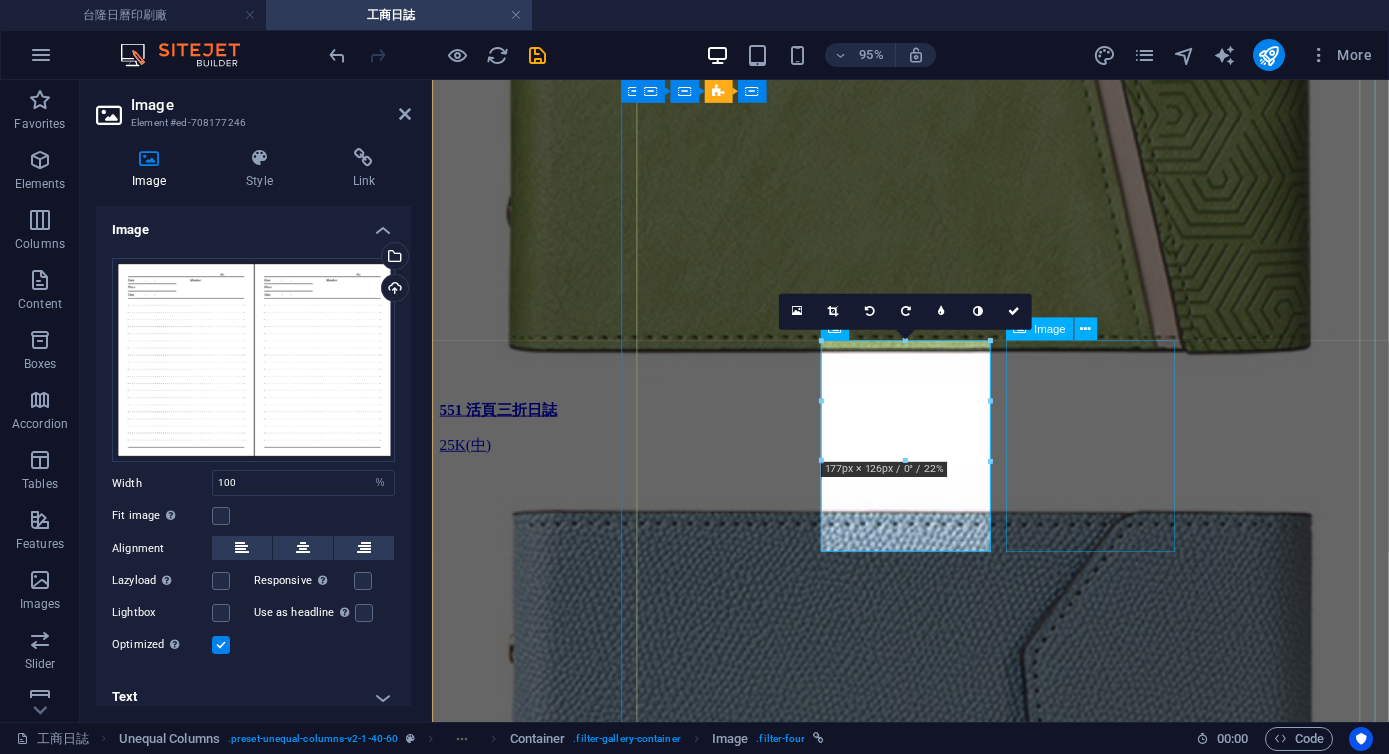 click on "08 一天一頁 (352頁) 適用: 25K" at bounding box center [935, 68751] 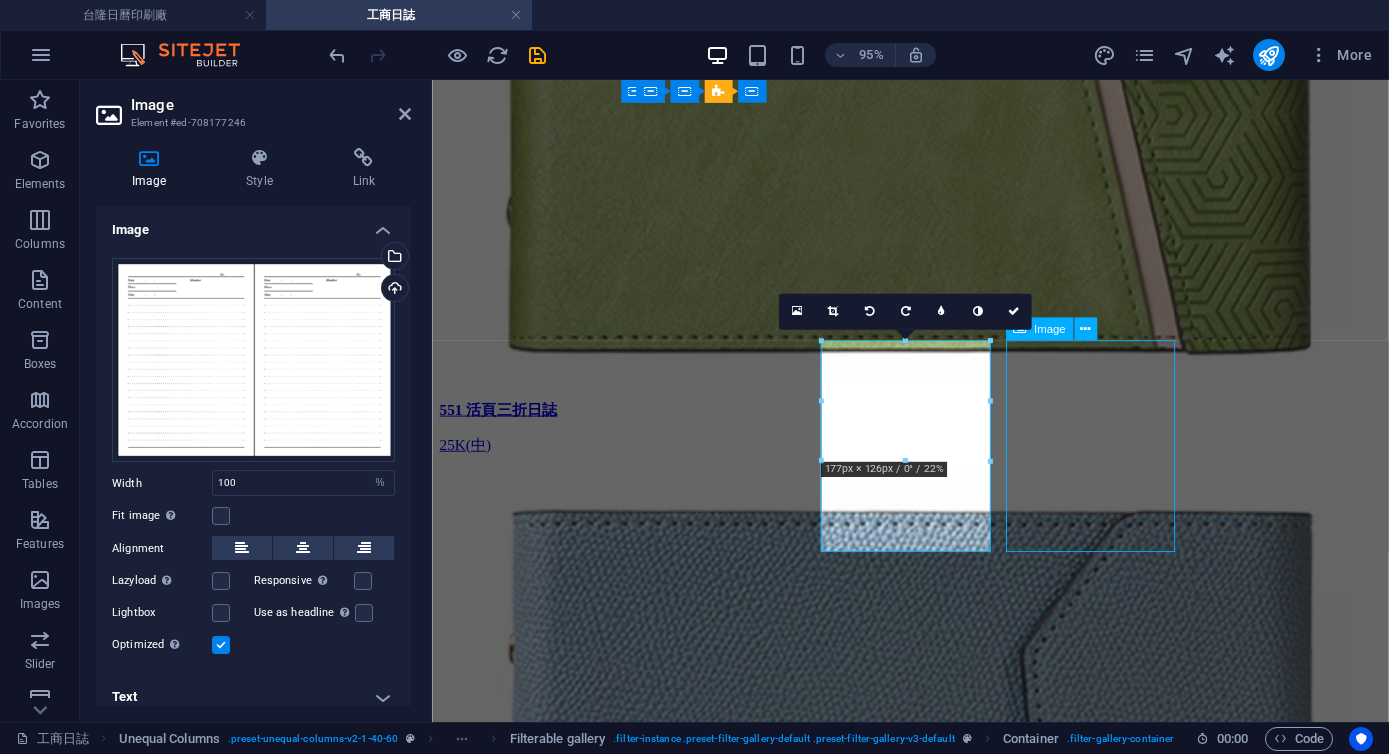 click on "08 一天一頁 (352頁) 適用: 25K" at bounding box center [935, 68751] 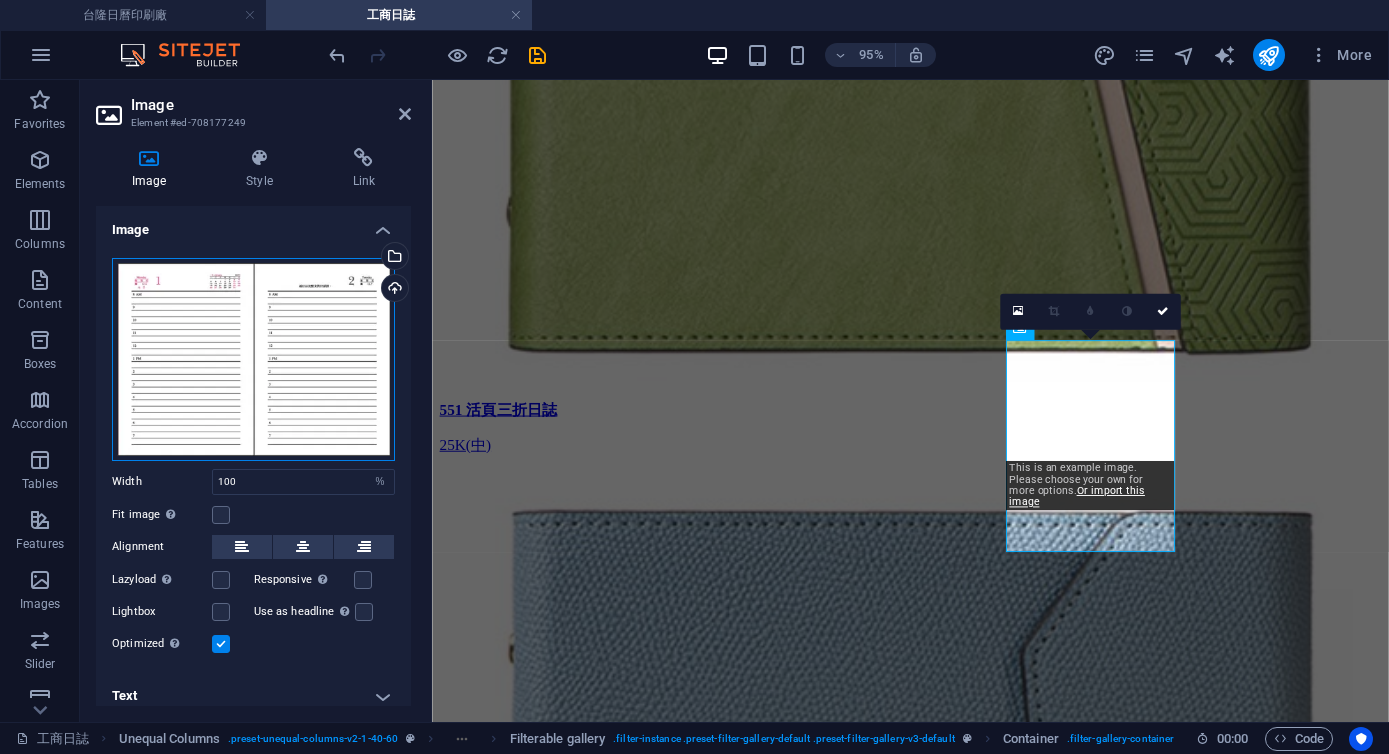click on "Drag files here, click to choose files or select files from Files or our free stock photos & videos" at bounding box center [253, 359] 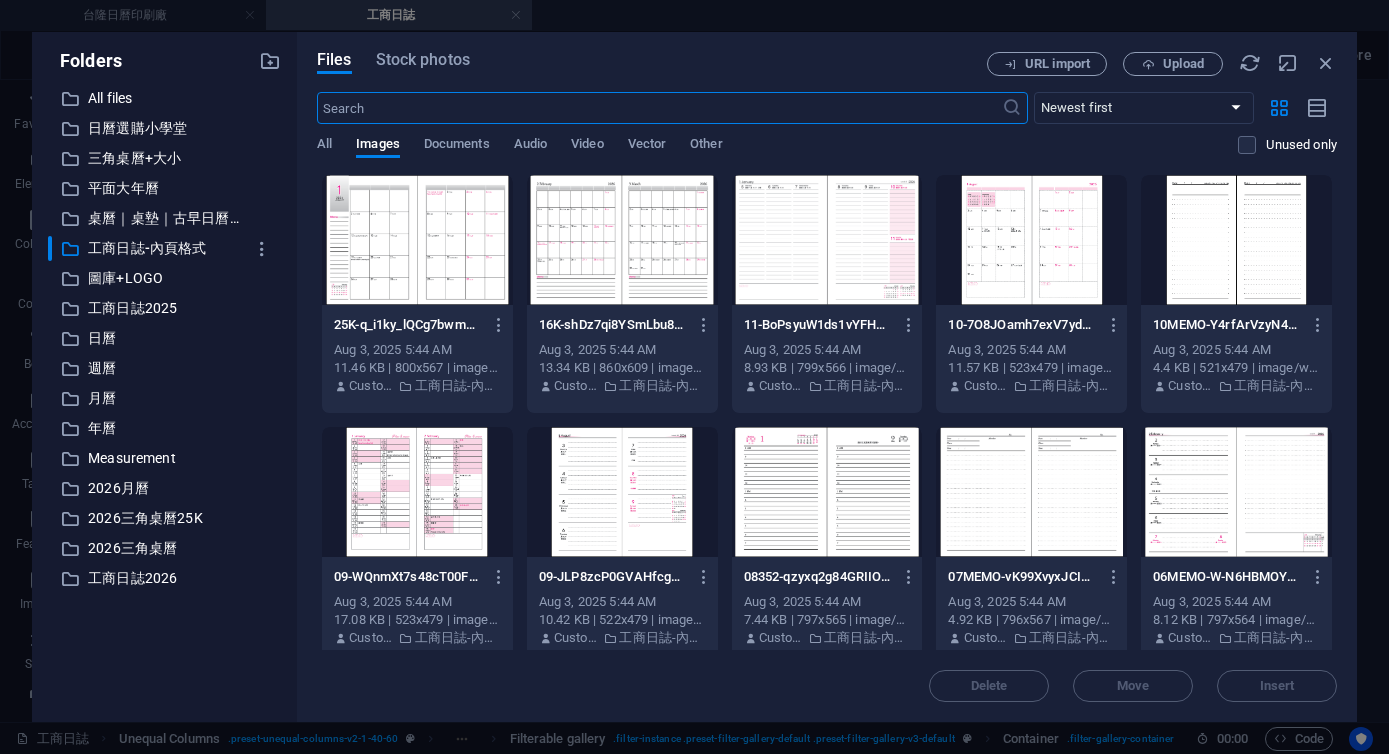 click at bounding box center (827, 492) 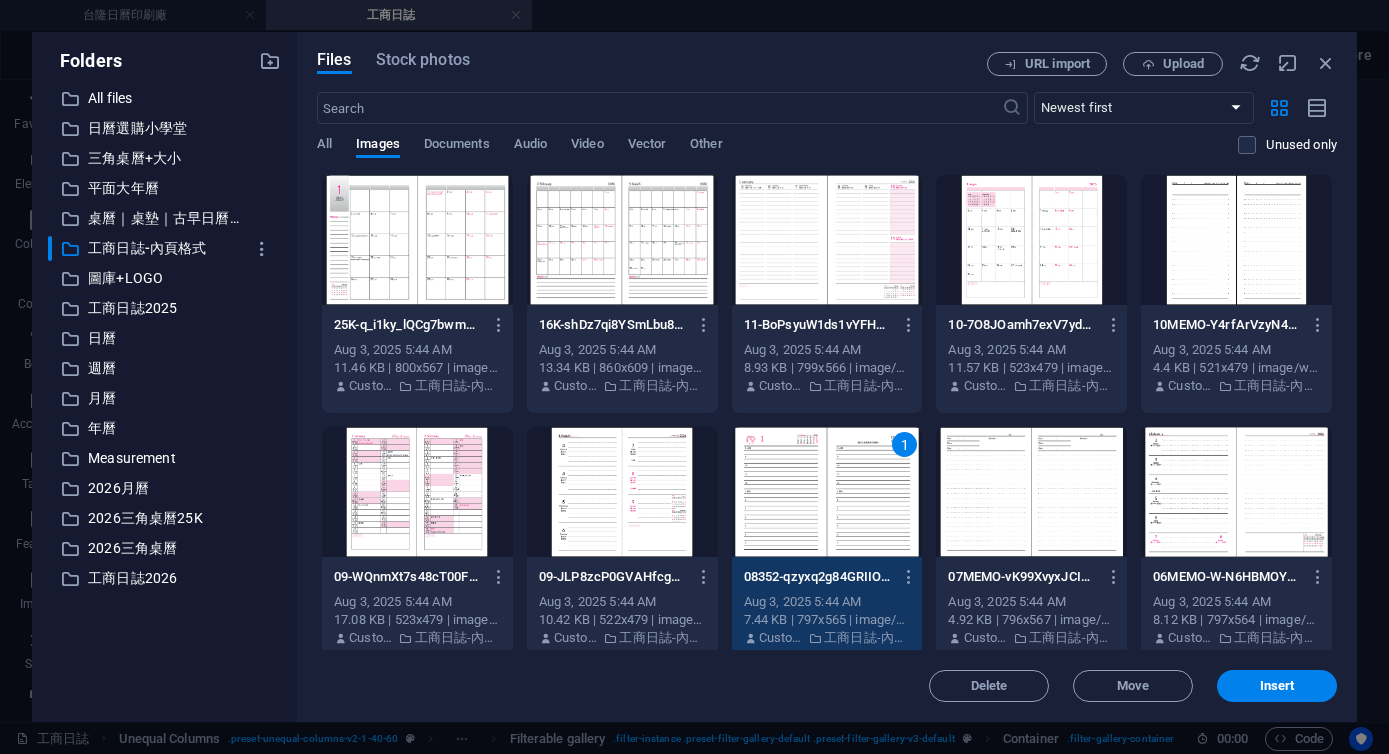 click on "1" at bounding box center [827, 492] 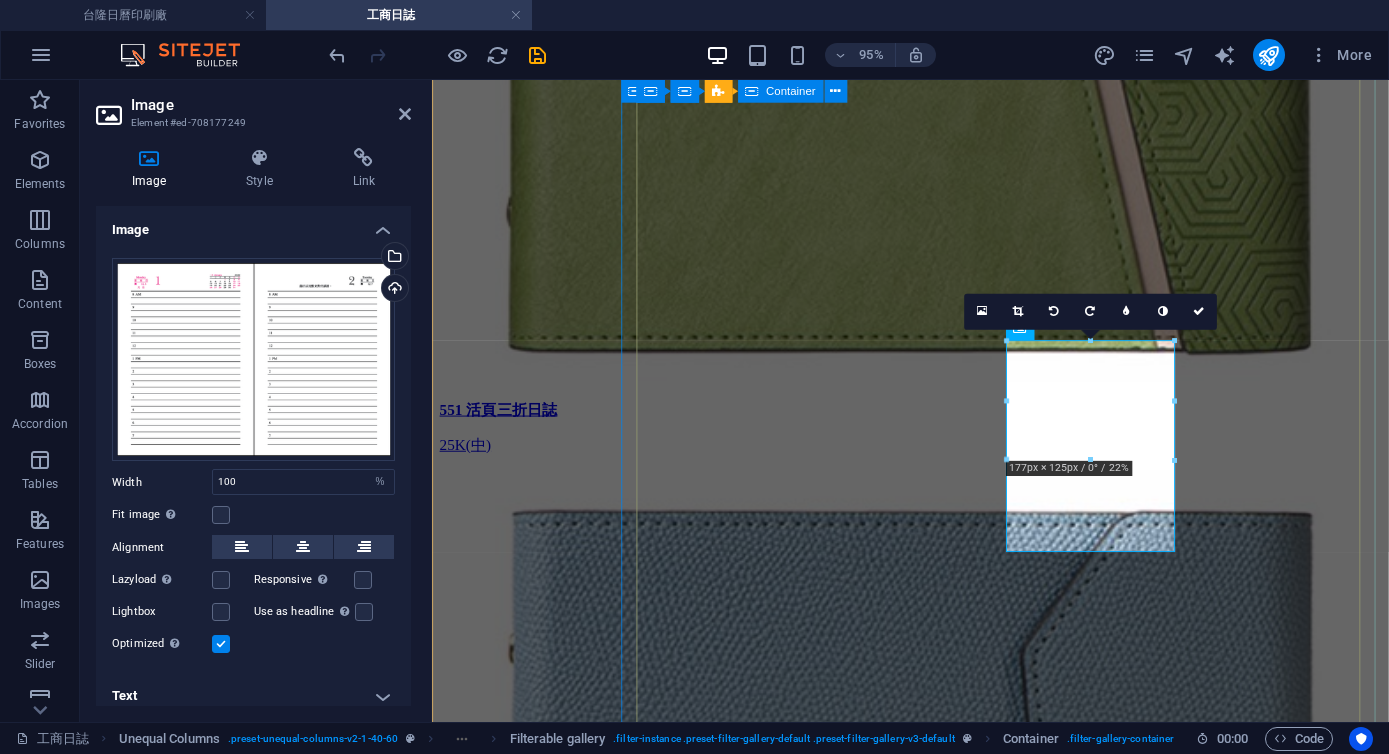 click on "活頁日誌 551 活頁三折日誌 25K(中) 542 活頁三折日誌 25K(中) 540 活頁日誌 25K(中) 552 活頁日誌 25K(中) 552 活頁日誌 25K(中) 618 活頁日誌 16K(大) 518 活頁日誌 25K(中) 541 活頁日誌 25K(中) 254  活頁日誌 25K(中) 164A  活頁日誌 16K(大) 254A  活頁日誌 25K(中) 1634 活頁日誌 16K(大) 2534 活頁日誌 25K(中) 163A / 253A 活頁日誌 16K(大) / 25K (中) 163A 活頁日誌 16K(大) 253 活頁日誌 16K (大) 253A 活頁日誌 25K(中) 2550 活頁日誌 25K(中) CM851 活頁 三折 日誌 25K(中)  *最少300本 CM853 活頁 三折 日誌 25K(中)  *最少300本 CM853 活頁 三折 日誌 25K(中)  *最少300本 平裝日誌 556  平裝 三折 日誌 25K (中)  548  平裝 三折 日誌 25K (中)  547  平裝 三折 日誌 25K (中)  557  平裝日誌 25K (中)  558  平裝日誌 25K (中)  559  平裝日誌 25K (中)  559  平裝日誌 25K (中)  506  平裝日誌 25K (中)  252  平裝日誌 25K (中)  255  平裝日誌 25K (中)" at bounding box center (935, 34542) 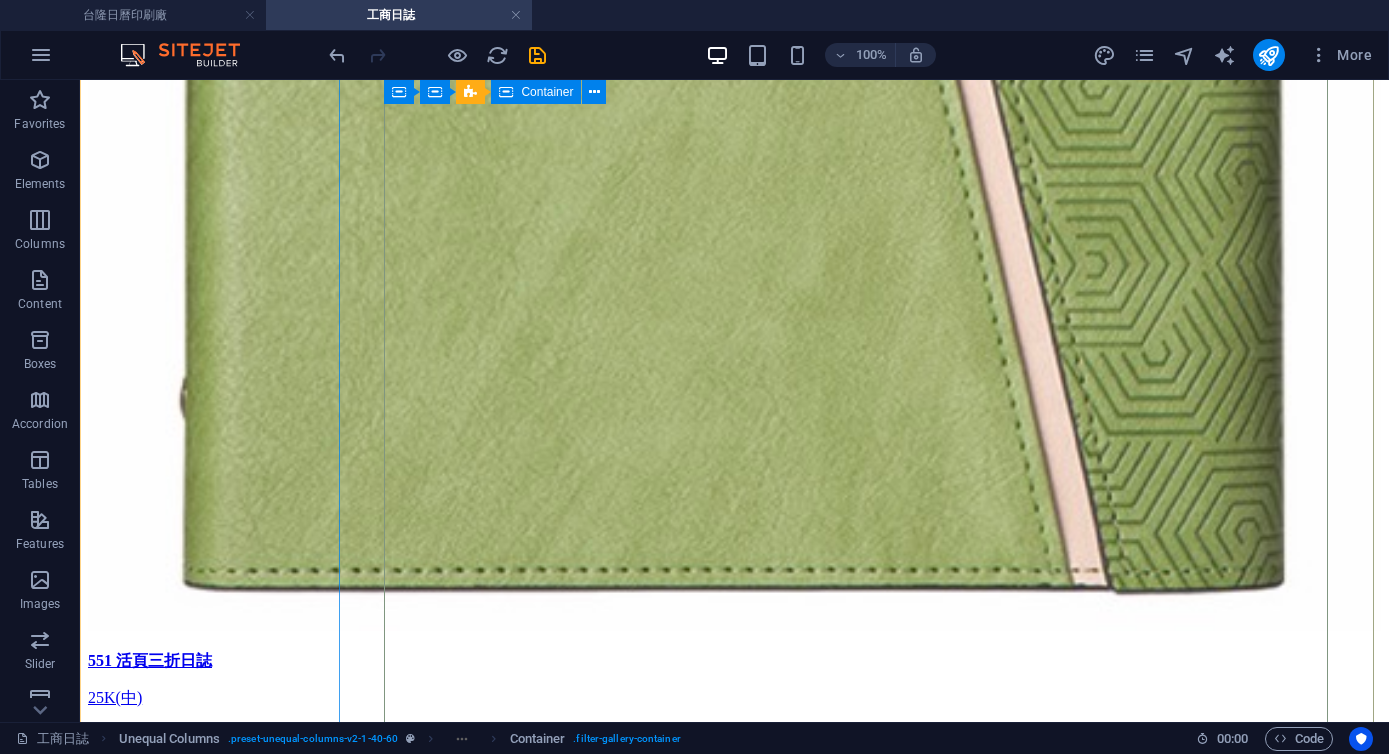 scroll, scrollTop: 4930, scrollLeft: 0, axis: vertical 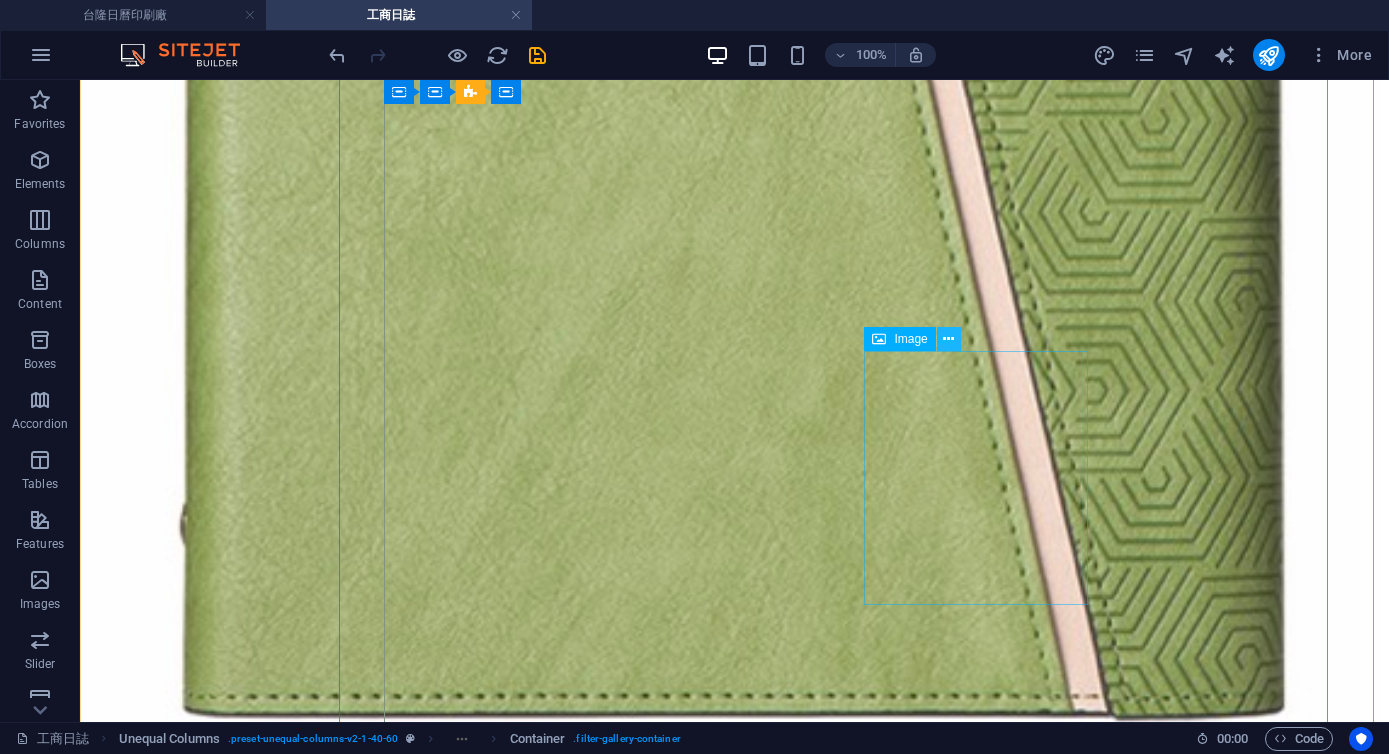click at bounding box center [949, 339] 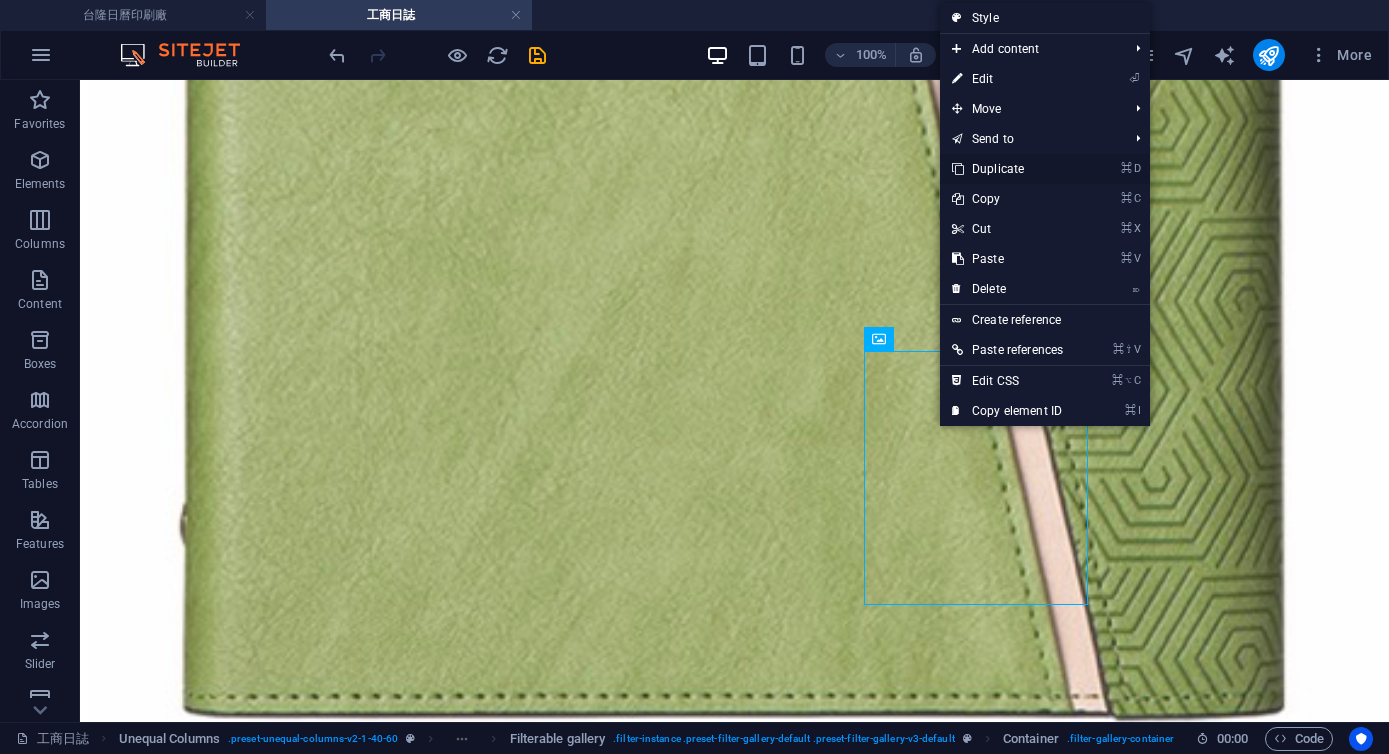click on "⌘ D  Duplicate" at bounding box center (1007, 169) 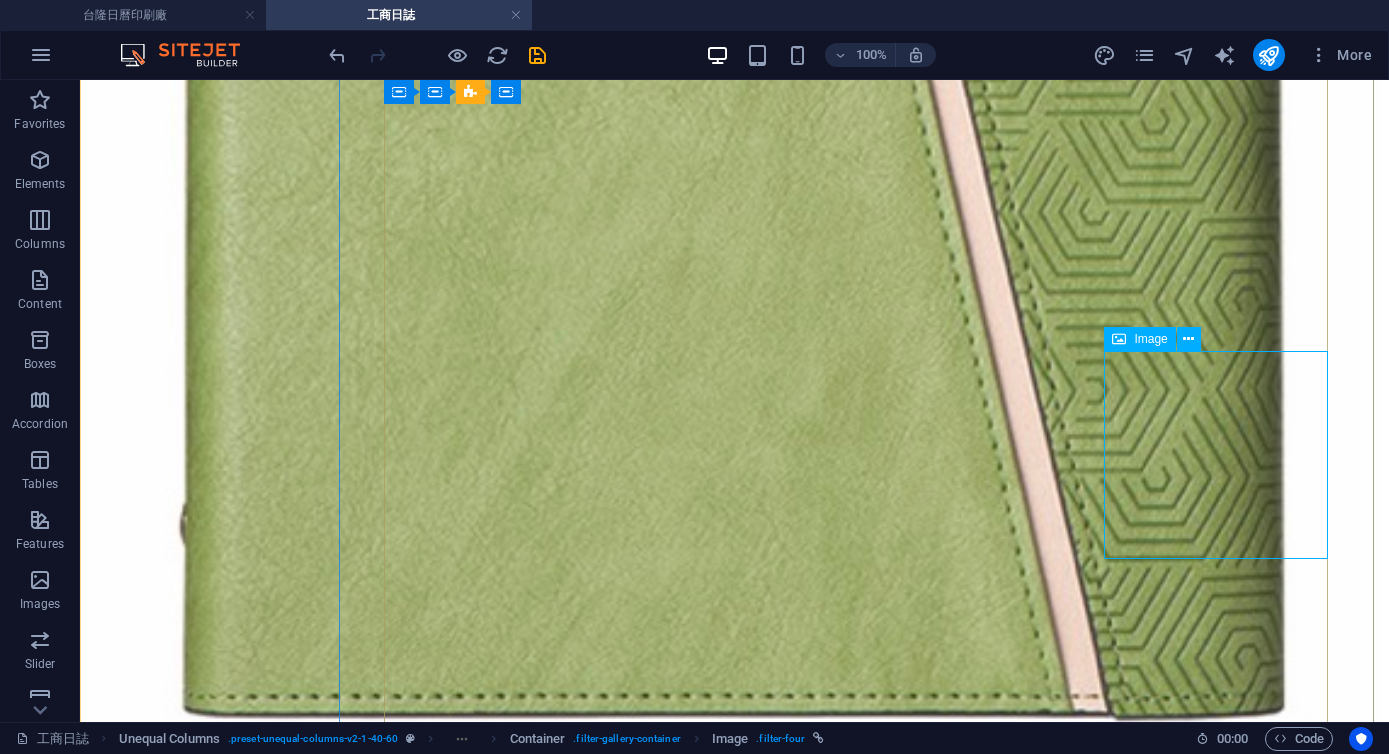 click on "08 一天一頁 (352頁) 適用: 25K" at bounding box center (734, 89207) 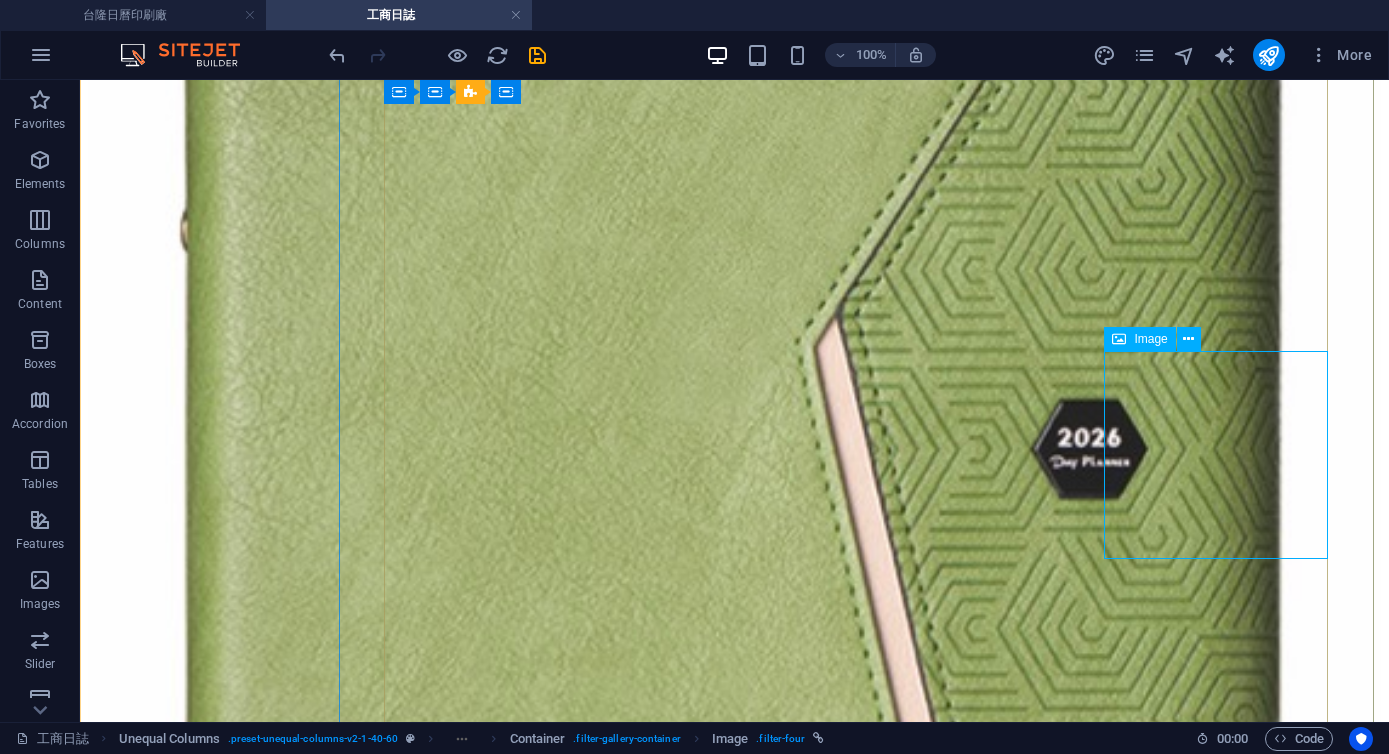 select on "%" 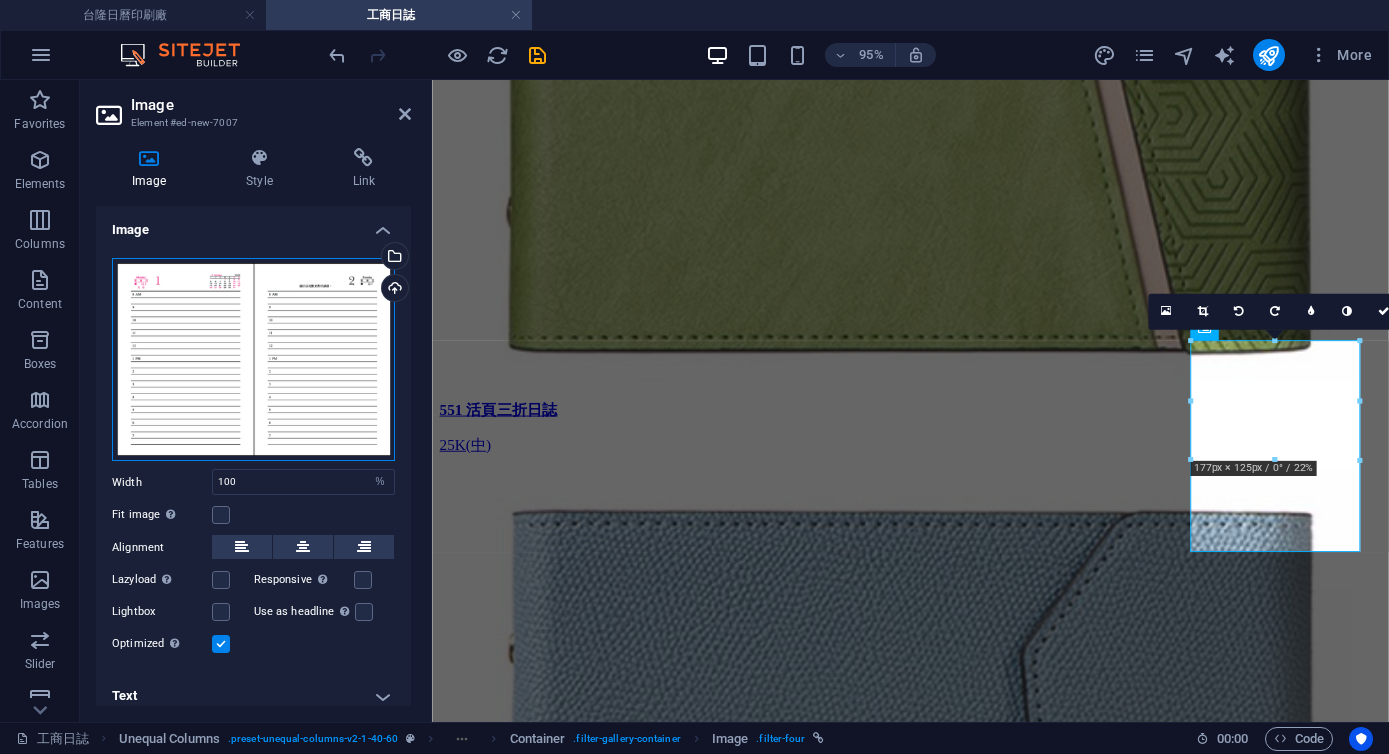 click on "Drag files here, click to choose files or select files from Files or our free stock photos & videos" at bounding box center (253, 360) 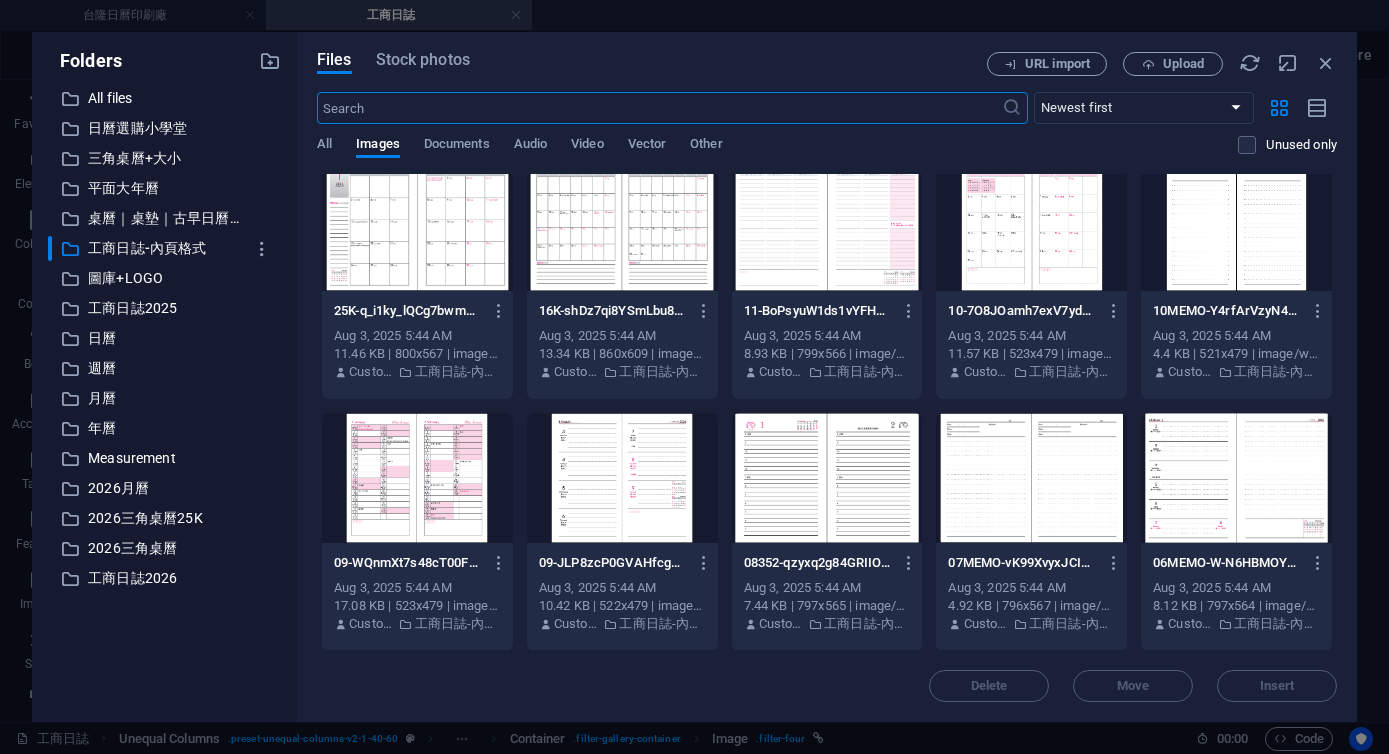 scroll, scrollTop: 0, scrollLeft: 0, axis: both 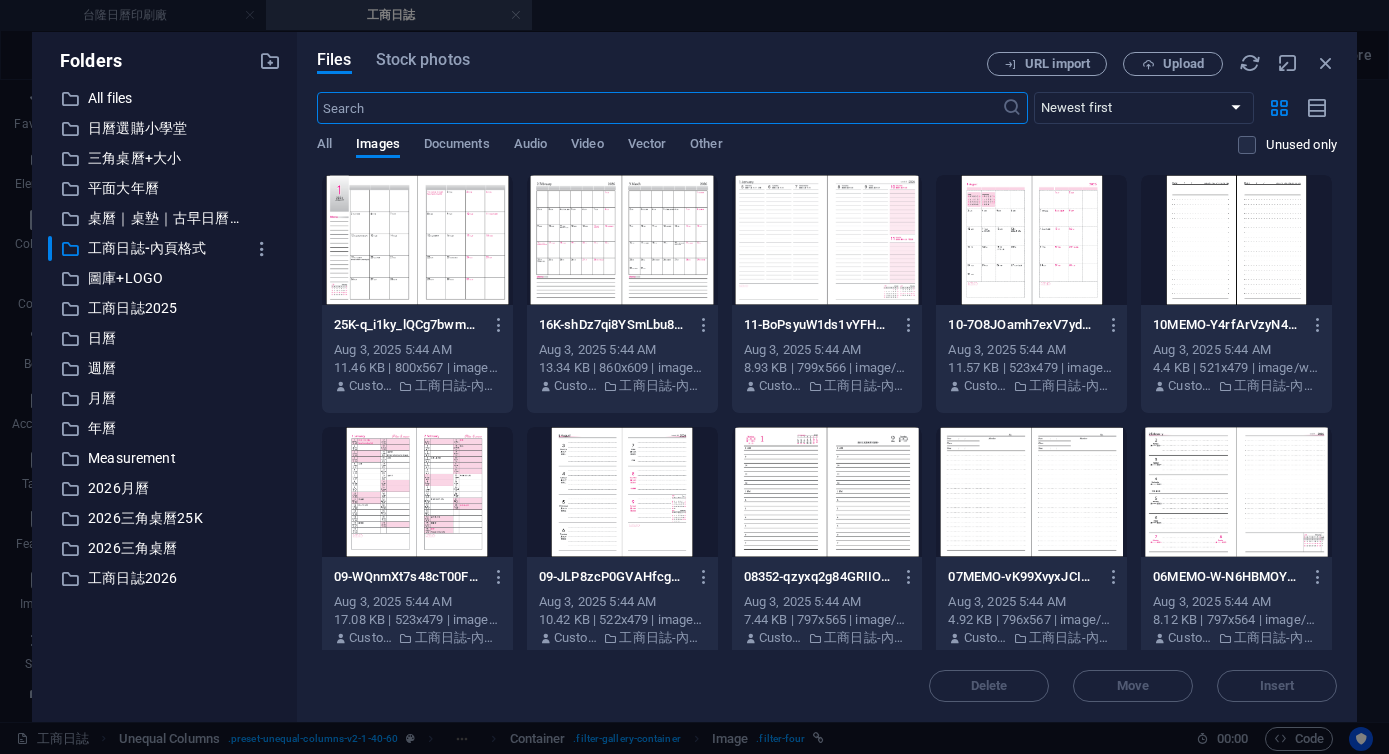 click at bounding box center (827, 240) 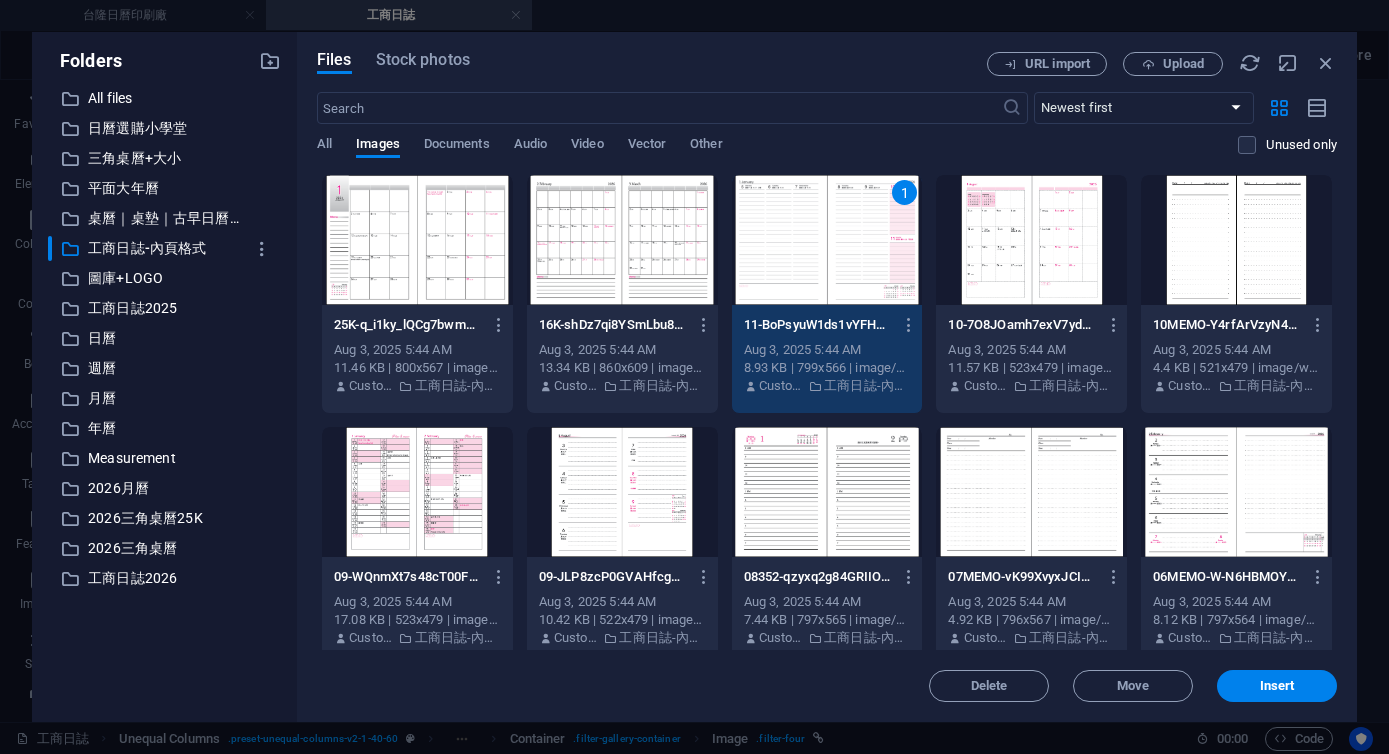 click on "1" at bounding box center (827, 240) 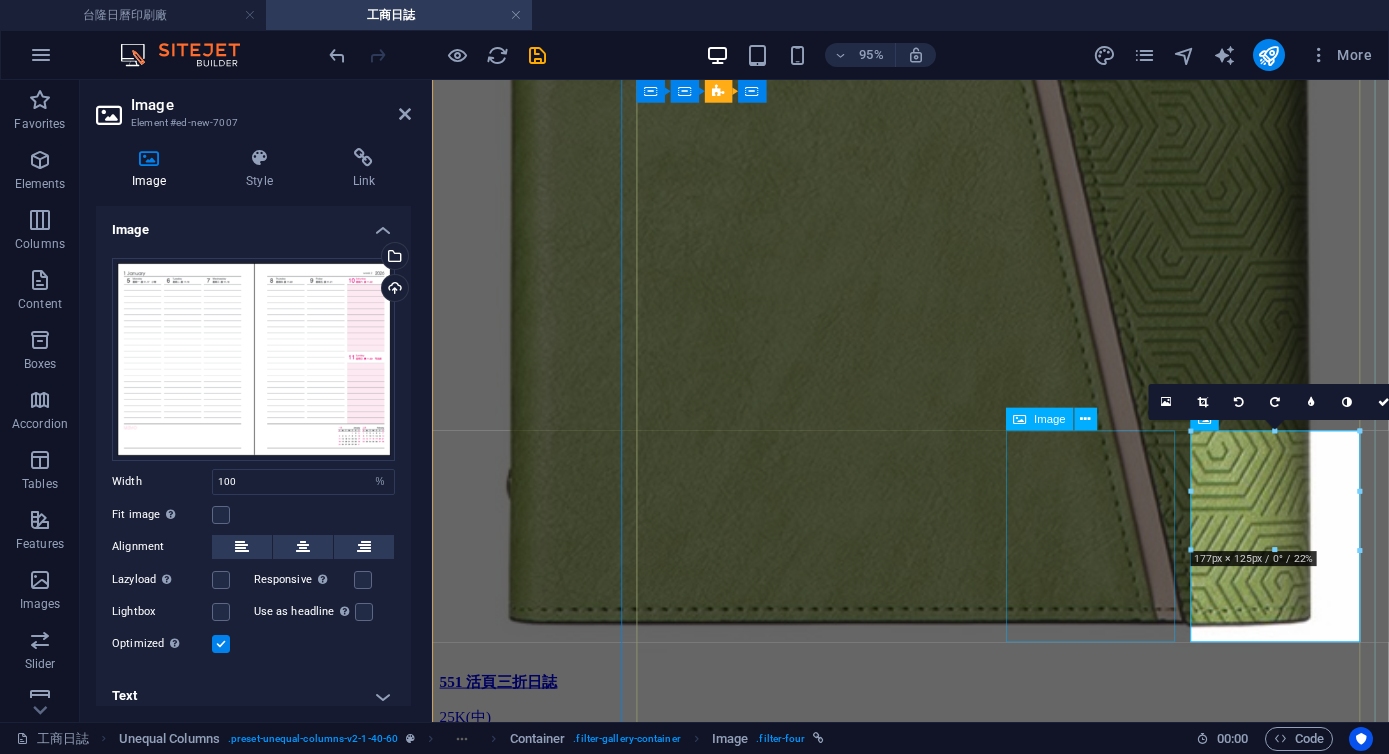scroll, scrollTop: 3859, scrollLeft: 0, axis: vertical 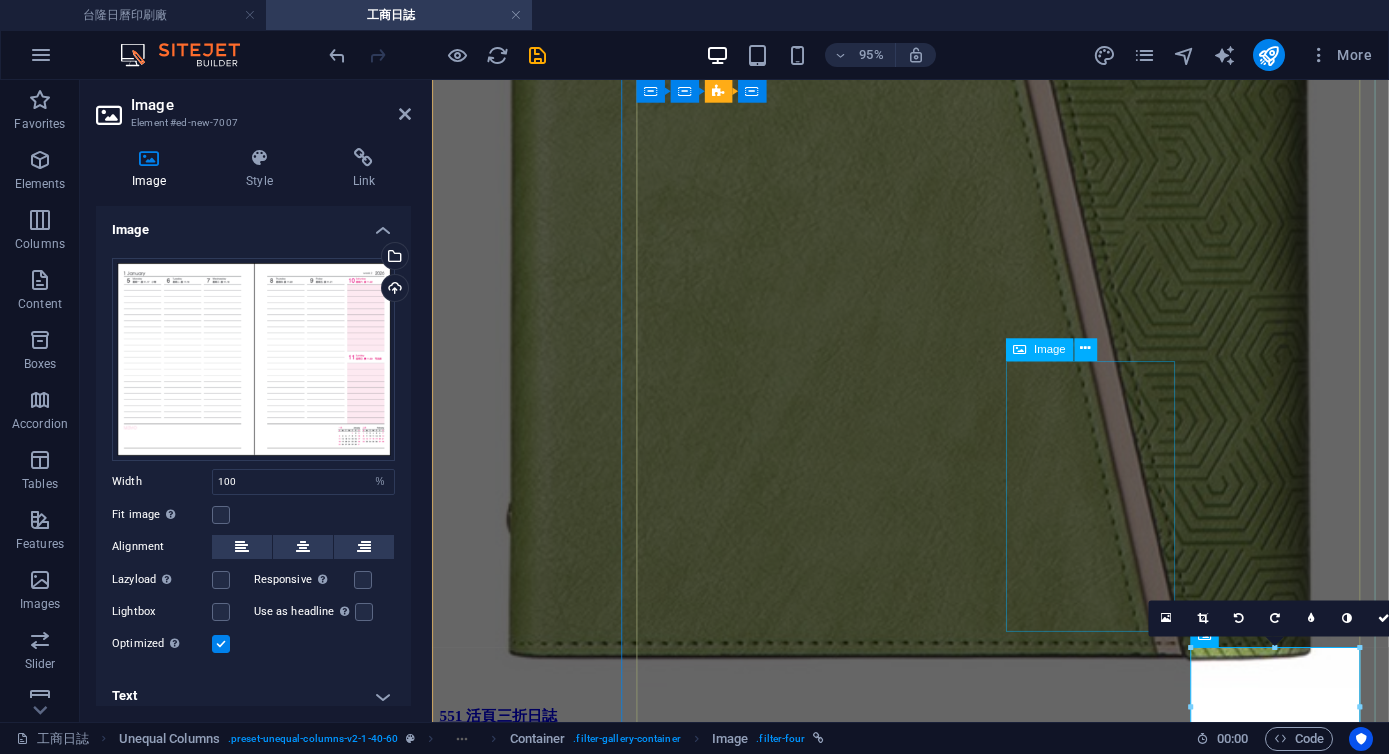 click on "01 直式左三右四 16K 專用" at bounding box center [935, 65887] 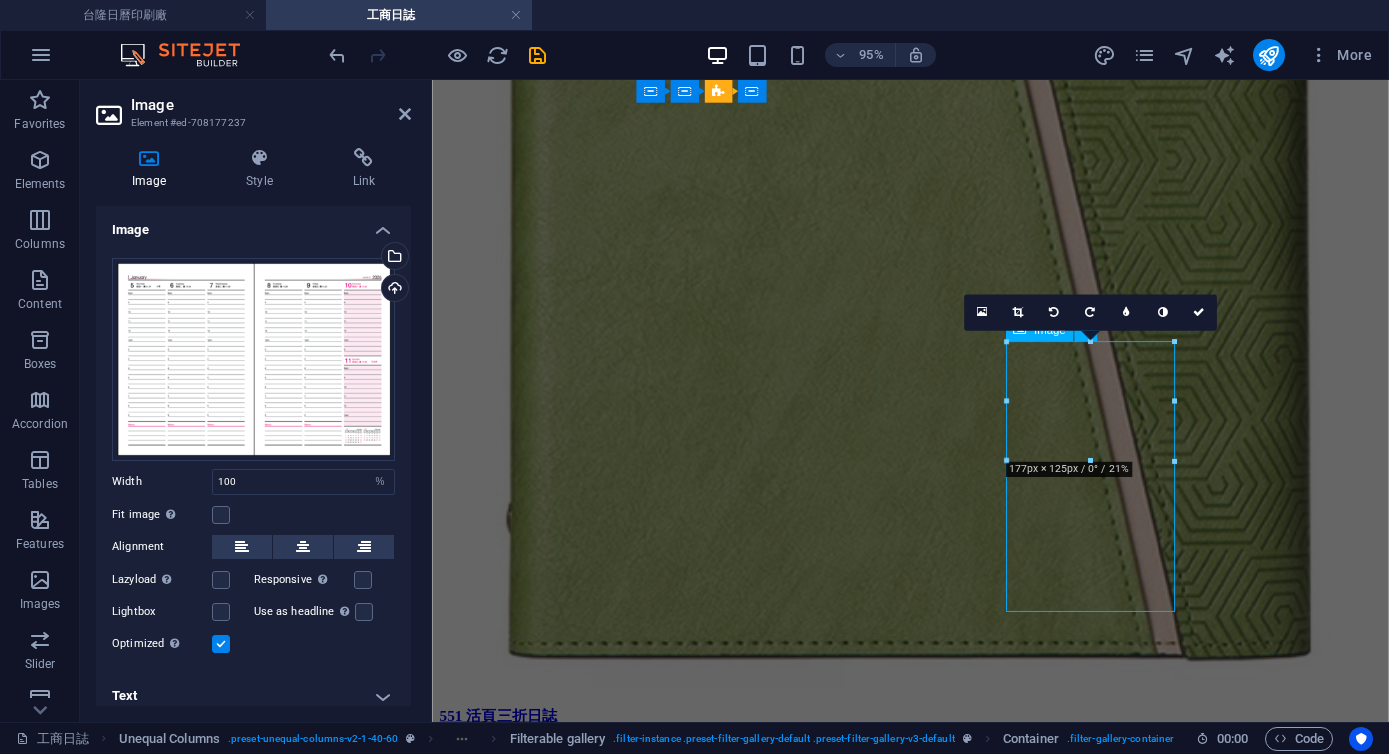 scroll, scrollTop: 3853, scrollLeft: 0, axis: vertical 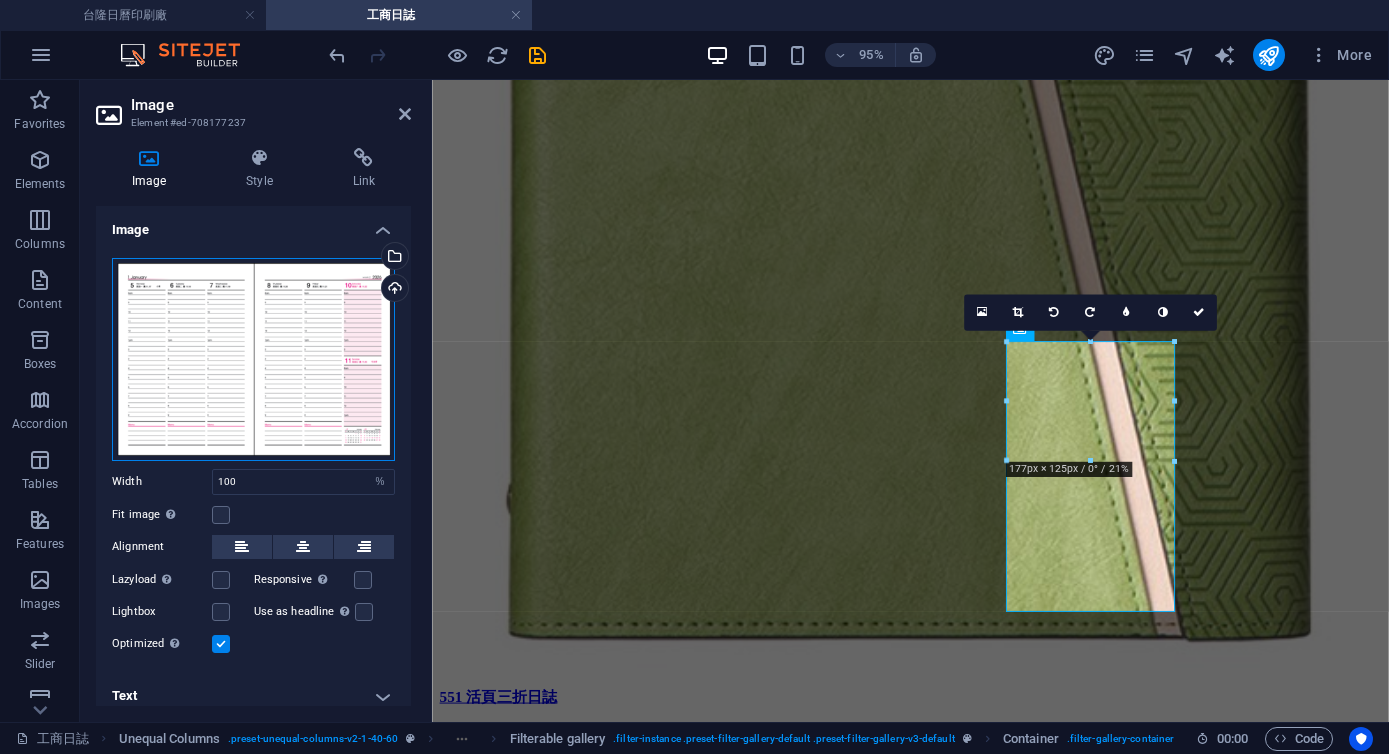click on "Drag files here, click to choose files or select files from Files or our free stock photos & videos" at bounding box center (253, 359) 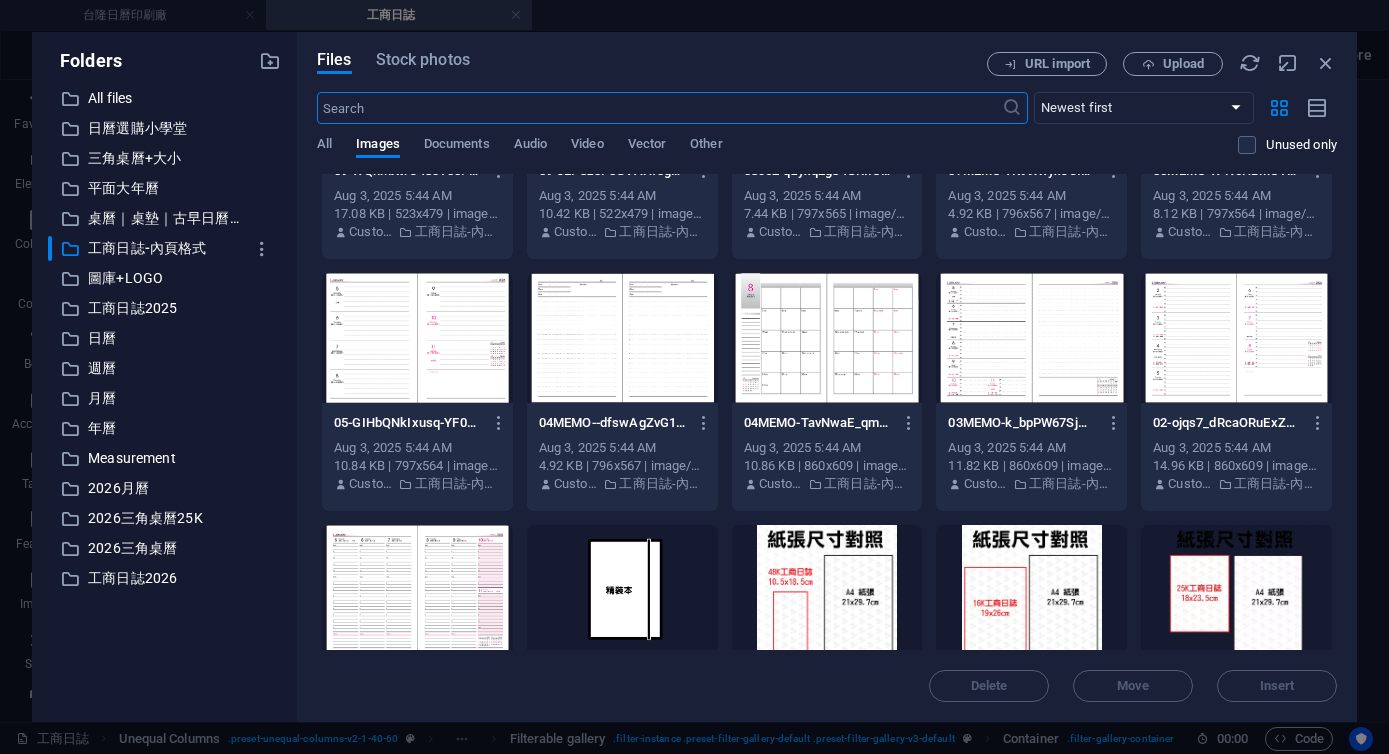 scroll, scrollTop: 504, scrollLeft: 0, axis: vertical 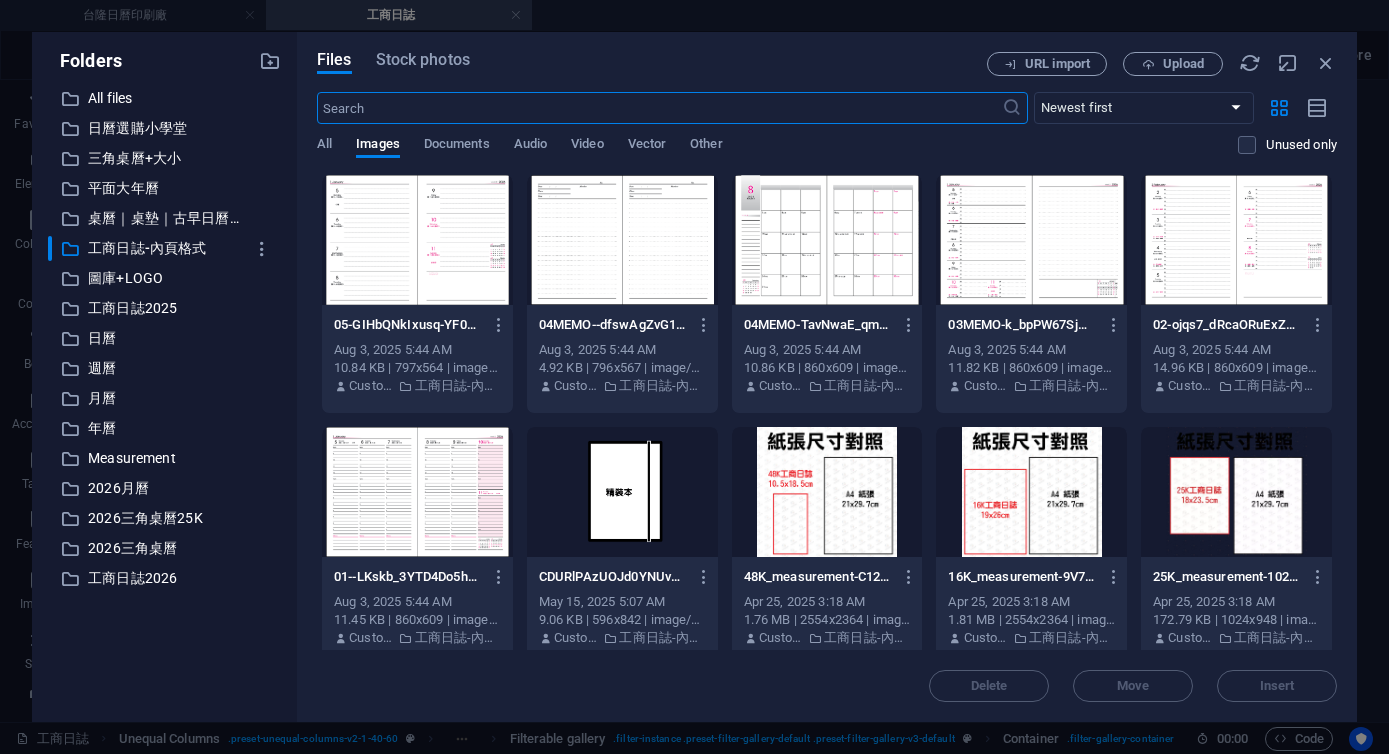 click at bounding box center [417, 492] 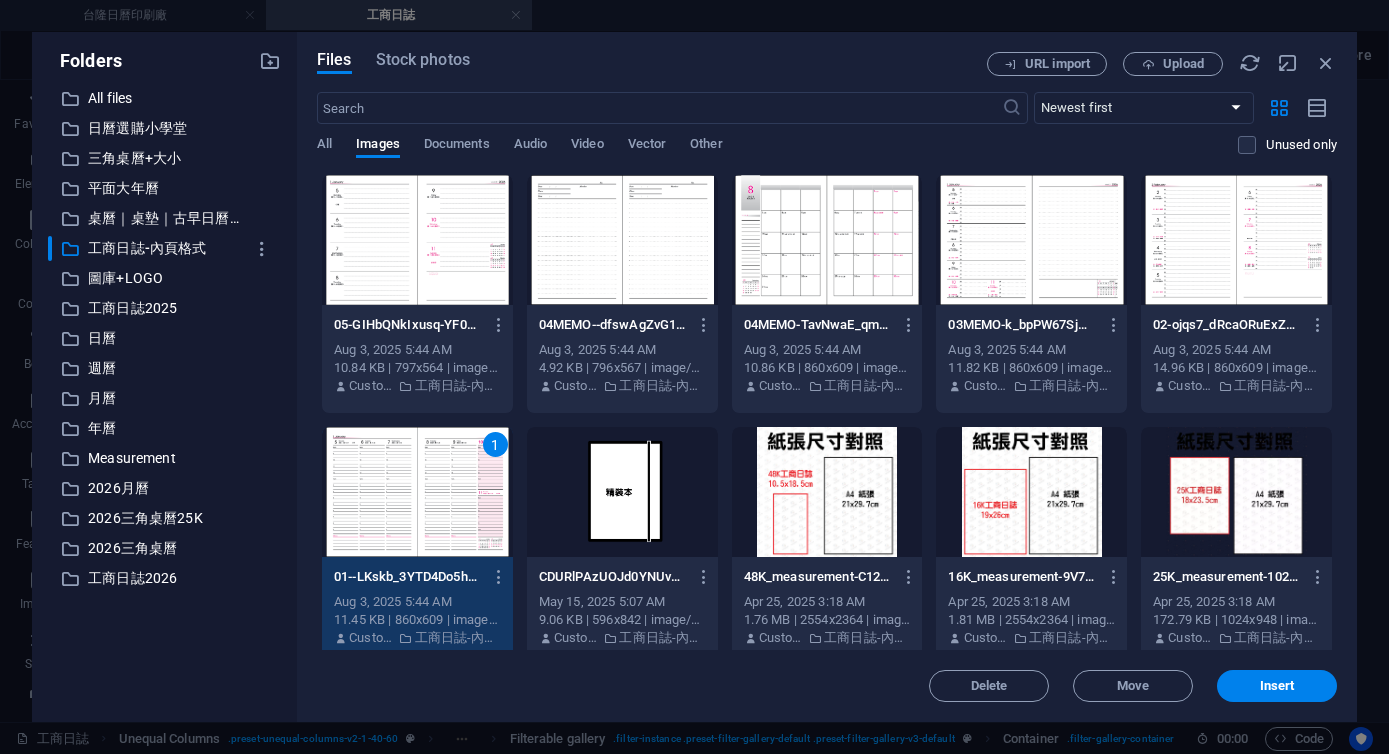 click on "1" at bounding box center [417, 492] 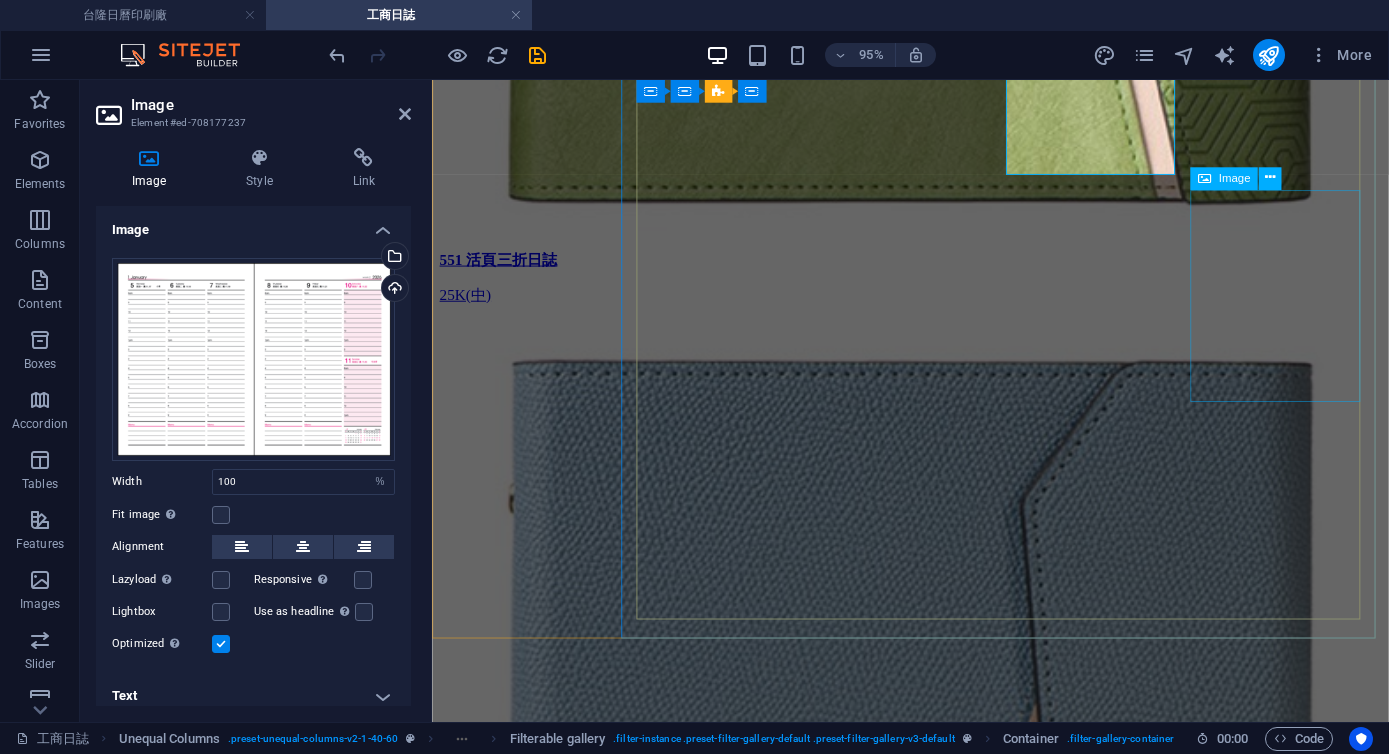 scroll, scrollTop: 4186, scrollLeft: 0, axis: vertical 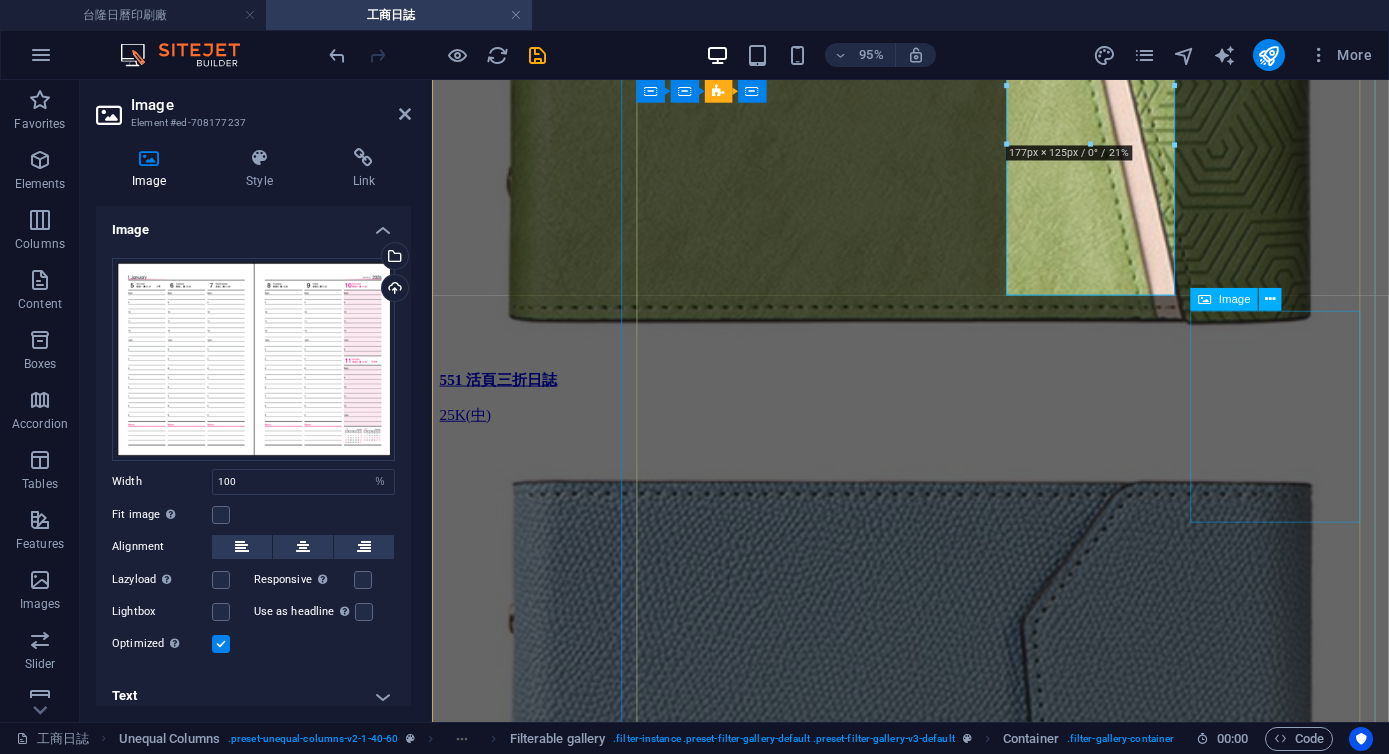 click on "08 一天一頁 (352頁) 適用: 25K" at bounding box center (935, 69516) 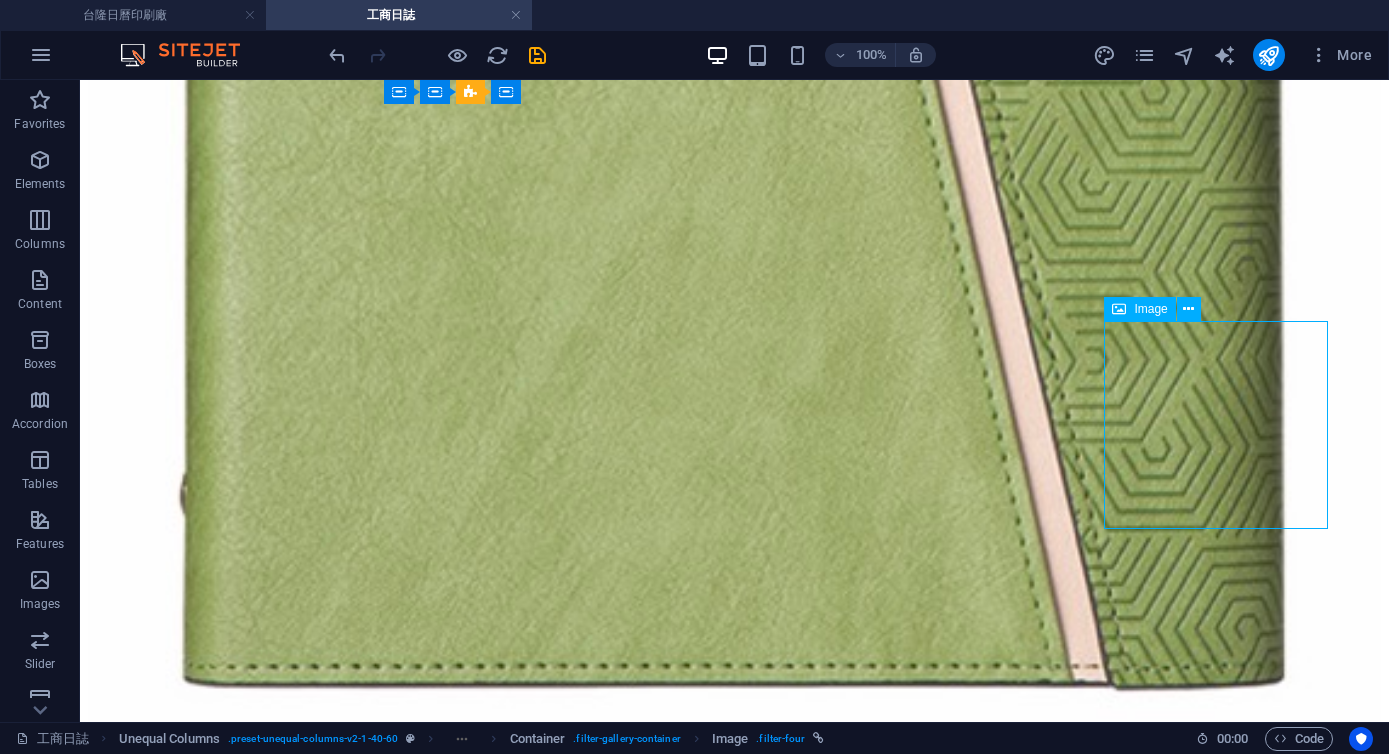 click on "08 一天一頁 (352頁) 適用: 25K" at bounding box center (734, 89177) 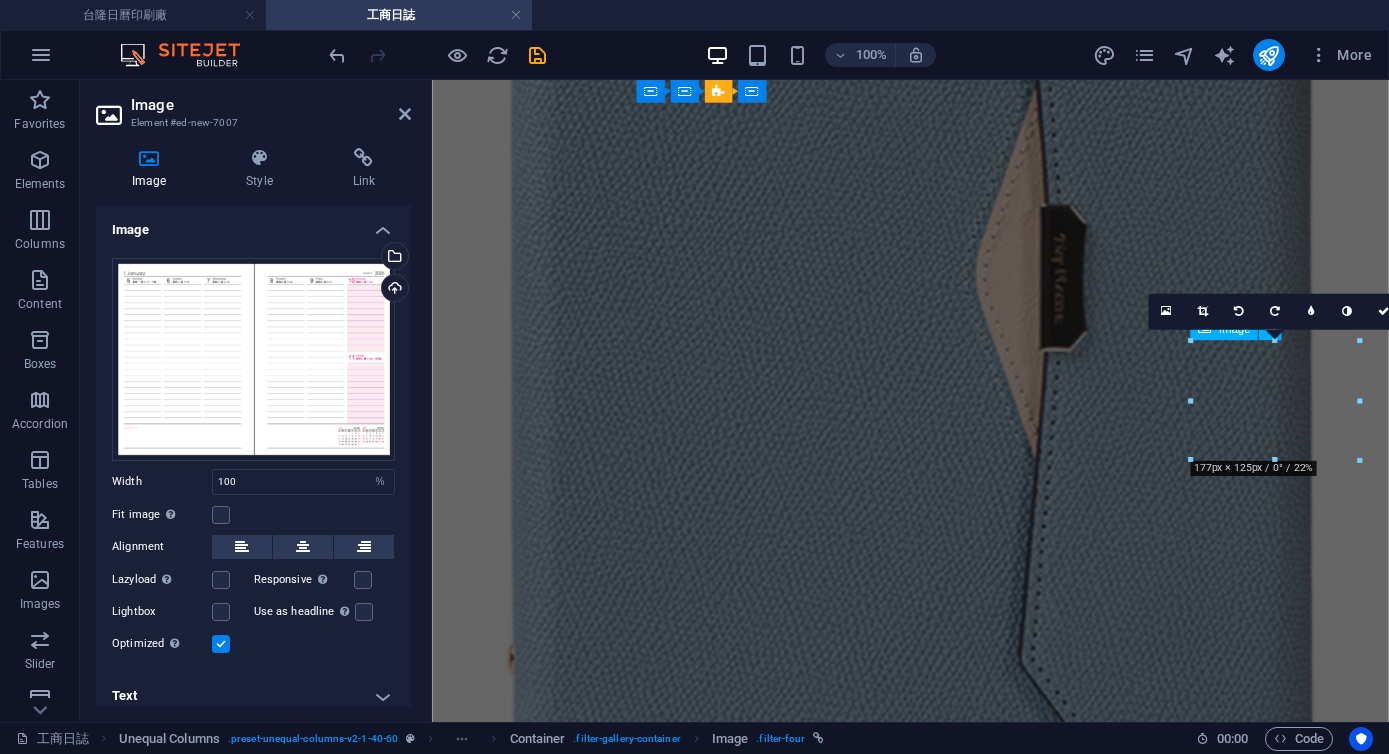 scroll, scrollTop: 4155, scrollLeft: 0, axis: vertical 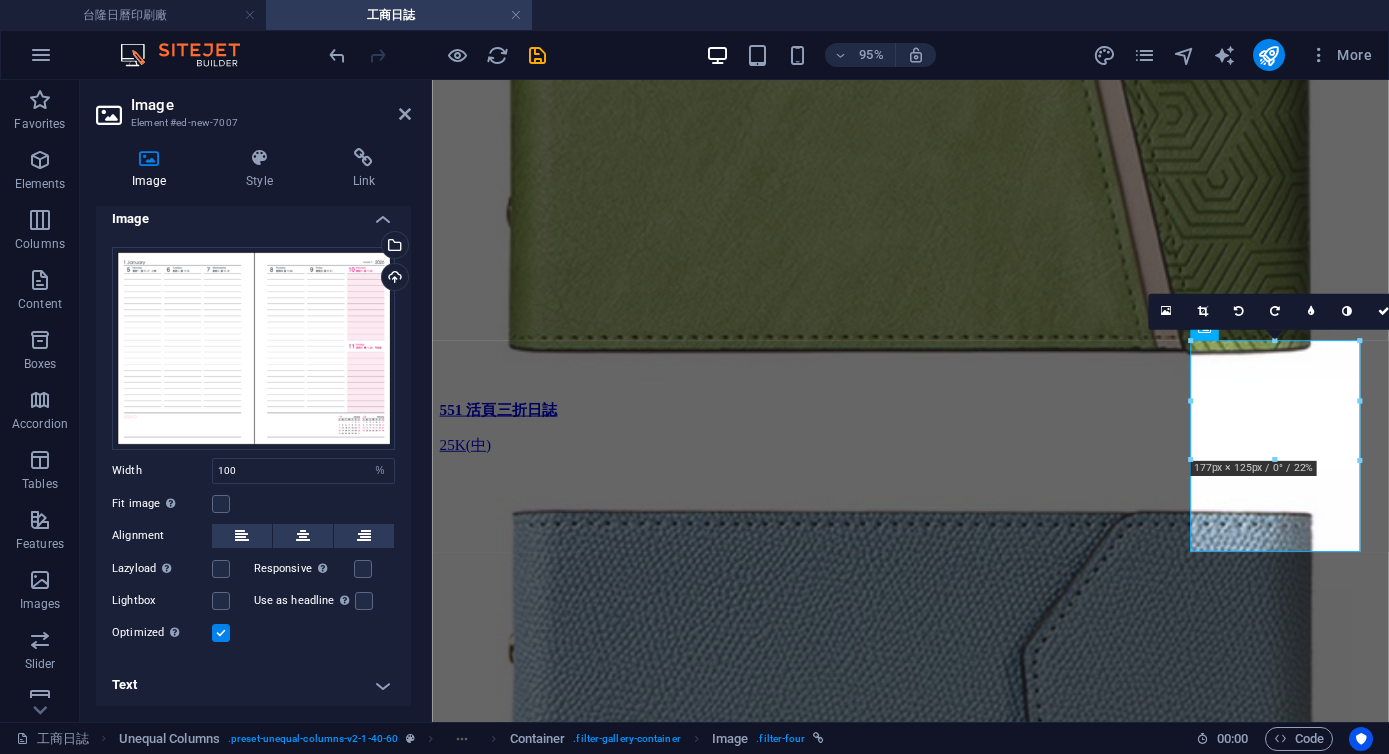 click on "Text" at bounding box center (253, 685) 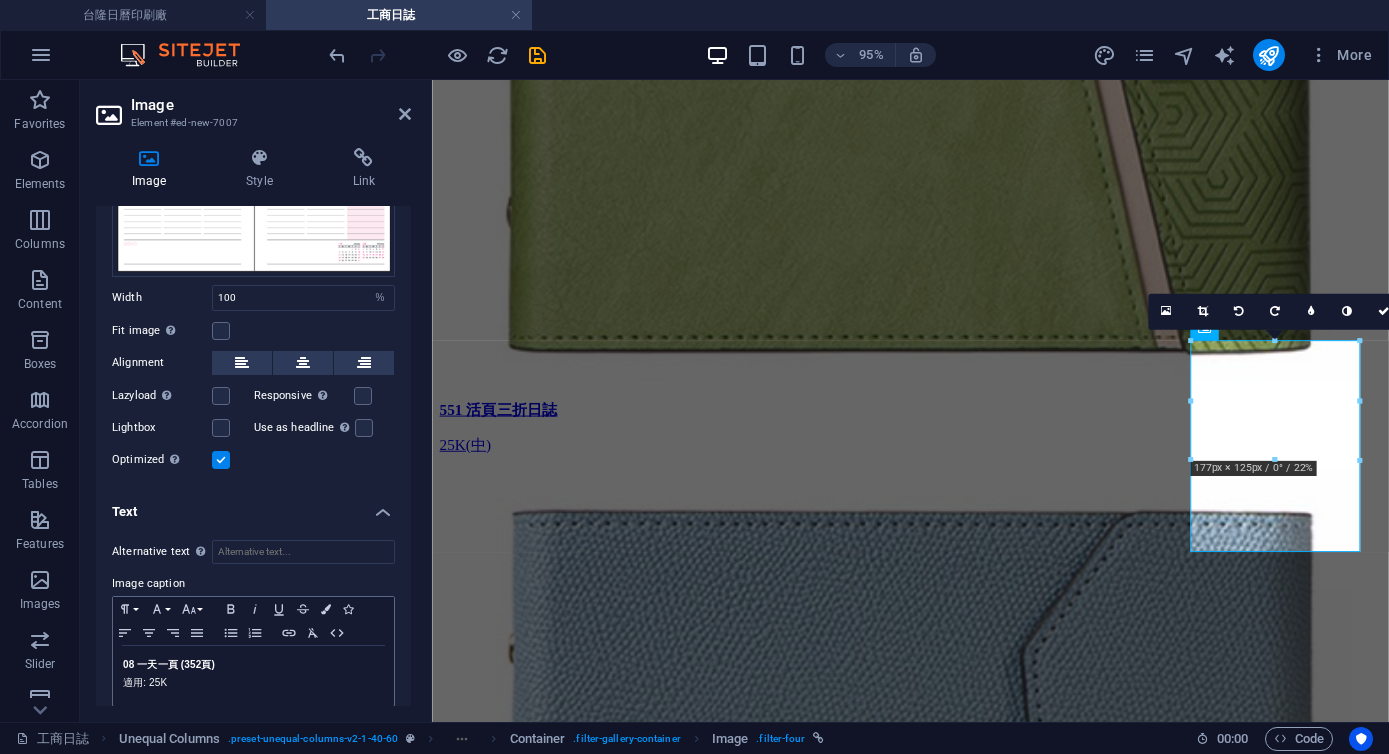 scroll, scrollTop: 199, scrollLeft: 0, axis: vertical 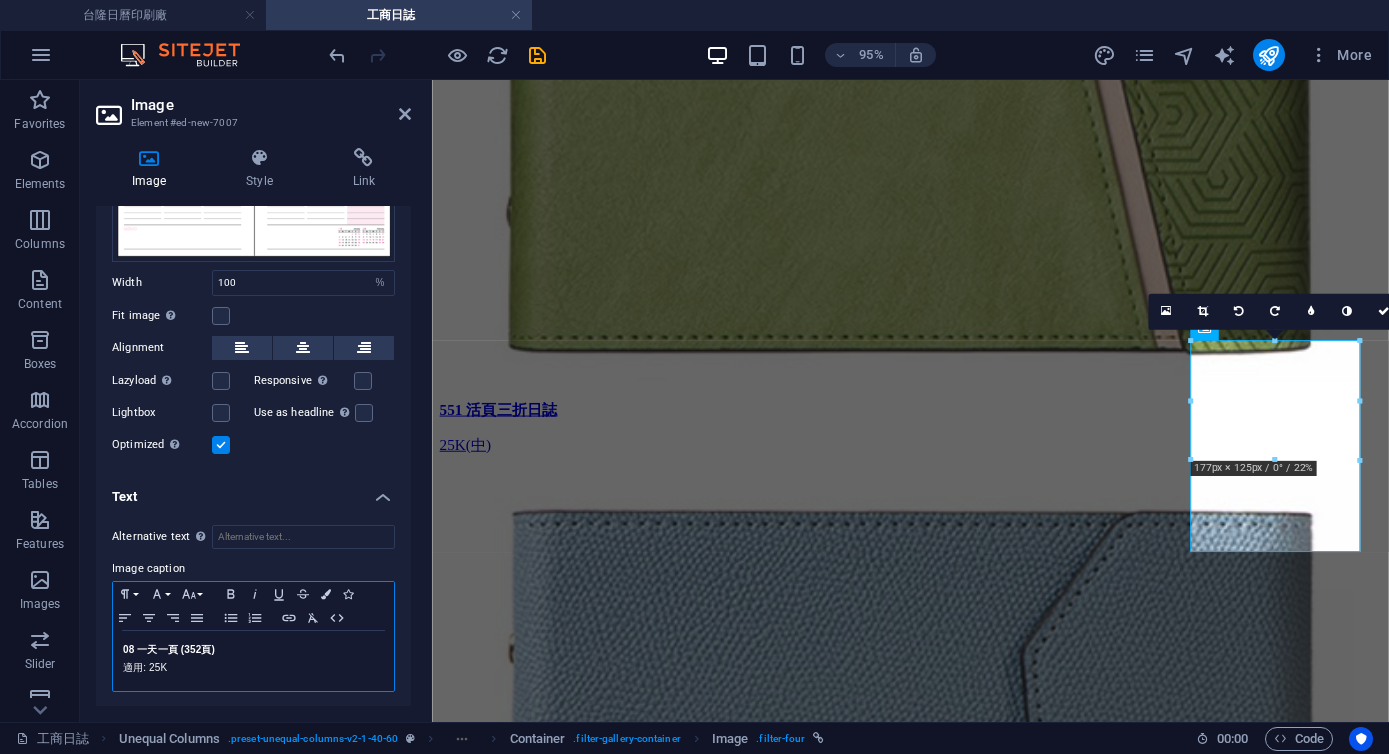 click on "08 一天一頁 (352頁)" at bounding box center [169, 649] 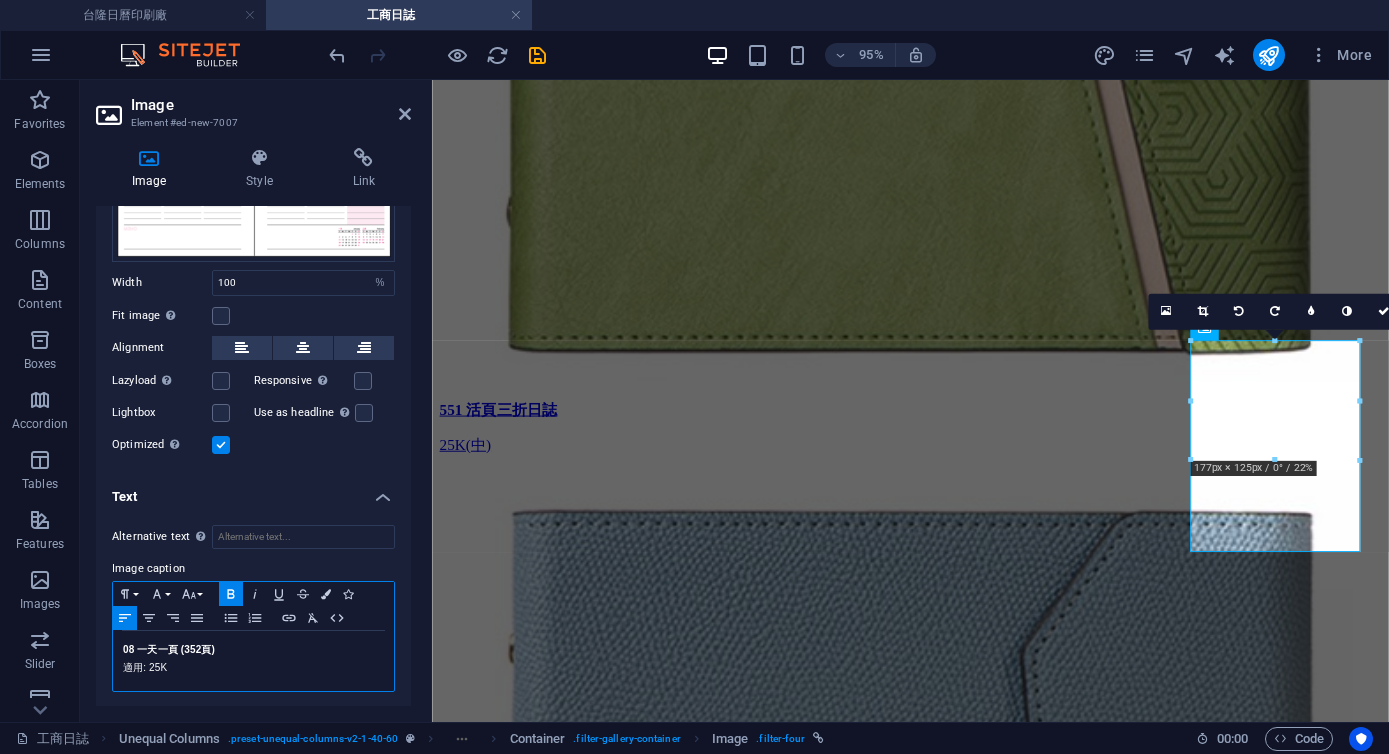 click on "08 一天一頁 (352頁)" at bounding box center [169, 649] 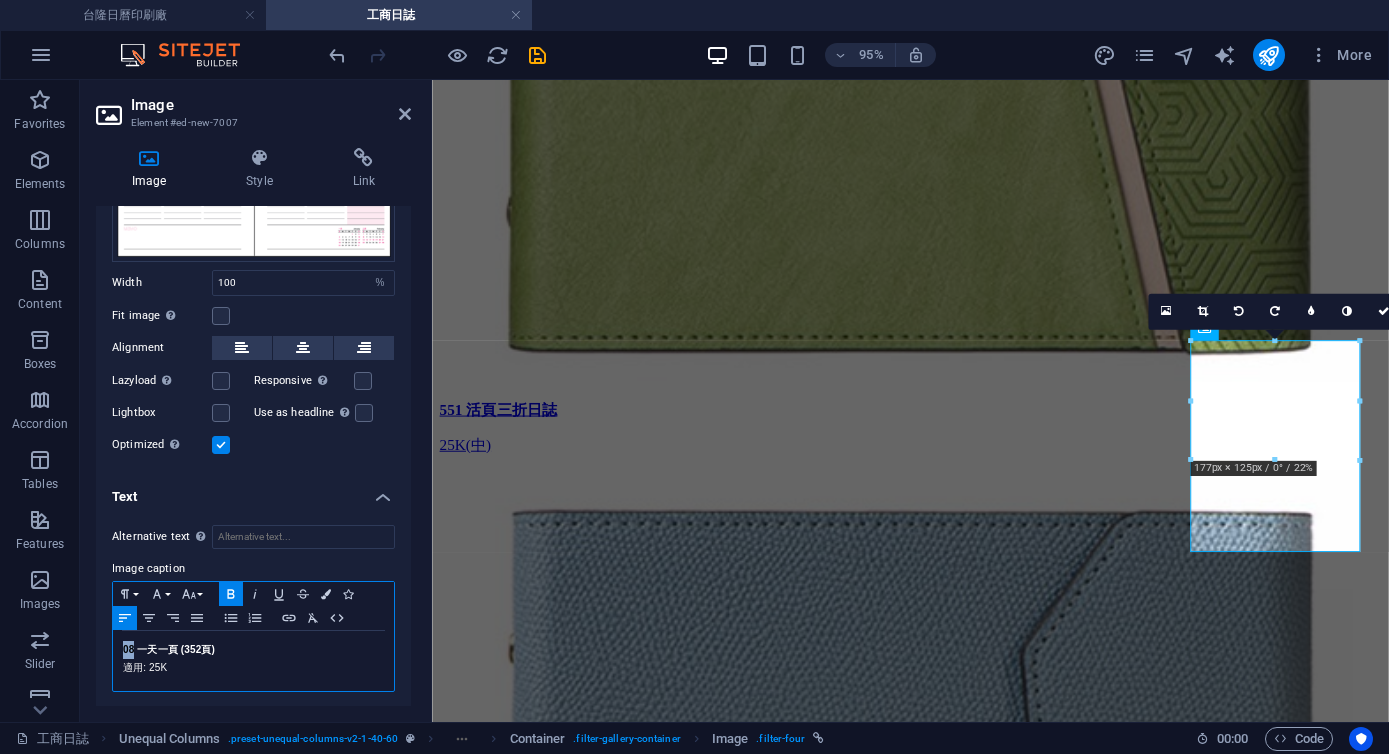 click on "08 一天一頁 (352頁)" at bounding box center (169, 649) 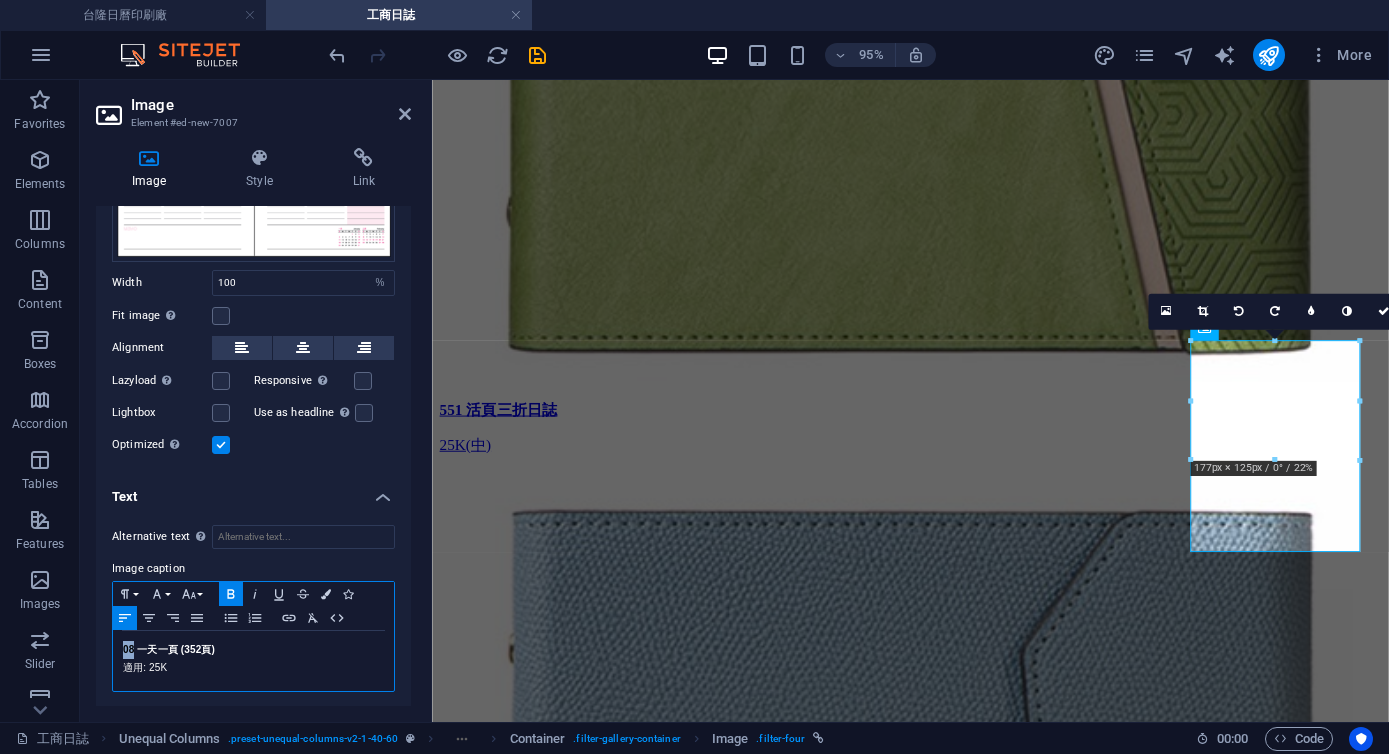 type 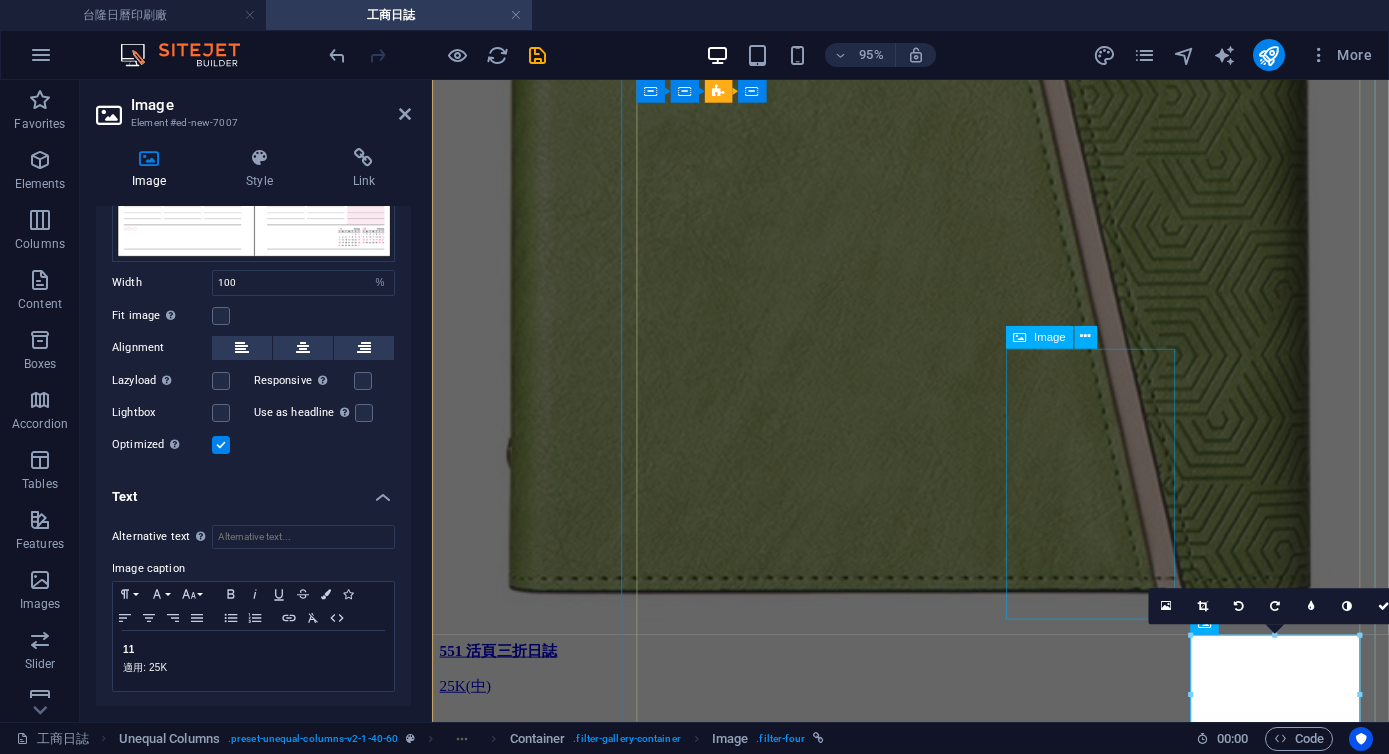 scroll, scrollTop: 3845, scrollLeft: 0, axis: vertical 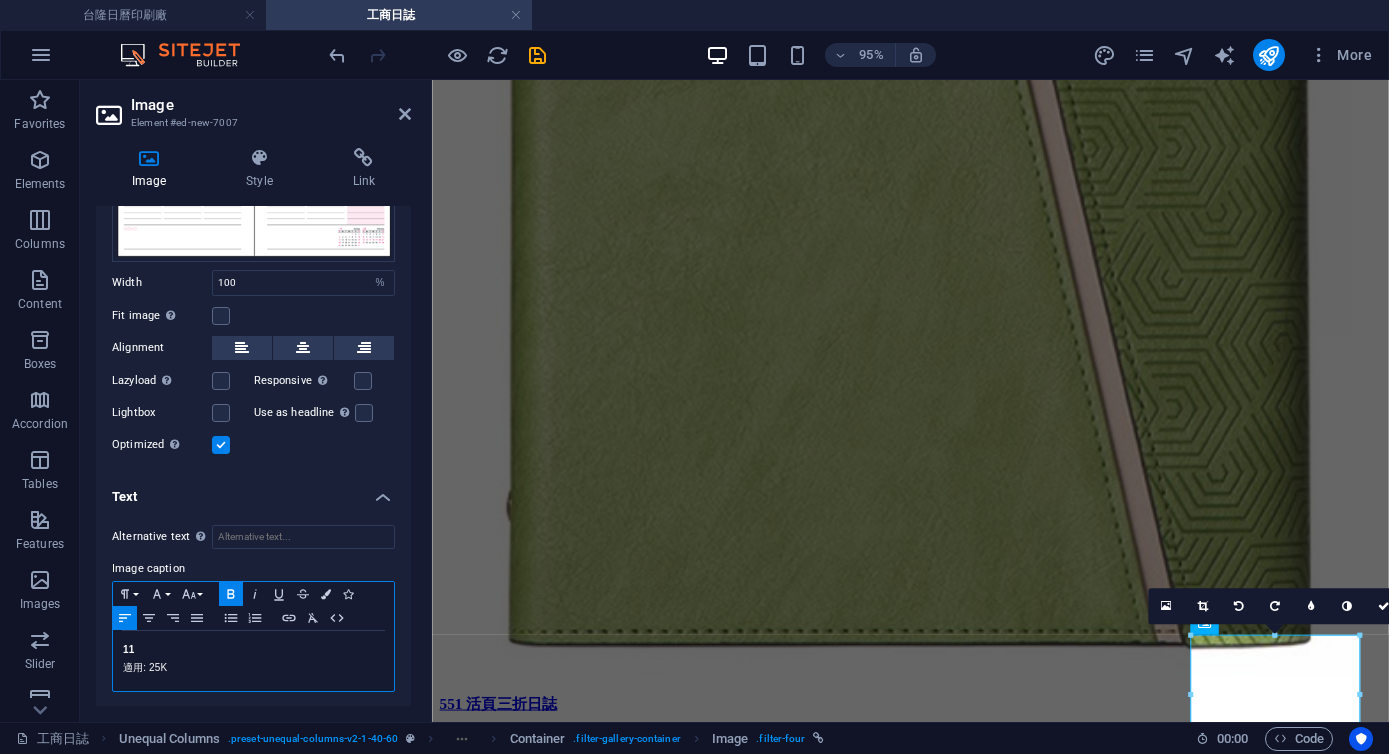 click on "11" at bounding box center (253, 650) 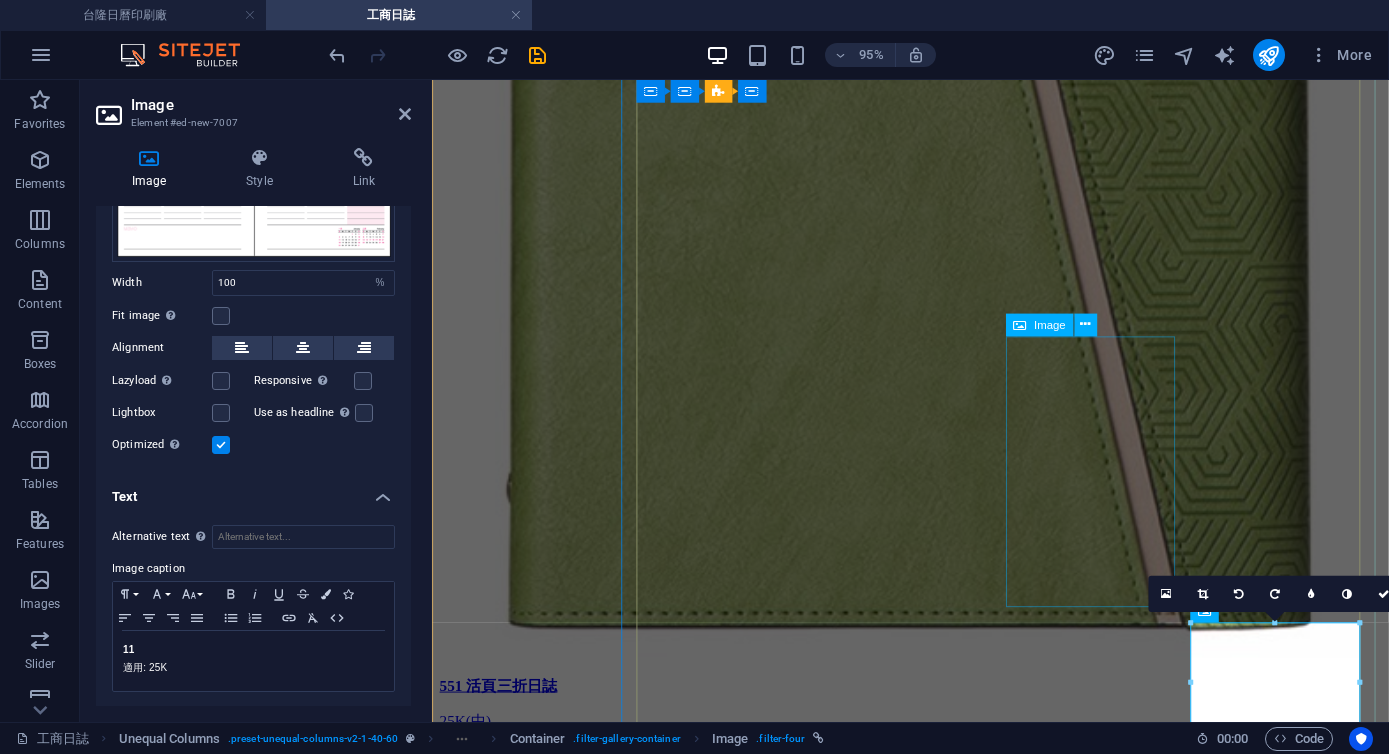 scroll, scrollTop: 3896, scrollLeft: 0, axis: vertical 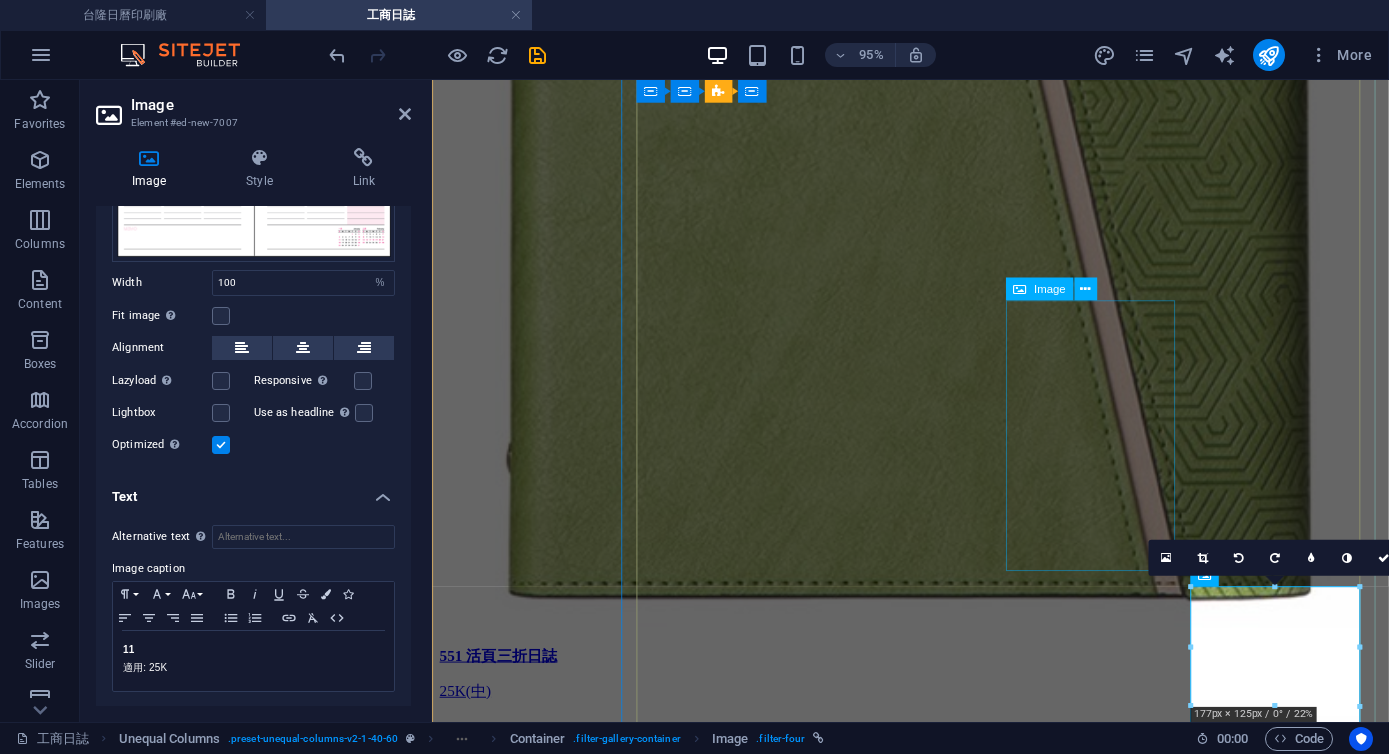 click on "01 直式左三右四 16K 專用" at bounding box center (935, 65823) 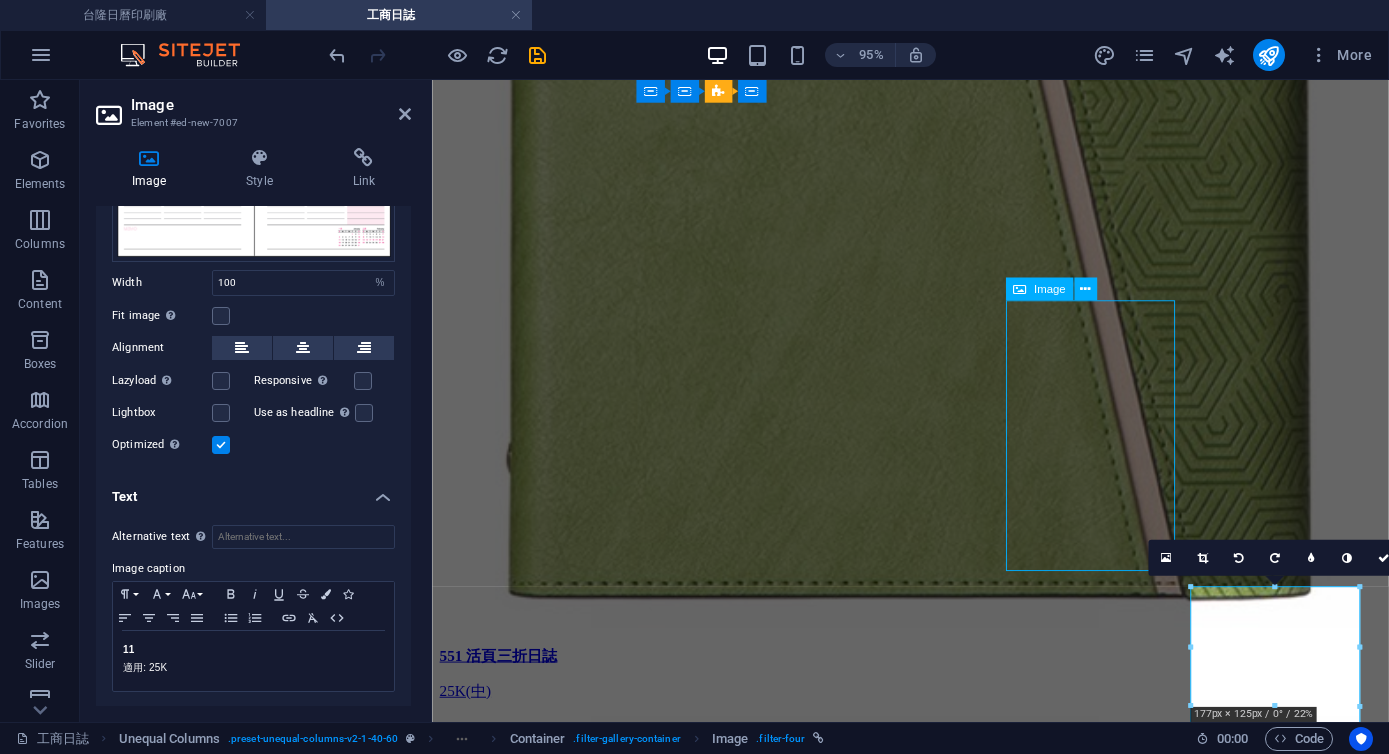 click on "01 直式左三右四 16K 專用" at bounding box center [935, 65823] 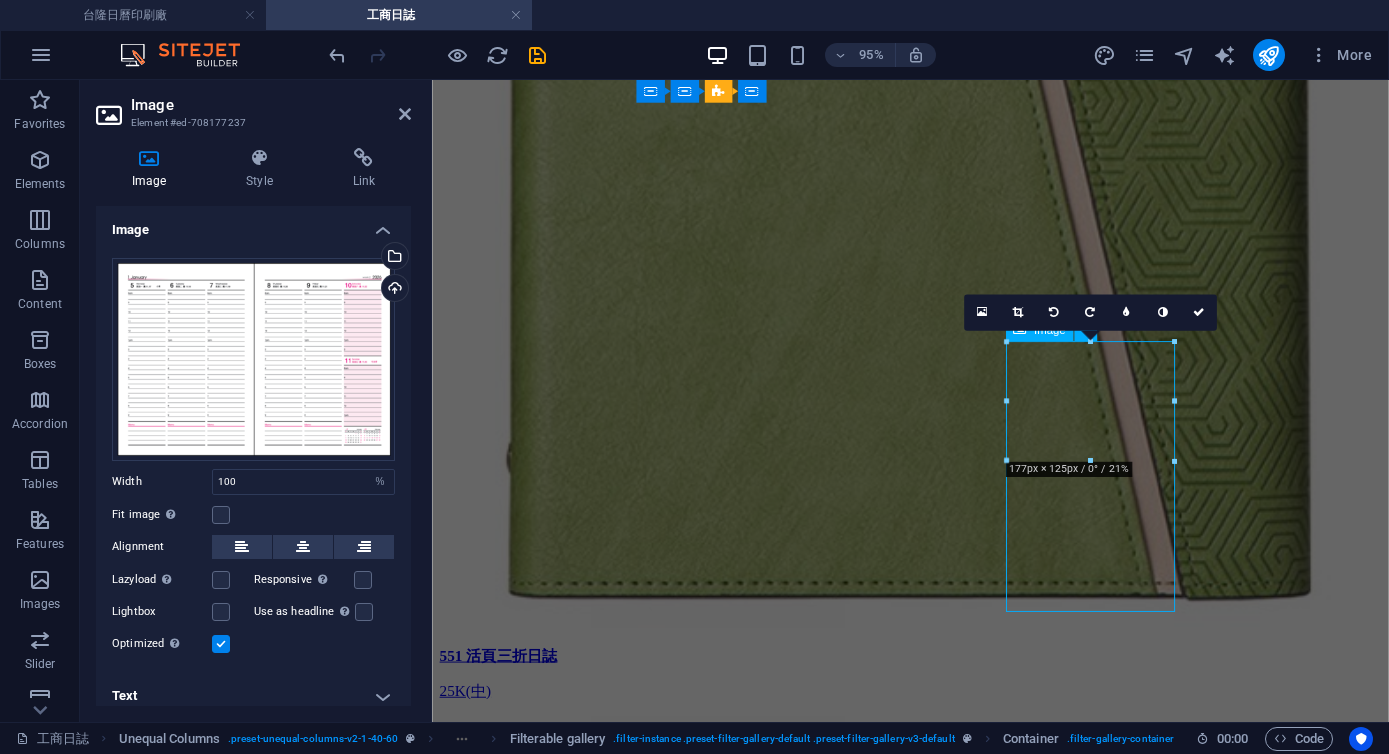 scroll, scrollTop: 3853, scrollLeft: 0, axis: vertical 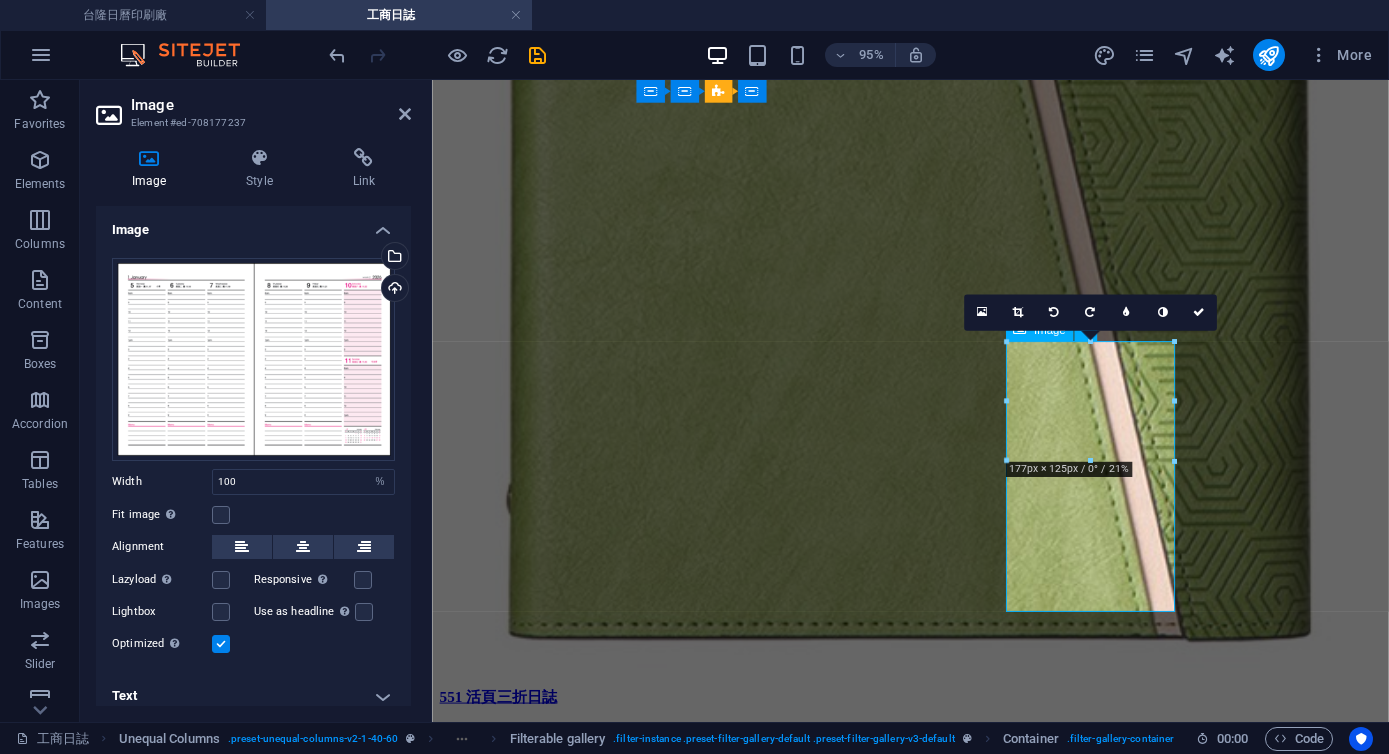 click on "01 直式左三右四 16K 專用" at bounding box center (935, 65866) 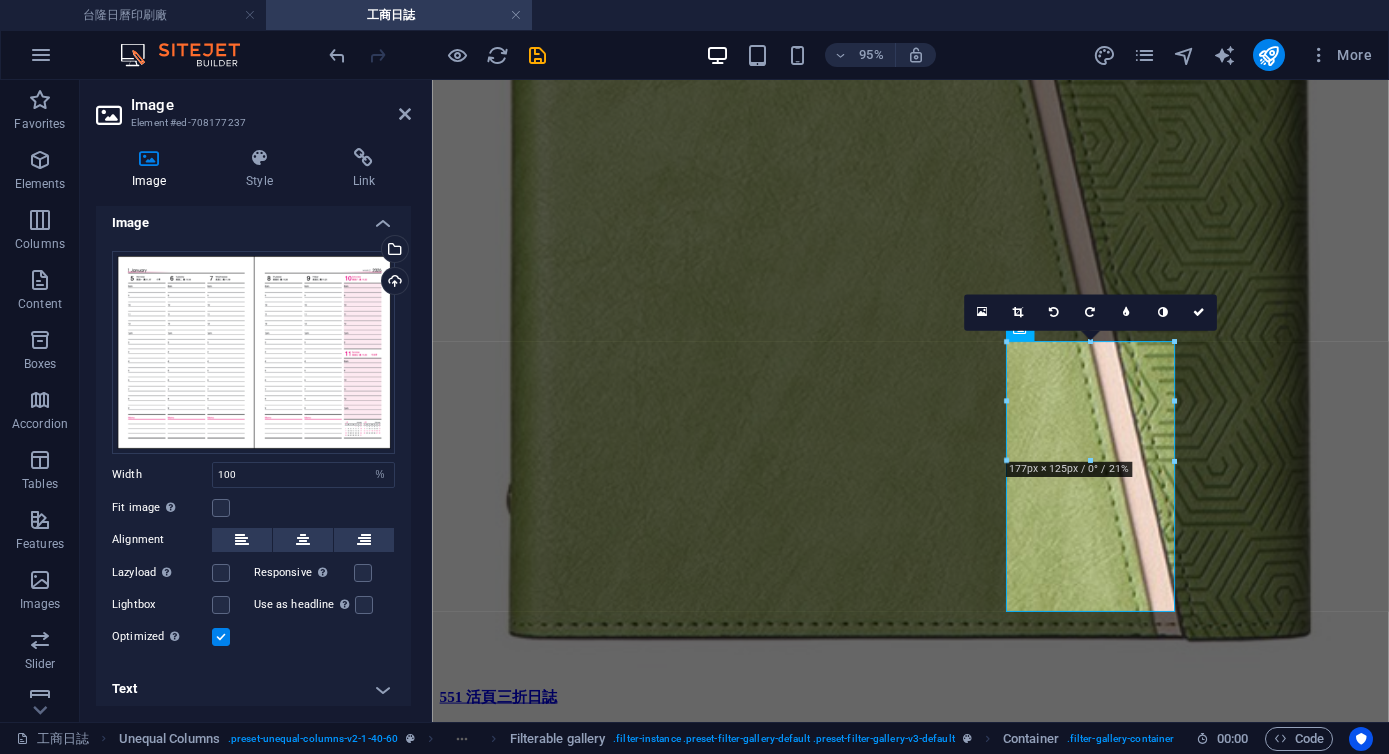 scroll, scrollTop: 11, scrollLeft: 0, axis: vertical 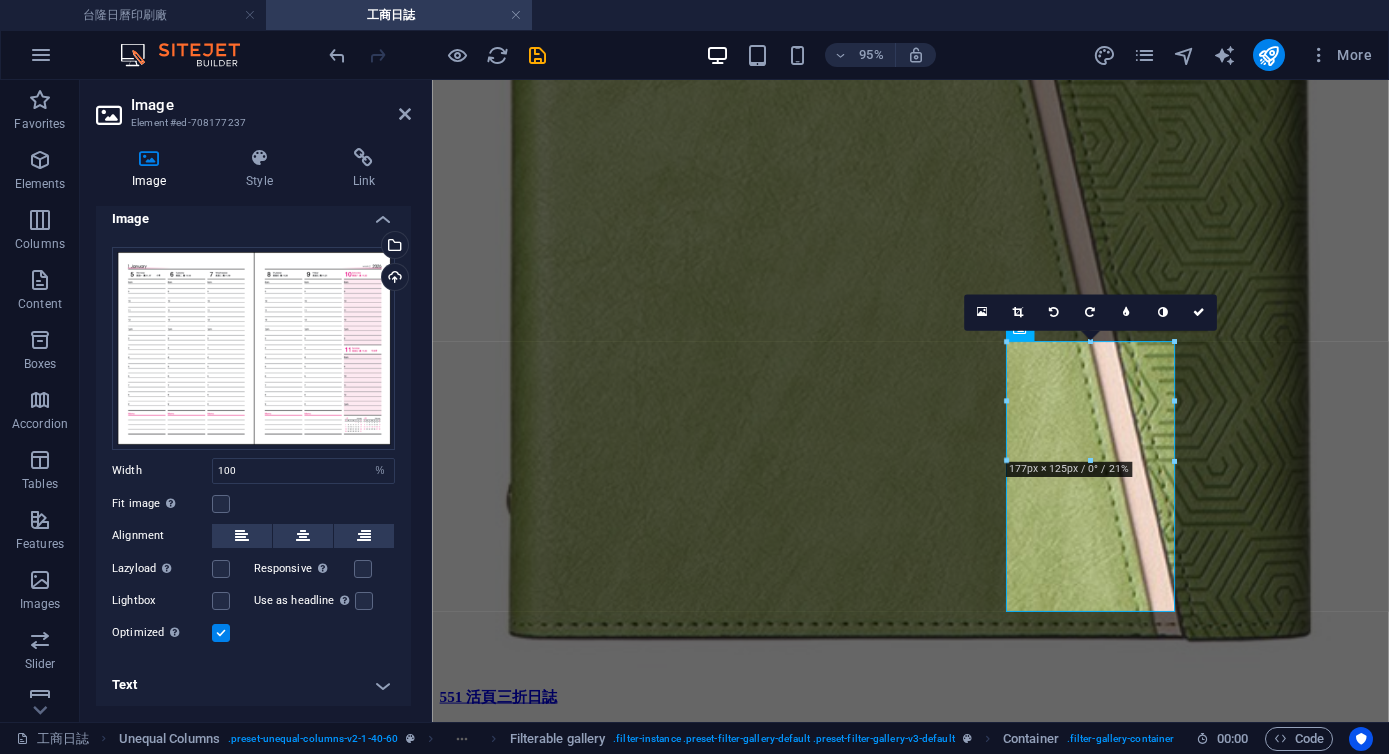 click on "Text" at bounding box center (253, 685) 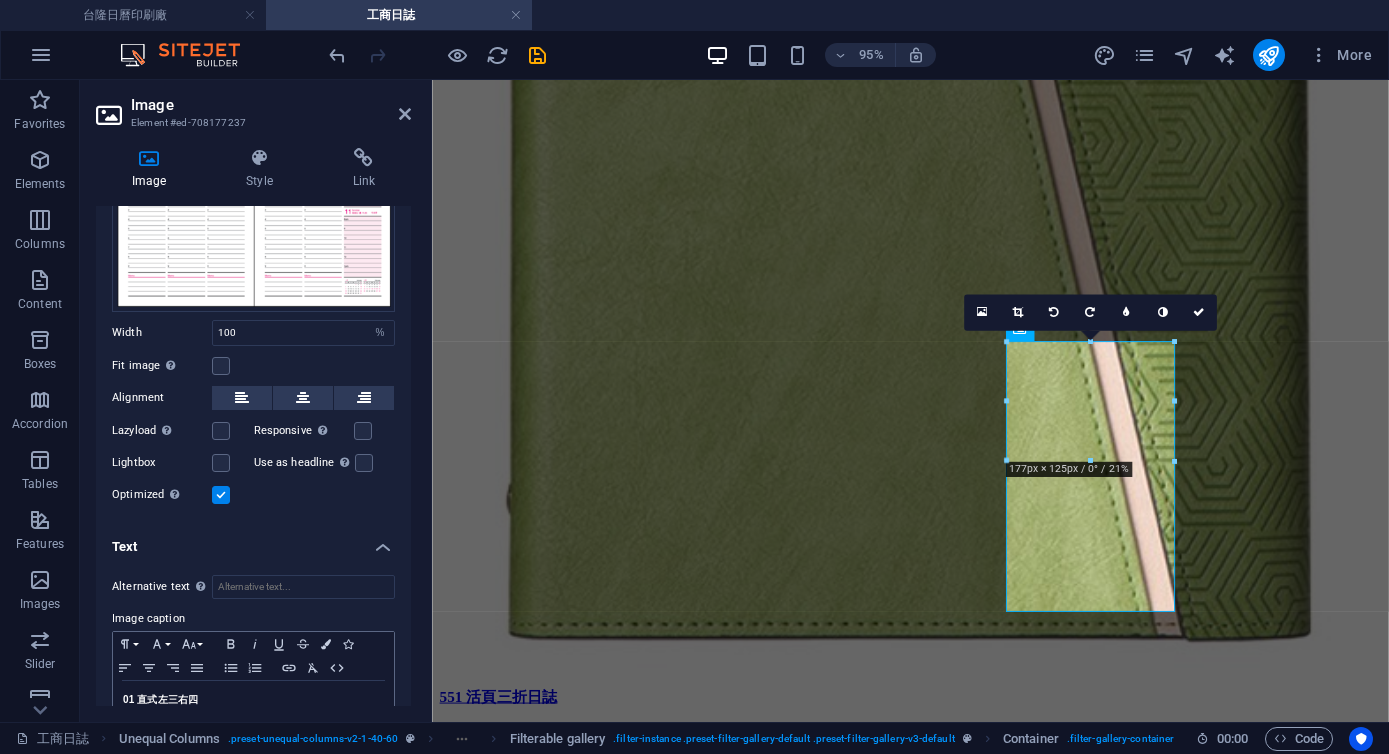 scroll, scrollTop: 199, scrollLeft: 0, axis: vertical 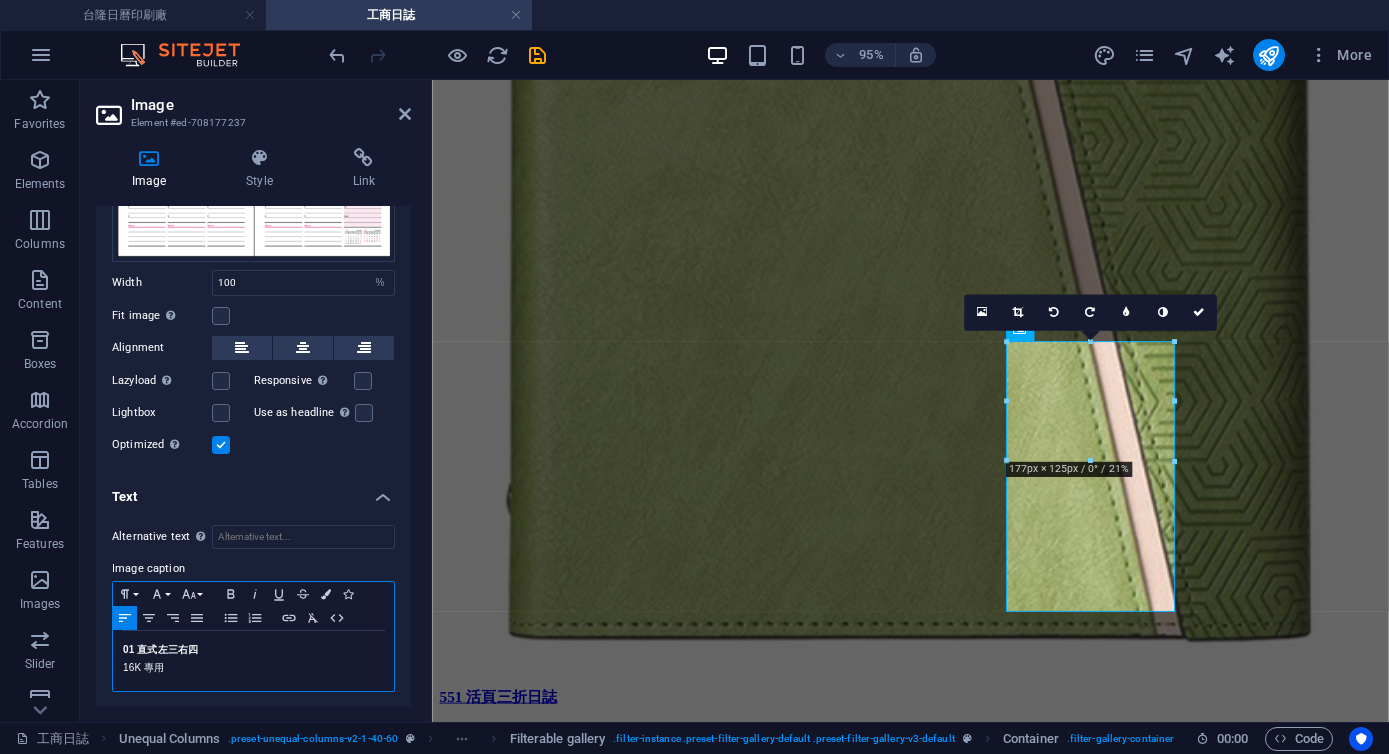click on "16K 專用" at bounding box center [253, 668] 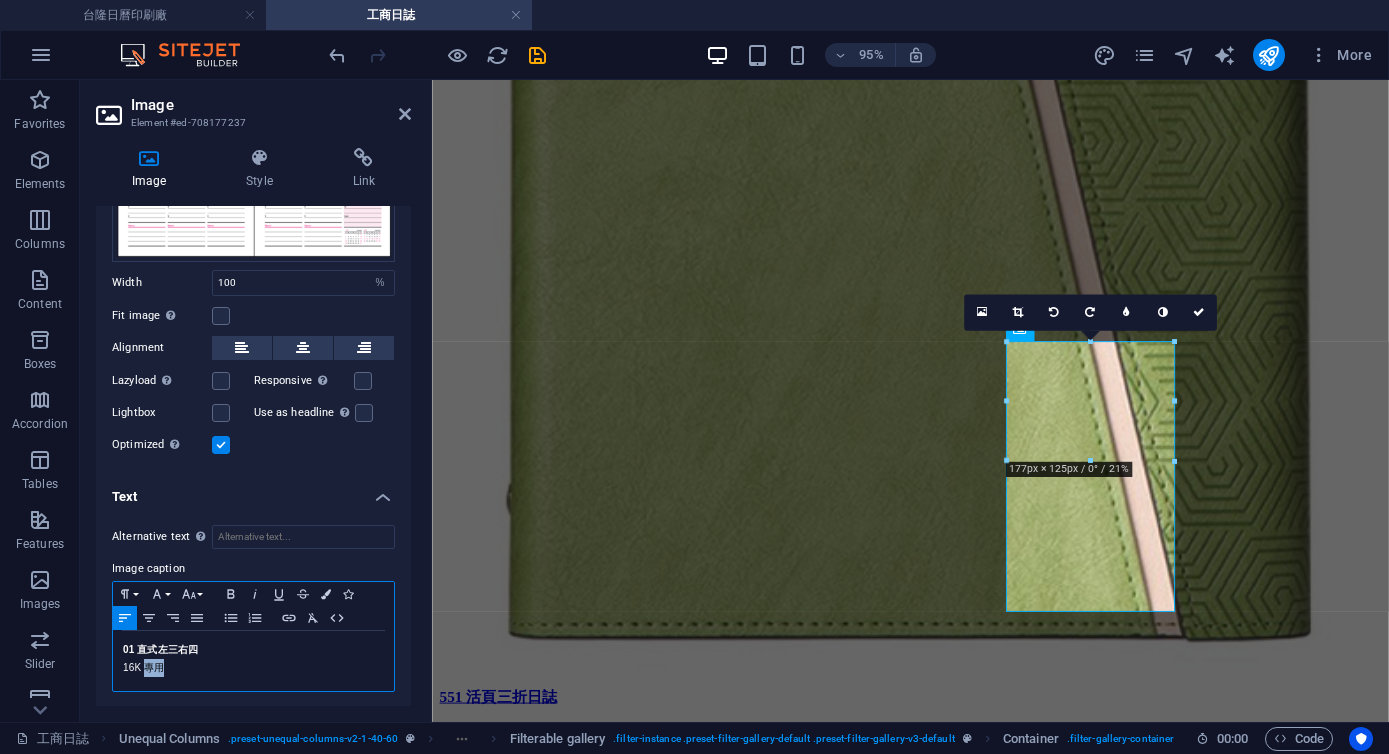 click on "16K 專用" at bounding box center (253, 668) 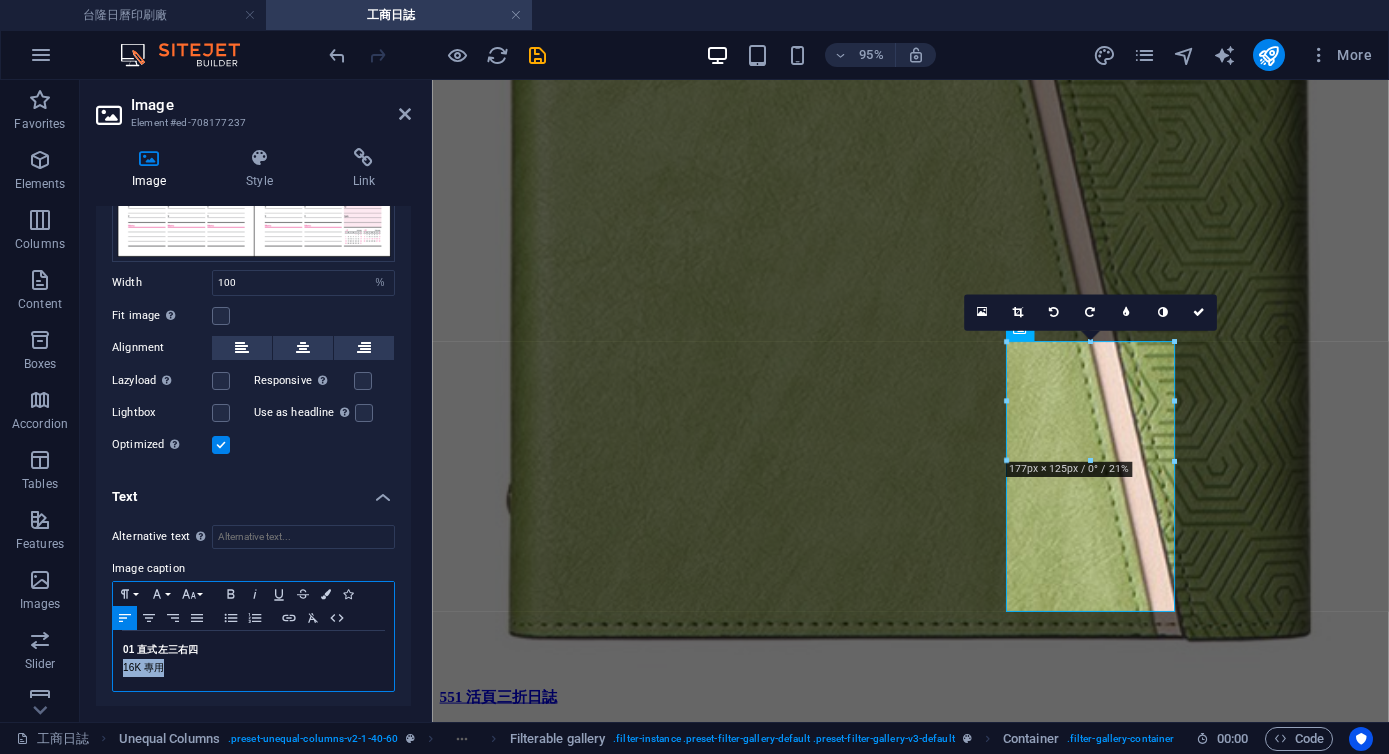 click on "16K 專用" at bounding box center (253, 668) 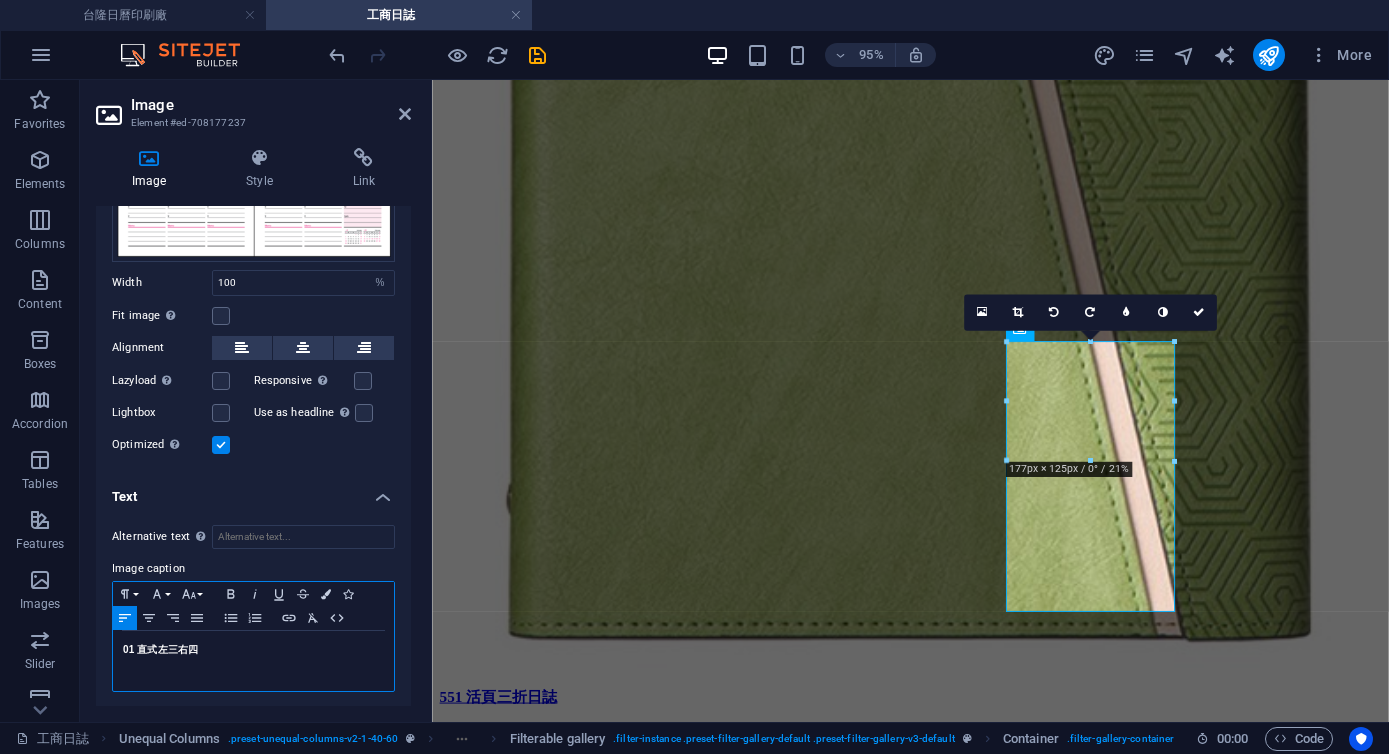 type 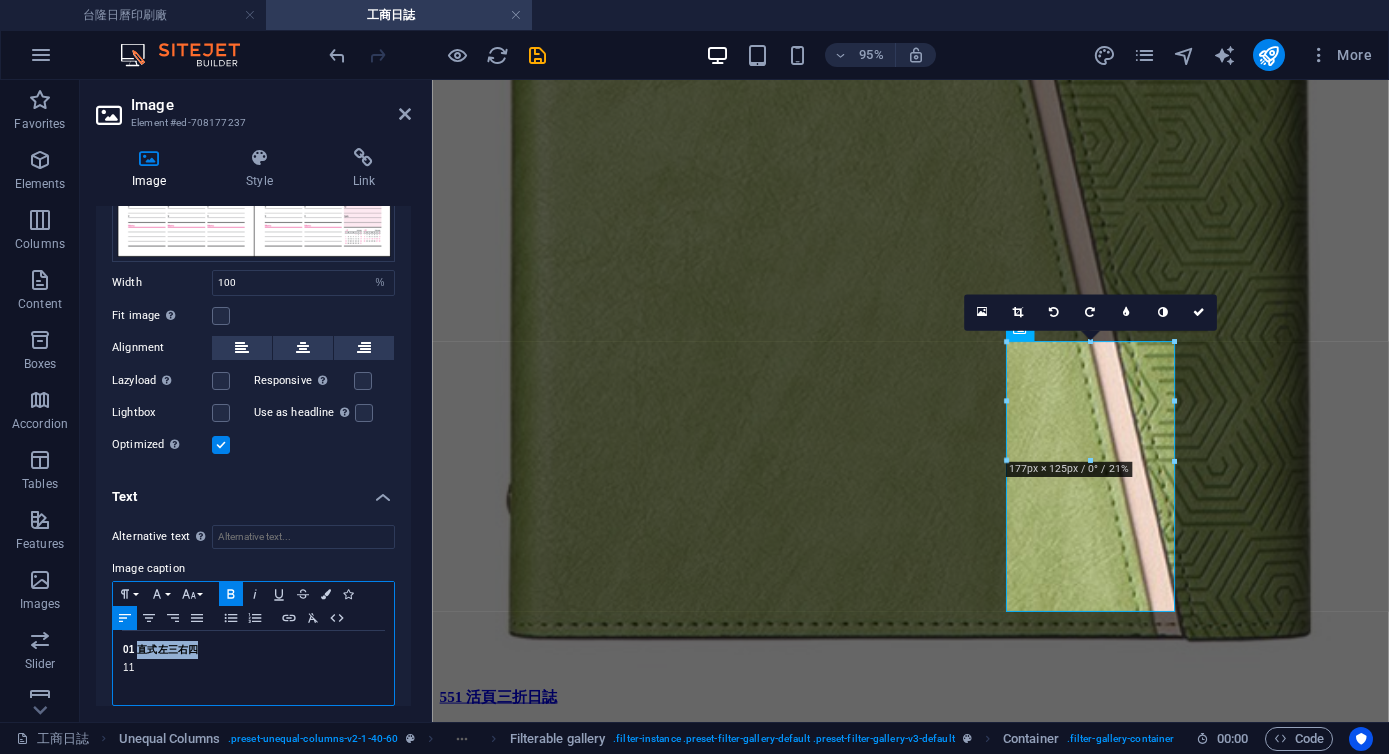 drag, startPoint x: 206, startPoint y: 648, endPoint x: 142, endPoint y: 648, distance: 64 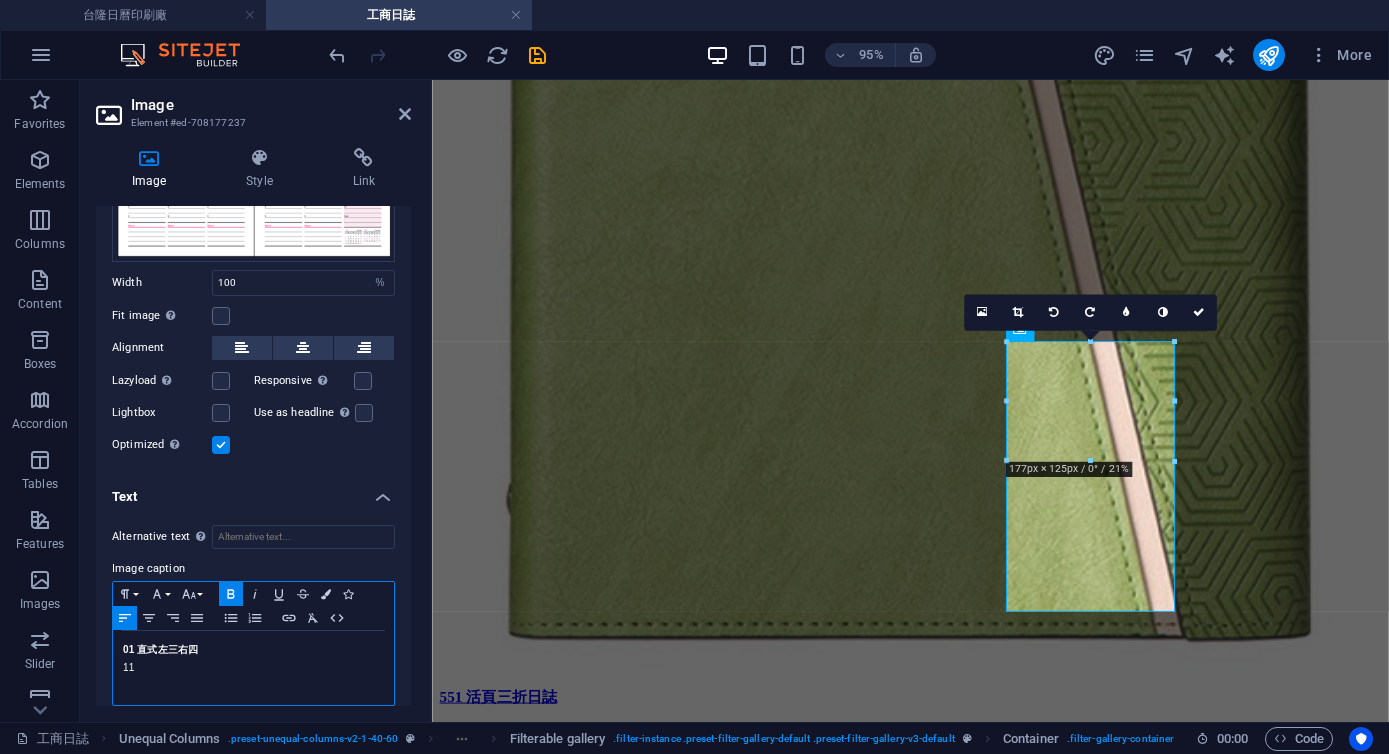 click on "11" at bounding box center [253, 668] 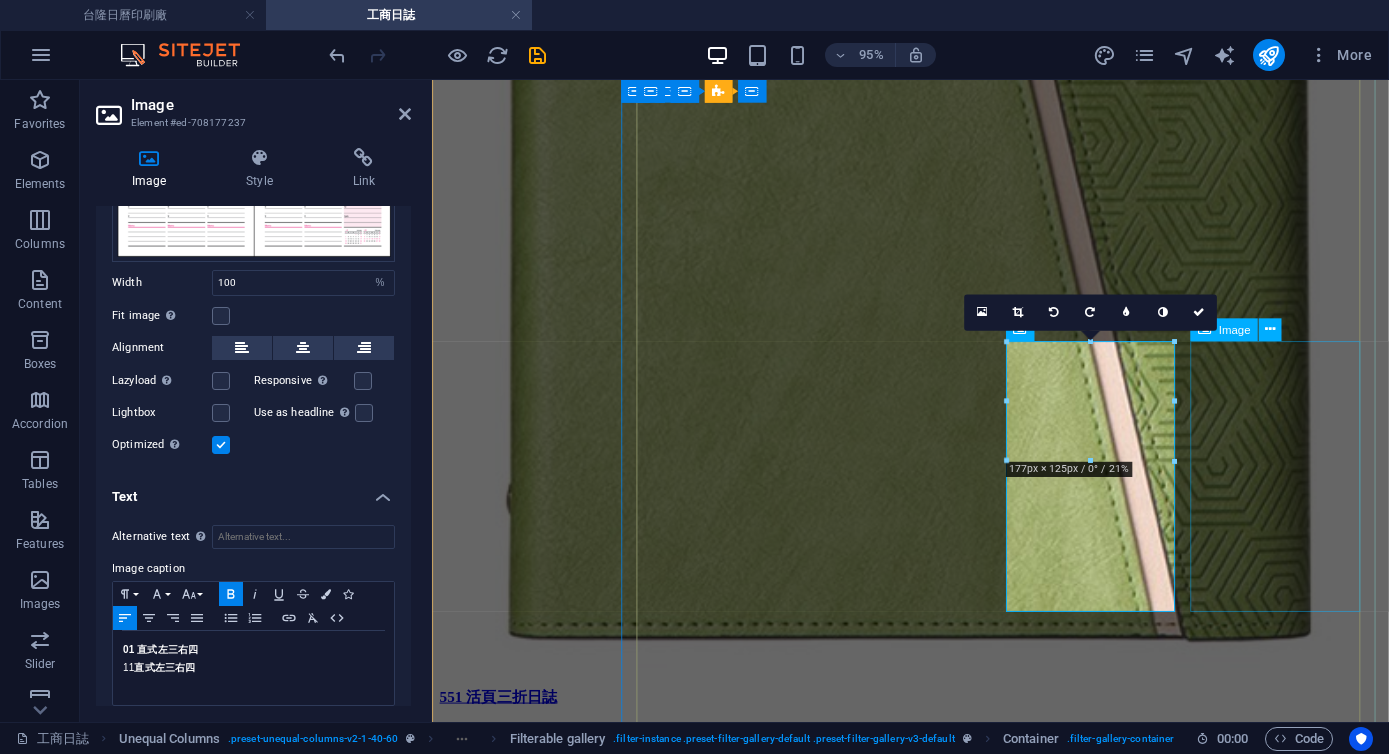 click on "02 左四 右三  適用: 16K 05  左四 右三  適用: 25K" at bounding box center (935, 66695) 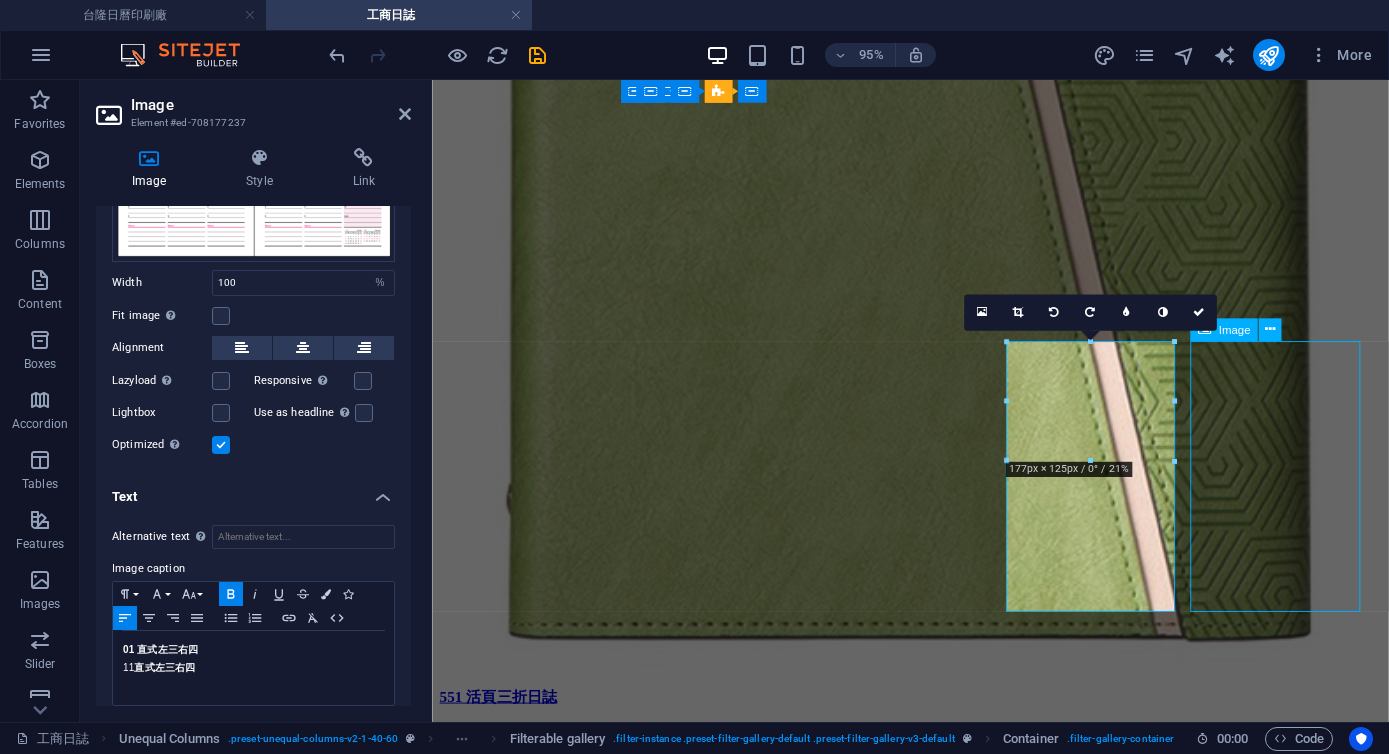click on "02 左四 右三  適用: 16K 05  左四 右三  適用: 25K" at bounding box center [935, 66695] 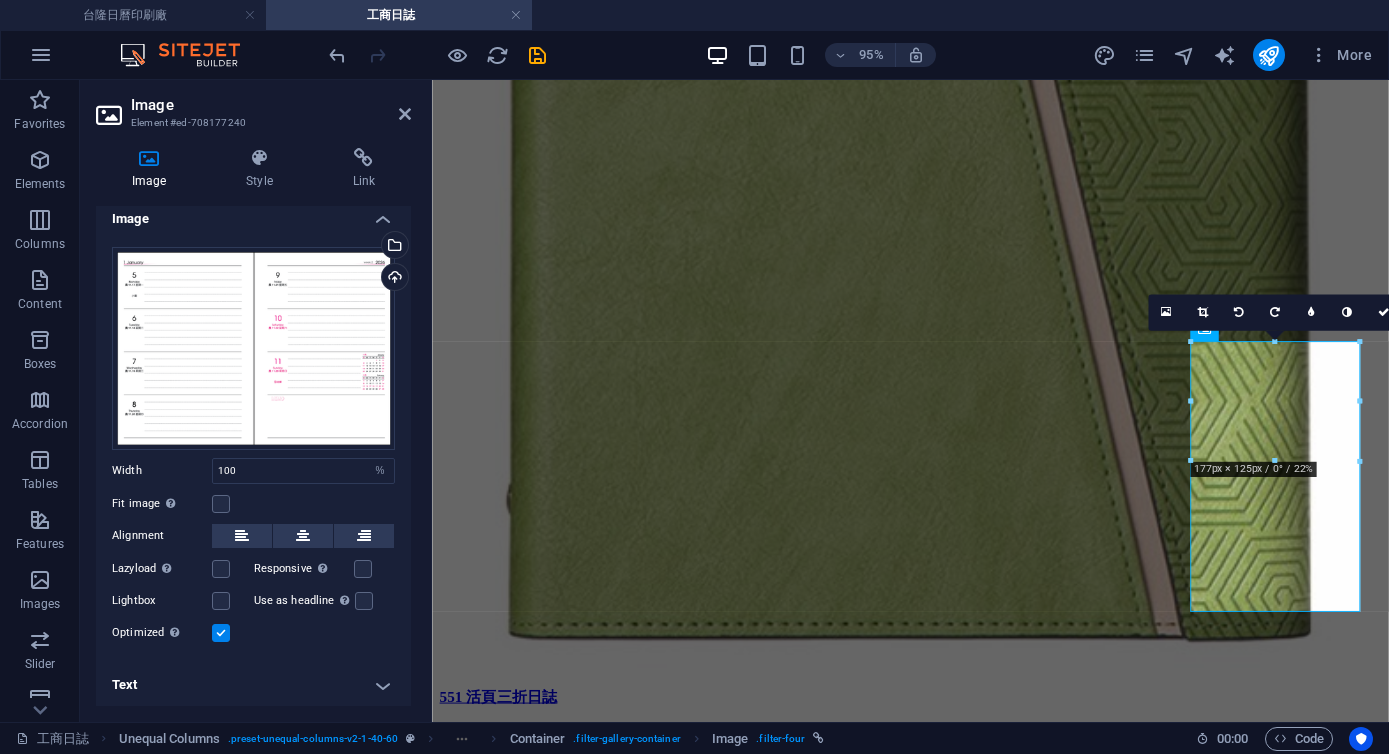 click on "Text" at bounding box center (253, 685) 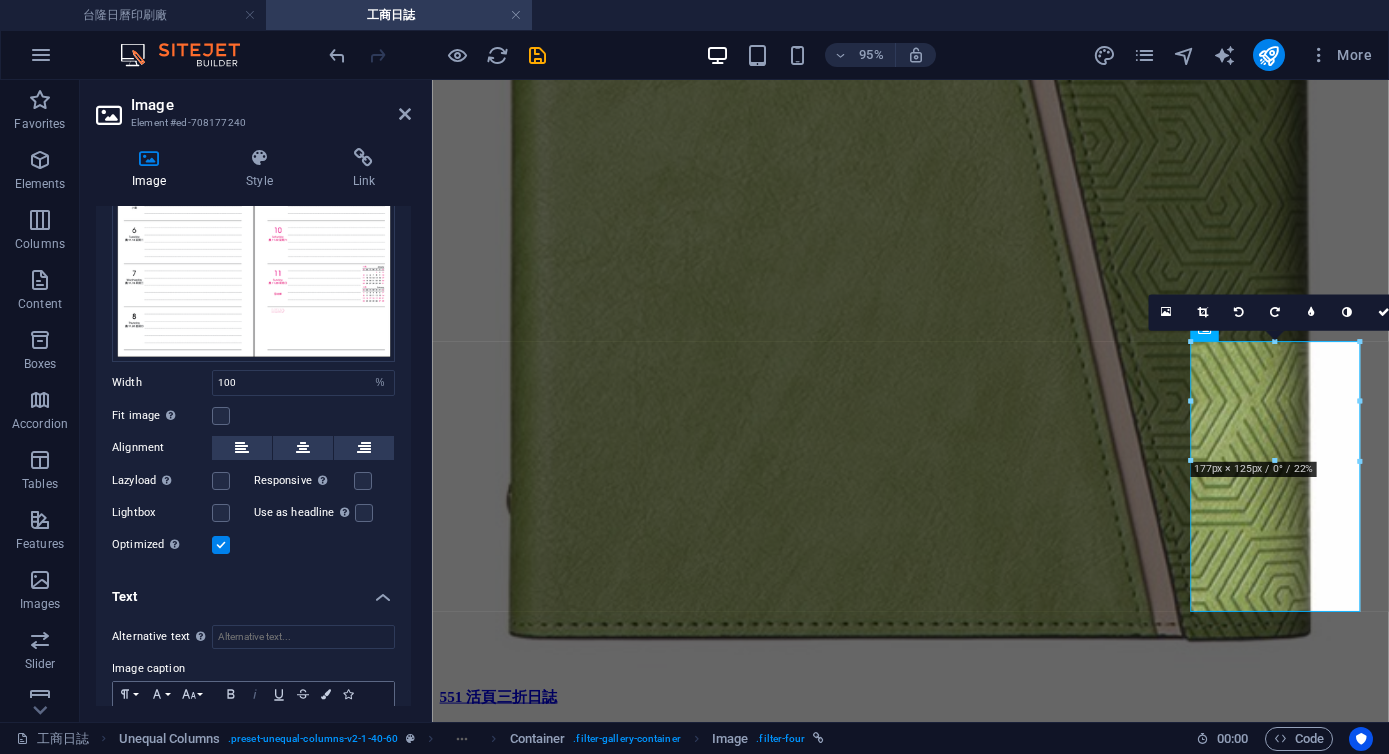scroll, scrollTop: 199, scrollLeft: 0, axis: vertical 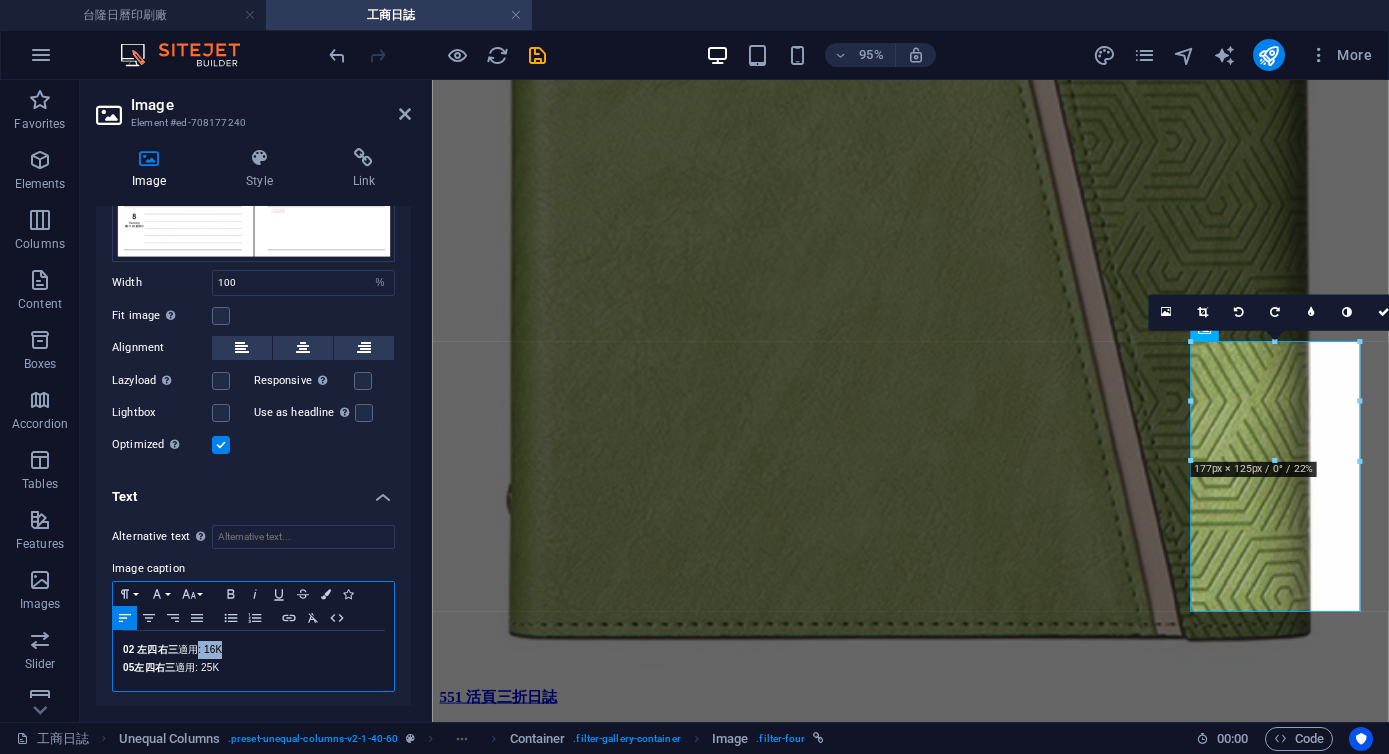 drag, startPoint x: 200, startPoint y: 650, endPoint x: 264, endPoint y: 649, distance: 64.00781 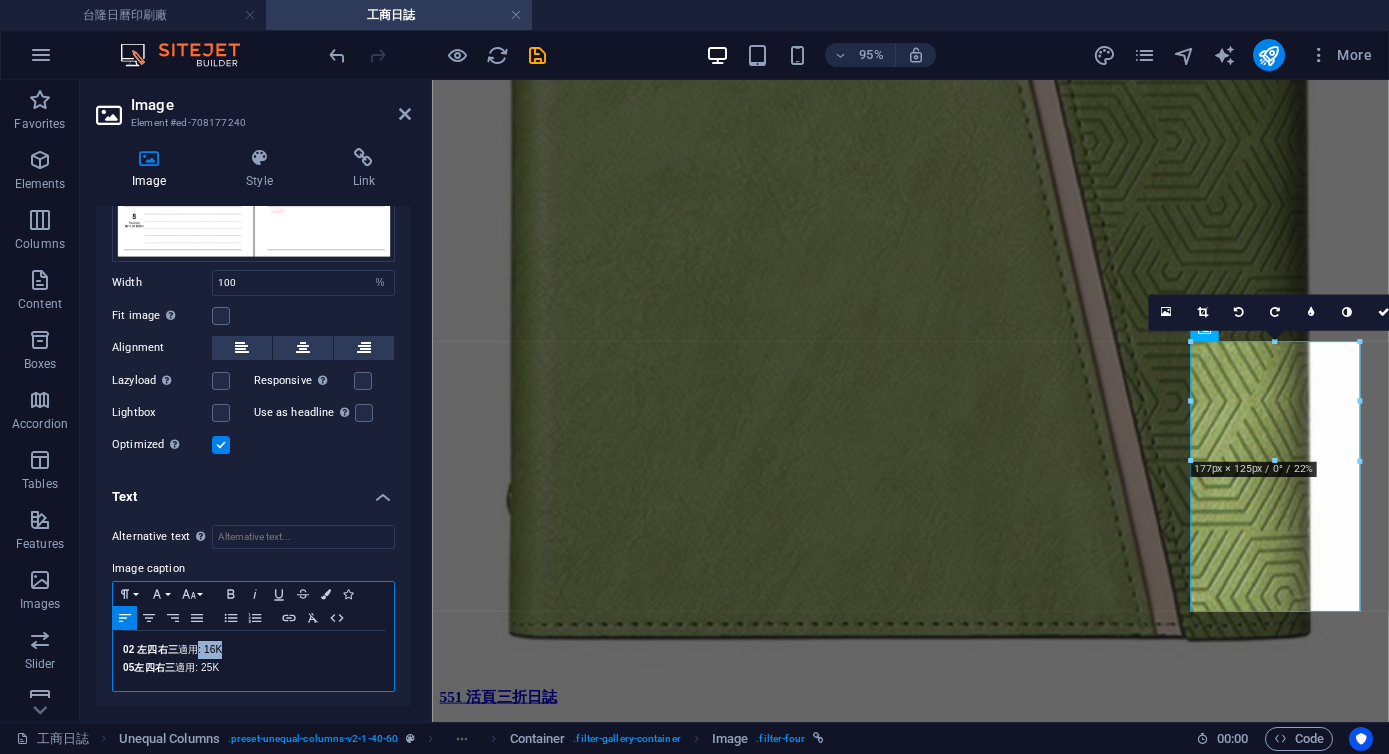 click on "02 左四 右三  適用: 16K" at bounding box center (253, 650) 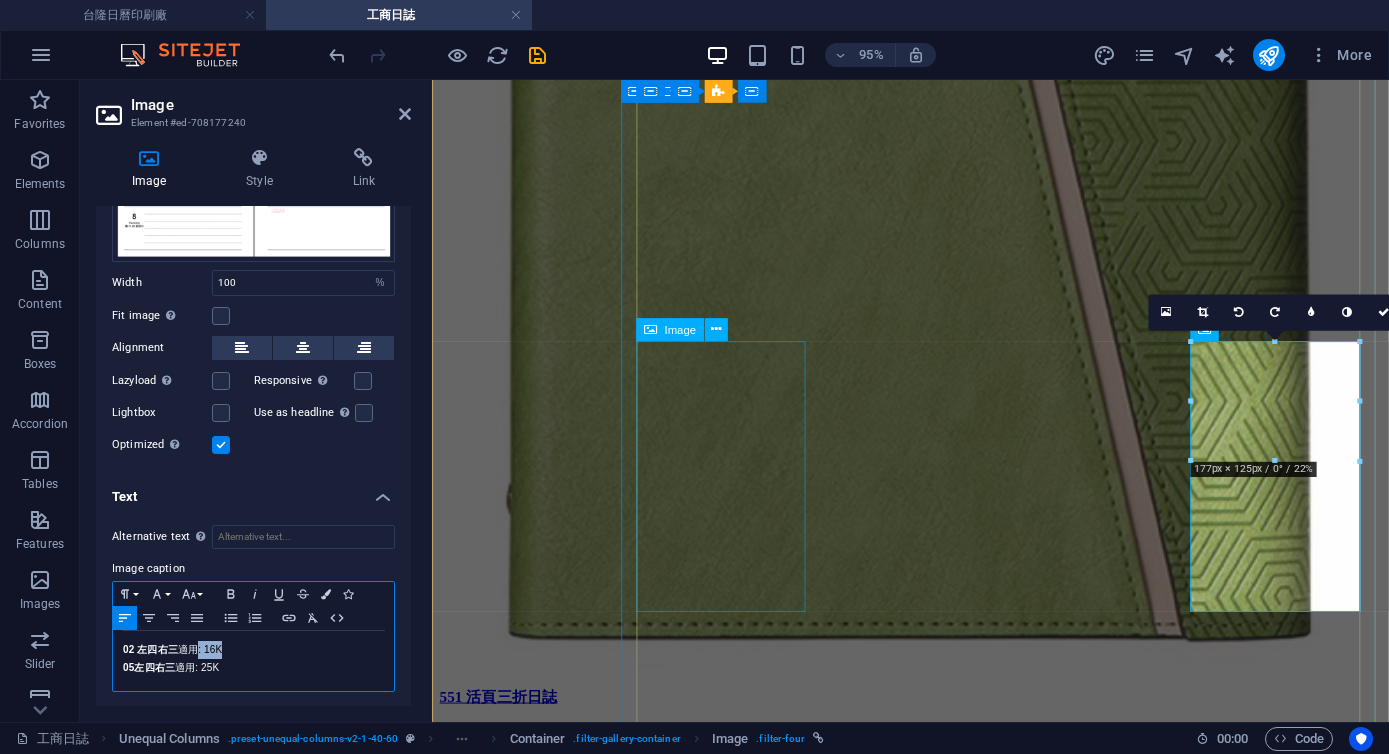 copy on ": 16K" 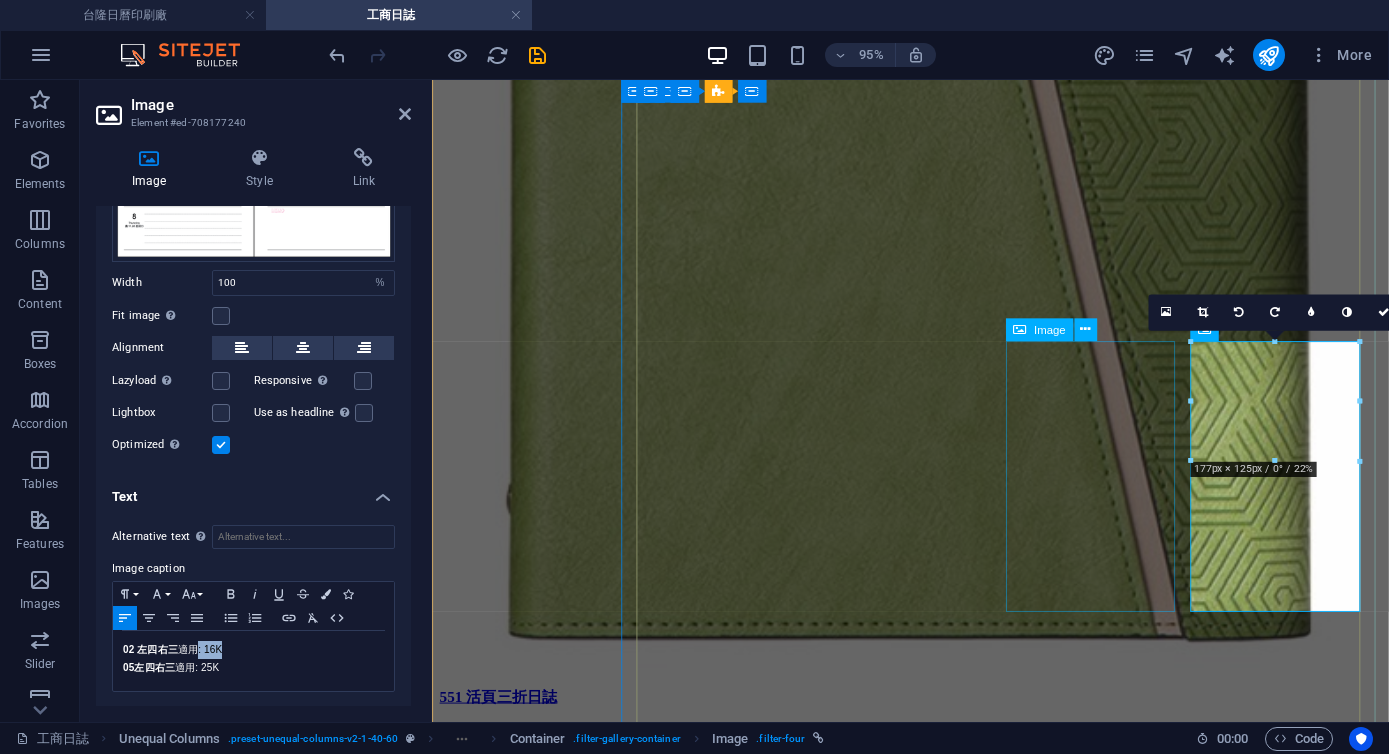 click on "01 直式左三右四 11  直式左三右四" at bounding box center (935, 65883) 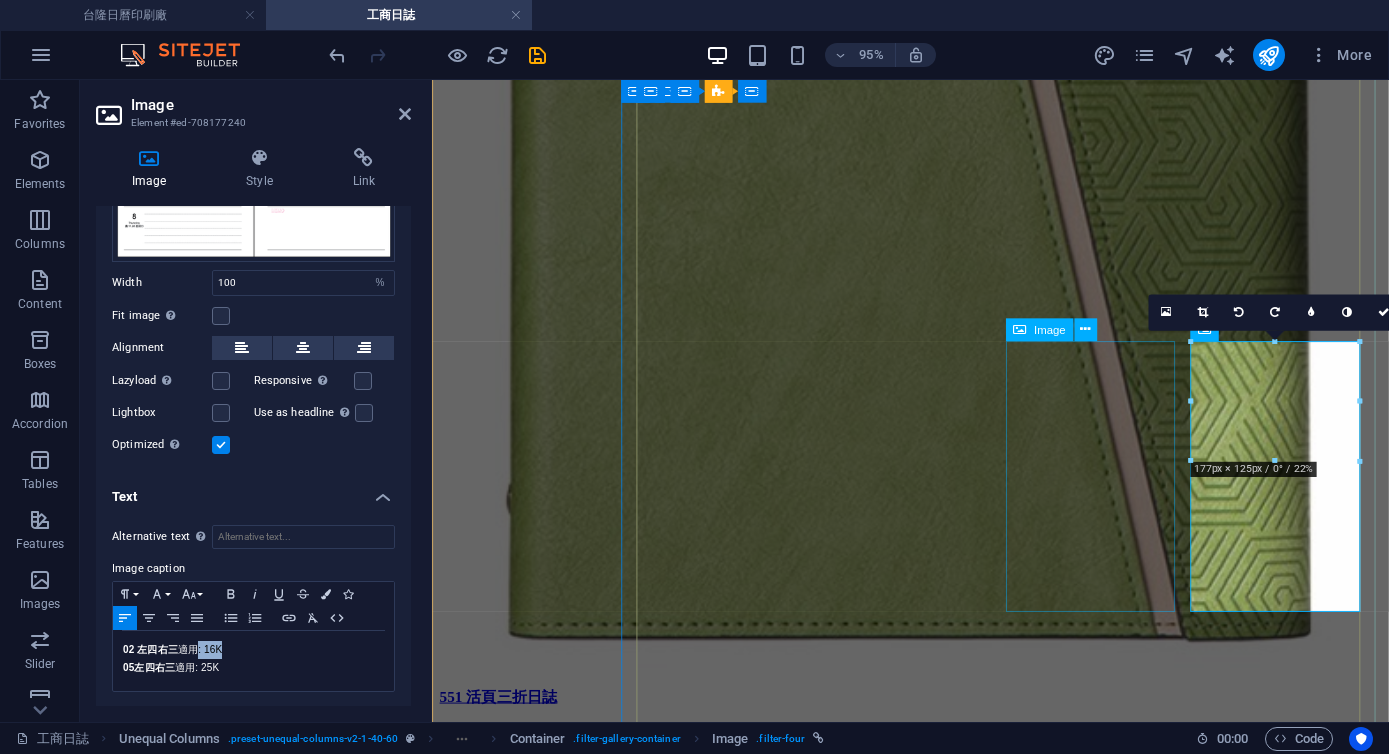 click on "01 直式左三右四 11  直式左三右四" at bounding box center (935, 65883) 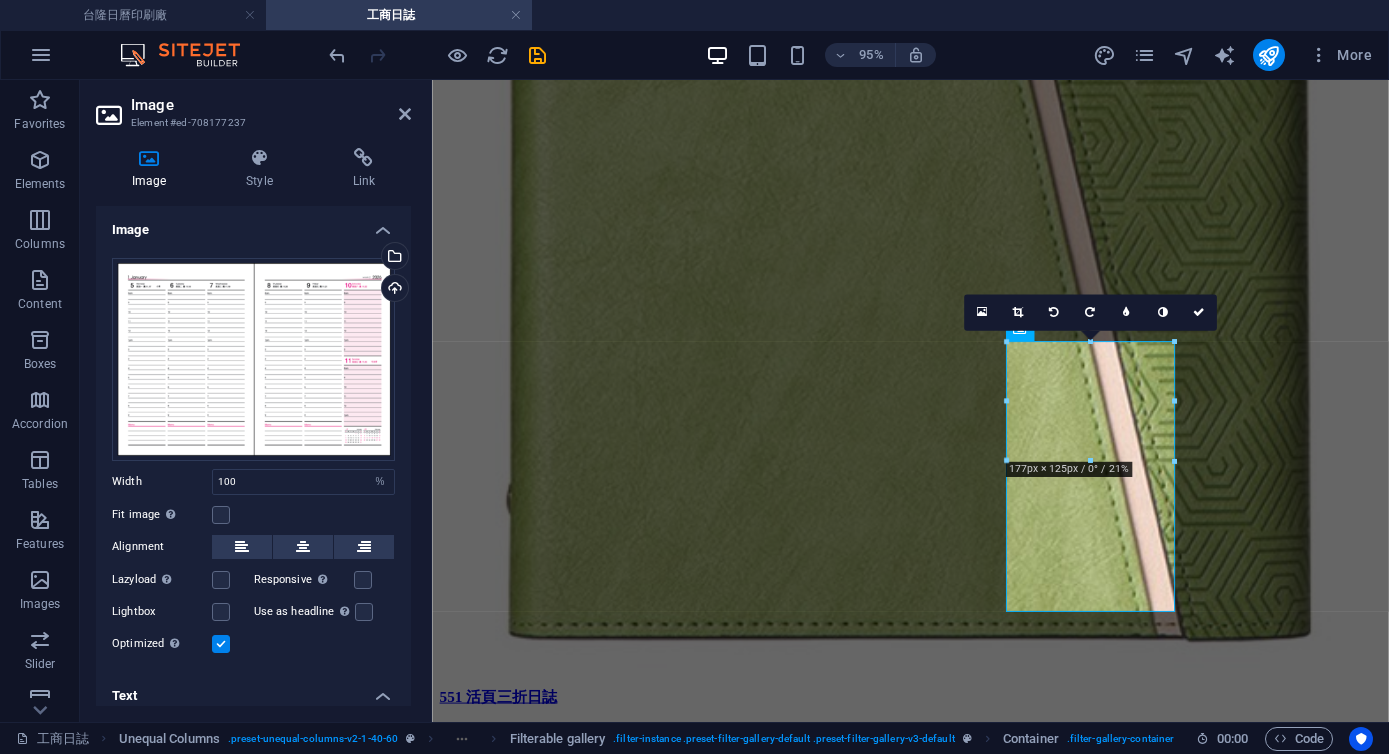 scroll, scrollTop: 213, scrollLeft: 0, axis: vertical 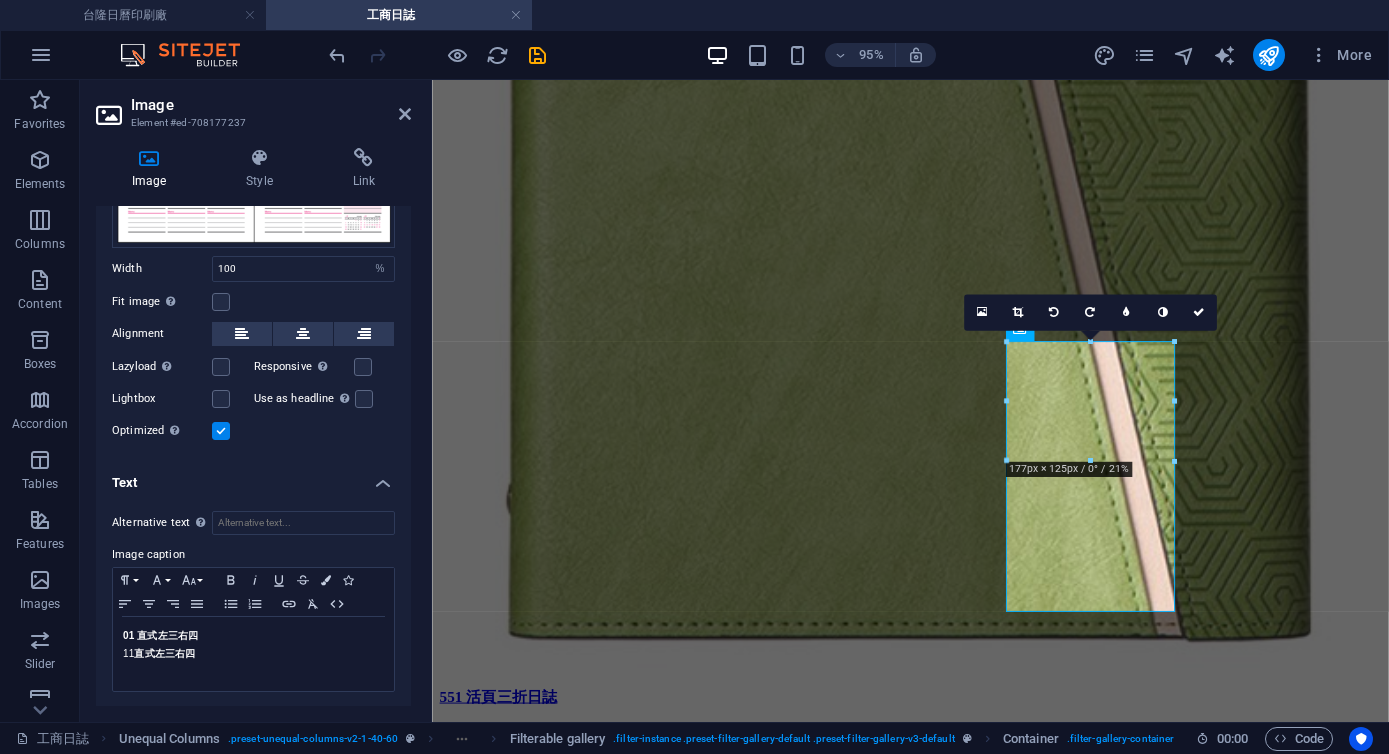 click on "Alternative text The alternative text is used by devices that cannot display images (e.g. image search engines) and should be added to every image to improve website accessibility. Image caption Paragraph Format Normal Heading 1 Heading 2 Heading 3 Heading 4 Heading 5 Heading 6 Code Font Family Arial Georgia Impact Tahoma Times New Roman Verdana Orbitron PT Sans Font Size 8 9 10 11 12 14 18 24 30 36 48 60 72 96 Bold Italic Underline Strikethrough Colors Icons Align Left Align Center Align Right Align Justify Unordered List Ordered List Insert Link Clear Formatting HTML 01 直式左三右四 11  直式左三右四" at bounding box center (253, 602) 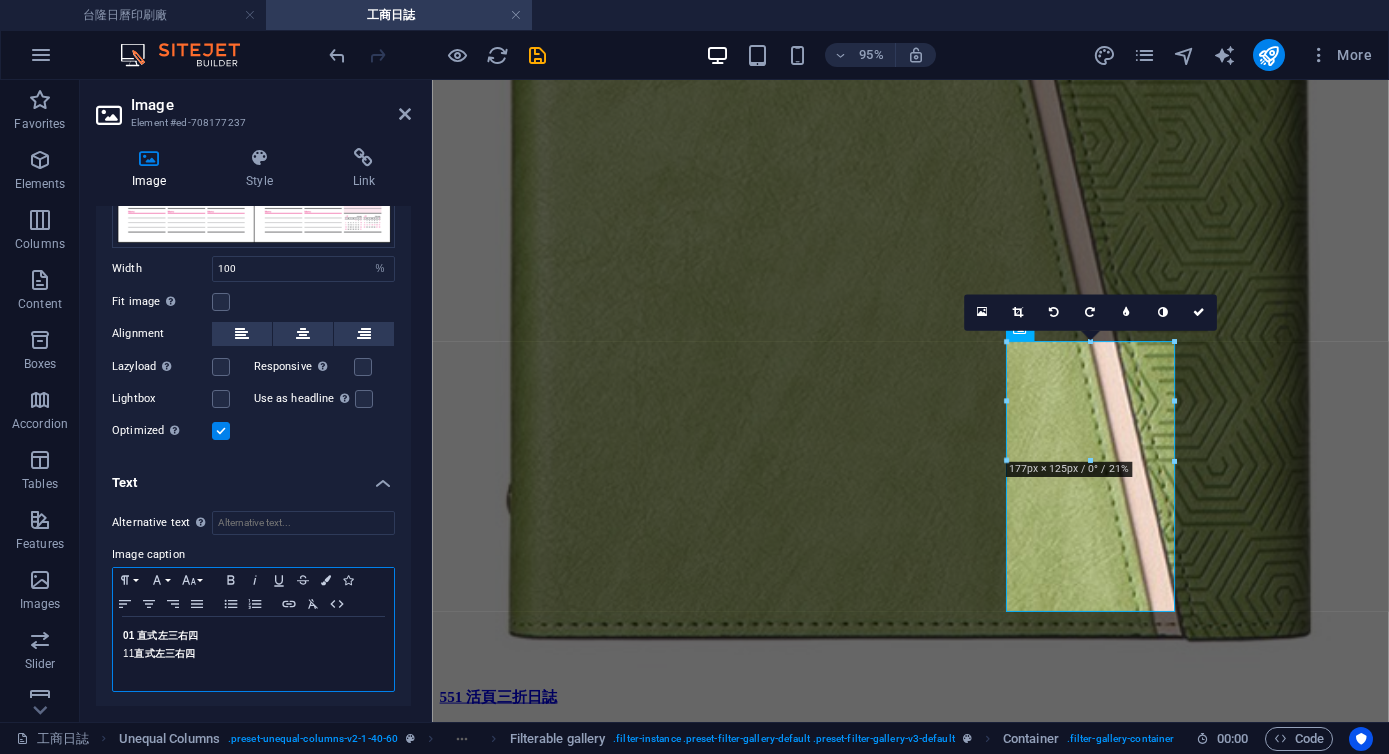 click on "01 直式左三右四" at bounding box center (253, 636) 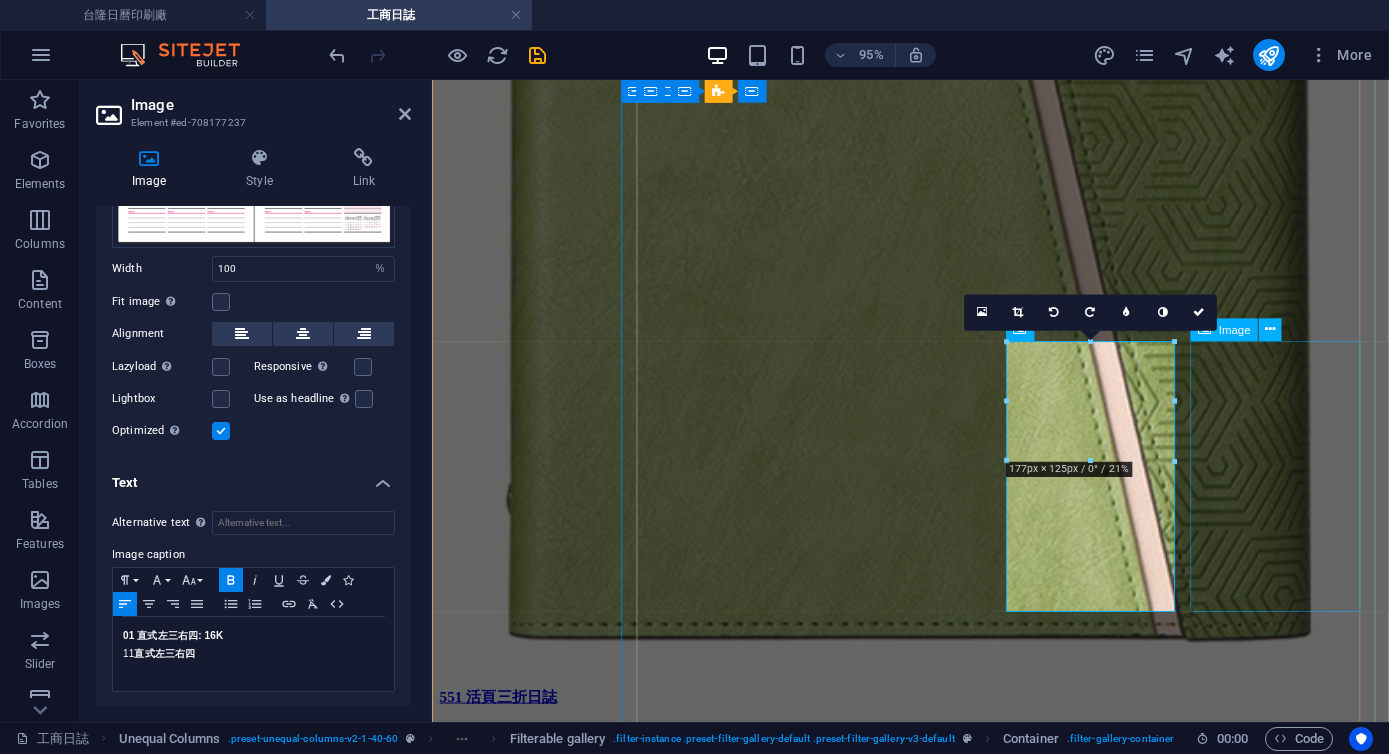 click on "02 左四 右三  適用: 16K 05  左四 右三  適用: 25K" at bounding box center [935, 66695] 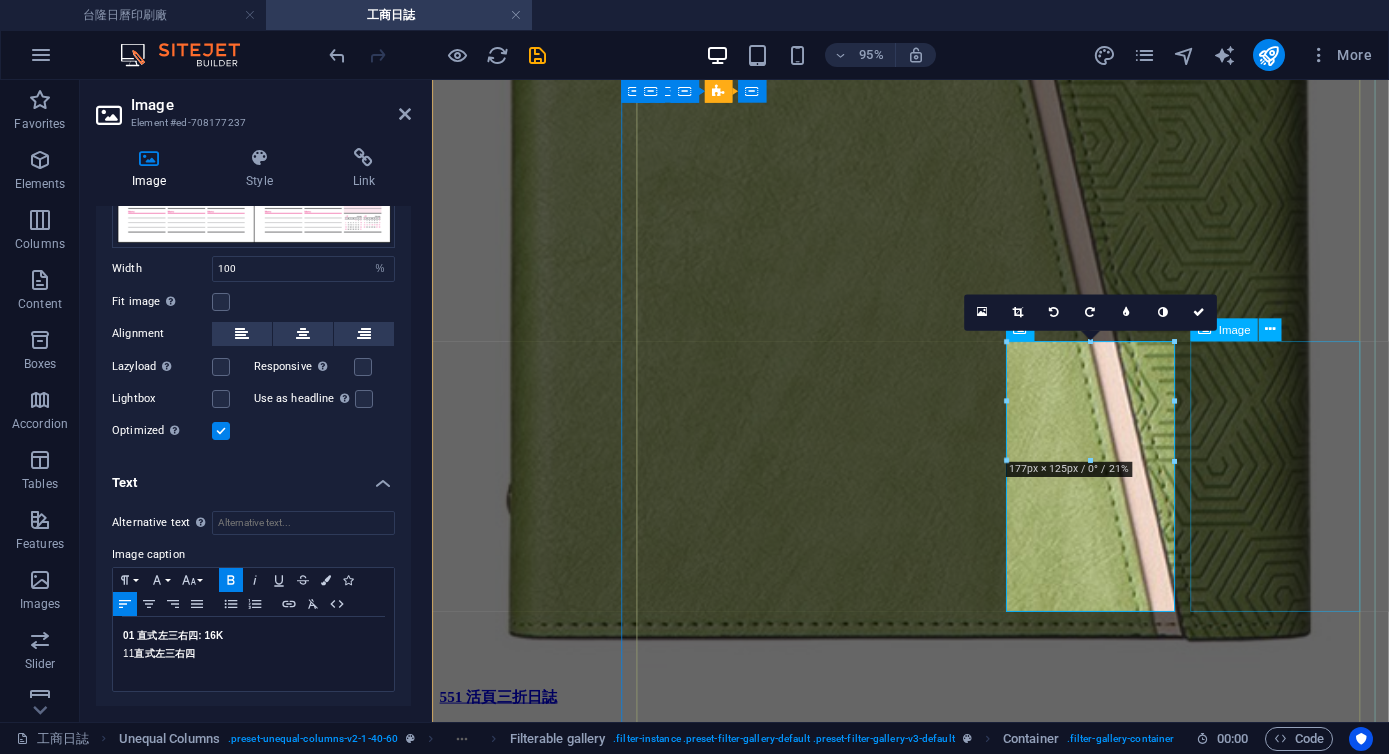 click on "02 左四 右三  適用: 16K 05  左四 右三  適用: 25K" at bounding box center [935, 66695] 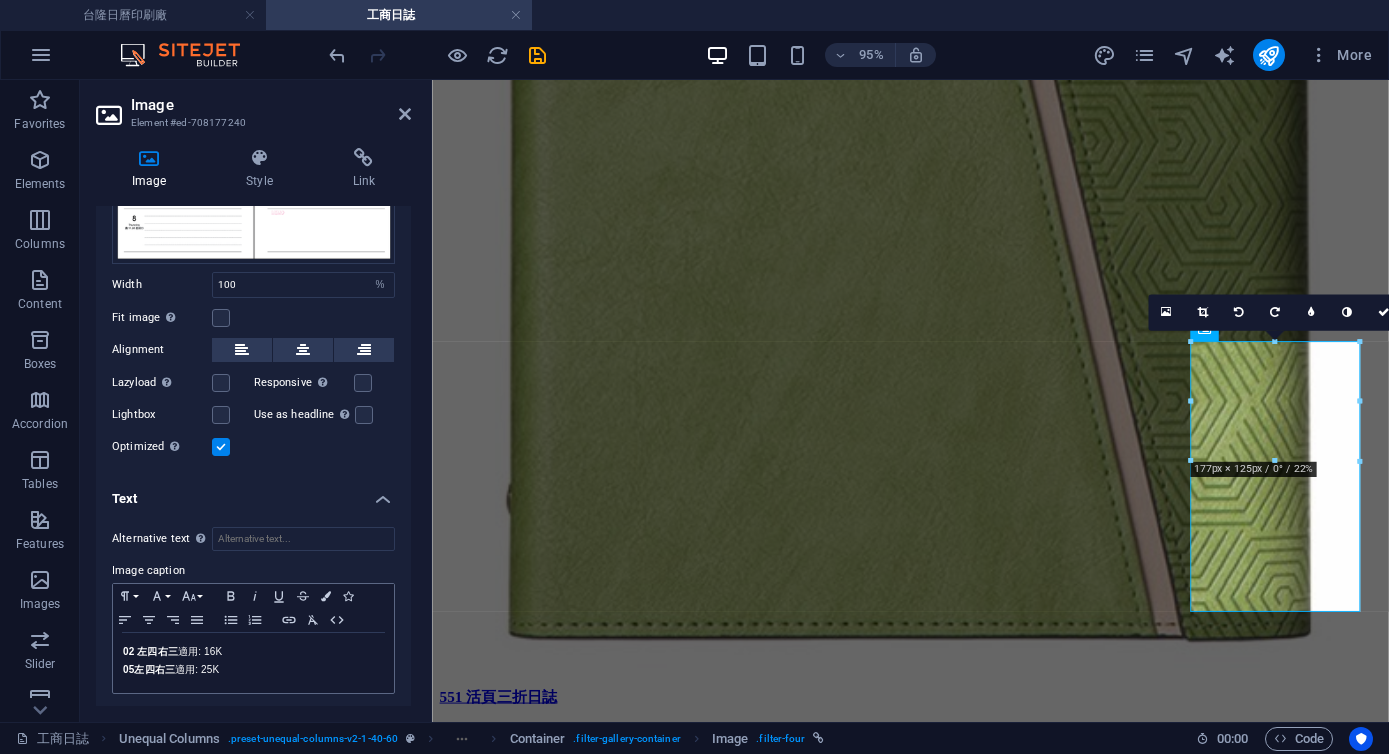 scroll, scrollTop: 199, scrollLeft: 0, axis: vertical 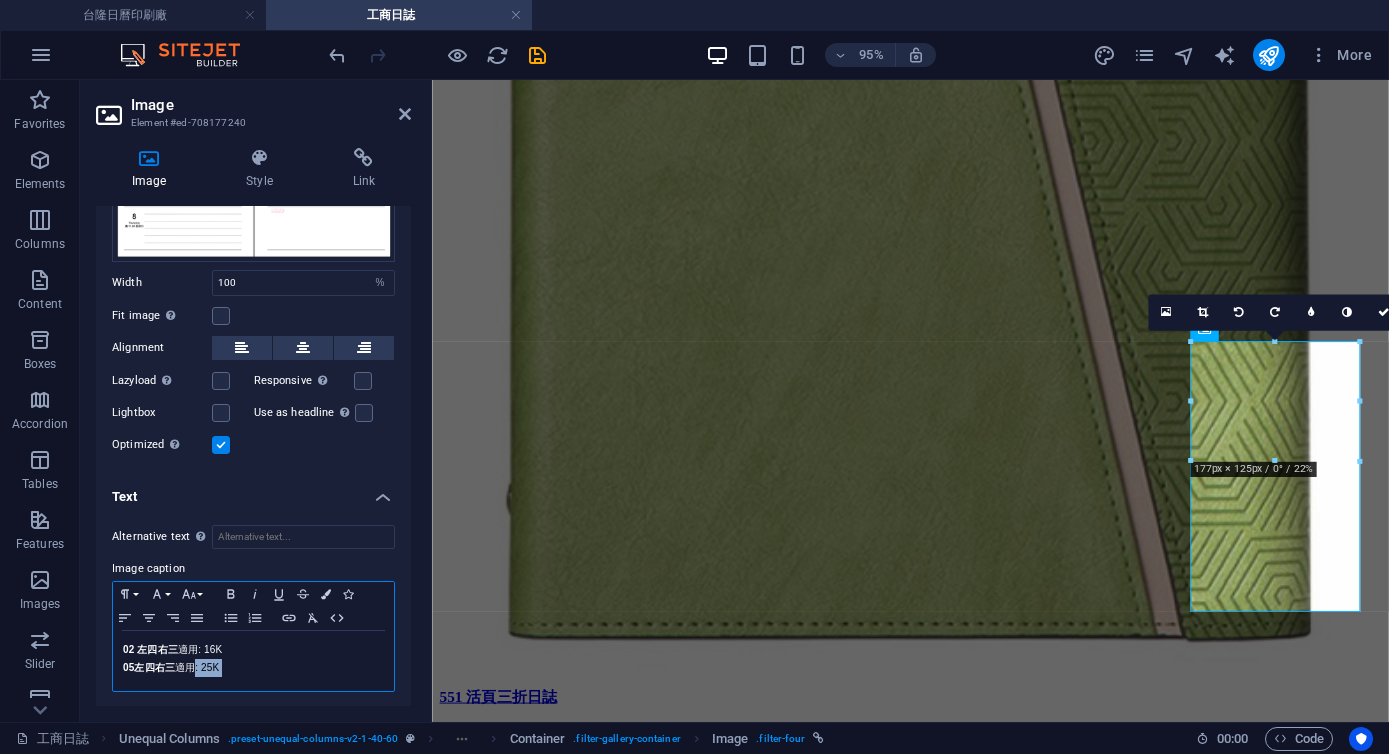 drag, startPoint x: 199, startPoint y: 665, endPoint x: 341, endPoint y: 665, distance: 142 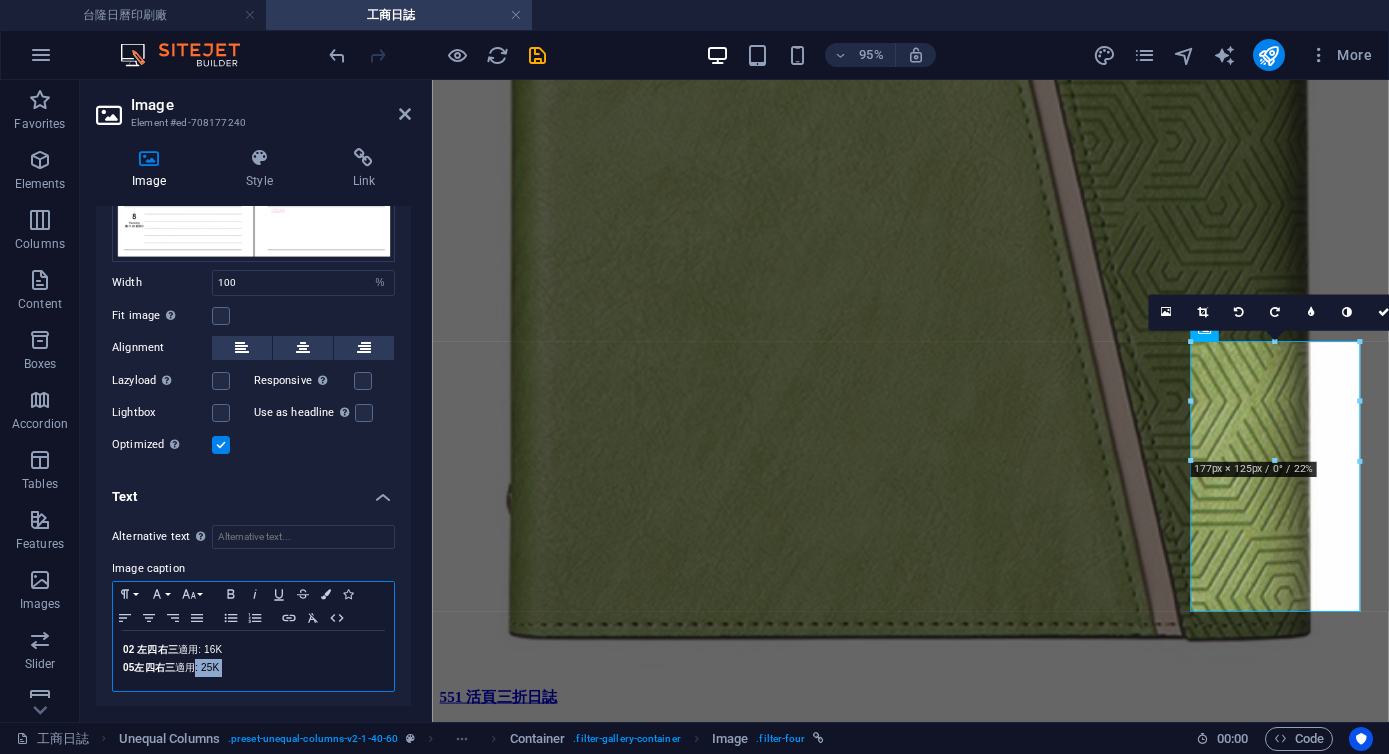 click on "05  左四 右三  適用: 25K" at bounding box center [253, 668] 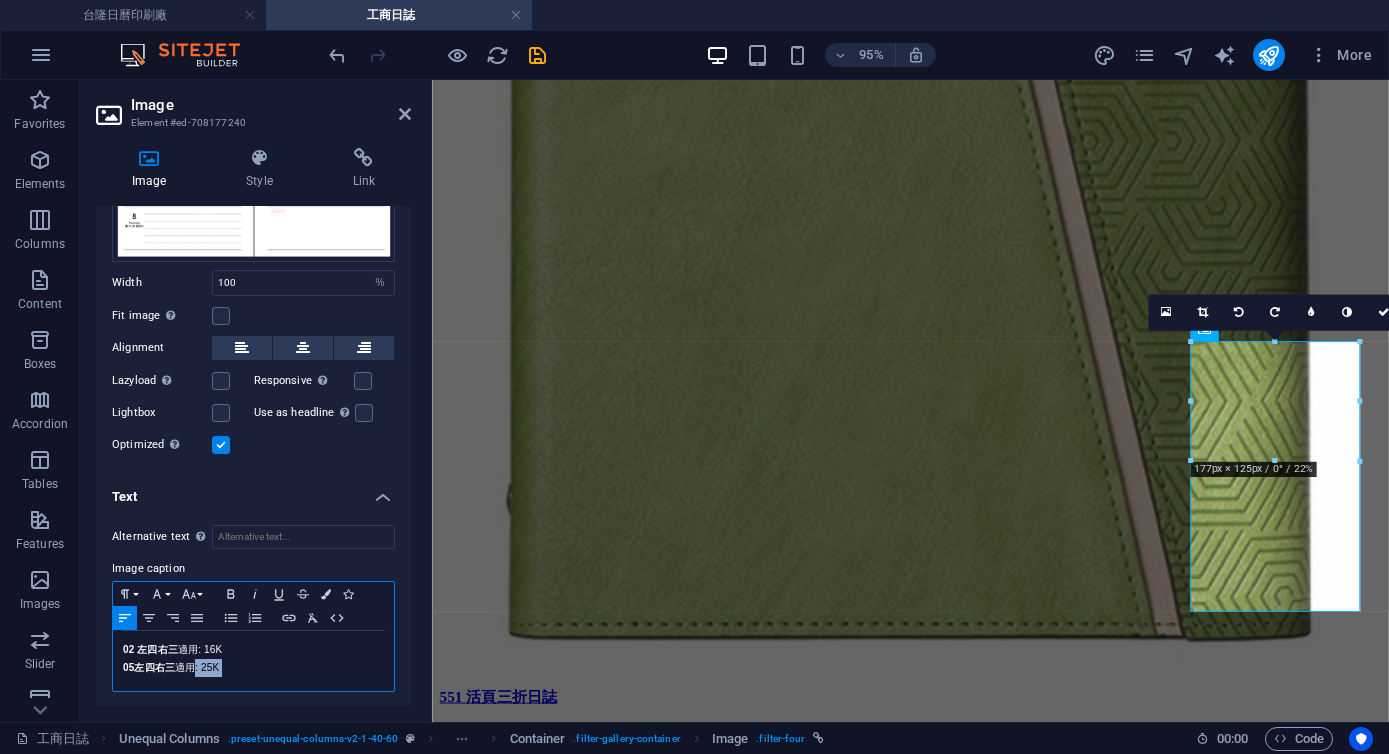 copy on ": 25K" 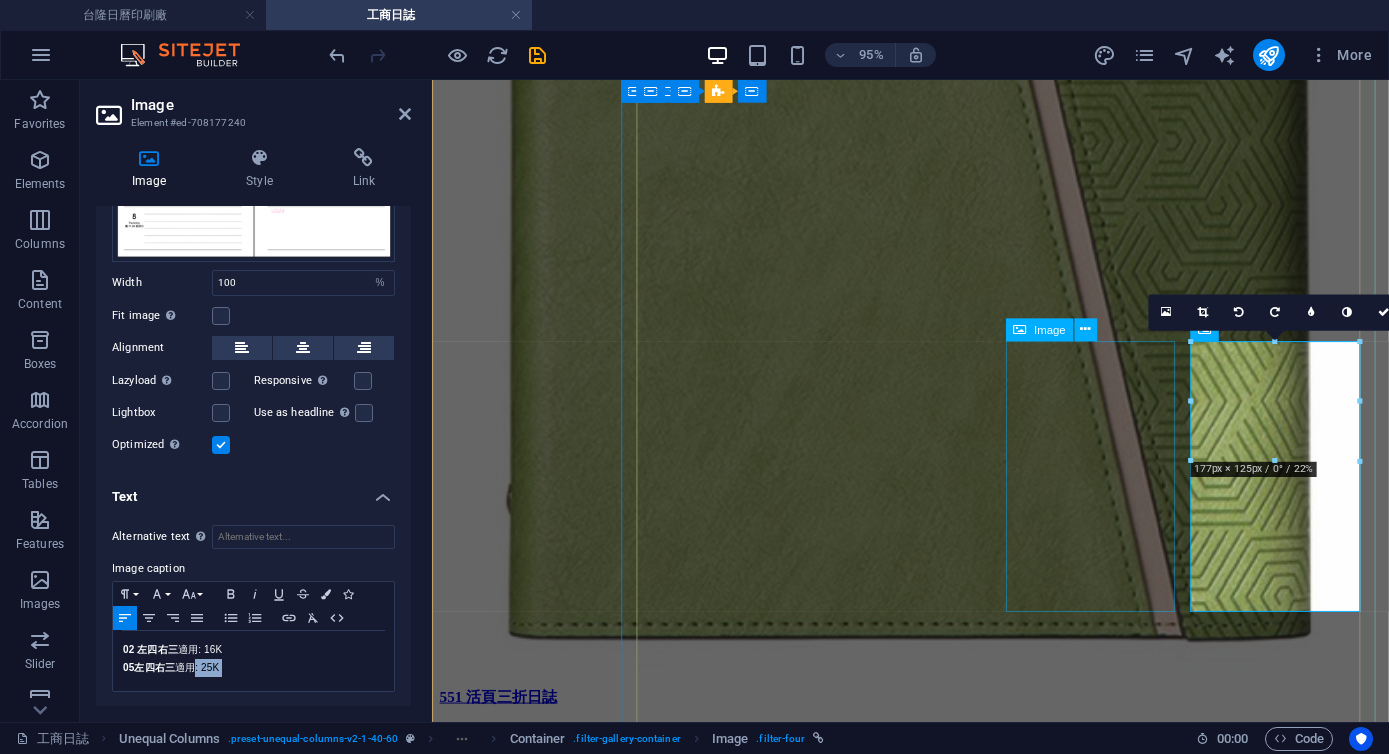 click on "01 直式左三右四: 16K 11  直式左三右四" at bounding box center (935, 65883) 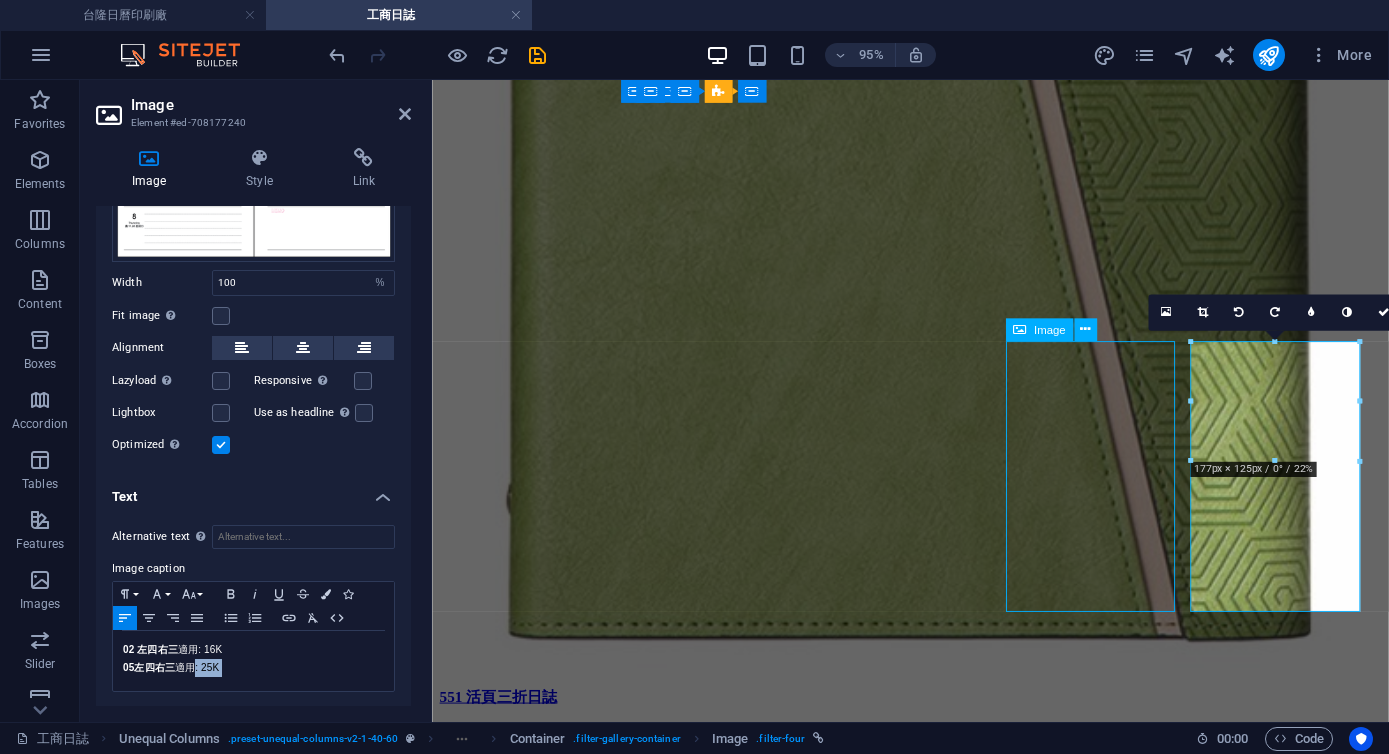 click on "01 直式左三右四: 16K 11  直式左三右四" at bounding box center (935, 65883) 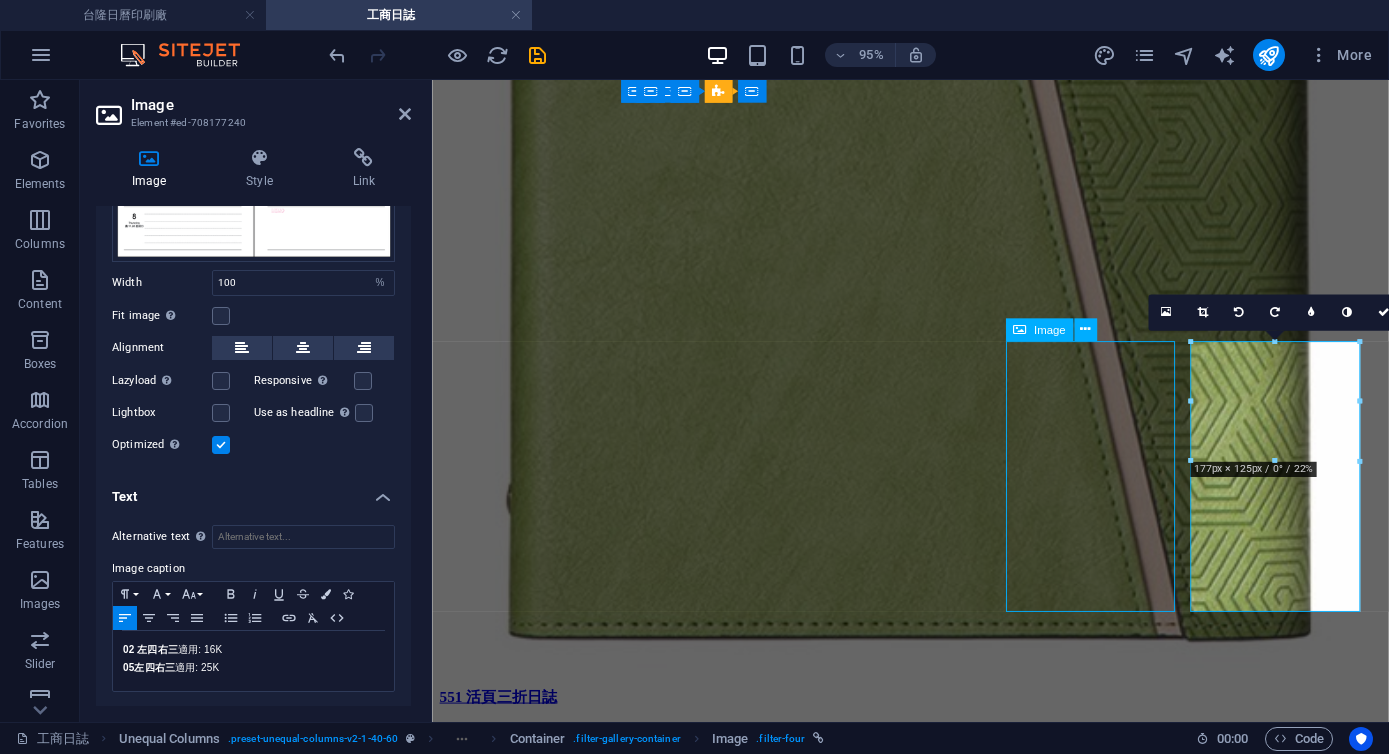 select on "%" 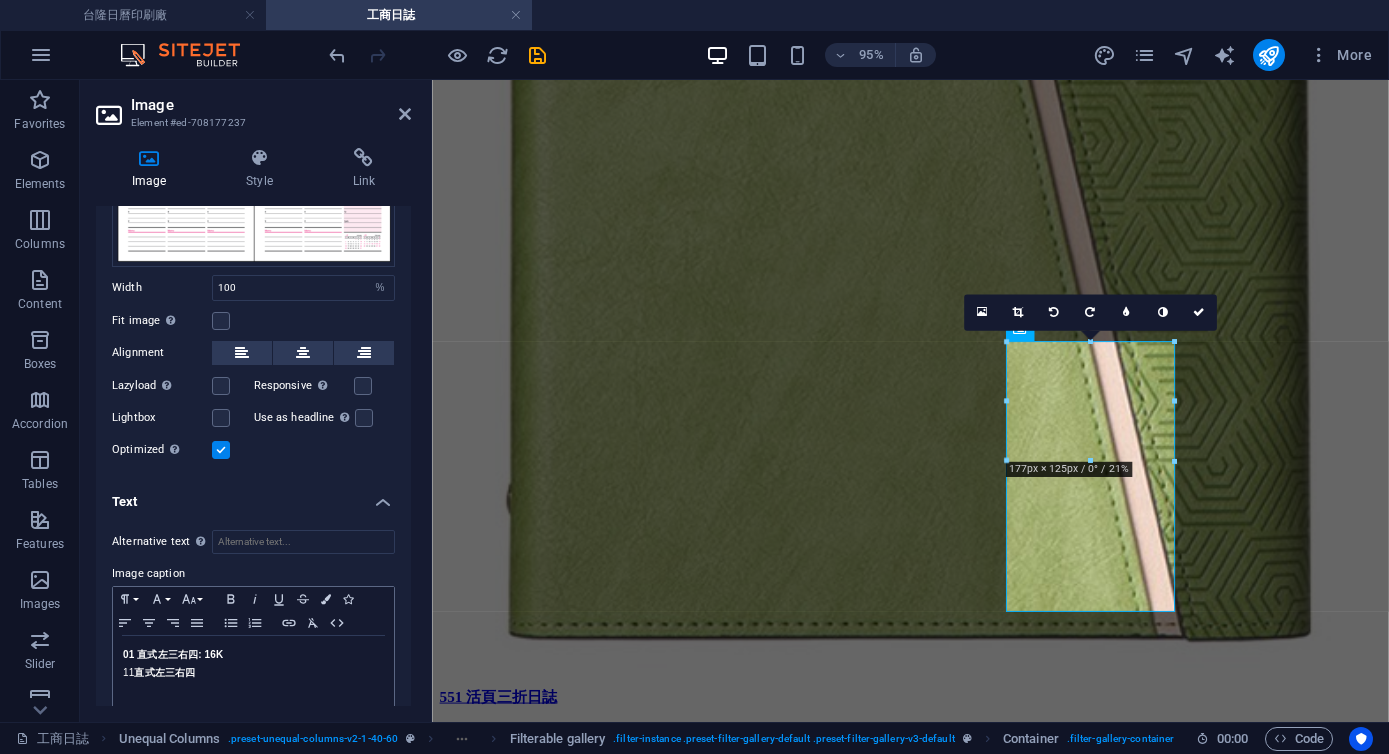 scroll, scrollTop: 213, scrollLeft: 0, axis: vertical 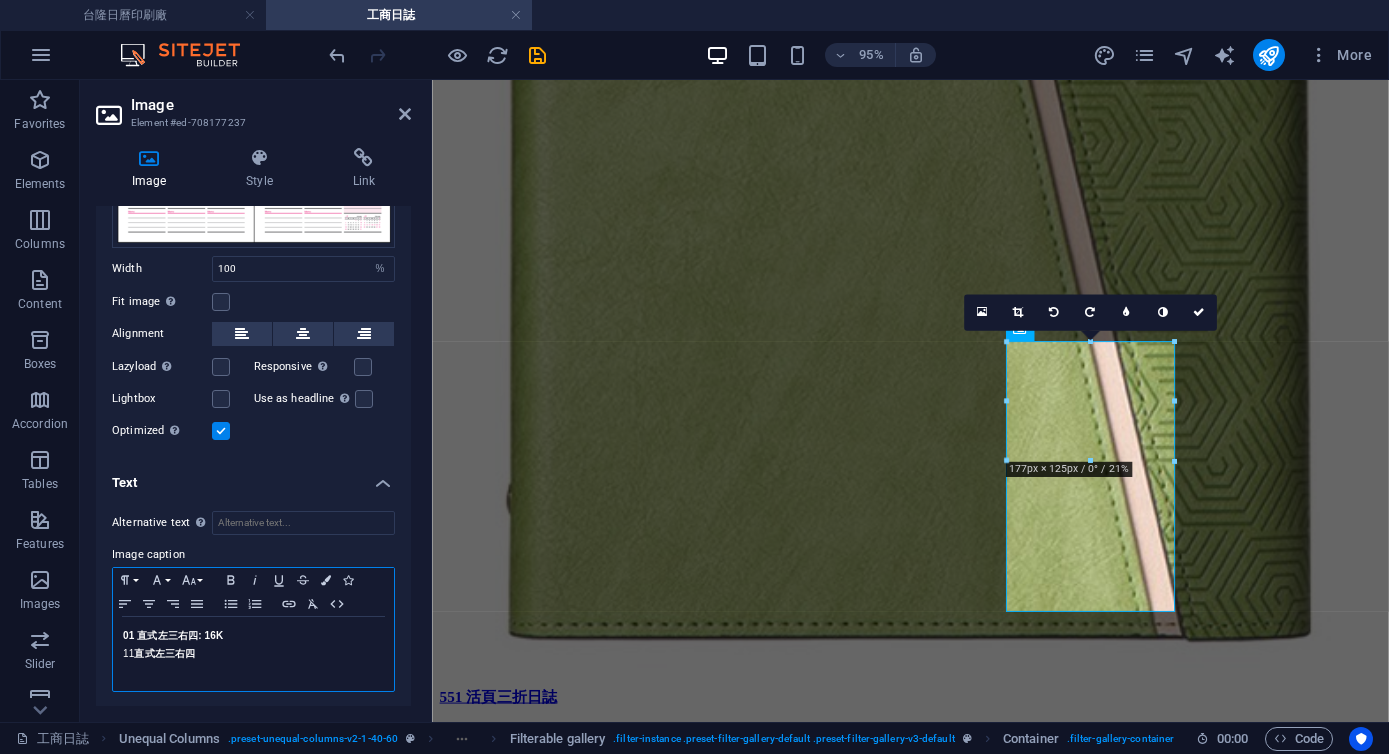 click on "11  直式左三右四" at bounding box center (253, 654) 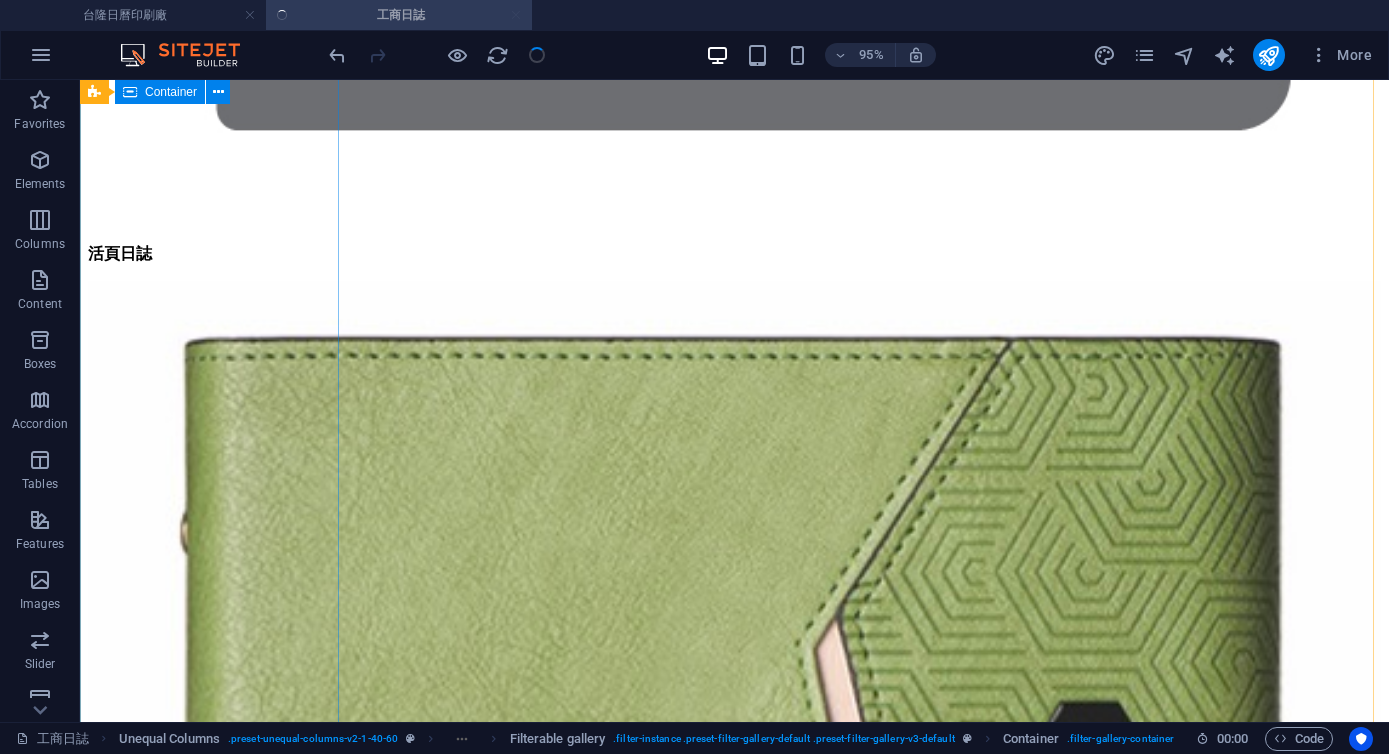 scroll, scrollTop: 4598, scrollLeft: 0, axis: vertical 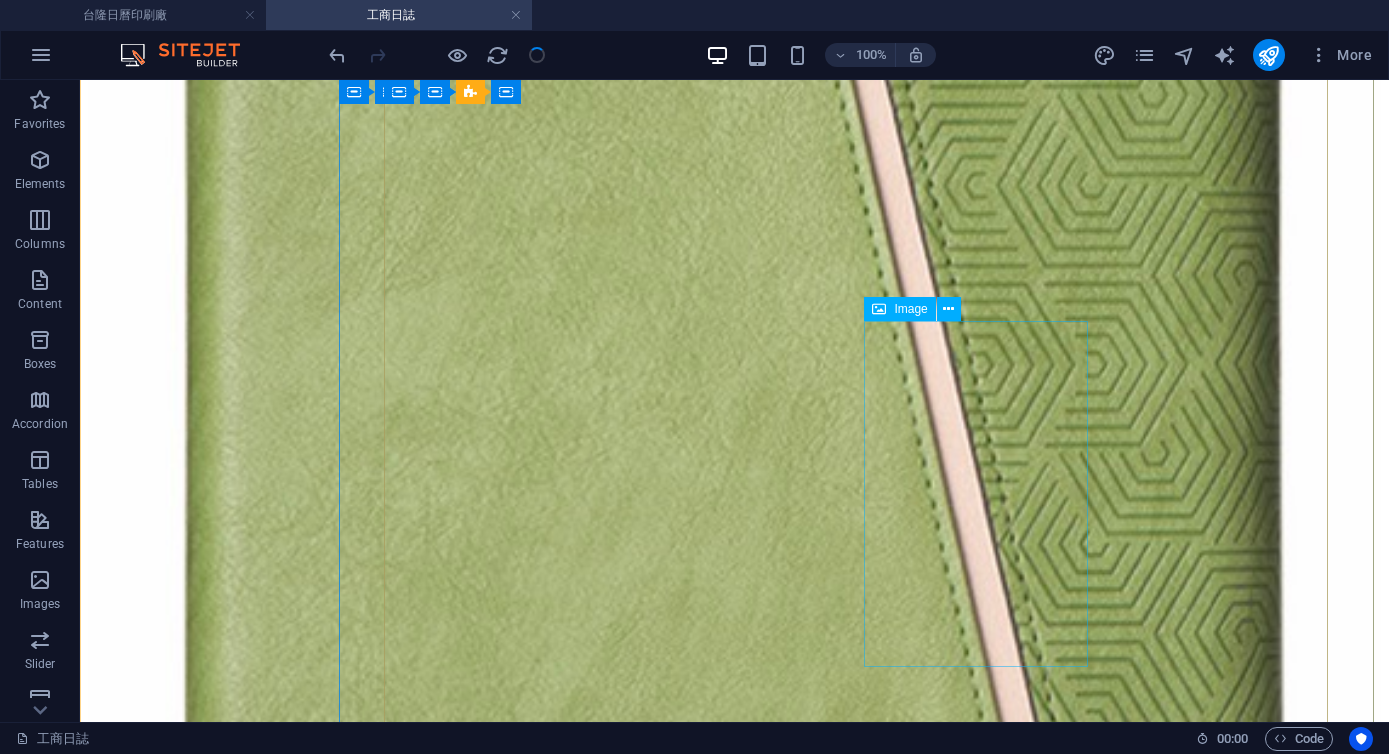 click on "01 直式左三右四: 16K 11  直式左三右四: 25K" at bounding box center [734, 84502] 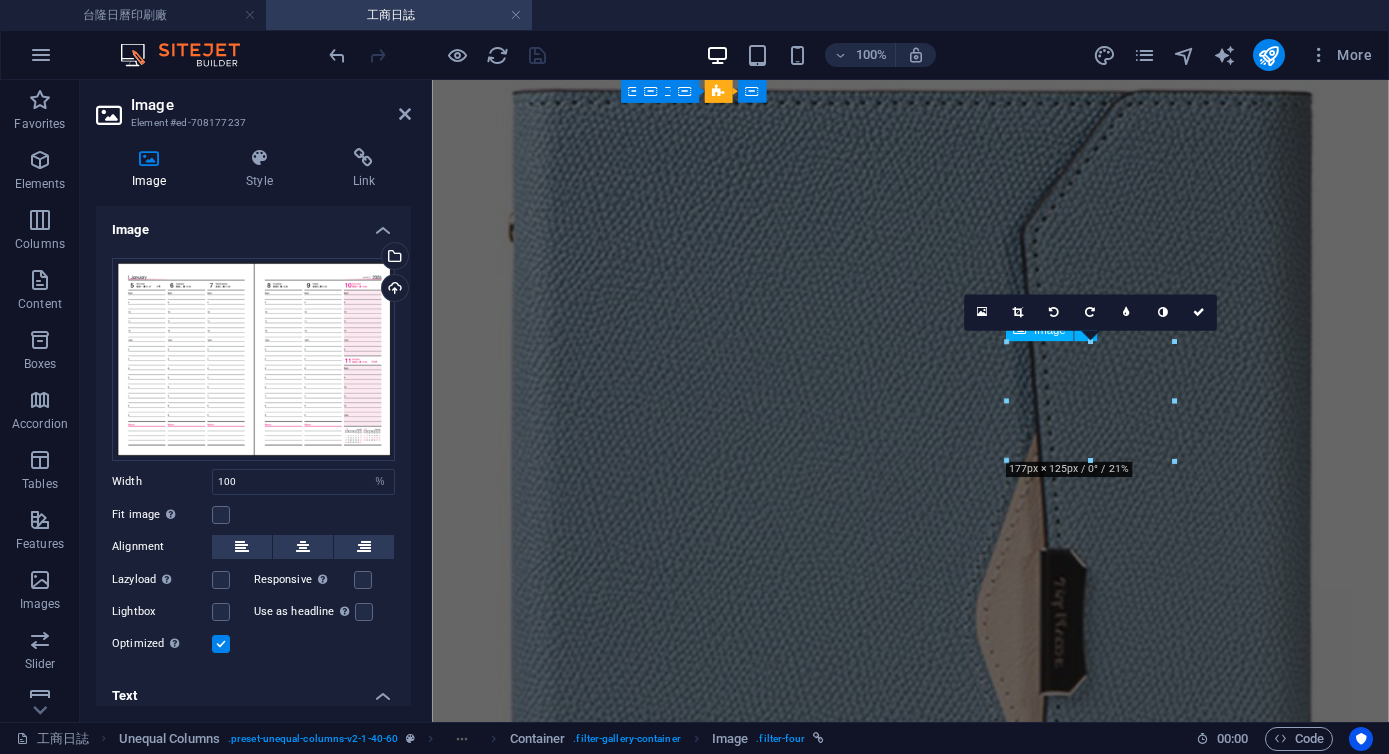 scroll, scrollTop: 3853, scrollLeft: 0, axis: vertical 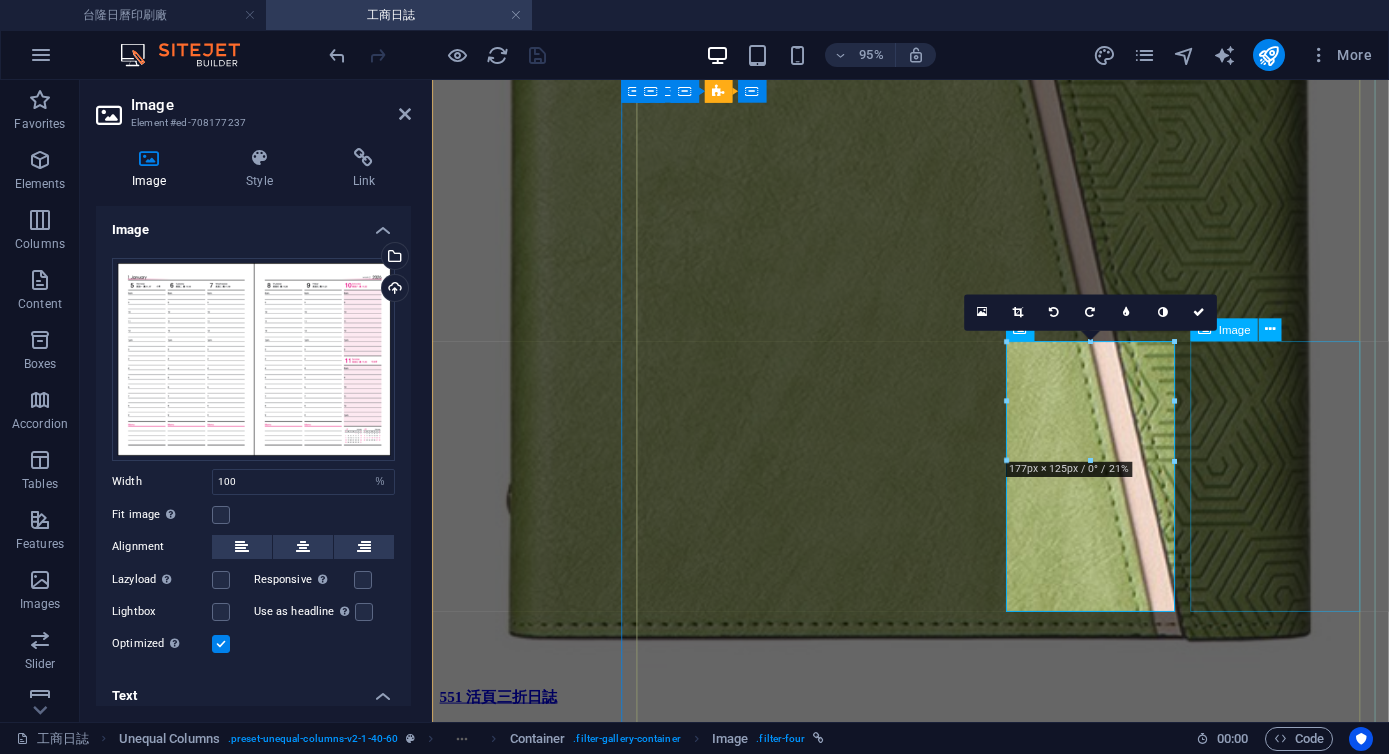 click on "02 左四 右三  適用: 16K 05  左四 右三  適用: 25K" at bounding box center [935, 66695] 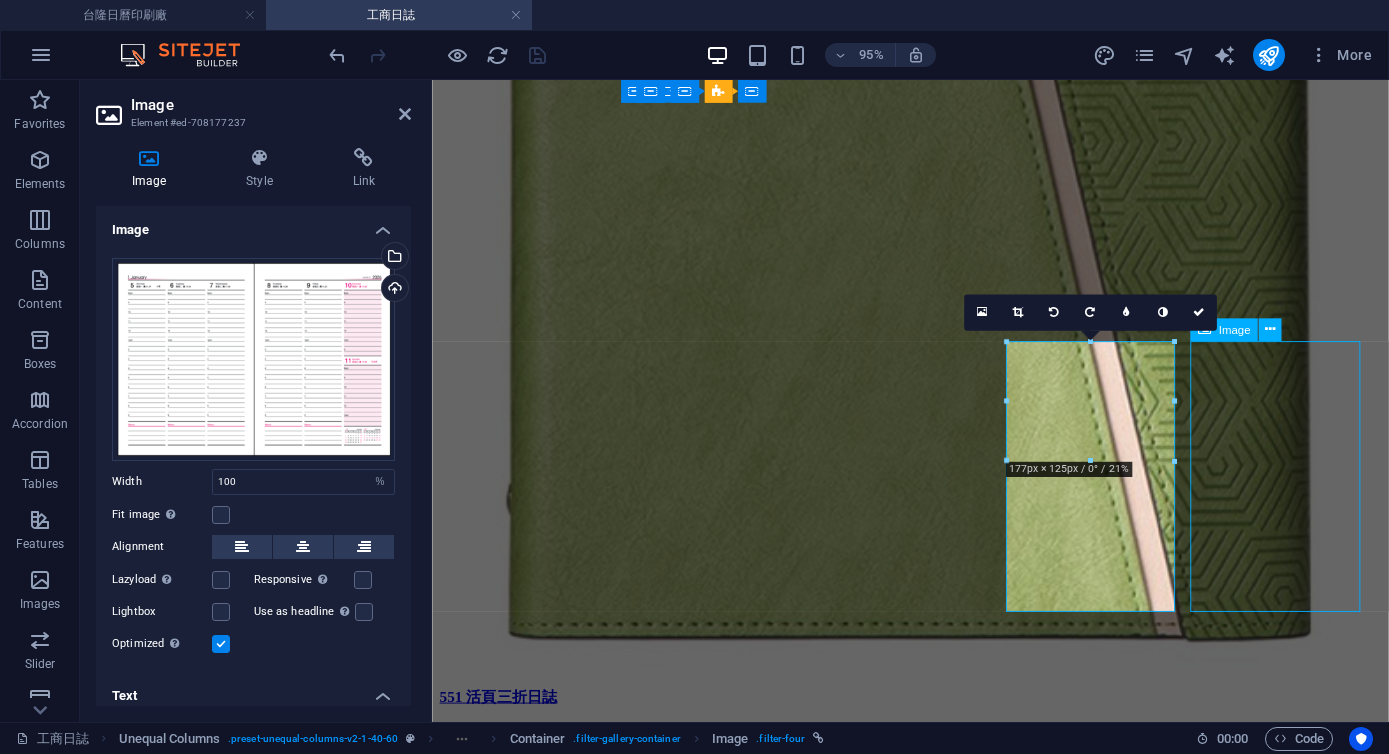 click on "02 左四 右三  適用: 16K 05  左四 右三  適用: 25K" at bounding box center [935, 66695] 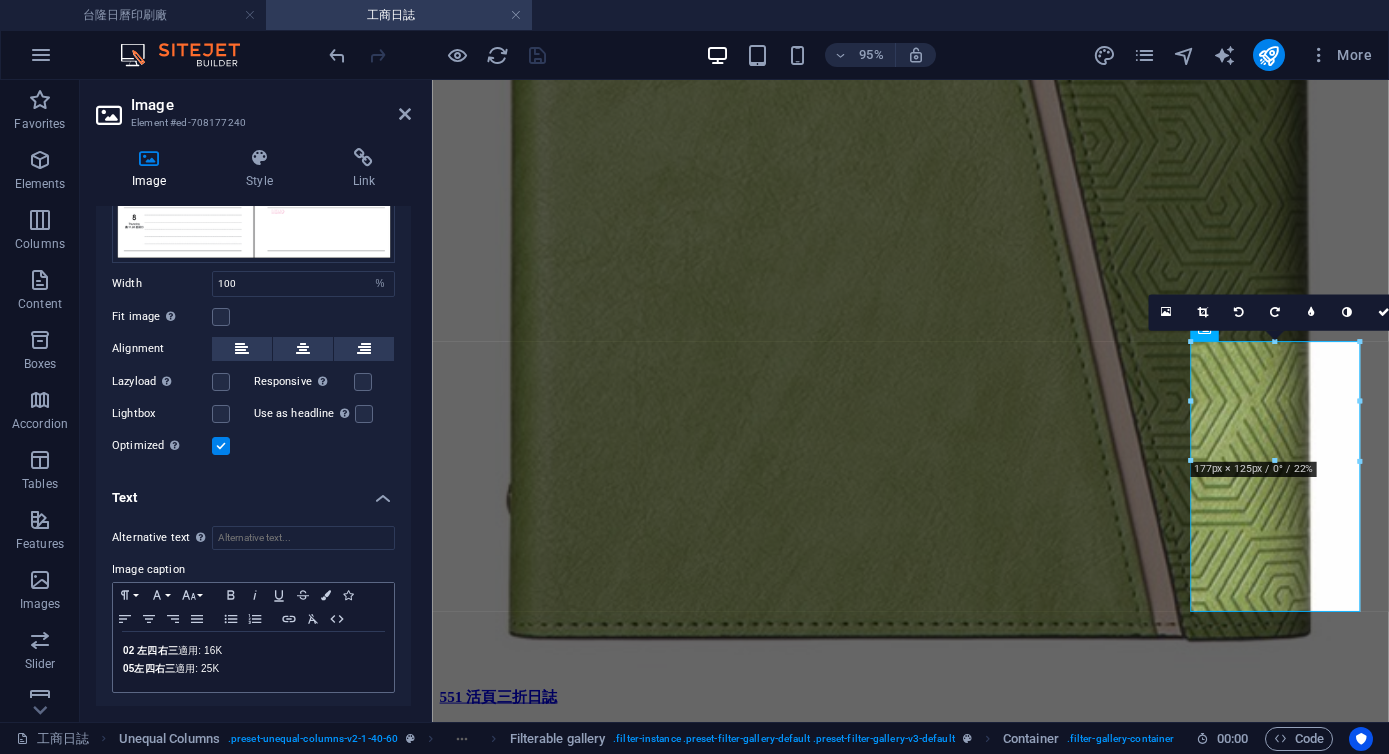 scroll, scrollTop: 199, scrollLeft: 0, axis: vertical 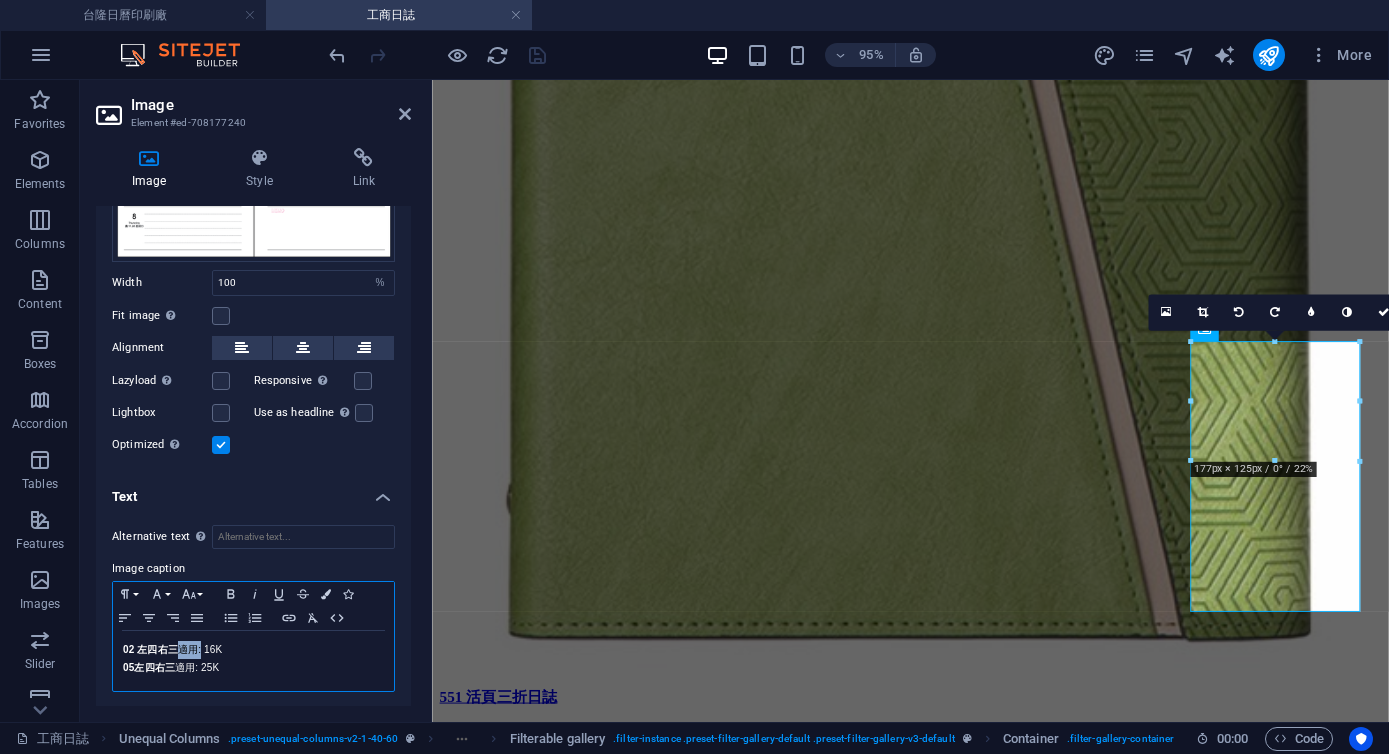drag, startPoint x: 181, startPoint y: 644, endPoint x: 204, endPoint y: 645, distance: 23.021729 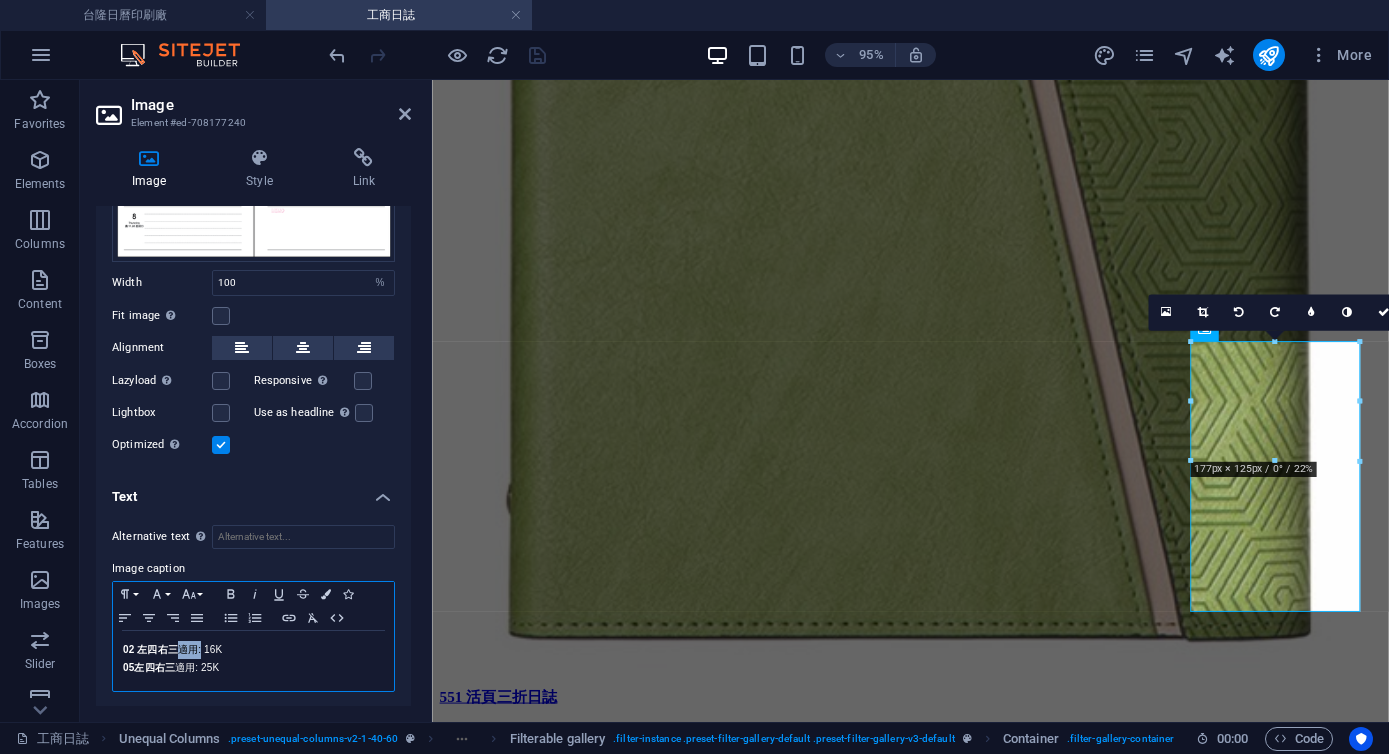 click on "02 左四 右三  適用: 16K" at bounding box center (253, 650) 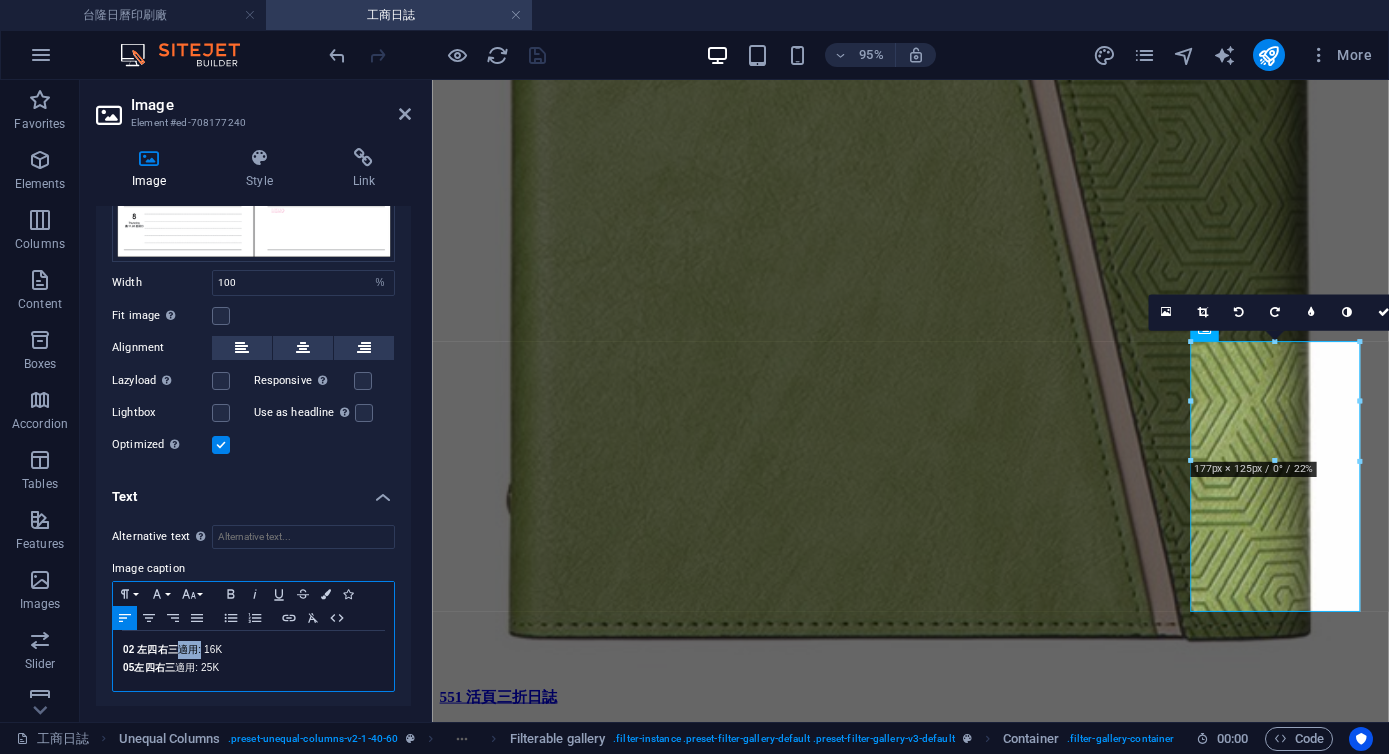 copy on "適用:" 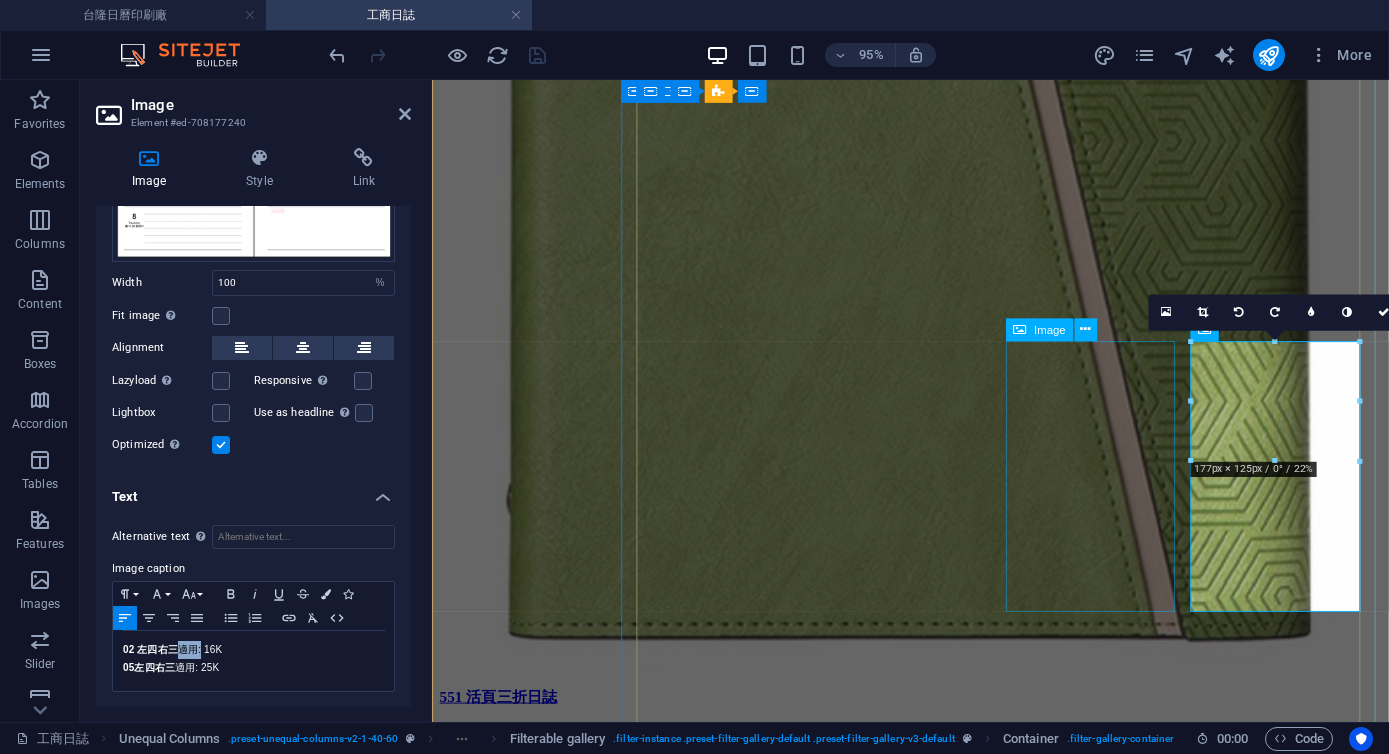 click on "01 直式左三右四: 16K 11  直式左三右四: 25K" at bounding box center (935, 65883) 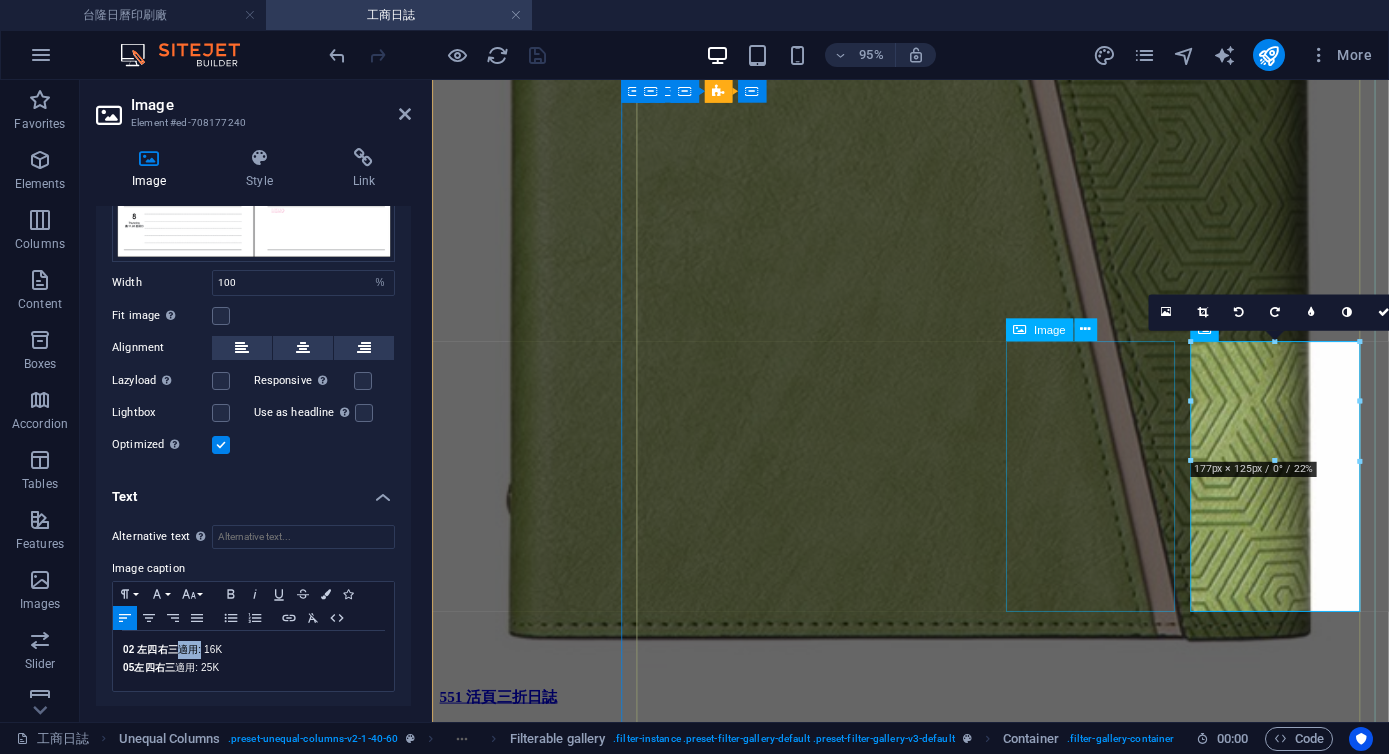 click on "01 直式左三右四: 16K 11  直式左三右四: 25K" at bounding box center [935, 65883] 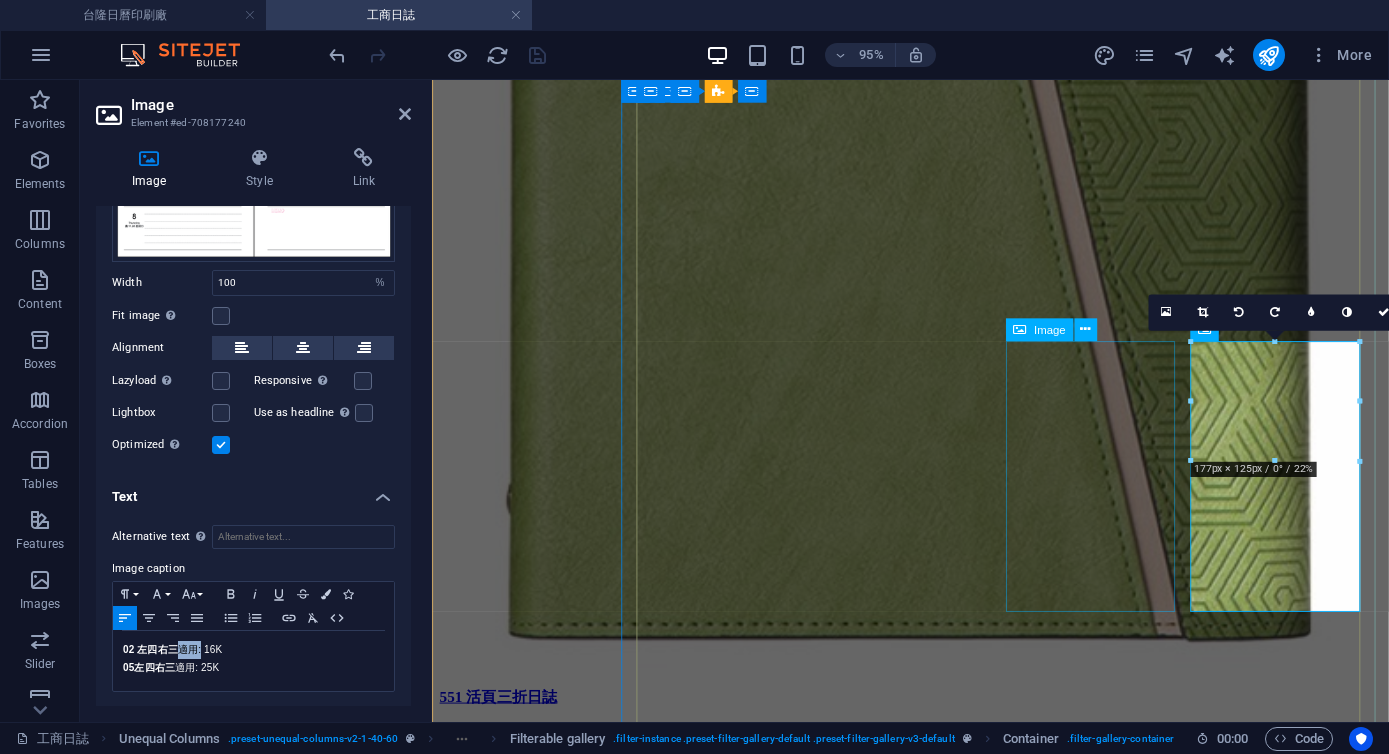 select on "%" 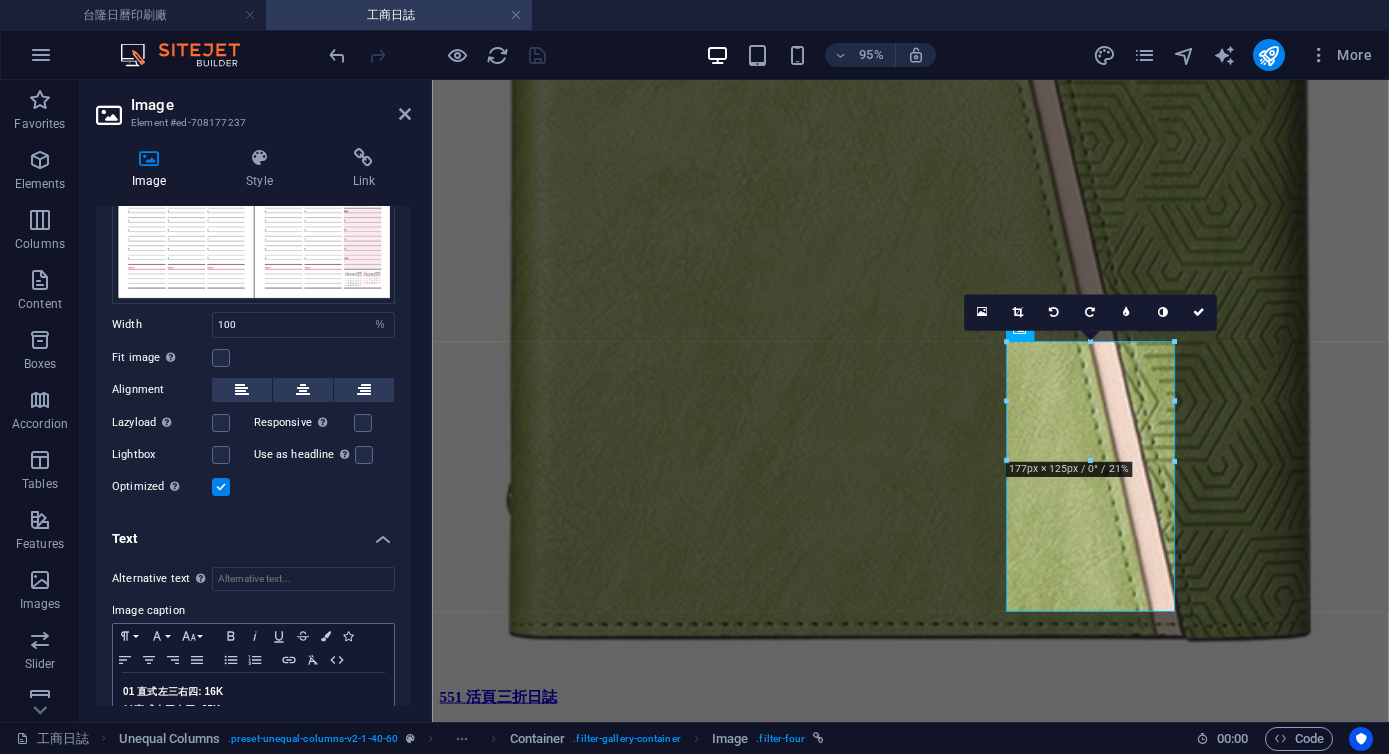 scroll, scrollTop: 213, scrollLeft: 0, axis: vertical 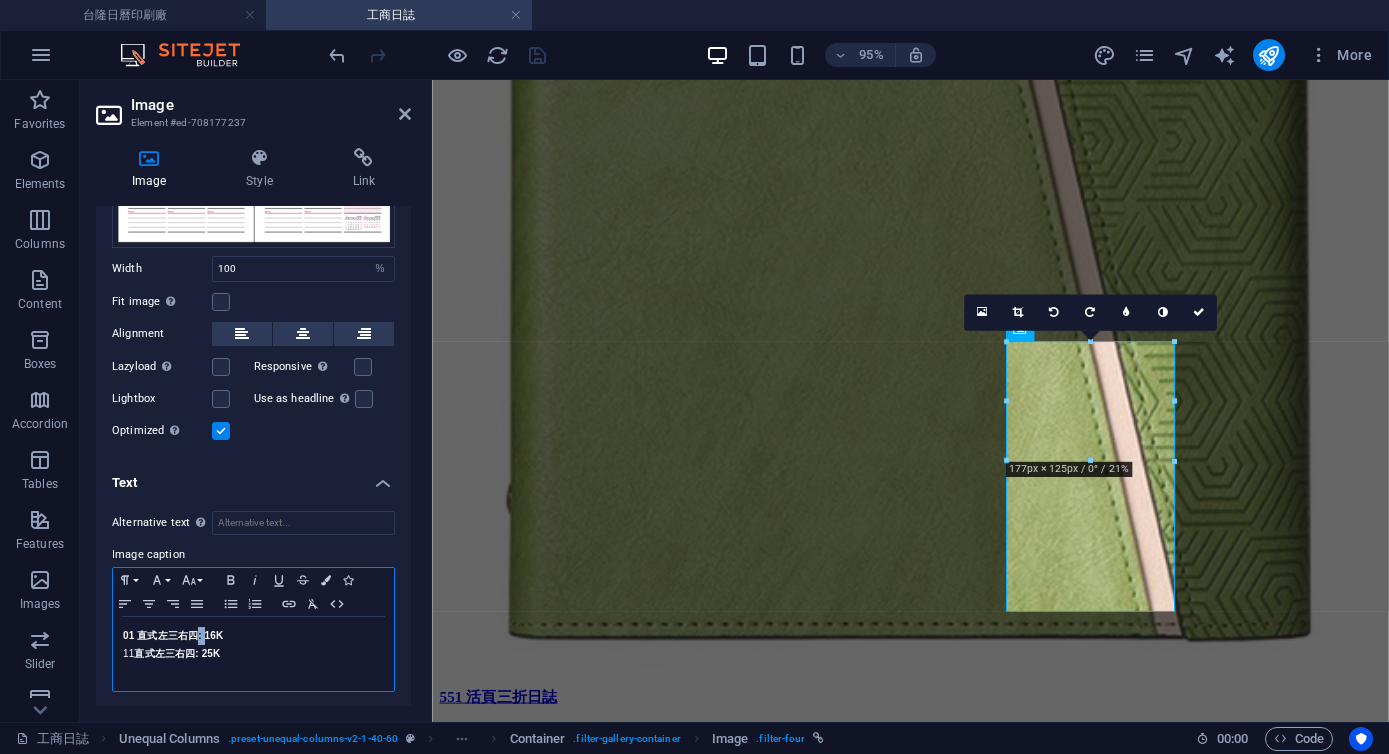 click on "01 直式左三右四: 16K" at bounding box center [173, 635] 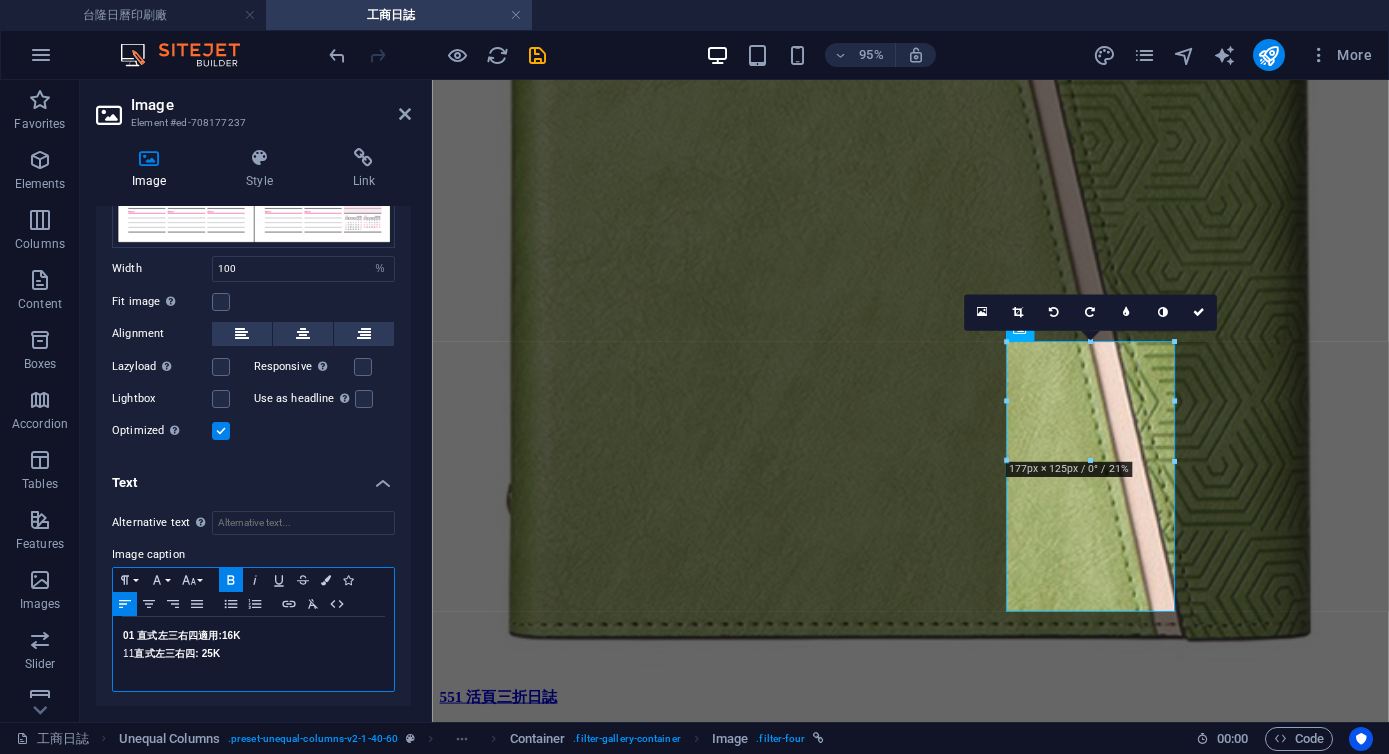 type 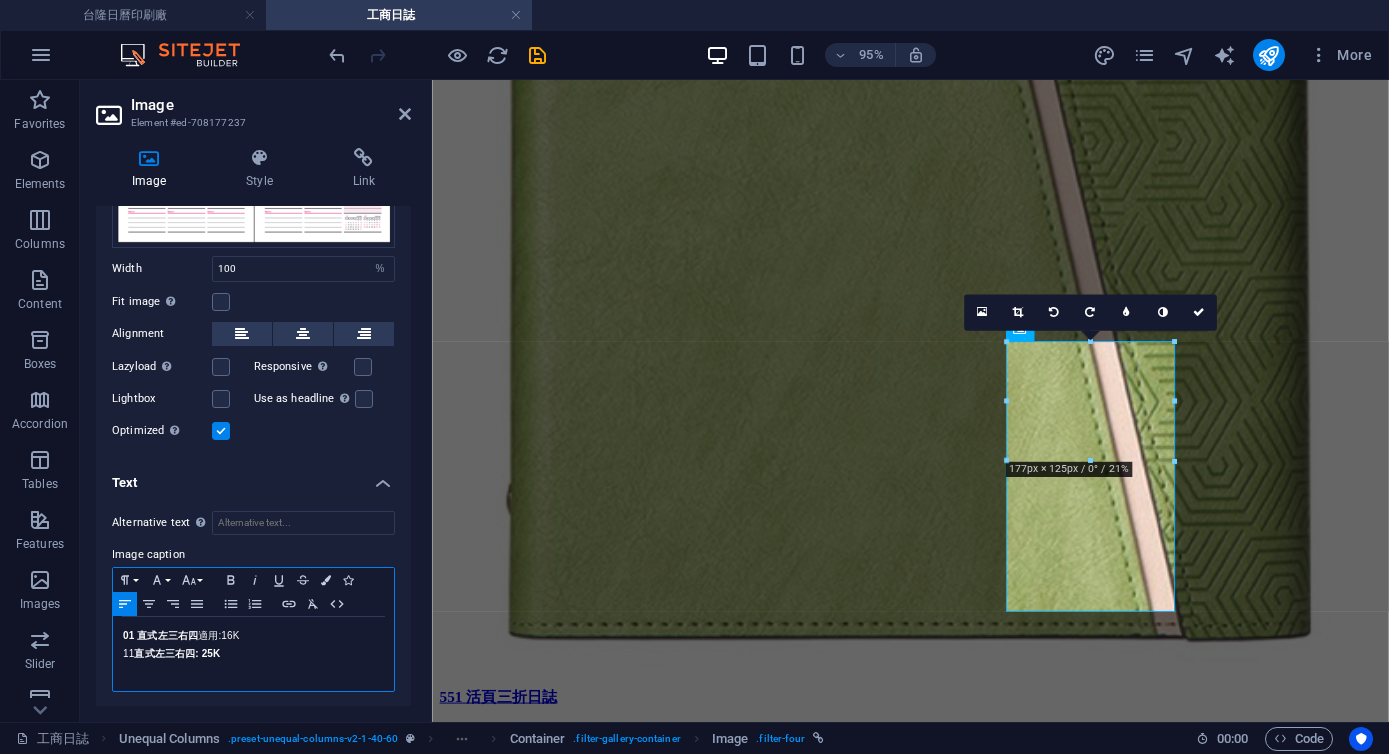 click on "直式左三右四: 25K" at bounding box center (178, 653) 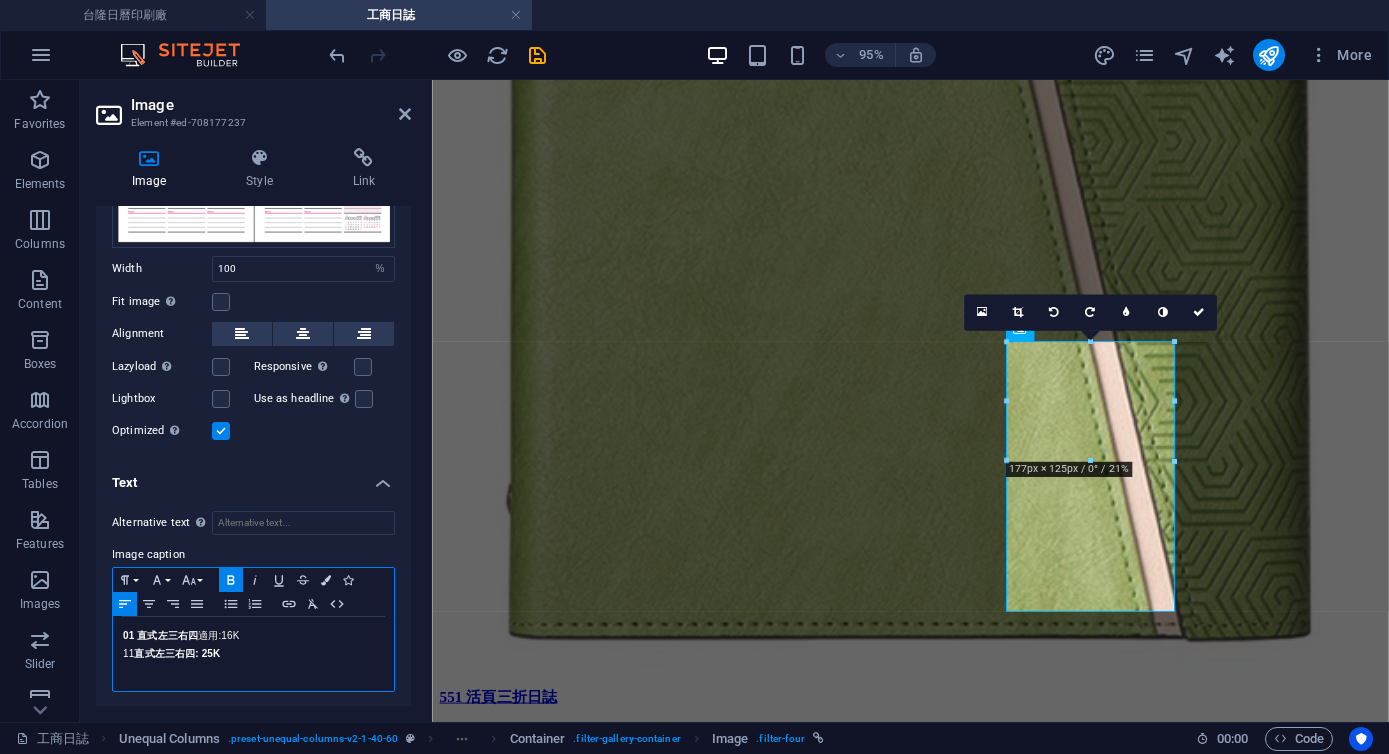 click on "直式左三右四: 25K" at bounding box center (178, 653) 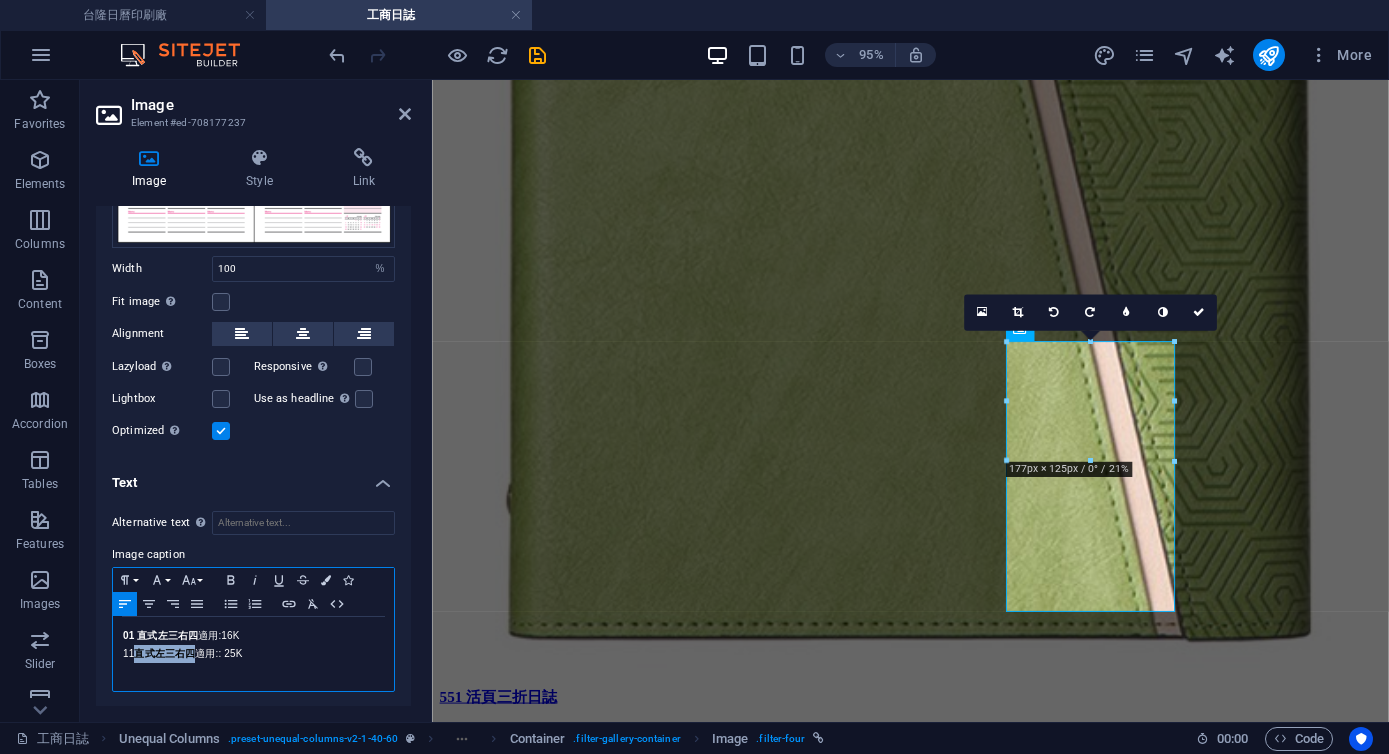click on "11  直式左三右四  適用:: 25K" at bounding box center (253, 654) 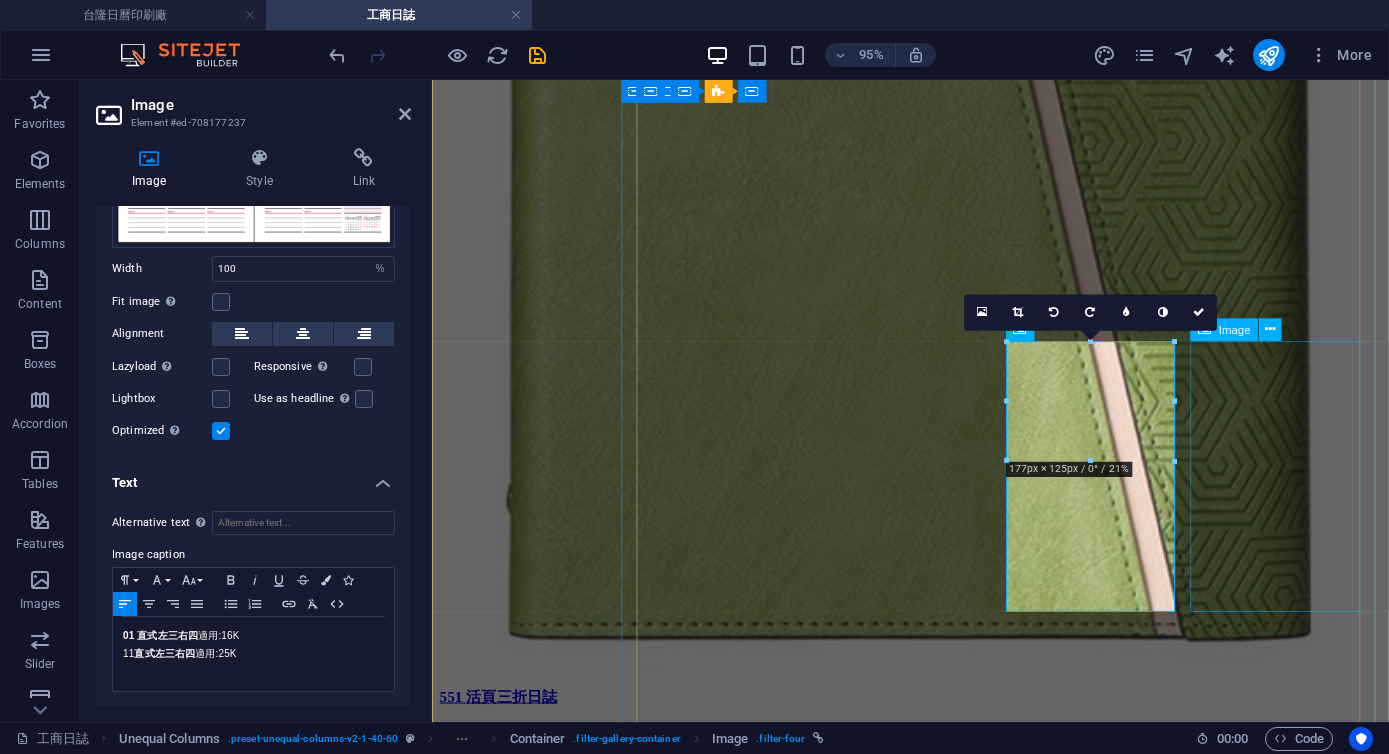 click on "02 左四 右三  適用: 16K 05  左四 右三  適用: 25K" at bounding box center (935, 66695) 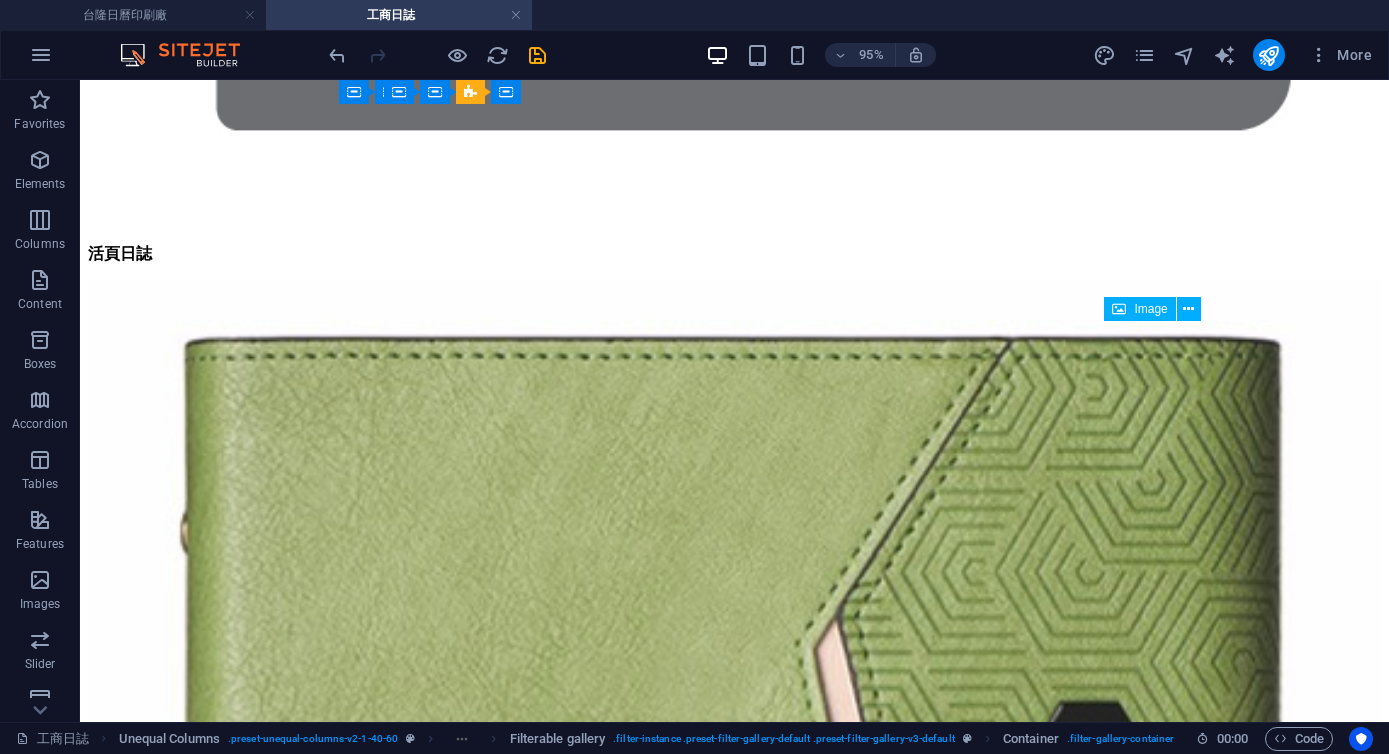 scroll, scrollTop: 4598, scrollLeft: 0, axis: vertical 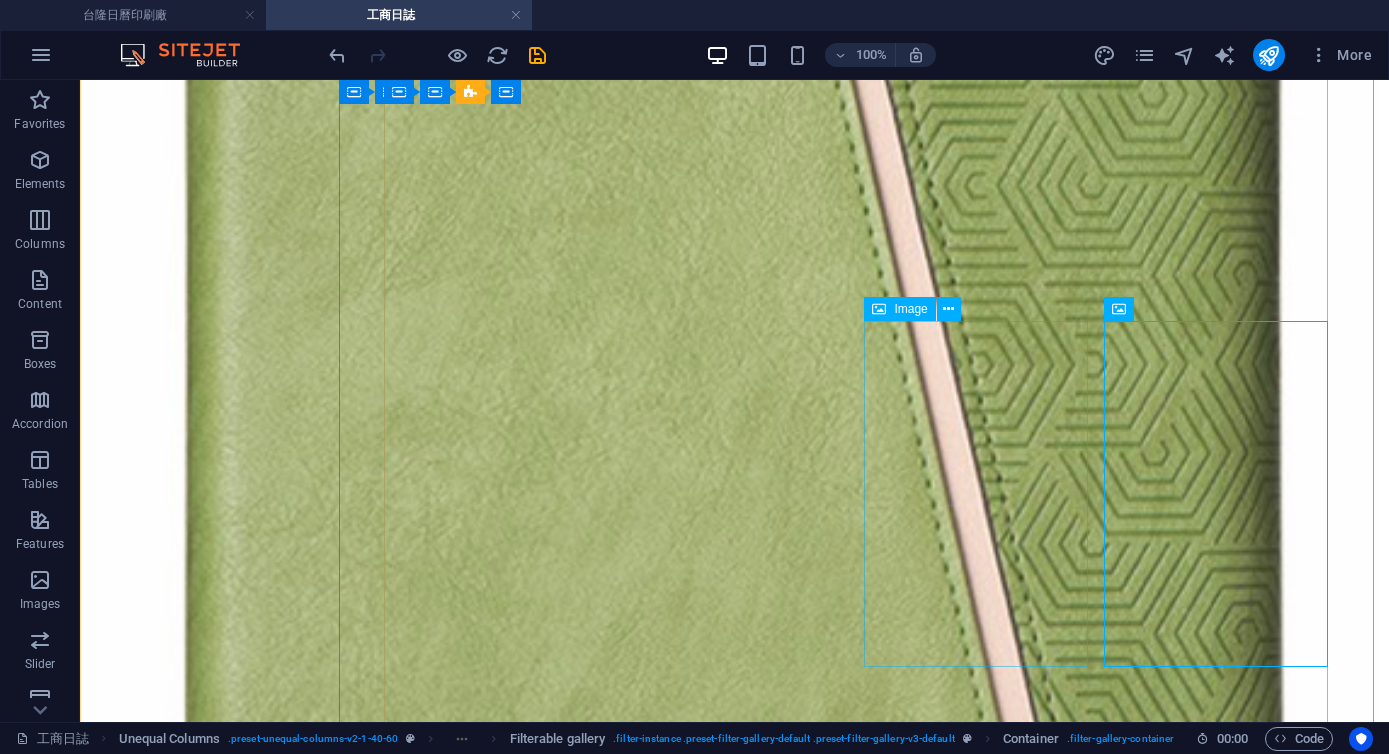 click on "01 直式左三右四  適用:16K 11  直式左三右四  適用:25K" at bounding box center [734, 84502] 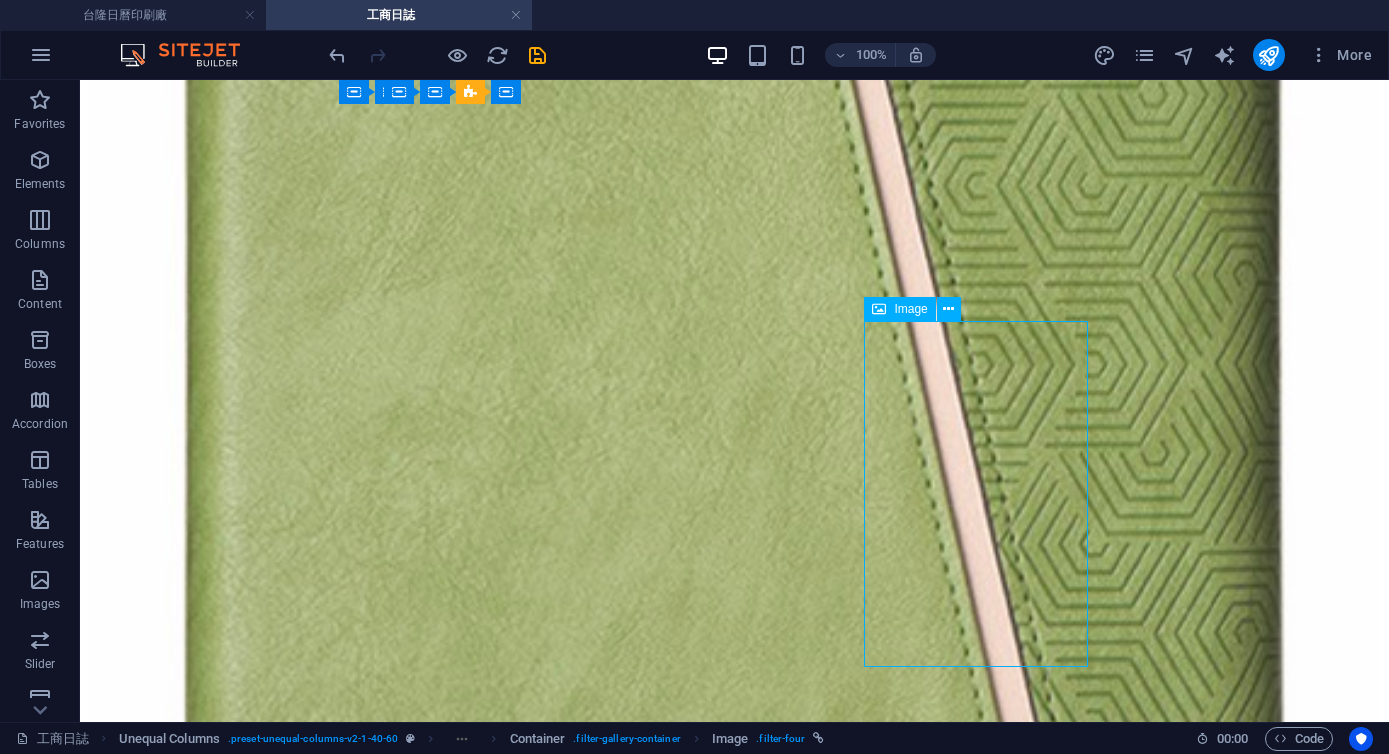 click on "01 直式左三右四  適用:16K 11  直式左三右四  適用:25K" at bounding box center (734, 84502) 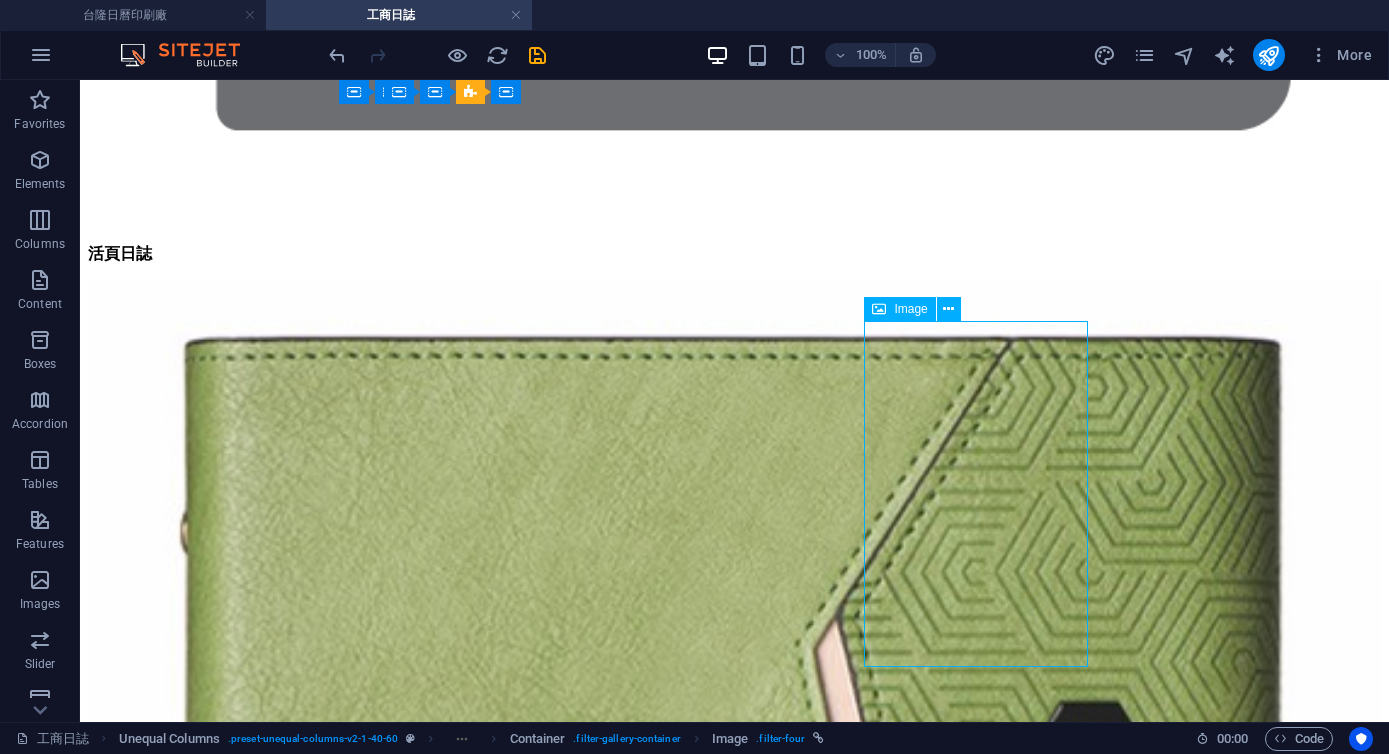 select on "%" 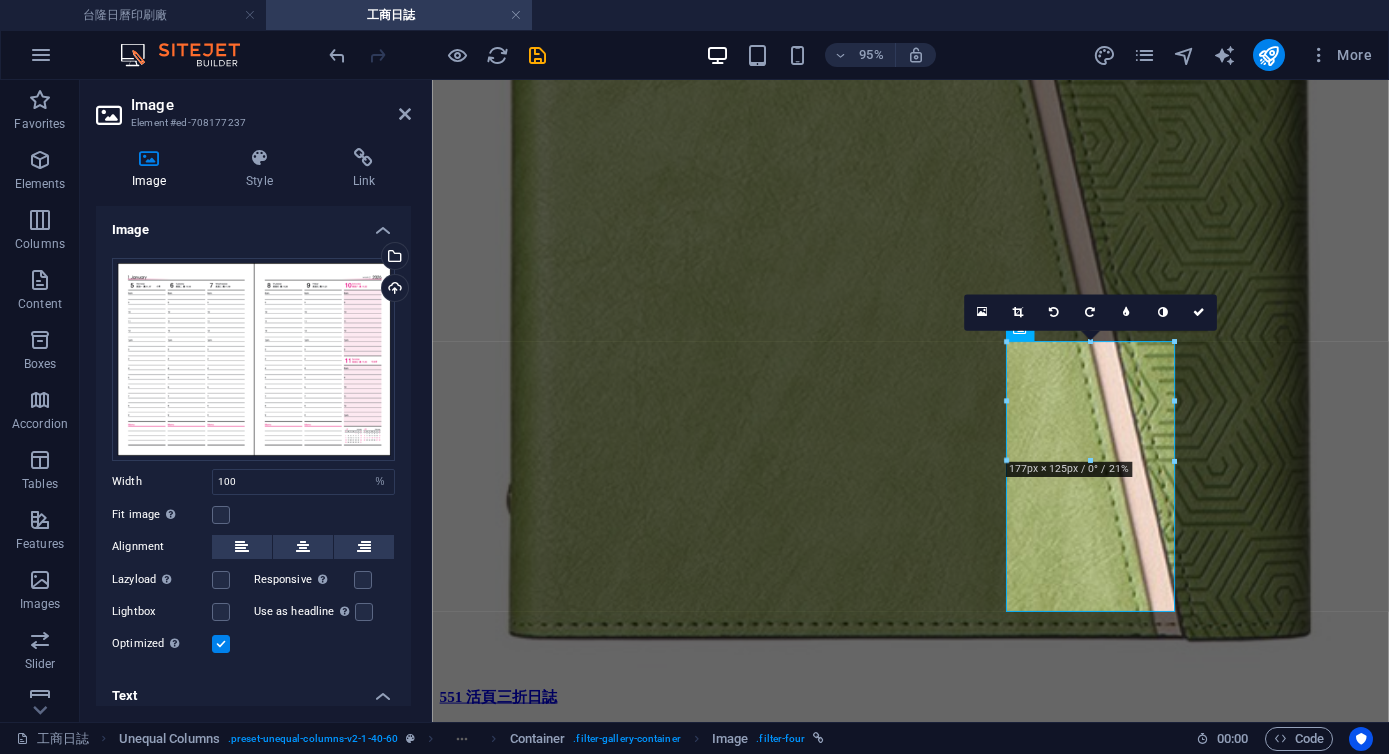 scroll, scrollTop: 213, scrollLeft: 0, axis: vertical 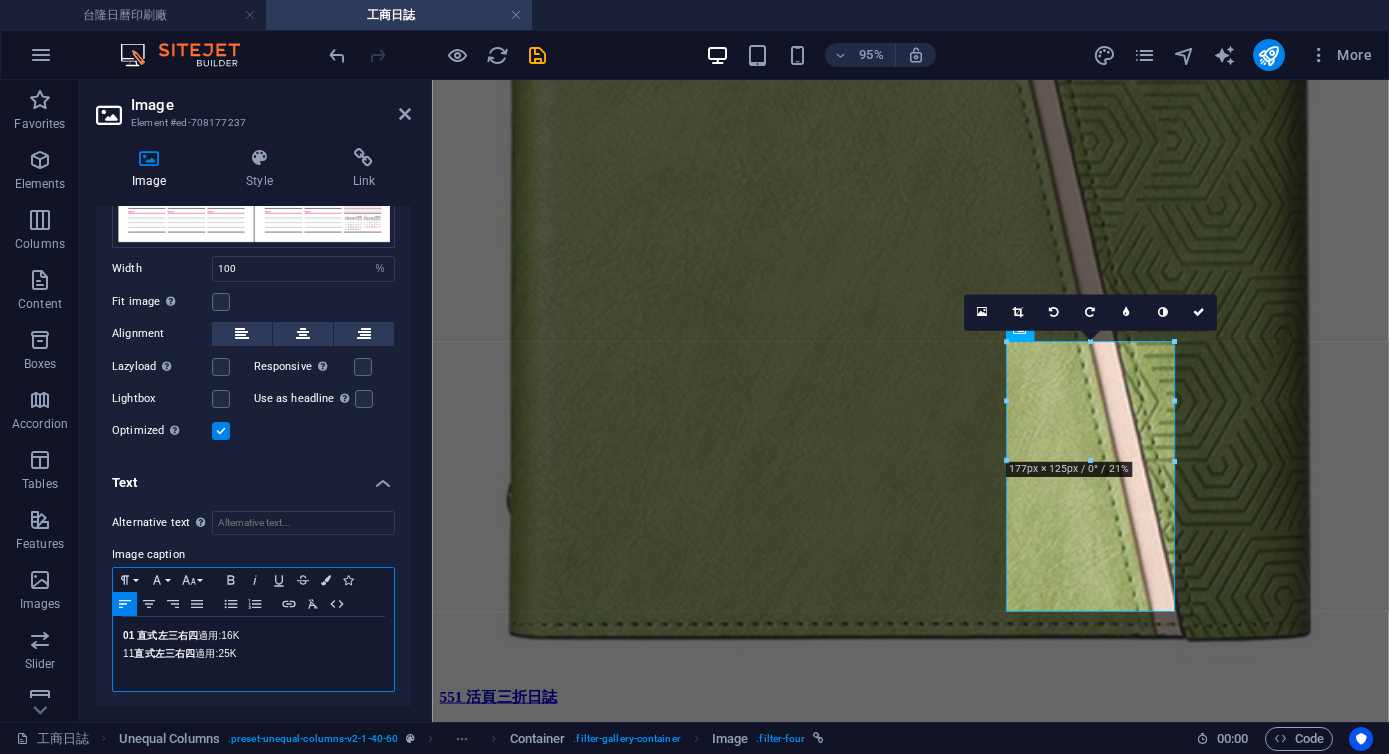 drag, startPoint x: 141, startPoint y: 652, endPoint x: 119, endPoint y: 648, distance: 22.36068 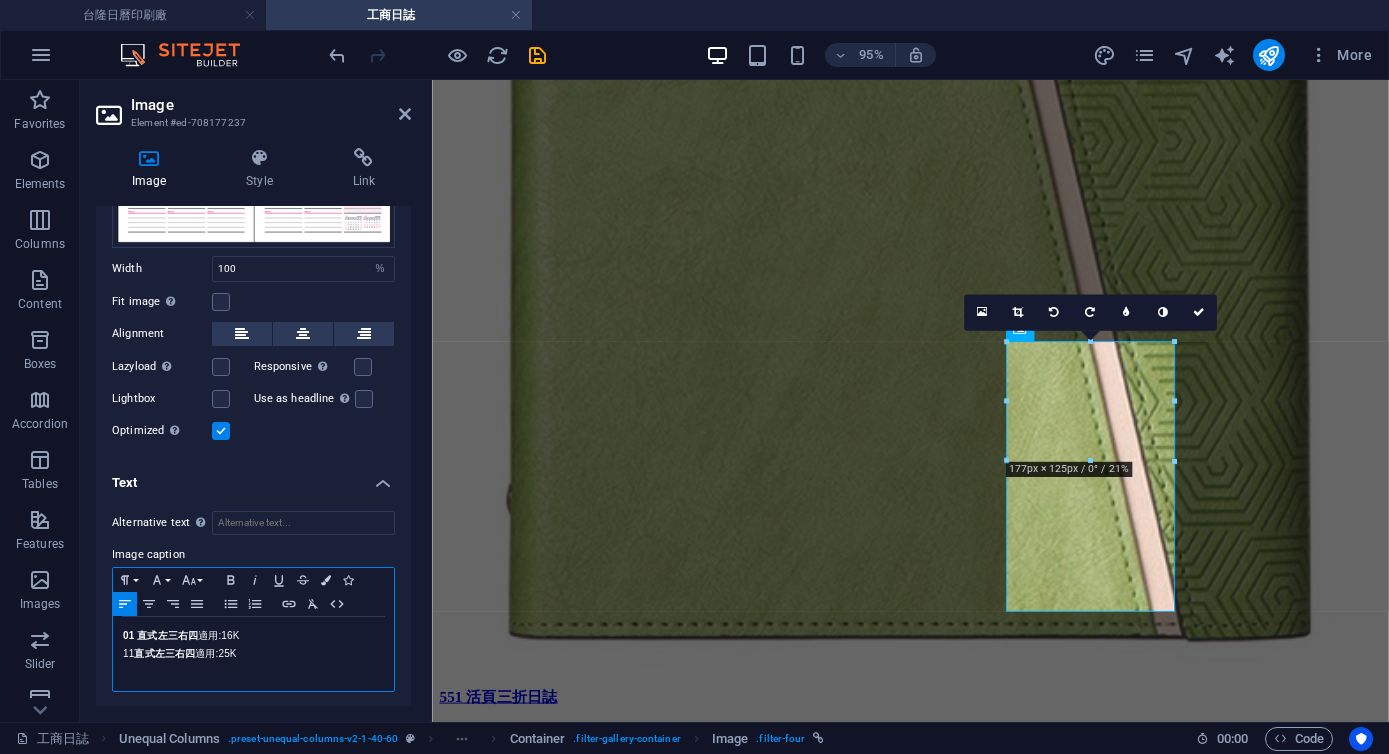 click on "01 直式左三右四  適用:16K 11  直式左三右四  適用:25K" at bounding box center (253, 654) 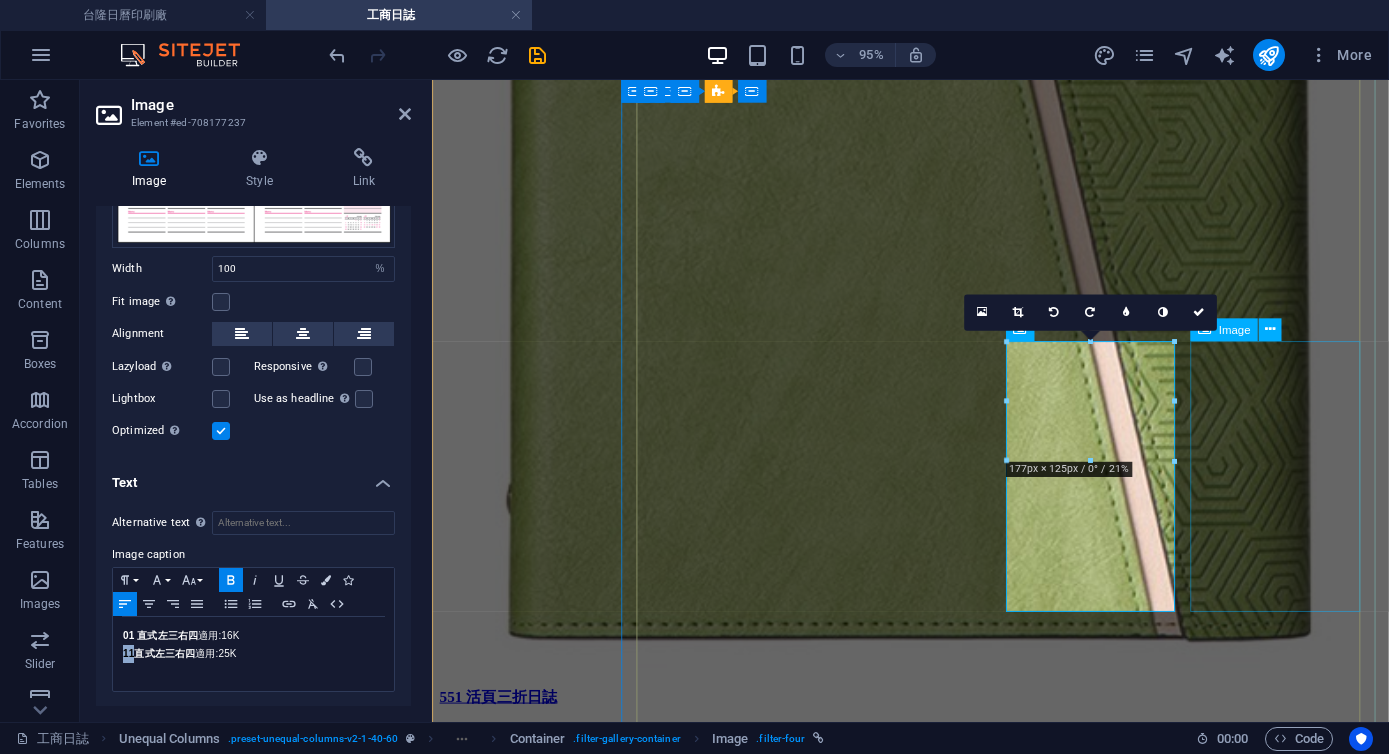 click on "02 左四 右三  適用: 16K 05  左四 右三  適用: 25K" at bounding box center [935, 66695] 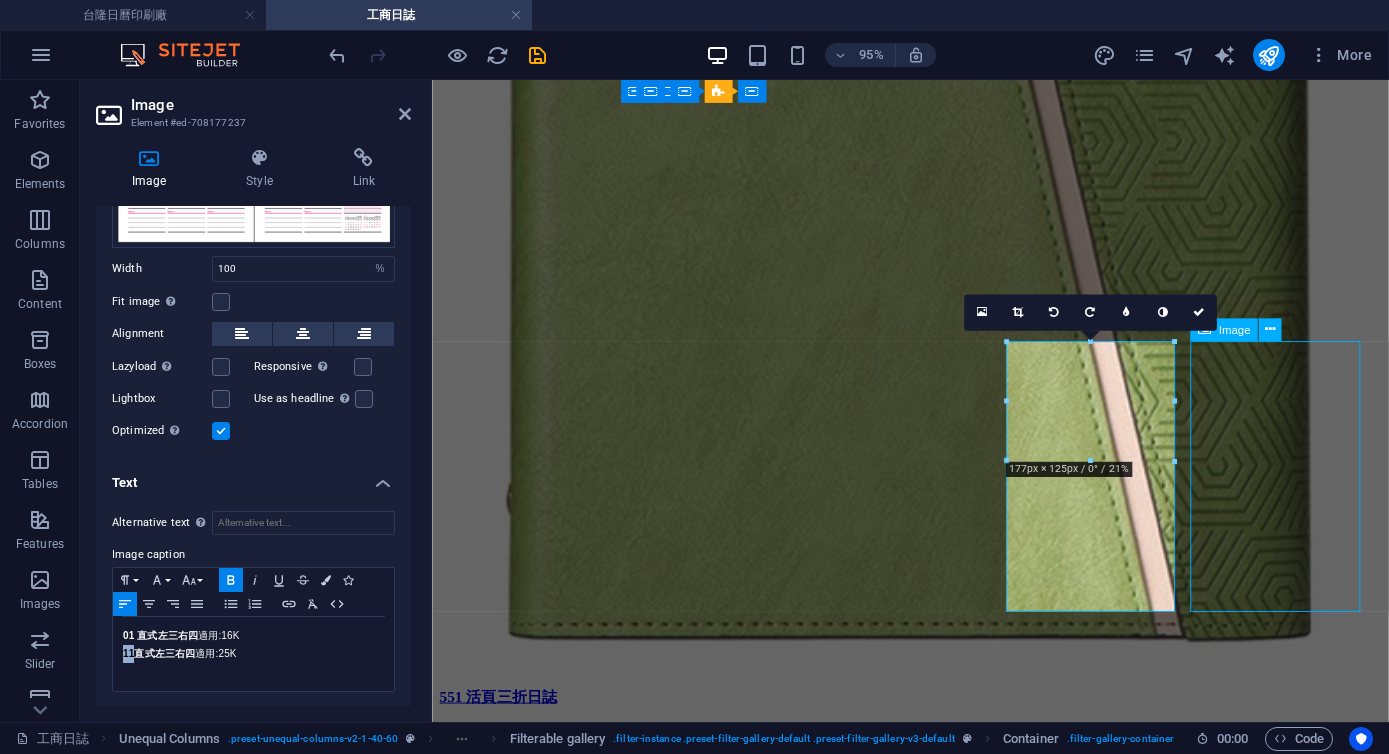 click on "02 左四 右三  適用: 16K 05  左四 右三  適用: 25K" at bounding box center (935, 66695) 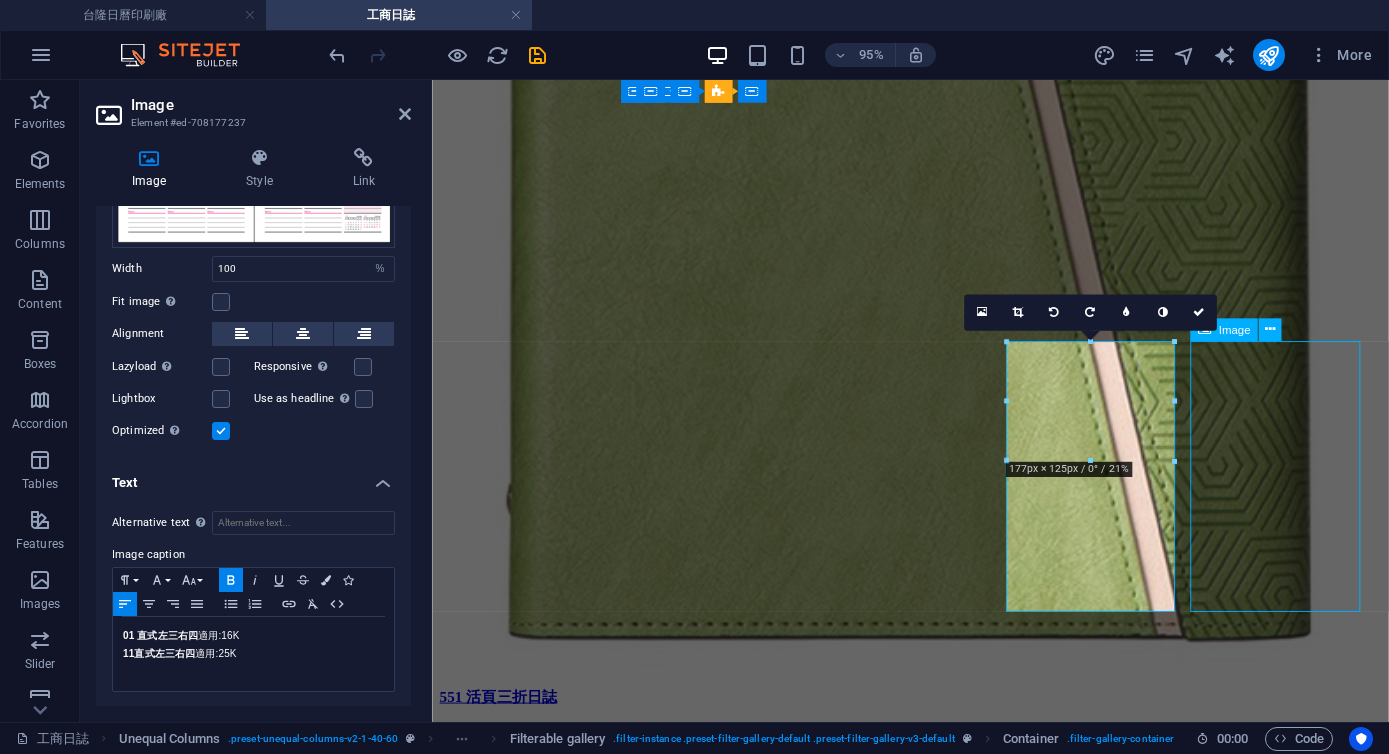 select on "%" 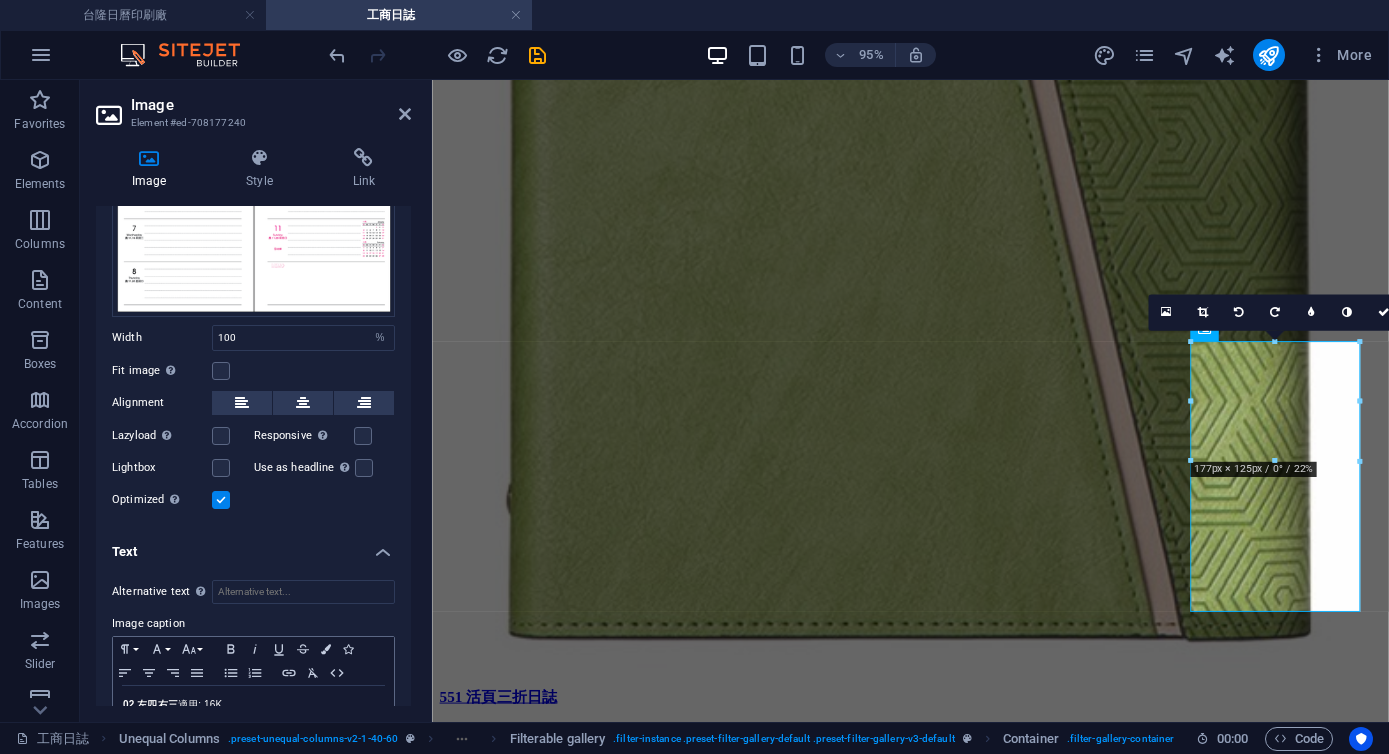 scroll, scrollTop: 199, scrollLeft: 0, axis: vertical 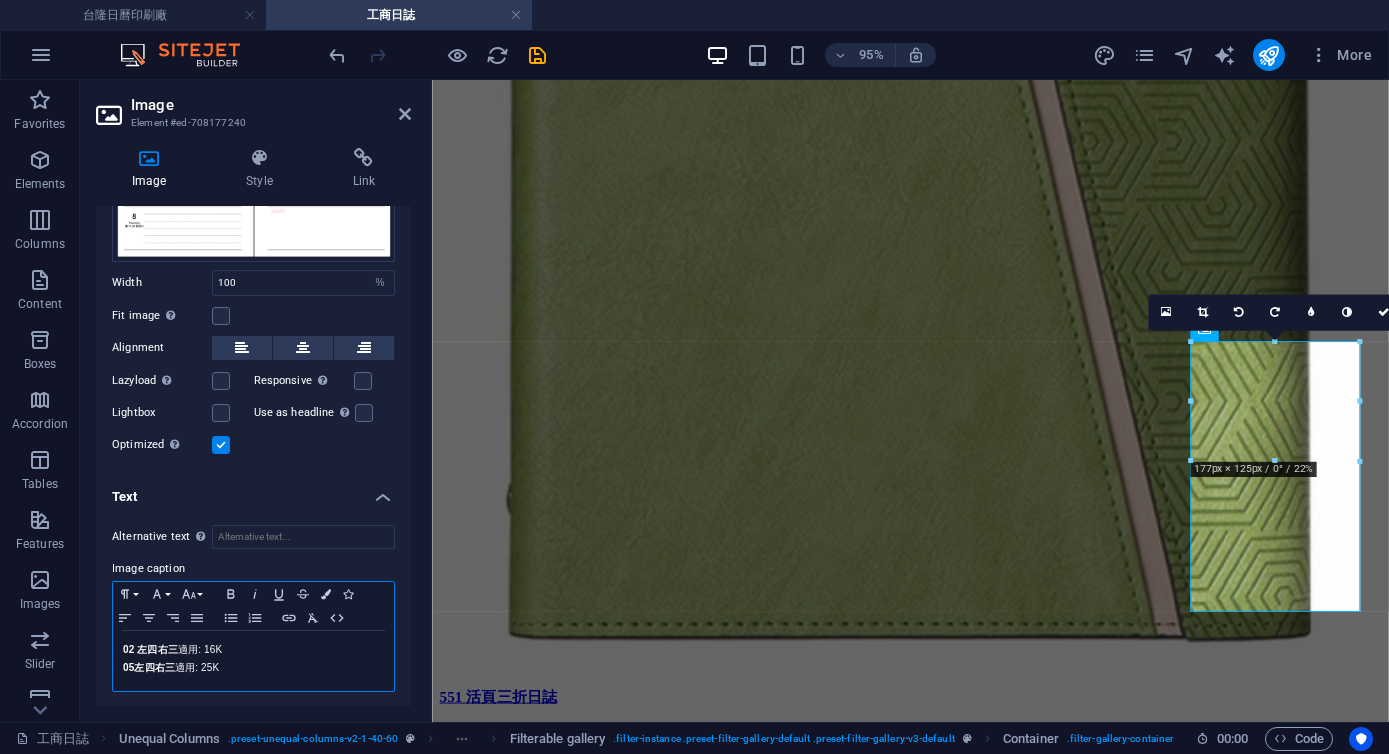 click on "02 左四 右三  適用: 16K 05  左四 右三  適用: 25K" at bounding box center [253, 661] 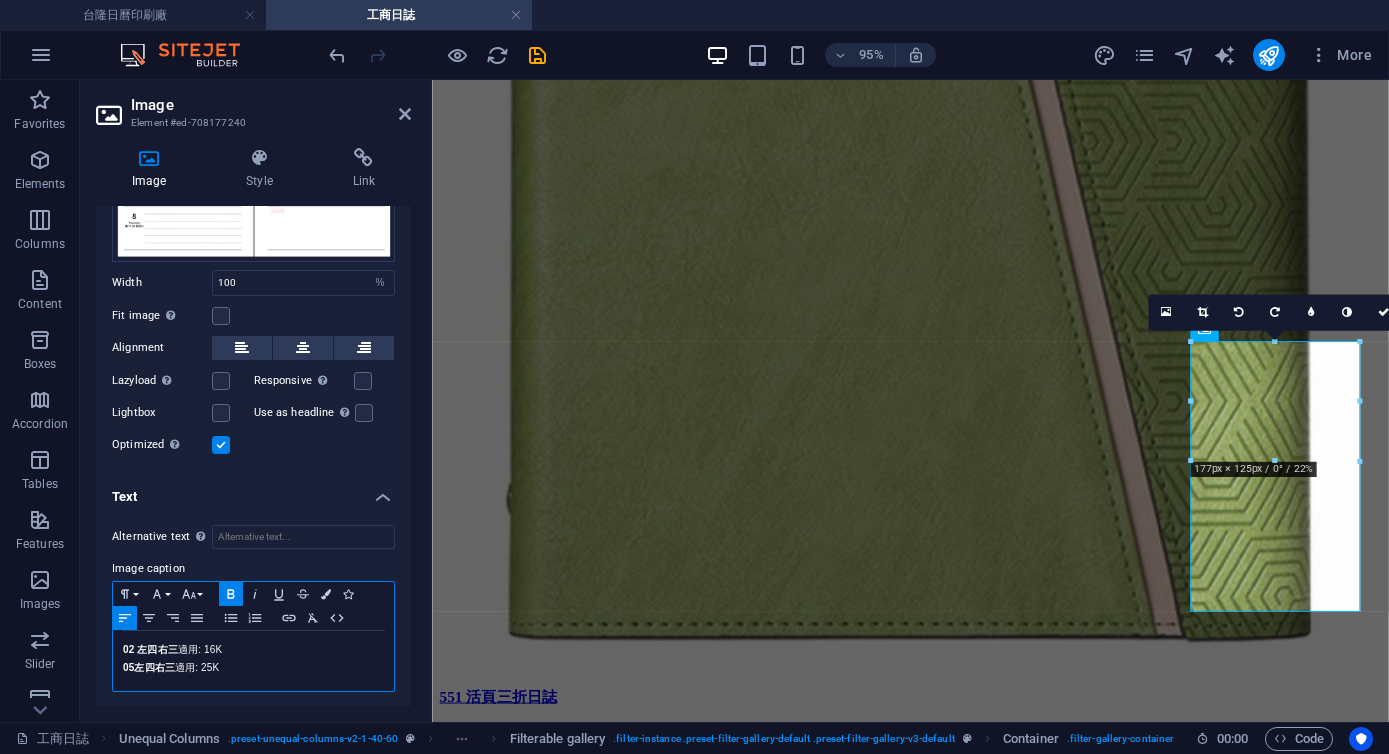 click on "02 左四 右三  適用: 16K" at bounding box center (253, 650) 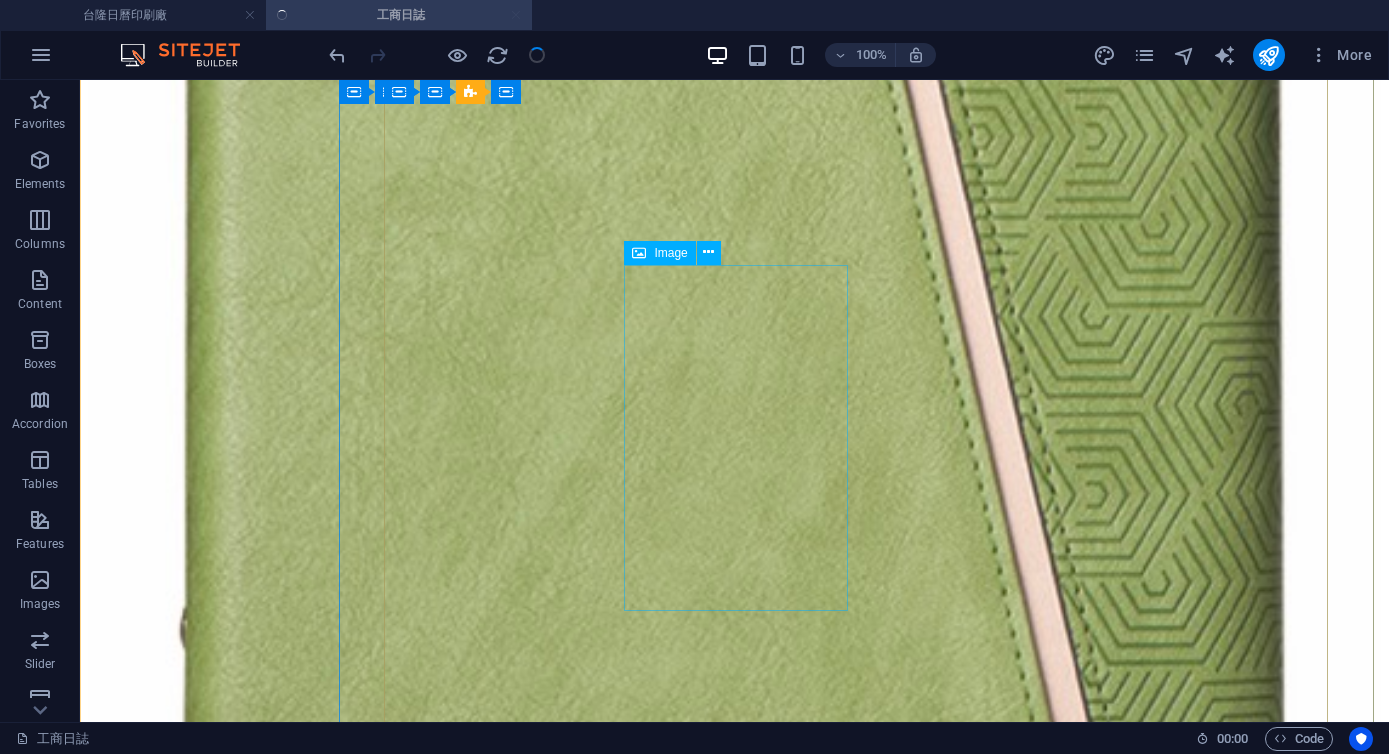 scroll, scrollTop: 4928, scrollLeft: 0, axis: vertical 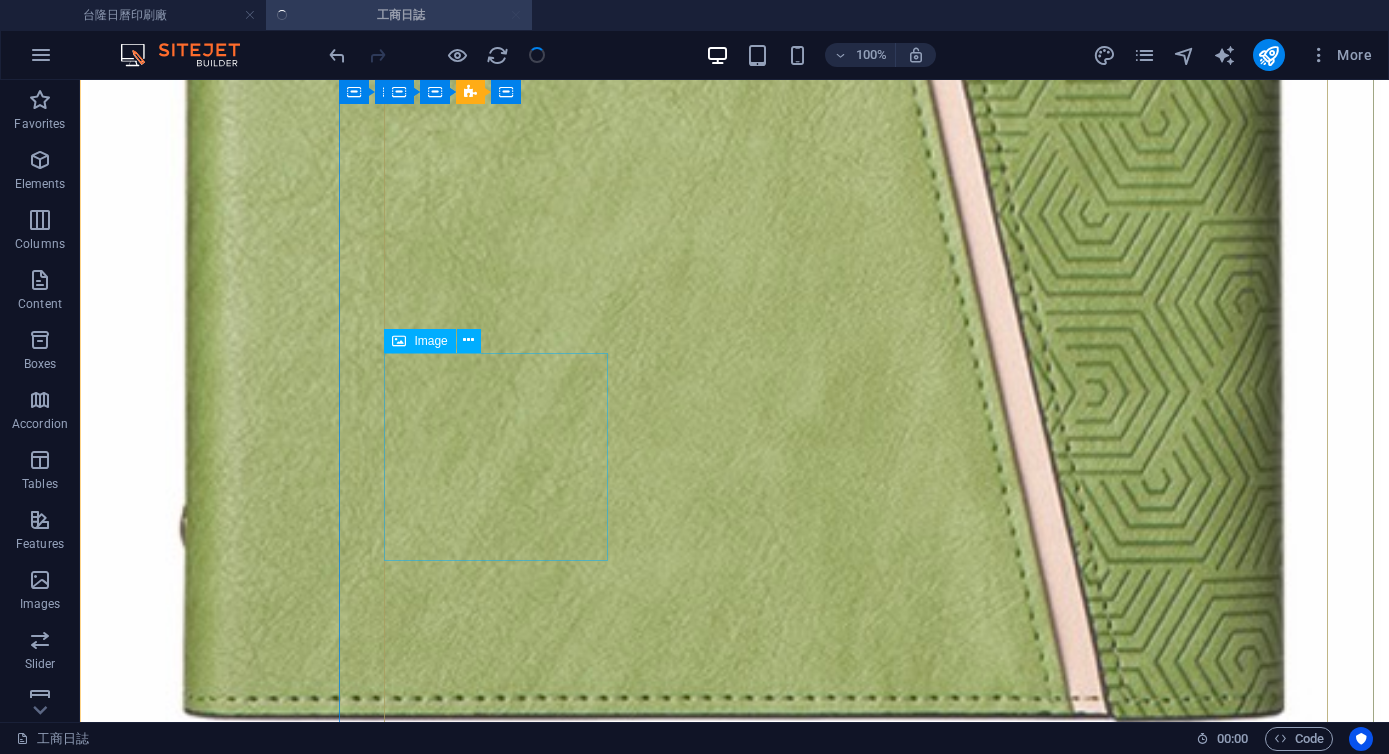 click on "03 左七右MEMO 適 用: 16K 06 左七右MEMO  適用: 25K" at bounding box center [734, 86208] 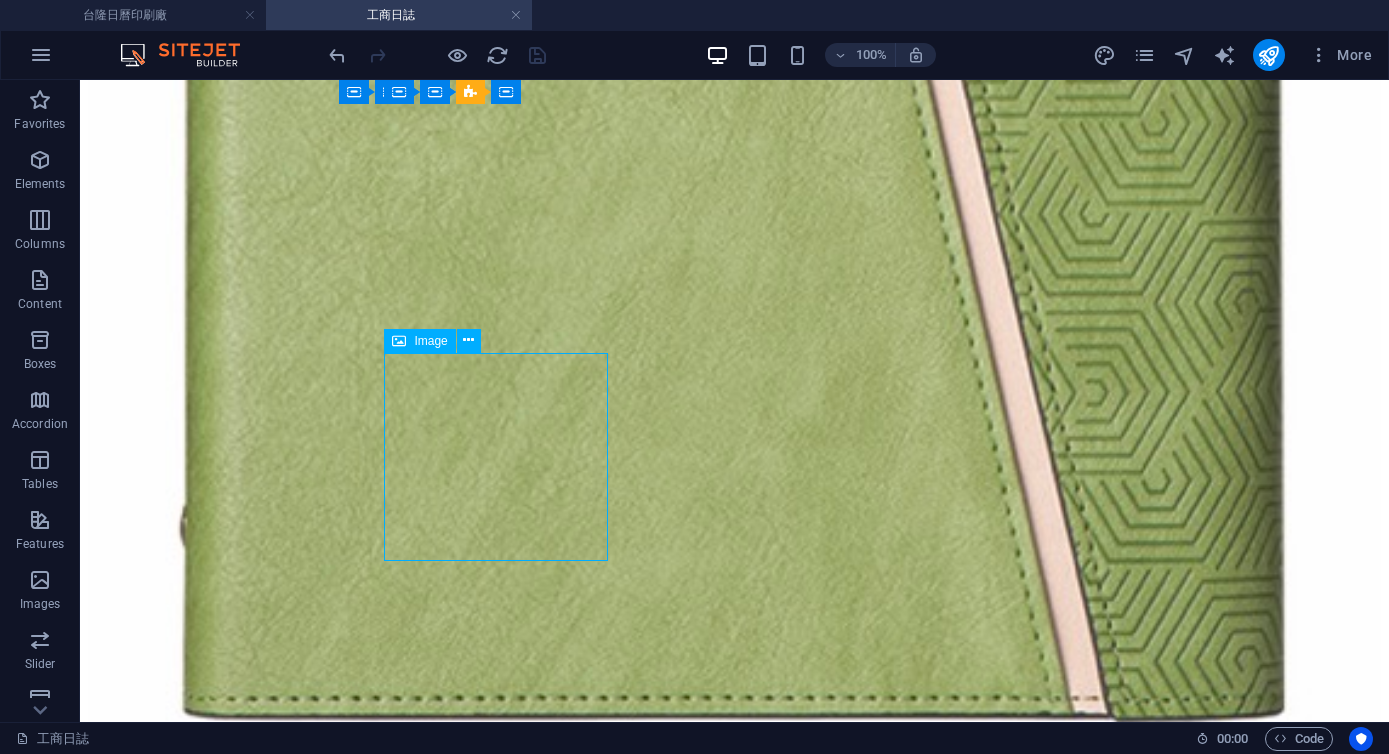 click on "03 左七右MEMO 適 用: 16K 06 左七右MEMO  適用: 25K" at bounding box center (734, 86208) 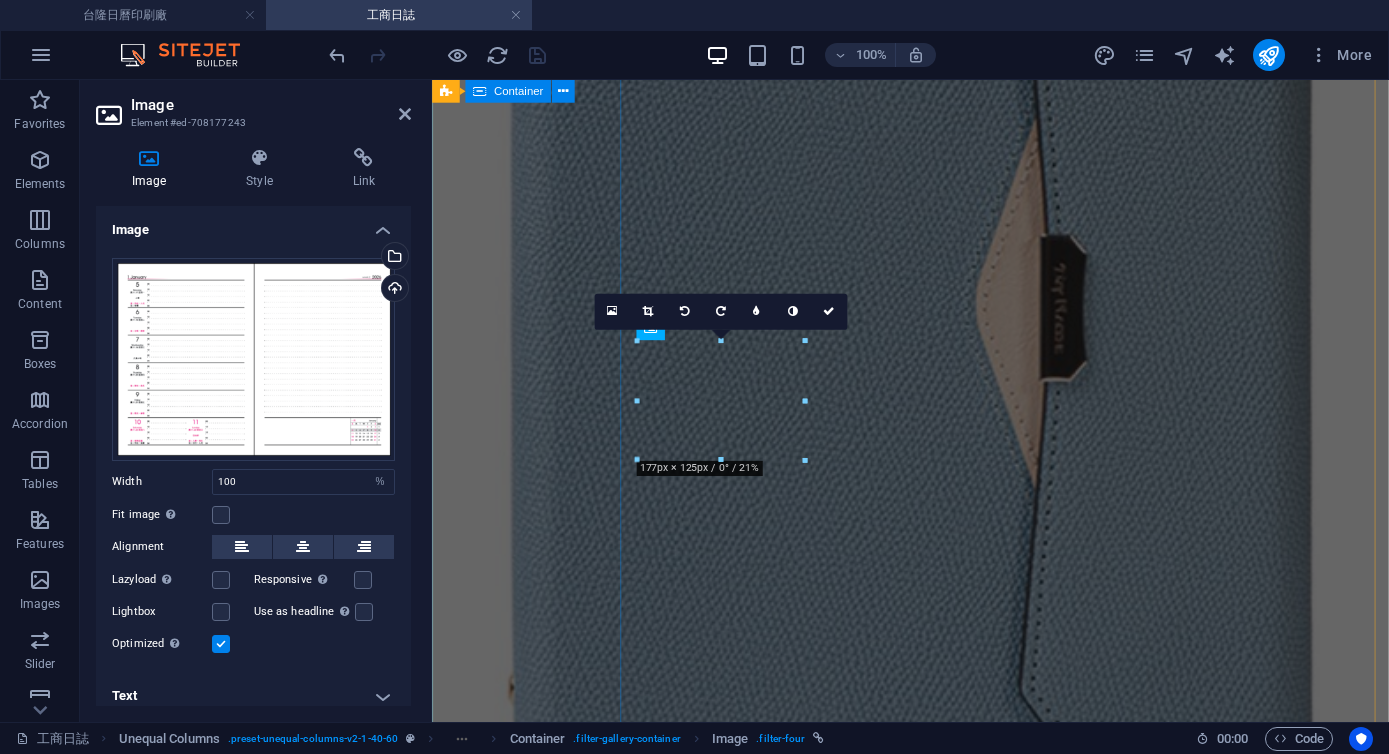 scroll, scrollTop: 4155, scrollLeft: 0, axis: vertical 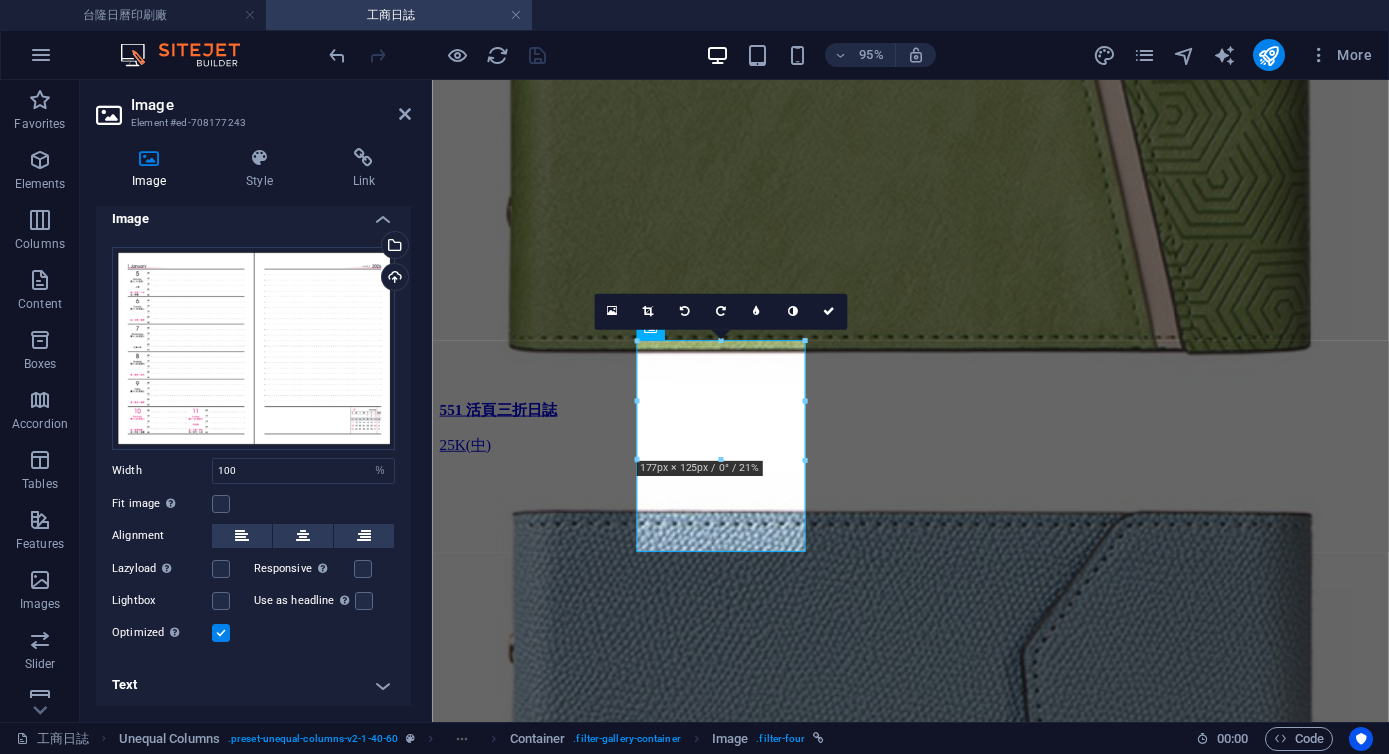 click on "Text" at bounding box center (253, 685) 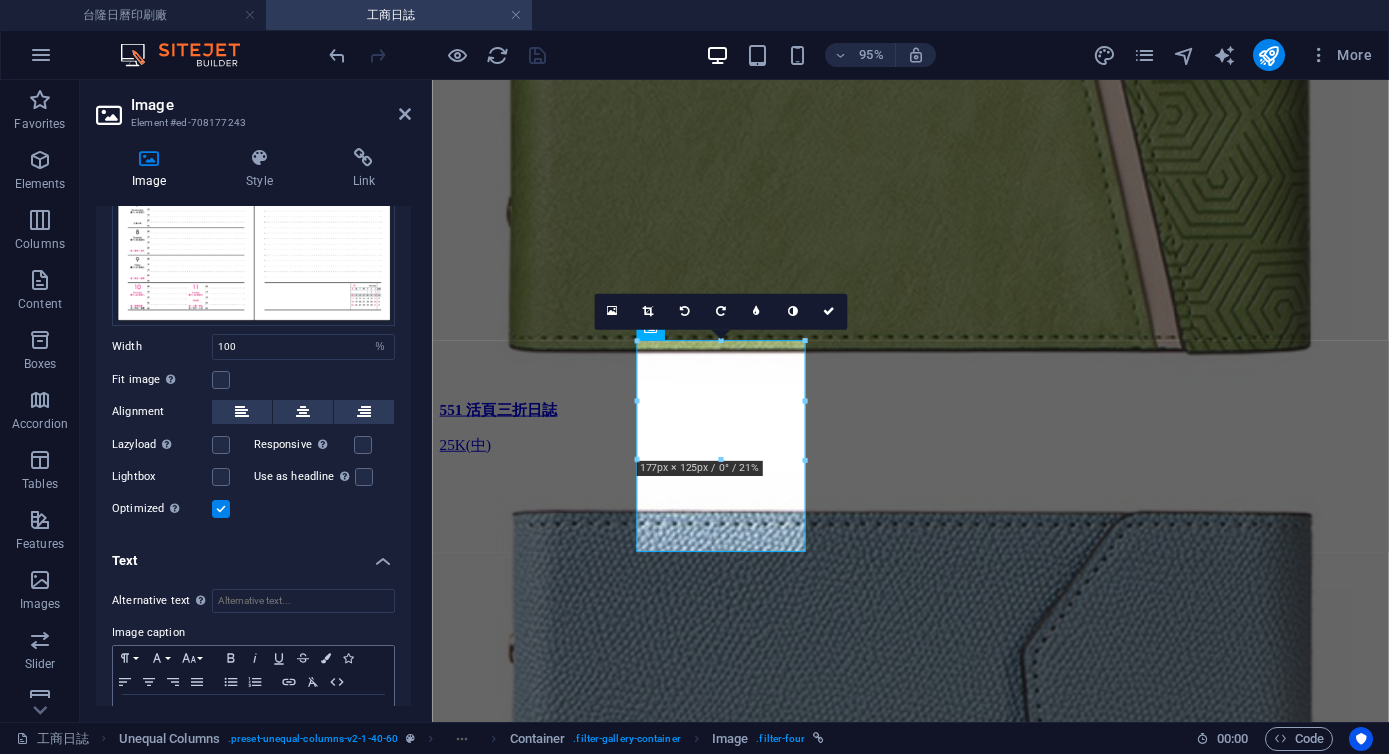 scroll, scrollTop: 199, scrollLeft: 0, axis: vertical 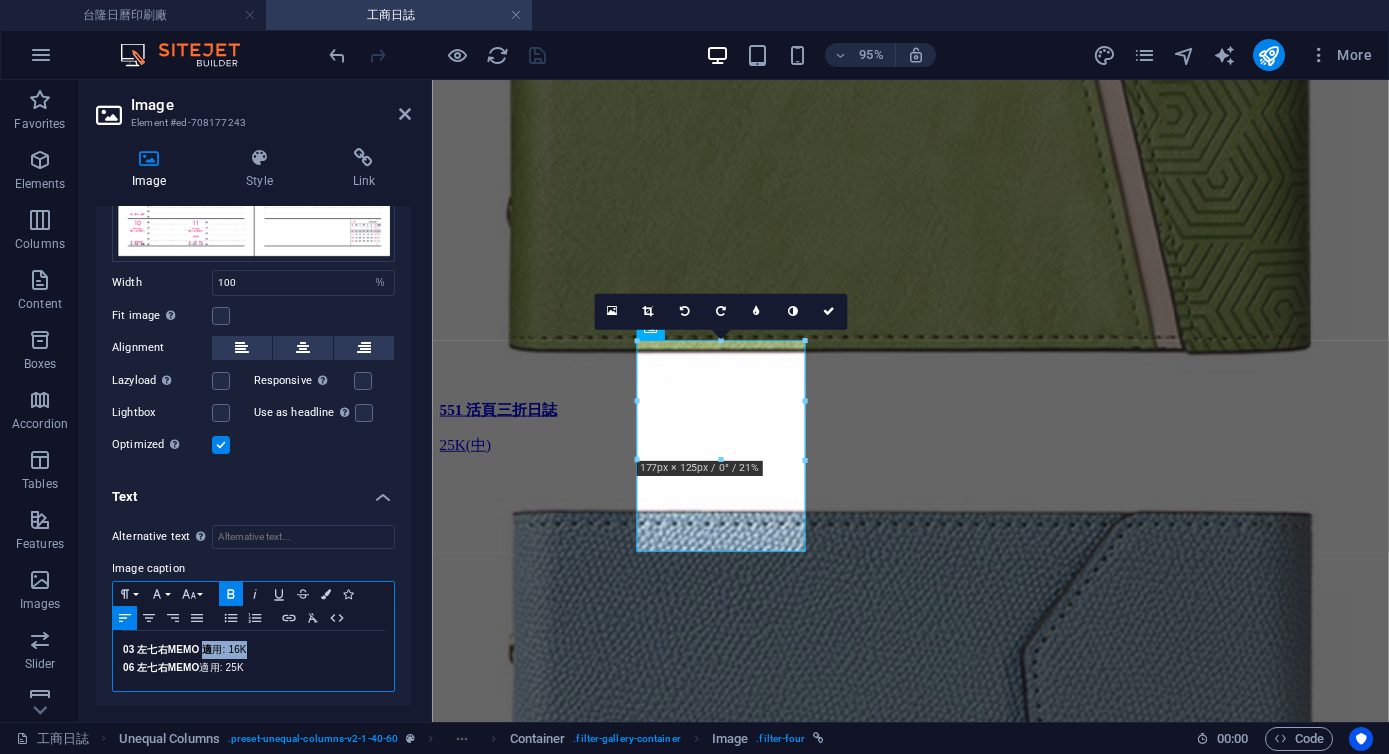drag, startPoint x: 205, startPoint y: 647, endPoint x: 319, endPoint y: 649, distance: 114.01754 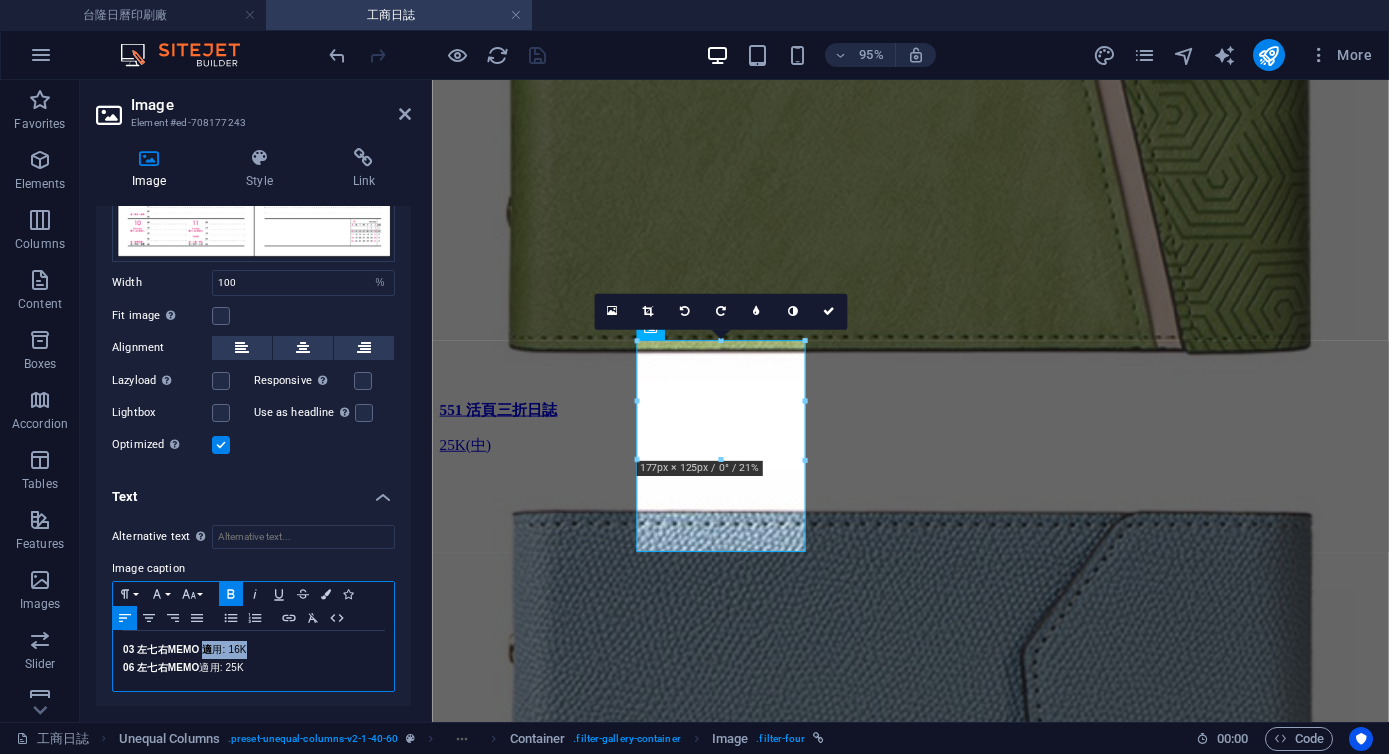 click on "03 左七右MEMO 適 用: 16K" at bounding box center (253, 650) 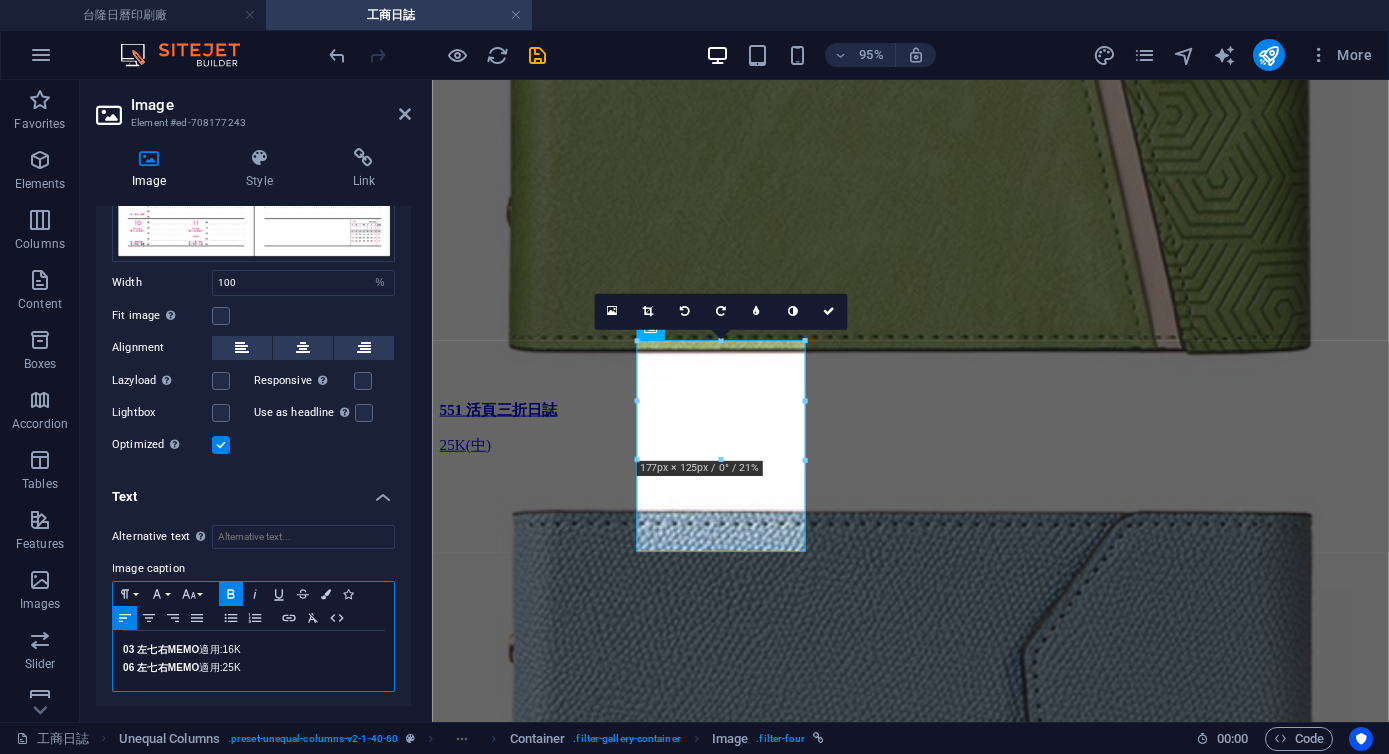 type 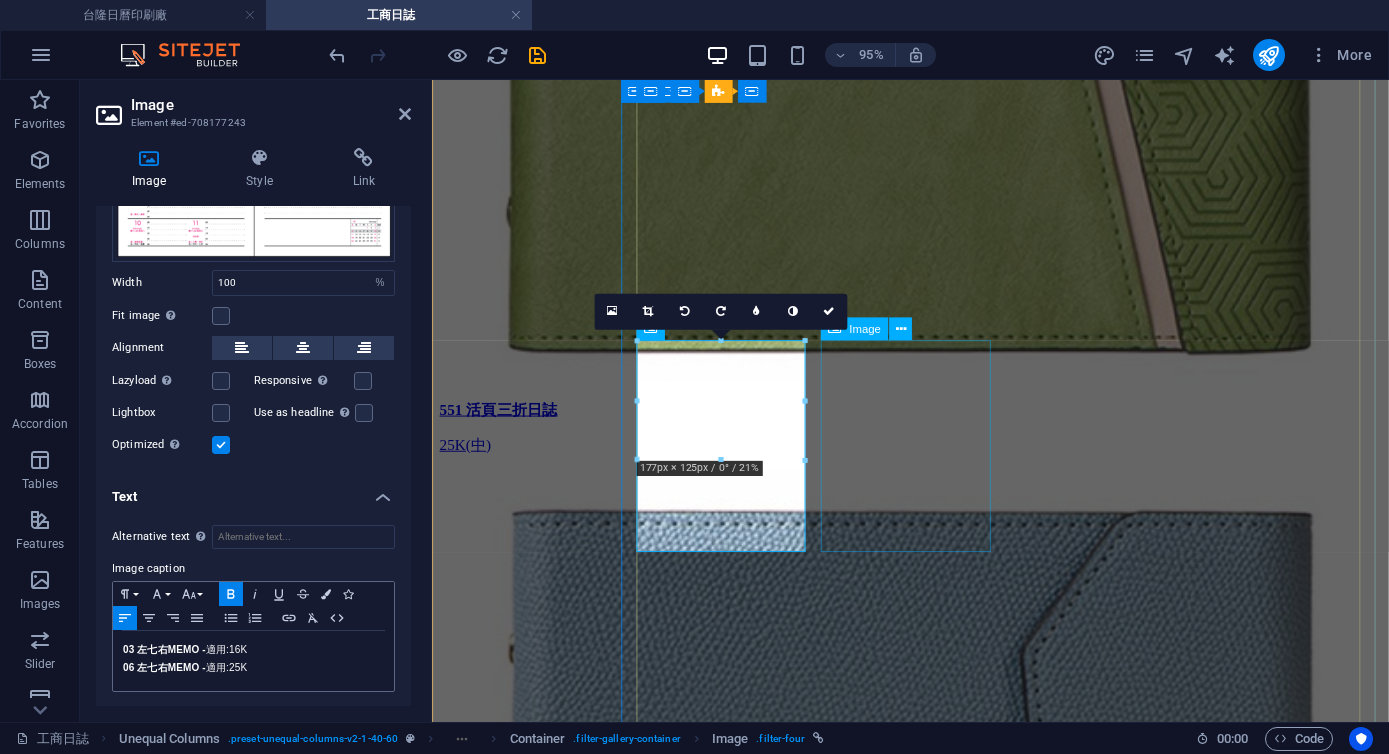 click on "04 全 MEMO  適用: 16K 07  全 MEMO  適用: 25K" at bounding box center (935, 67987) 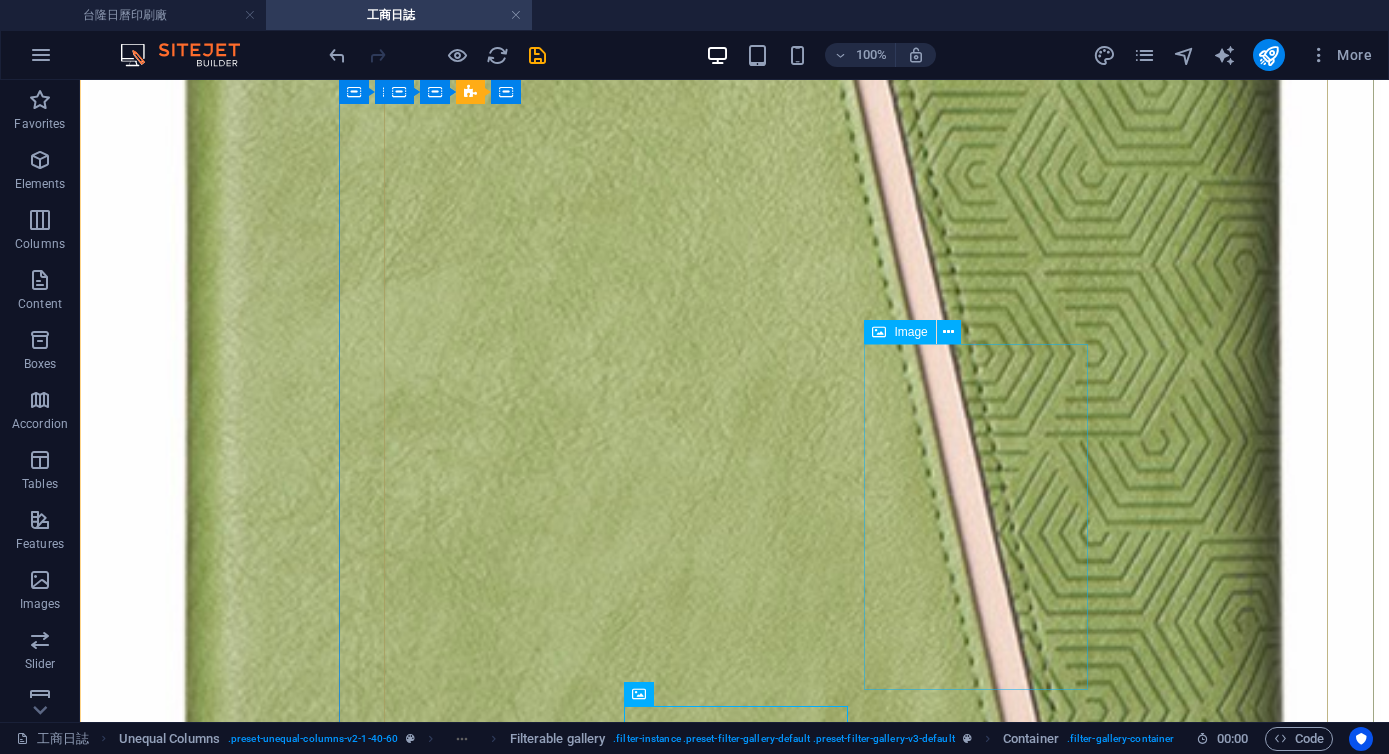 scroll, scrollTop: 4568, scrollLeft: 0, axis: vertical 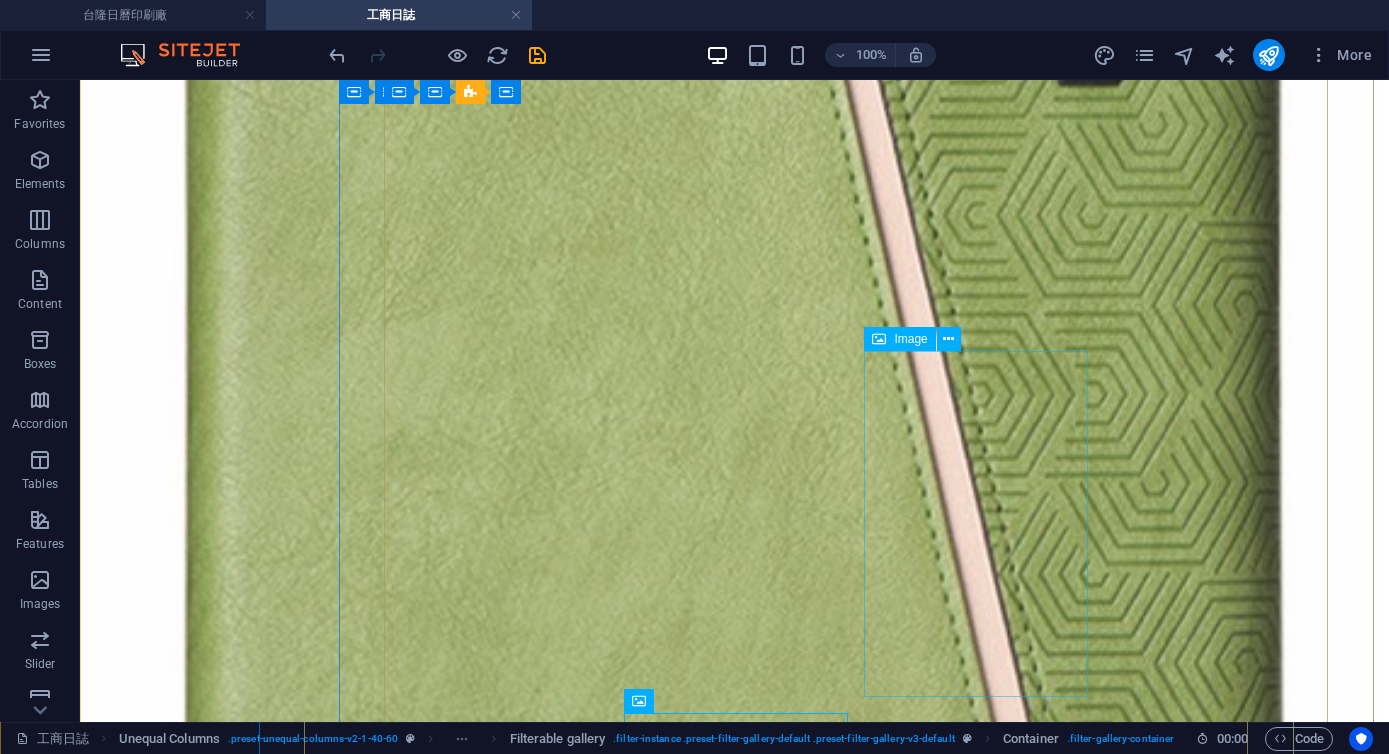 click on "01 直式左三右四  適用:16K 11  直式左三右四  適用:25K" at bounding box center [734, 84532] 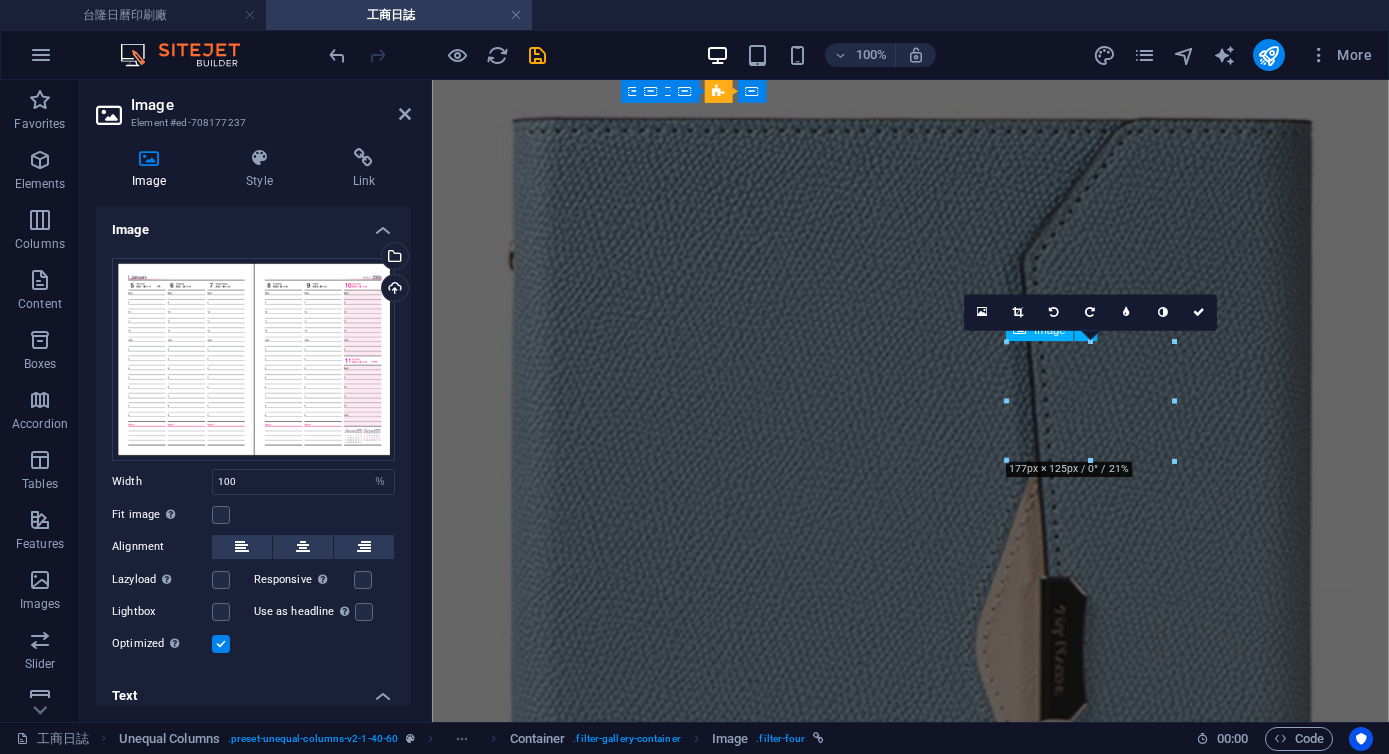 scroll, scrollTop: 3853, scrollLeft: 0, axis: vertical 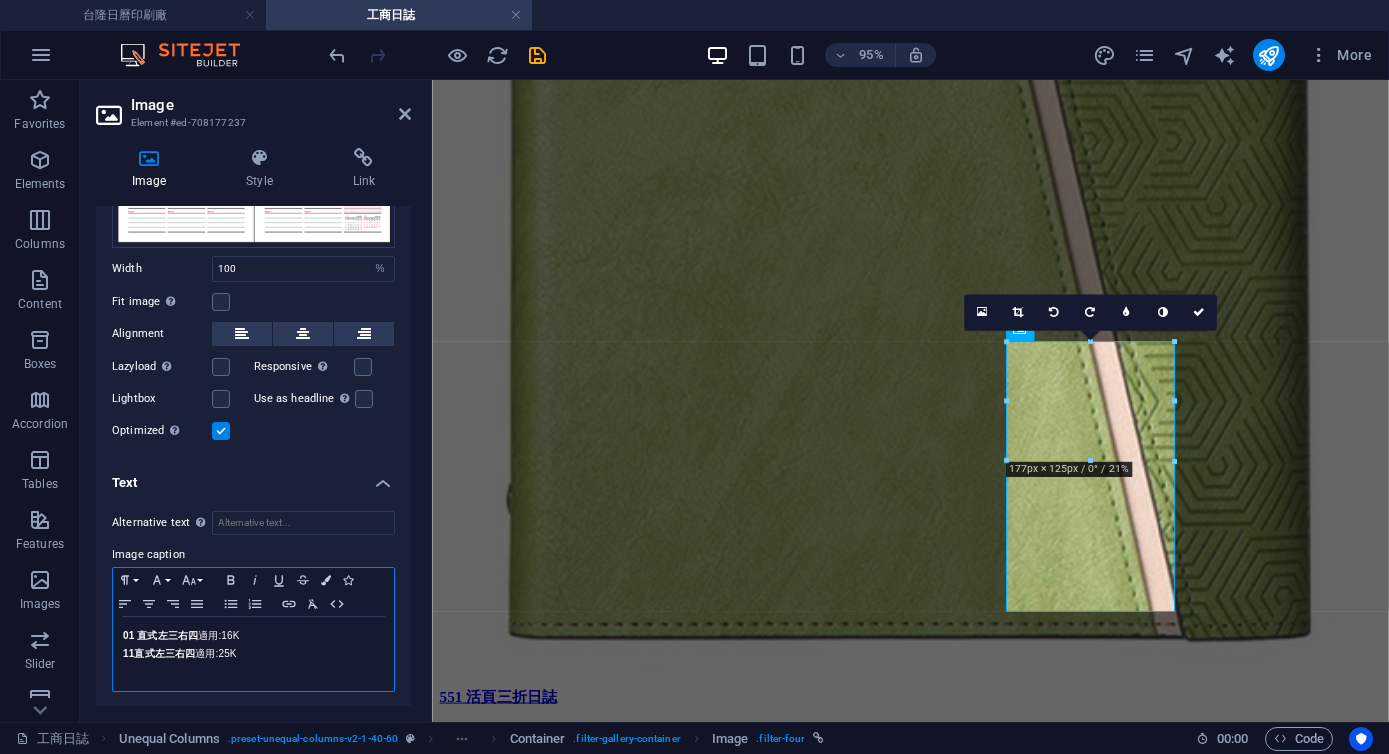 click on "Paragraph Format Normal Heading 1 Heading 2 Heading 3 Heading 4 Heading 5 Heading 6 Code Font Family Arial Georgia Impact Tahoma Times New Roman Verdana Orbitron PT Sans Font Size 8 9 10 11 12 14 18 24 30 36 48 60 72 96 Bold Italic Underline Strikethrough Colors Icons Align Left Align Center Align Right Align Justify Unordered List Ordered List Insert Link Clear Formatting HTML 01 直式左三右四  適用:16K 11  直式左三右四  適用:25K" at bounding box center (253, 629) 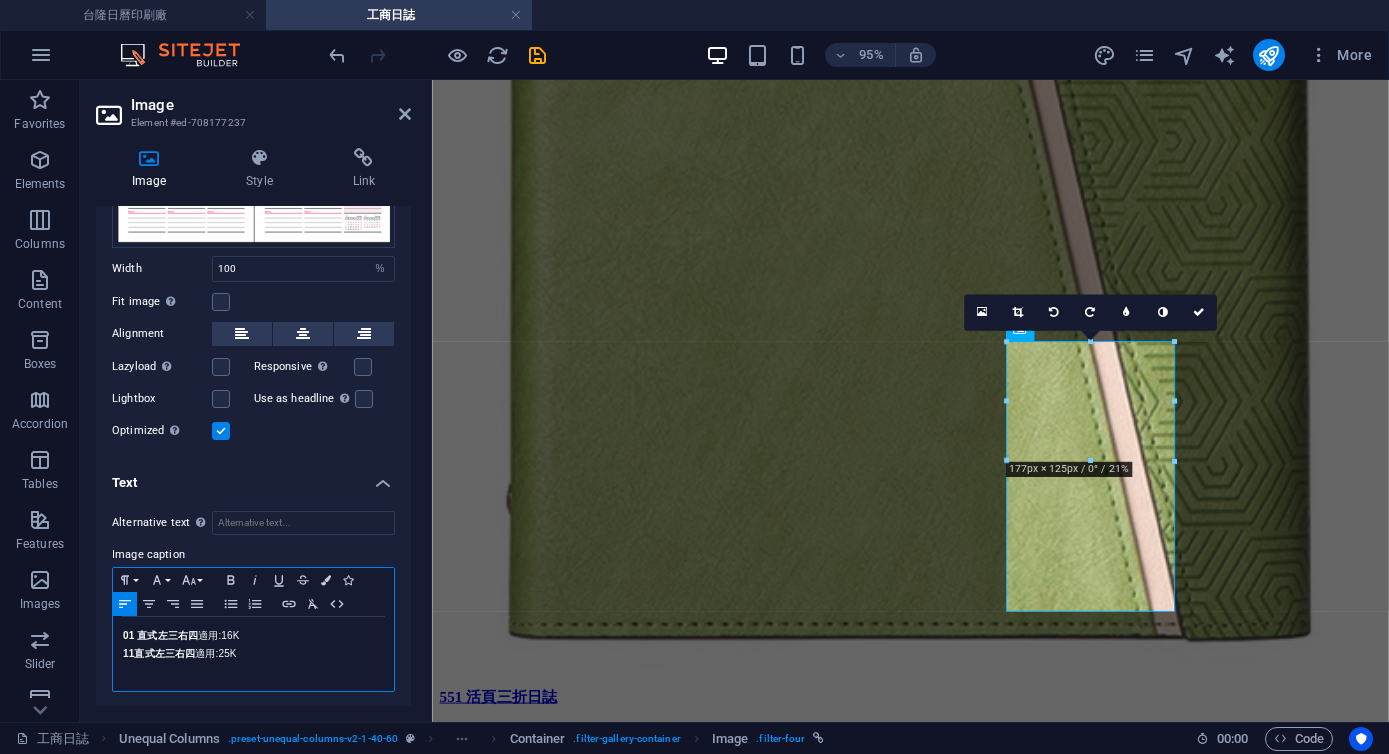 click on "01 直式左三右四  適用:16K" at bounding box center (253, 636) 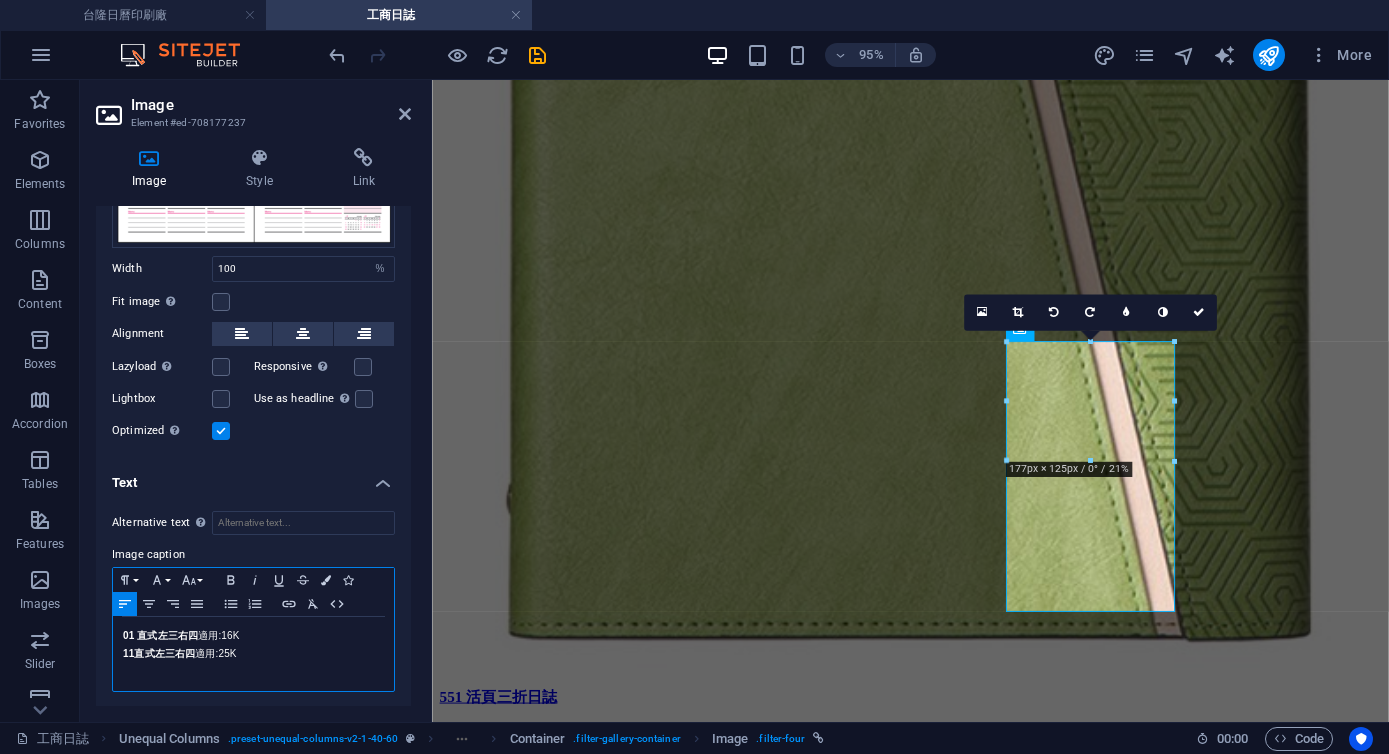 click on "01 直式左三右四  適用:16K" at bounding box center [253, 636] 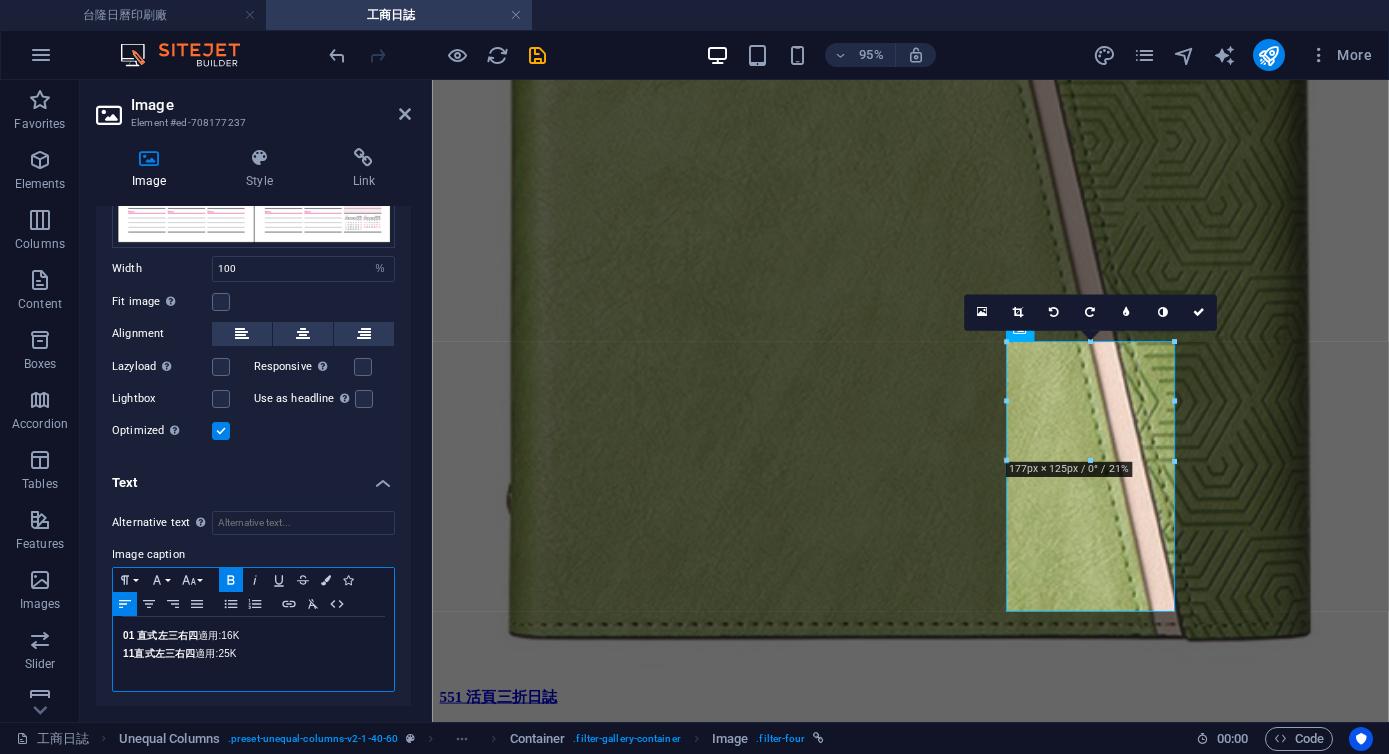 type 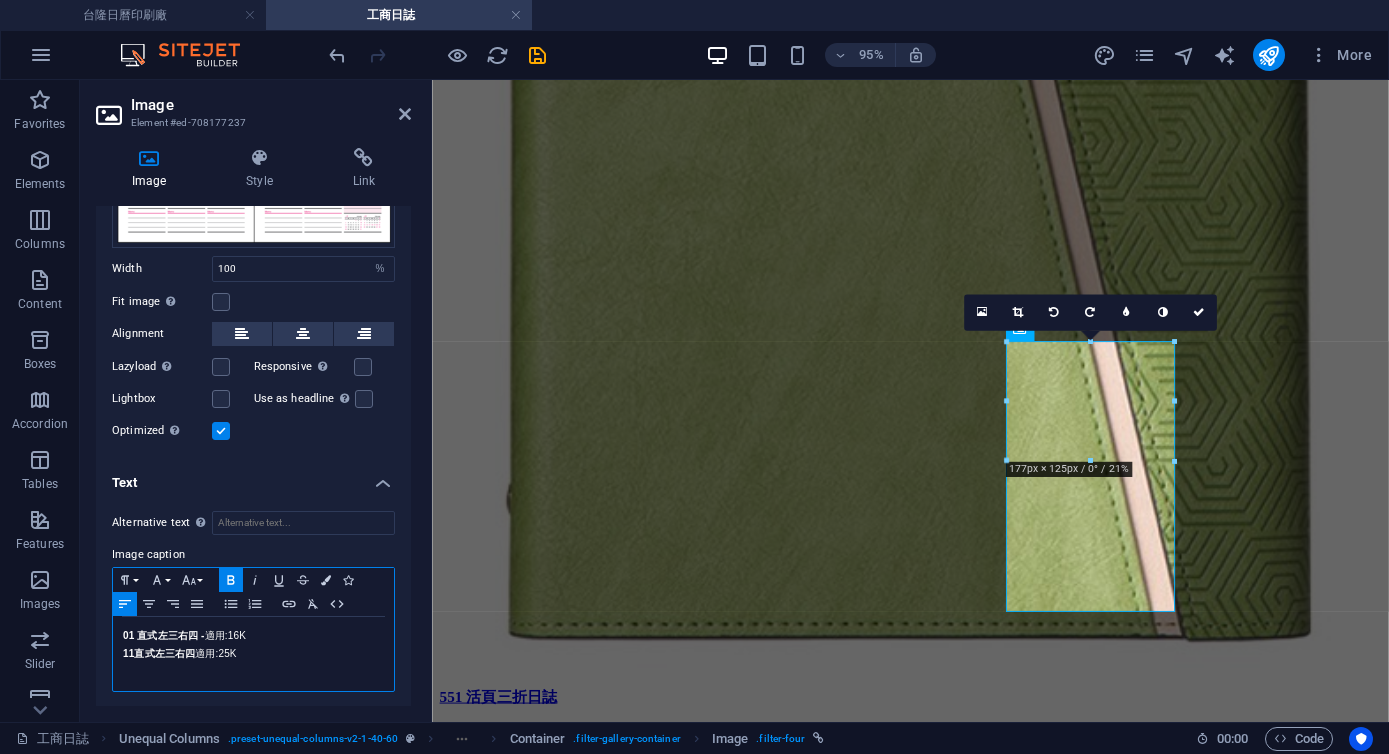 click on "11  直式左三右四  適用:25K" at bounding box center (253, 654) 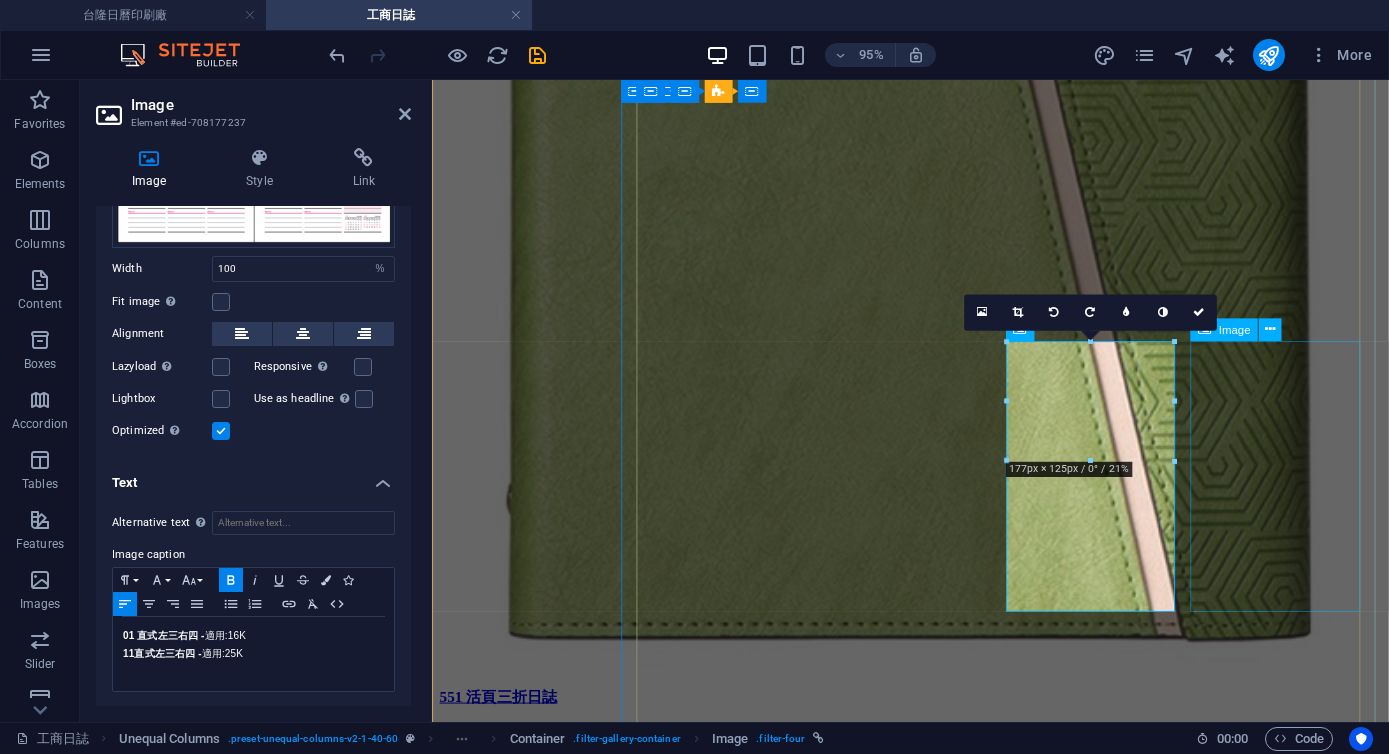 click on "02 左四 右三  適用:16K 05  左四 右三  適用:25K" at bounding box center (935, 66695) 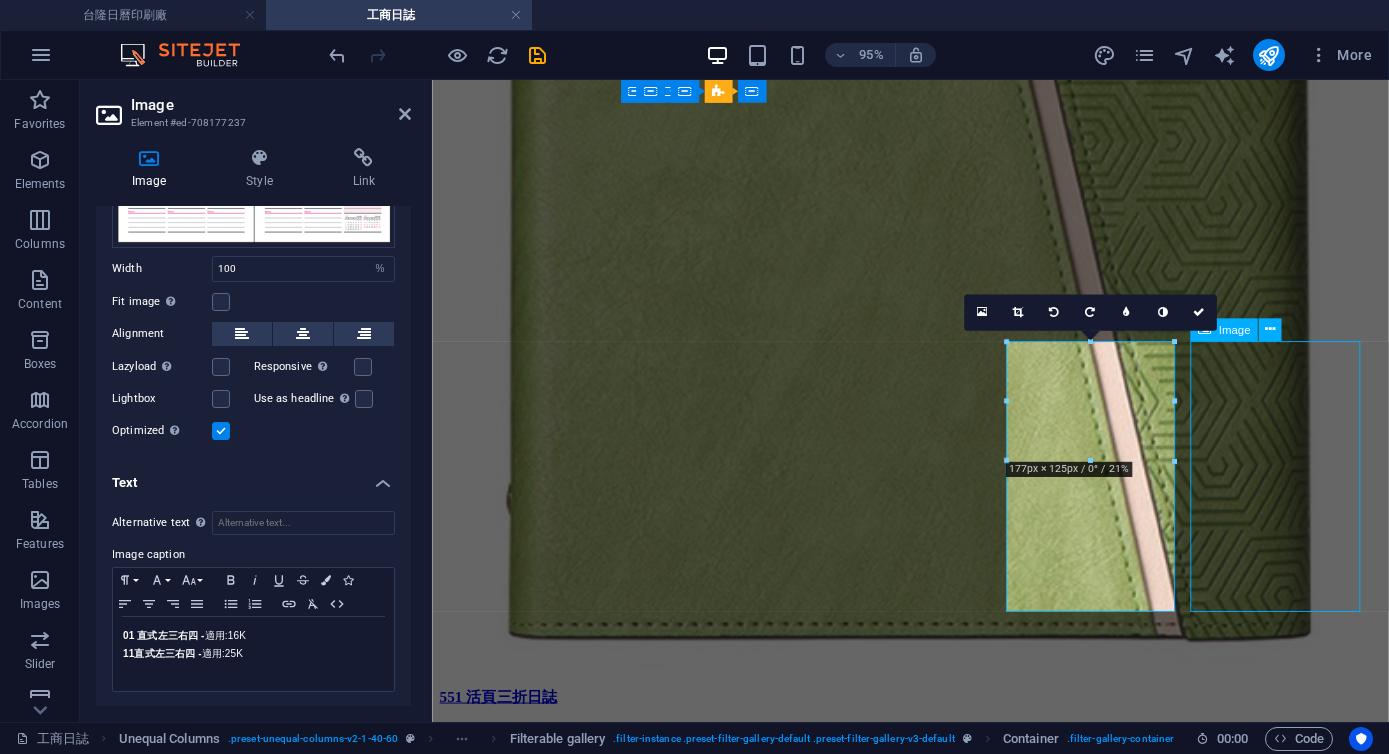 click on "02 左四 右三  適用:16K 05  左四 右三  適用:25K" at bounding box center (935, 66695) 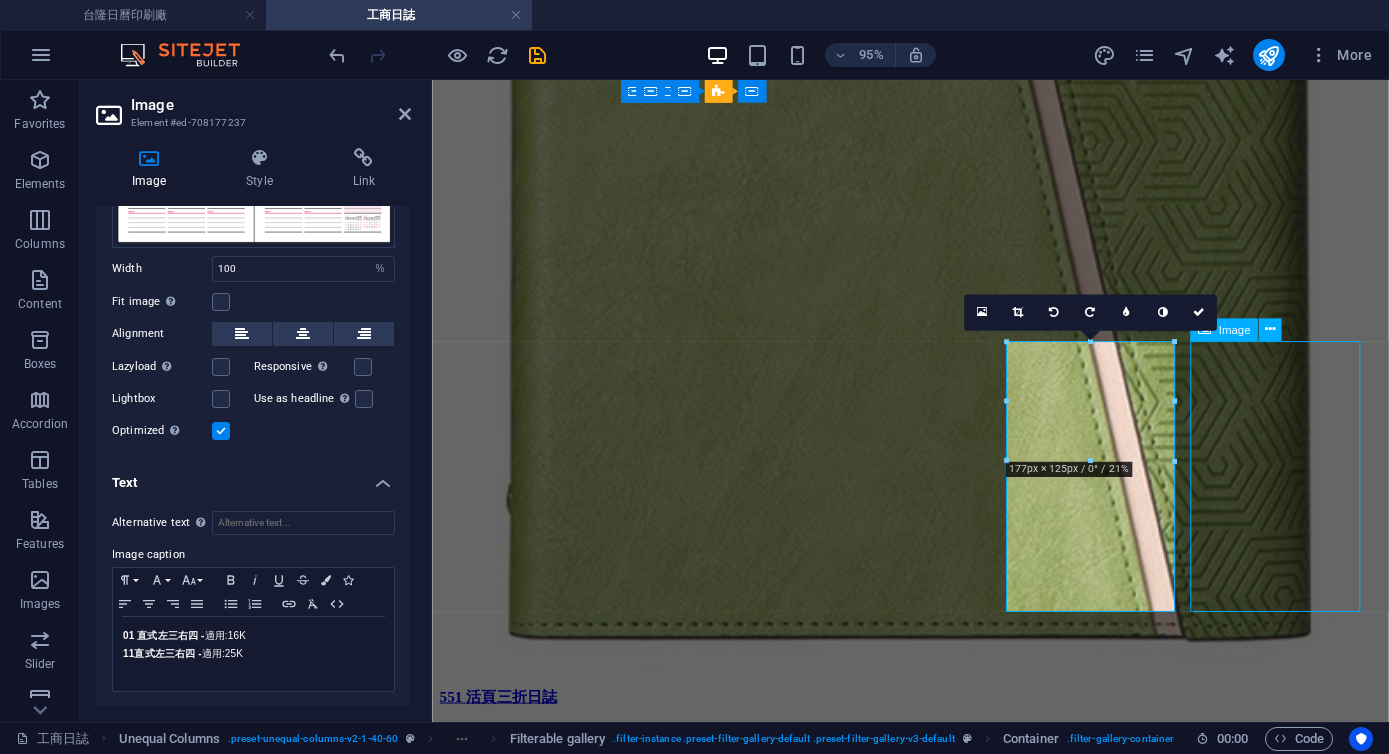 select on "%" 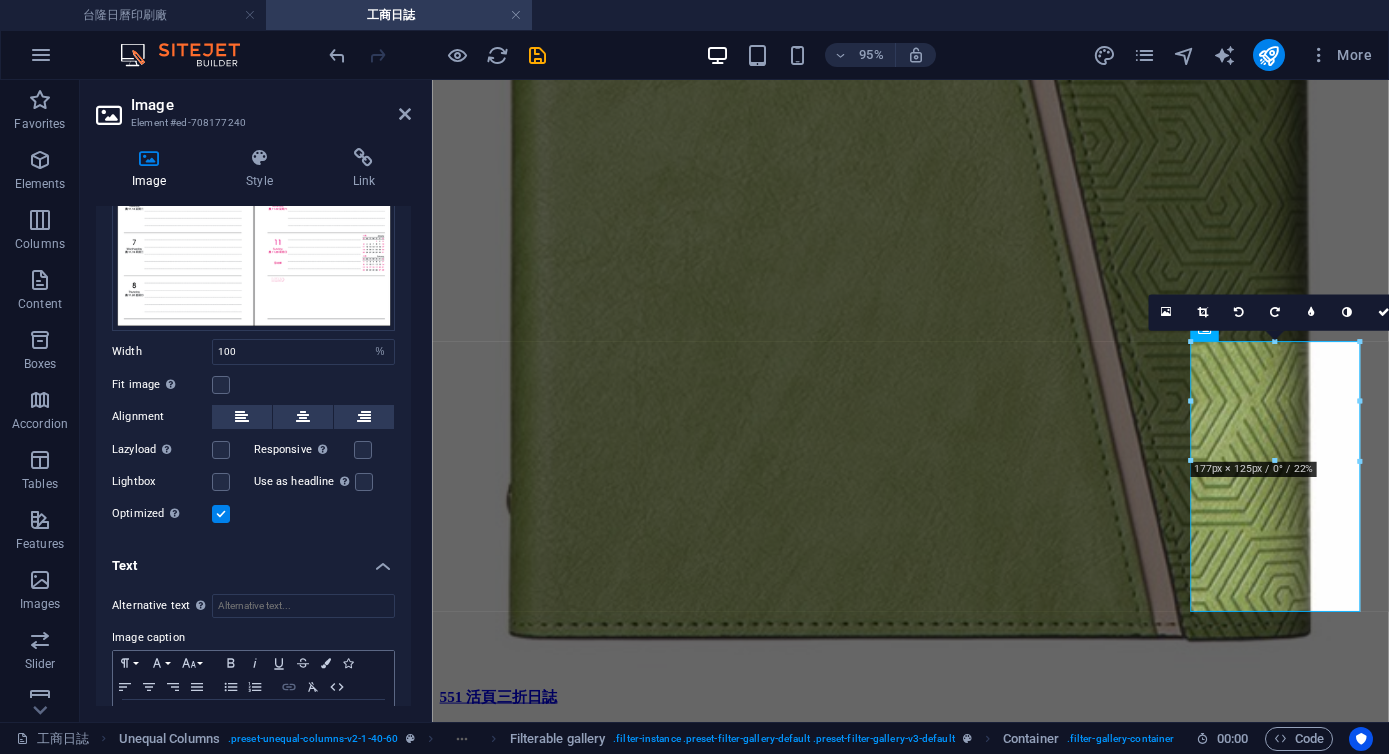 scroll, scrollTop: 199, scrollLeft: 0, axis: vertical 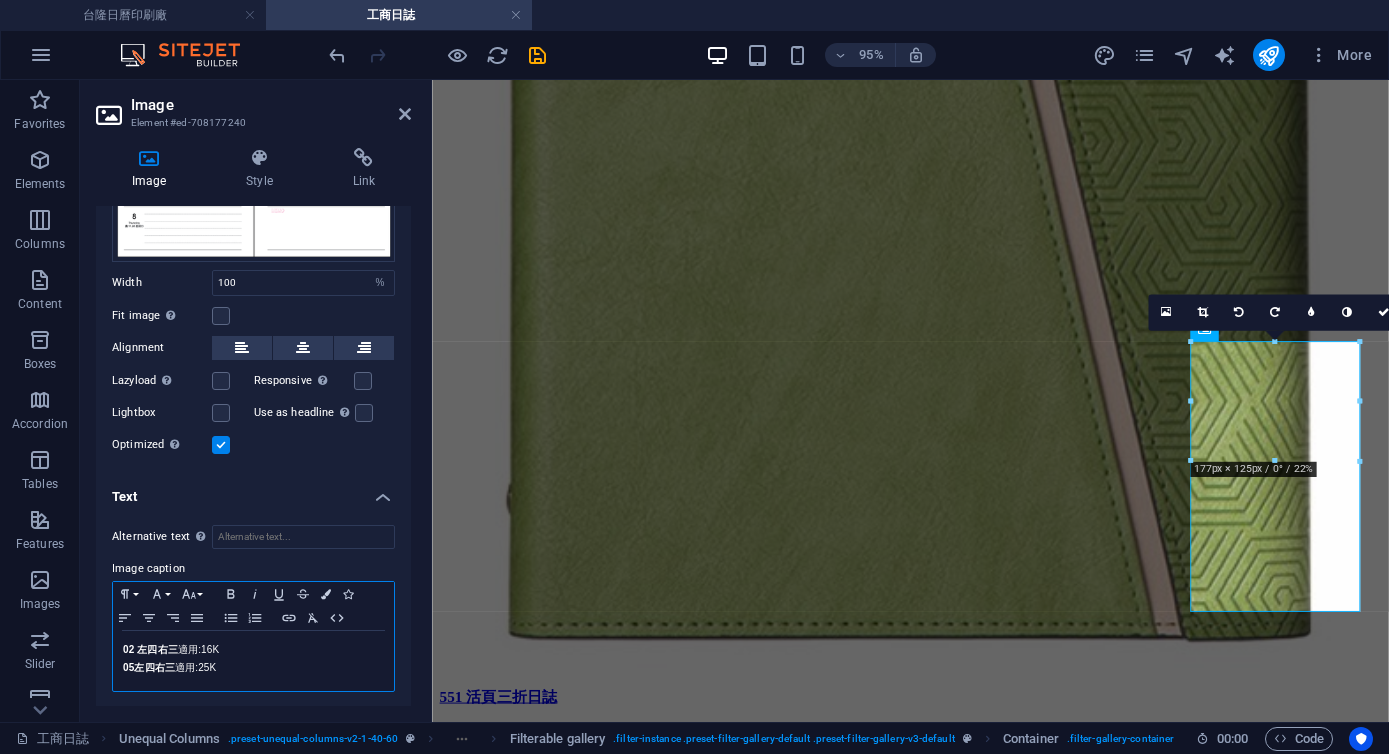 click on "02 左四 右三  適用:16K" at bounding box center [253, 650] 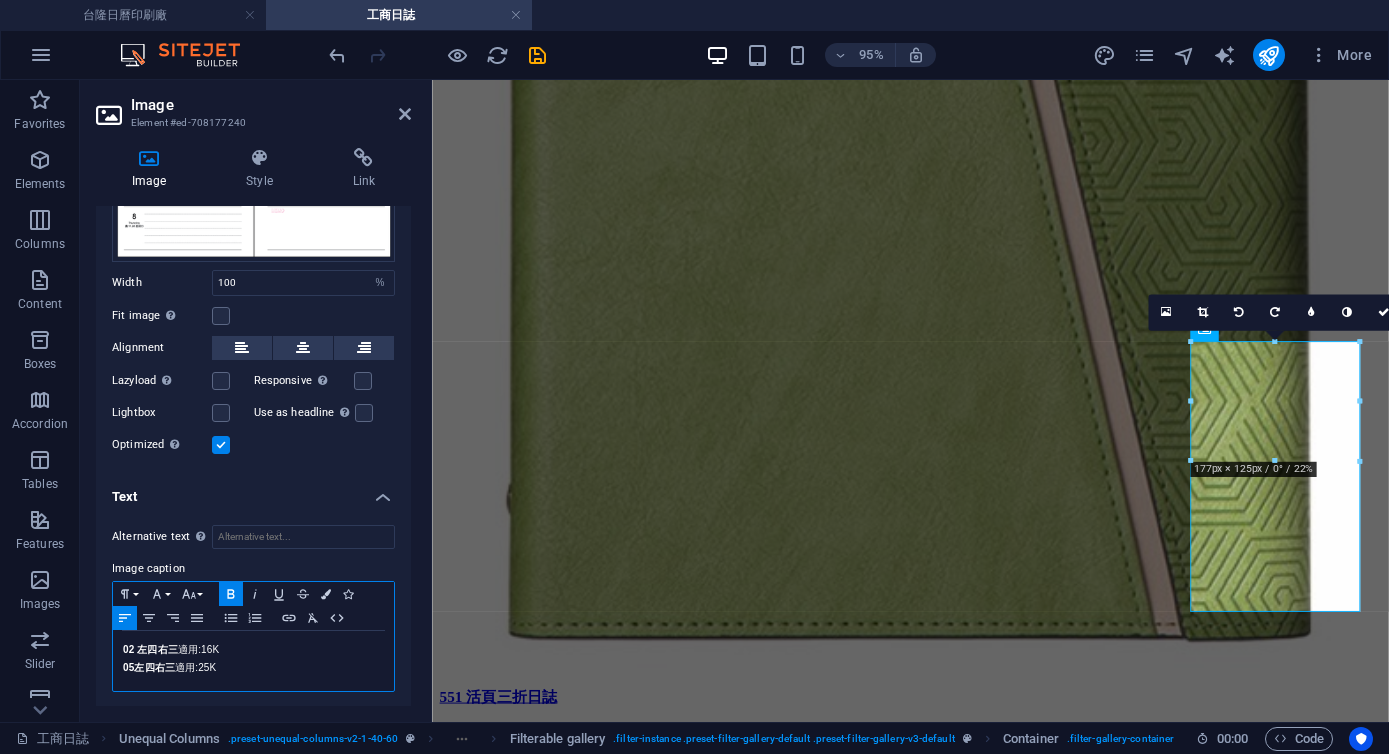 type 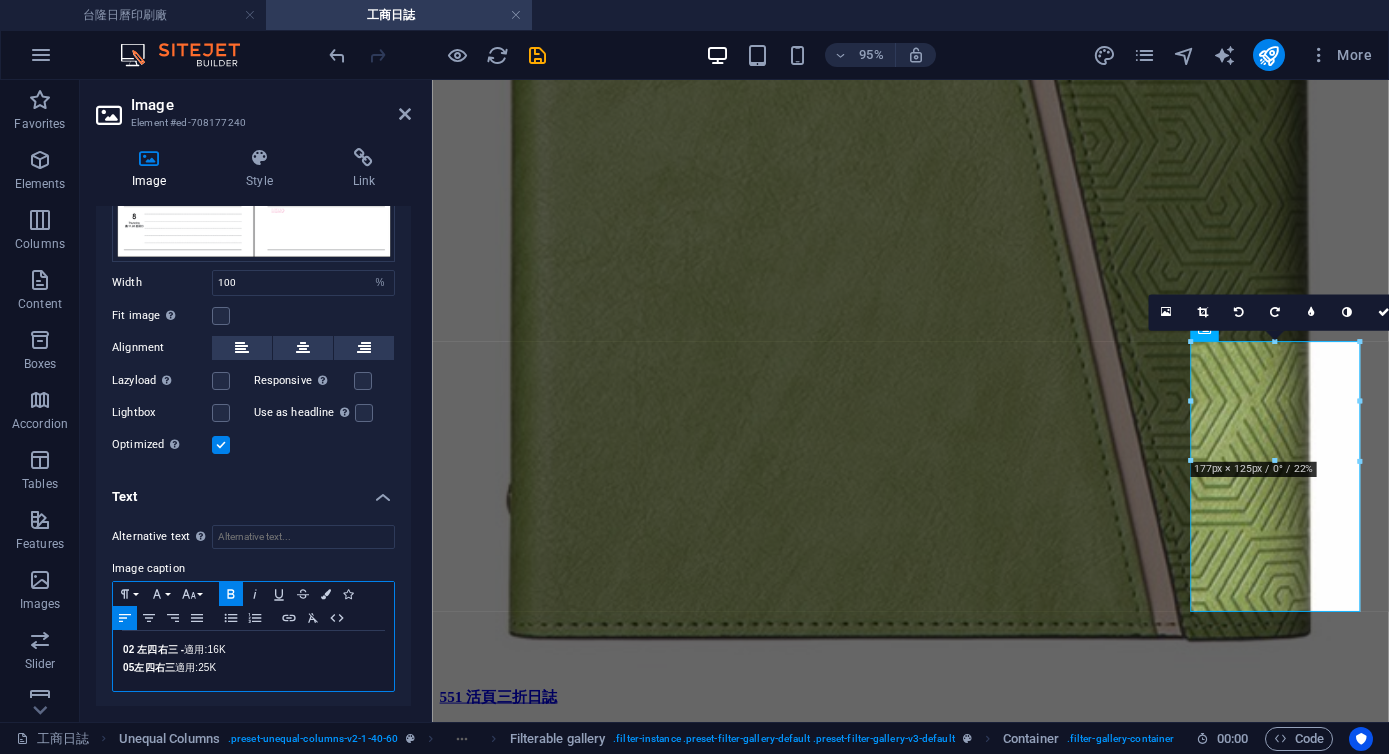 click on "05  左四 右三  適用:25K" at bounding box center (253, 668) 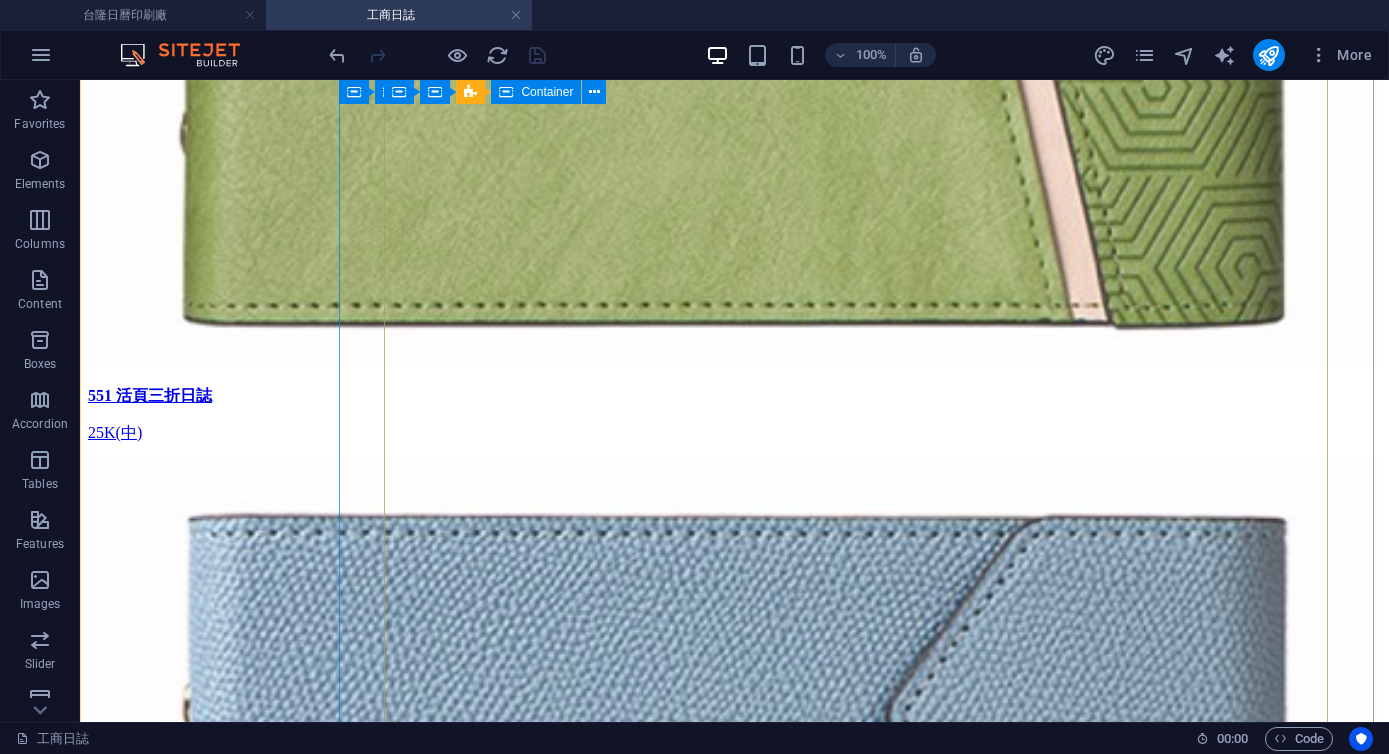 scroll, scrollTop: 5379, scrollLeft: 0, axis: vertical 